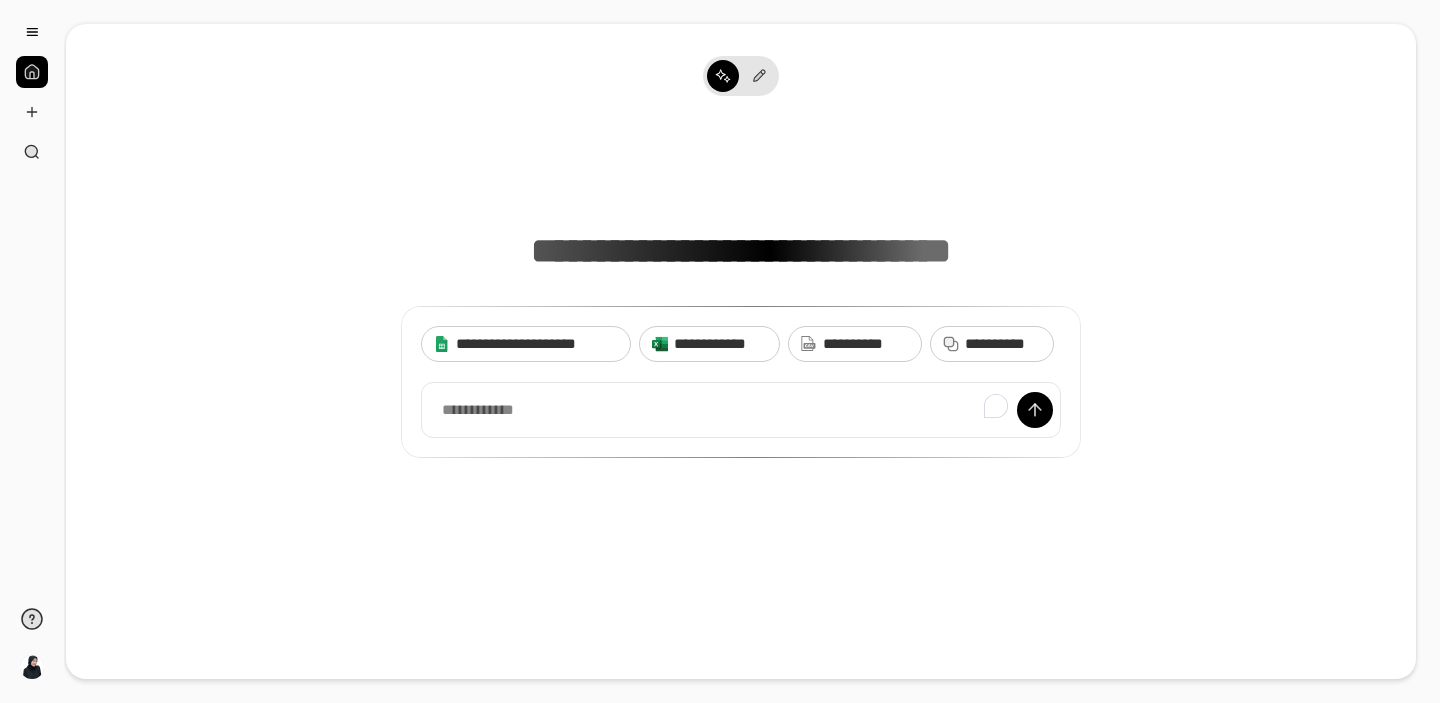 scroll, scrollTop: 0, scrollLeft: 0, axis: both 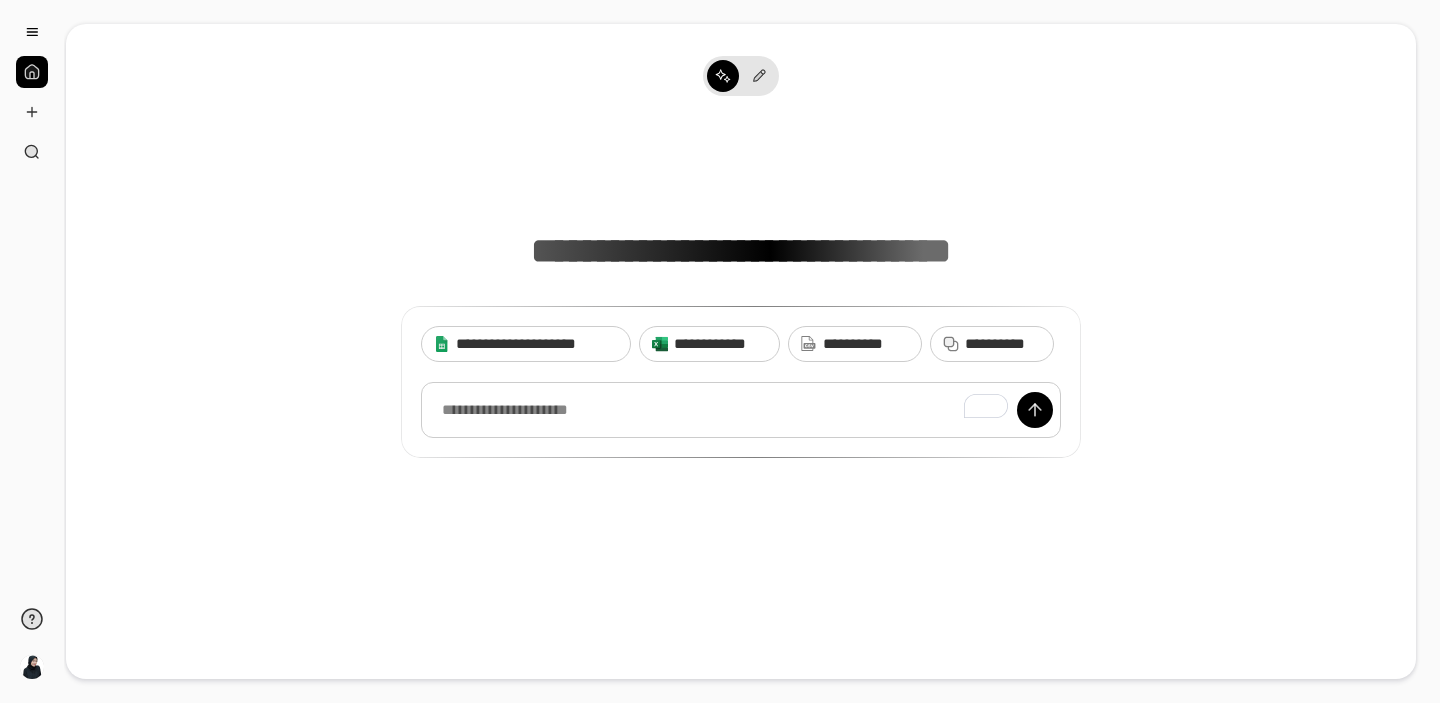 type 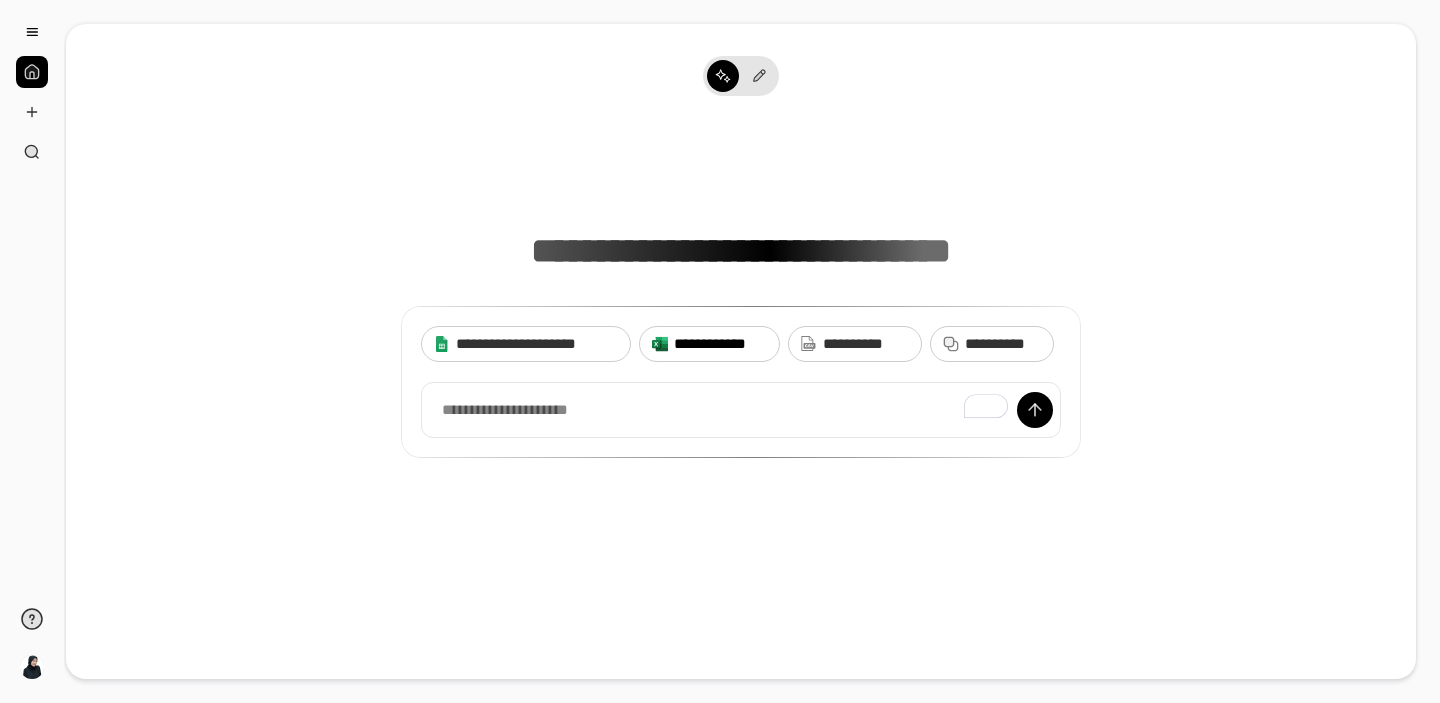 click on "**********" at bounding box center [720, 344] 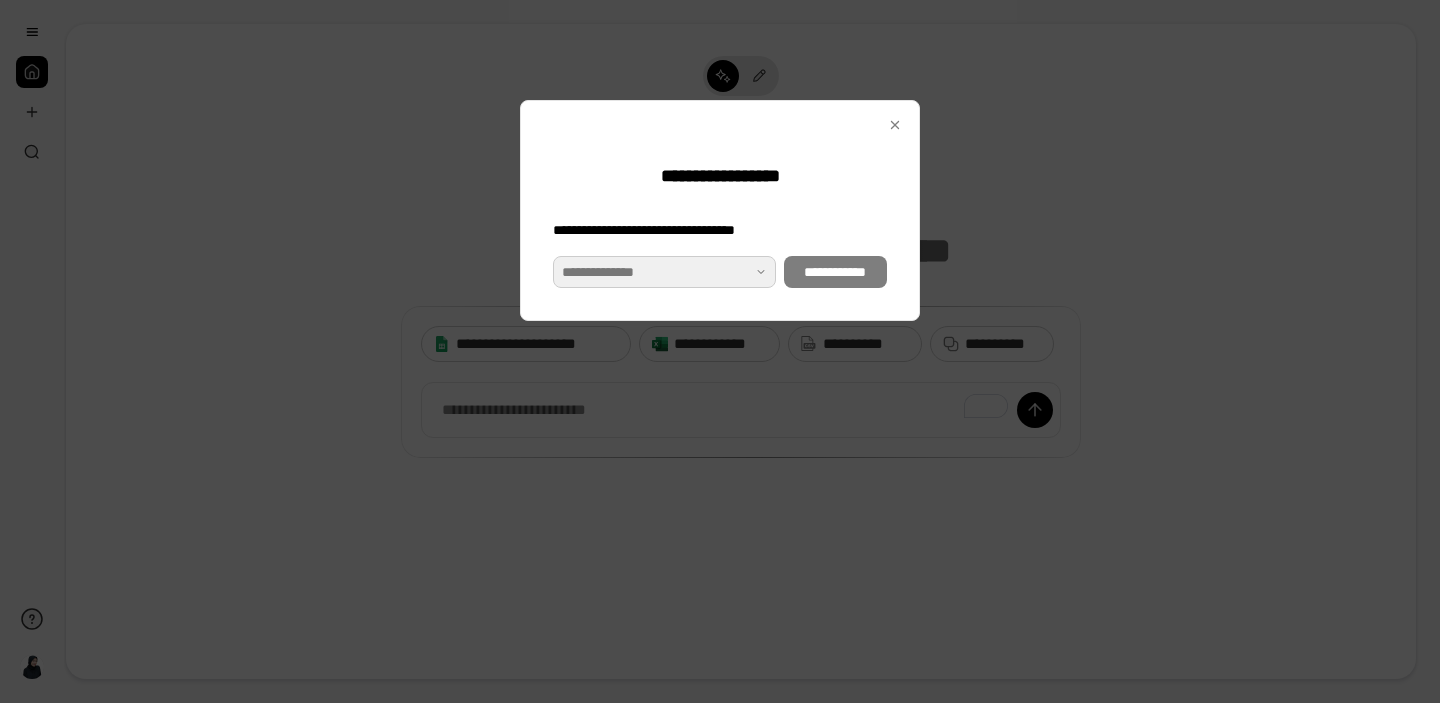 click at bounding box center (664, 272) 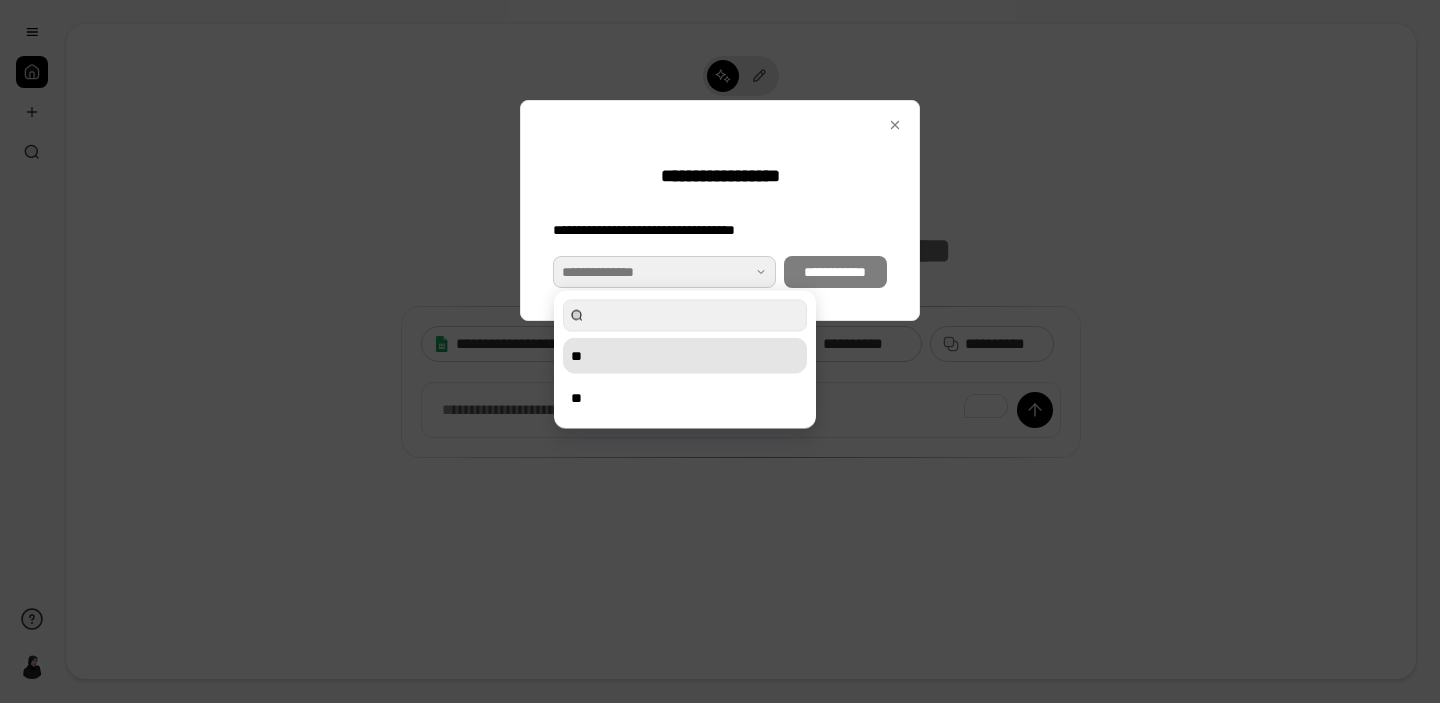 click on "**" at bounding box center [685, 356] 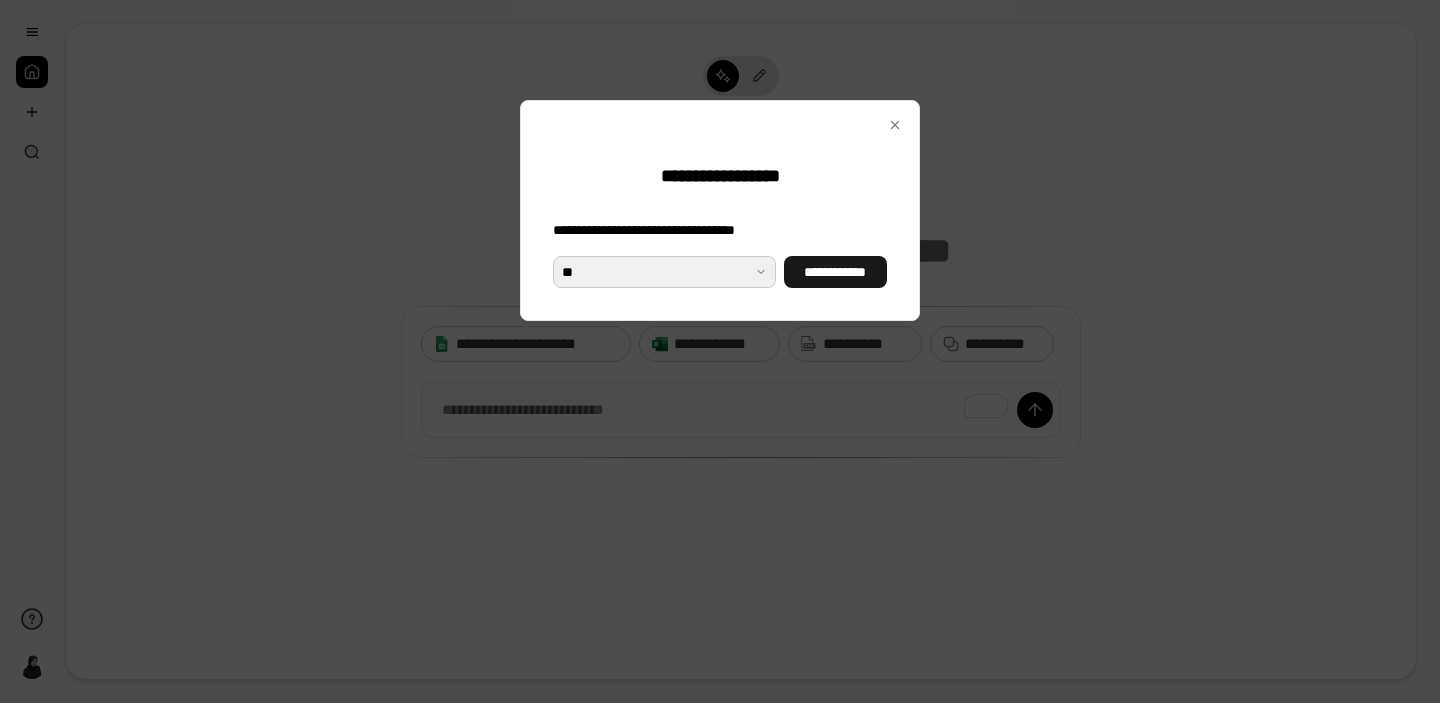 click on "**********" at bounding box center [835, 272] 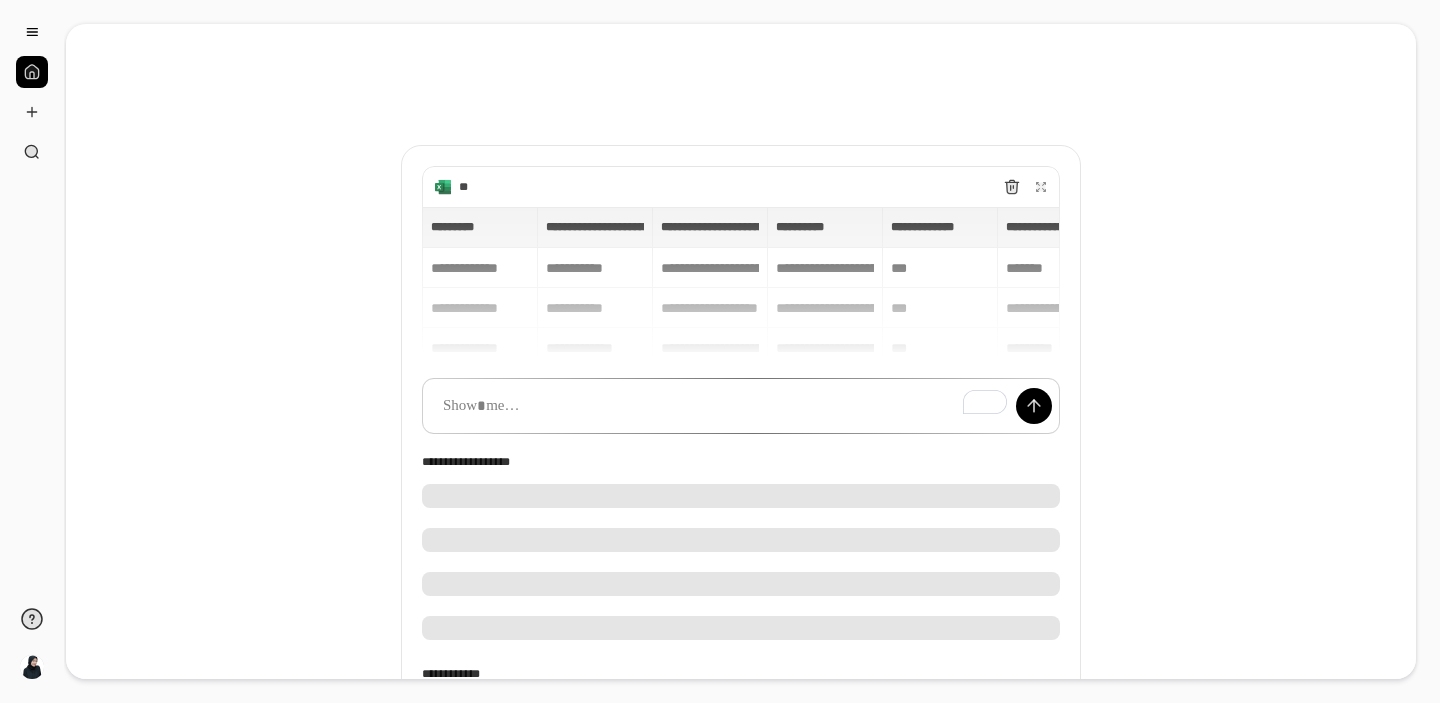 scroll, scrollTop: 13, scrollLeft: 0, axis: vertical 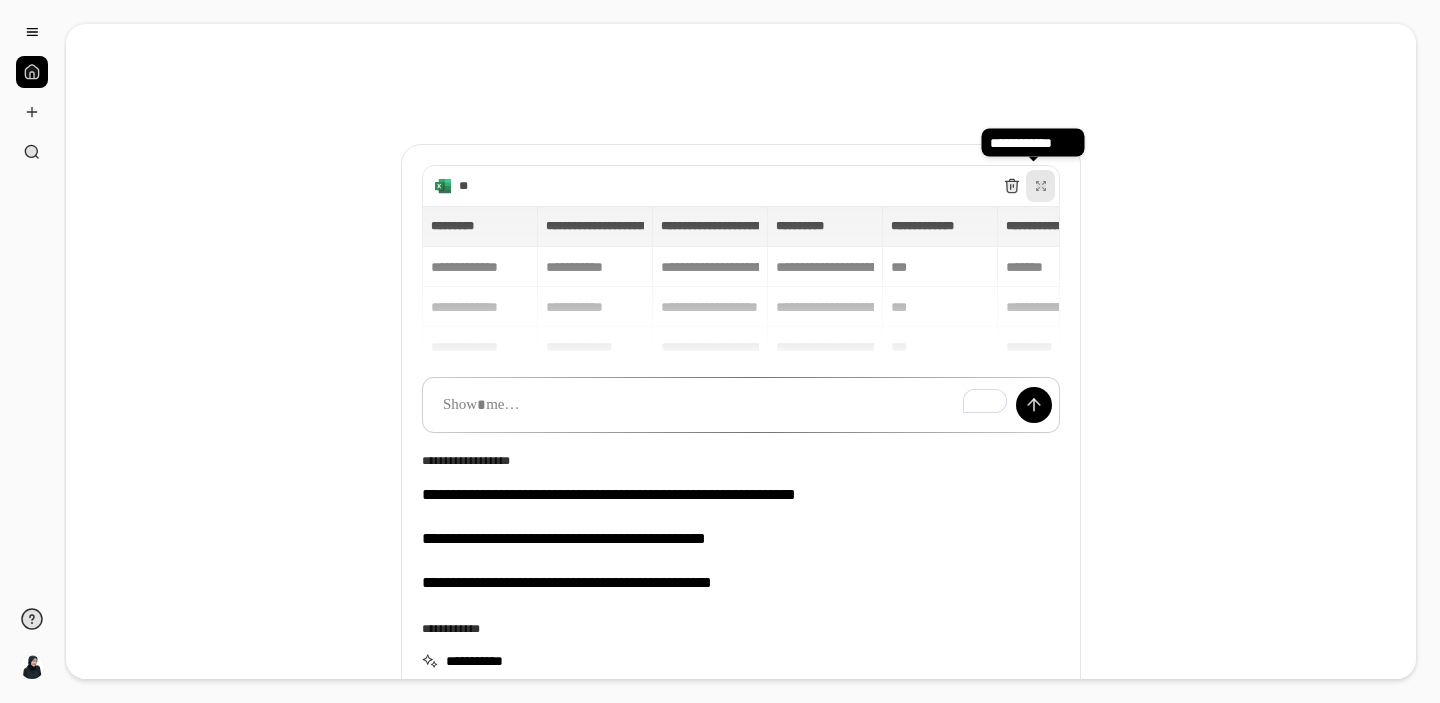 click 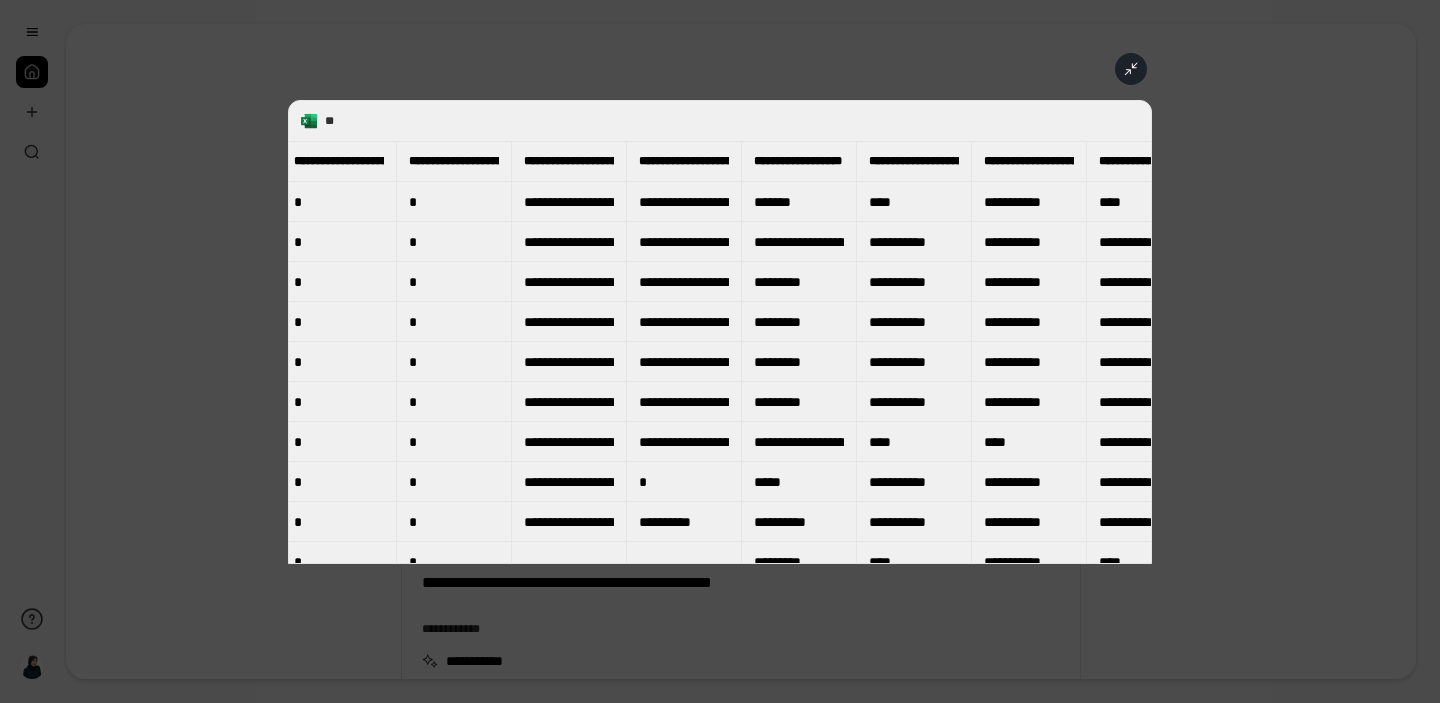 scroll, scrollTop: 0, scrollLeft: 1565, axis: horizontal 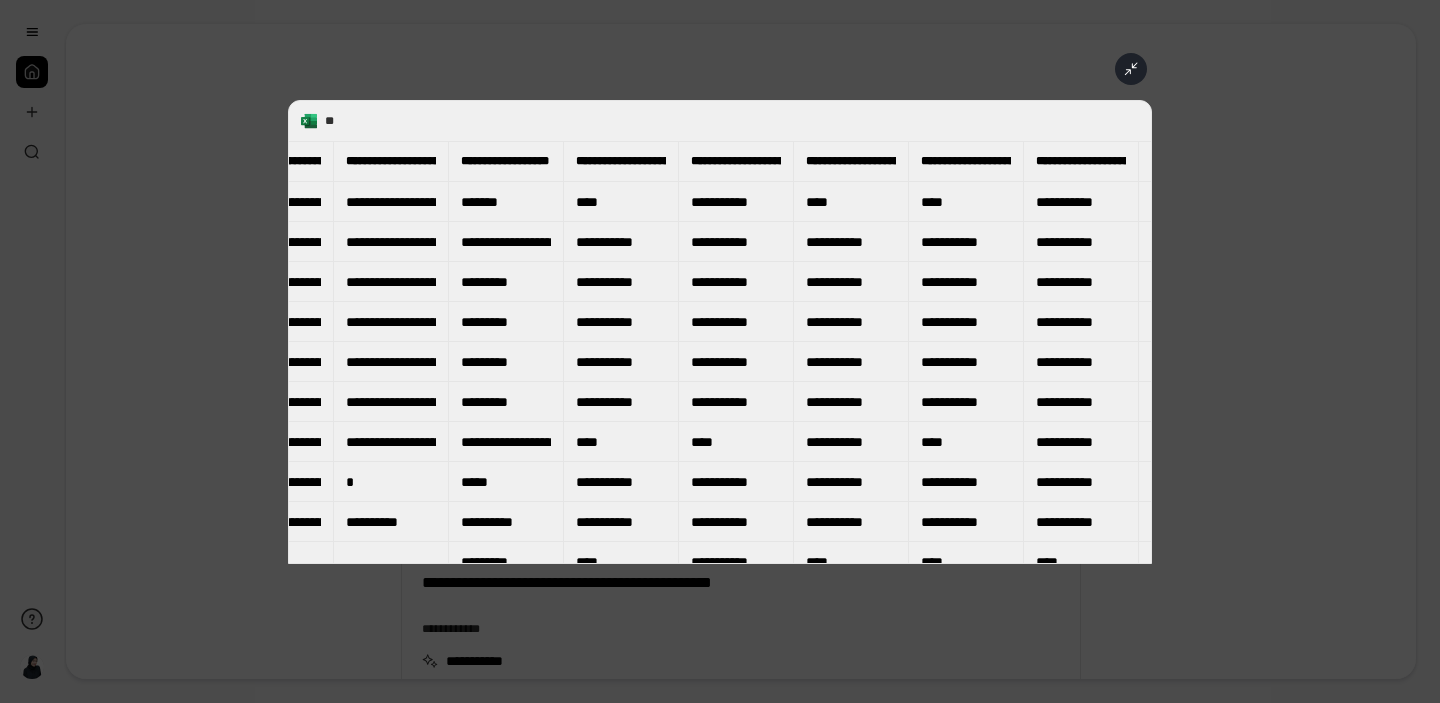 click on "**********" at bounding box center [966, 161] 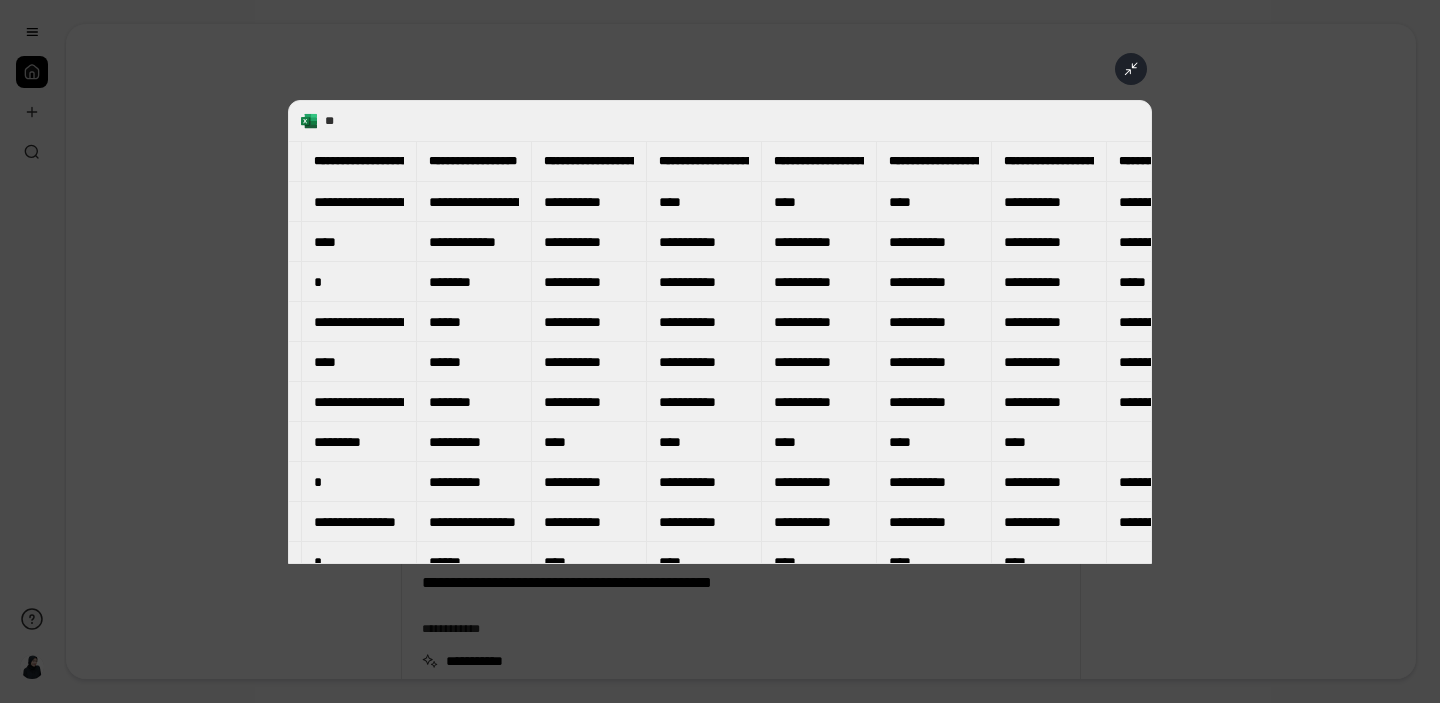 scroll, scrollTop: 0, scrollLeft: 2519, axis: horizontal 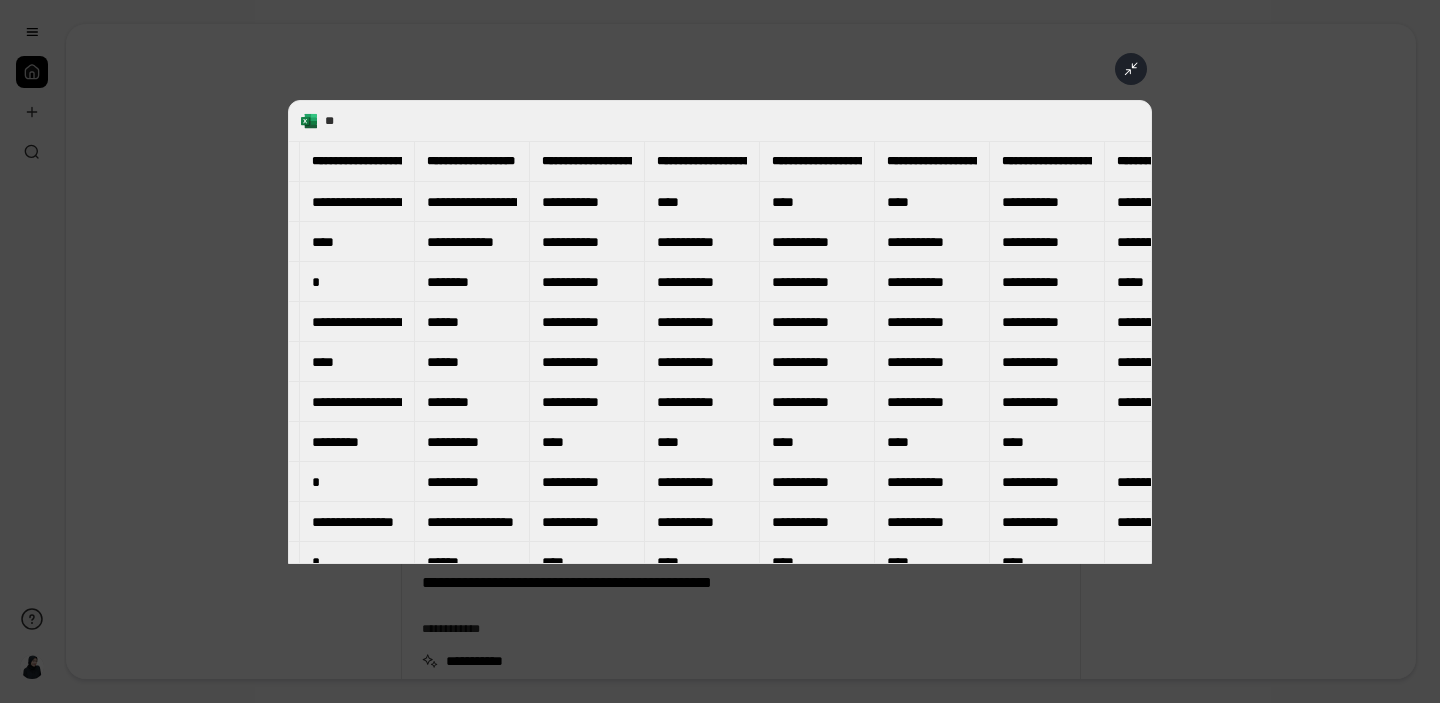 click 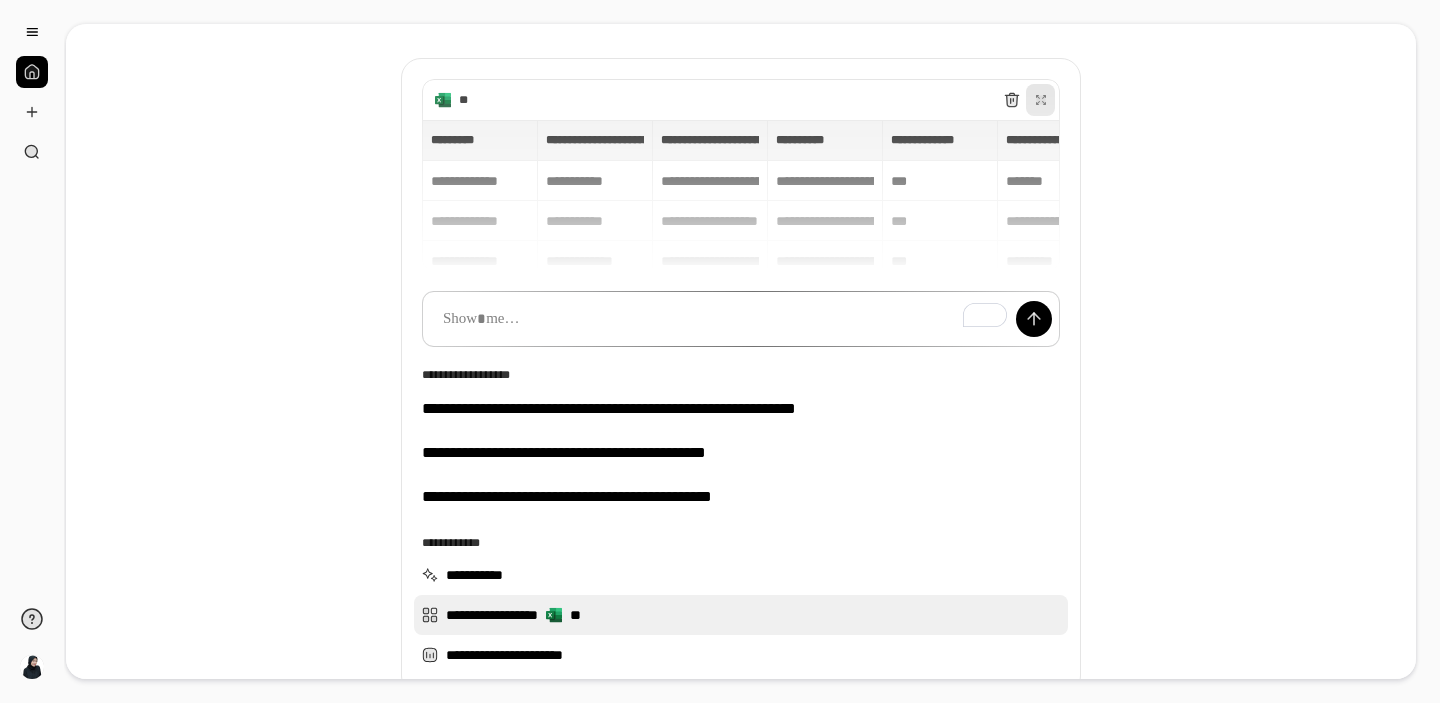 scroll, scrollTop: 111, scrollLeft: 0, axis: vertical 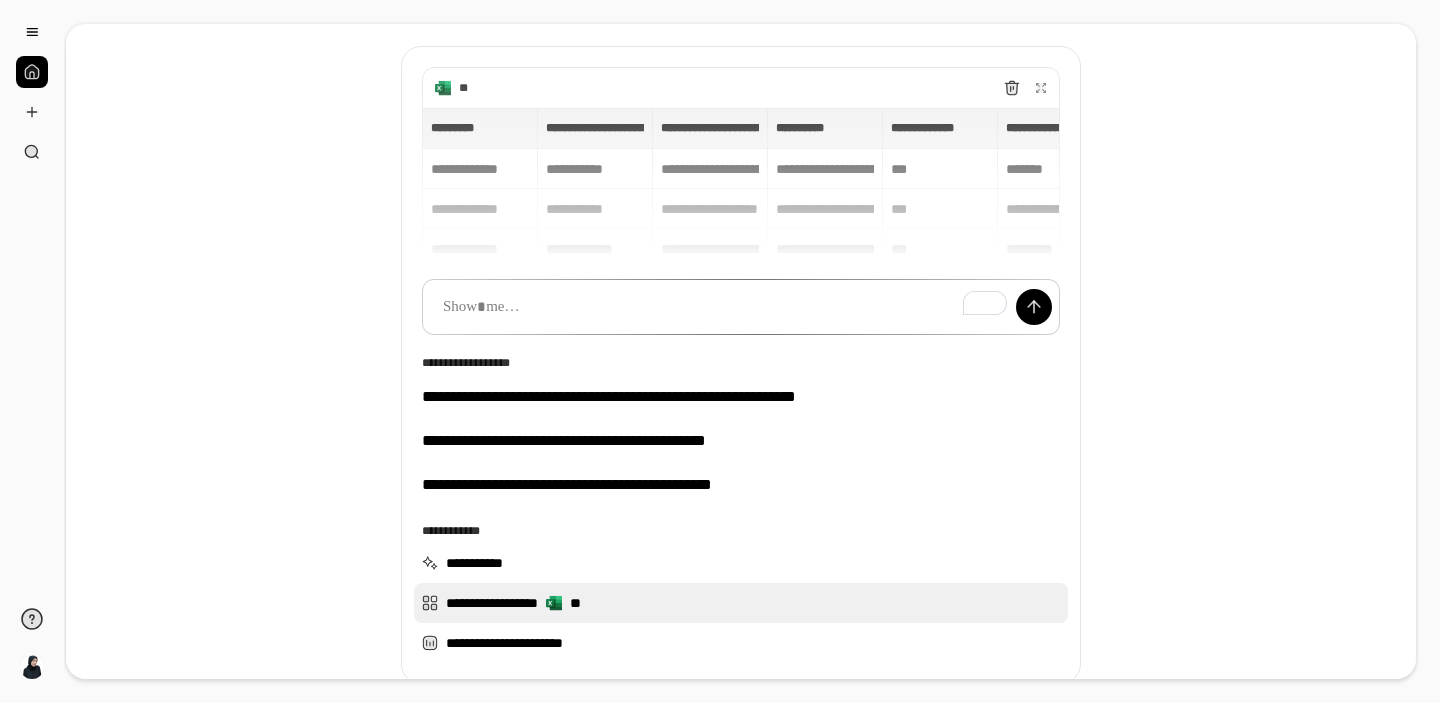 click on "**********" at bounding box center [741, 603] 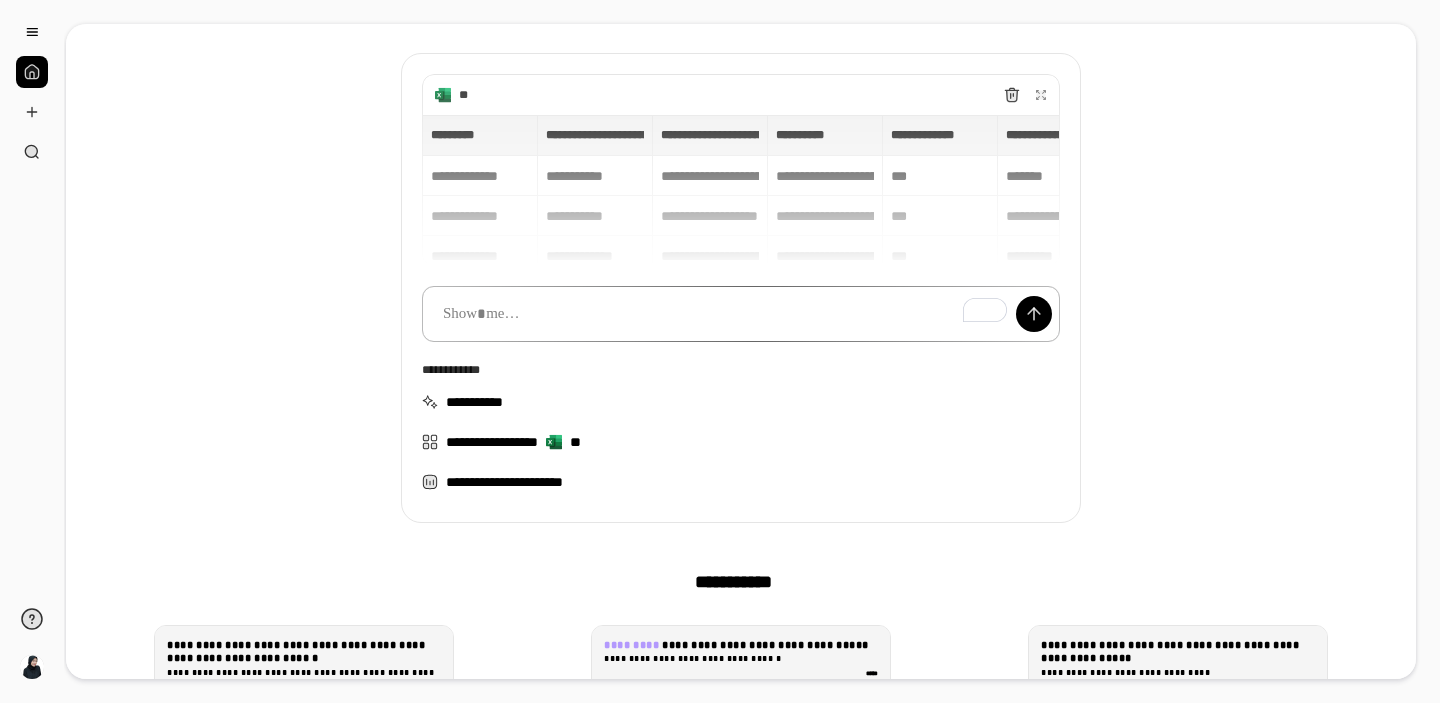 scroll, scrollTop: 103, scrollLeft: 0, axis: vertical 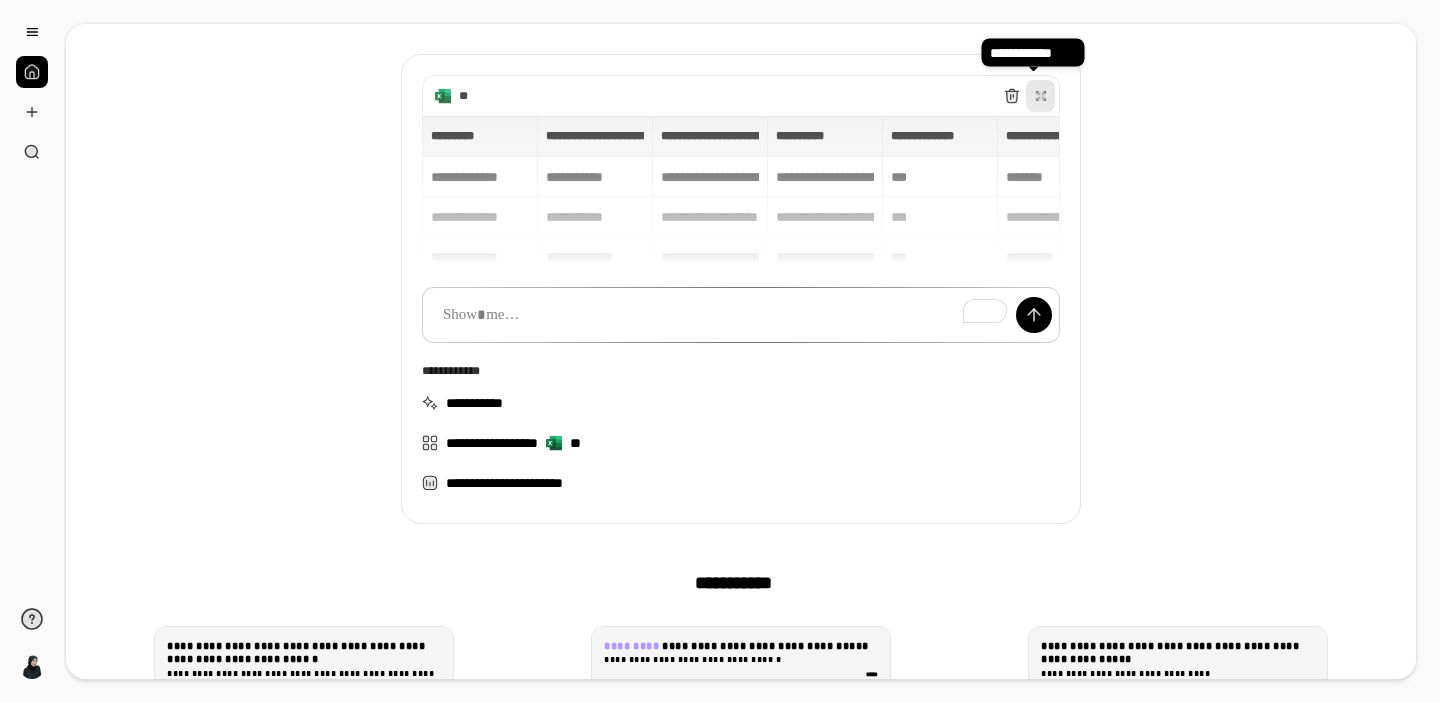click 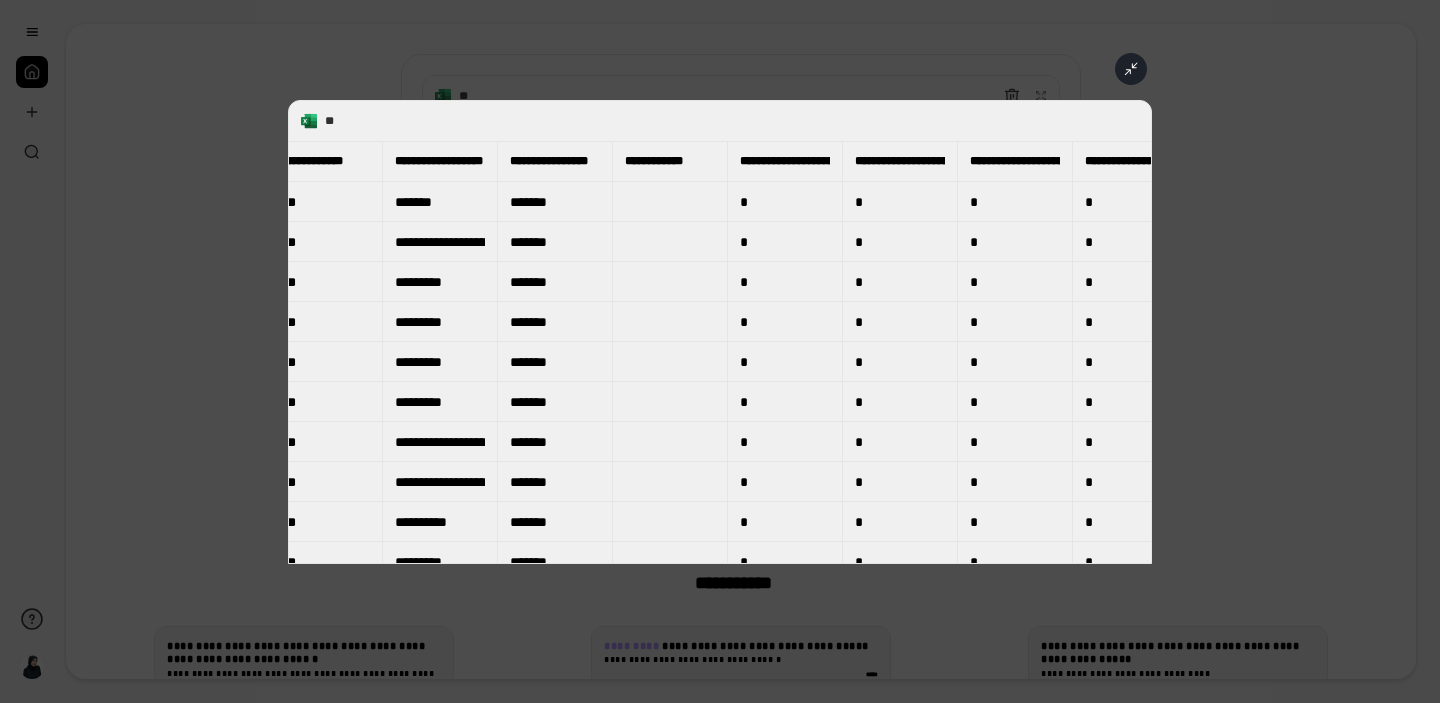 scroll, scrollTop: 0, scrollLeft: 485, axis: horizontal 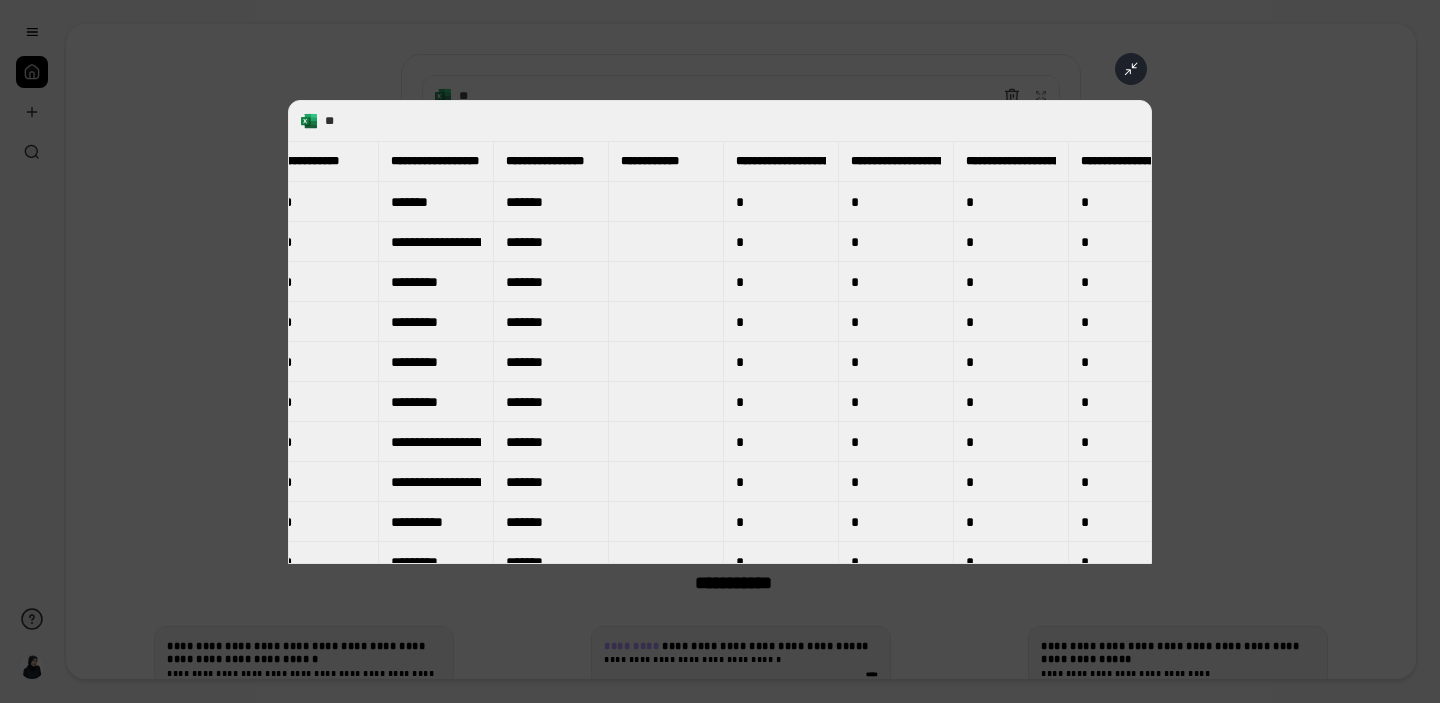 click on "**********" at bounding box center [781, 161] 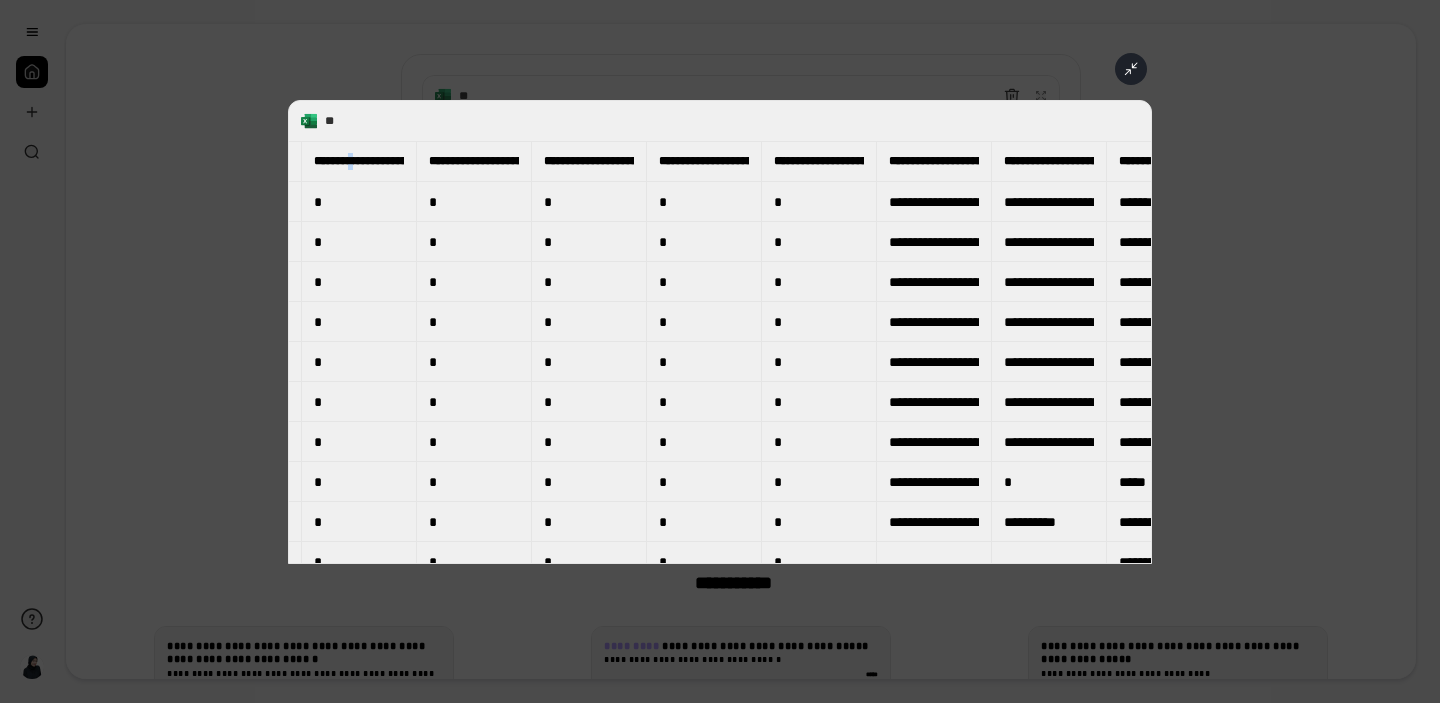 scroll, scrollTop: 0, scrollLeft: 909, axis: horizontal 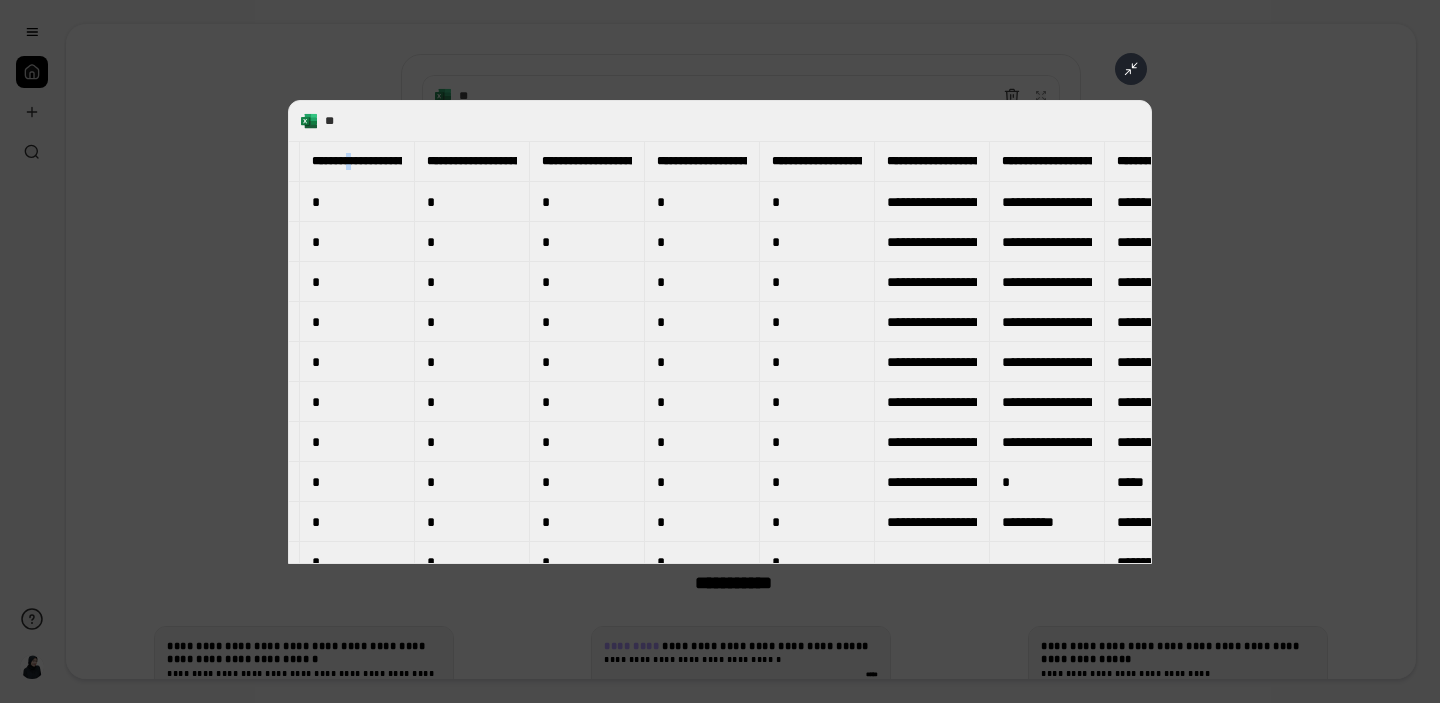 click 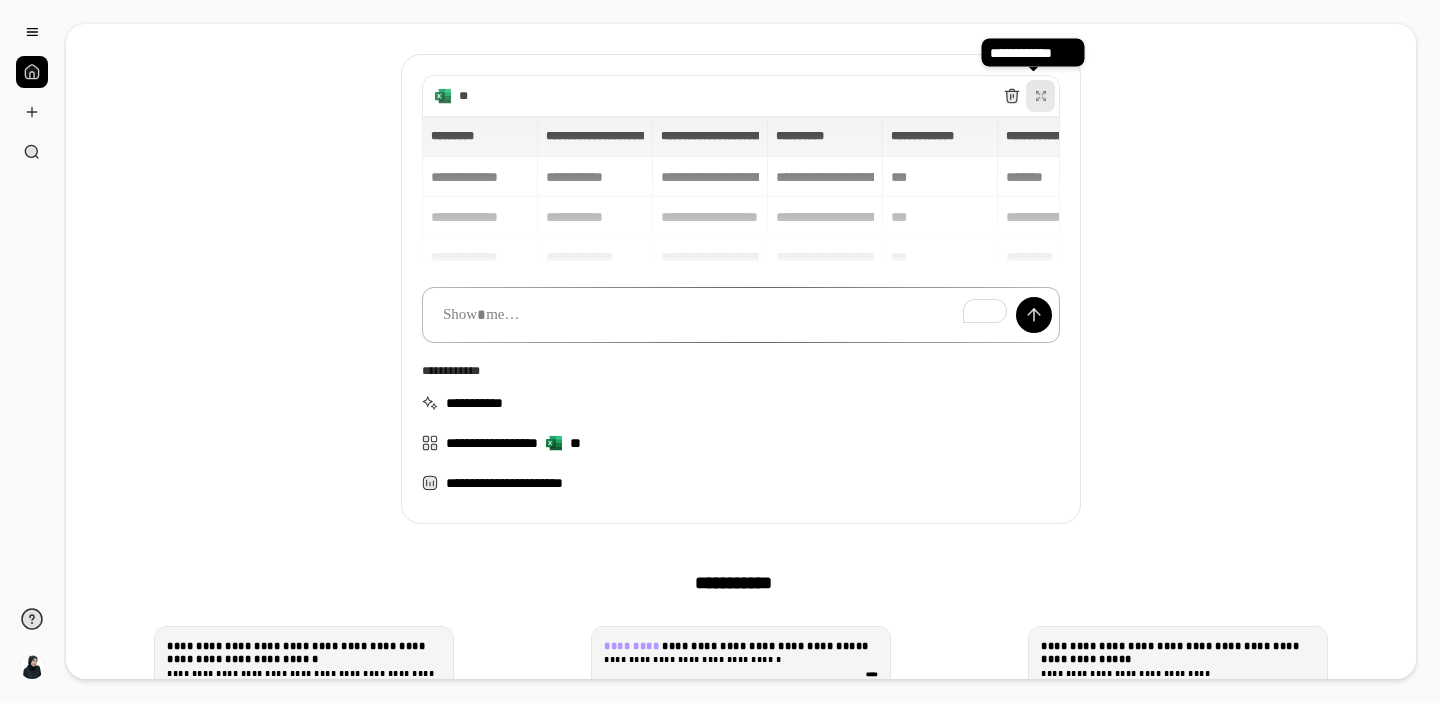 click at bounding box center (741, 315) 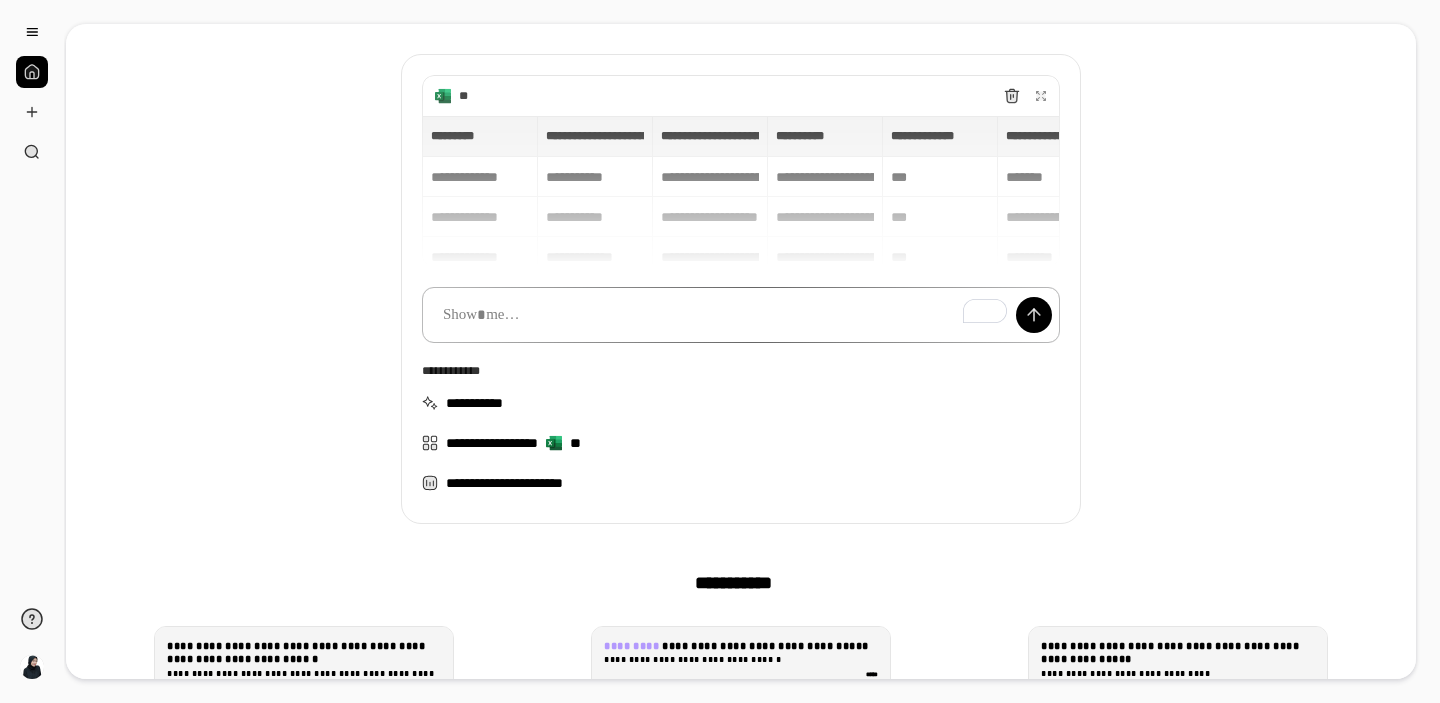 type 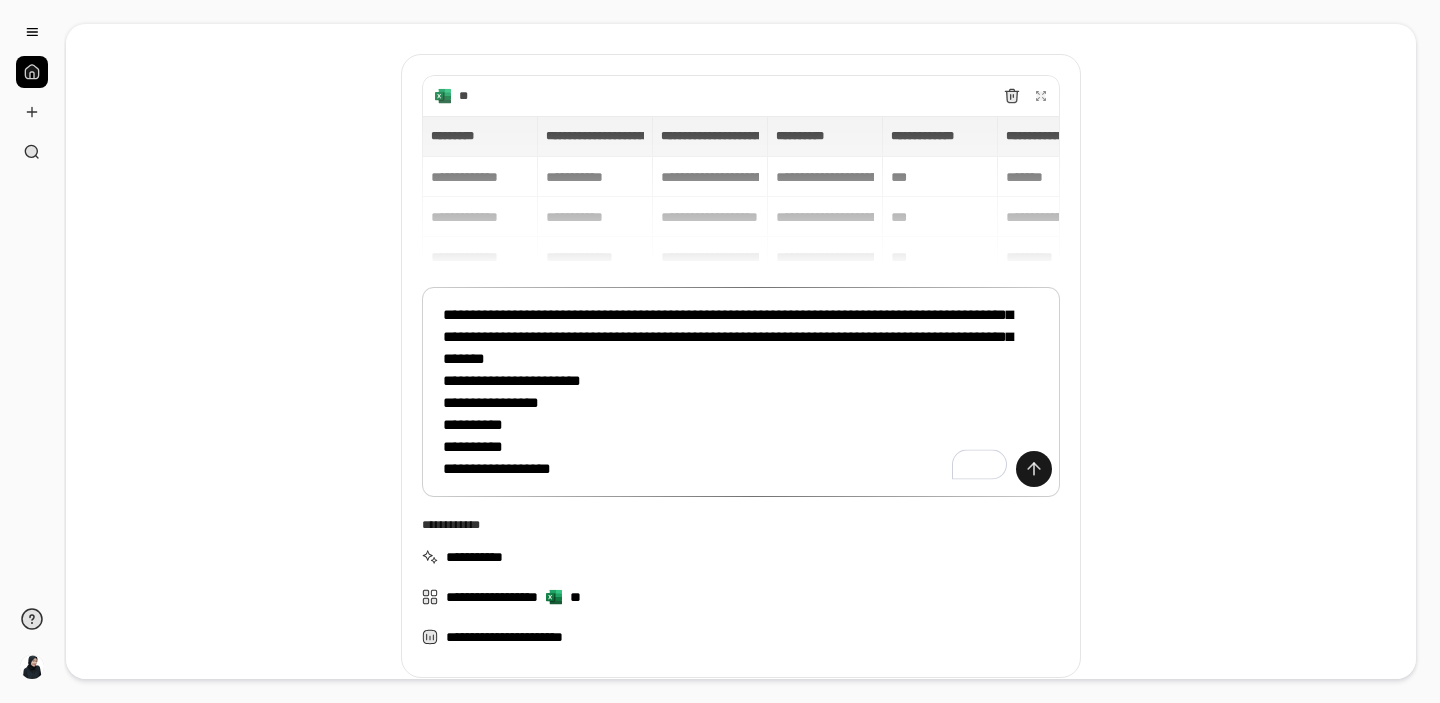 click at bounding box center (1034, 469) 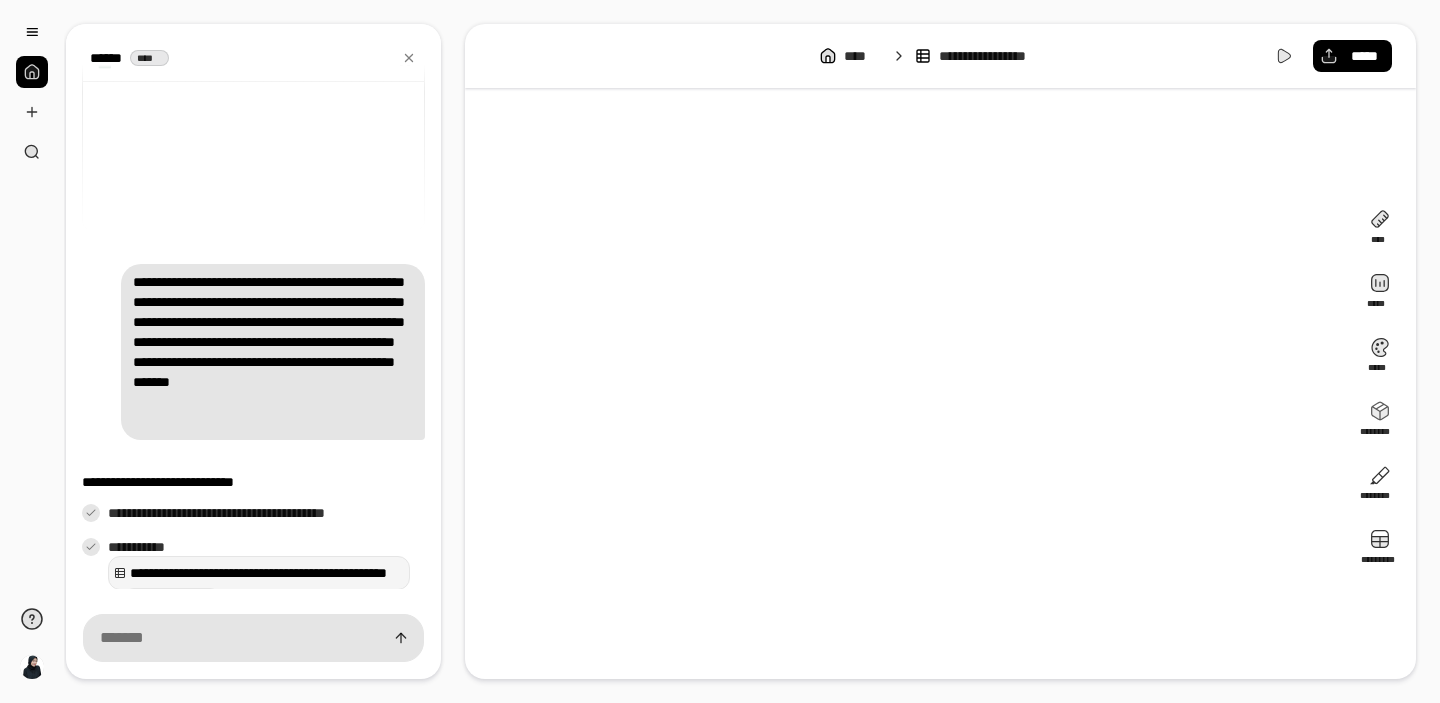 scroll, scrollTop: 98, scrollLeft: 0, axis: vertical 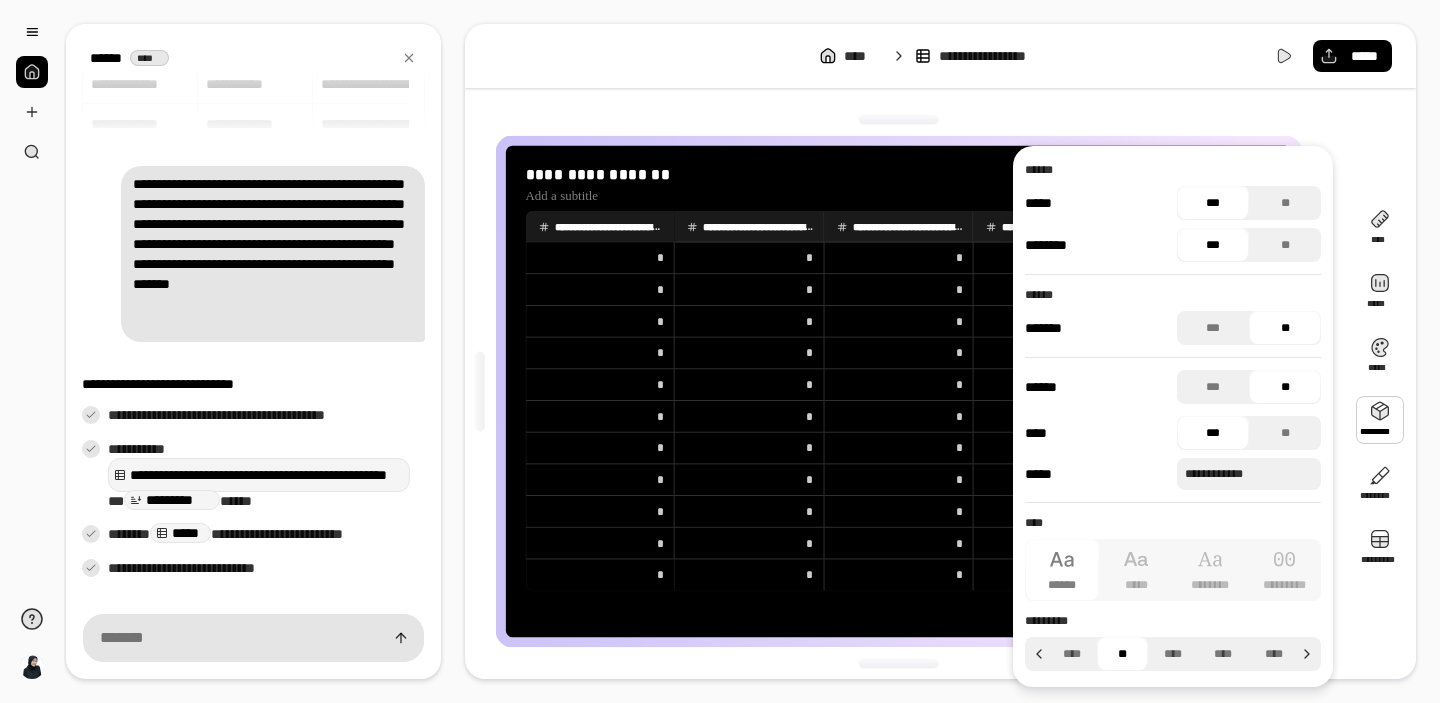 click on "**********" at bounding box center [259, 569] 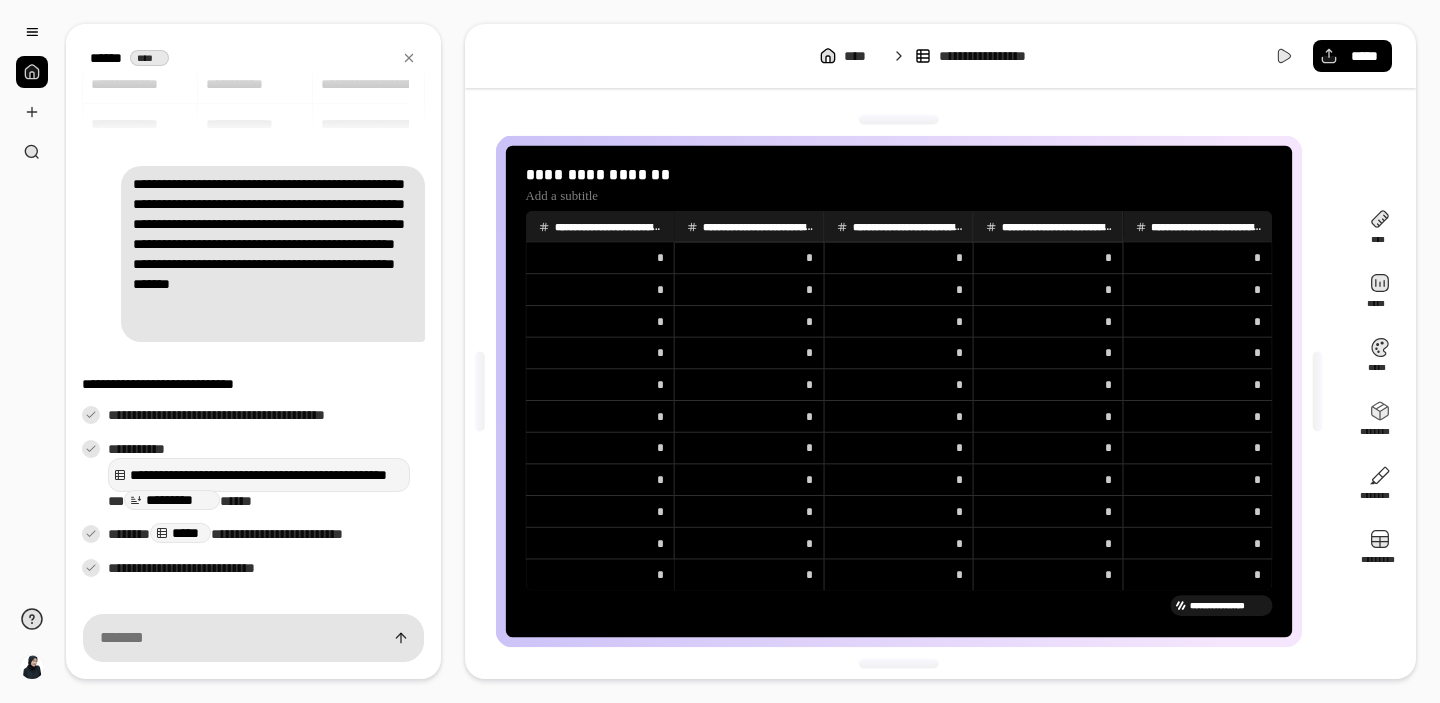 scroll, scrollTop: 0, scrollLeft: 0, axis: both 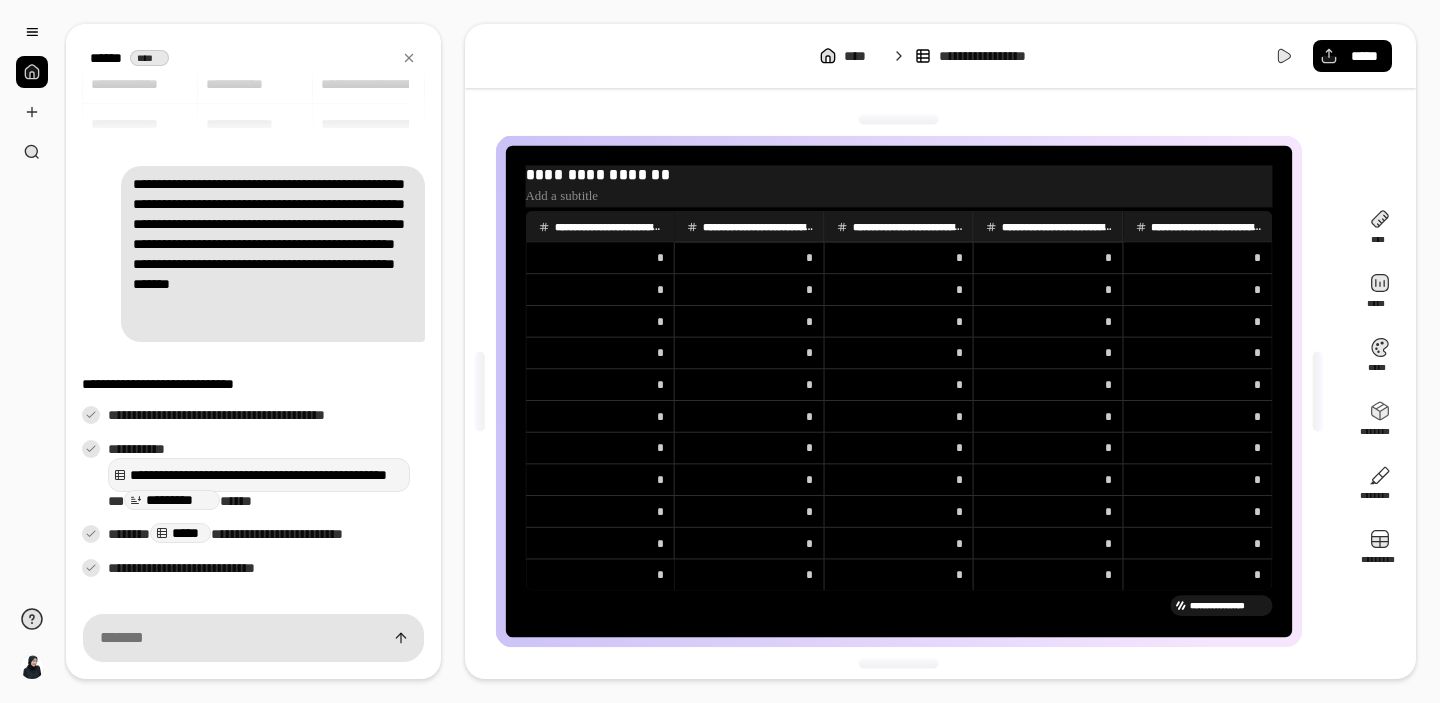 click on "**********" at bounding box center (898, 174) 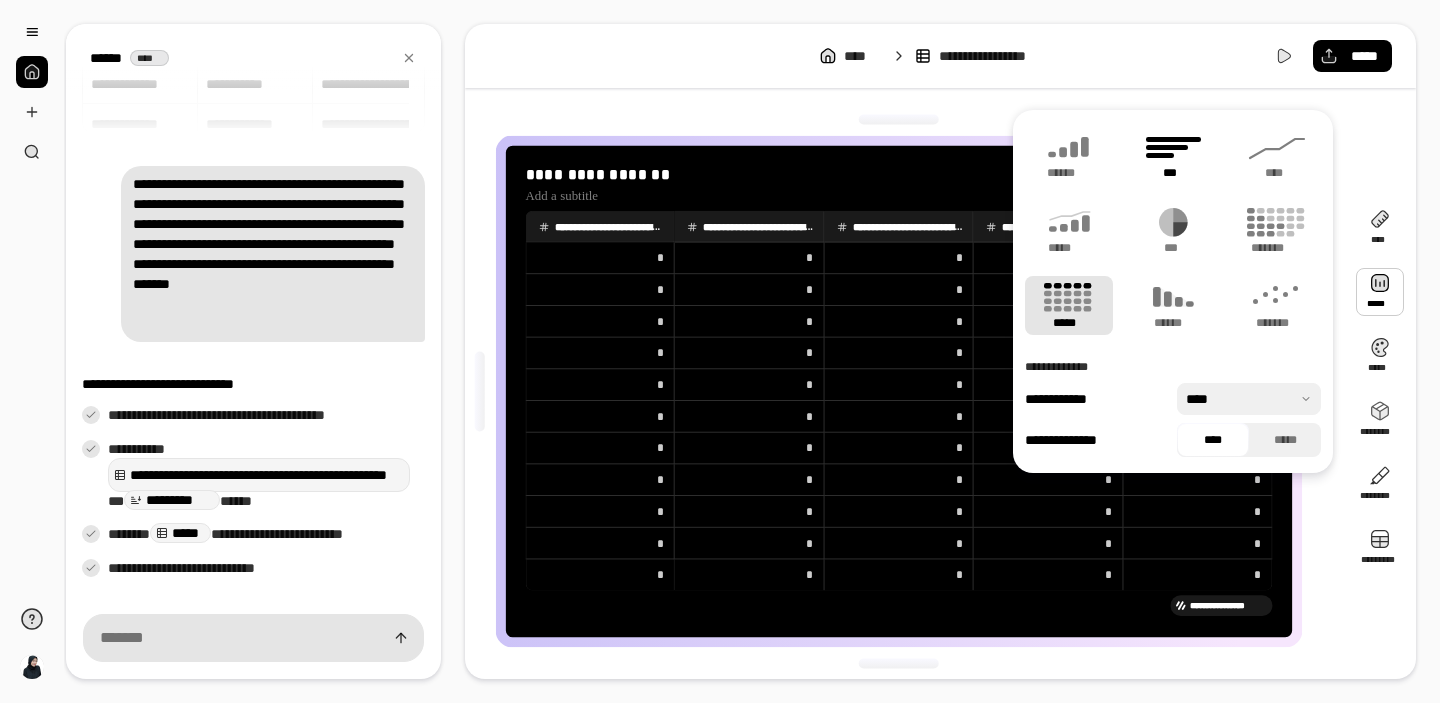 click 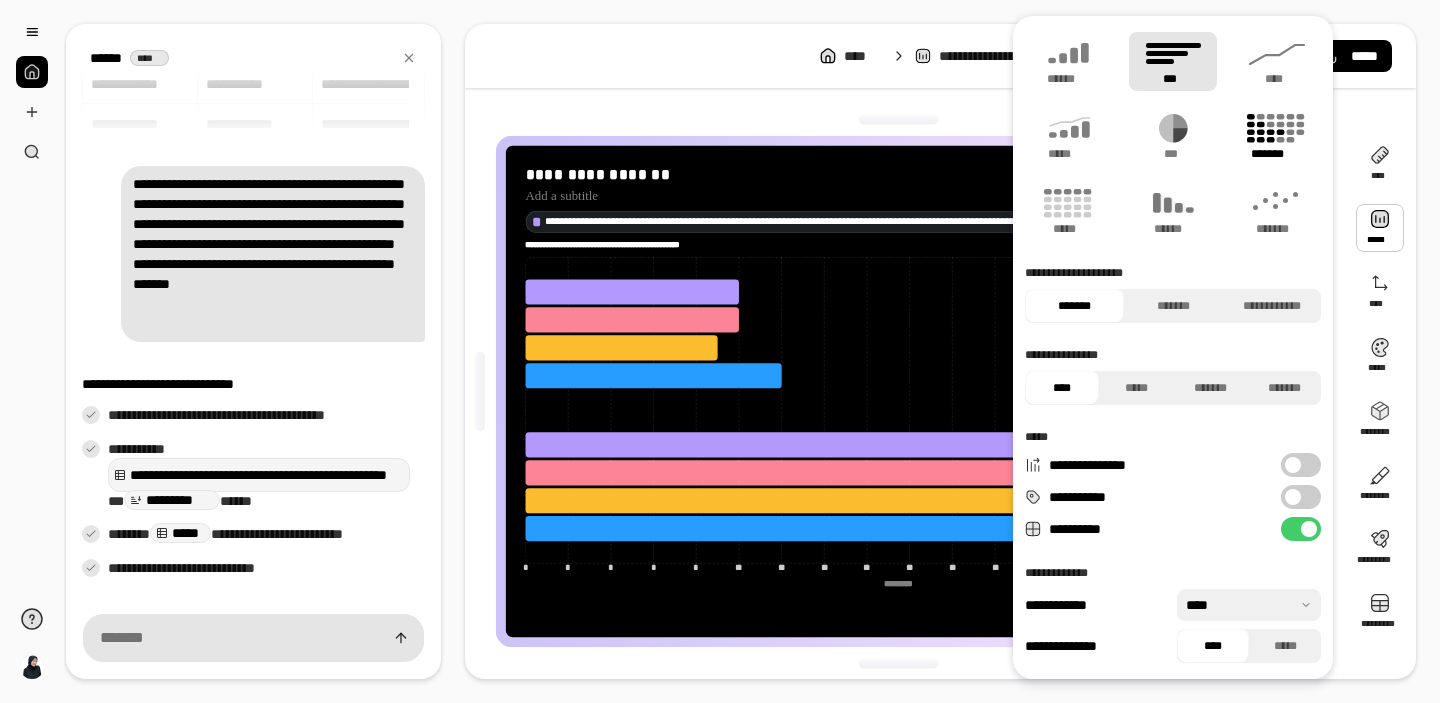 click 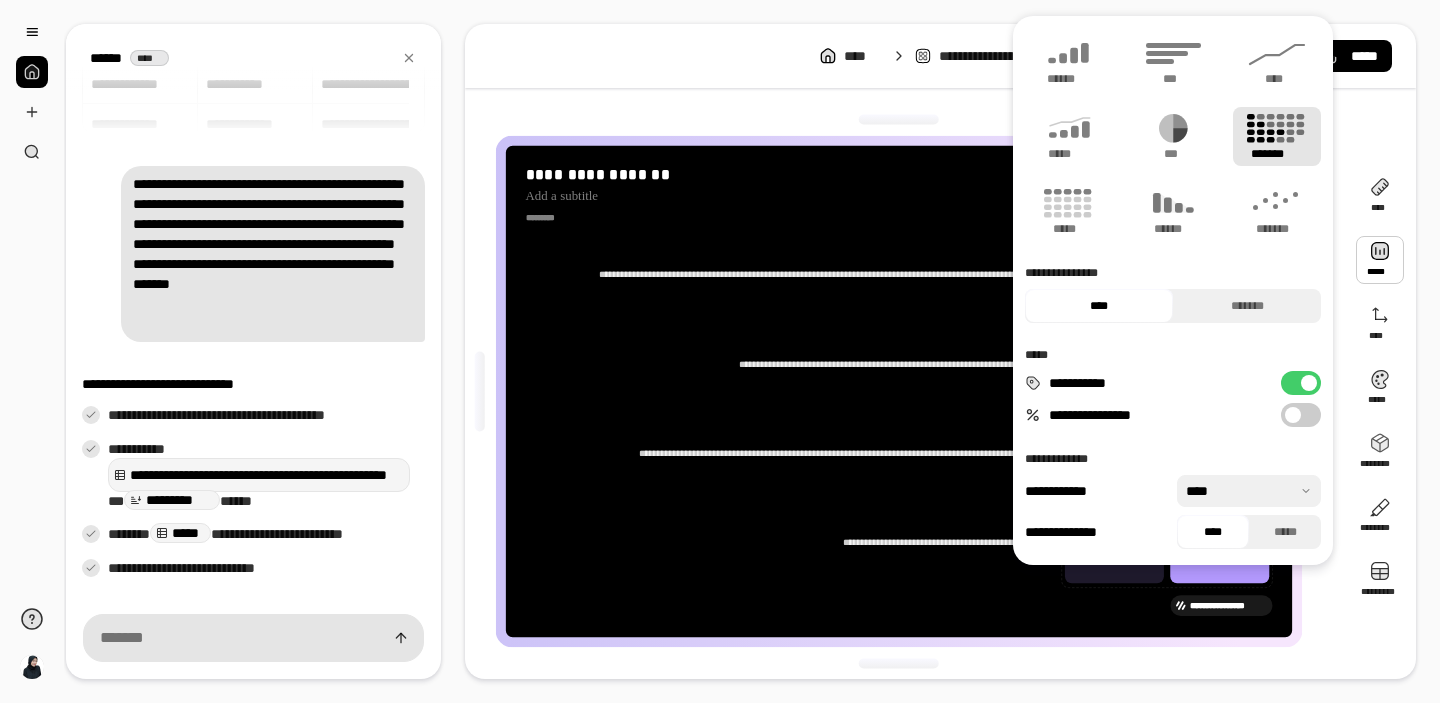 click at bounding box center [899, 663] 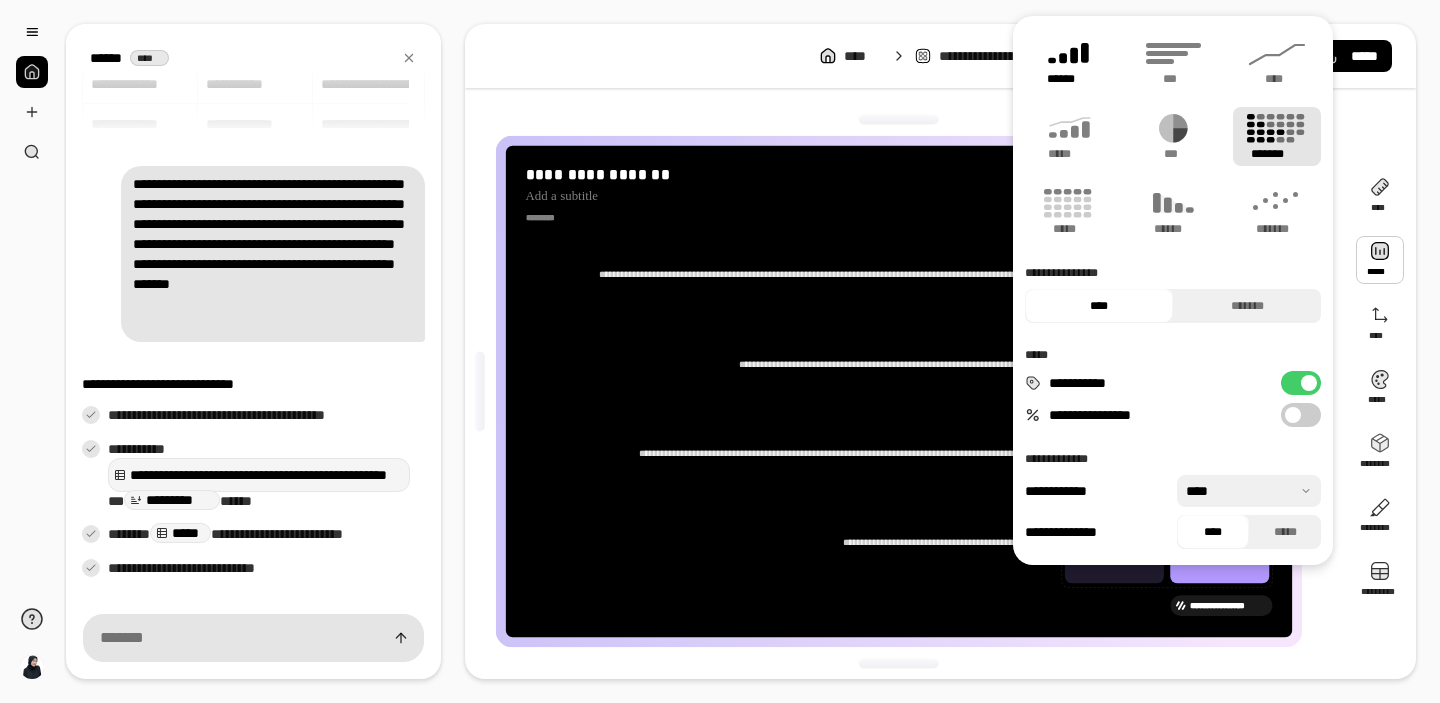 click on "******" at bounding box center [1069, 79] 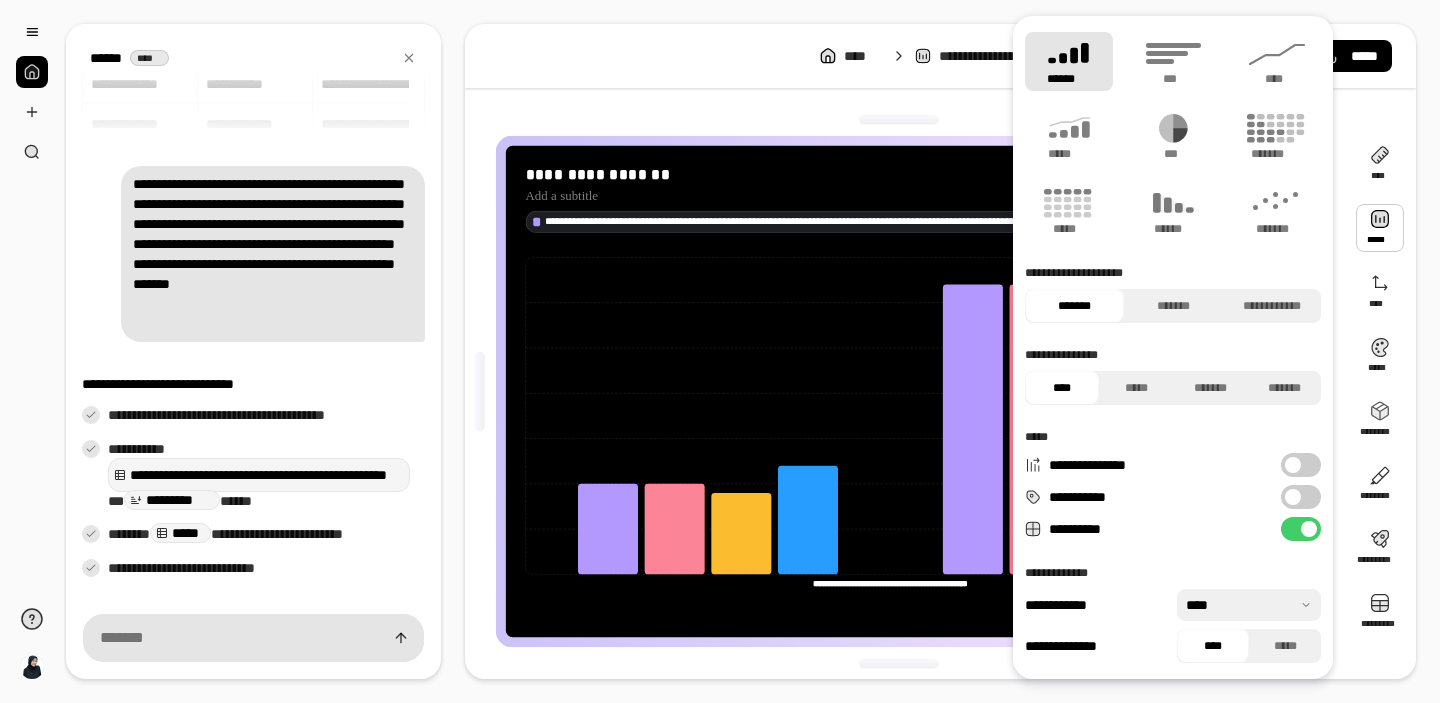 click on "**********" at bounding box center [940, 351] 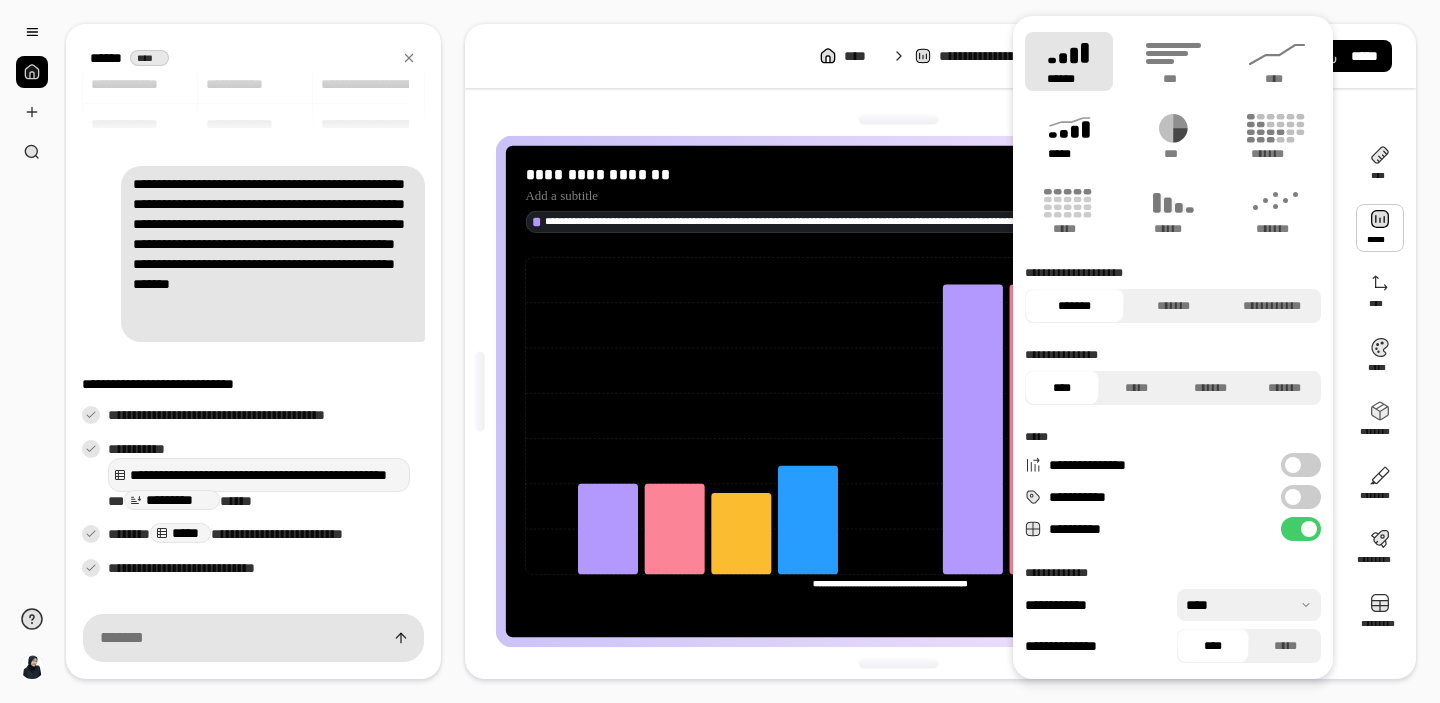 click on "*****" at bounding box center [1069, 136] 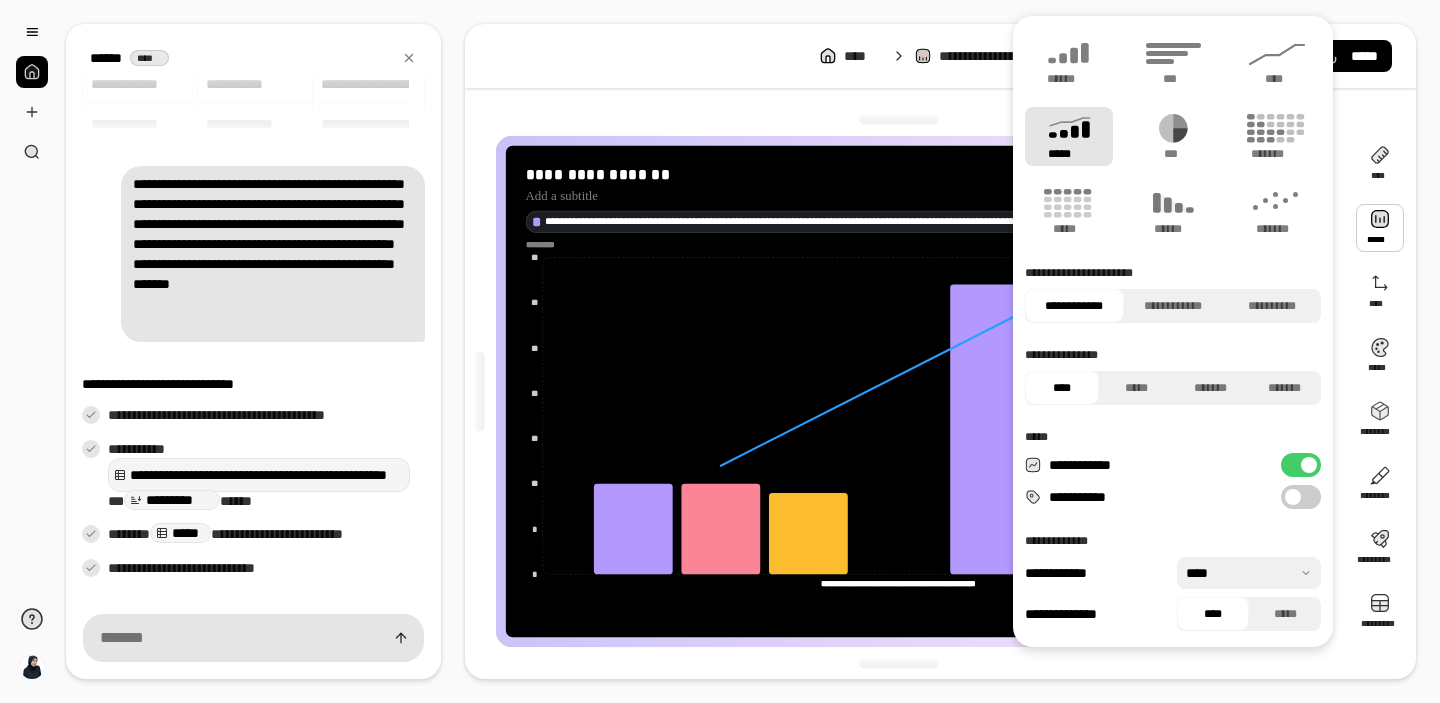 click at bounding box center (899, 663) 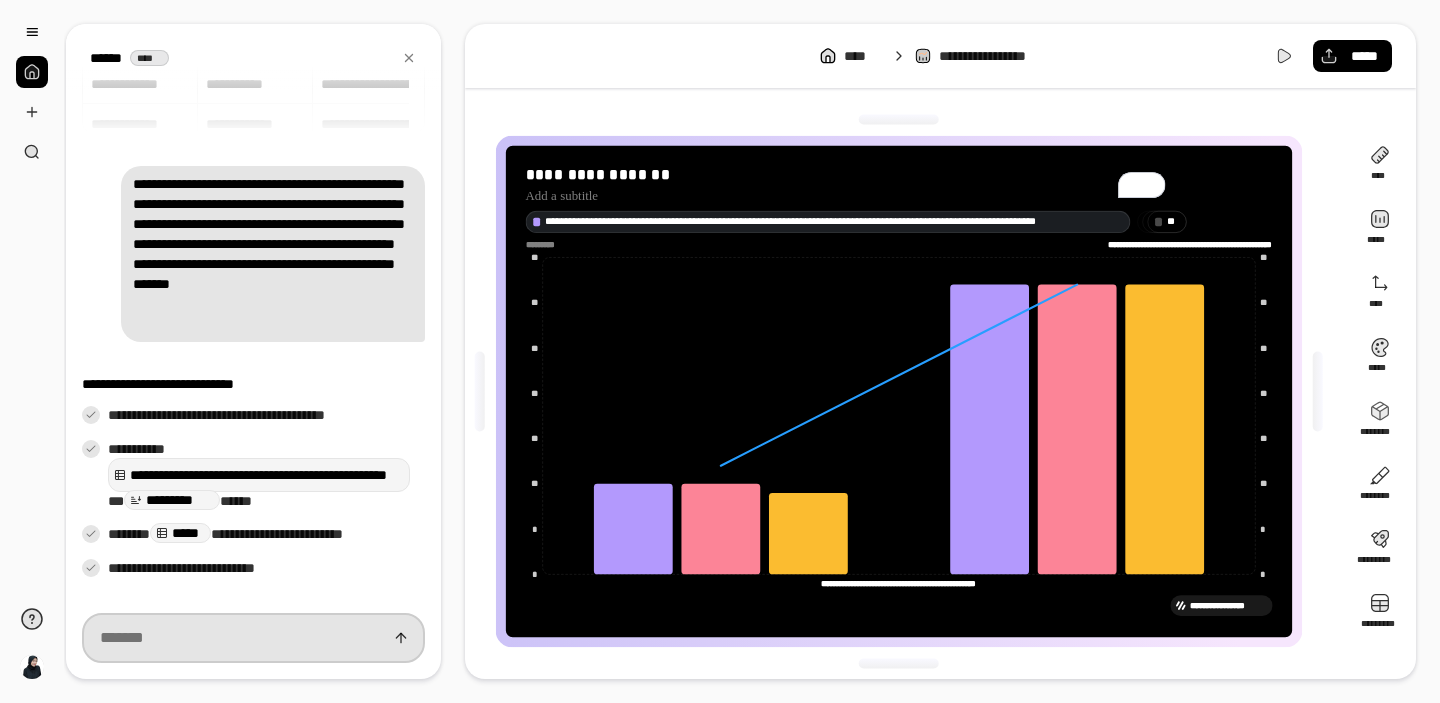 click at bounding box center (253, 638) 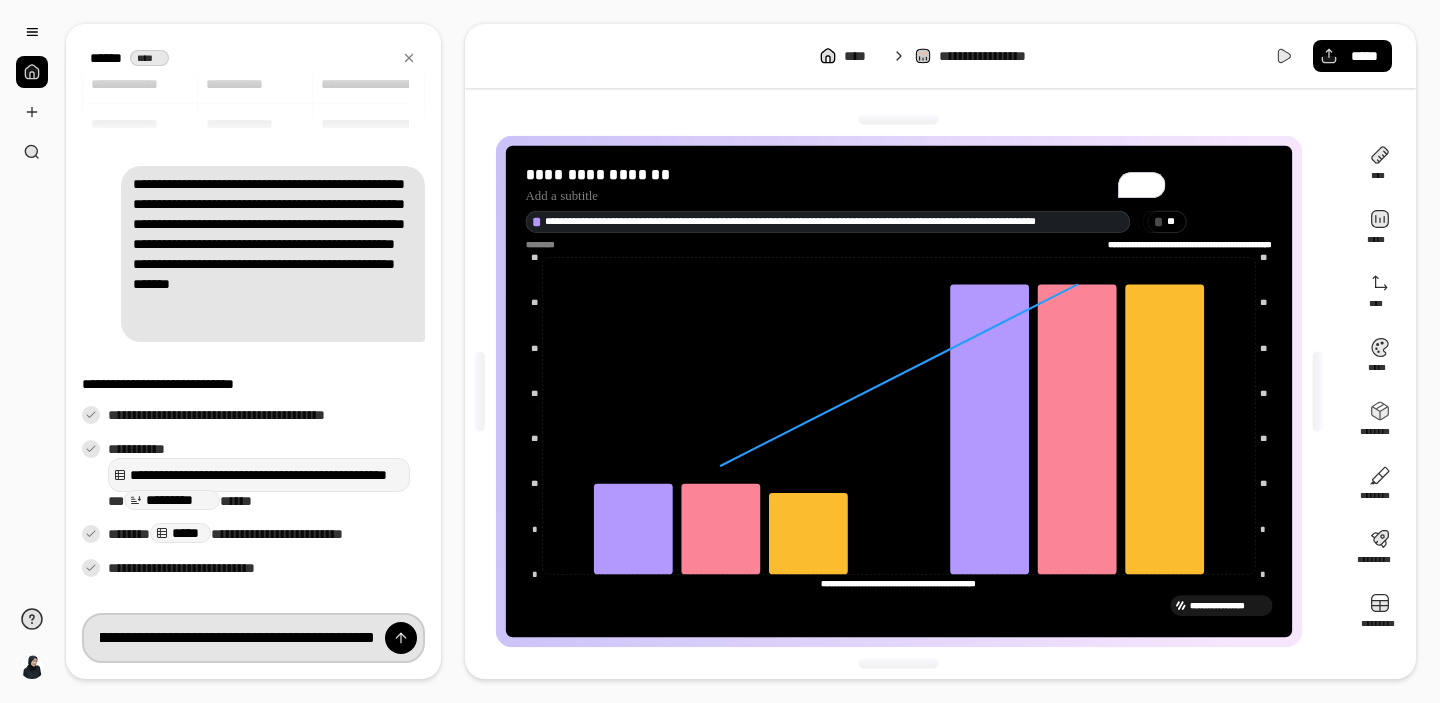scroll, scrollTop: 0, scrollLeft: 642, axis: horizontal 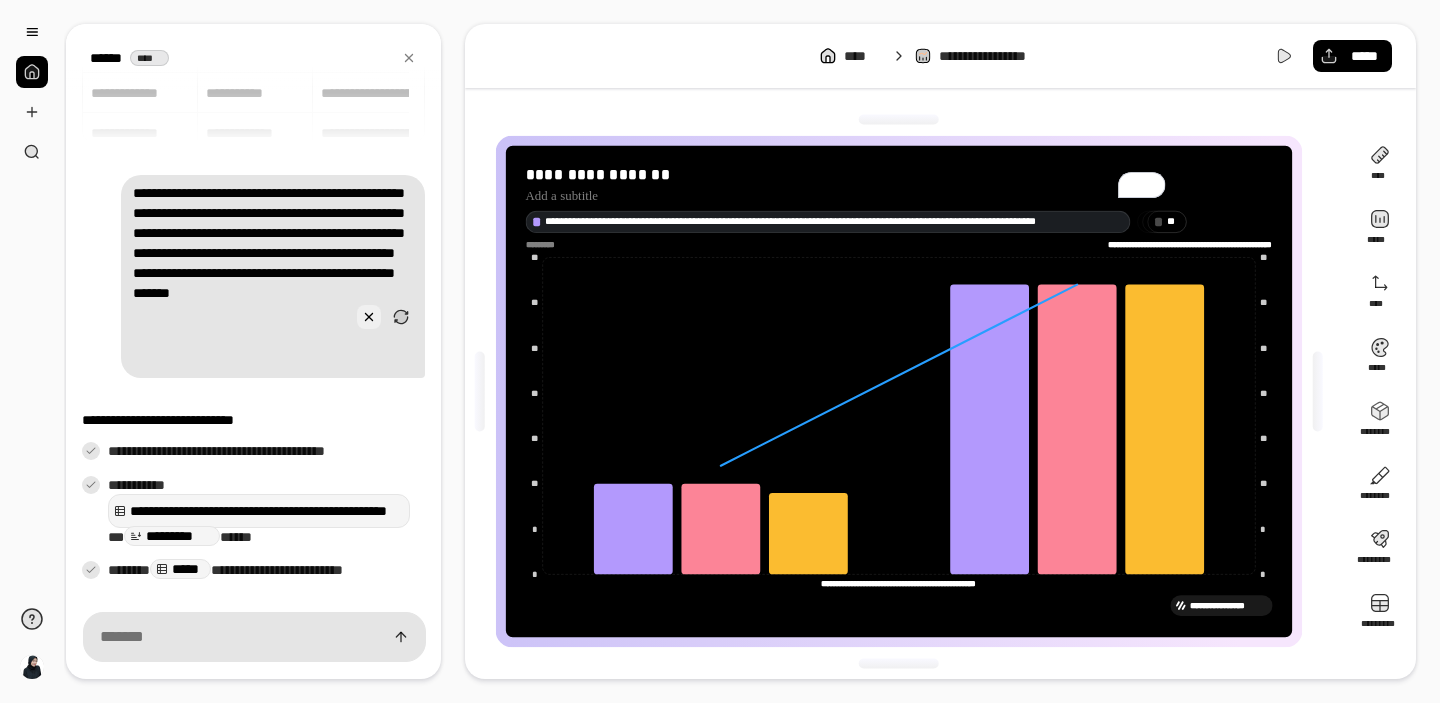 click at bounding box center [369, 317] 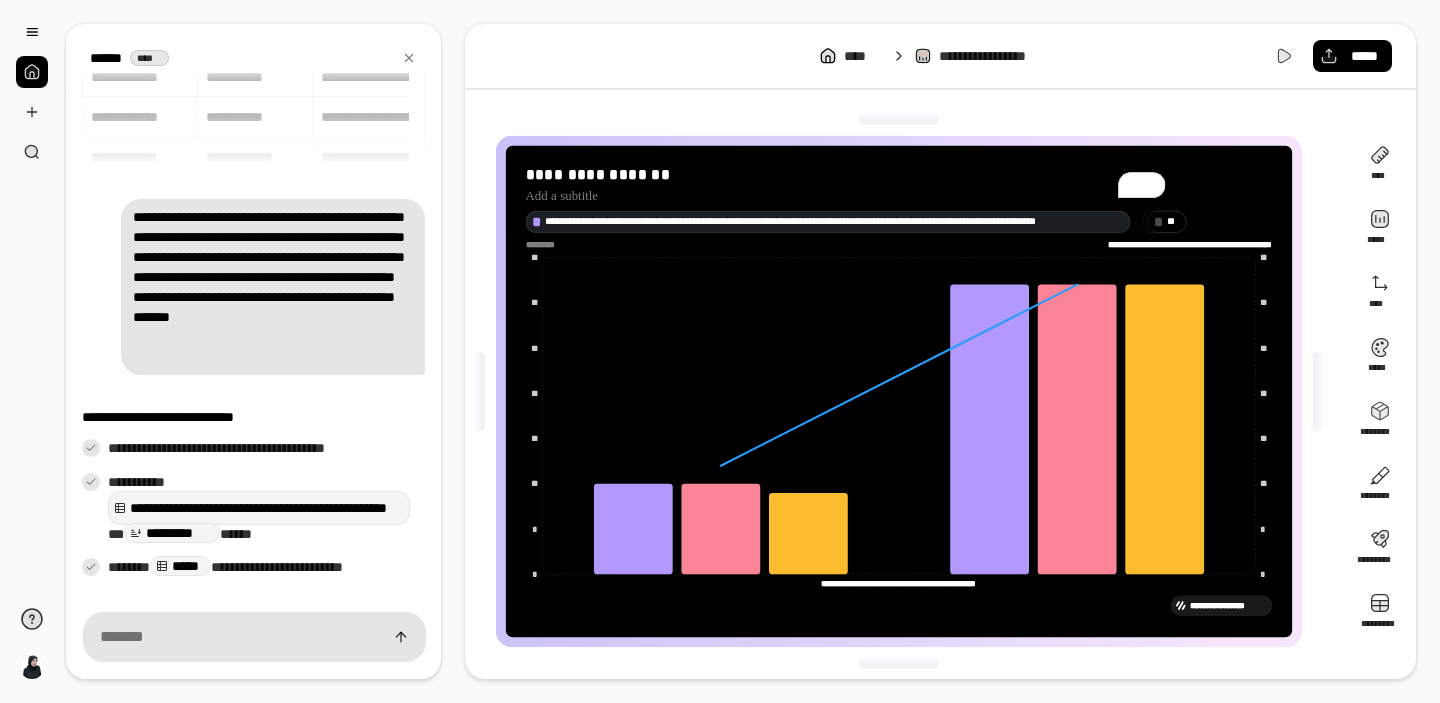 scroll, scrollTop: 0, scrollLeft: 0, axis: both 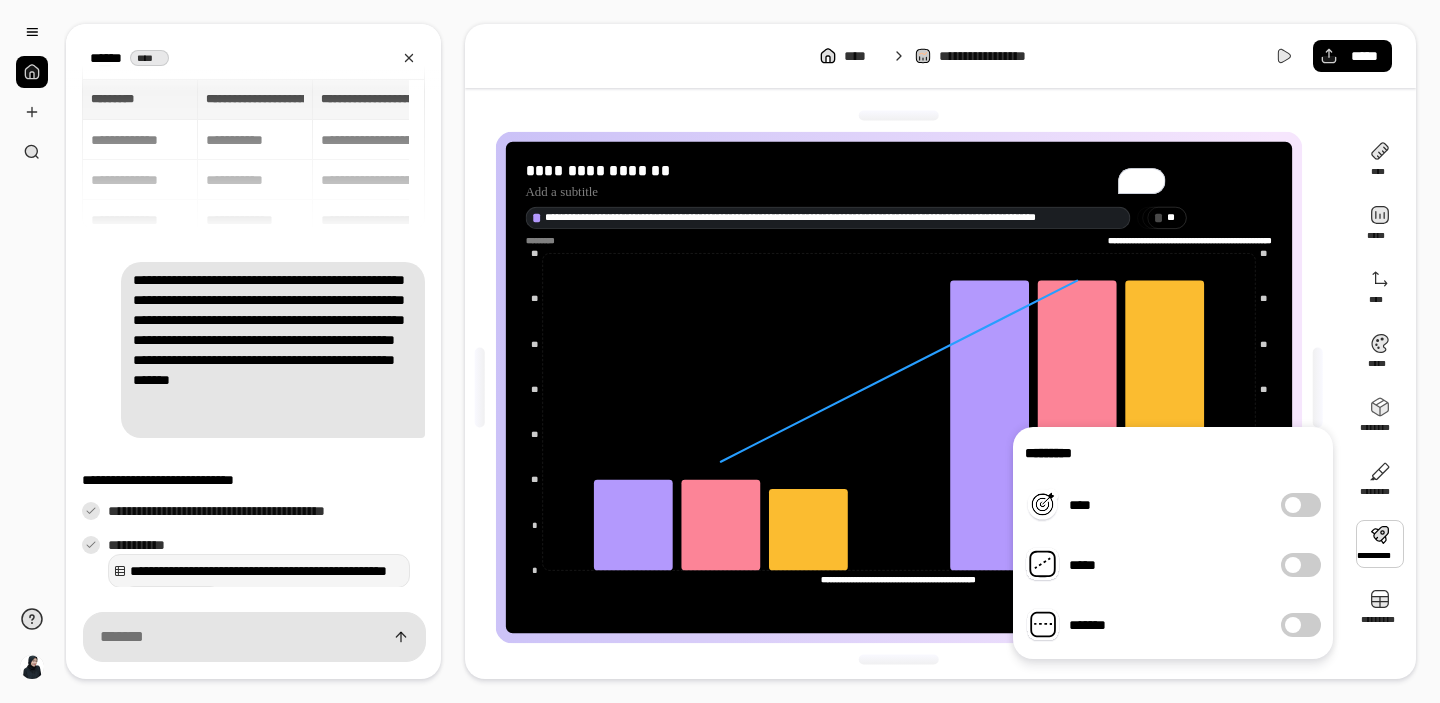 click 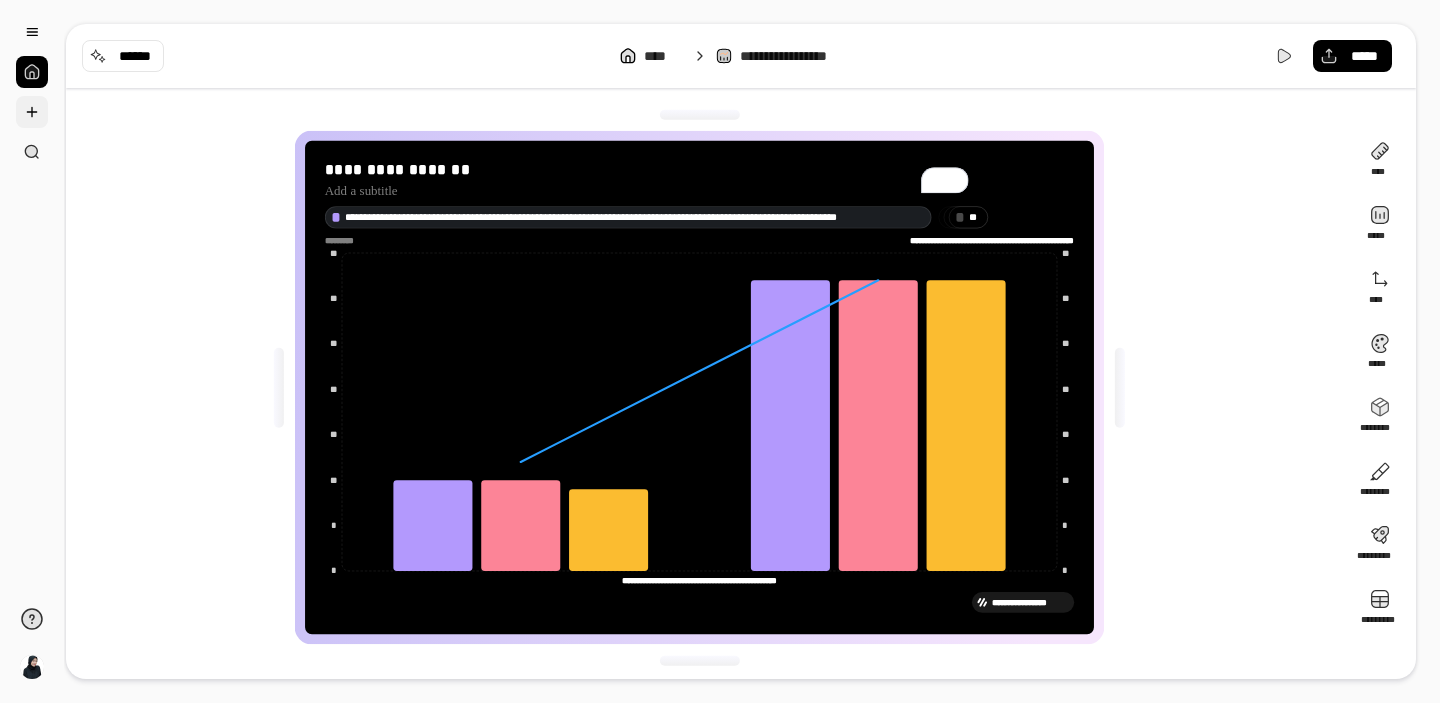 click at bounding box center (32, 112) 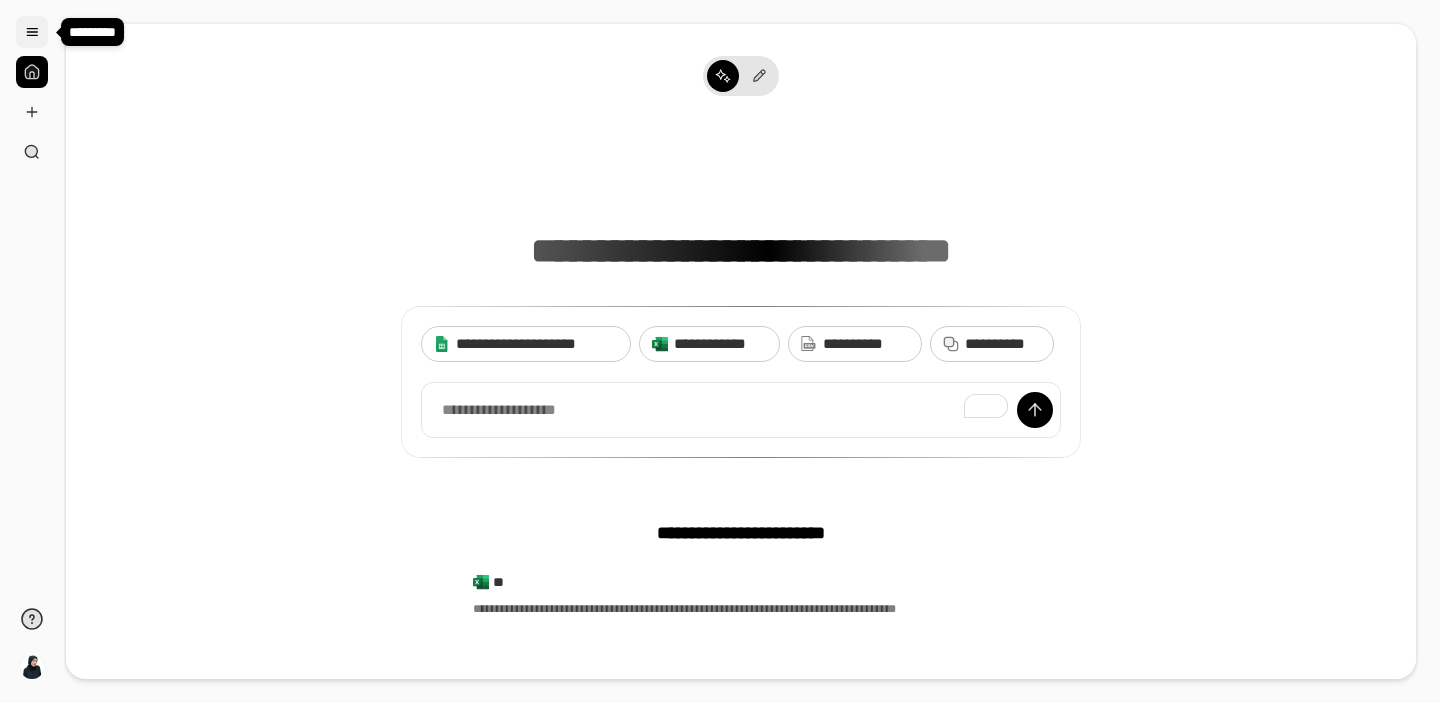 click at bounding box center [32, 32] 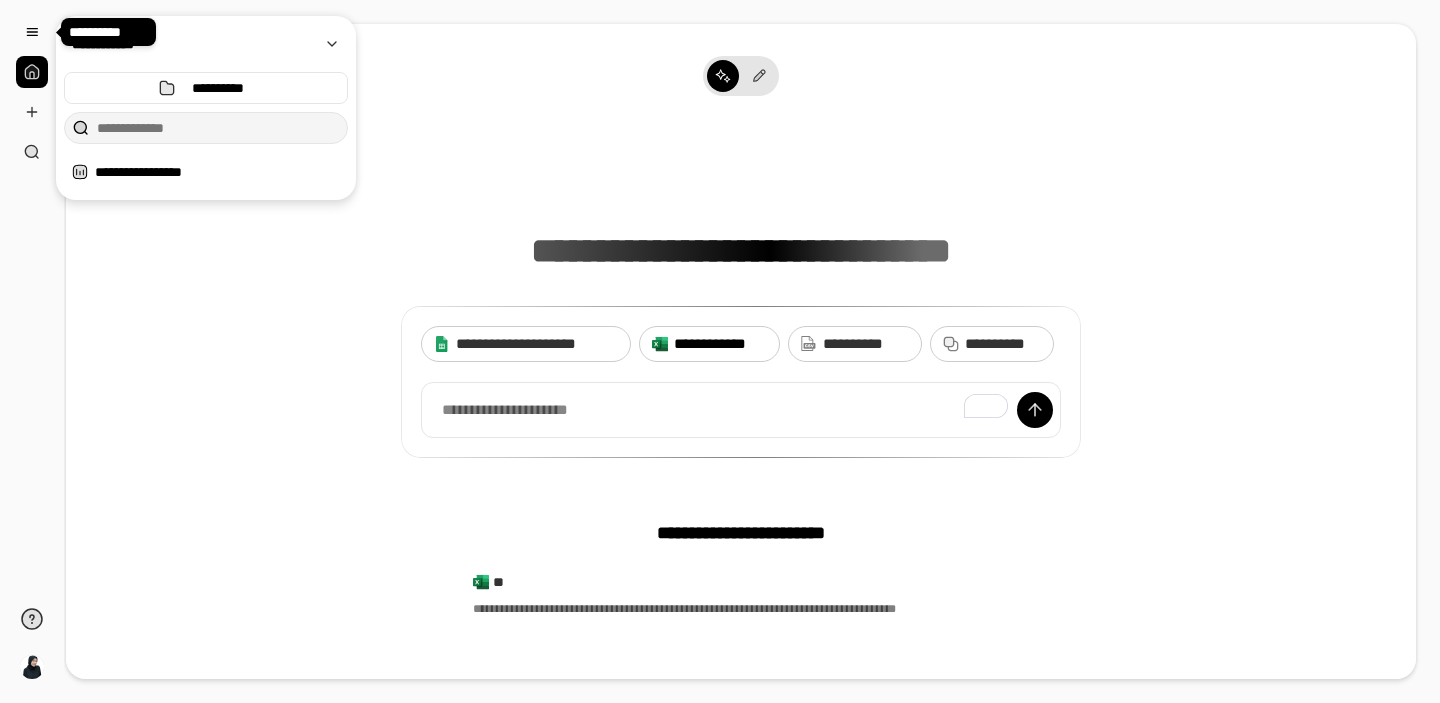 click on "**********" at bounding box center (720, 344) 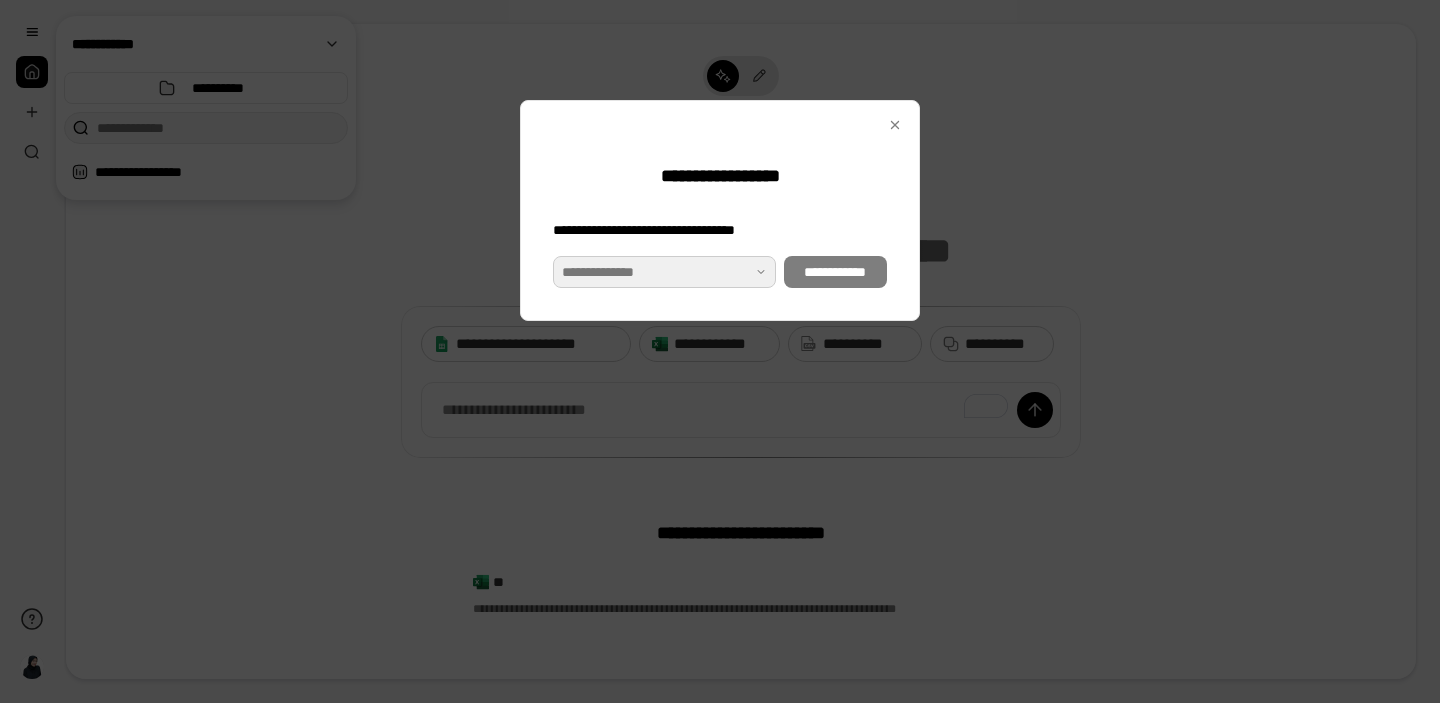 click at bounding box center (664, 272) 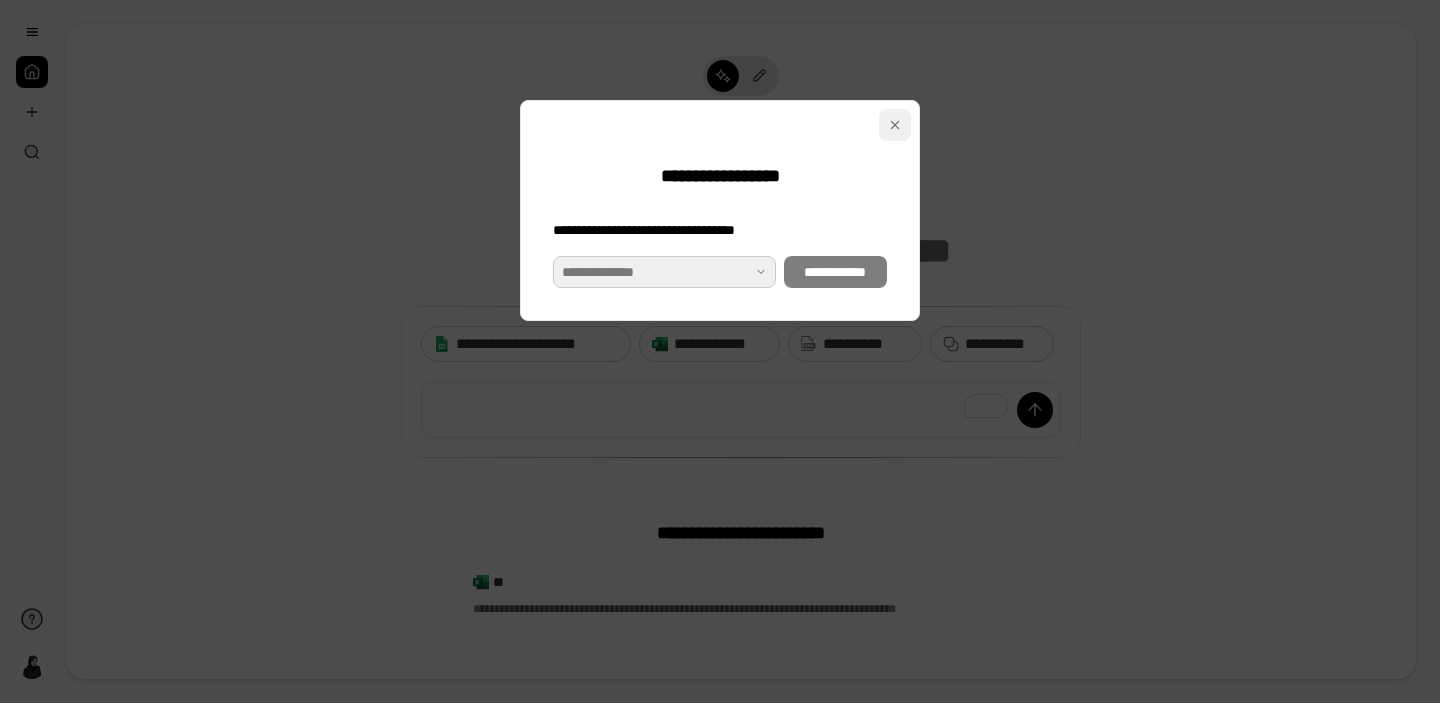 click at bounding box center (895, 125) 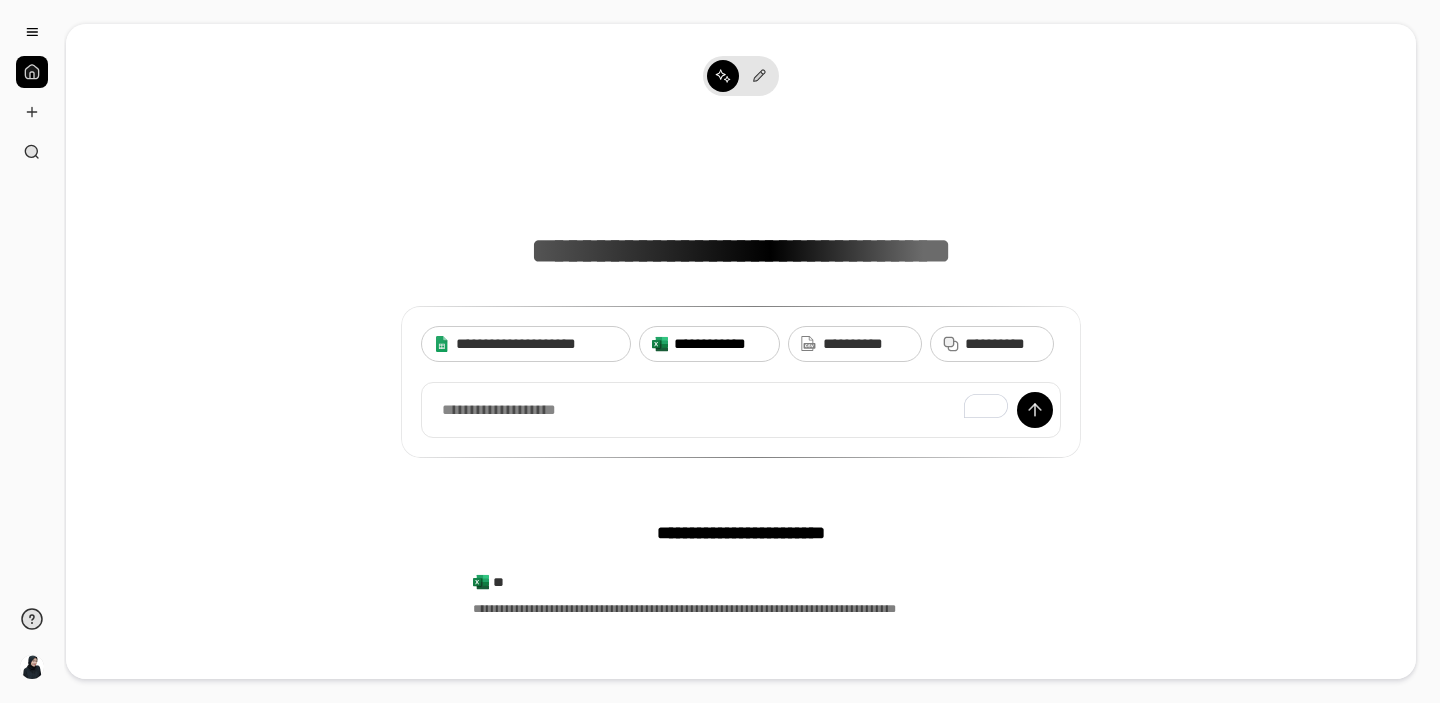 click on "**********" at bounding box center [709, 344] 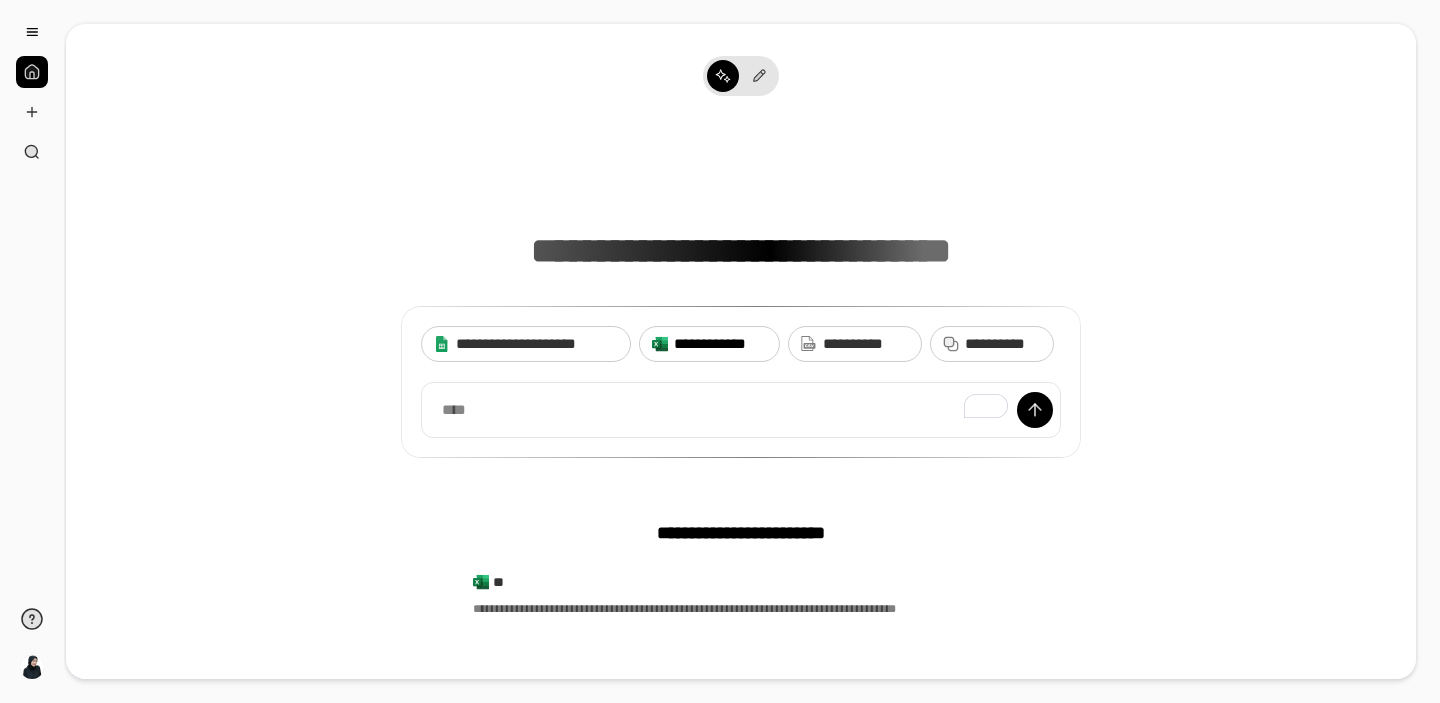 click on "**********" at bounding box center [720, 344] 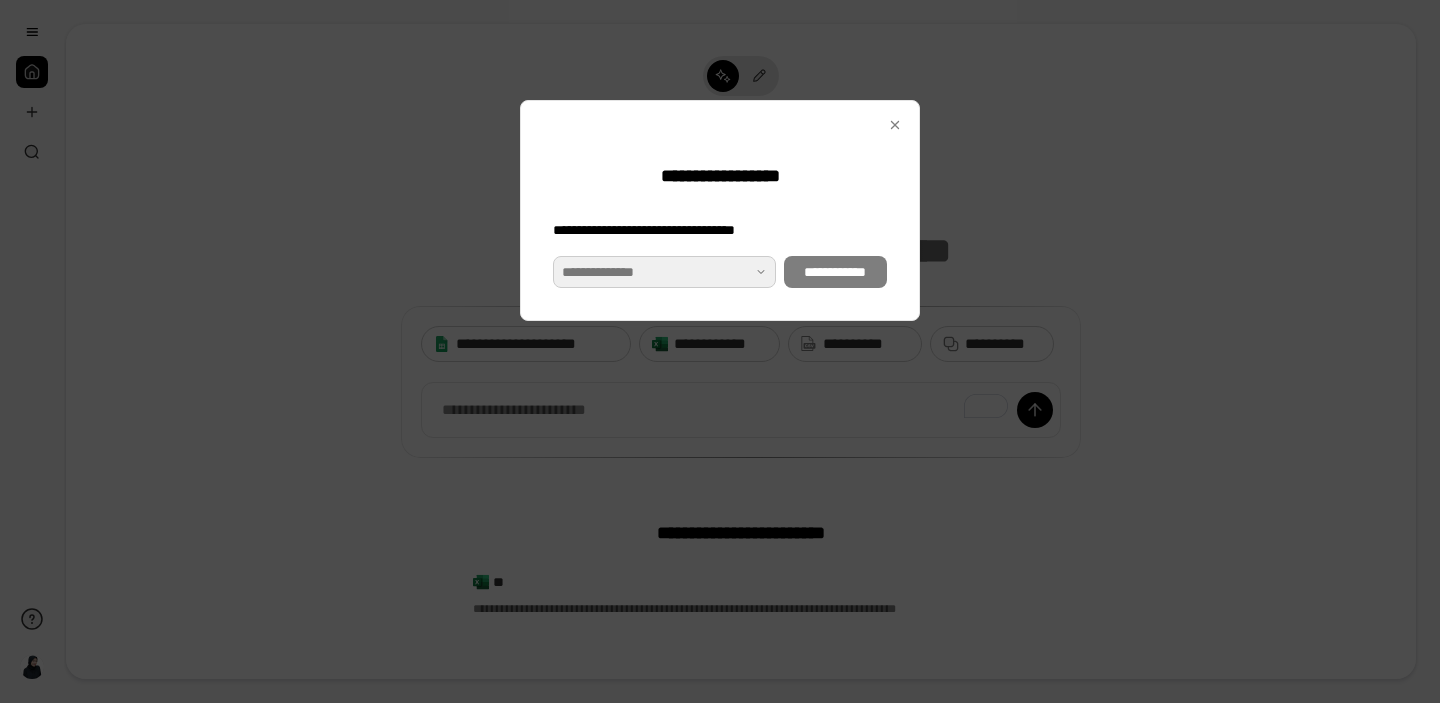 click at bounding box center (664, 272) 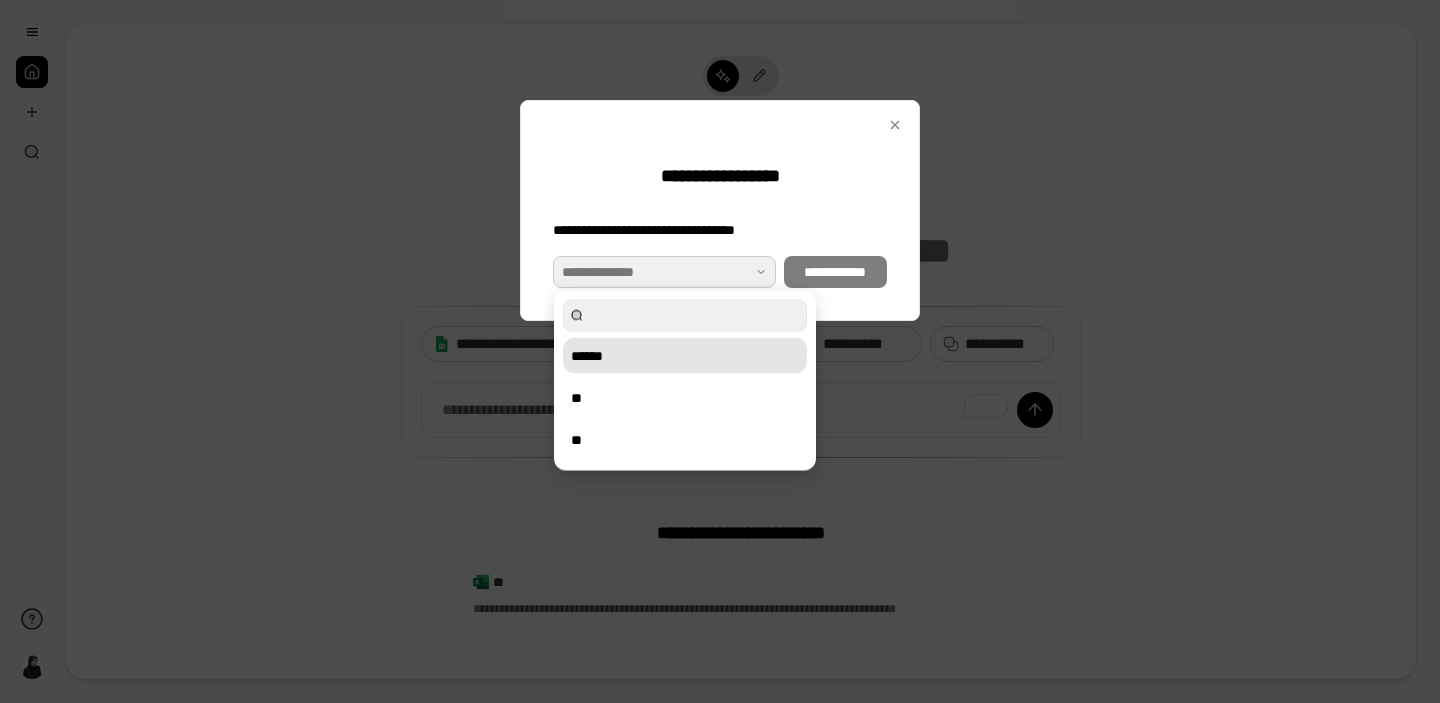 click on "******" at bounding box center [685, 356] 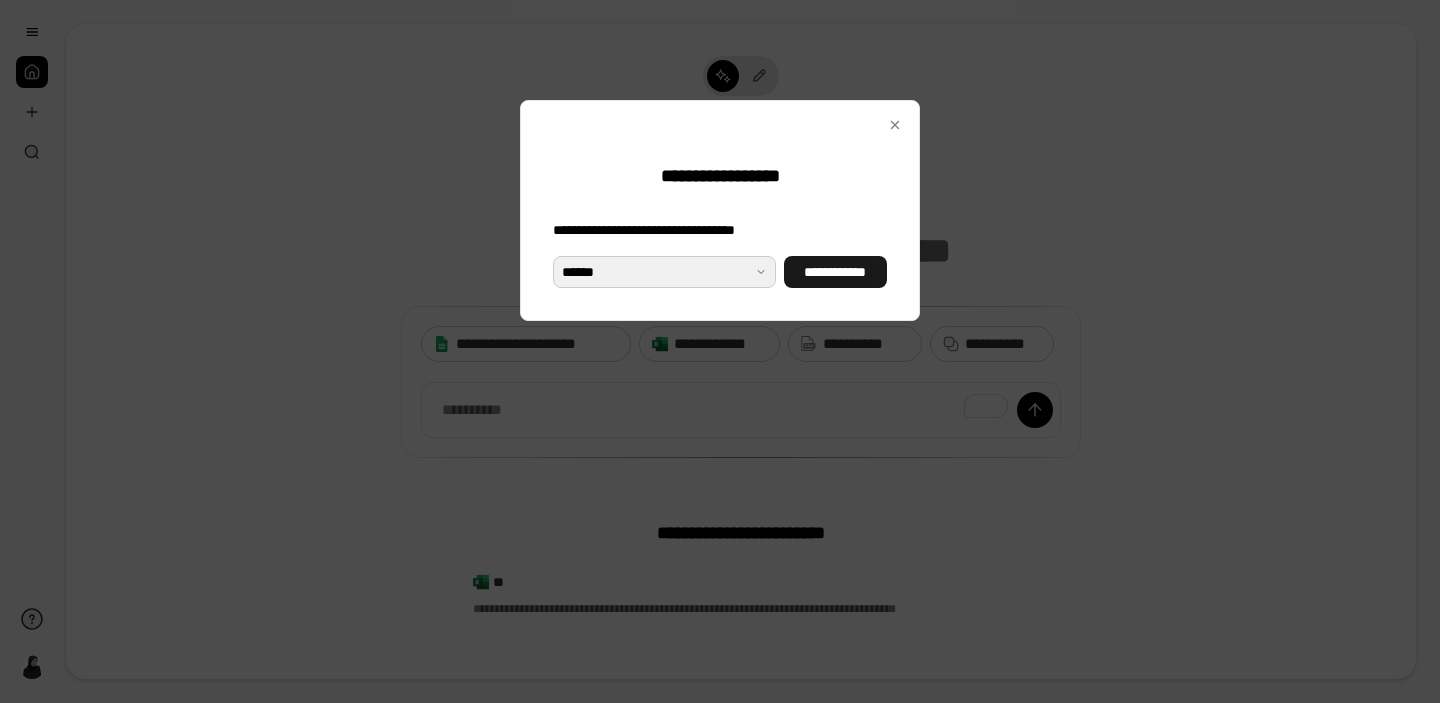 click on "**********" at bounding box center [835, 272] 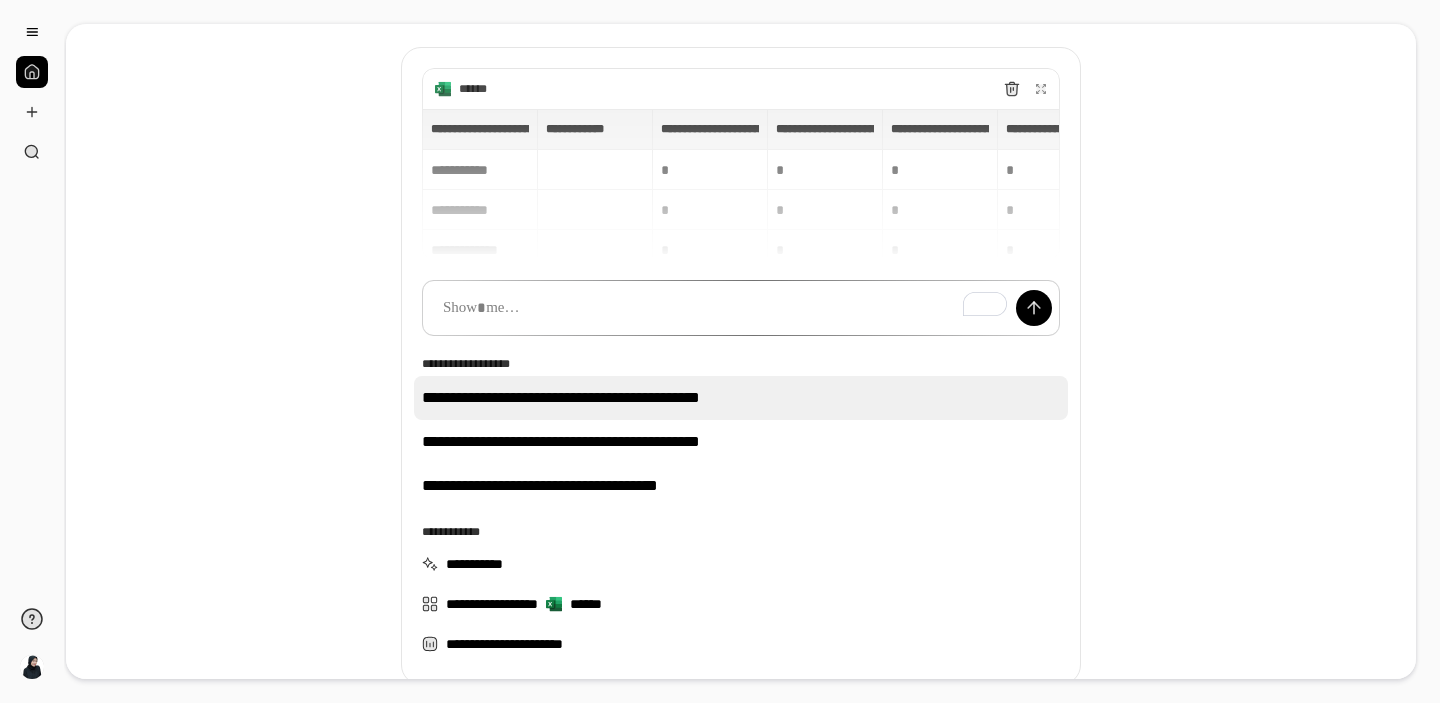 scroll, scrollTop: 128, scrollLeft: 0, axis: vertical 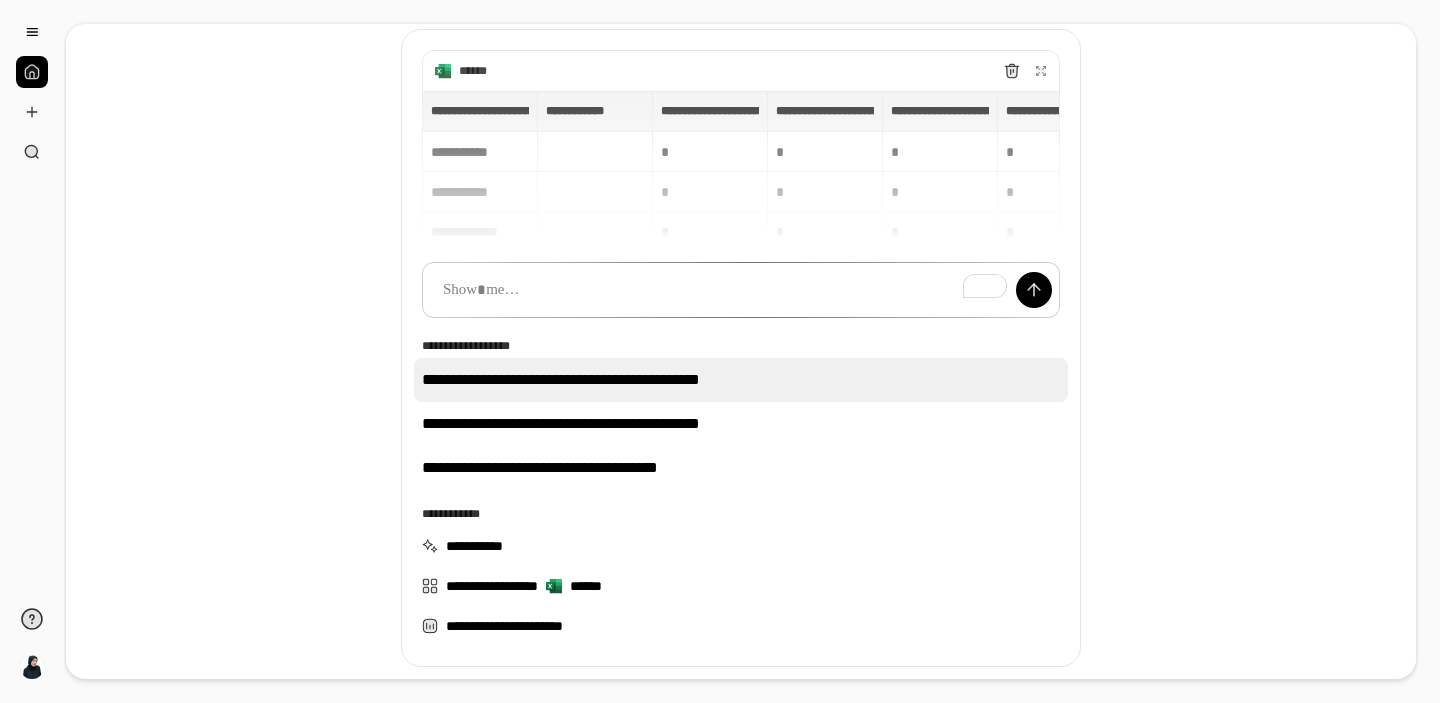 click on "**********" at bounding box center [741, 380] 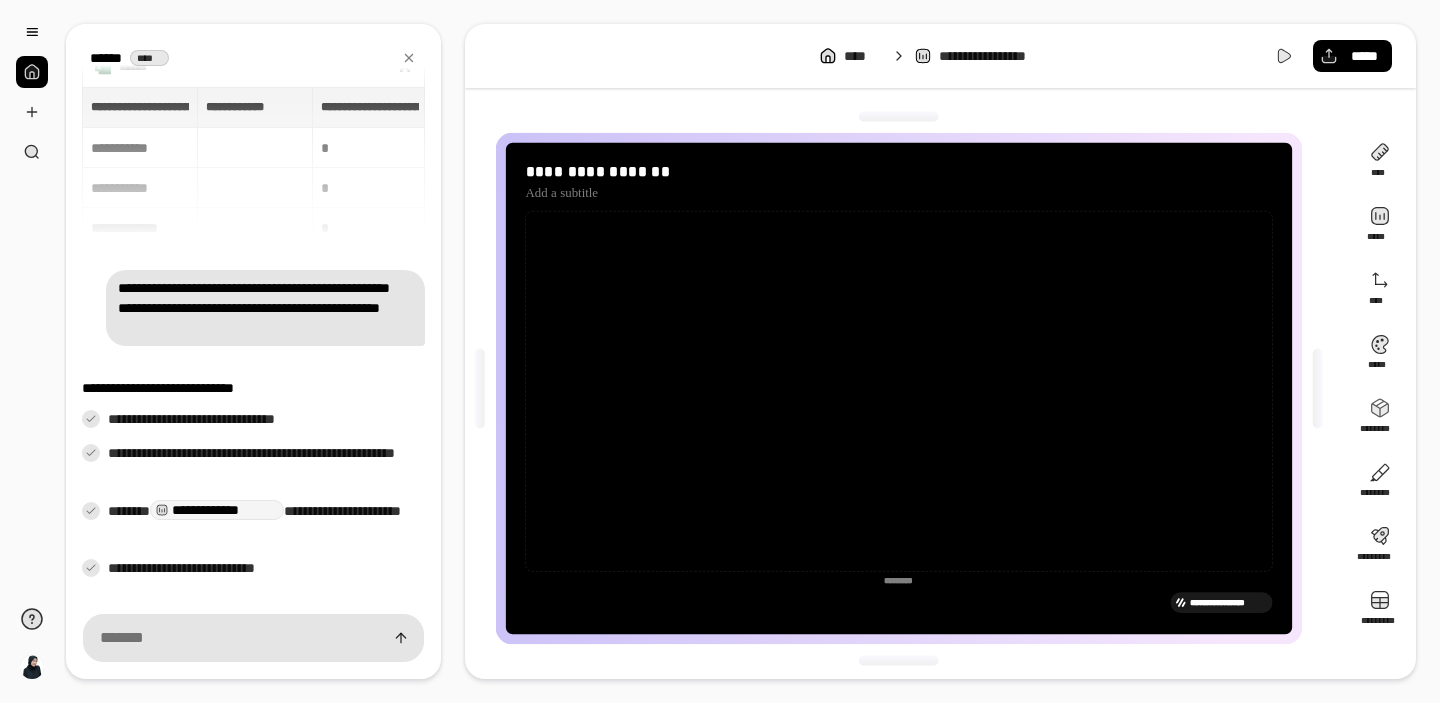scroll, scrollTop: 4, scrollLeft: 0, axis: vertical 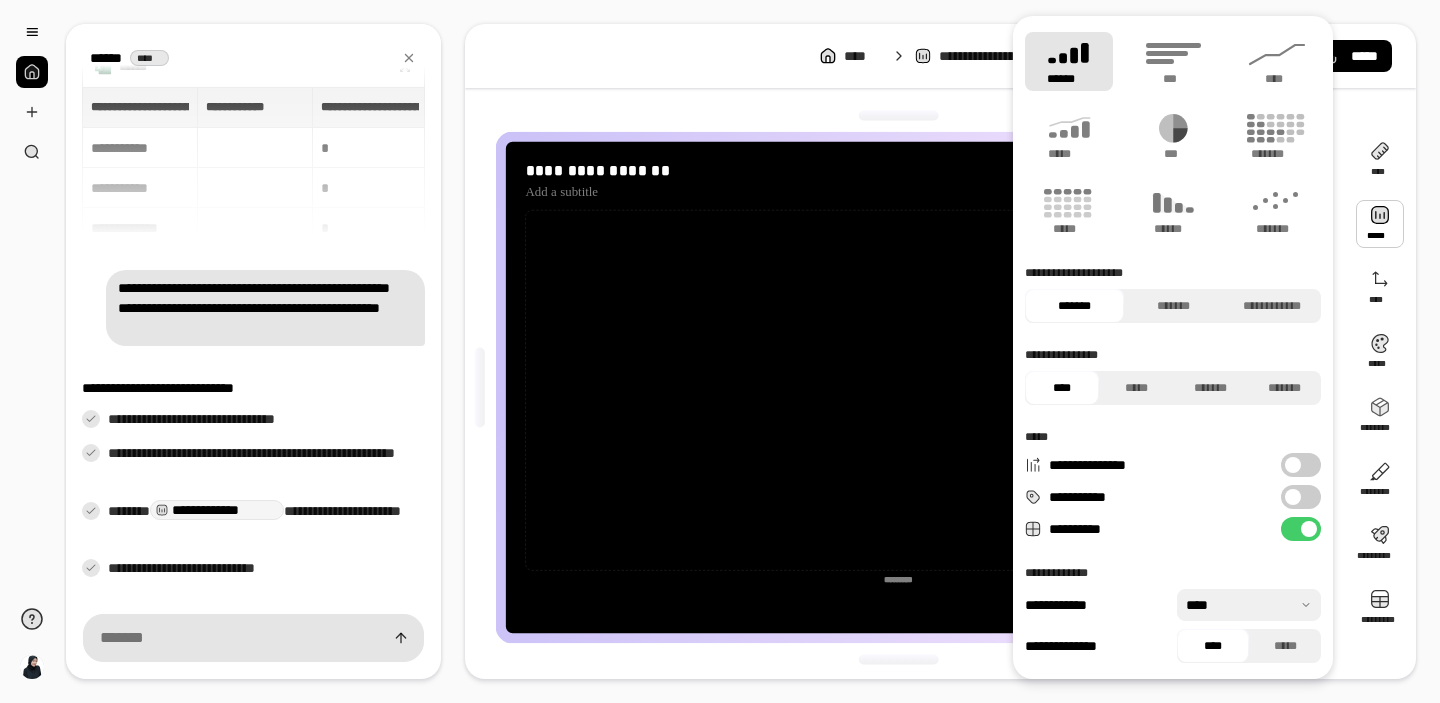 click at bounding box center [1380, 224] 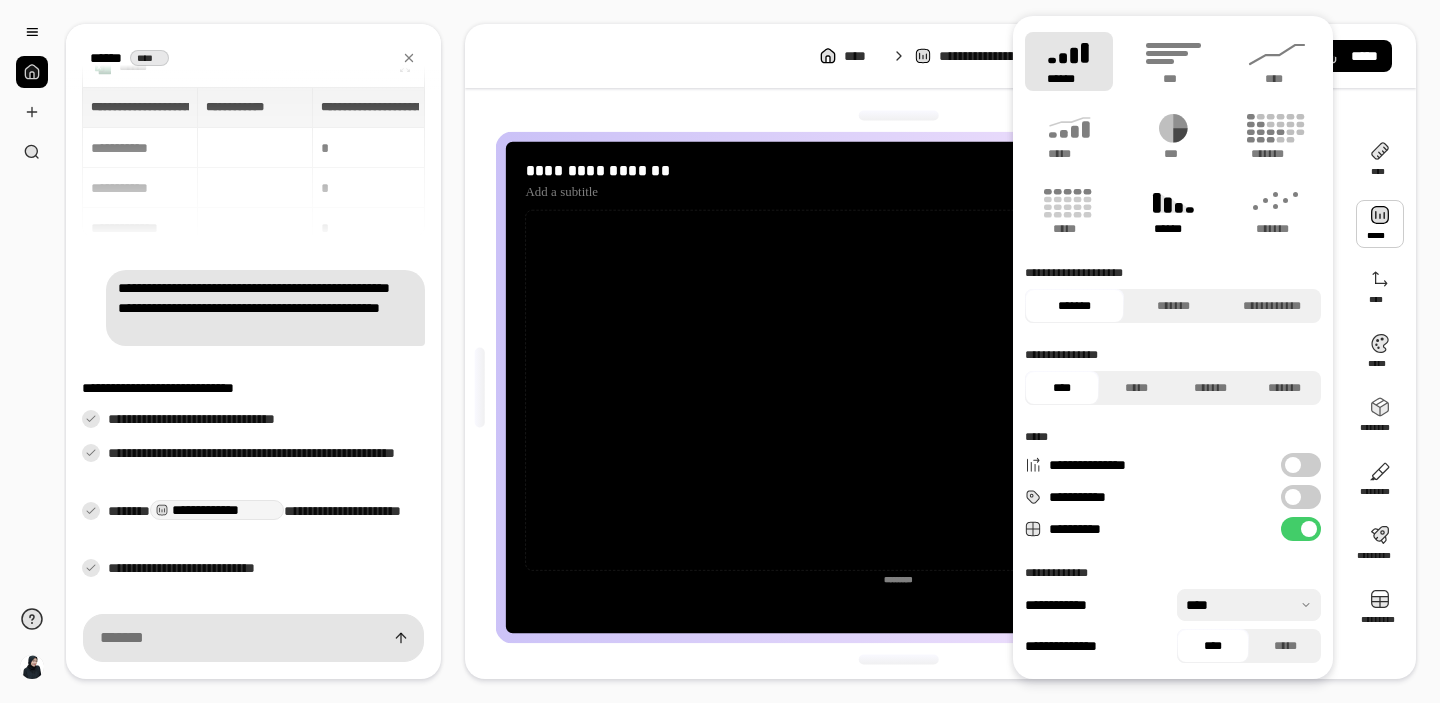 click 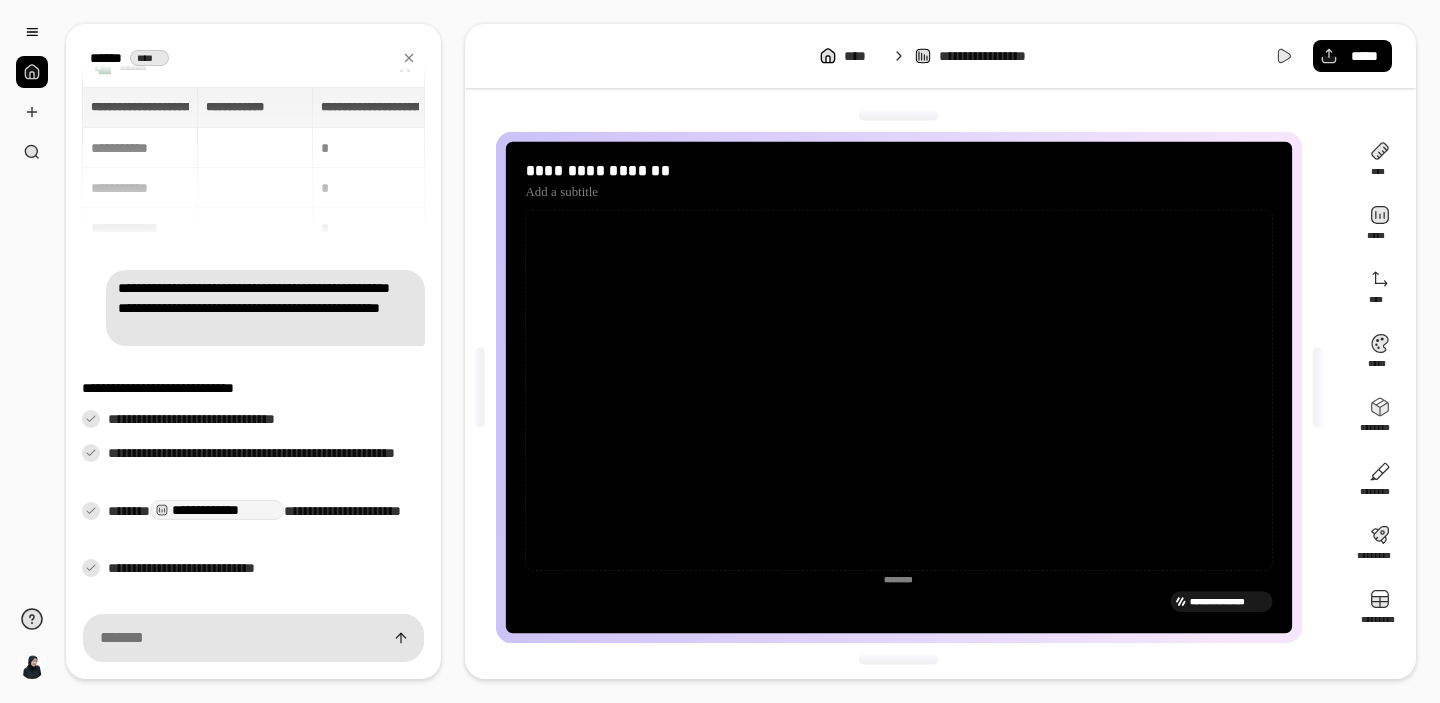 click on "**********" at bounding box center [940, 56] 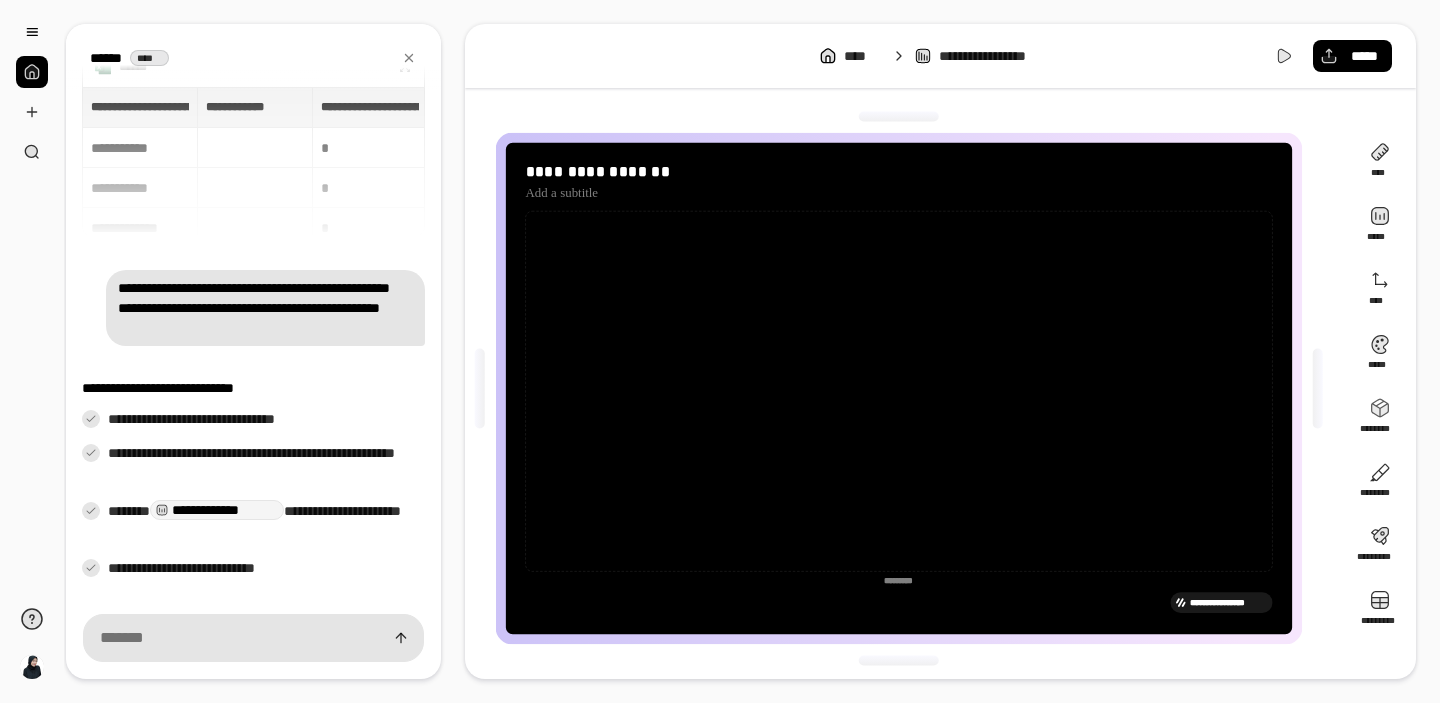 scroll, scrollTop: 4, scrollLeft: 0, axis: vertical 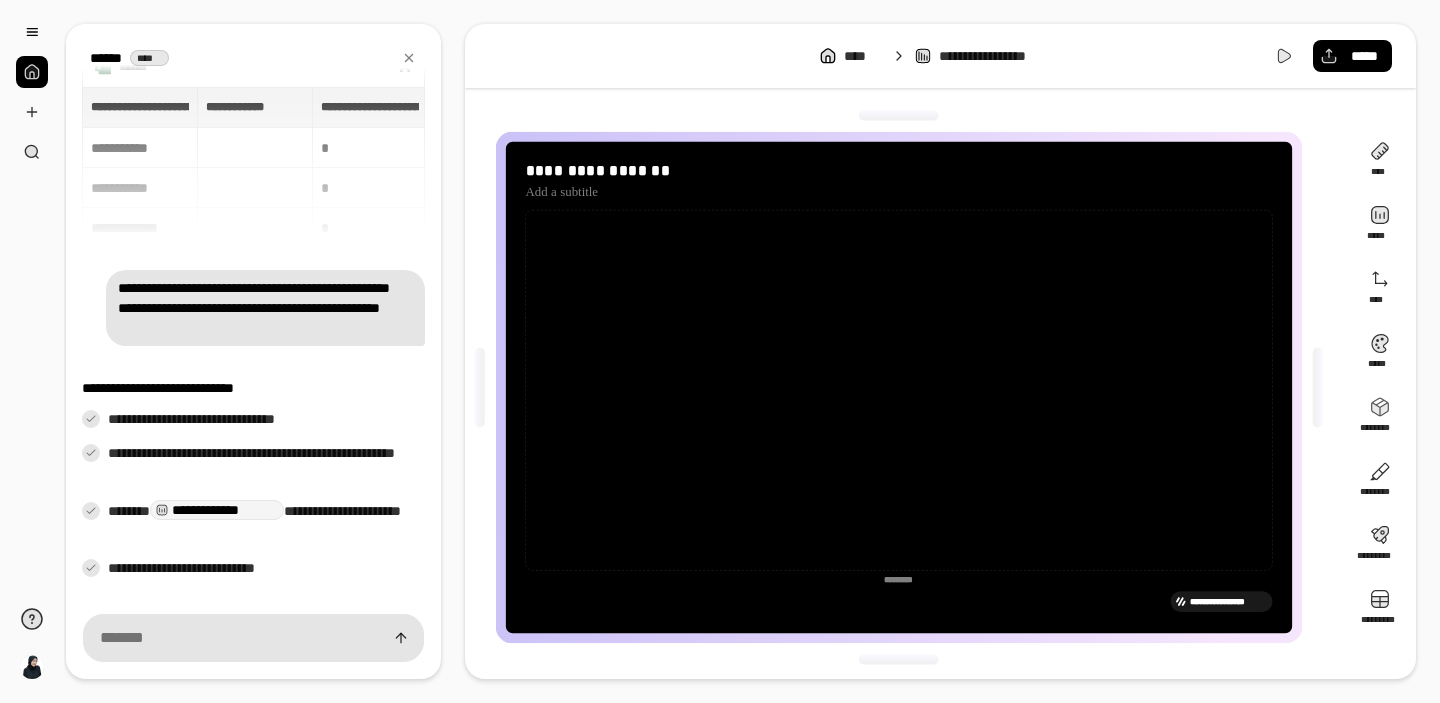 click on "**********" at bounding box center (253, 162) 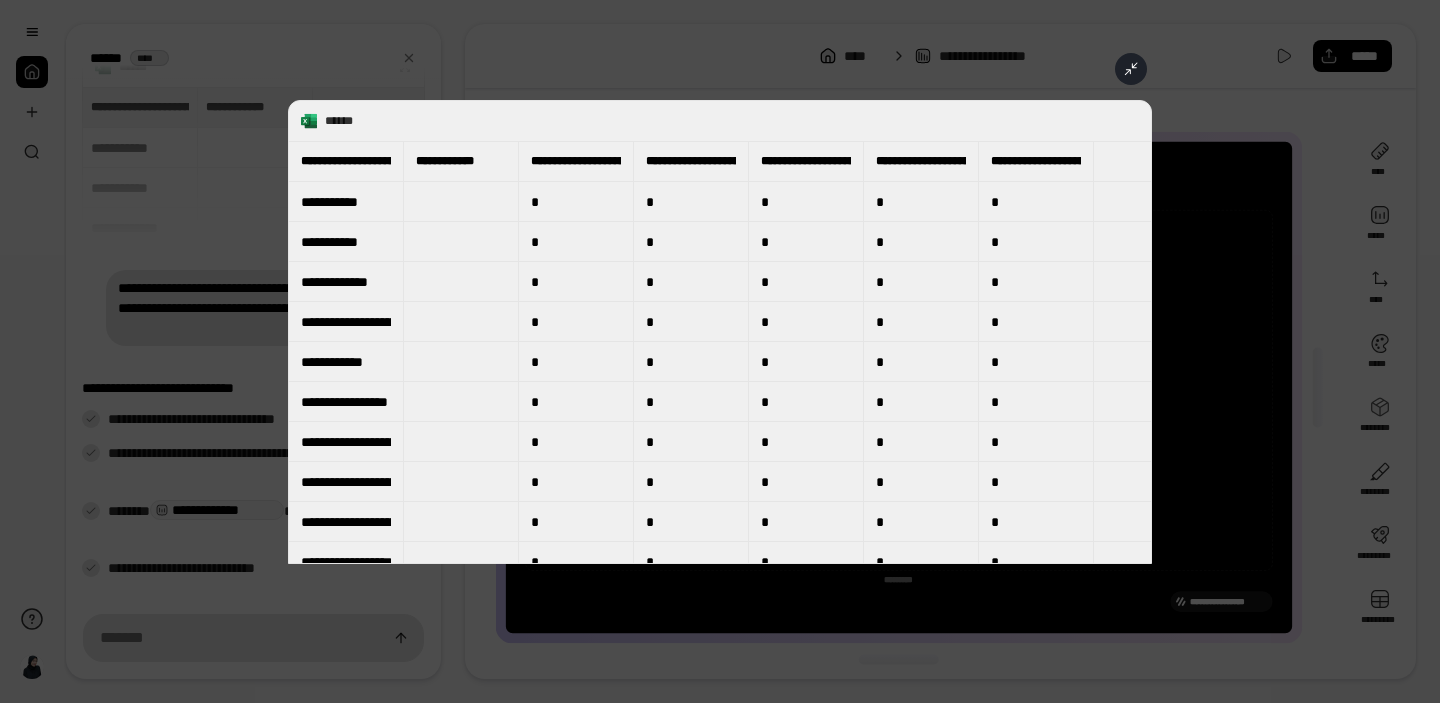 click on "**********" at bounding box center [576, 161] 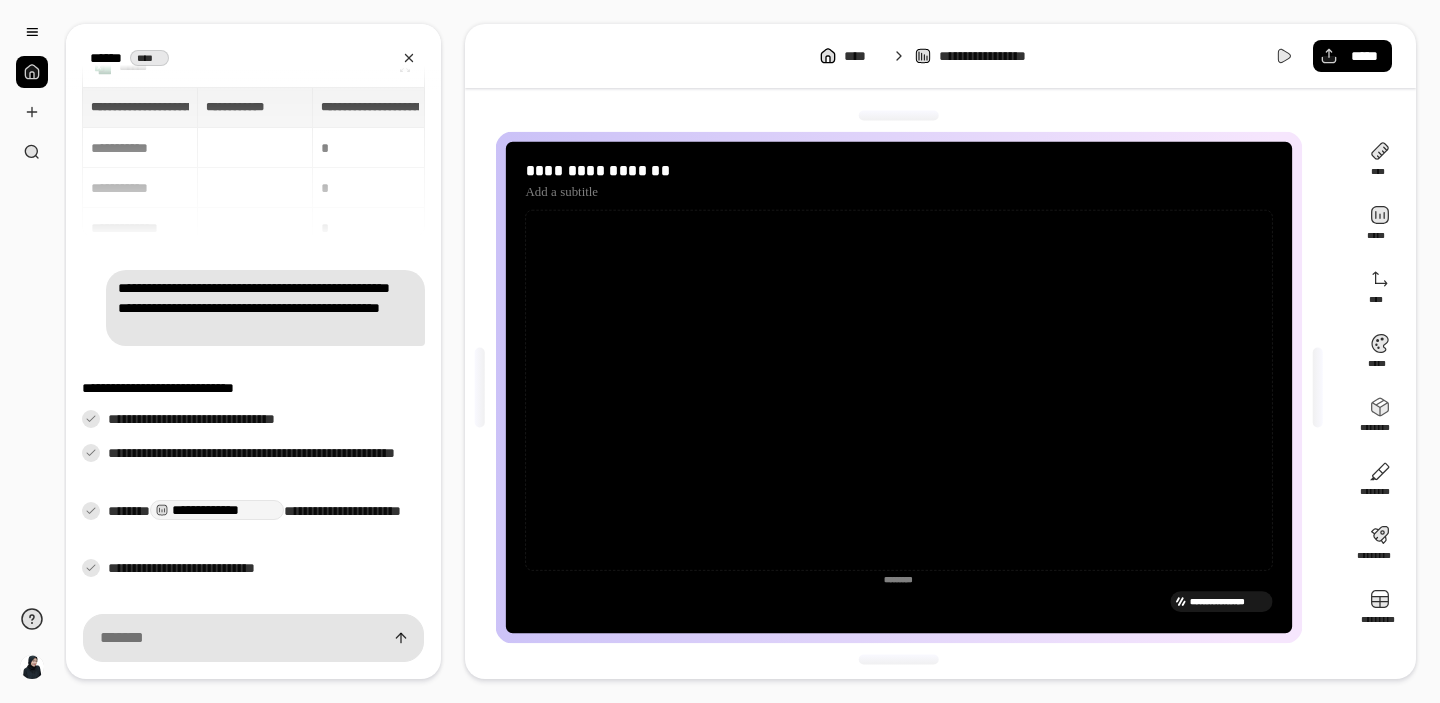 click 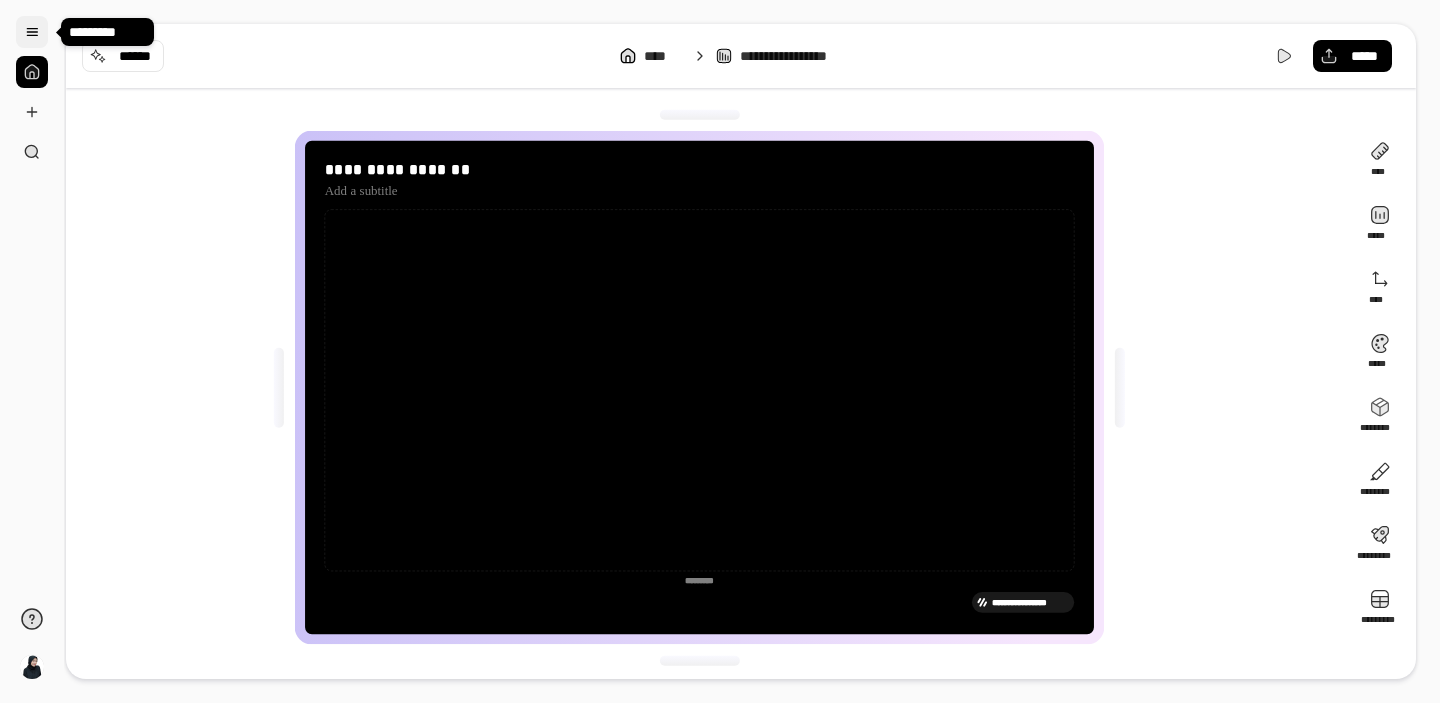 click at bounding box center (32, 32) 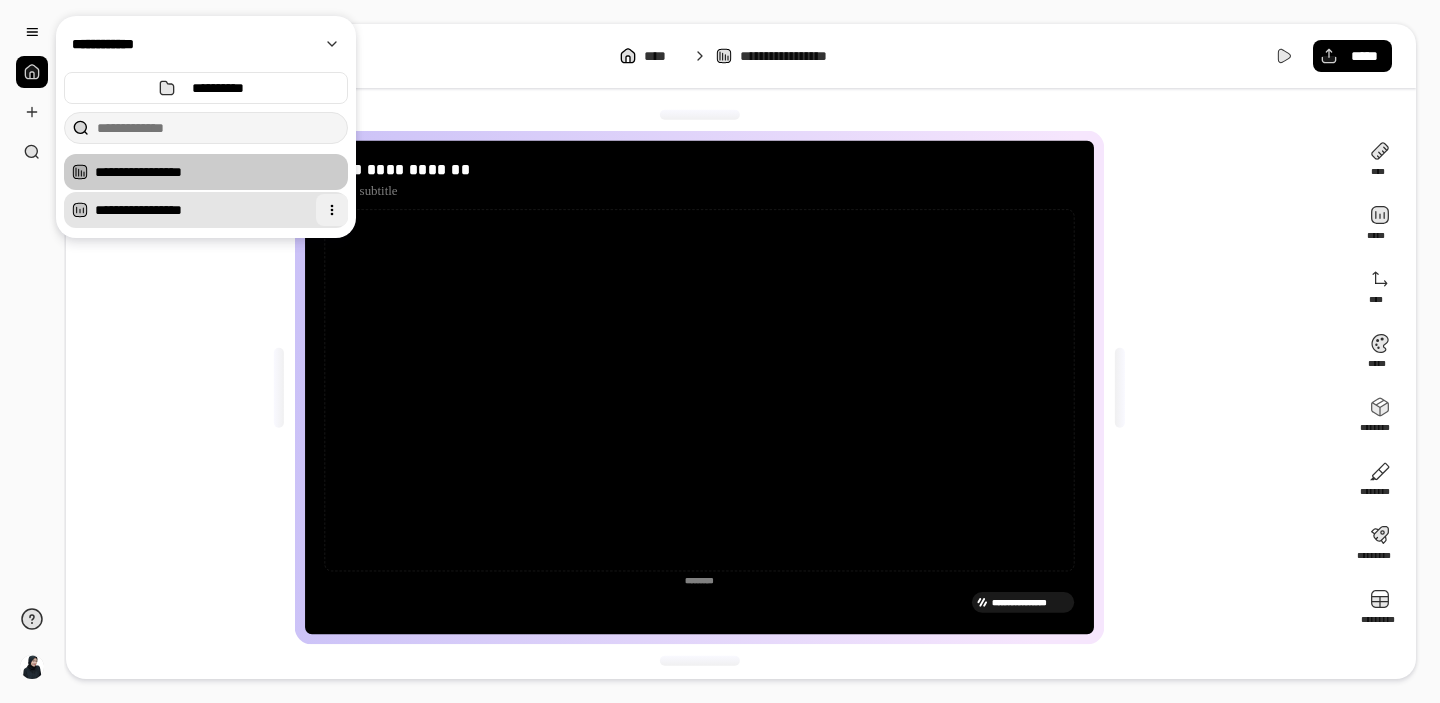 click at bounding box center (332, 210) 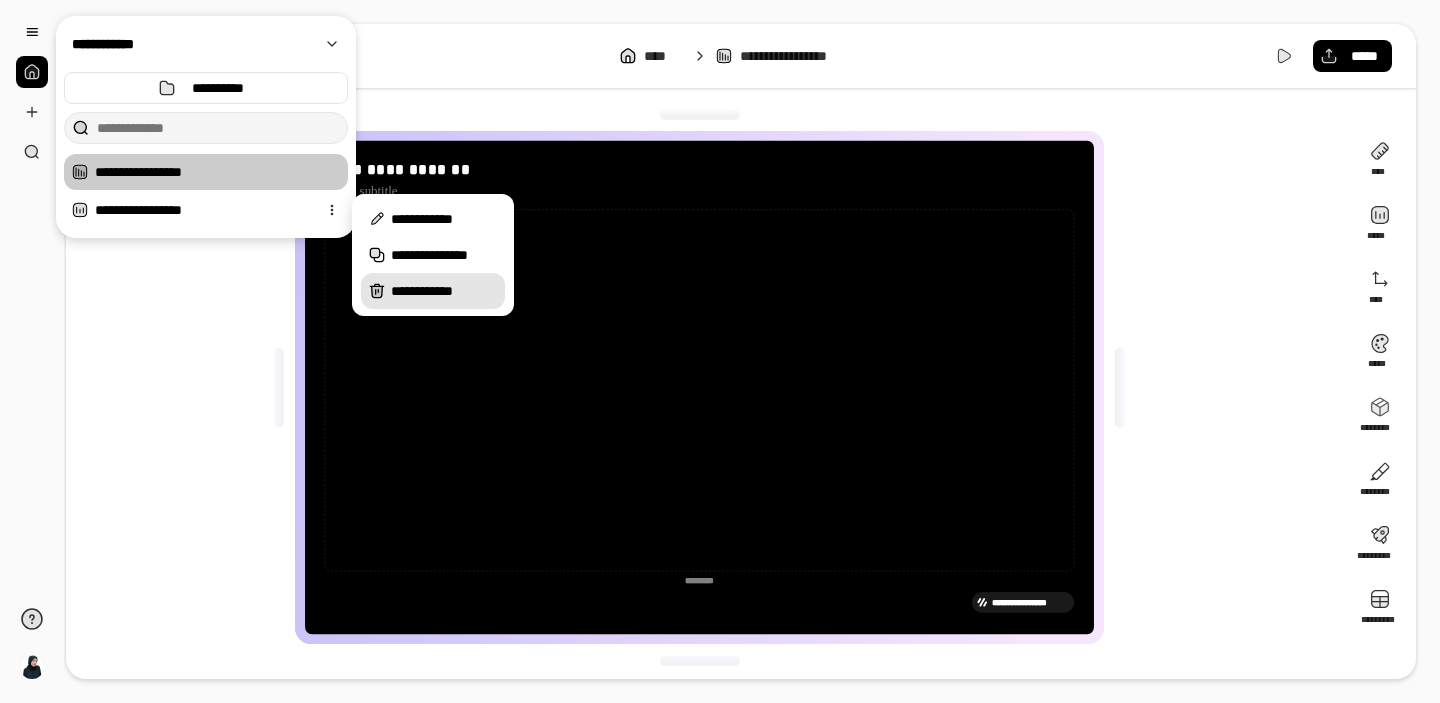 click on "**********" at bounding box center [444, 291] 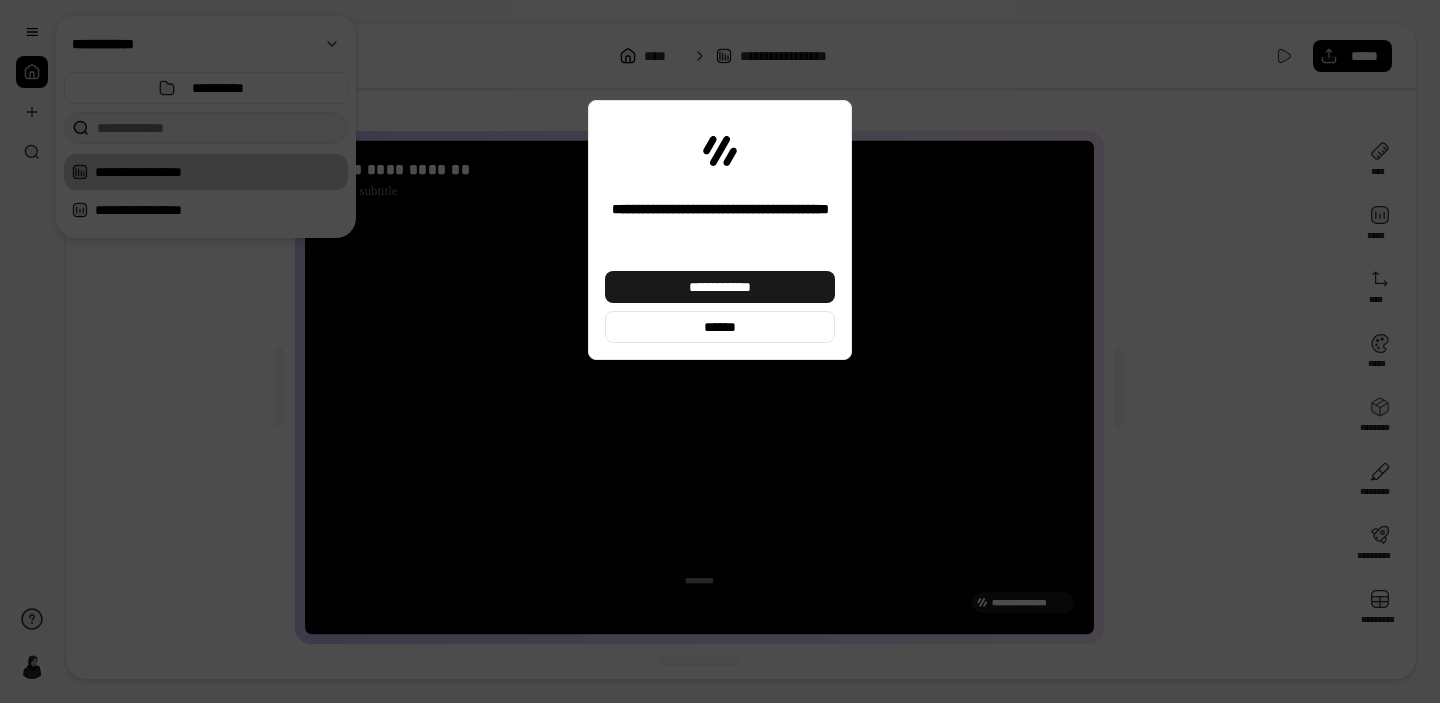 click on "**********" at bounding box center (720, 287) 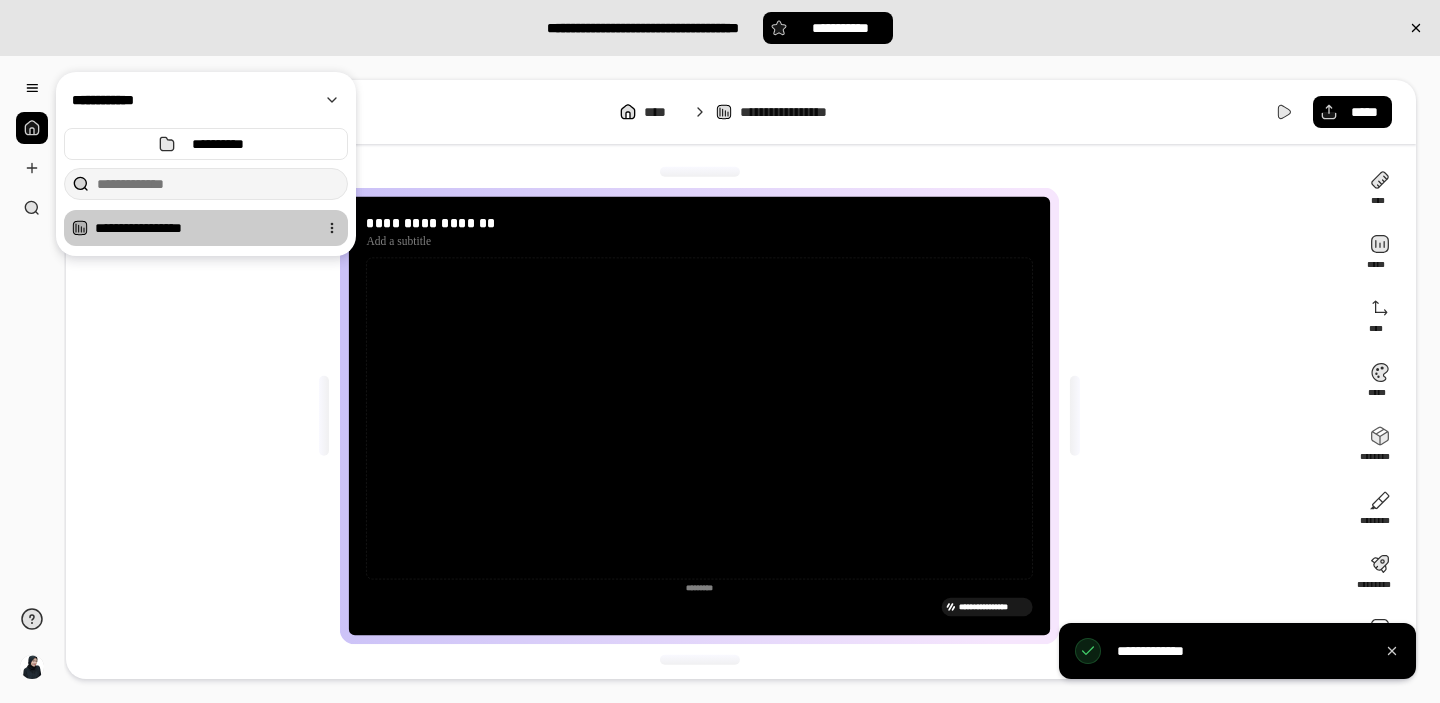 click on "**********" at bounding box center [202, 228] 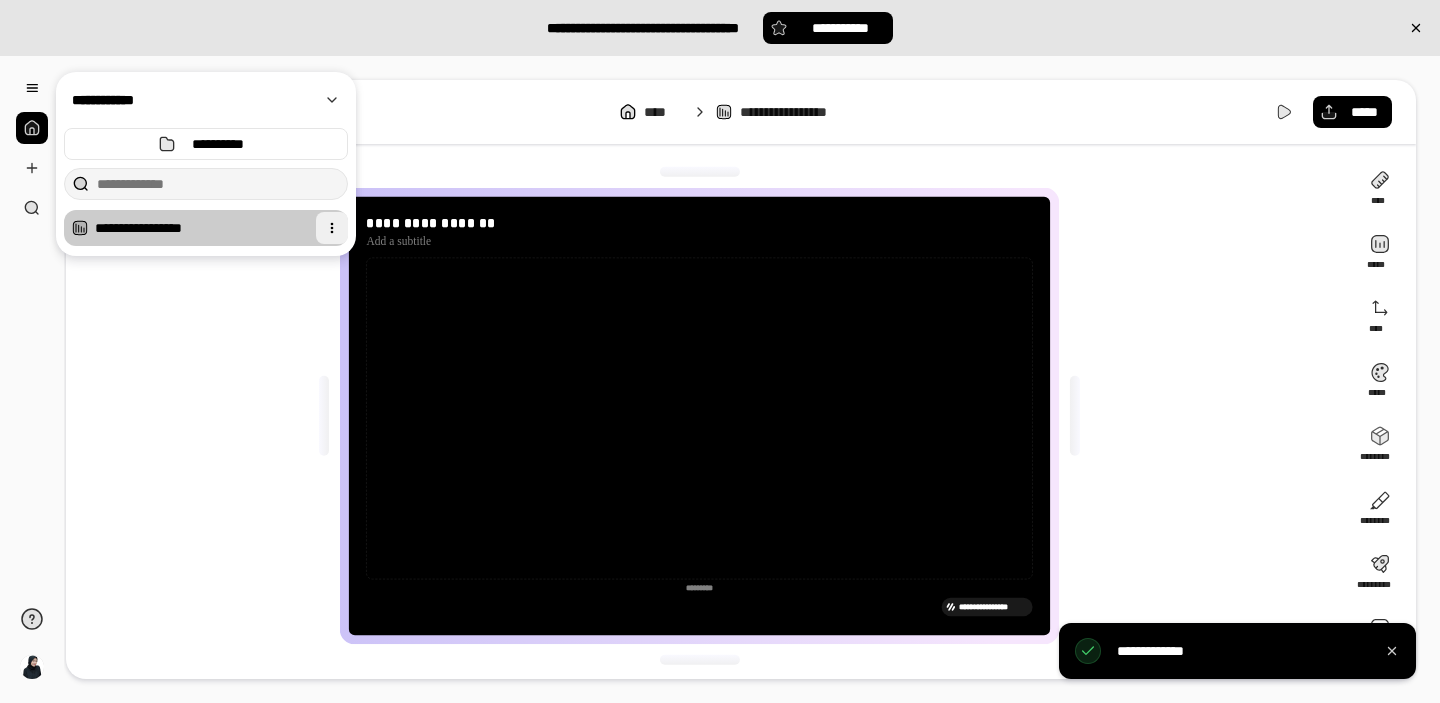 click at bounding box center (332, 228) 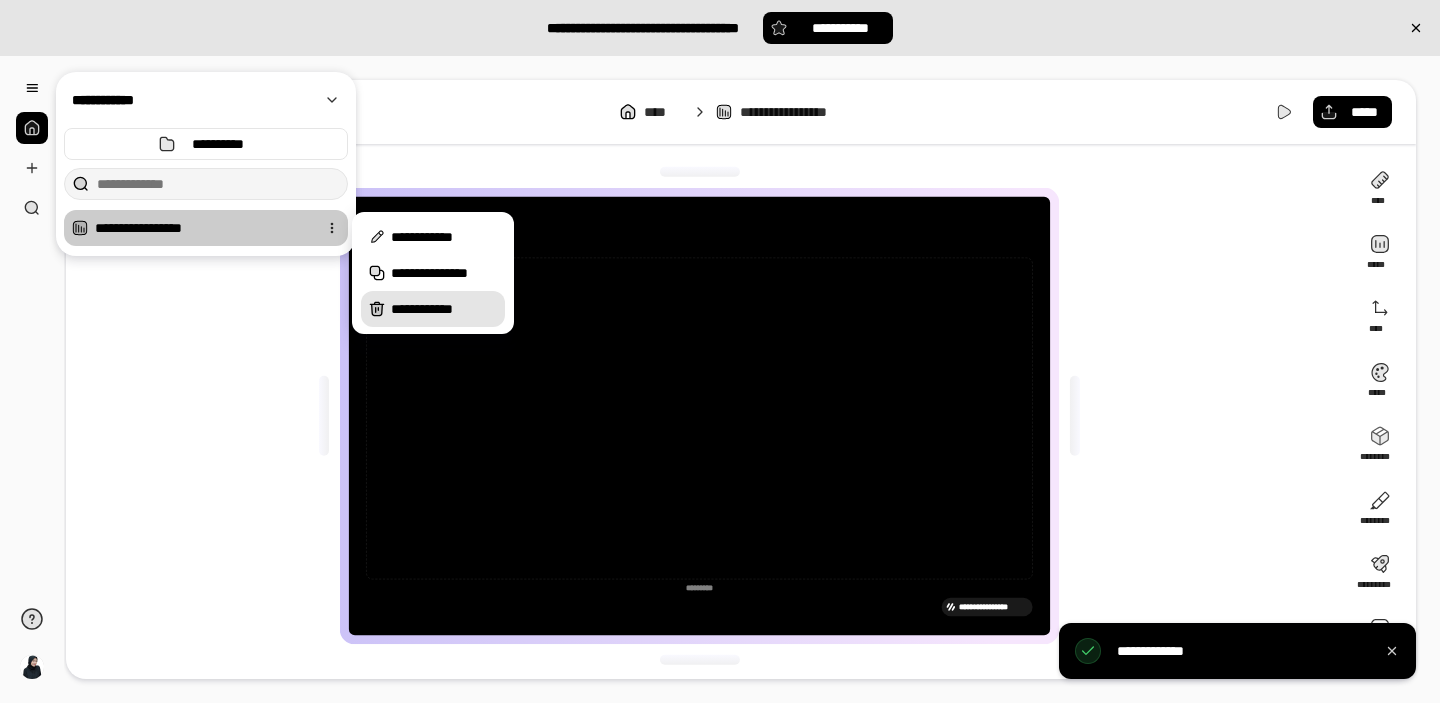 click on "**********" at bounding box center (433, 309) 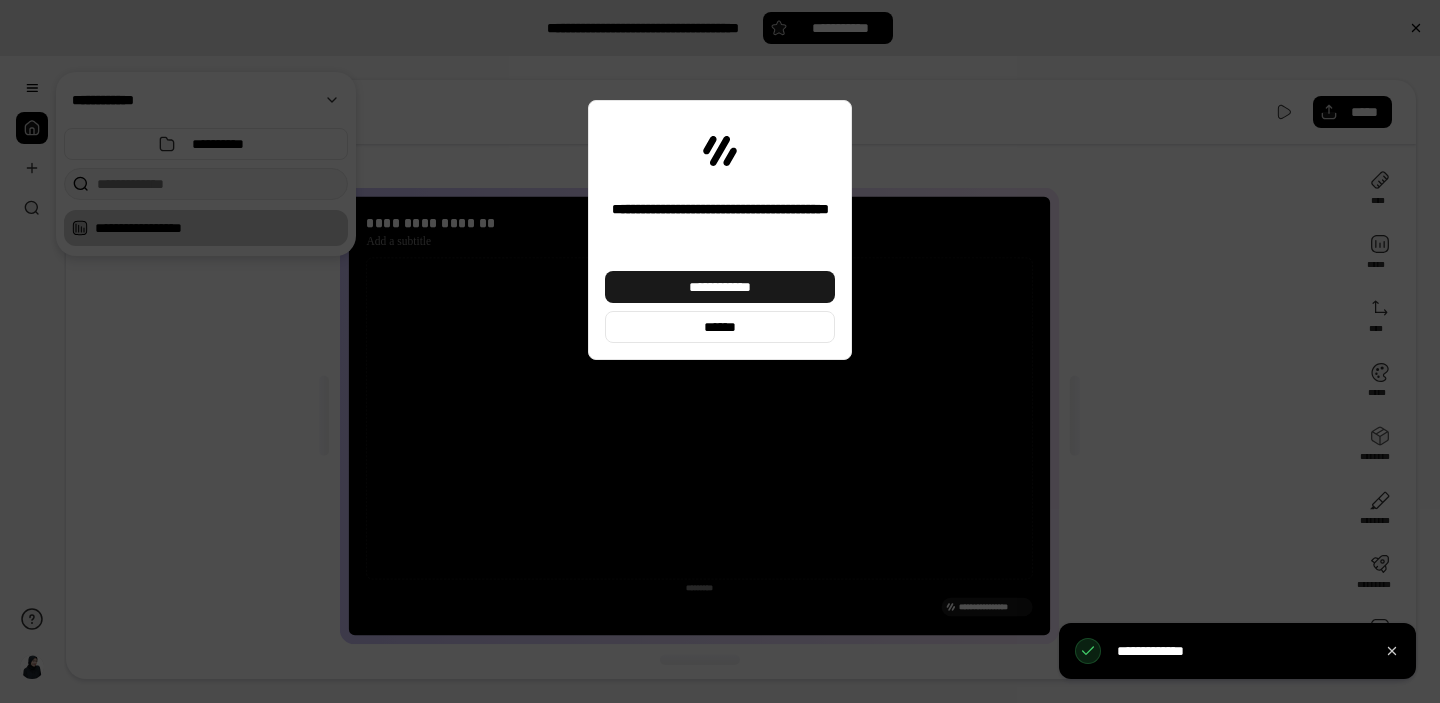 click on "**********" at bounding box center (720, 287) 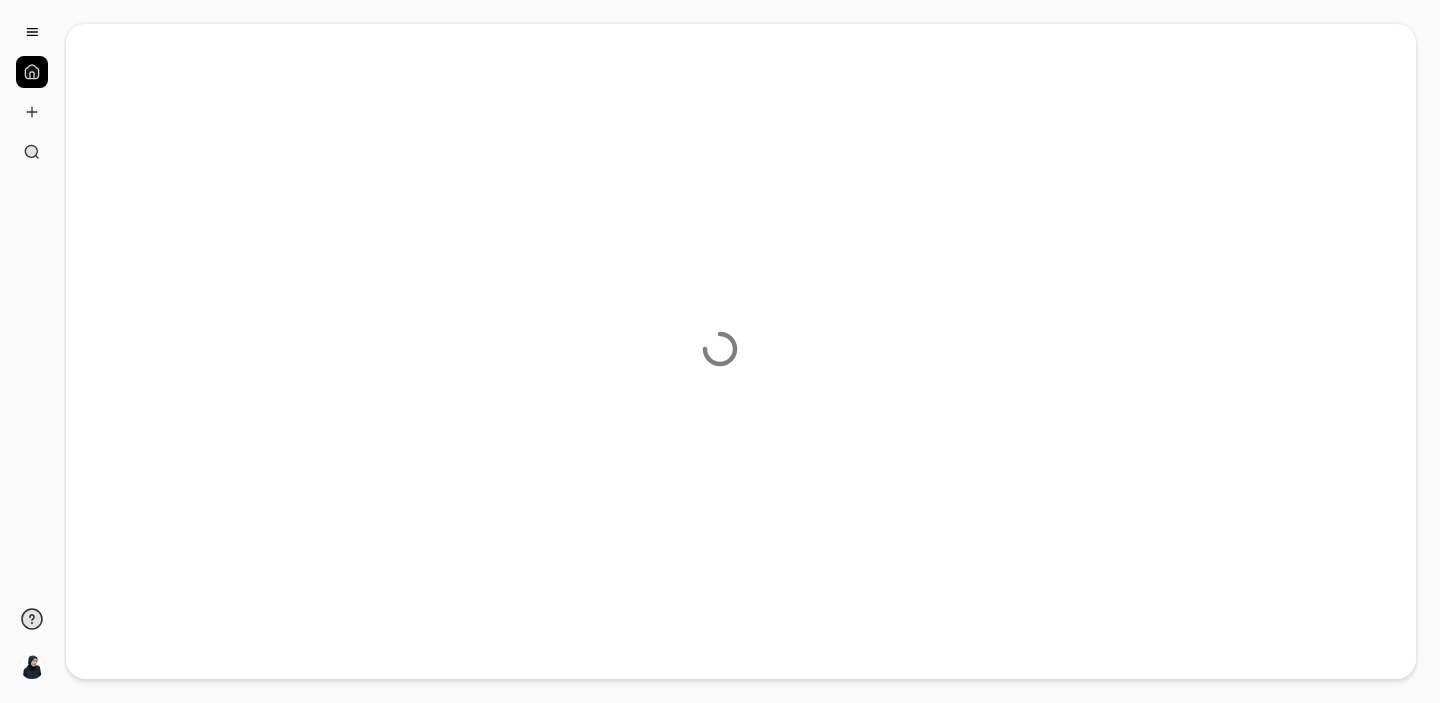 scroll, scrollTop: 0, scrollLeft: 0, axis: both 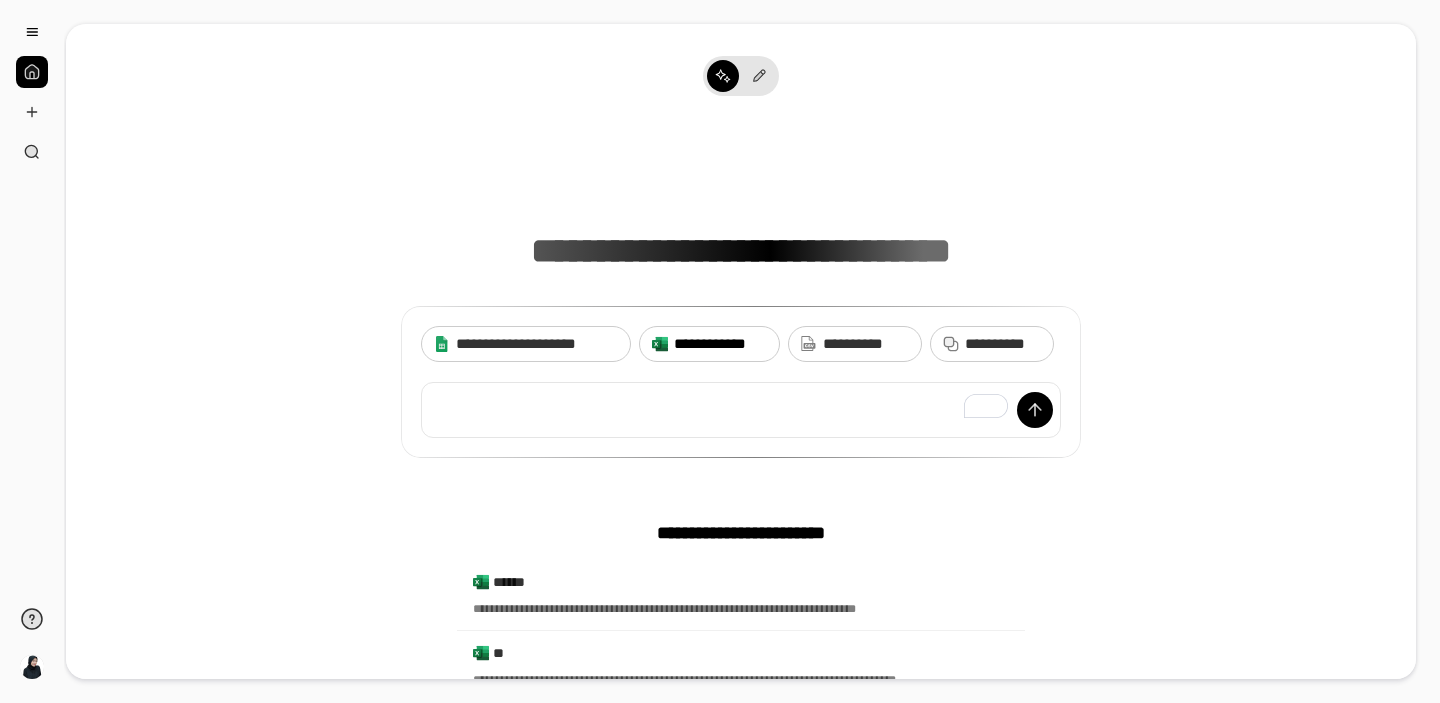 click on "**********" at bounding box center [720, 344] 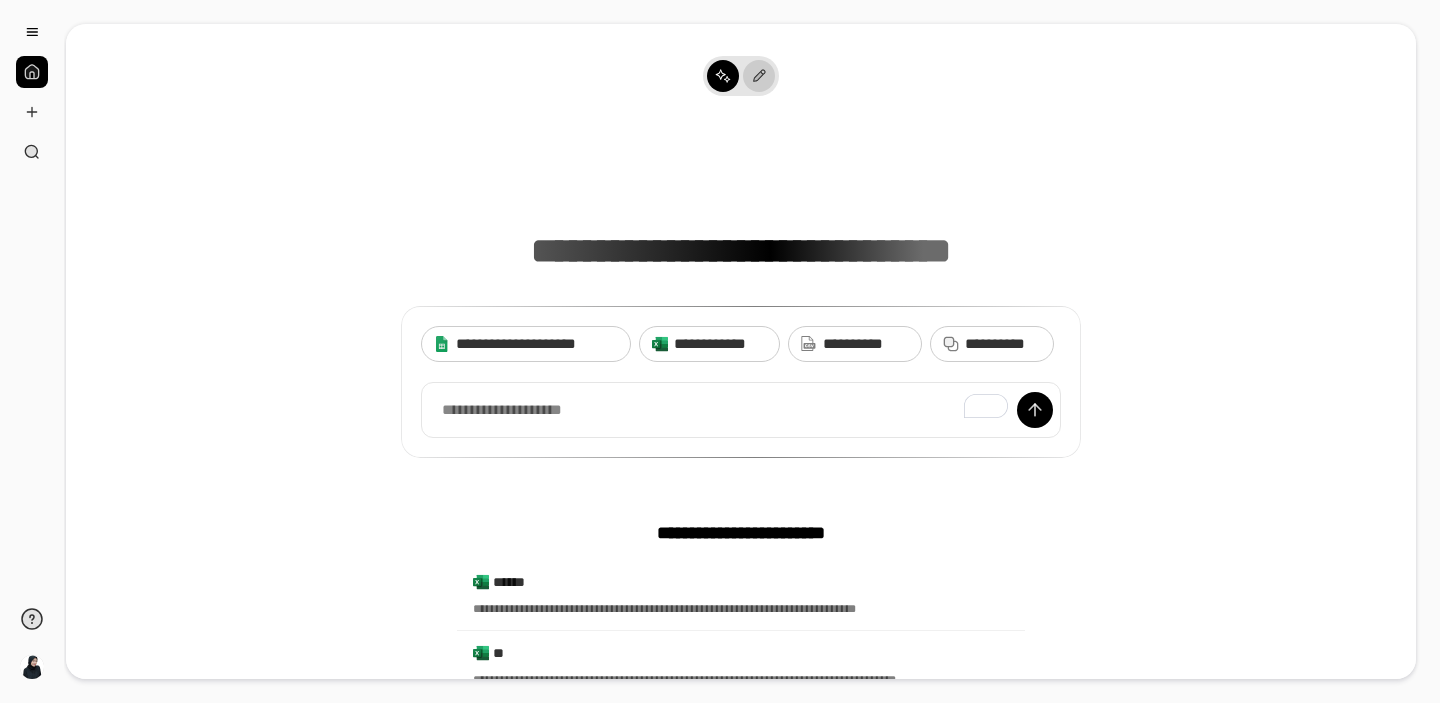 click at bounding box center [759, 76] 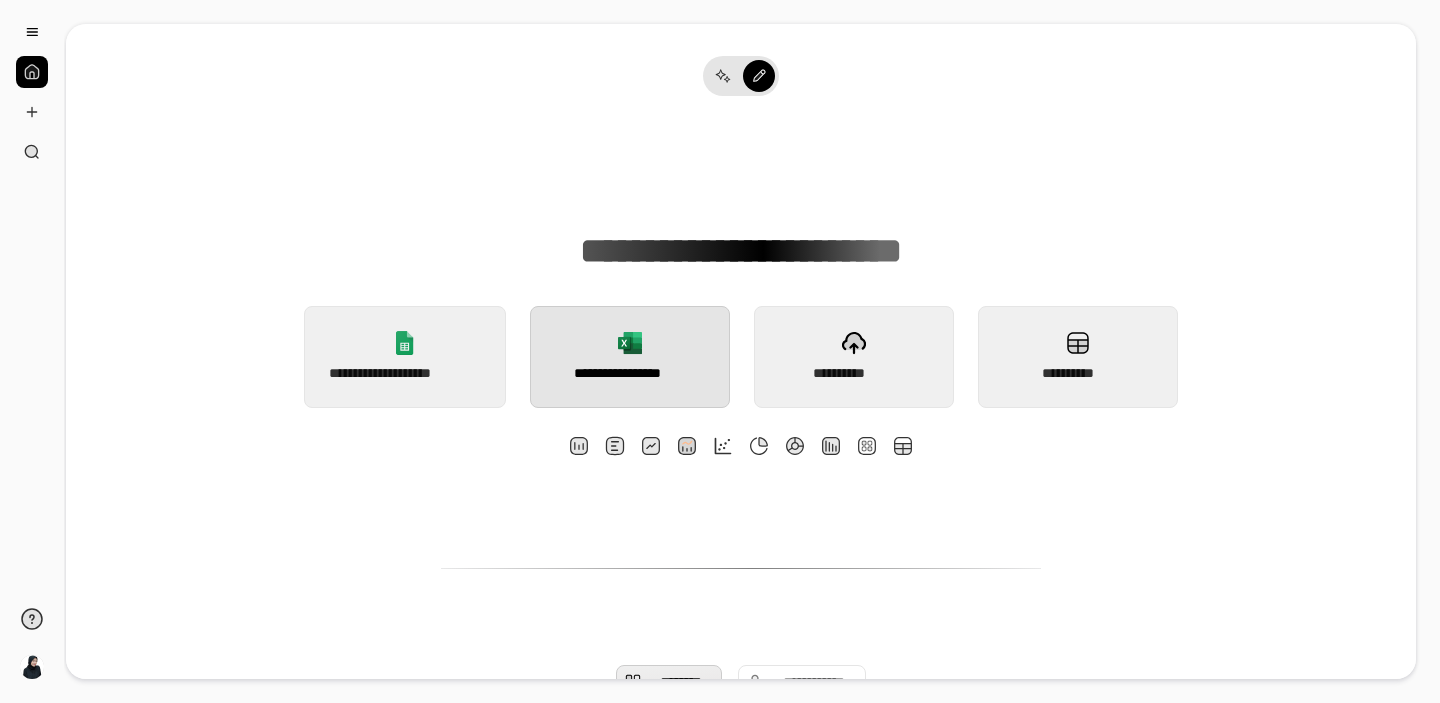 click on "**********" at bounding box center [629, 373] 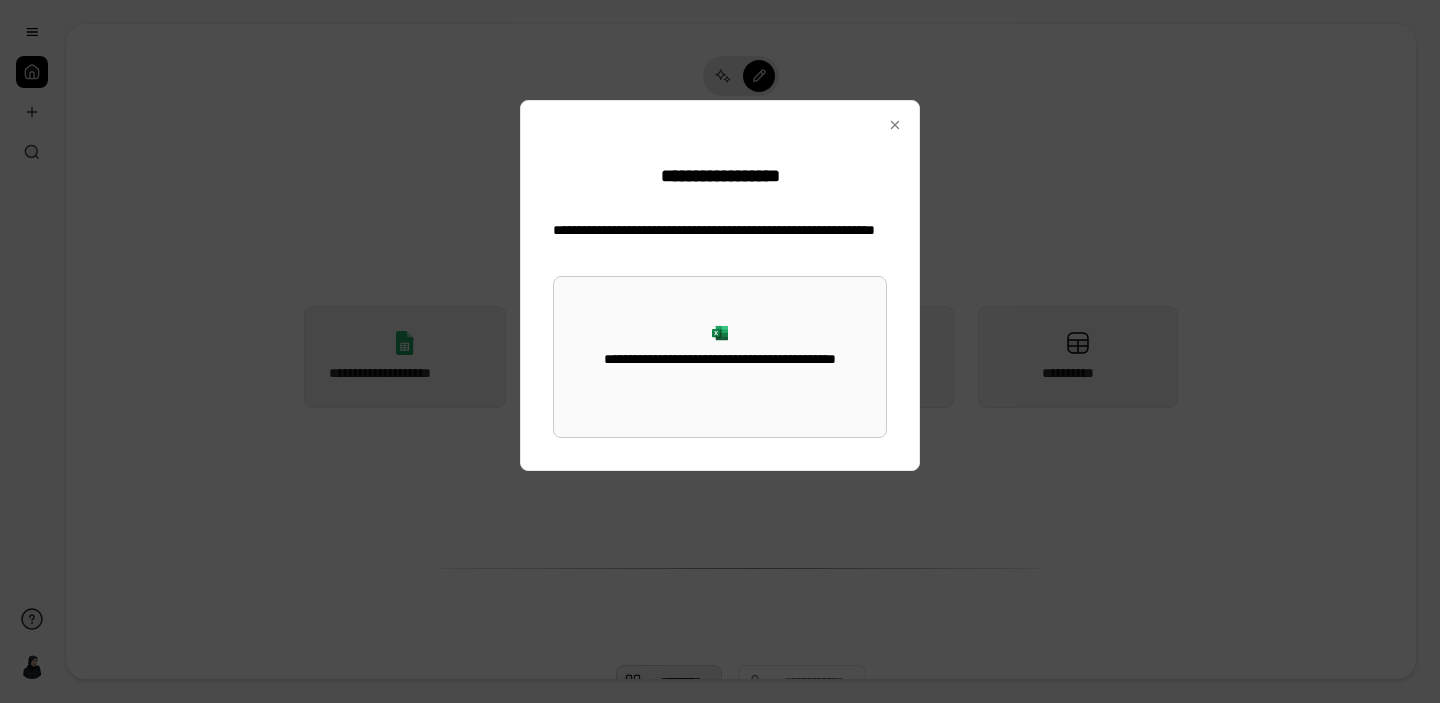 click on "**********" at bounding box center [720, 357] 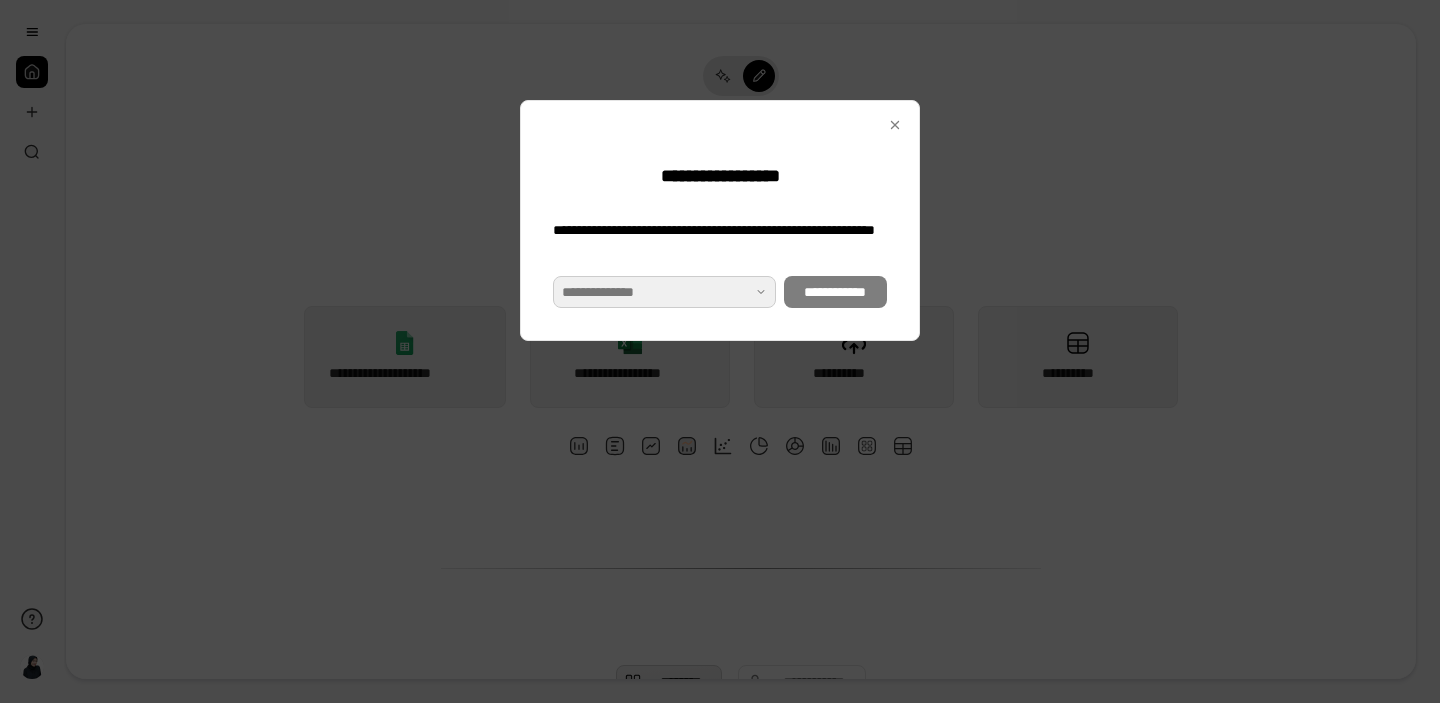 click at bounding box center [664, 292] 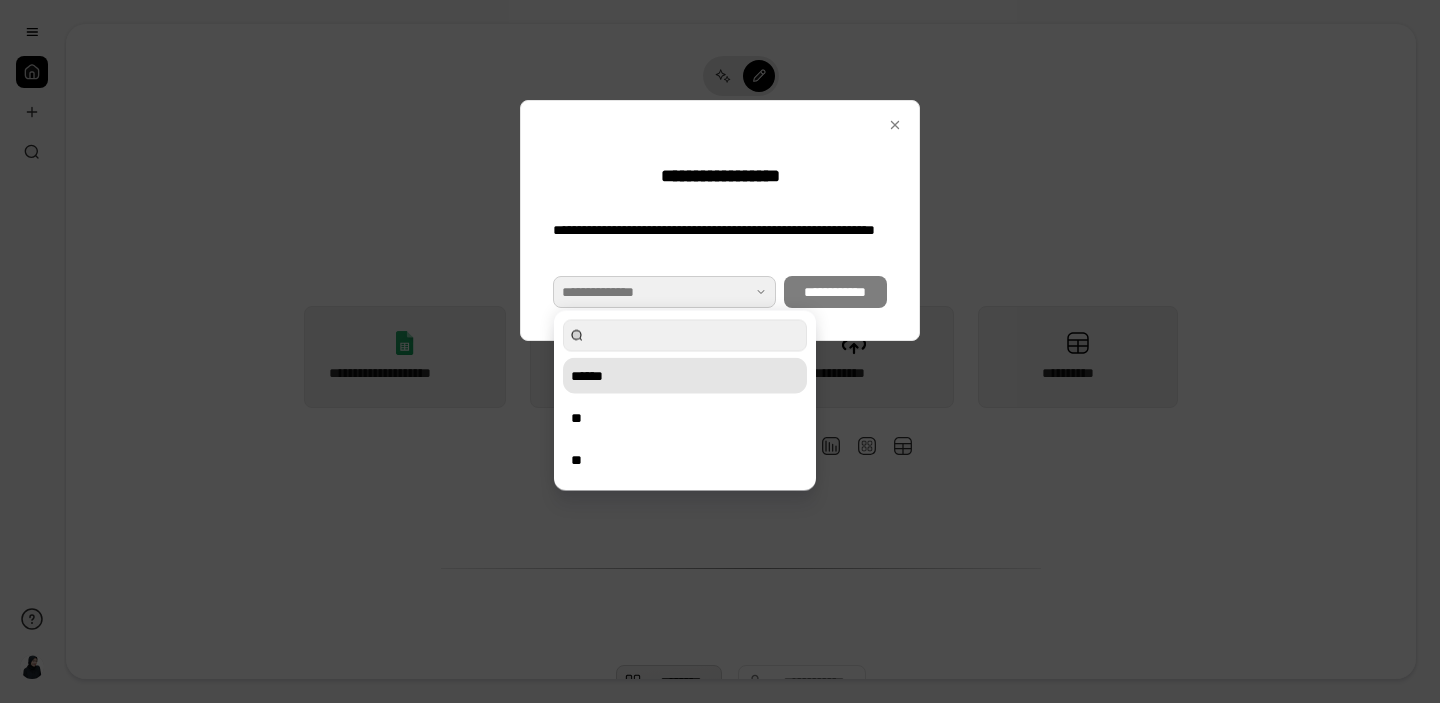 click on "******" at bounding box center [685, 376] 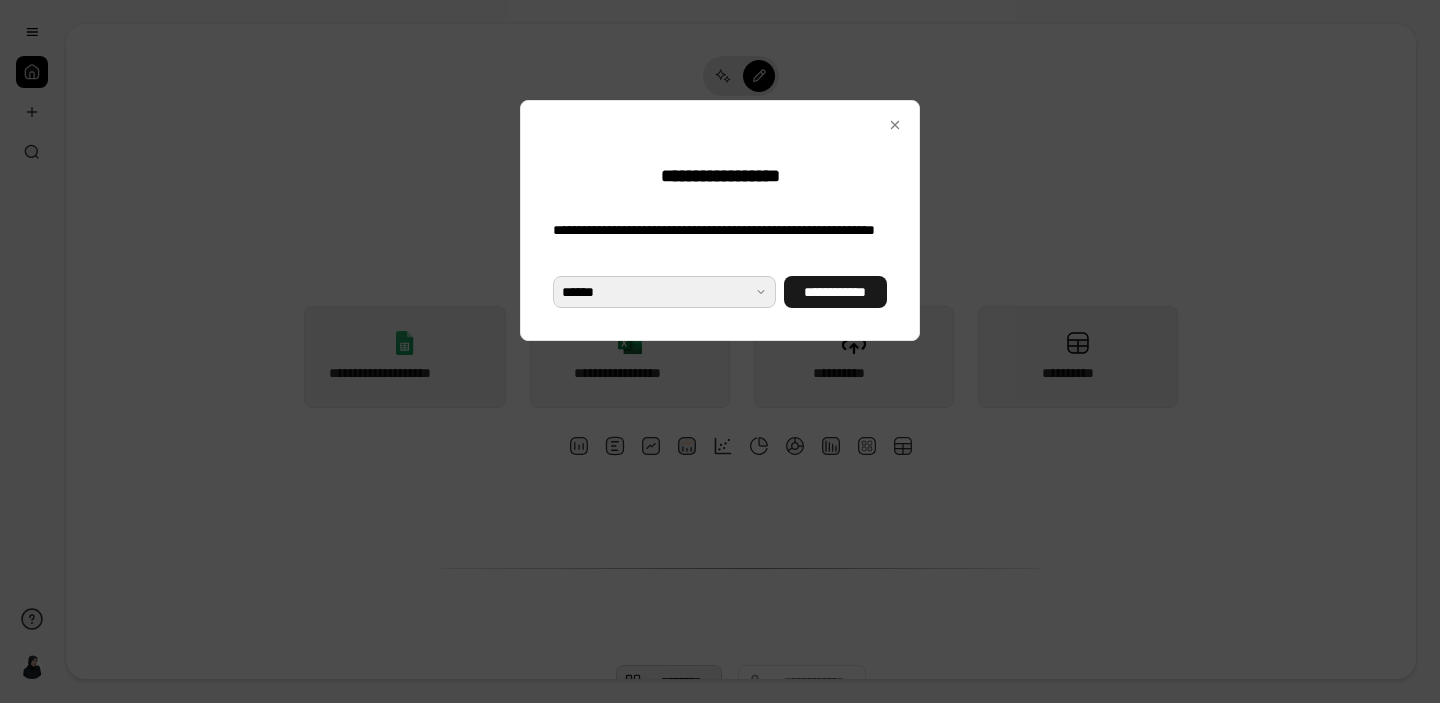 click on "**********" at bounding box center (835, 292) 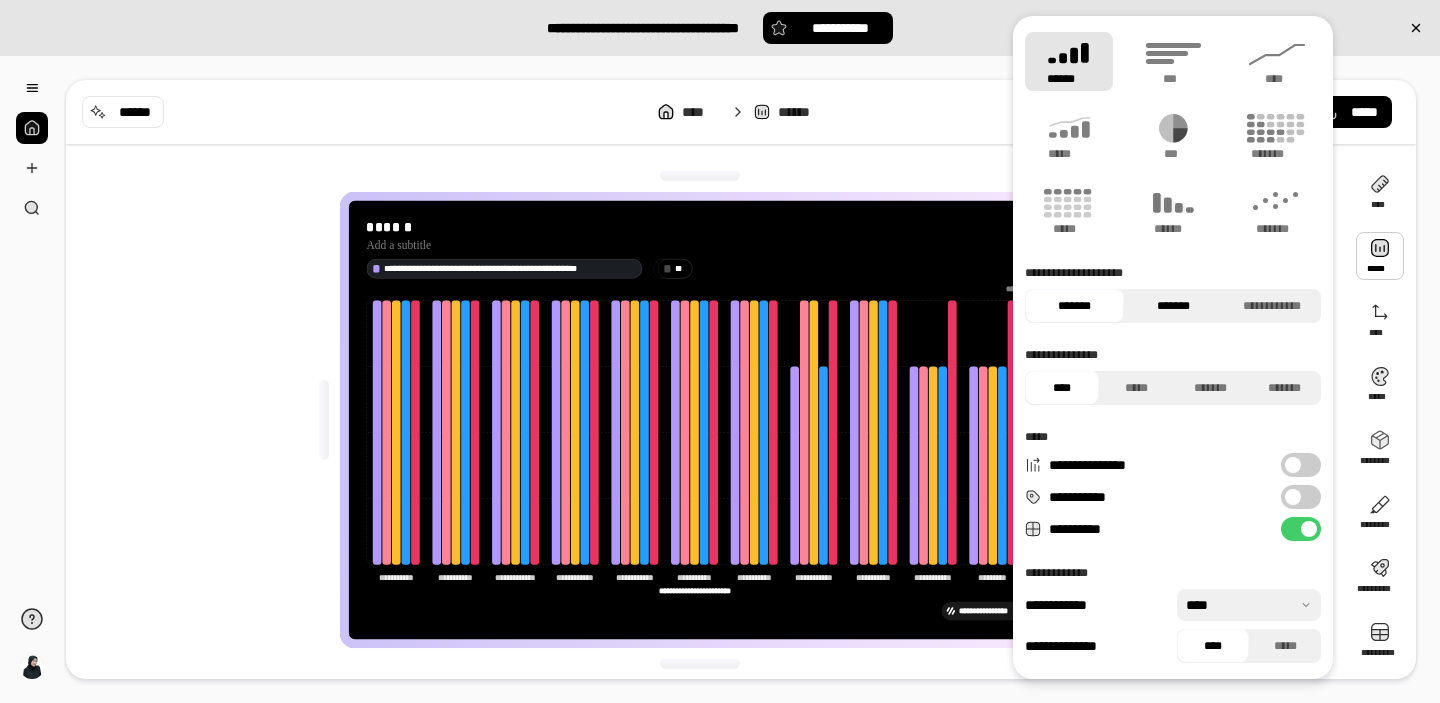 click on "*******" at bounding box center (1173, 306) 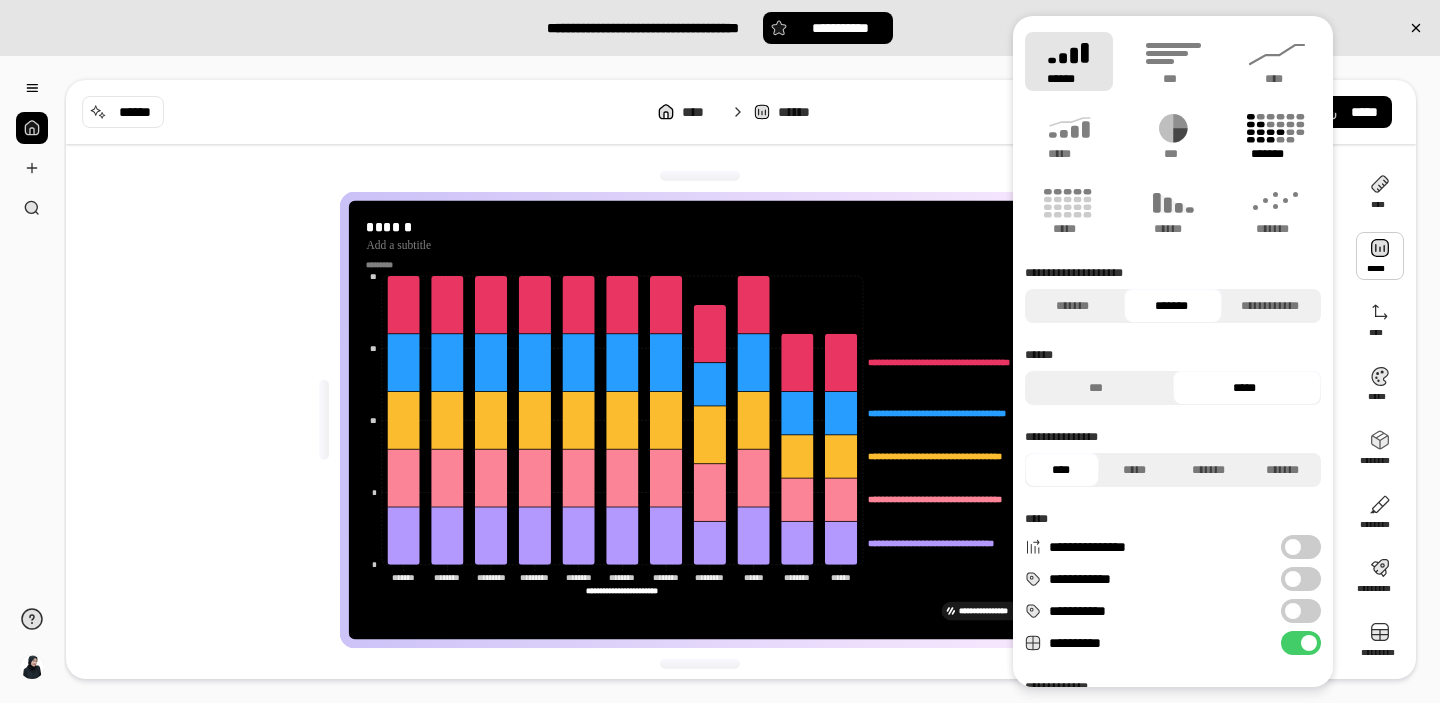 click on "*******" at bounding box center [1277, 154] 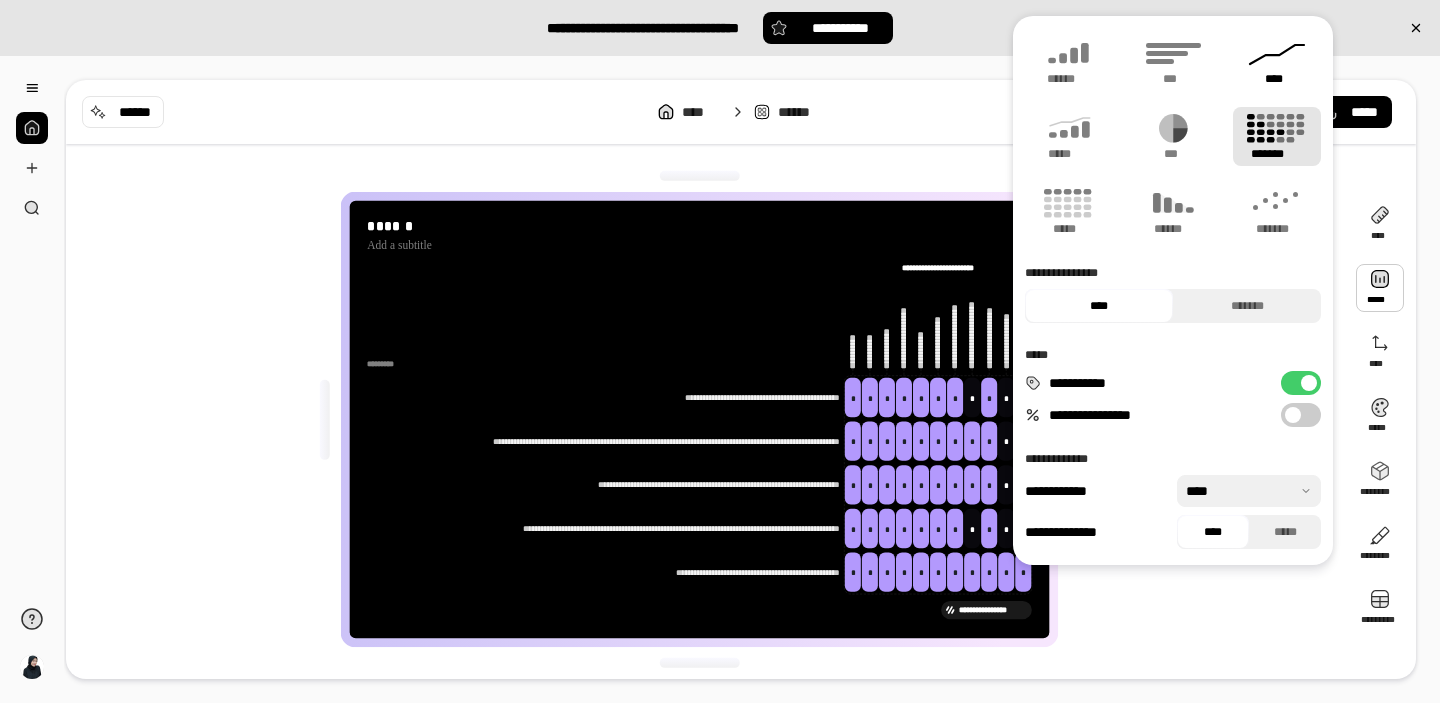 click 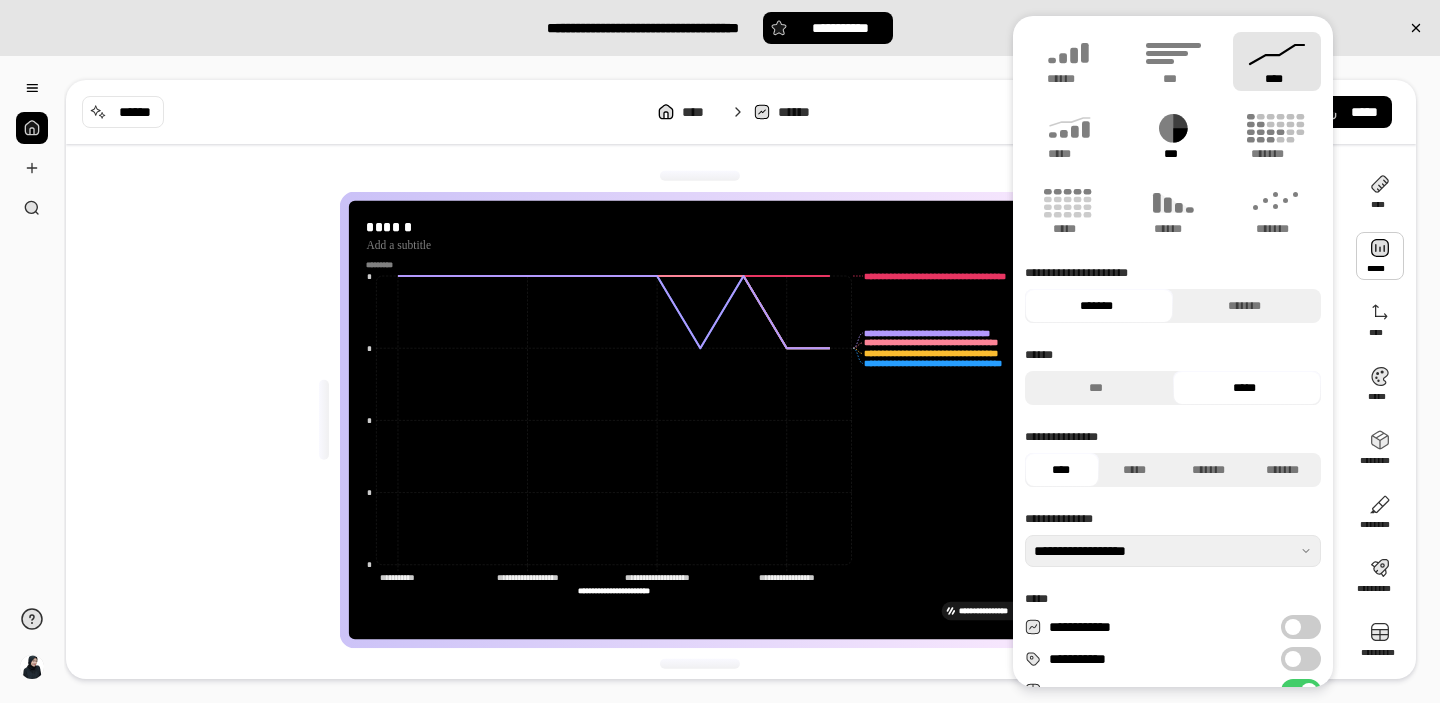 click 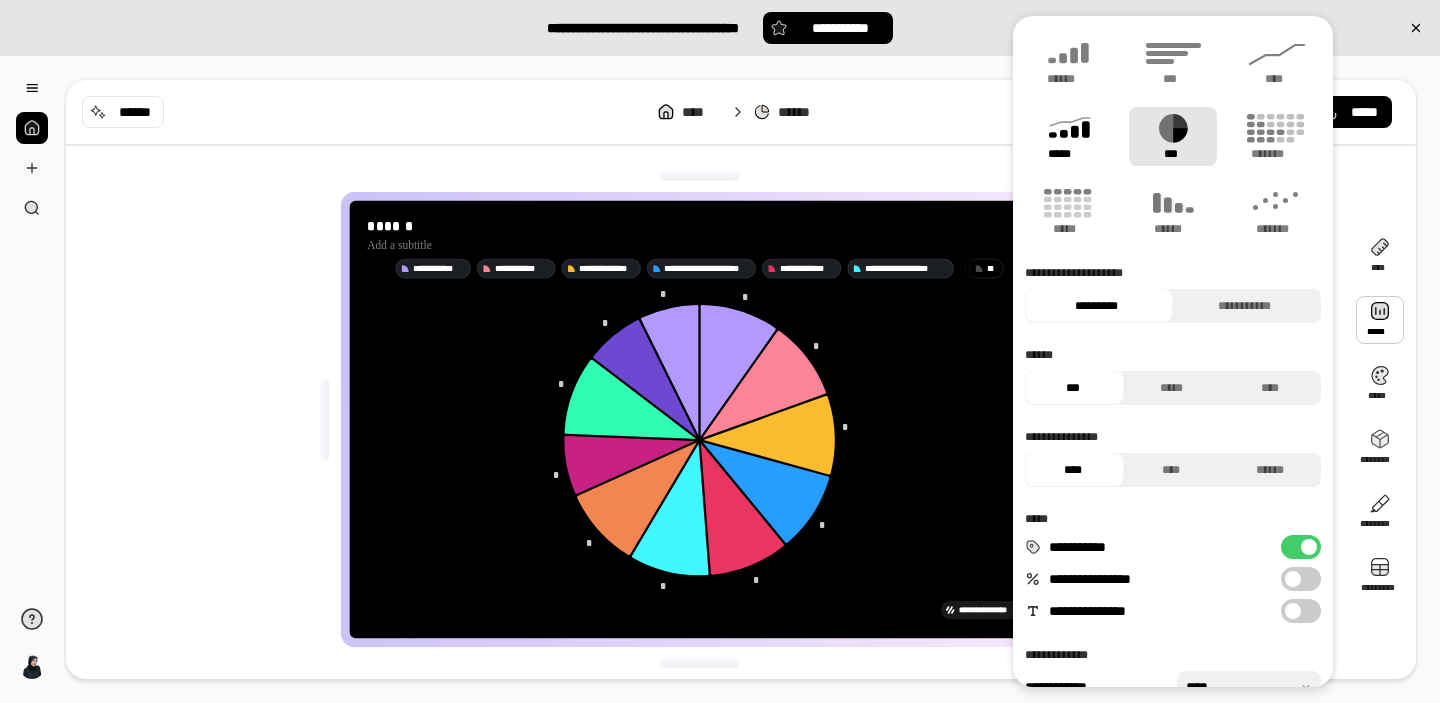 click on "*****" at bounding box center [1068, 154] 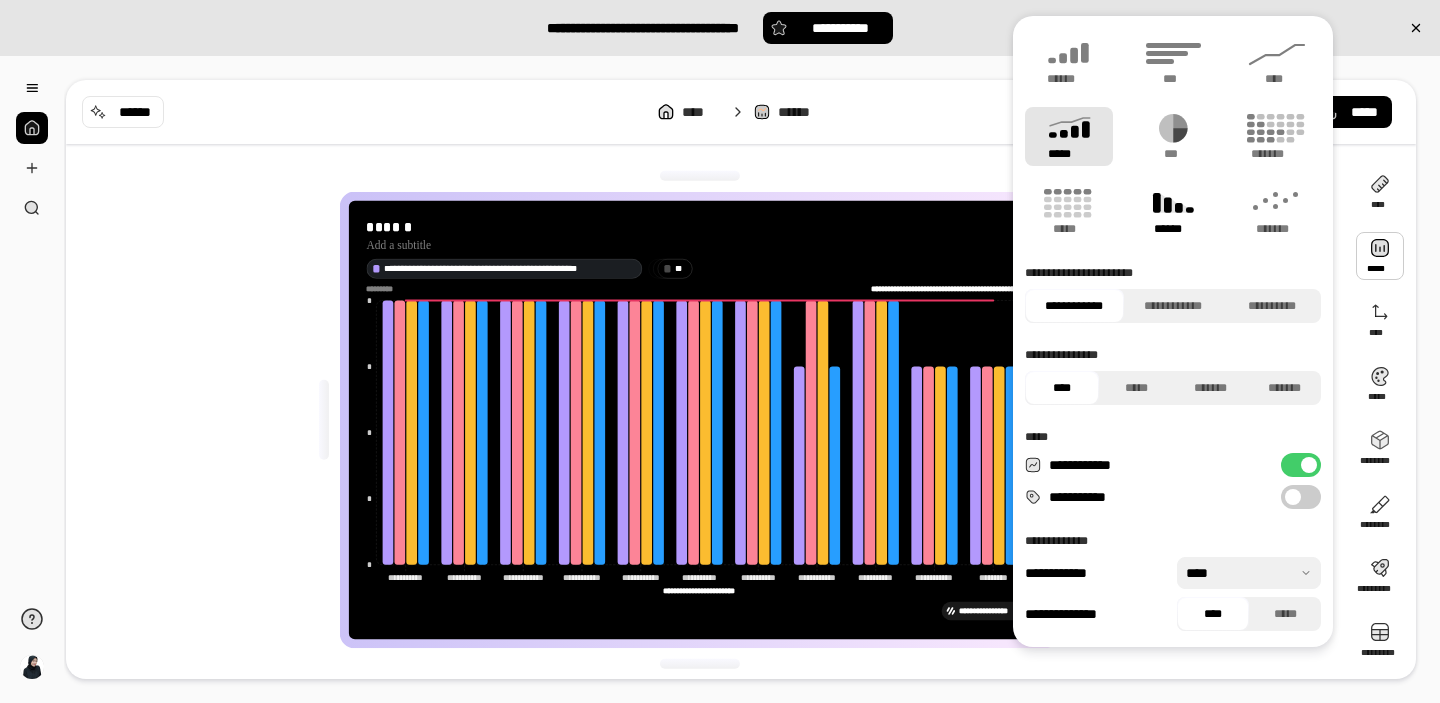 click 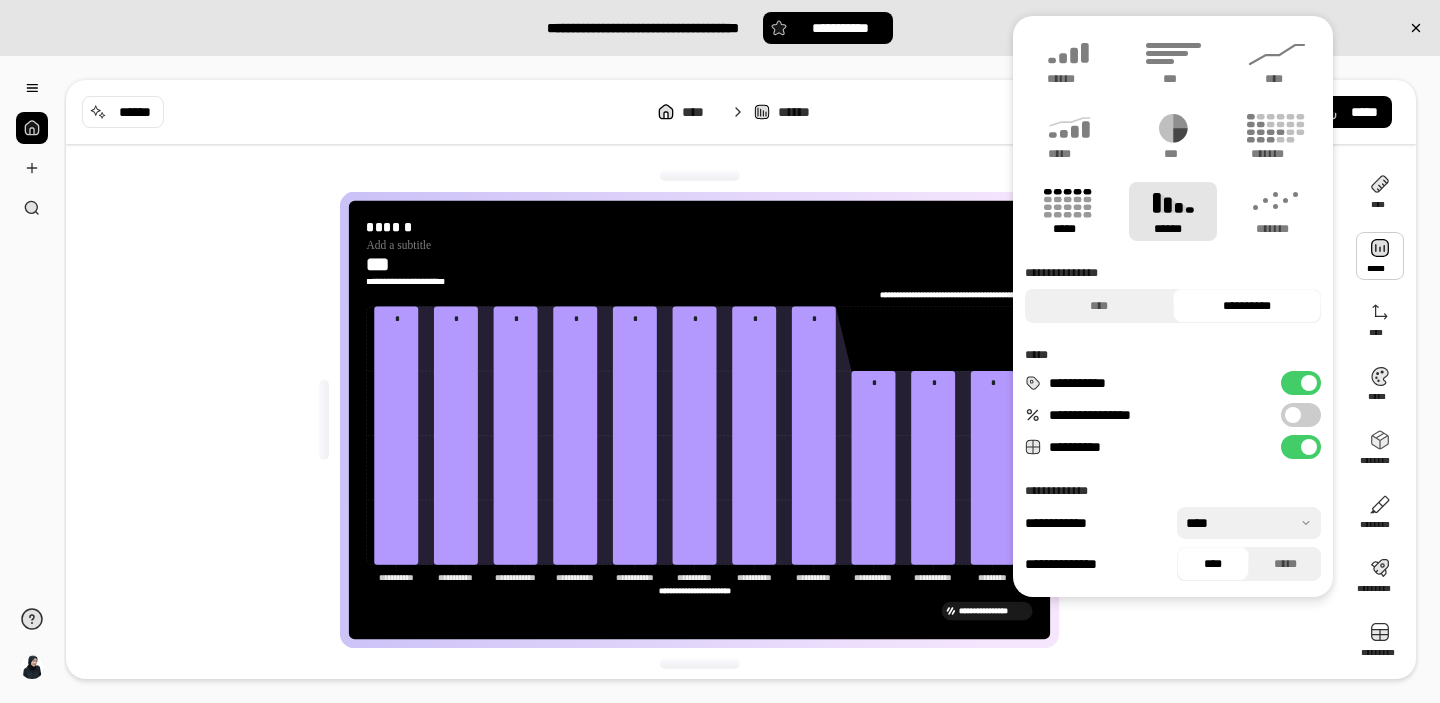 click 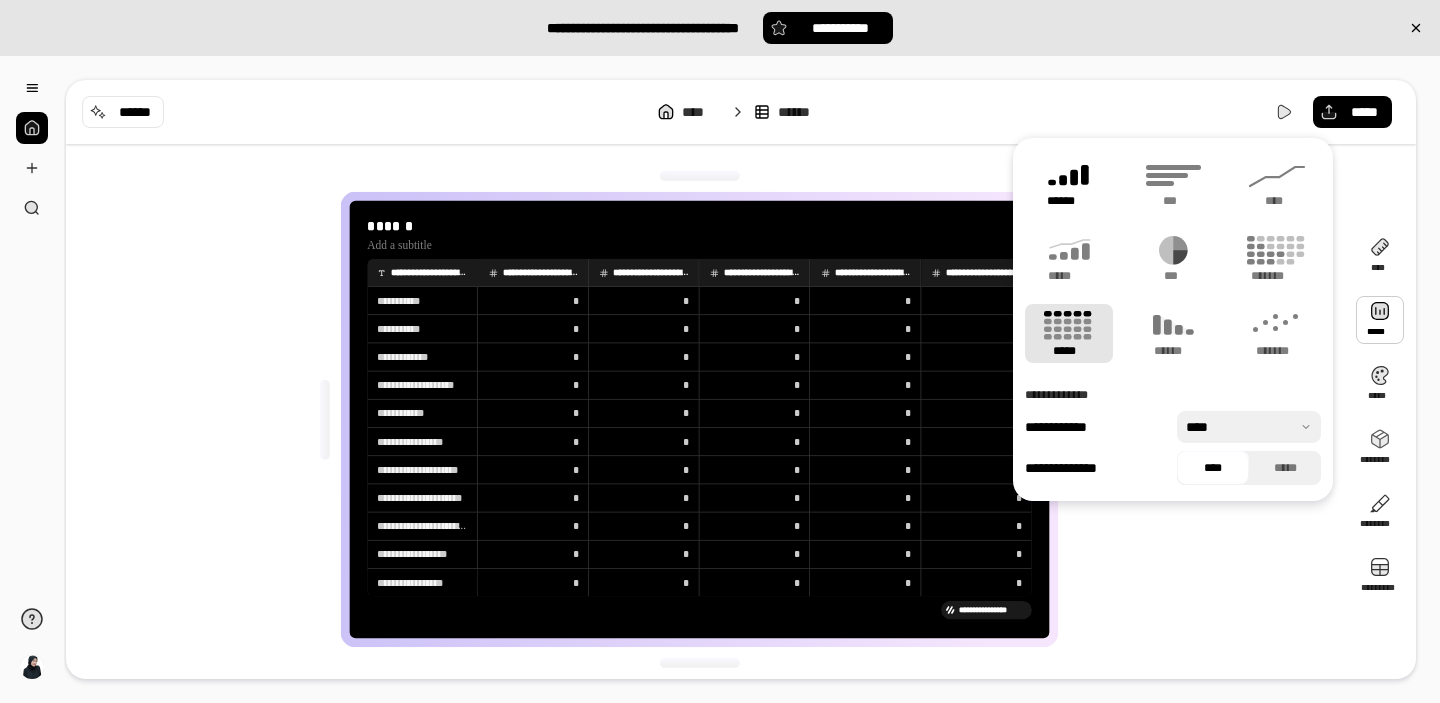 click 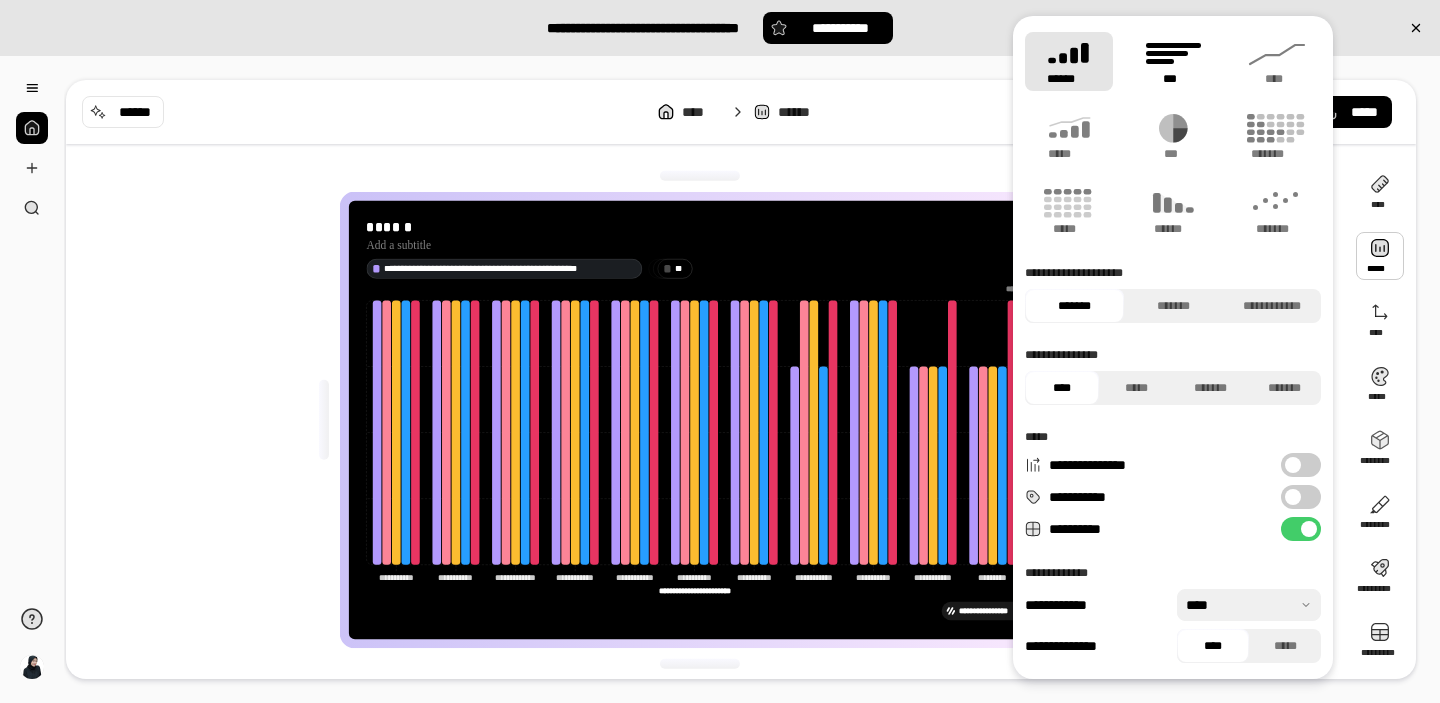 click on "***" at bounding box center (1173, 61) 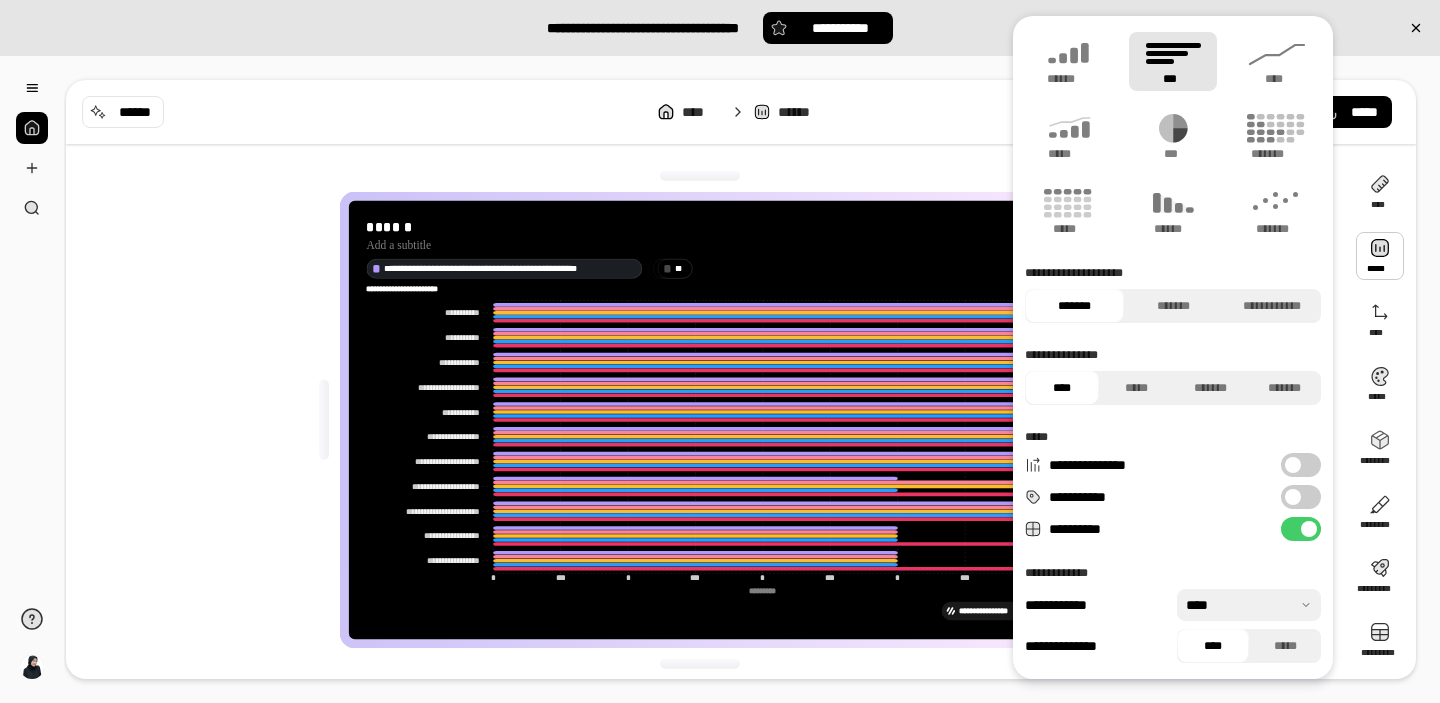click on "**********" at bounding box center [707, 420] 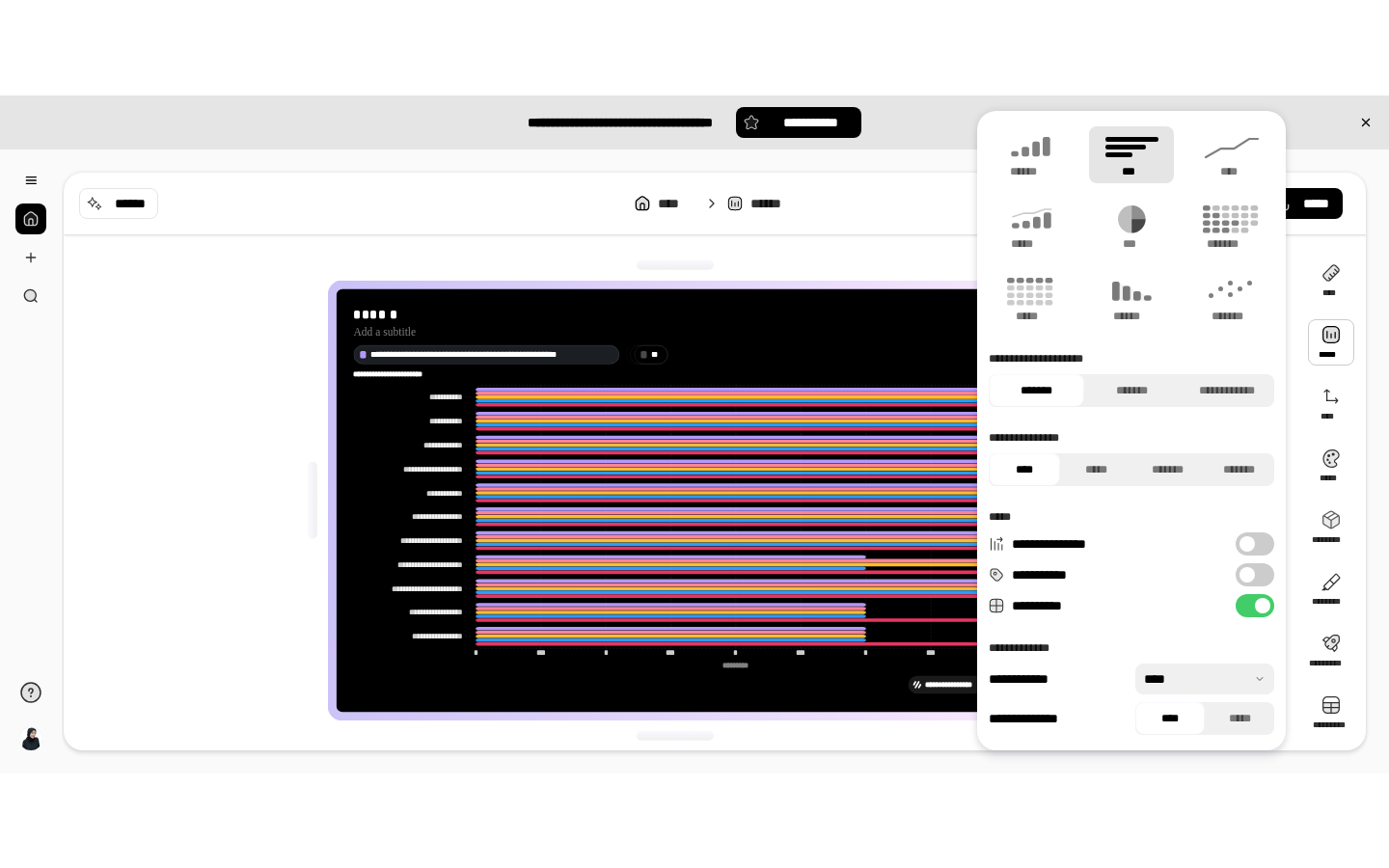 scroll, scrollTop: 4, scrollLeft: 0, axis: vertical 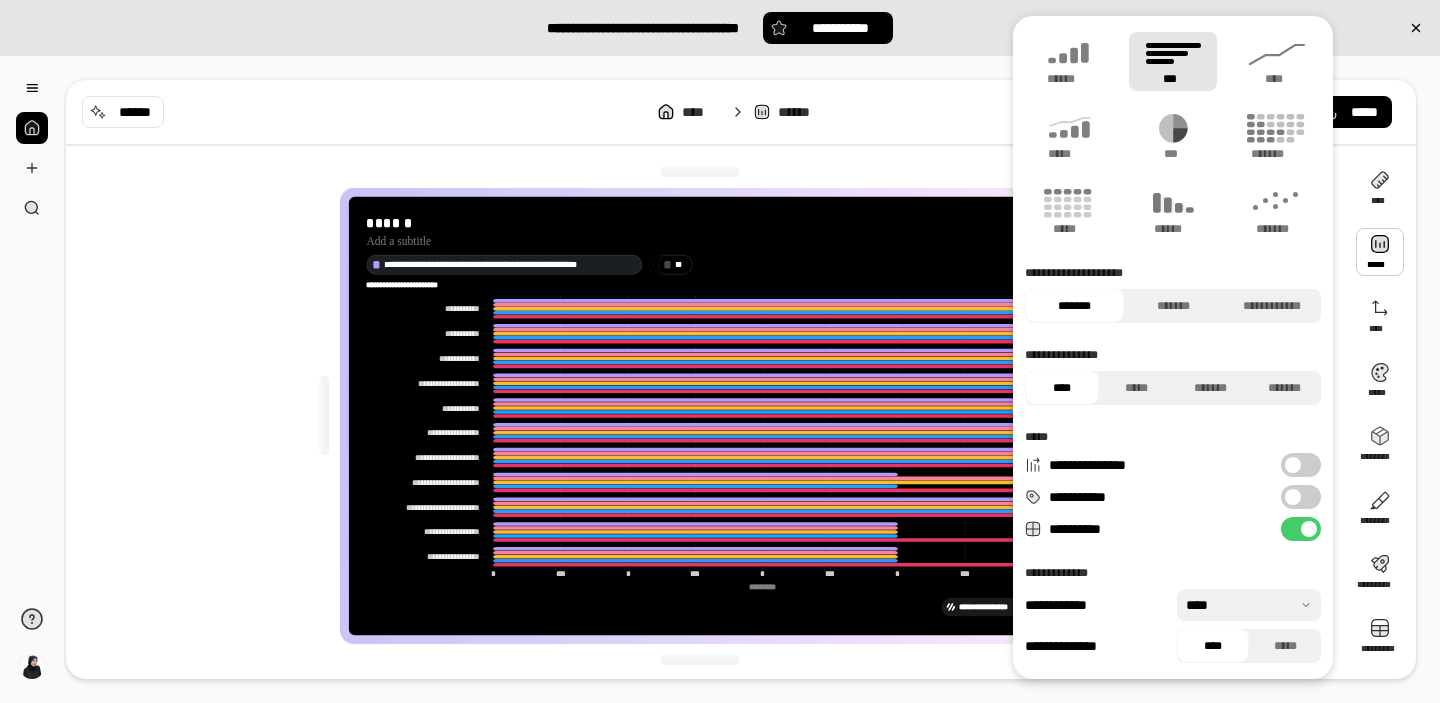 click on "**********" at bounding box center [707, 416] 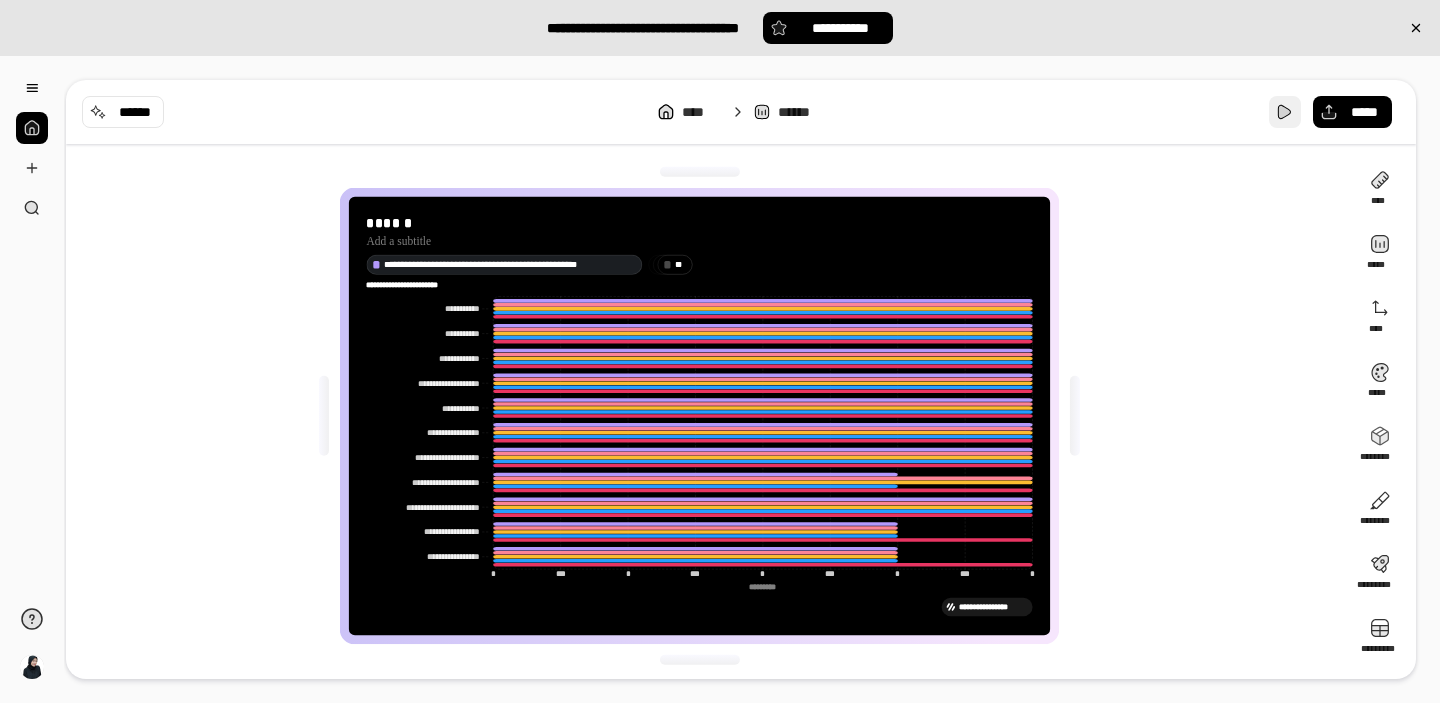 click at bounding box center [1285, 112] 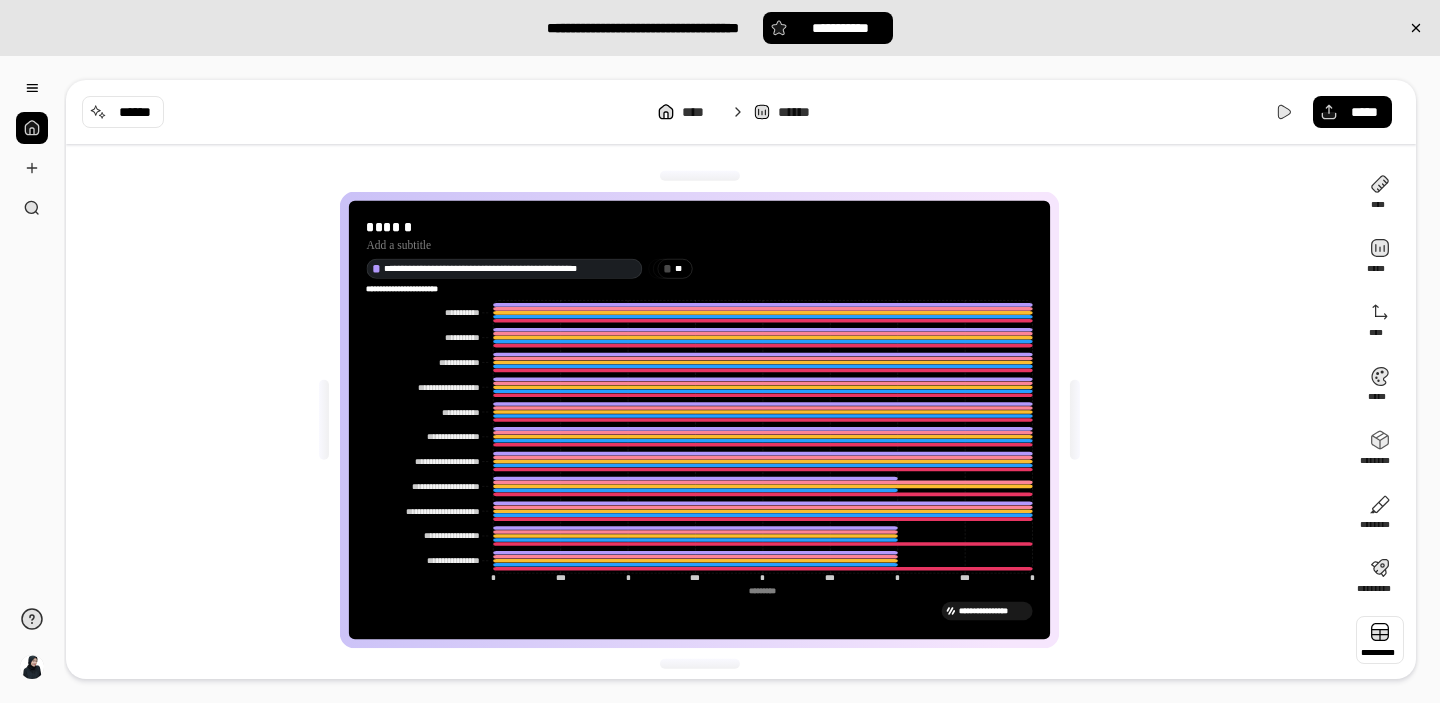 click at bounding box center [1380, 640] 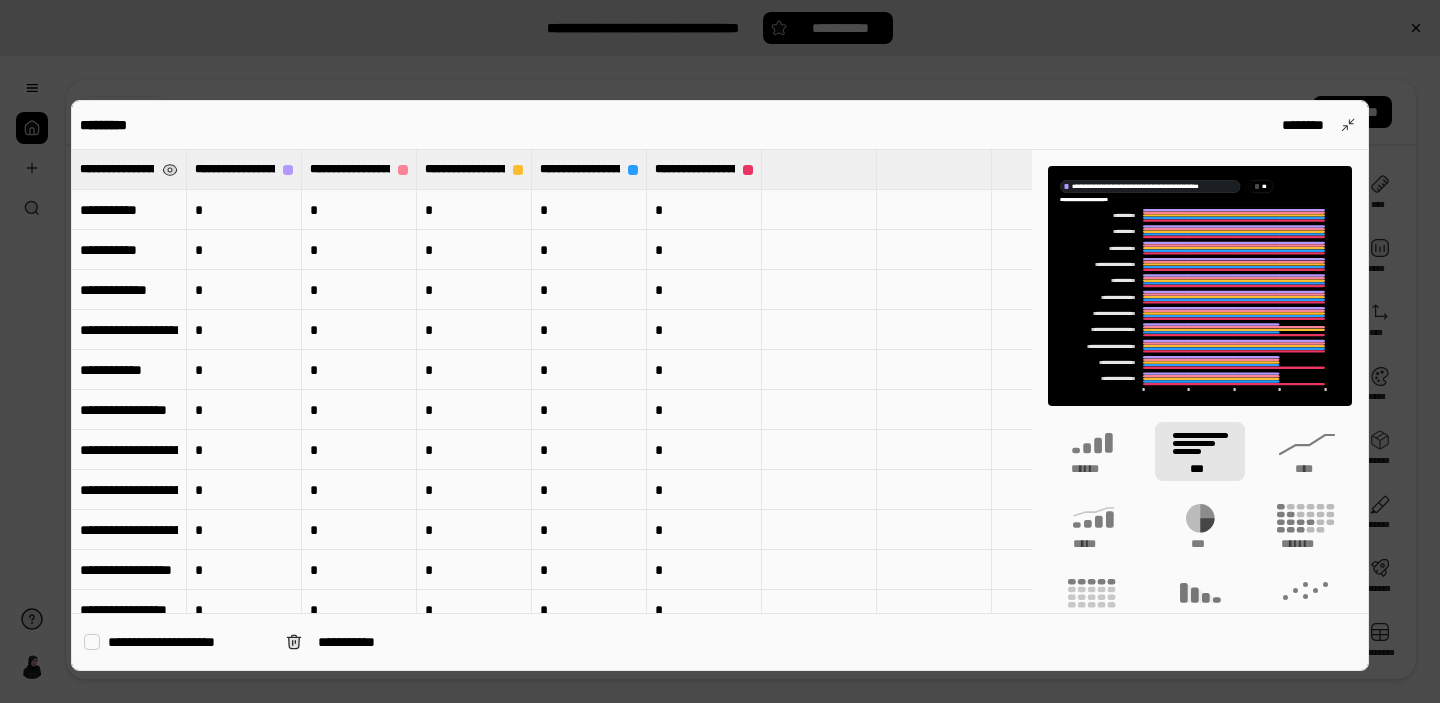 click on "**********" at bounding box center (117, 169) 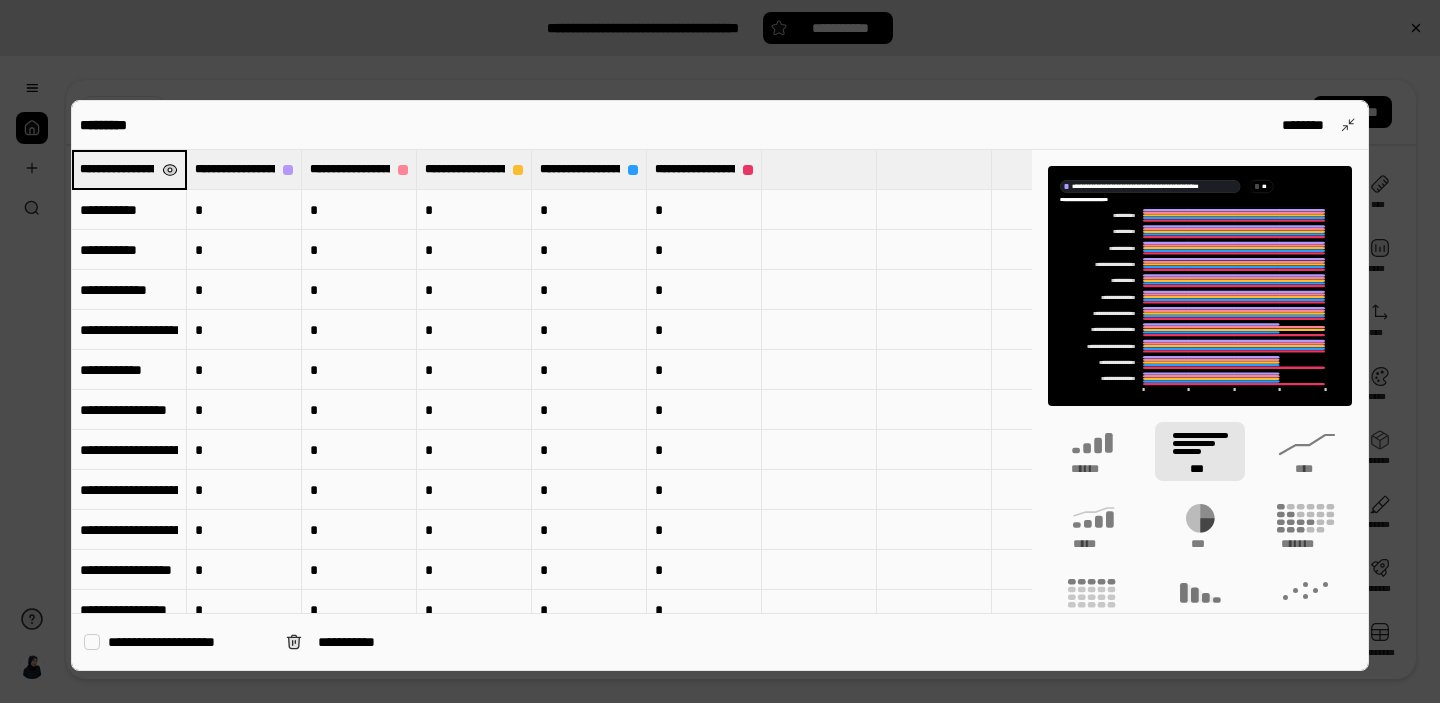 click at bounding box center (170, 170) 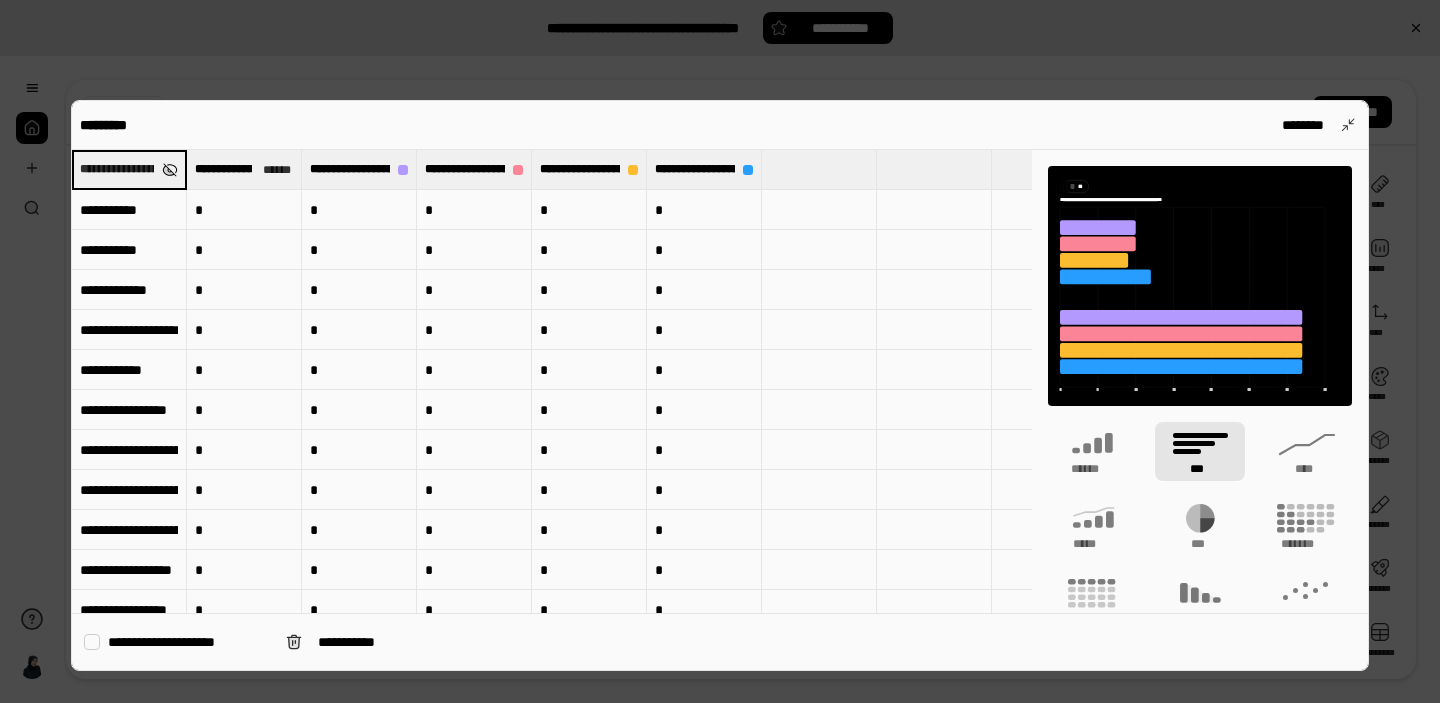 click at bounding box center (170, 170) 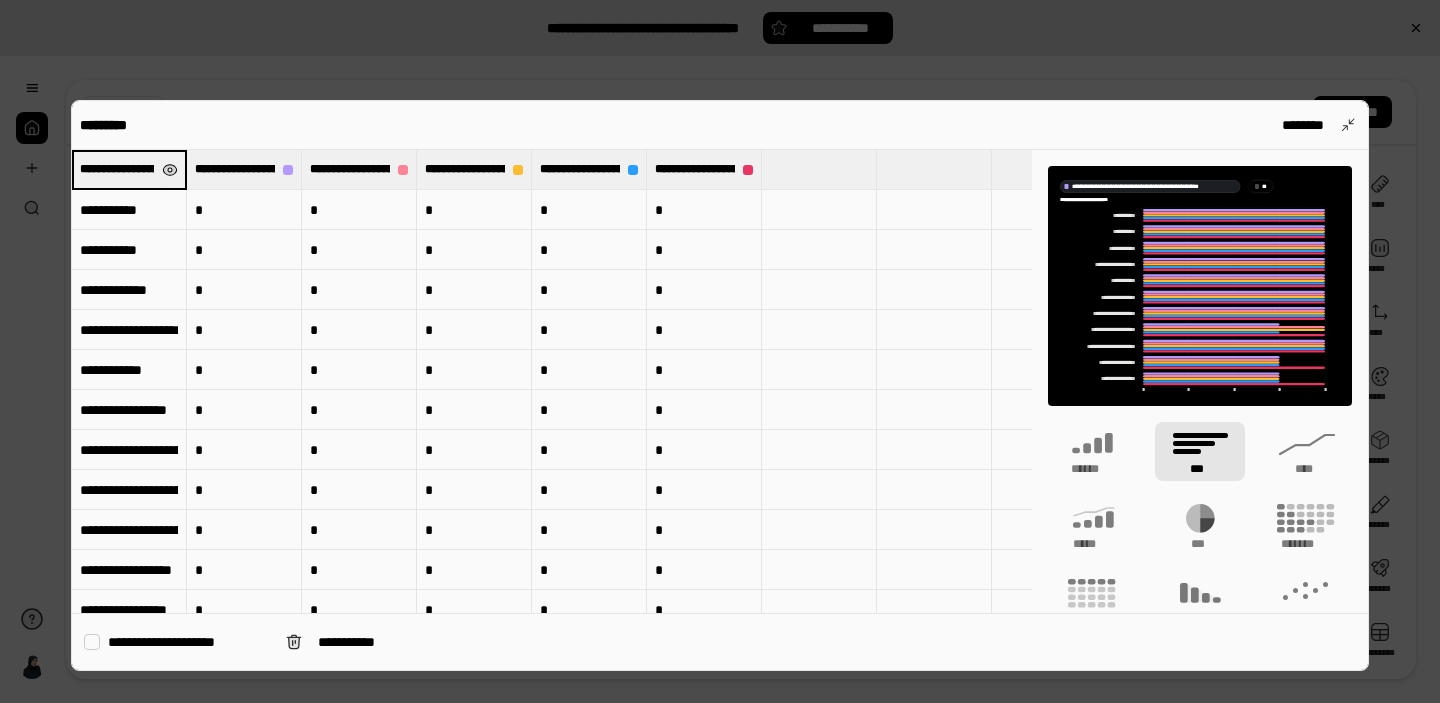 type on "**********" 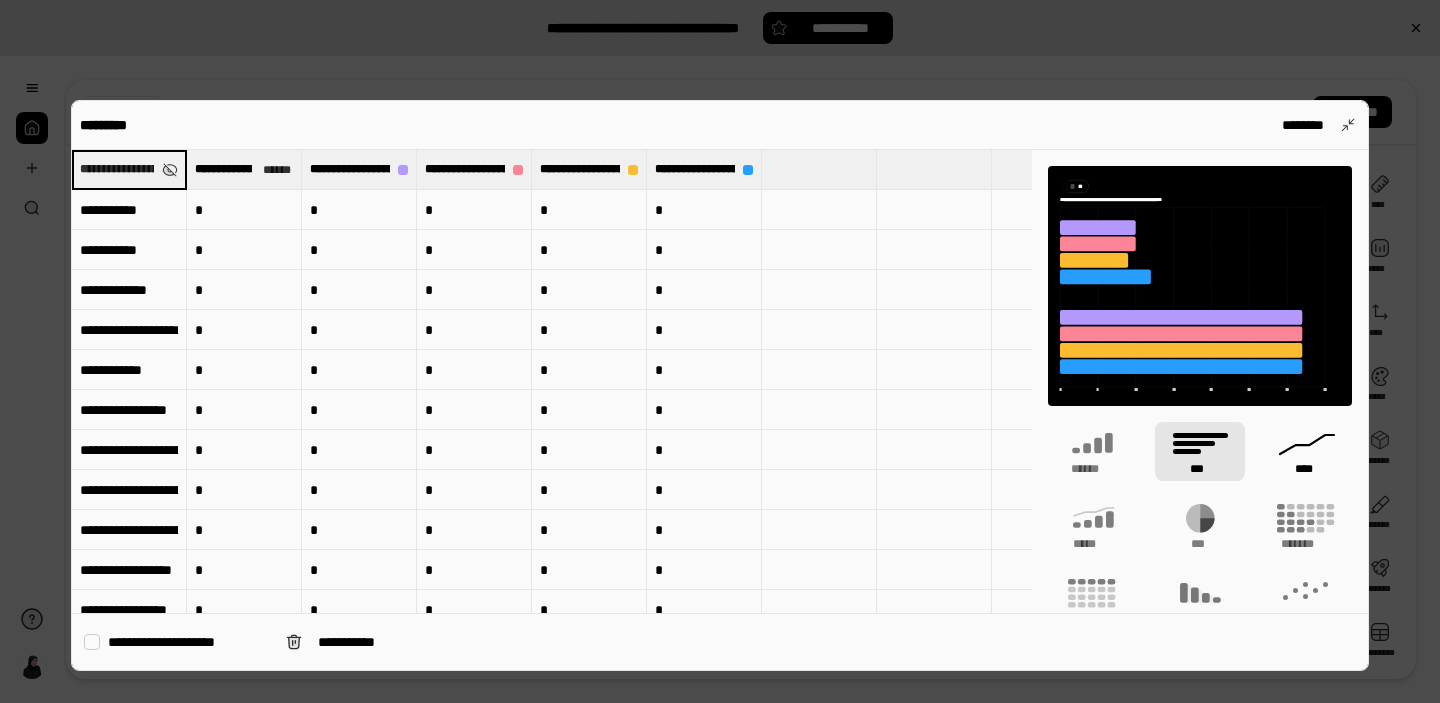 click on "****" at bounding box center (1307, 469) 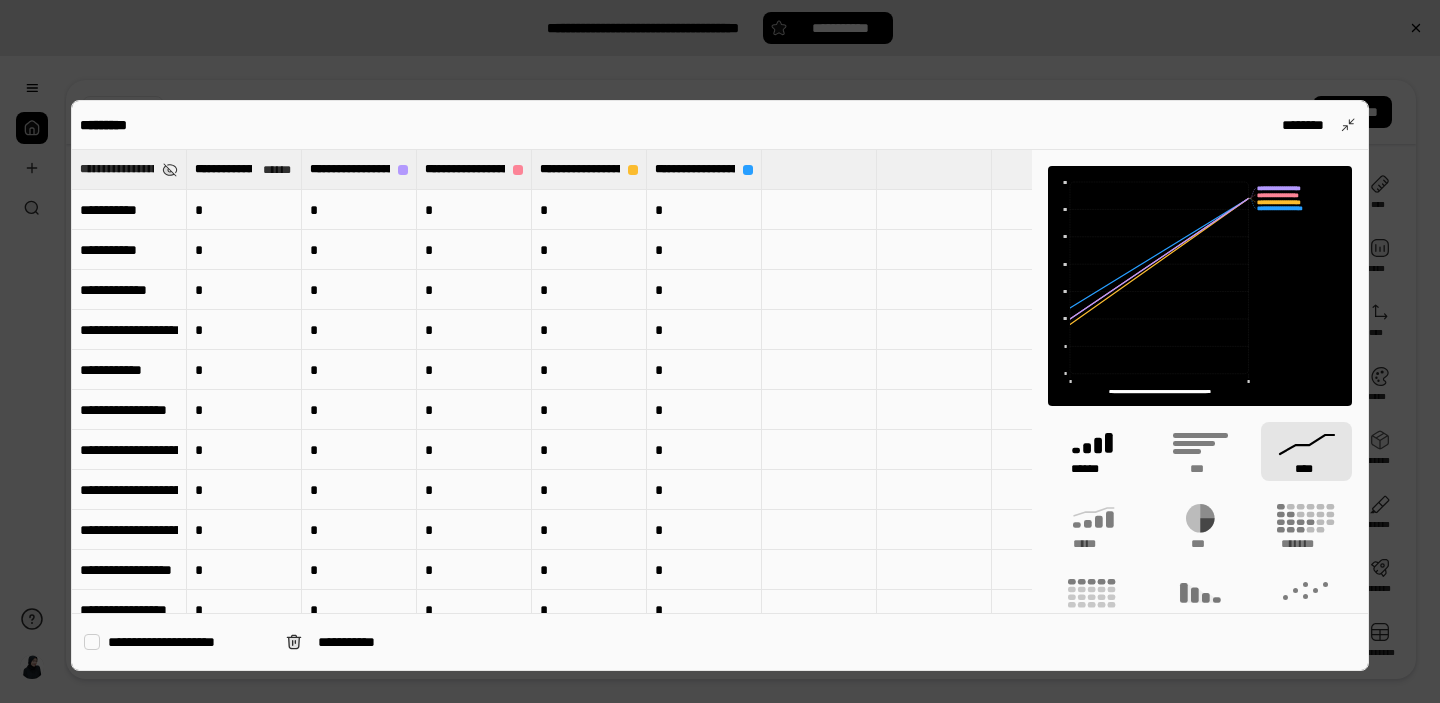 click 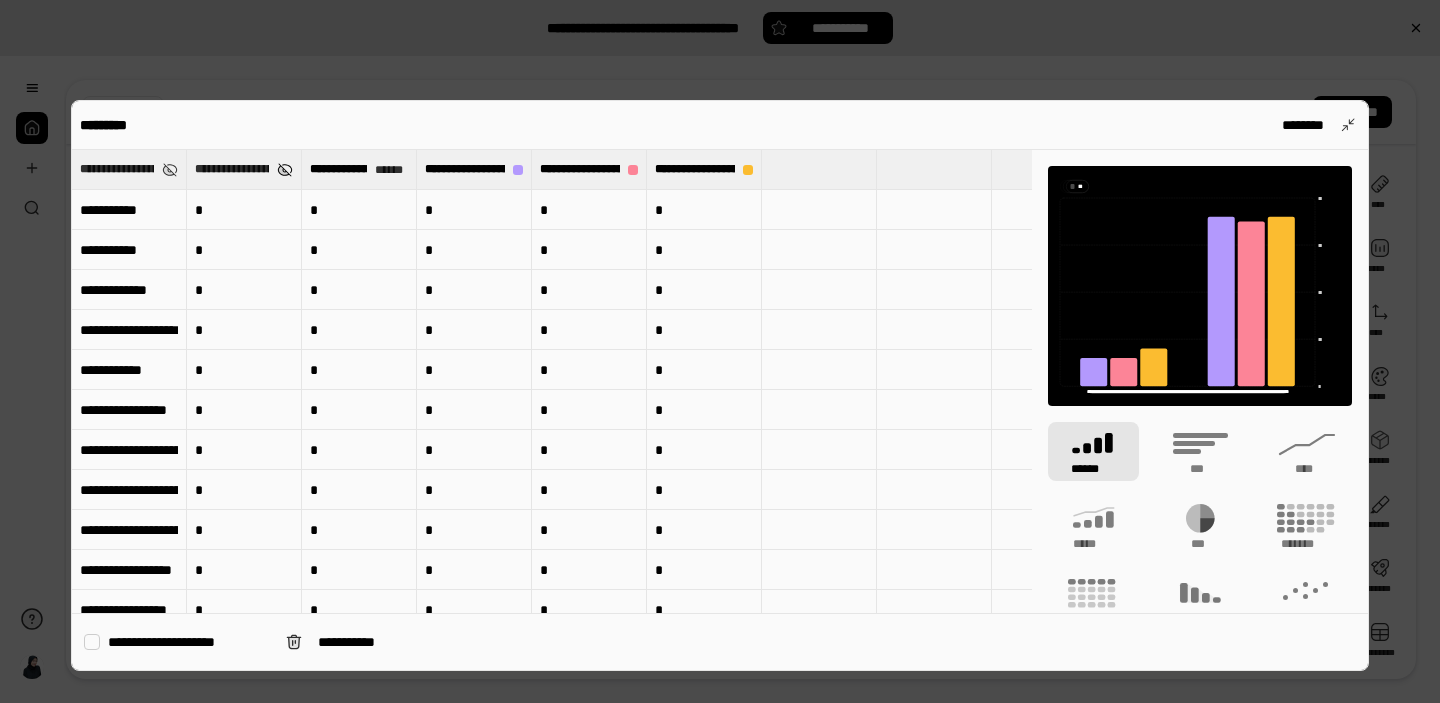 click at bounding box center [285, 170] 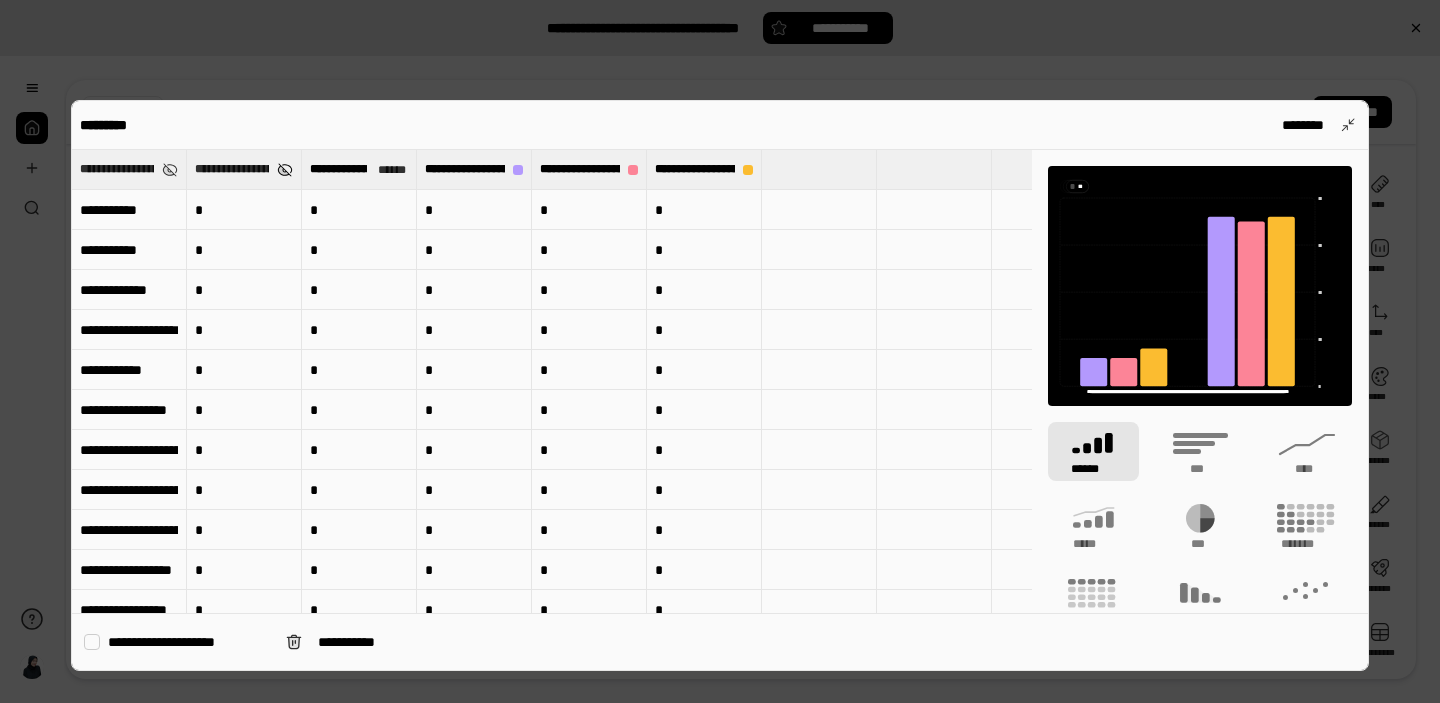click at bounding box center (285, 170) 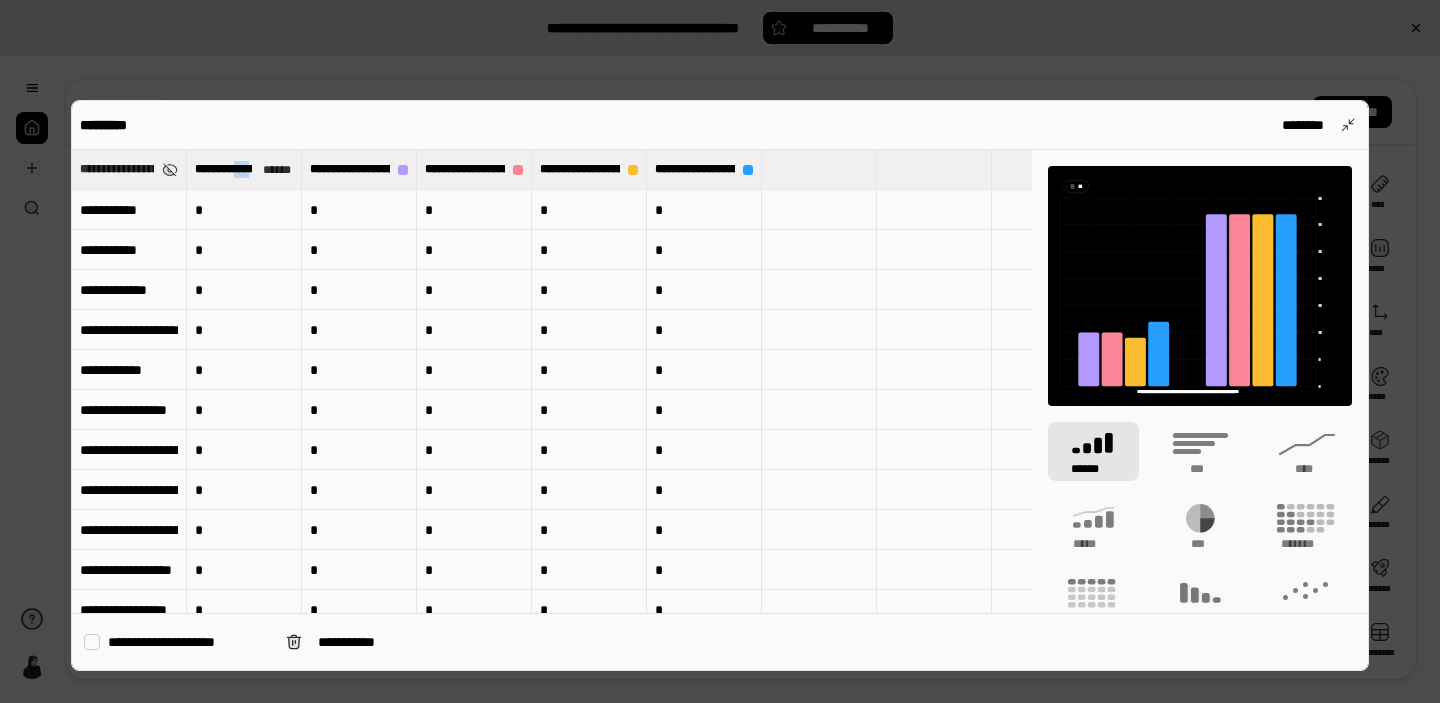 click at bounding box center [92, 642] 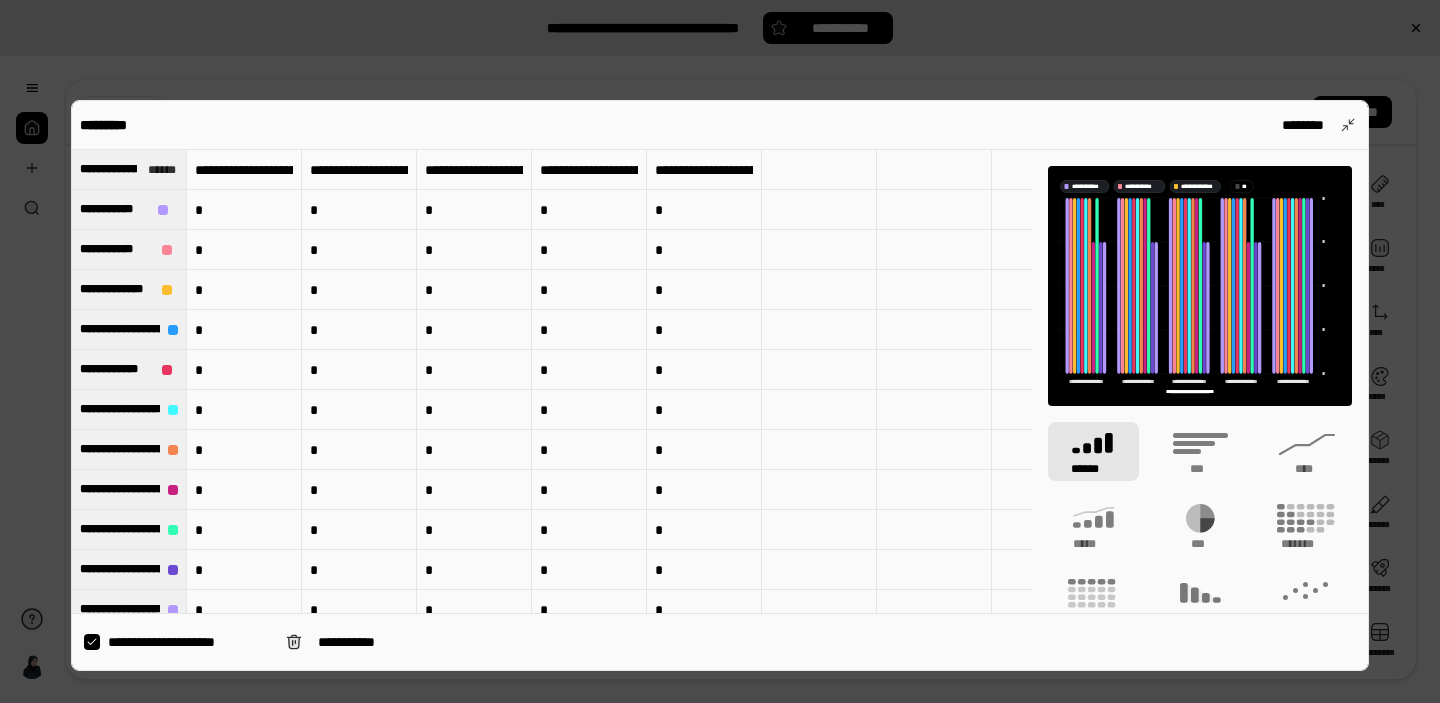 click 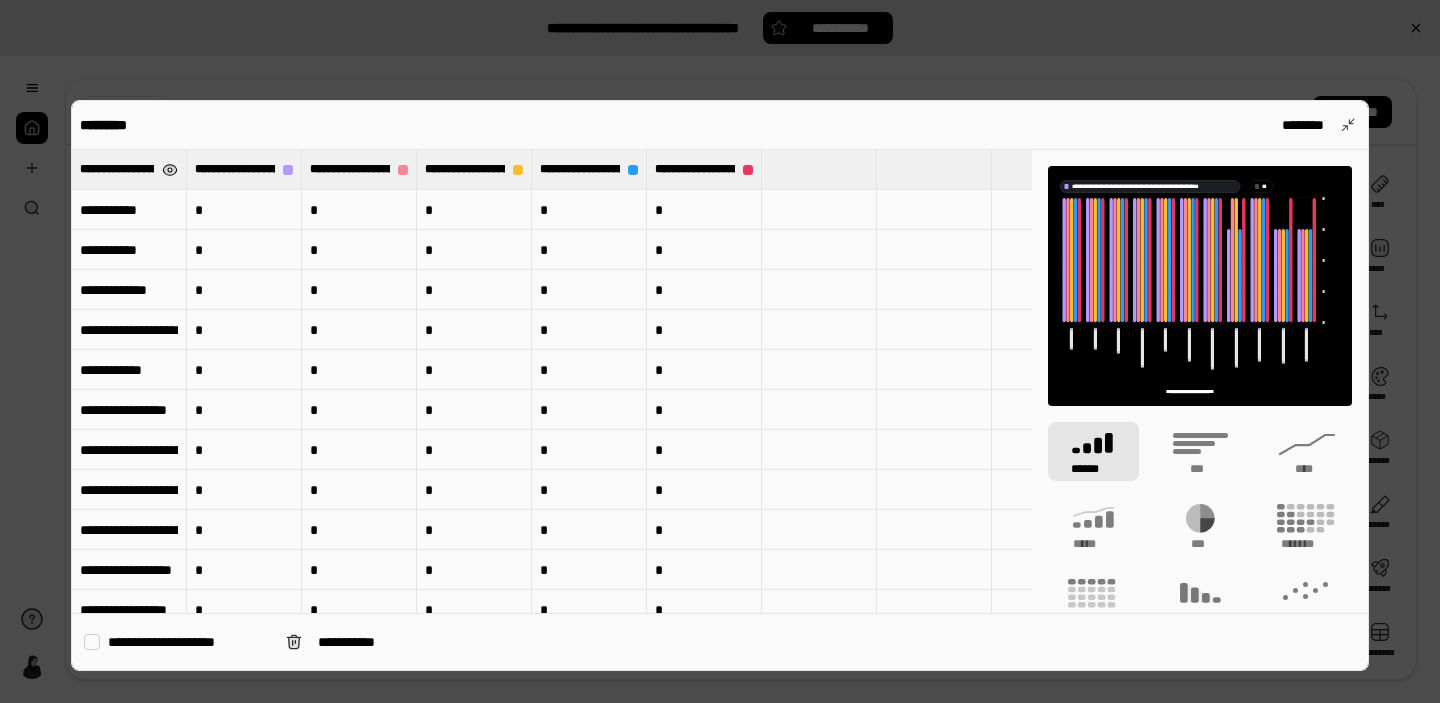 click at bounding box center [170, 170] 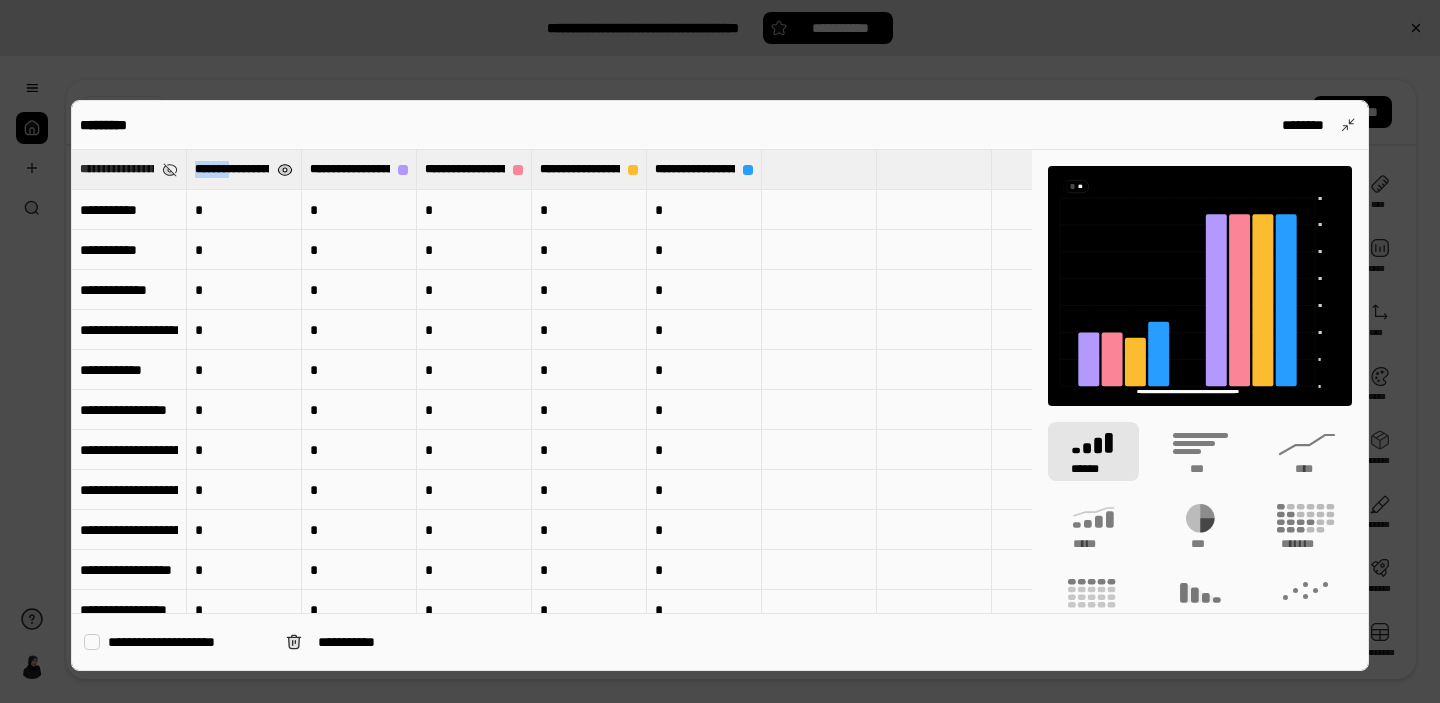 click at bounding box center [285, 170] 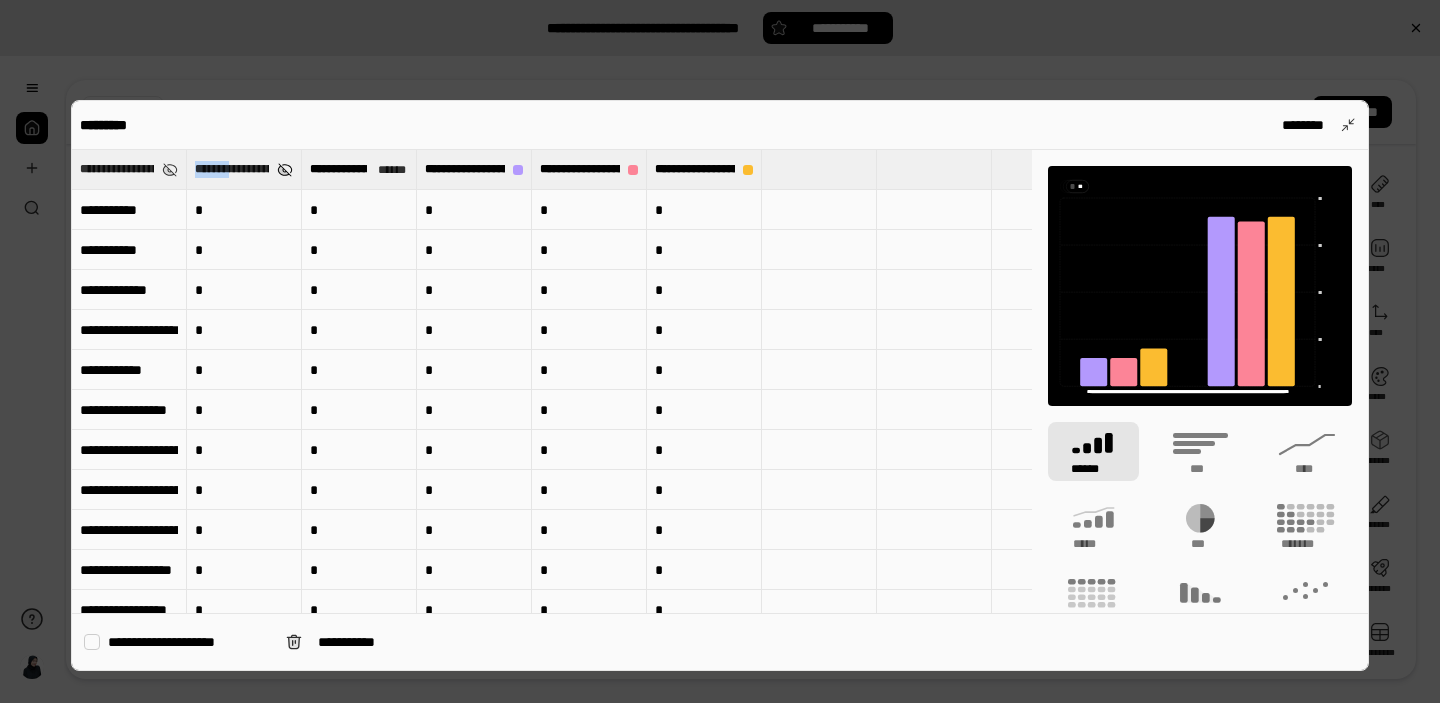 click at bounding box center [285, 170] 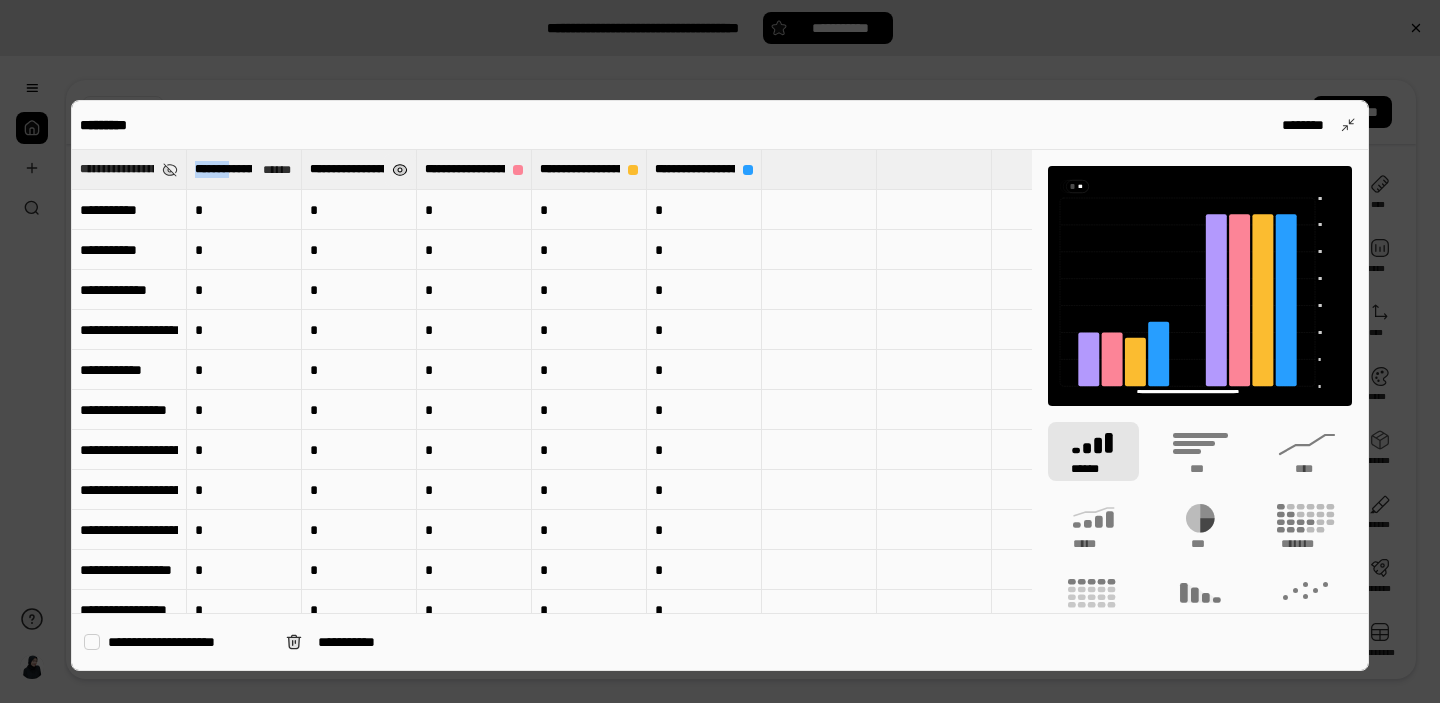 click at bounding box center (400, 170) 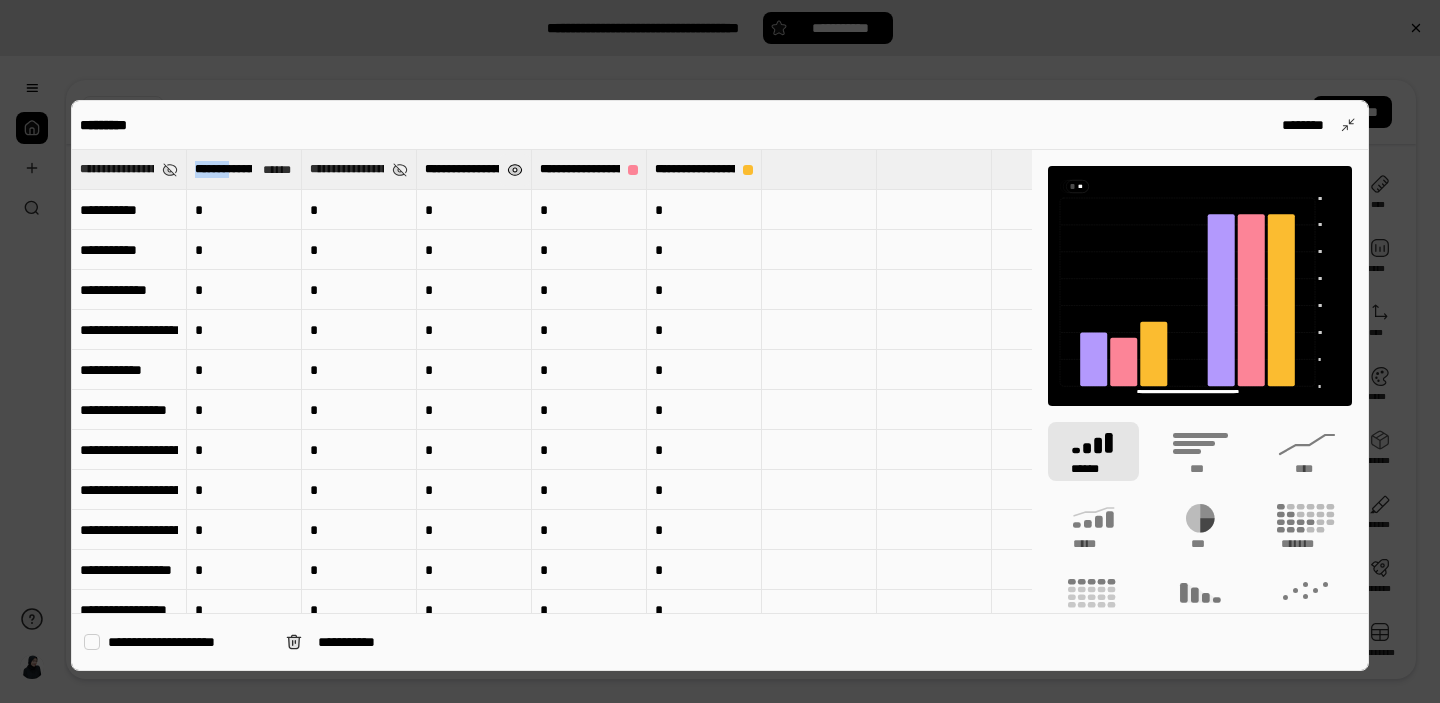 click at bounding box center [515, 170] 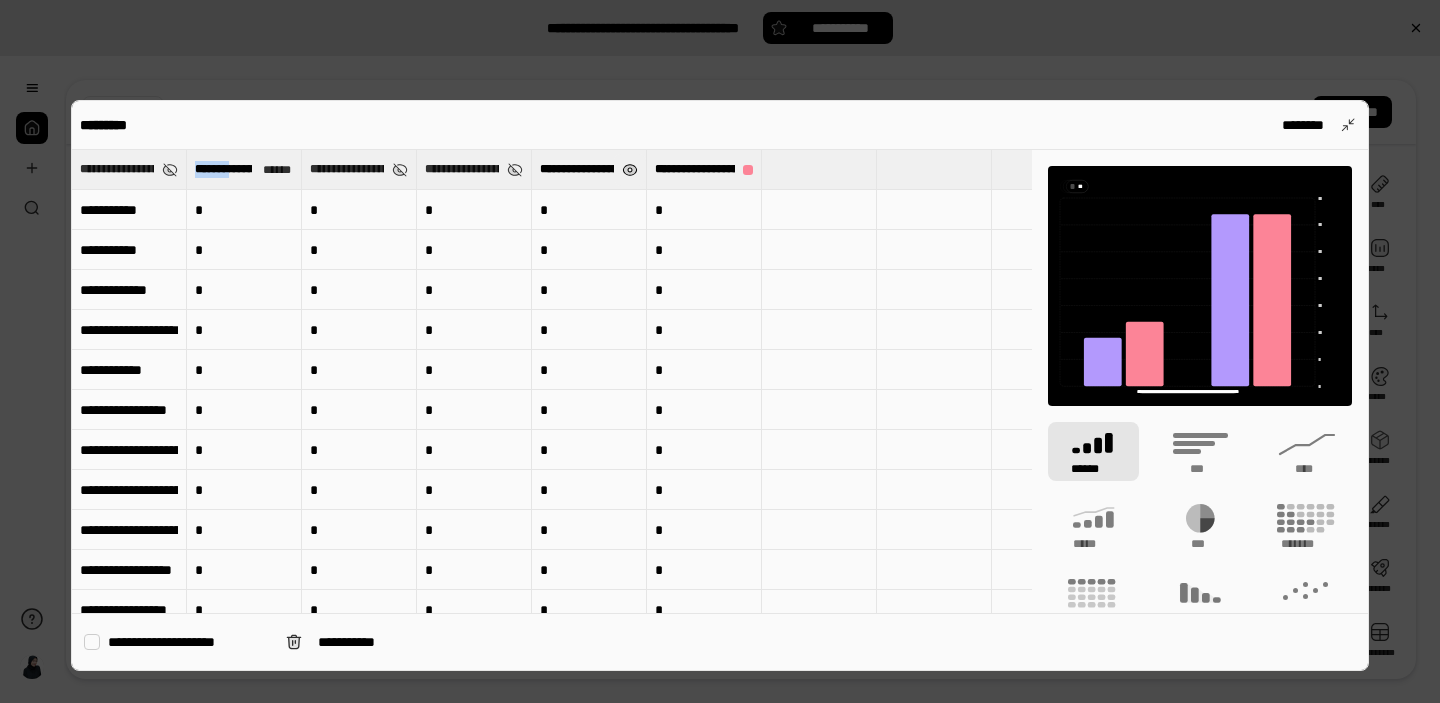 type on "**********" 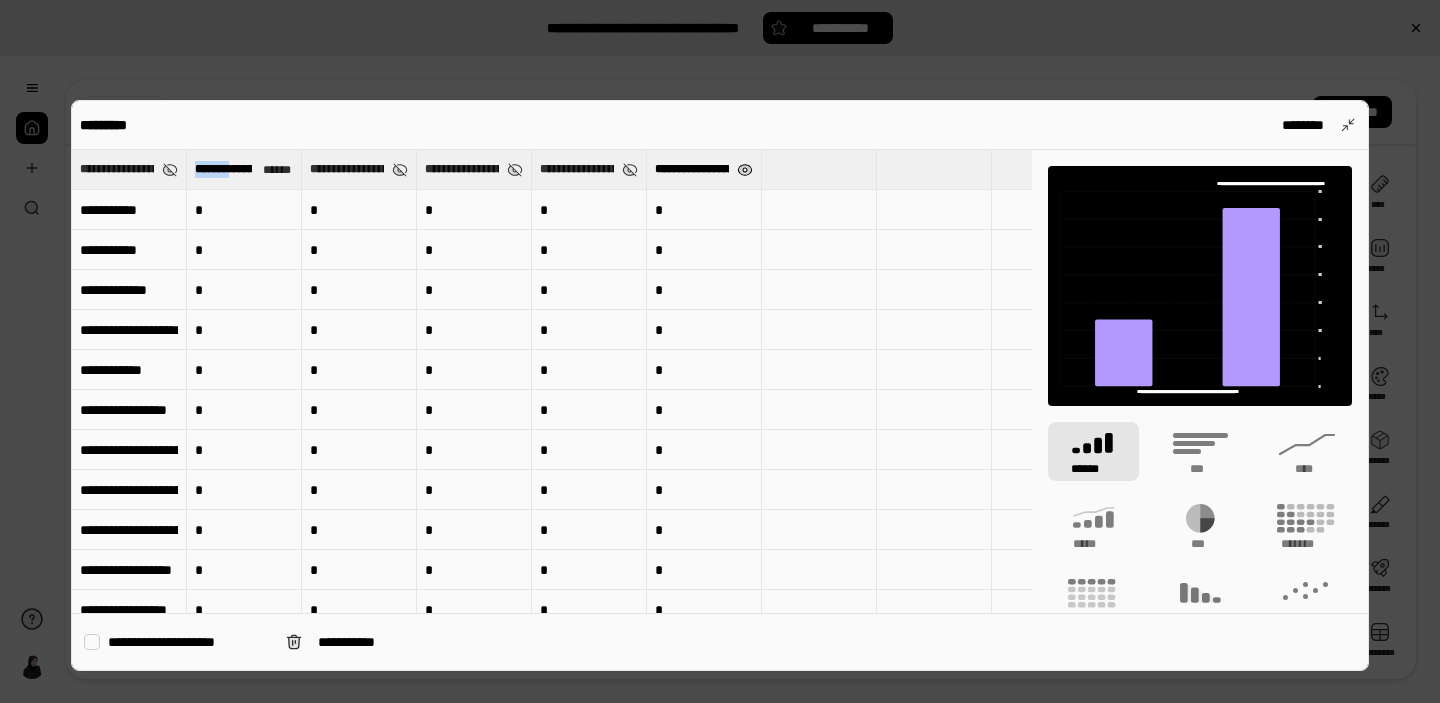 click at bounding box center (745, 170) 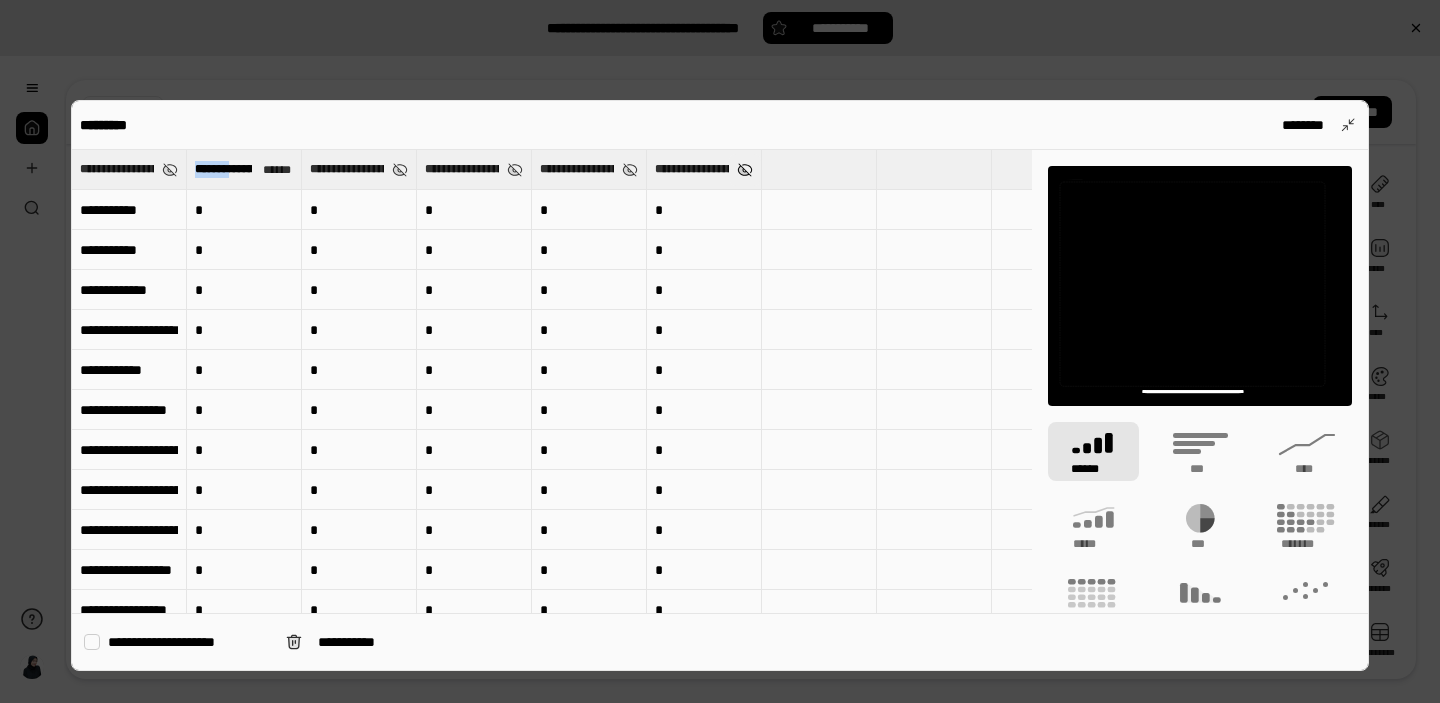 click at bounding box center [745, 170] 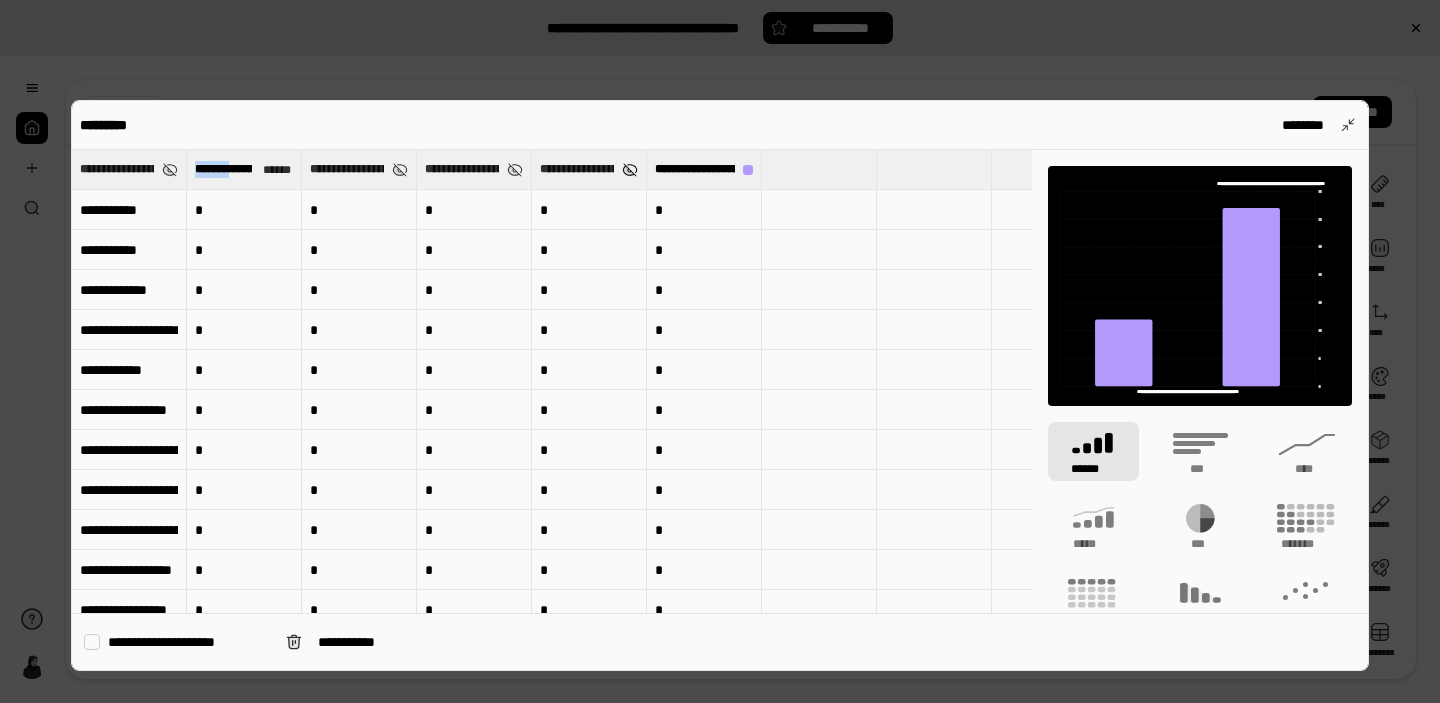 click at bounding box center (630, 170) 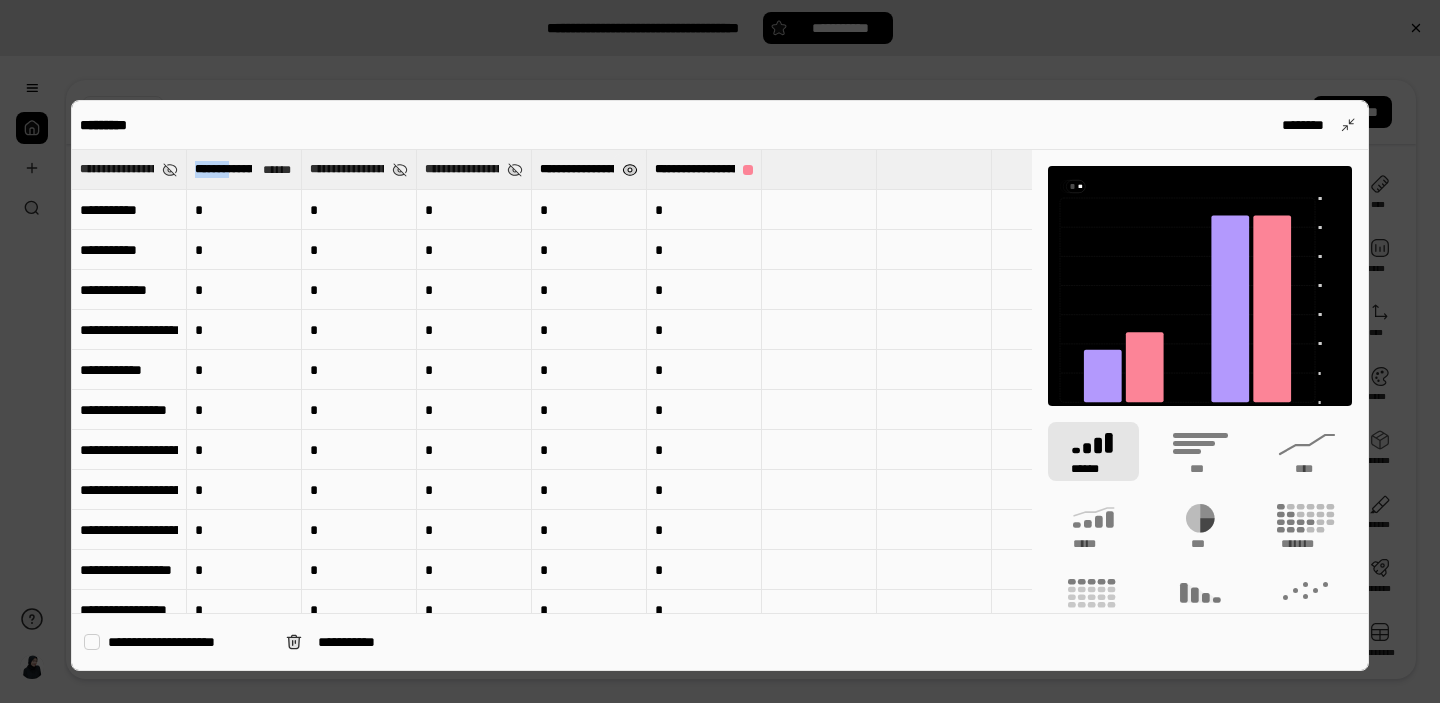 type 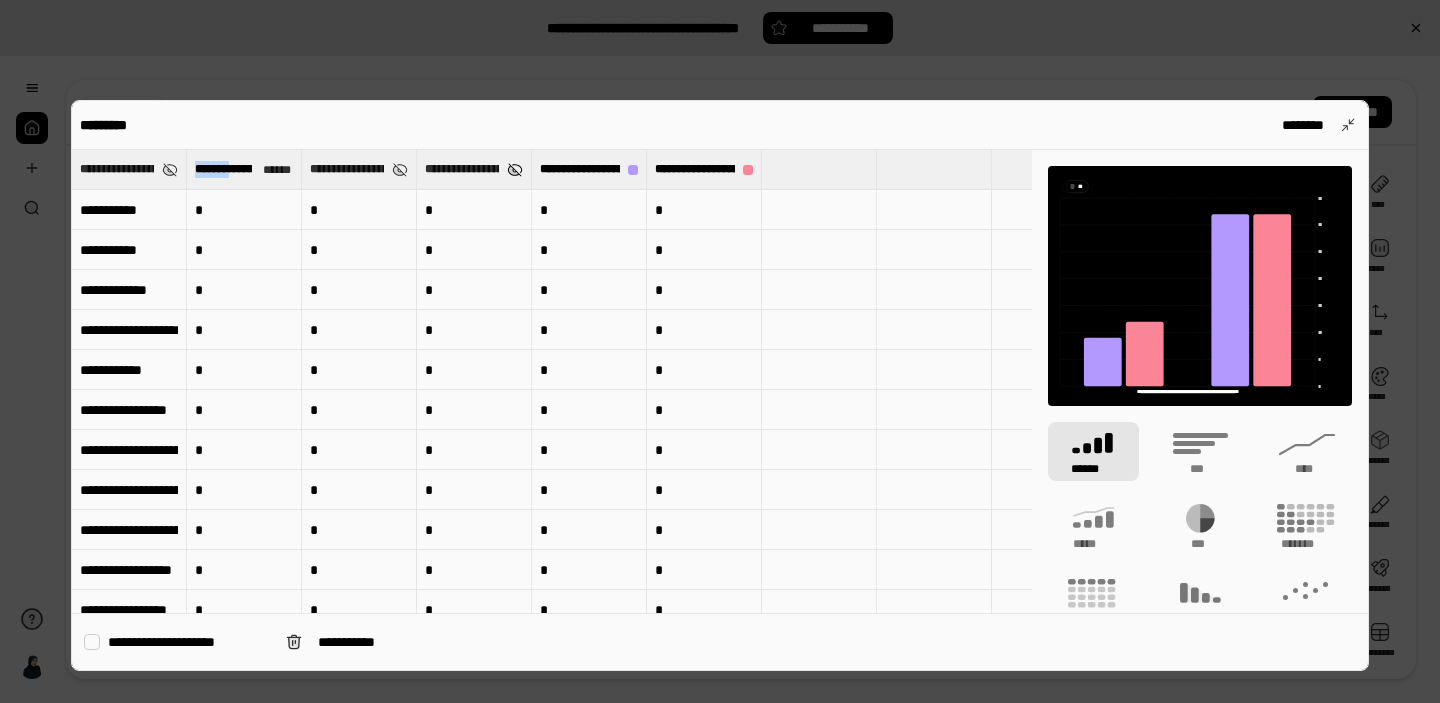 click at bounding box center [515, 170] 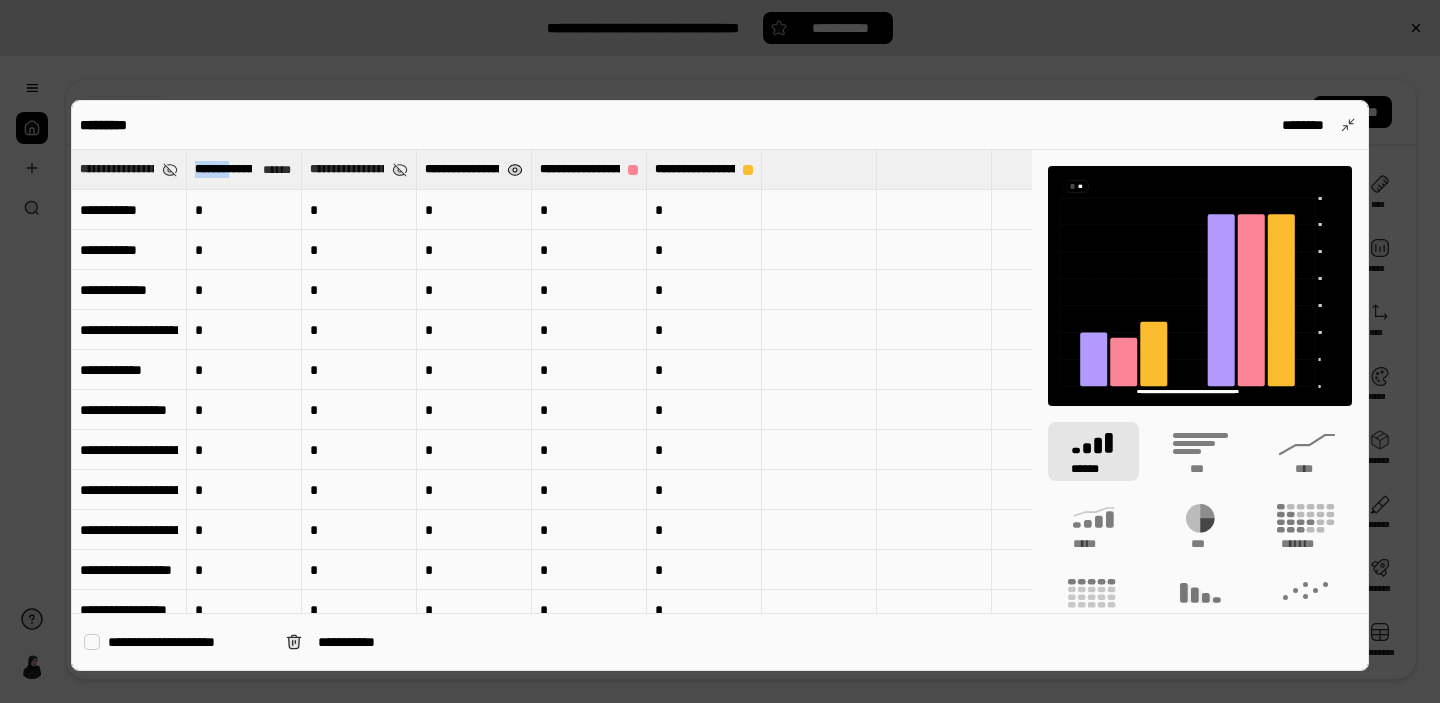 click at bounding box center (515, 170) 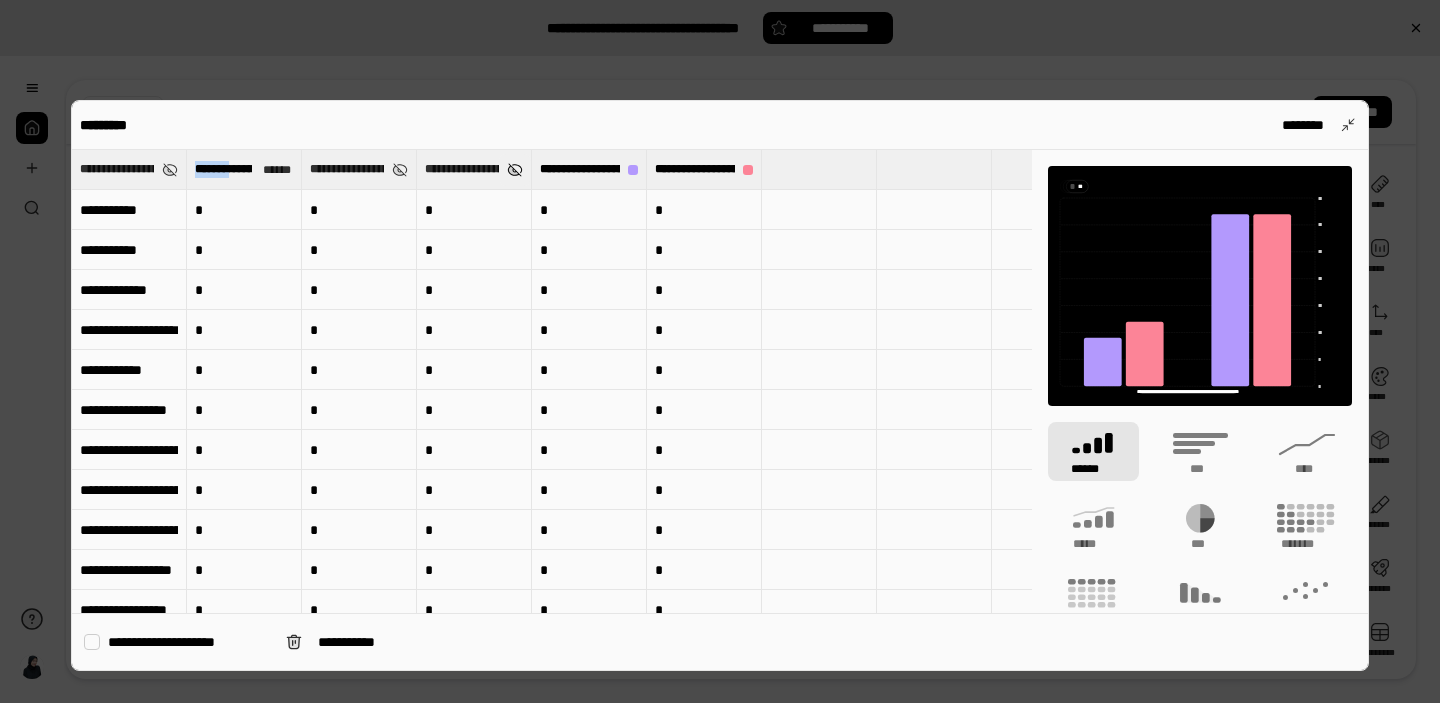 click at bounding box center (515, 170) 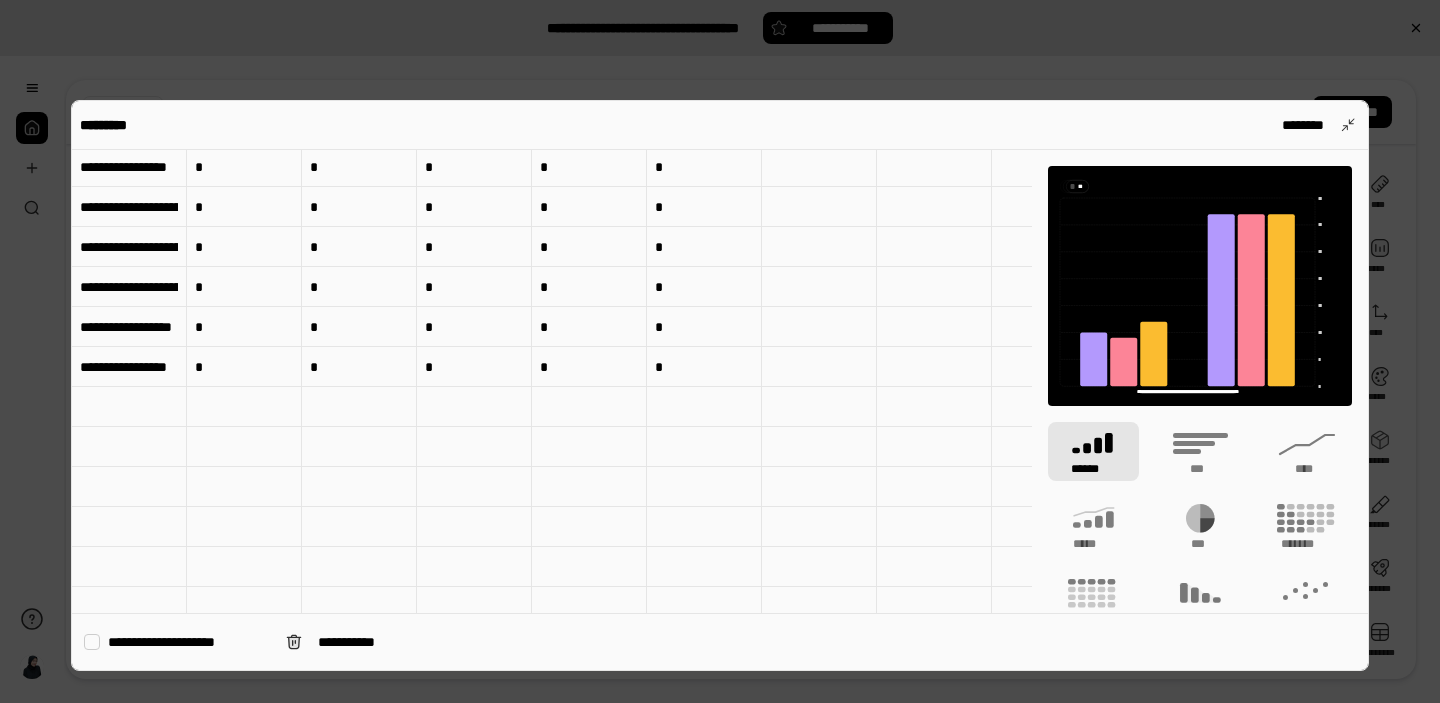 scroll, scrollTop: 0, scrollLeft: 0, axis: both 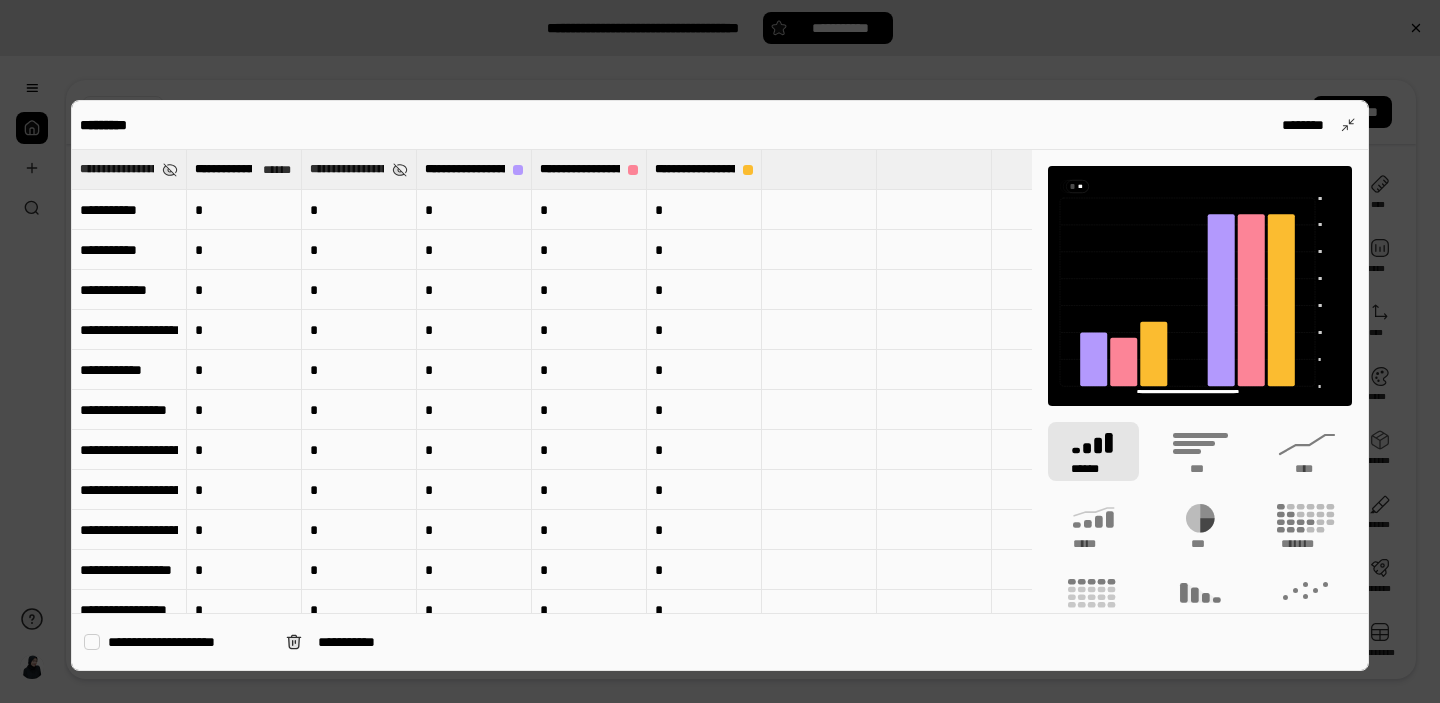 click on "*********" at bounding box center [110, 125] 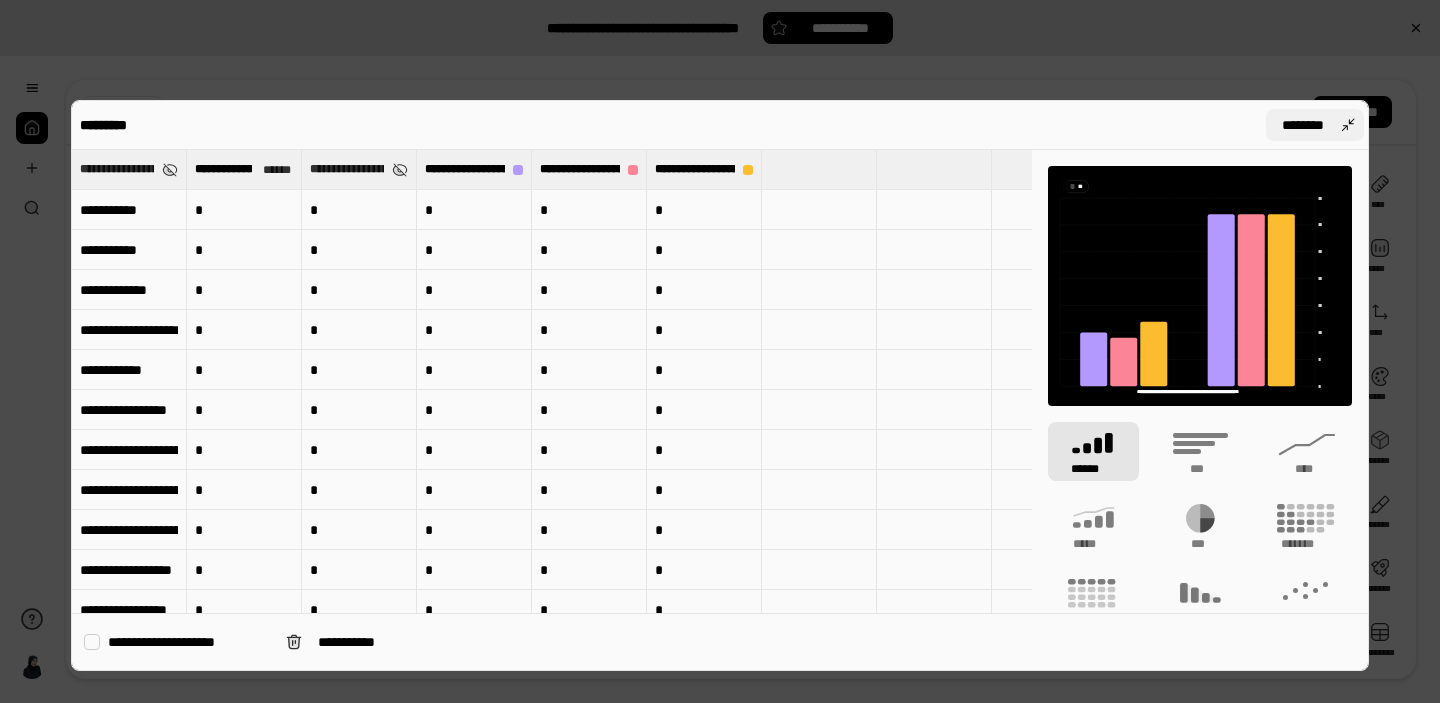 click on "********" at bounding box center [1315, 125] 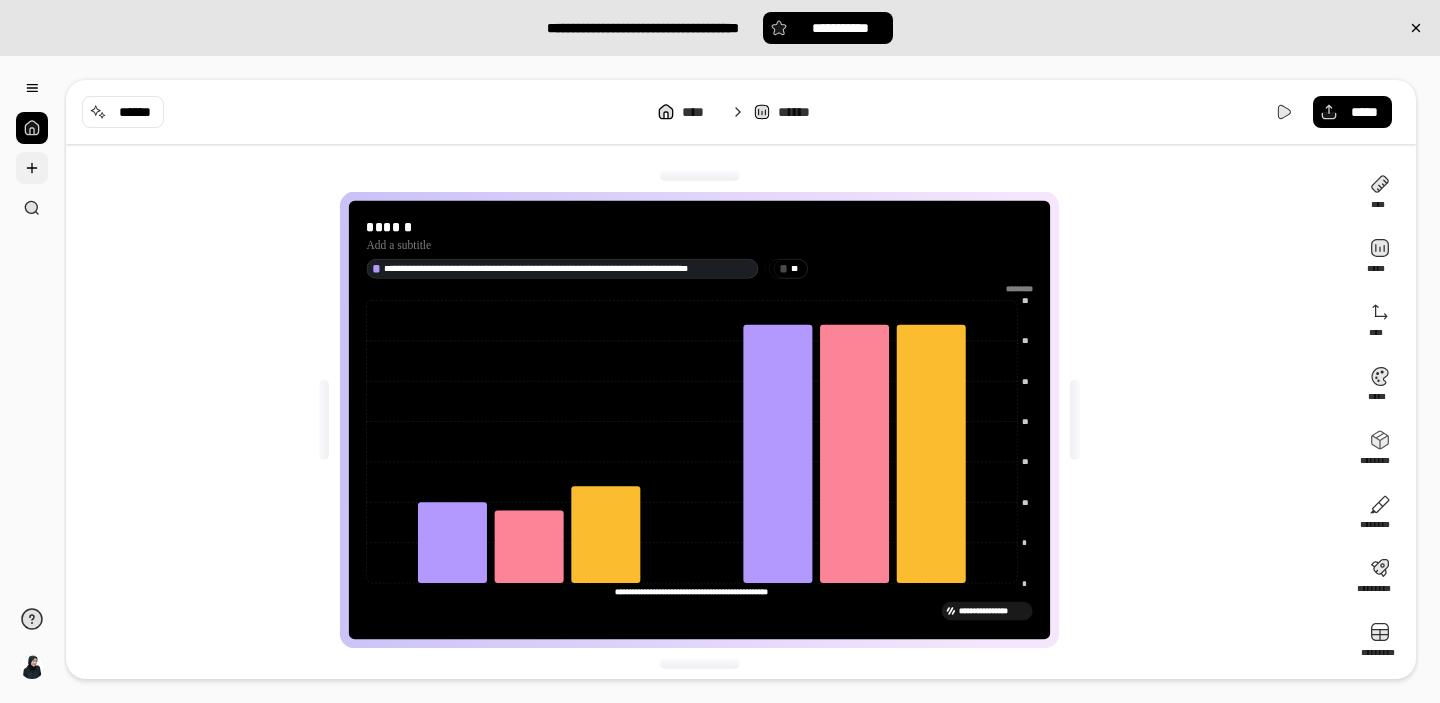 click at bounding box center (32, 168) 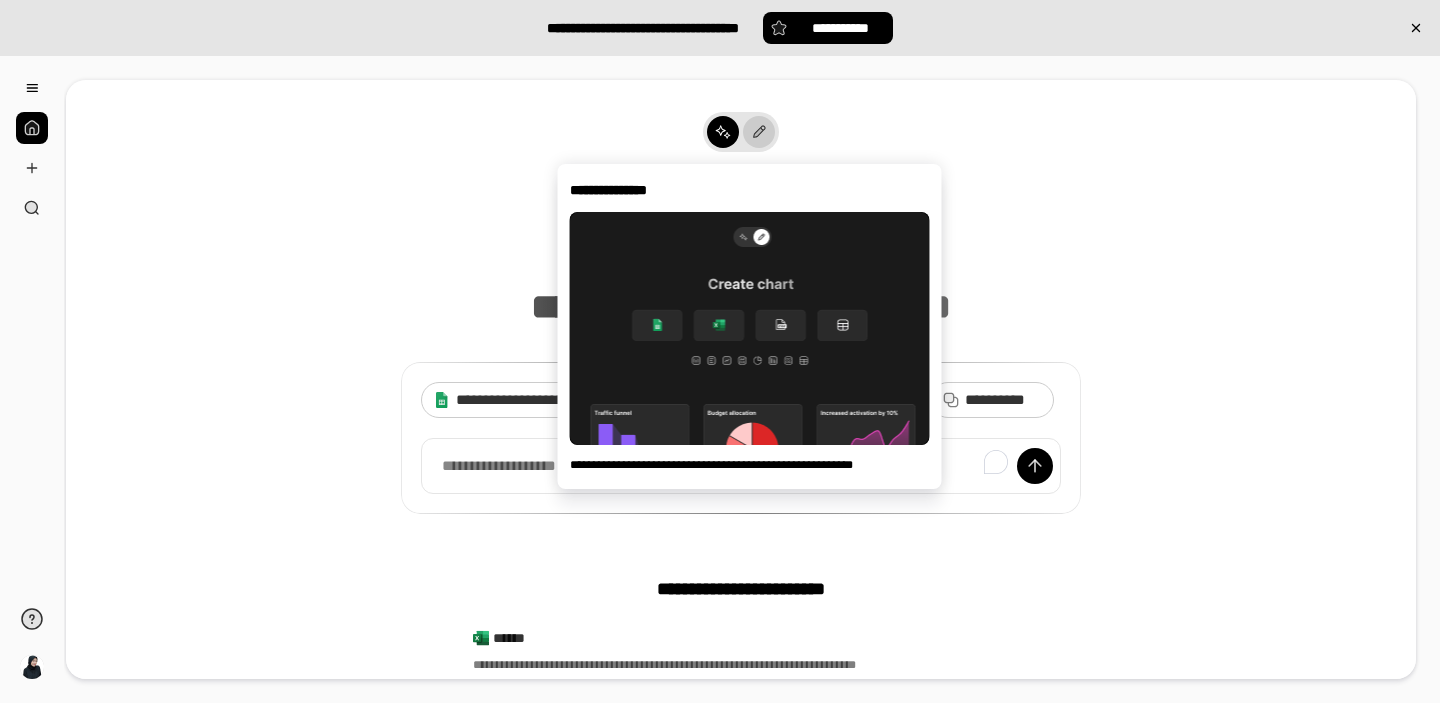 click at bounding box center [759, 132] 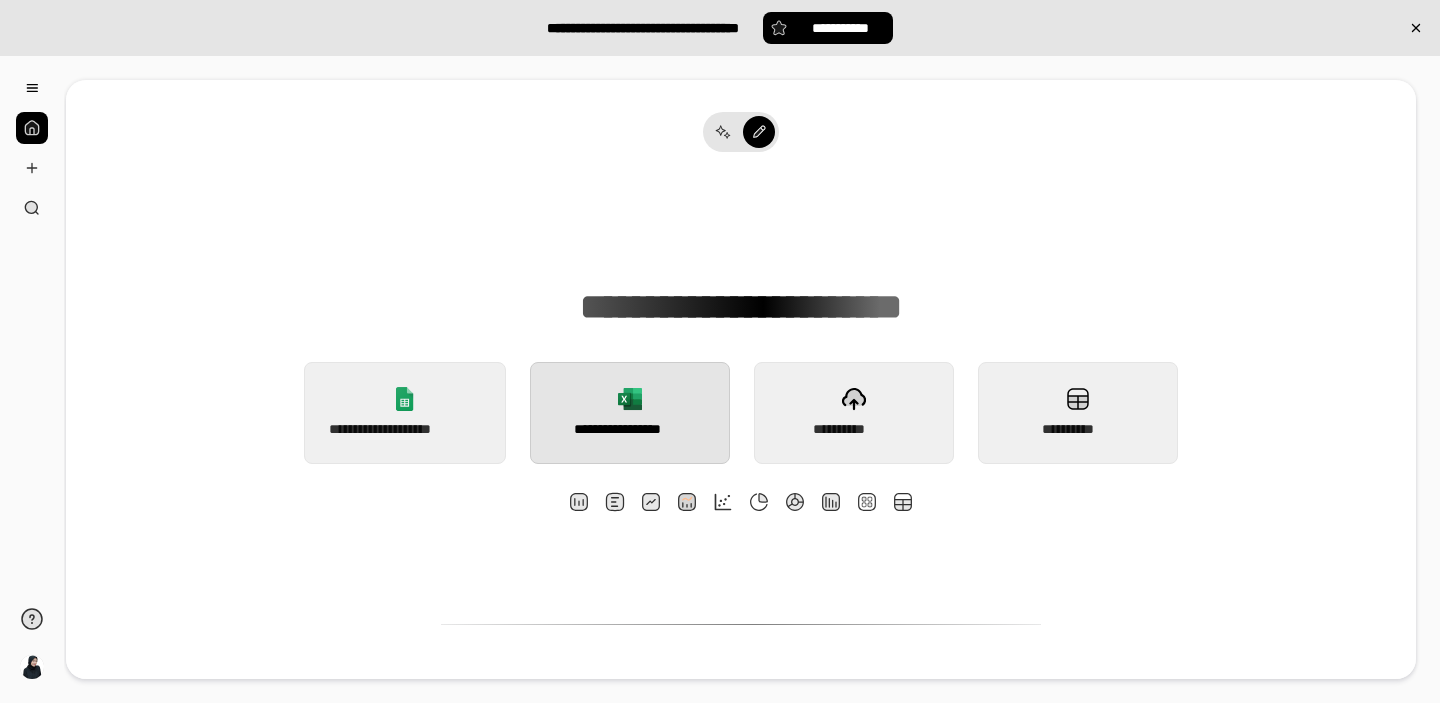 click on "**********" at bounding box center (629, 429) 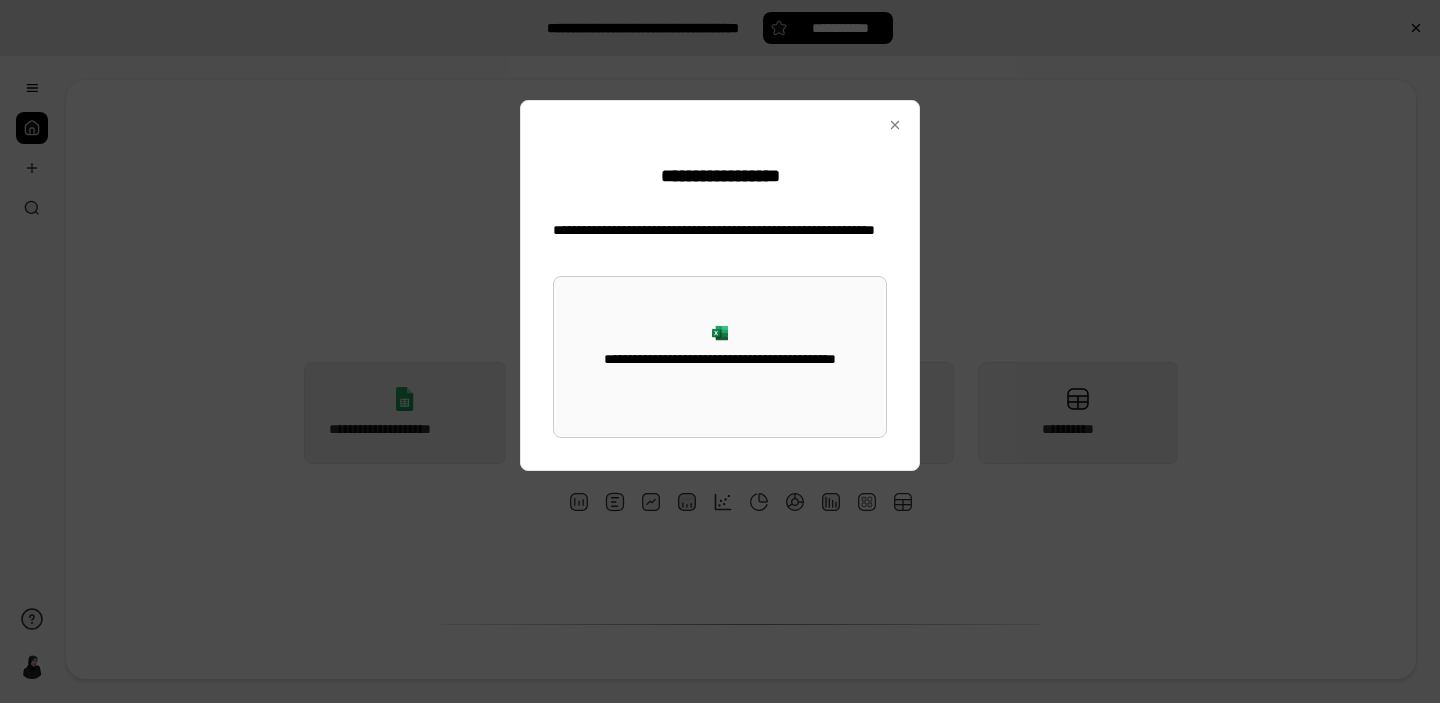 click on "**********" at bounding box center [720, 357] 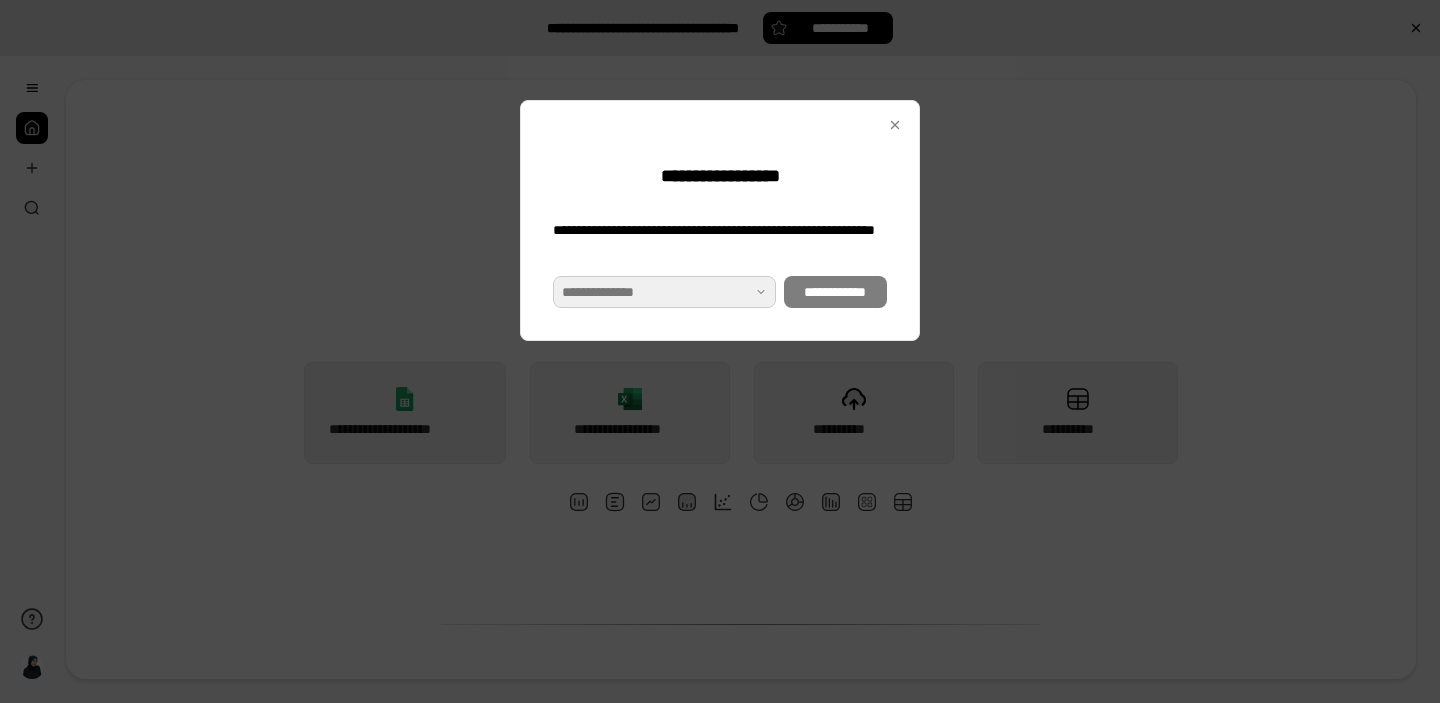 click at bounding box center (664, 292) 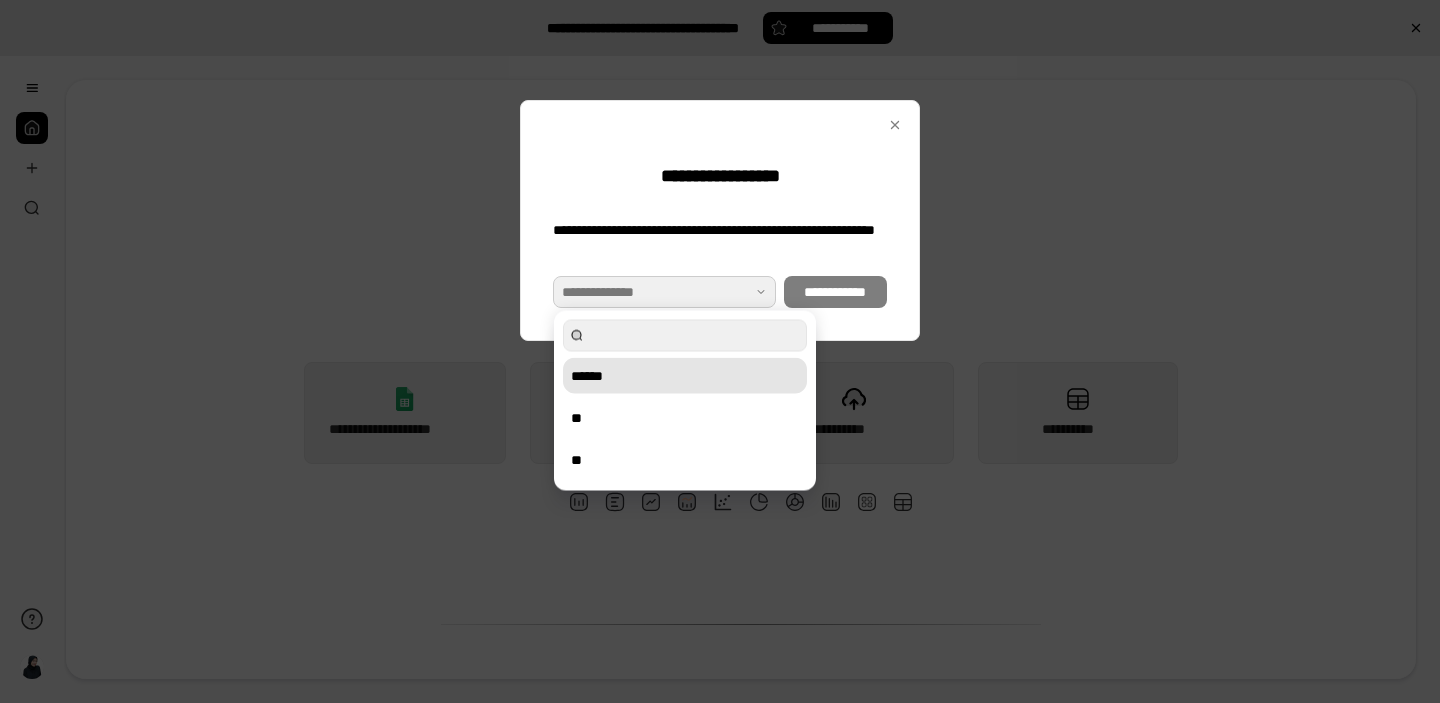 click on "******" at bounding box center [685, 376] 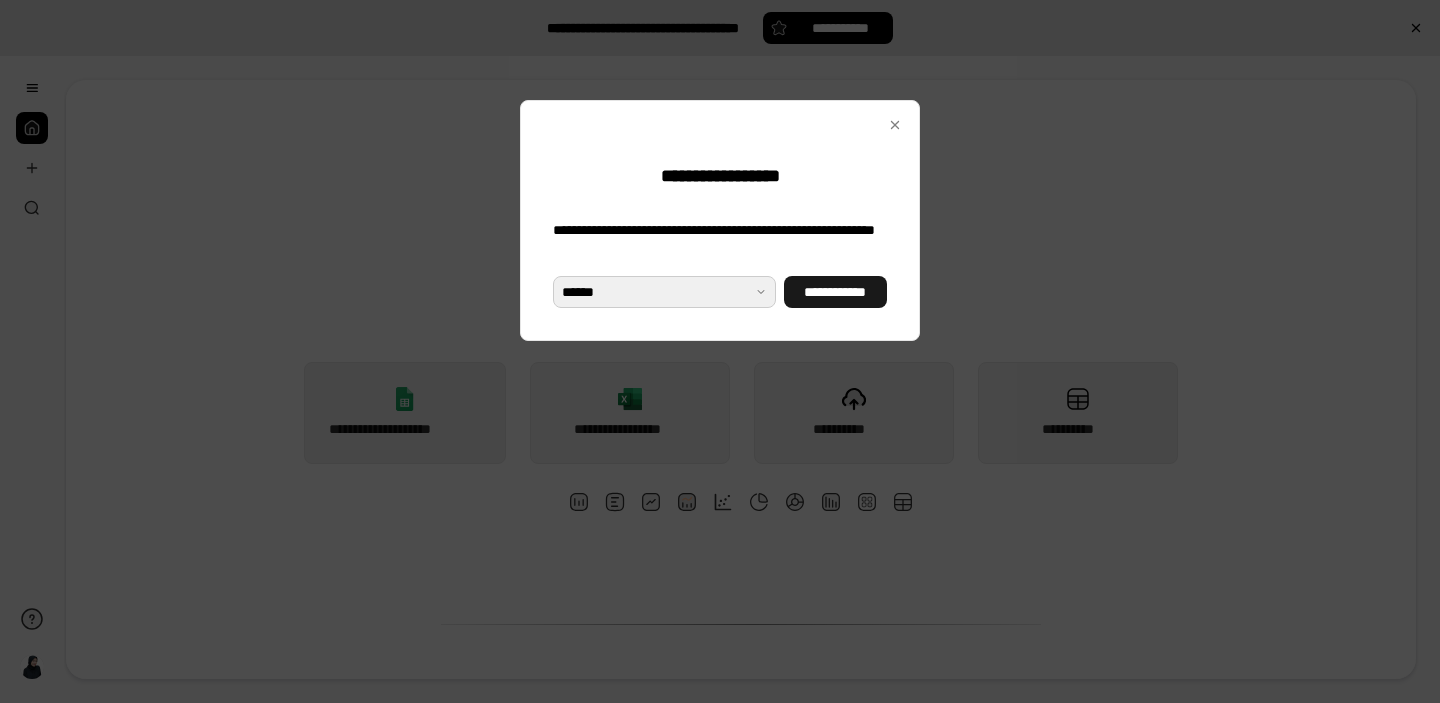 click on "**********" at bounding box center (835, 292) 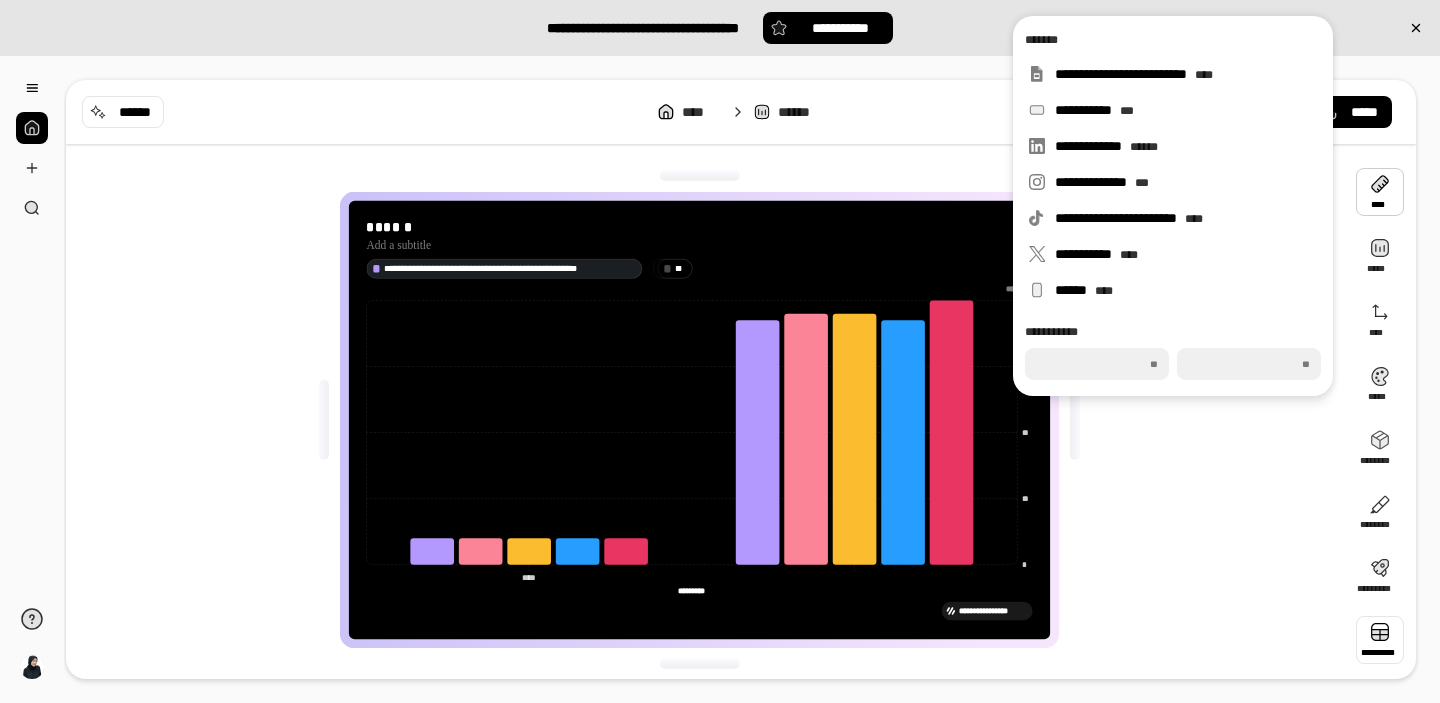 click at bounding box center (1380, 640) 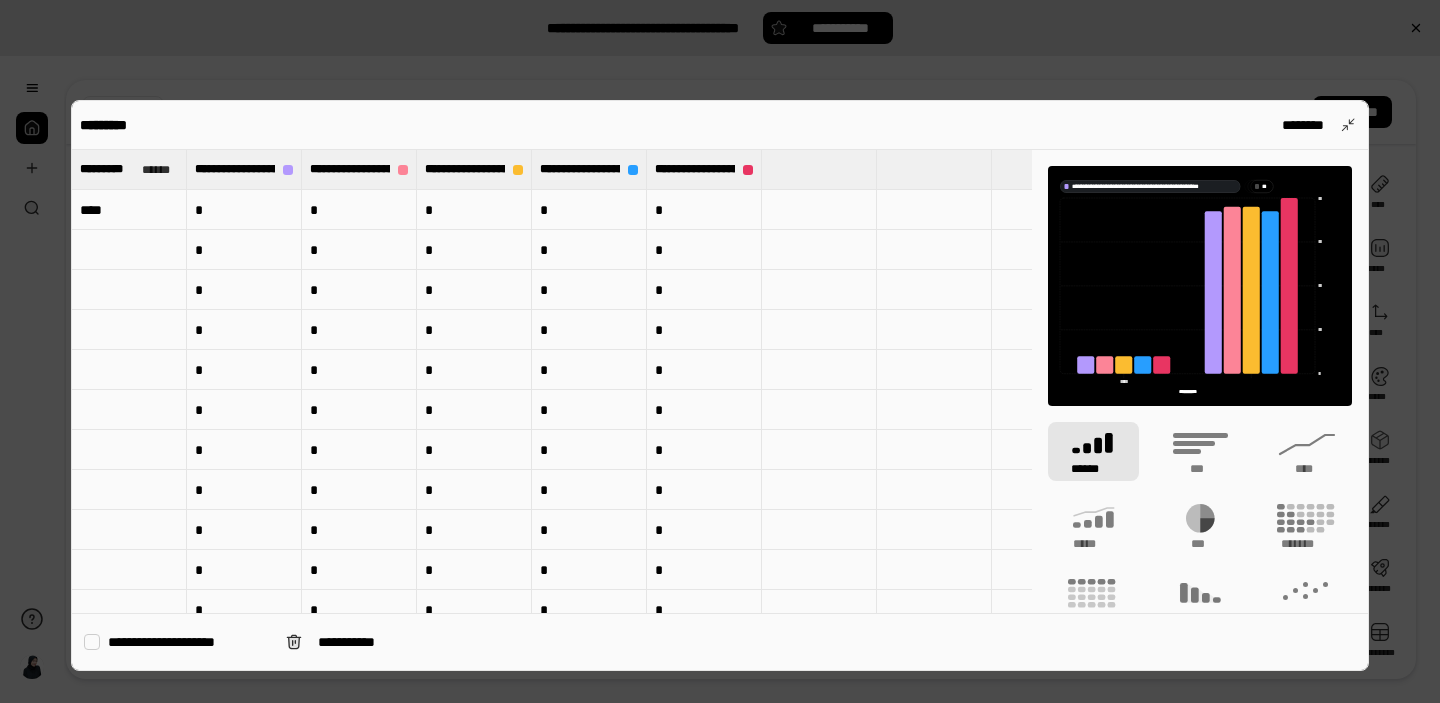 click at bounding box center (92, 642) 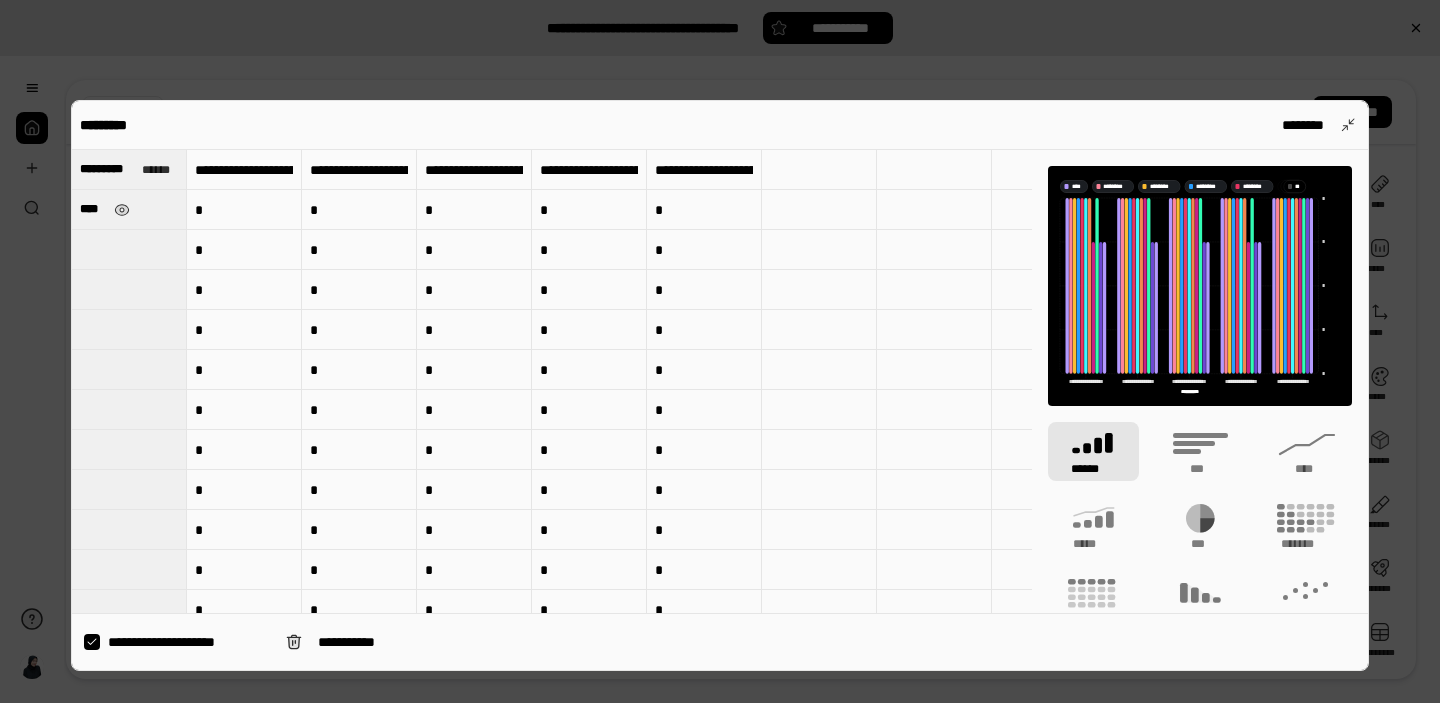 click on "****" at bounding box center [129, 209] 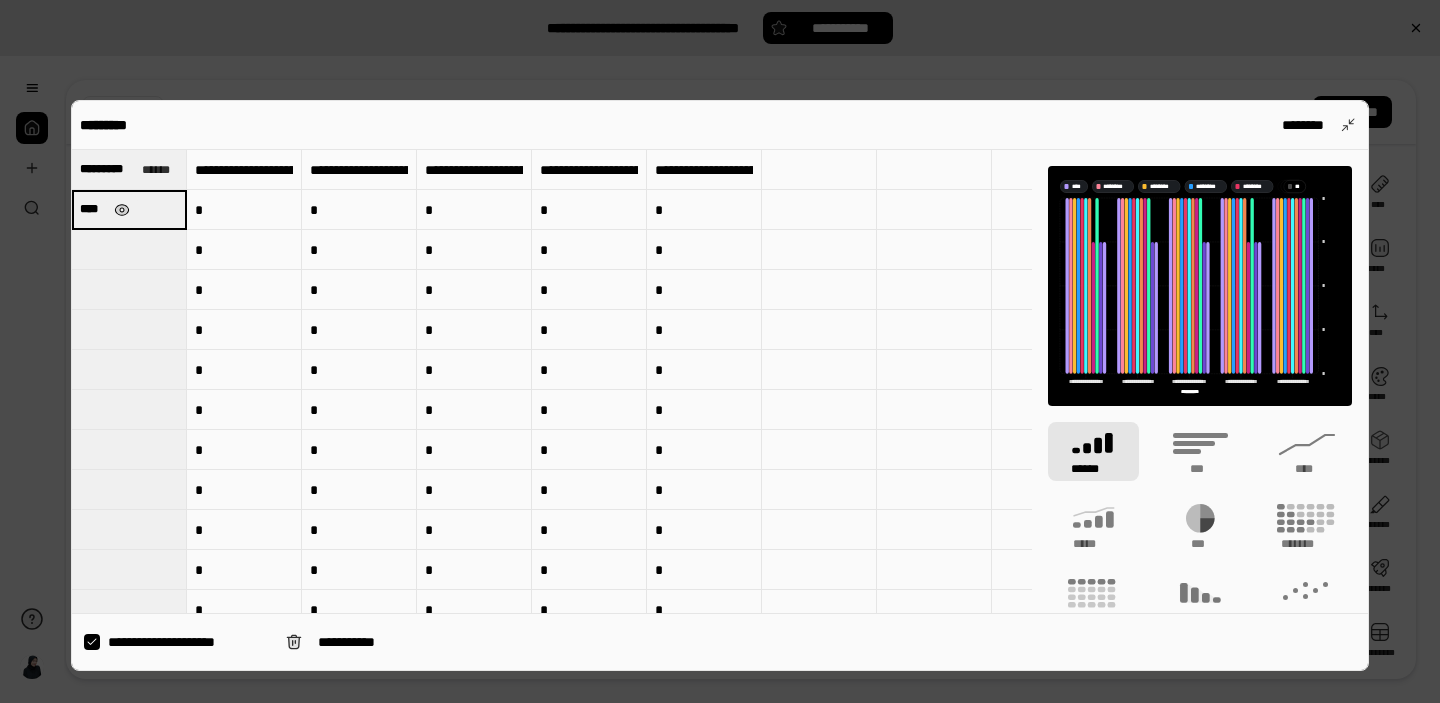 click at bounding box center [122, 210] 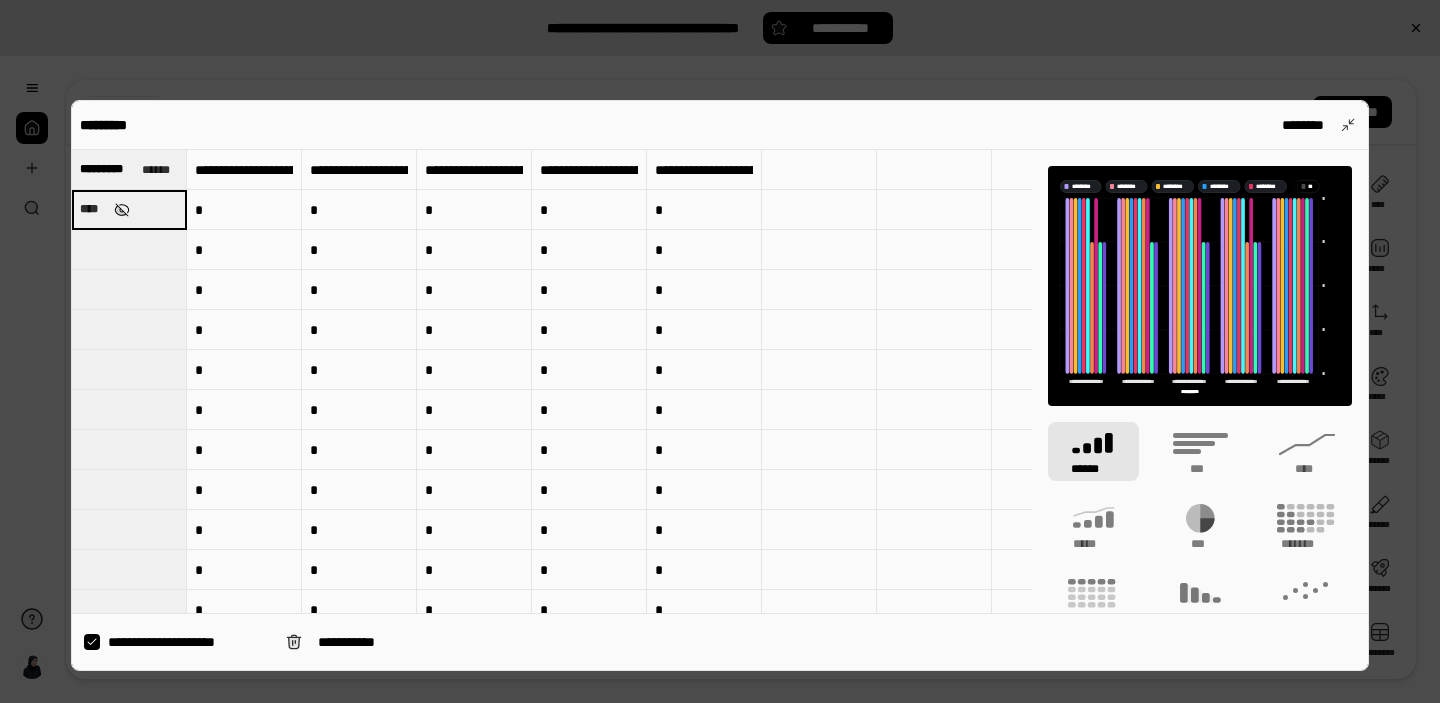 click at bounding box center [122, 210] 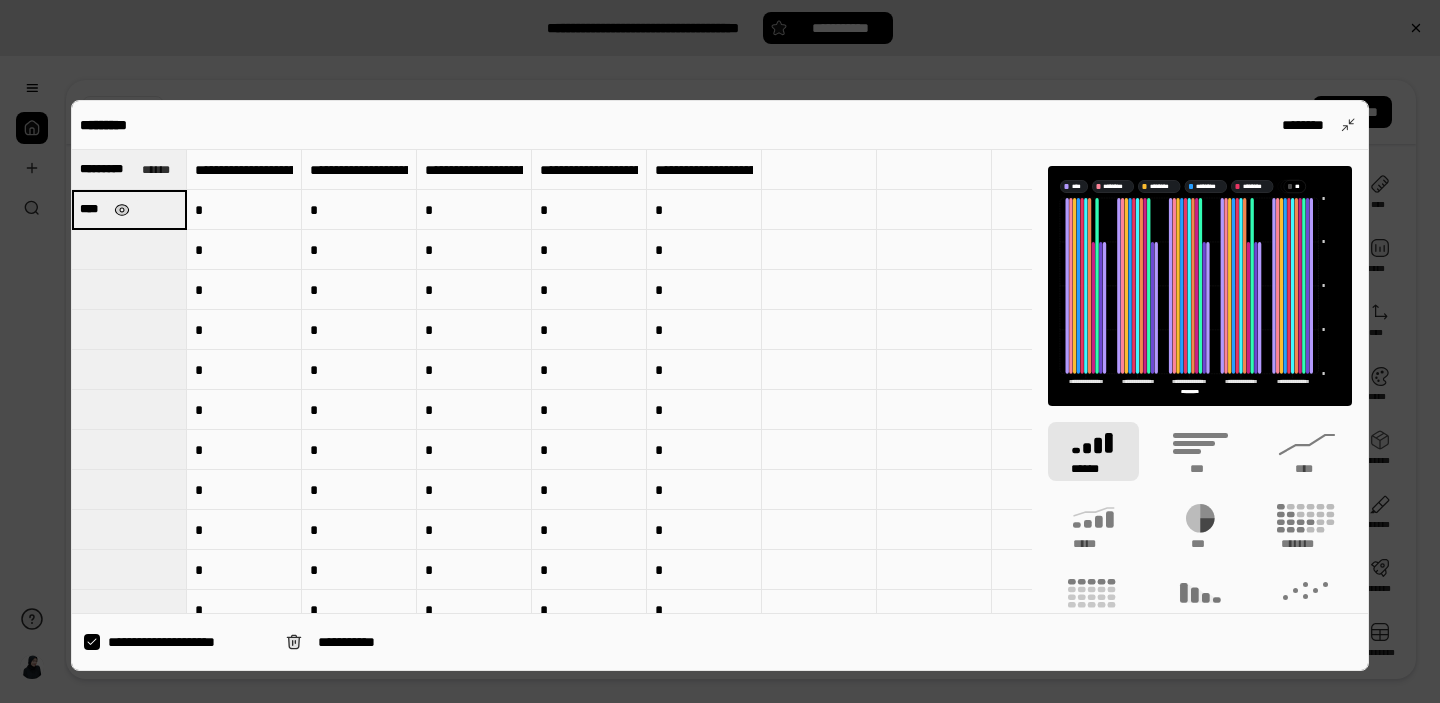 click at bounding box center (122, 210) 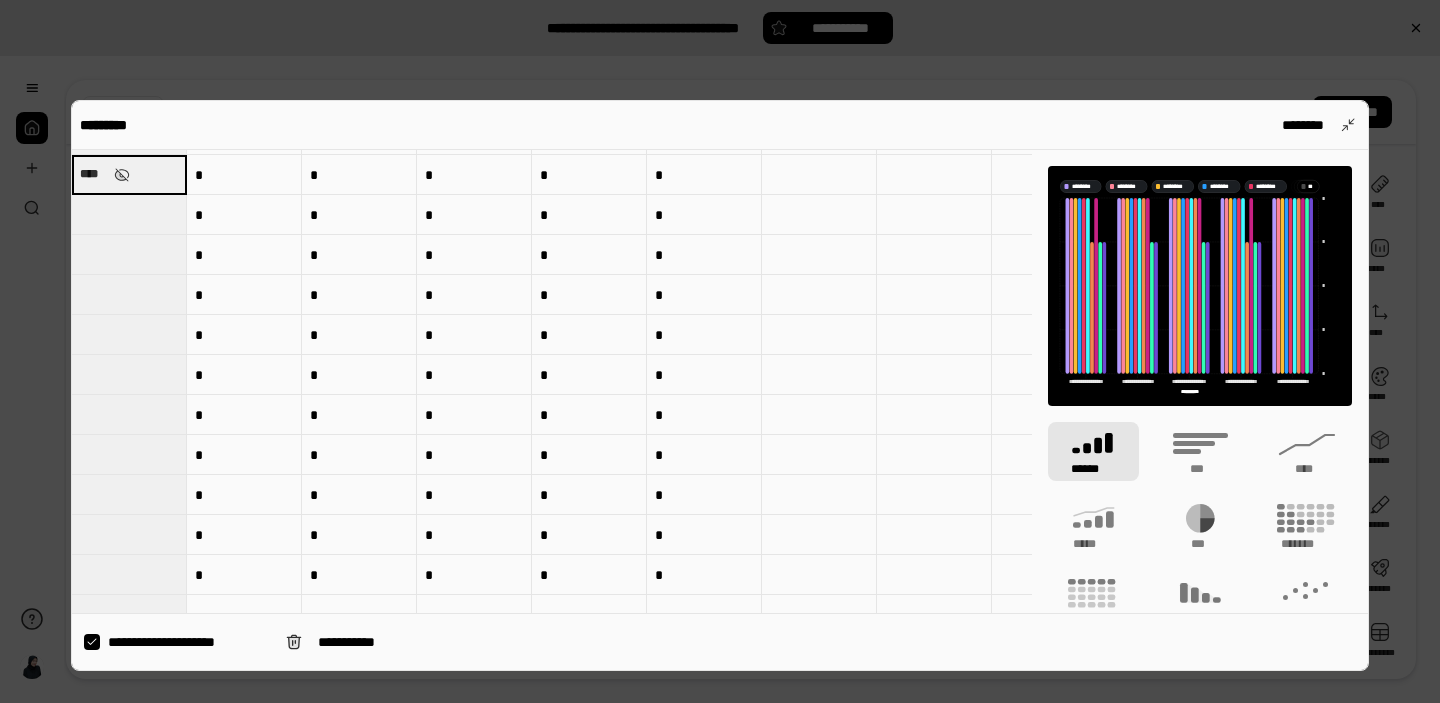 scroll, scrollTop: 34, scrollLeft: 0, axis: vertical 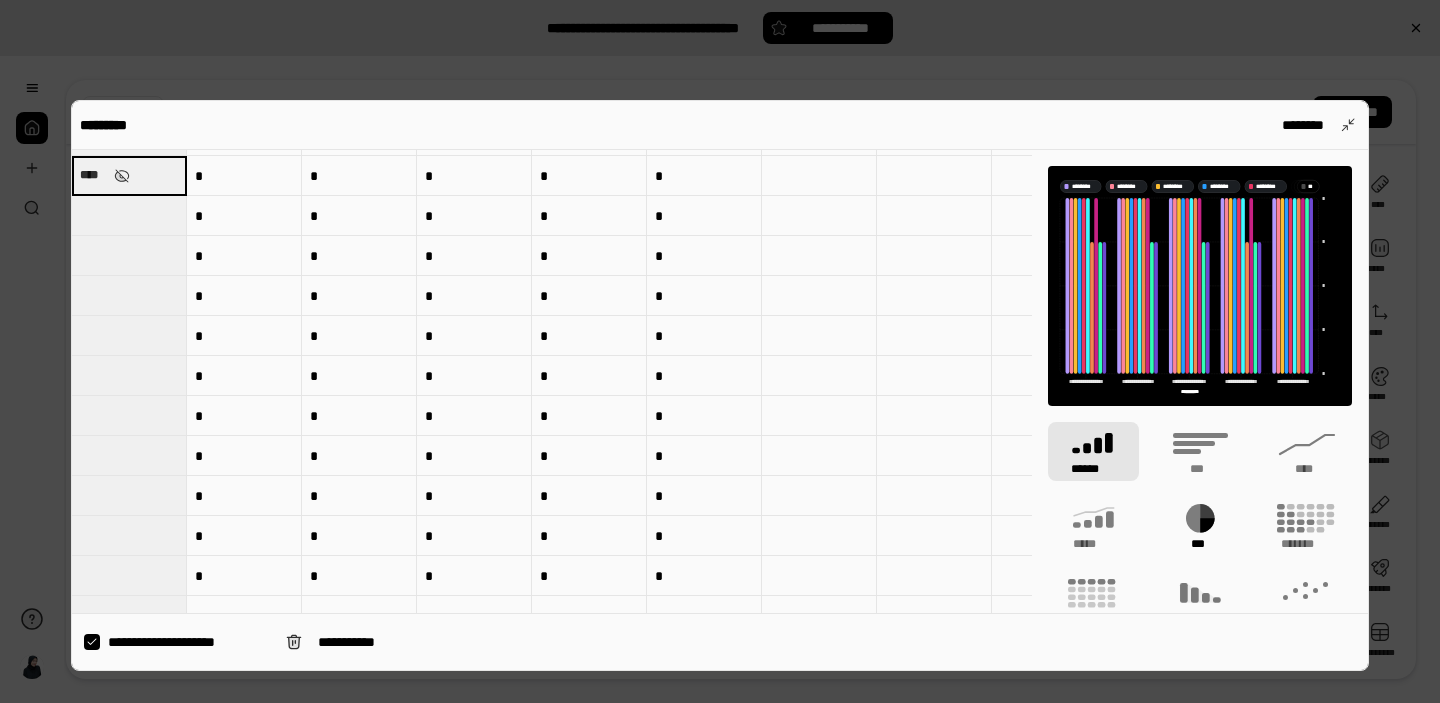 click 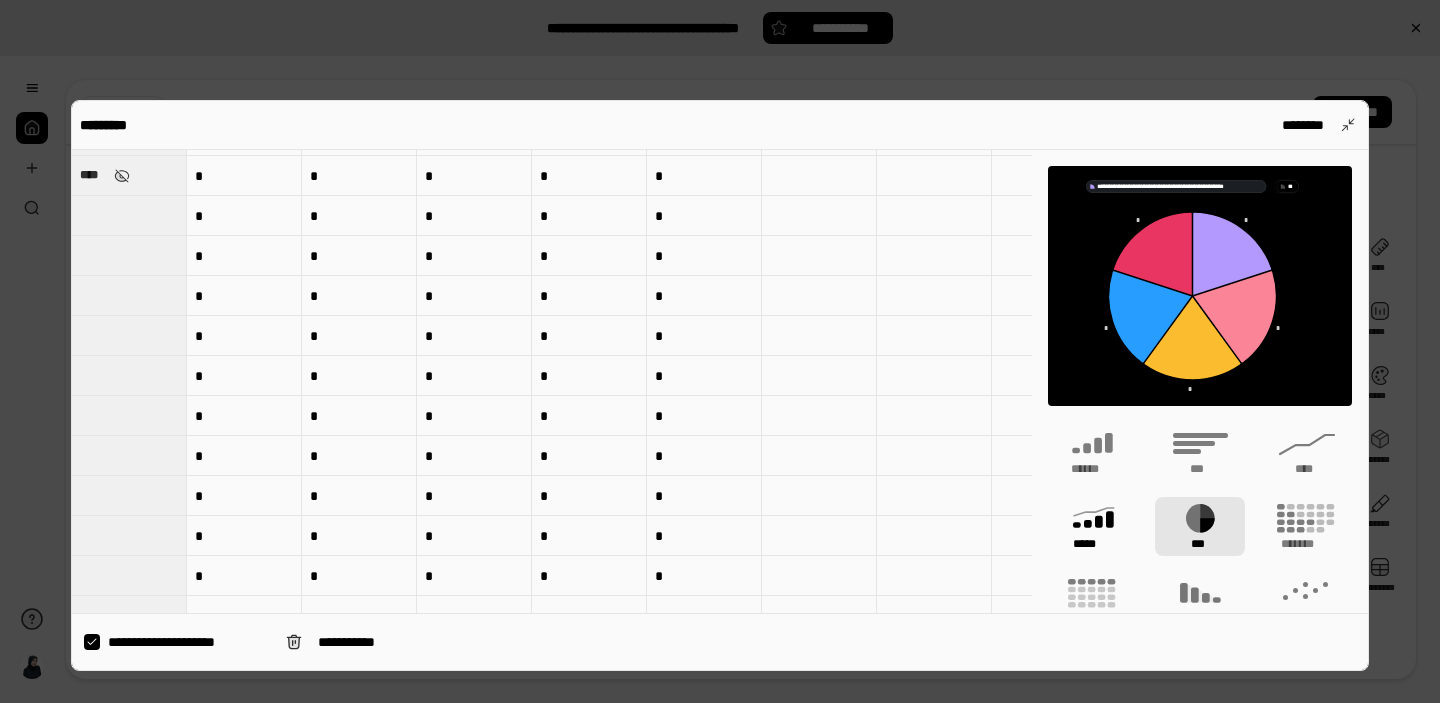 click 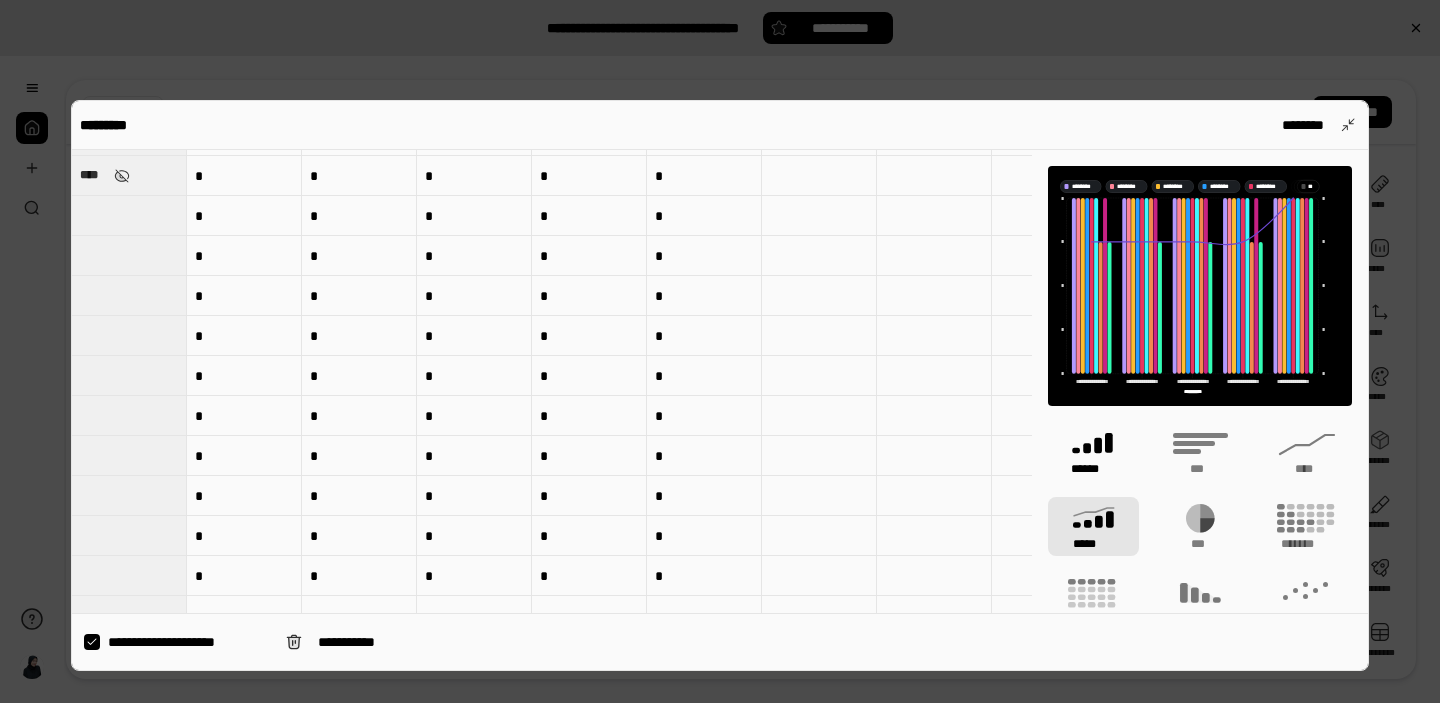click on "******" at bounding box center [1093, 469] 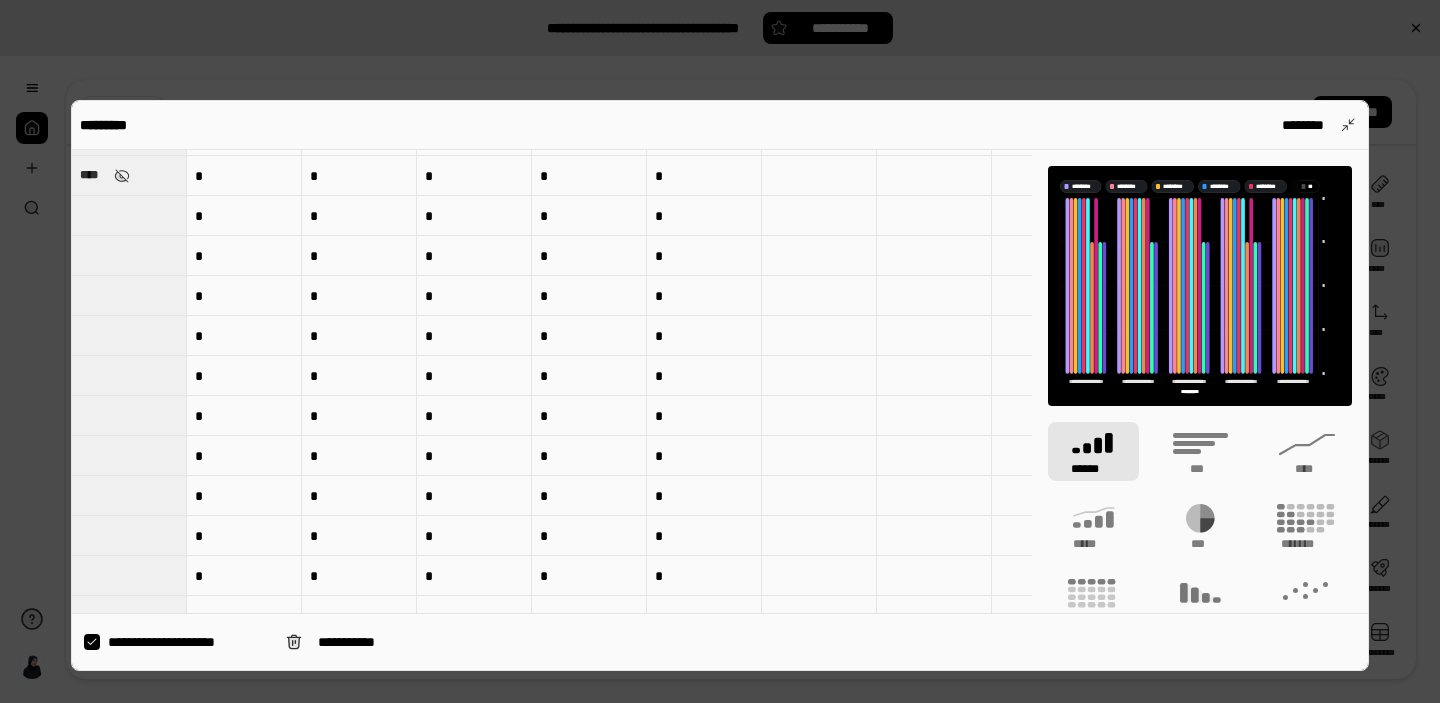 click at bounding box center [720, 351] 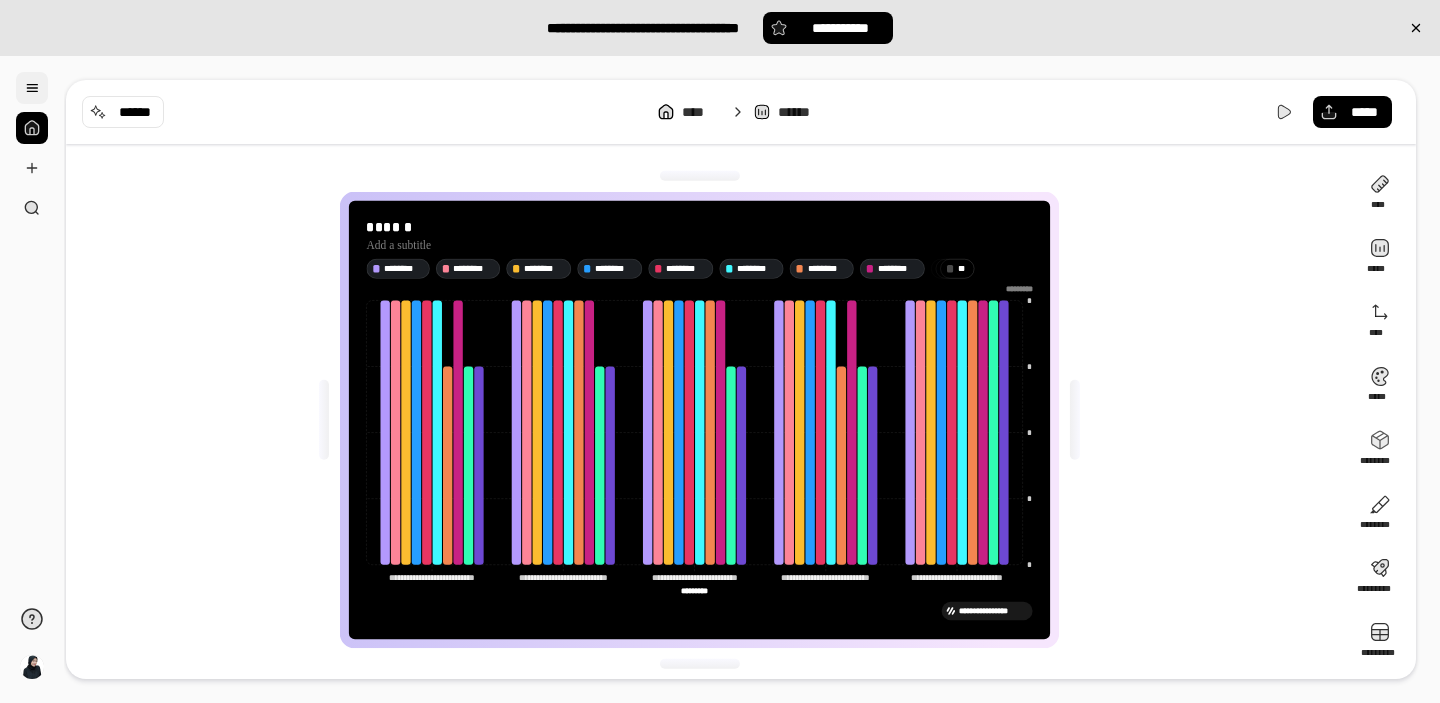 click at bounding box center [32, 88] 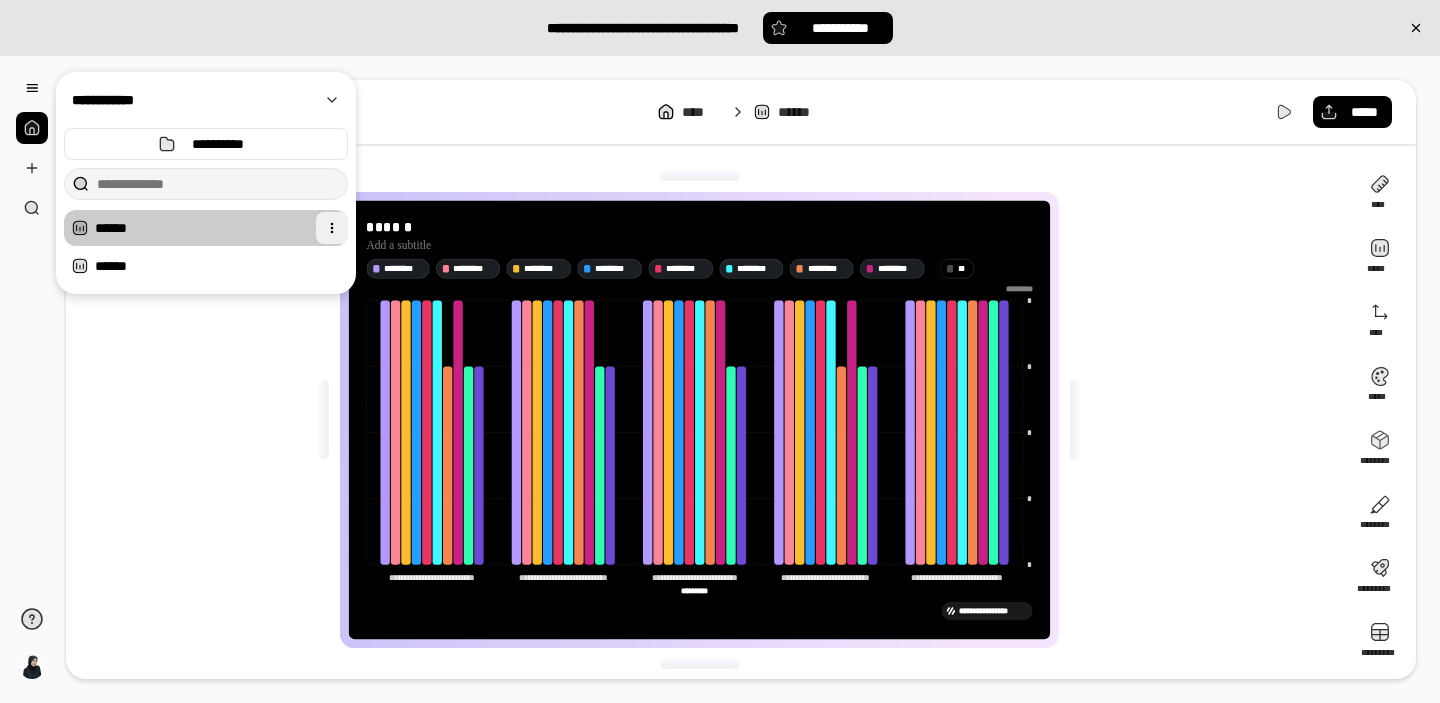 click at bounding box center [332, 228] 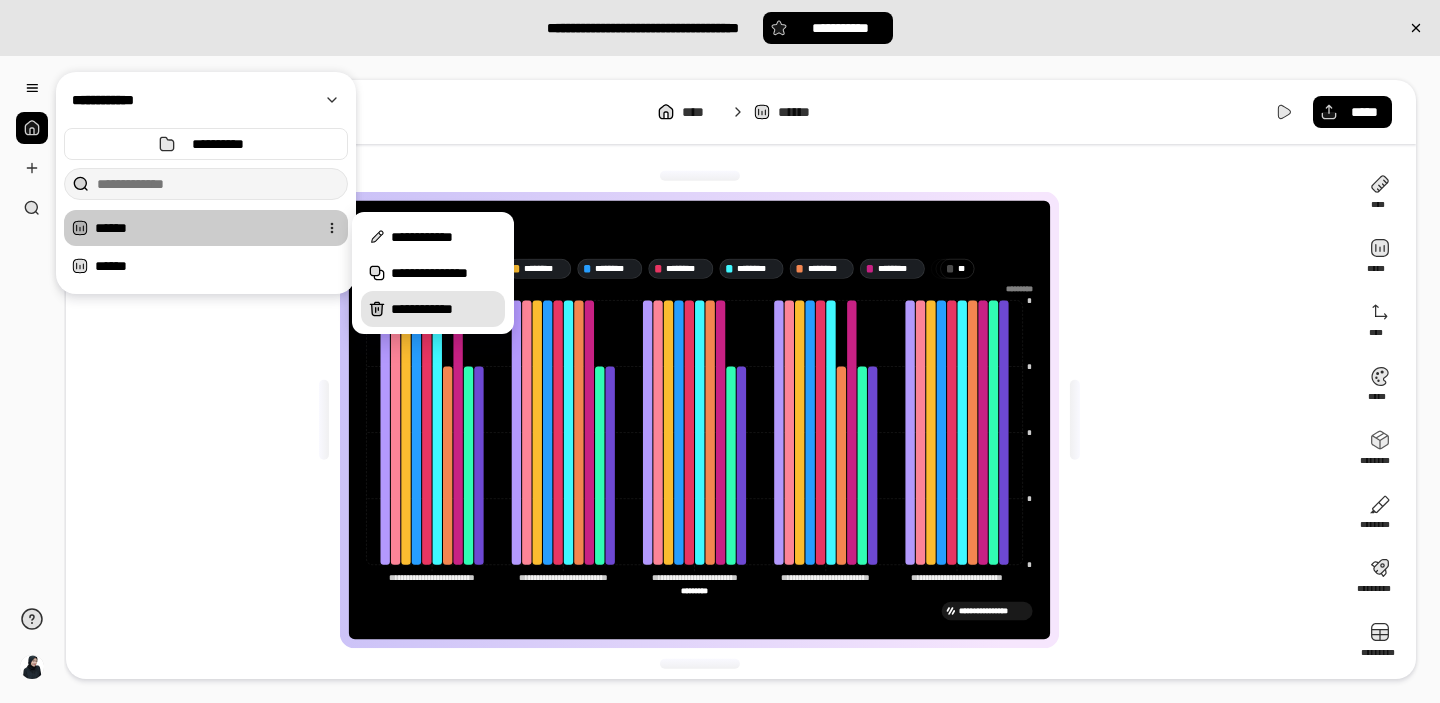 click 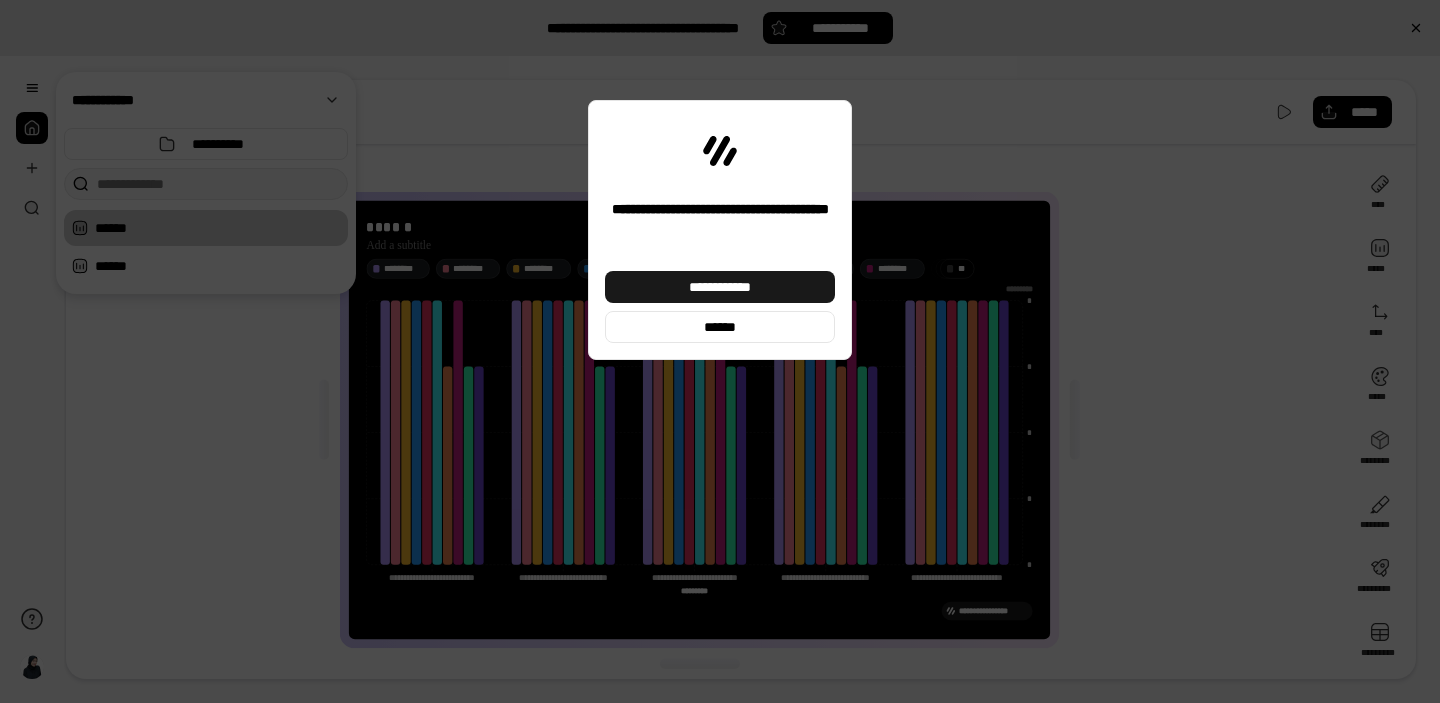click on "**********" at bounding box center [720, 287] 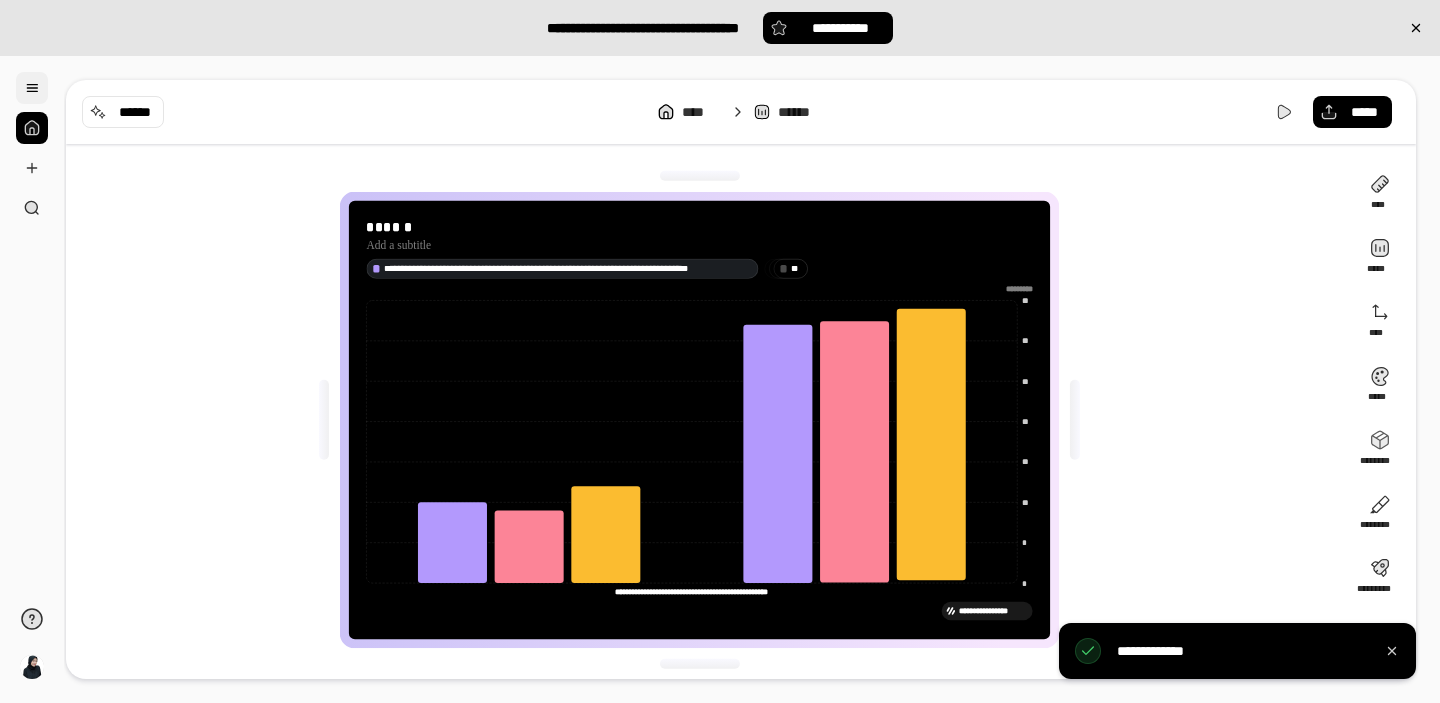 click at bounding box center [32, 88] 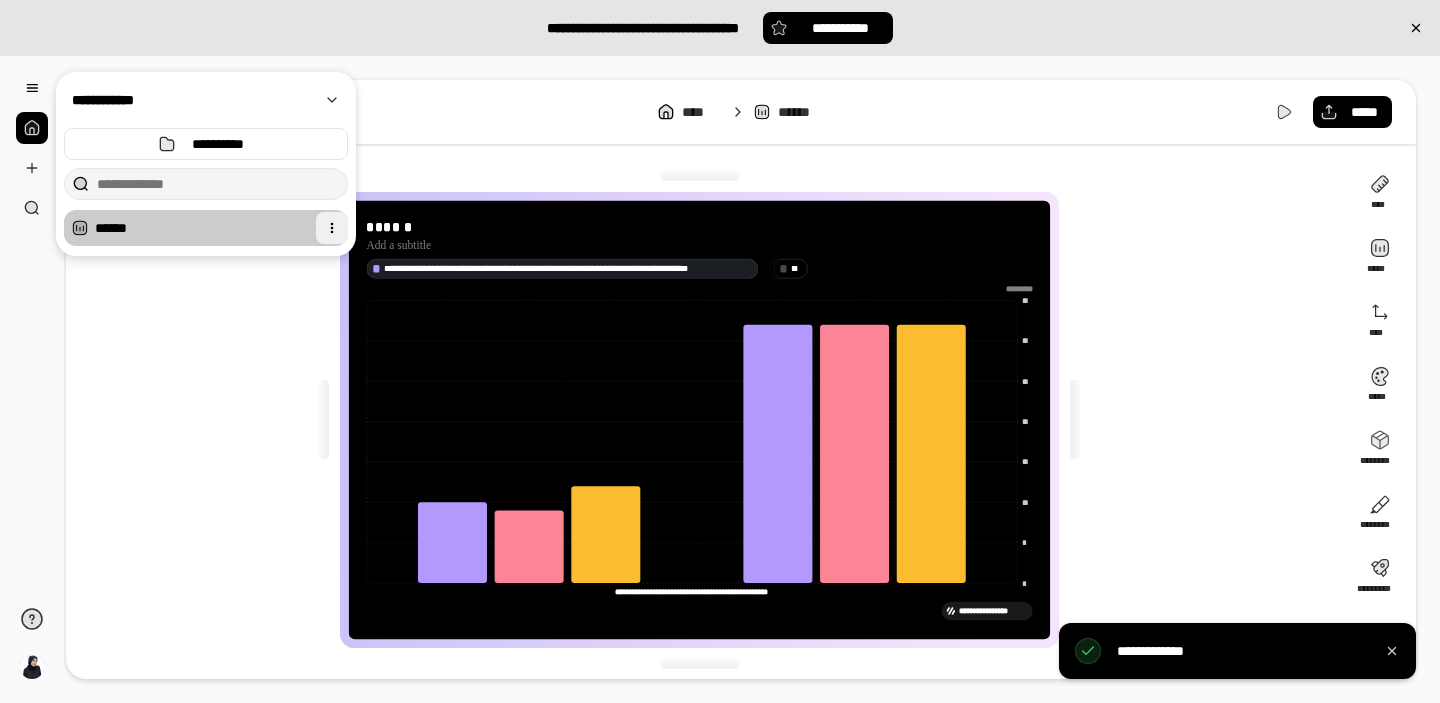 click at bounding box center [332, 228] 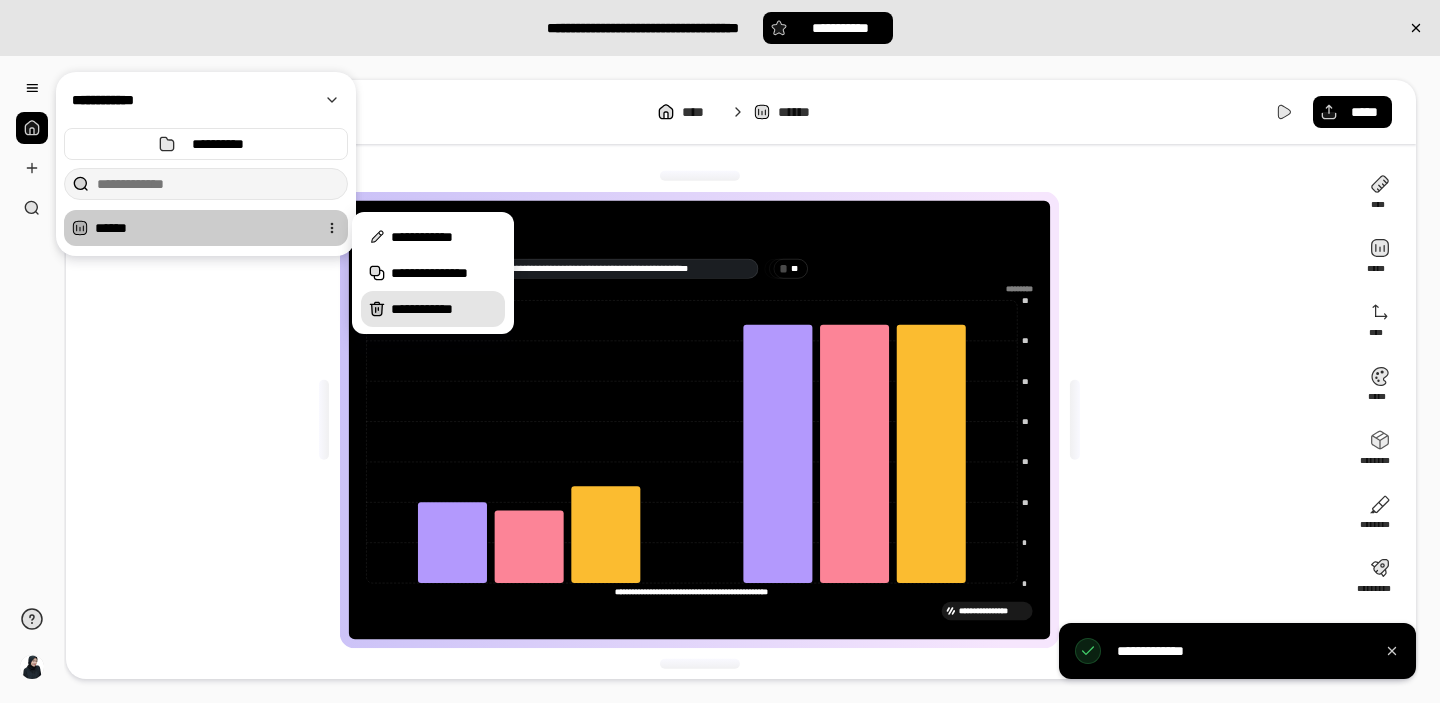 click on "**********" at bounding box center [444, 309] 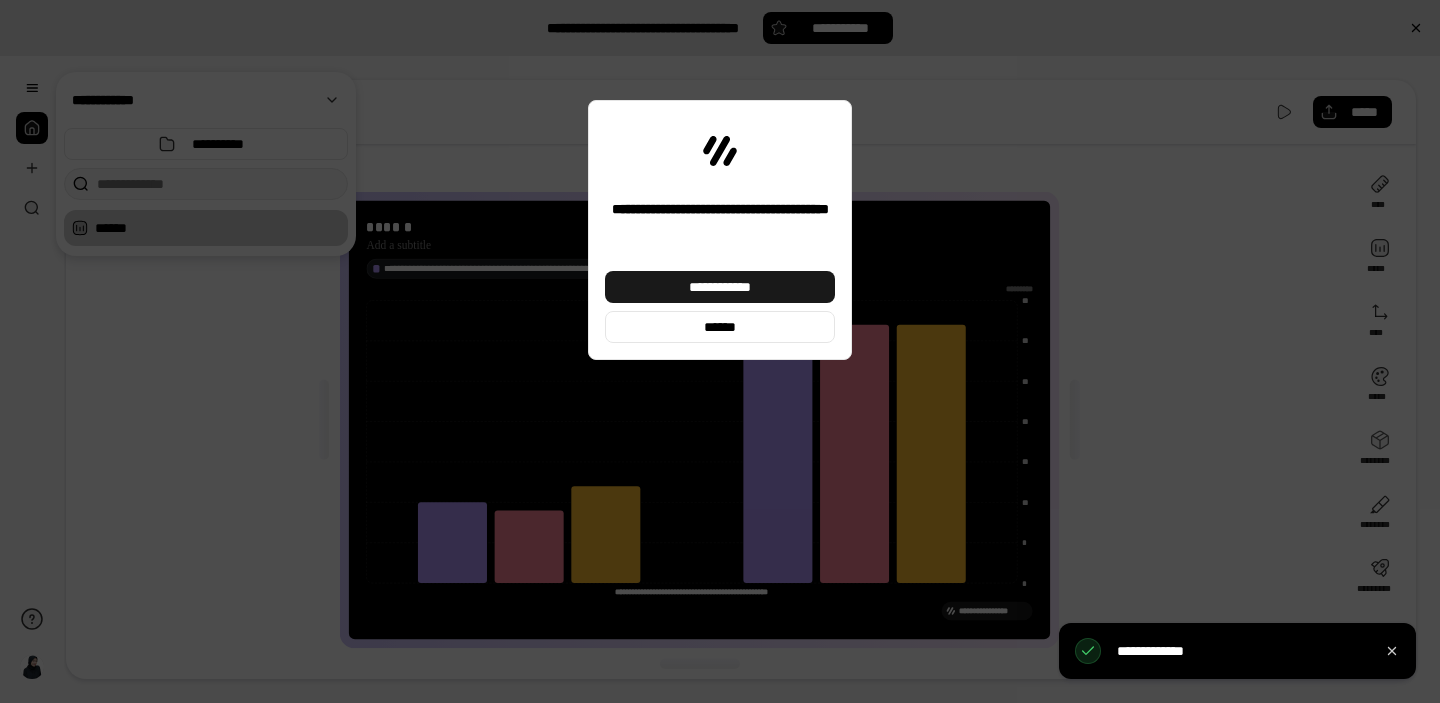 click on "**********" at bounding box center (720, 287) 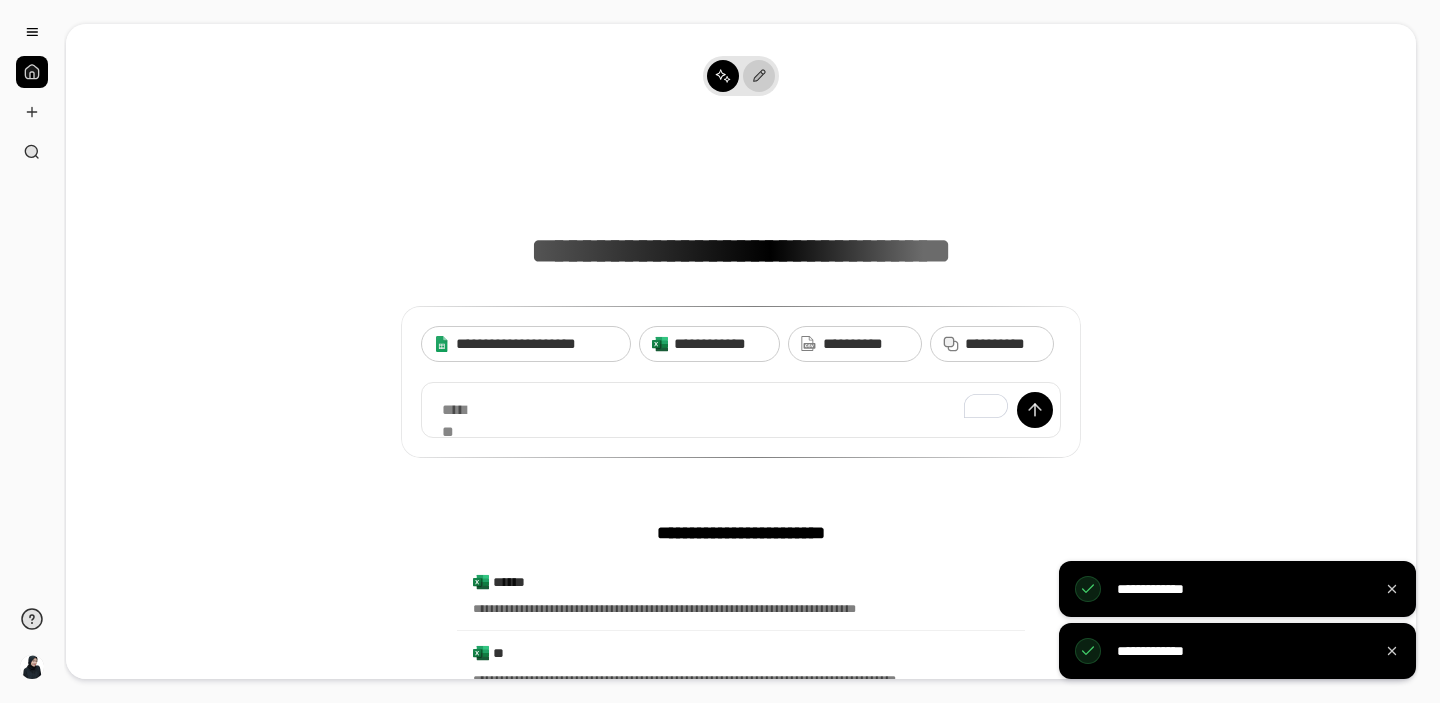 click 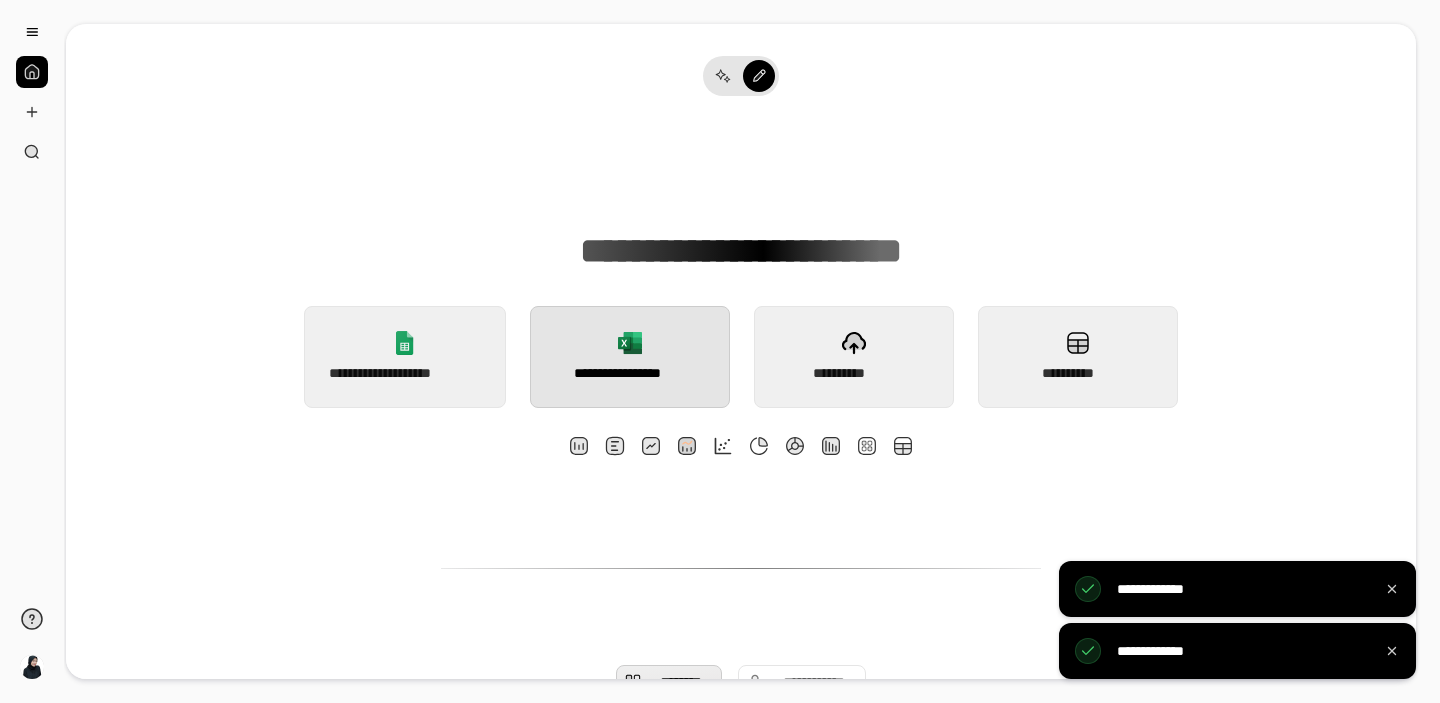 click on "**********" at bounding box center [630, 357] 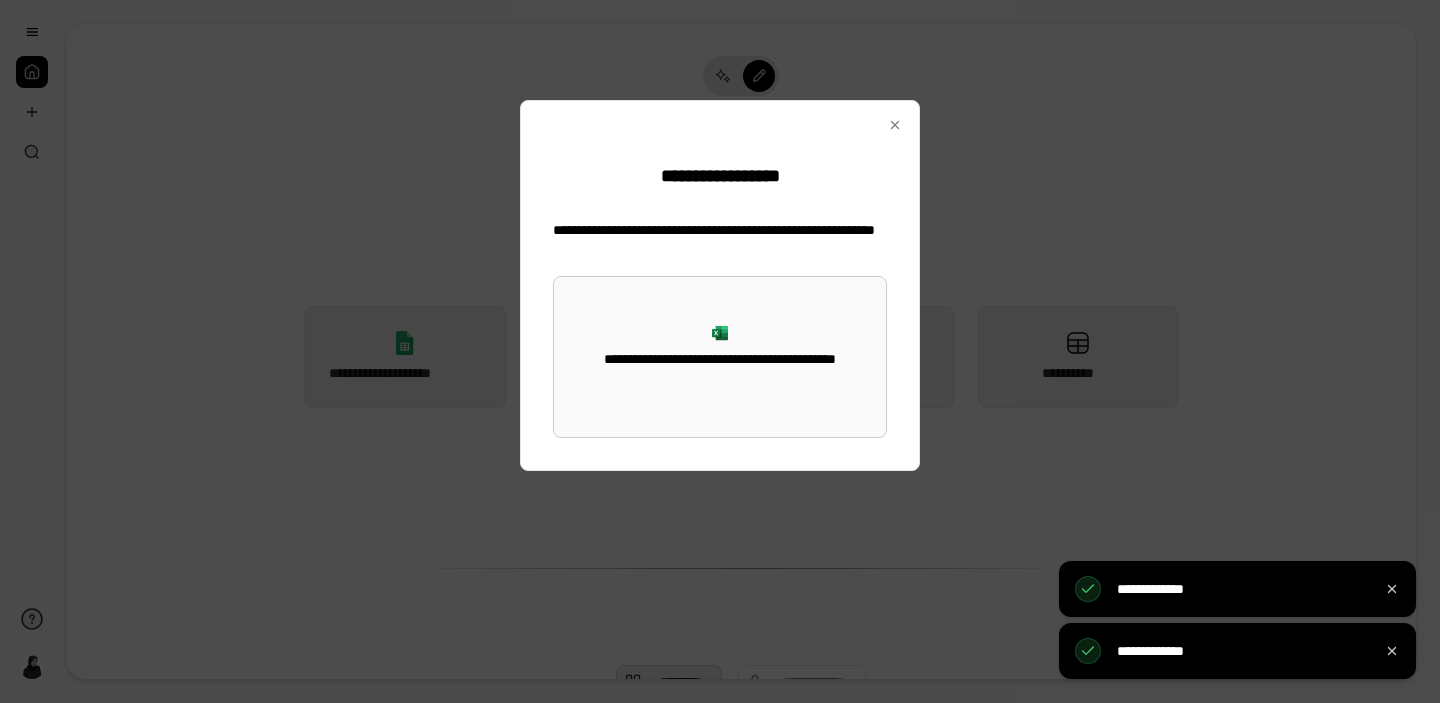click on "**********" at bounding box center [720, 357] 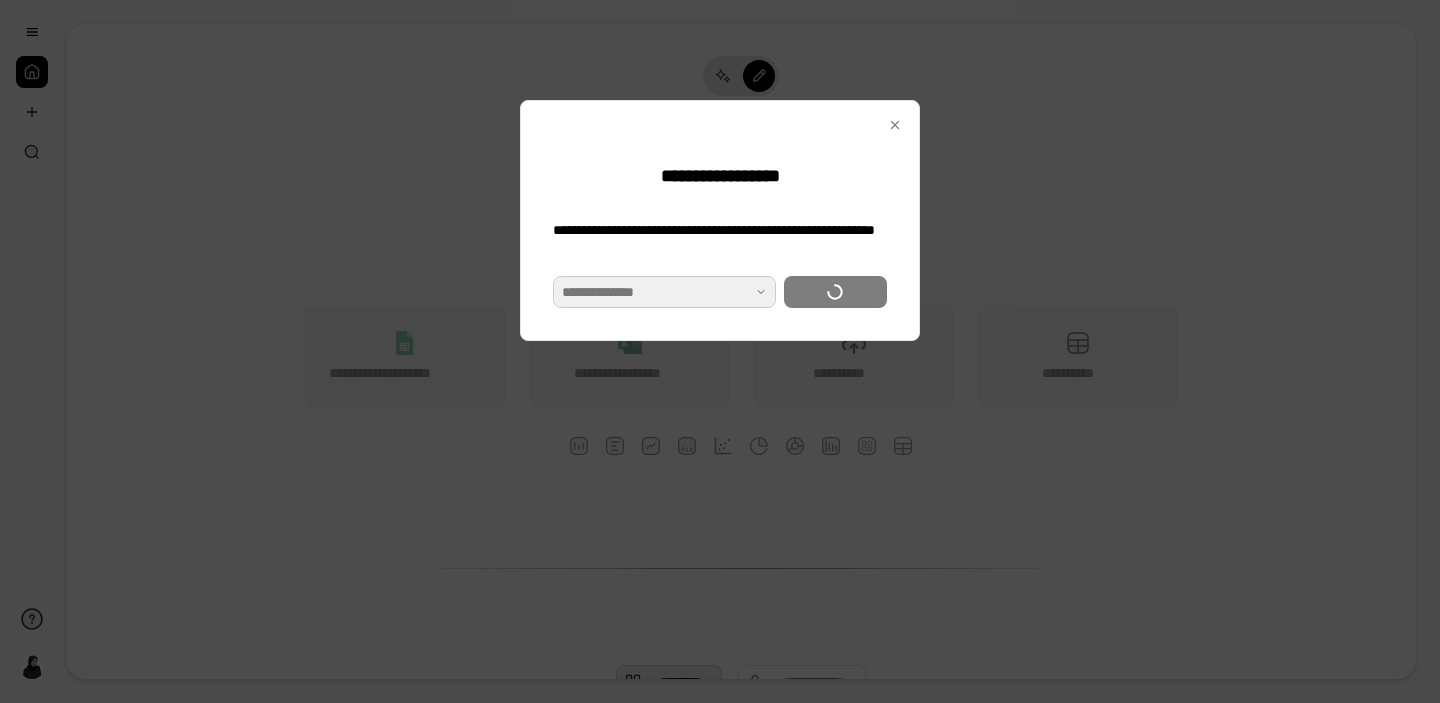 click at bounding box center [664, 292] 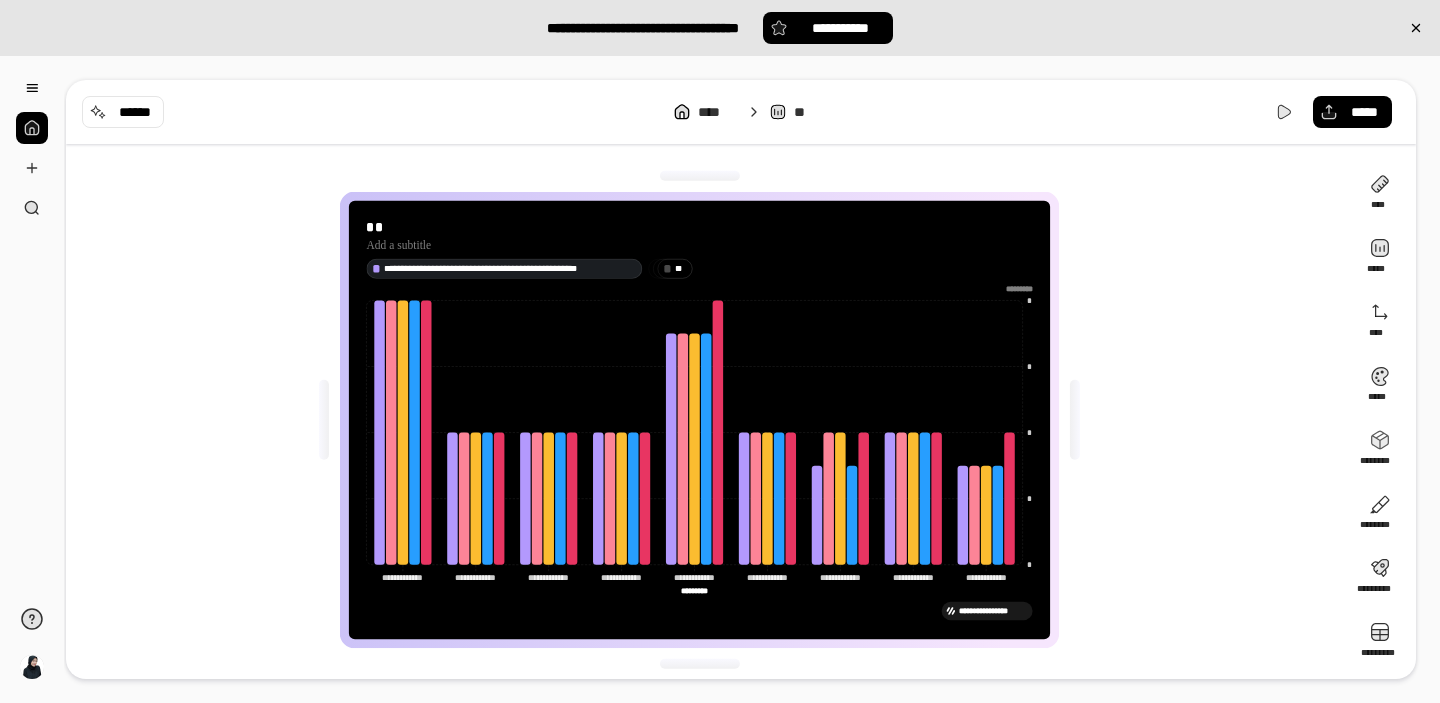 click on "**" at bounding box center (789, 112) 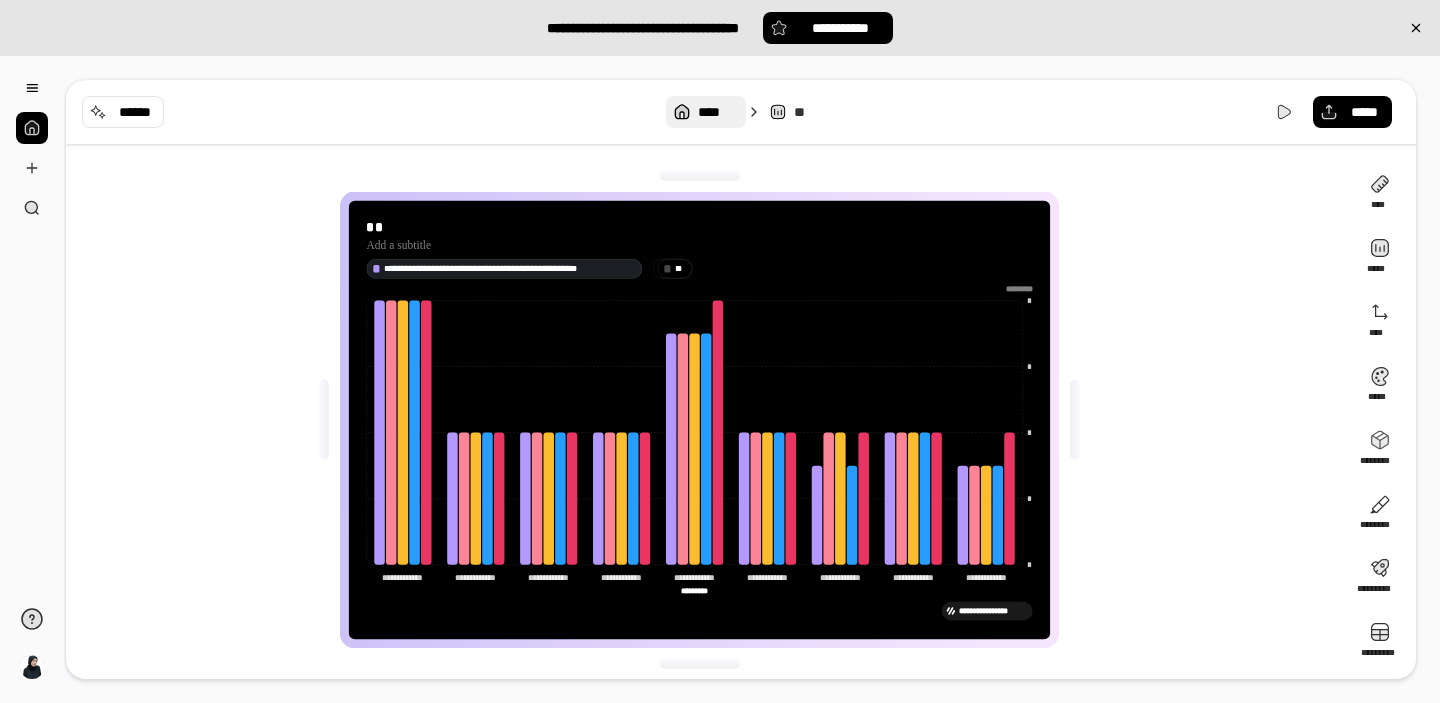 click on "****" at bounding box center [717, 112] 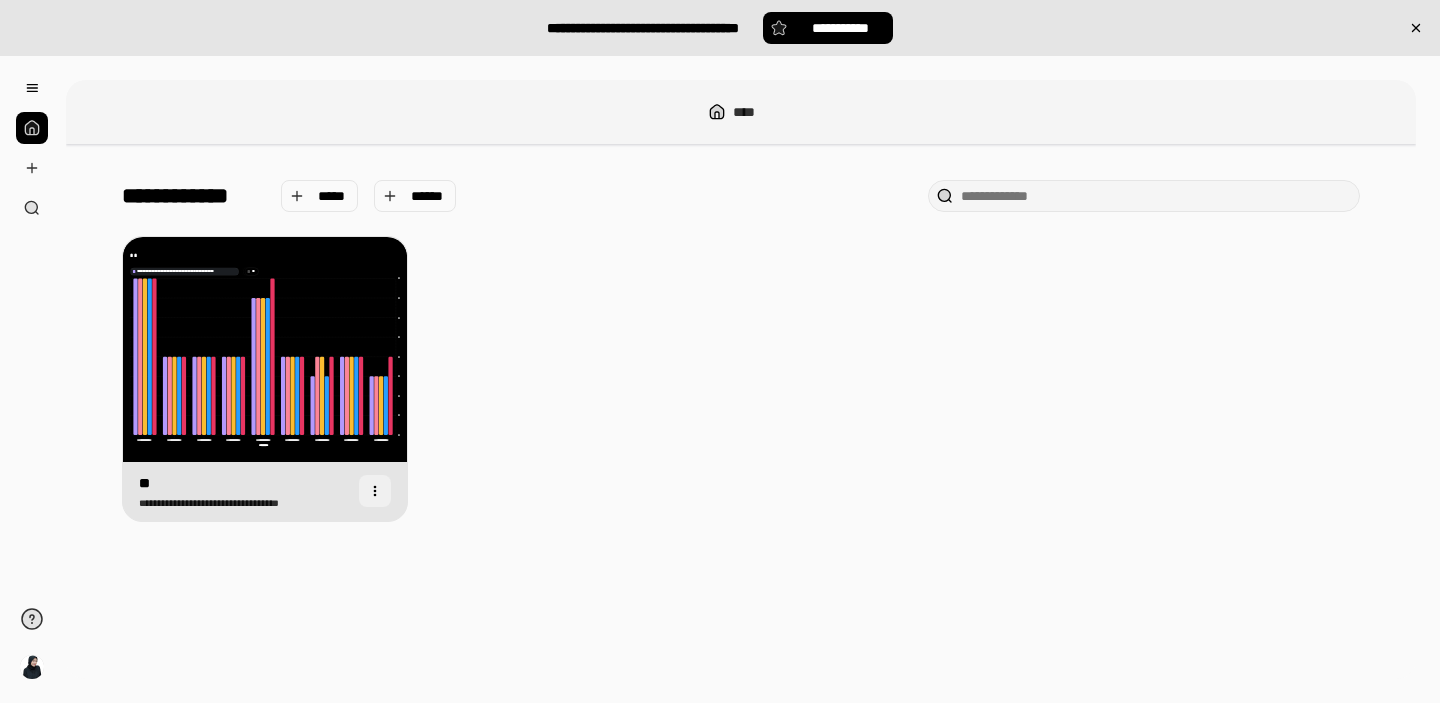 click at bounding box center [375, 491] 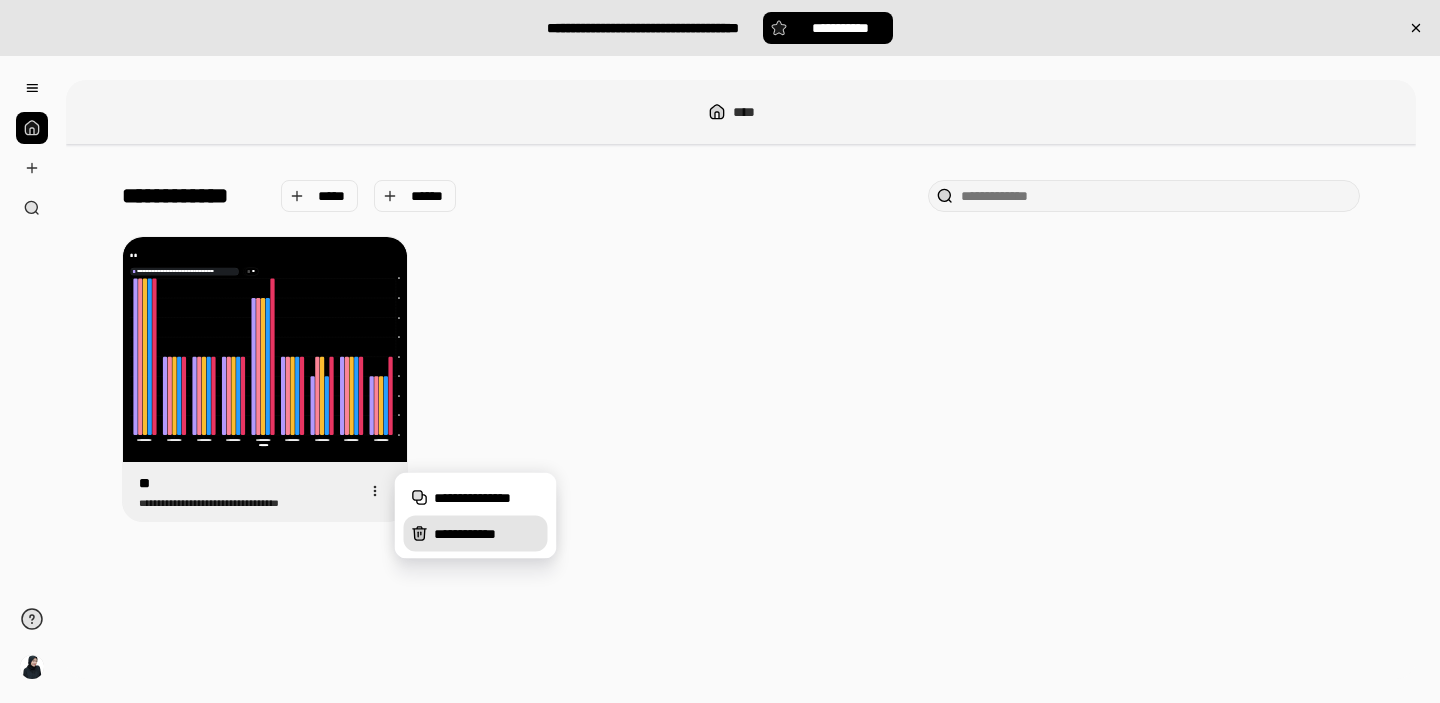 click on "**********" at bounding box center [487, 534] 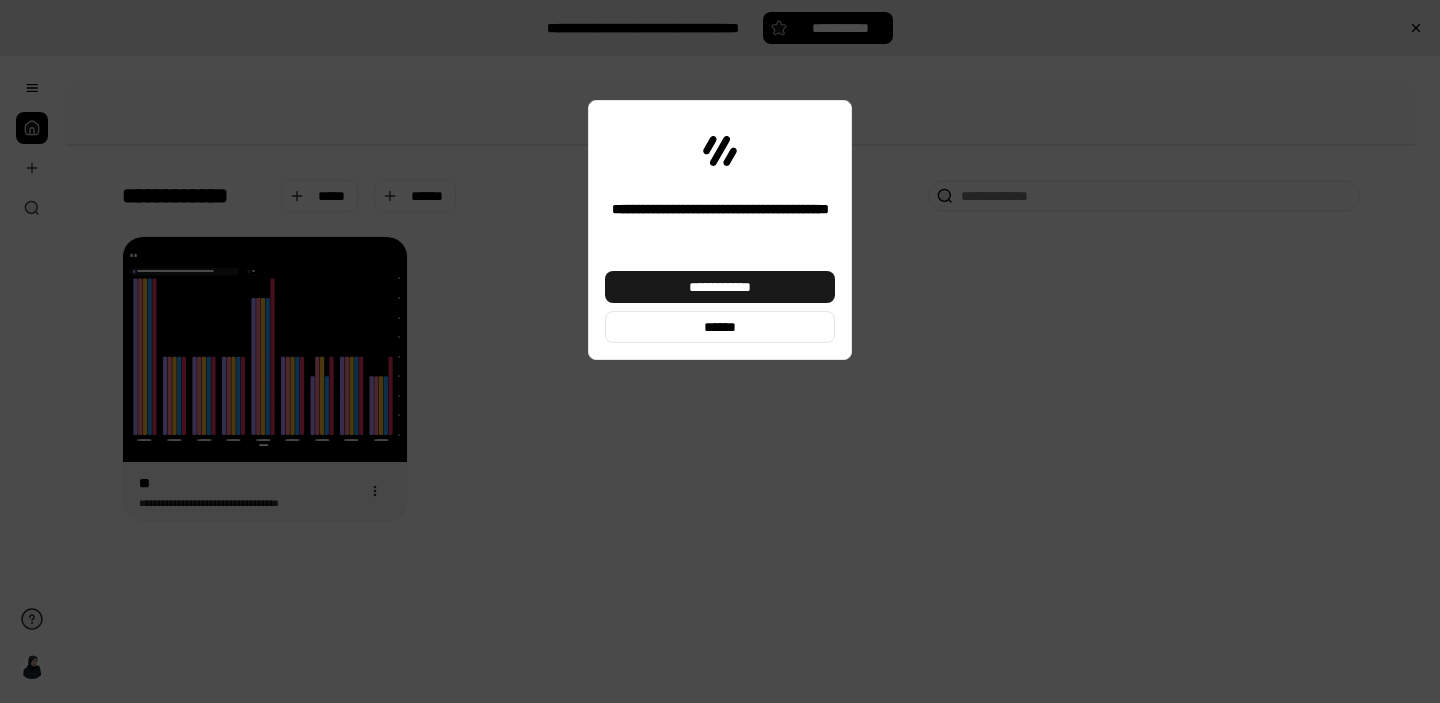 click on "**********" at bounding box center [720, 287] 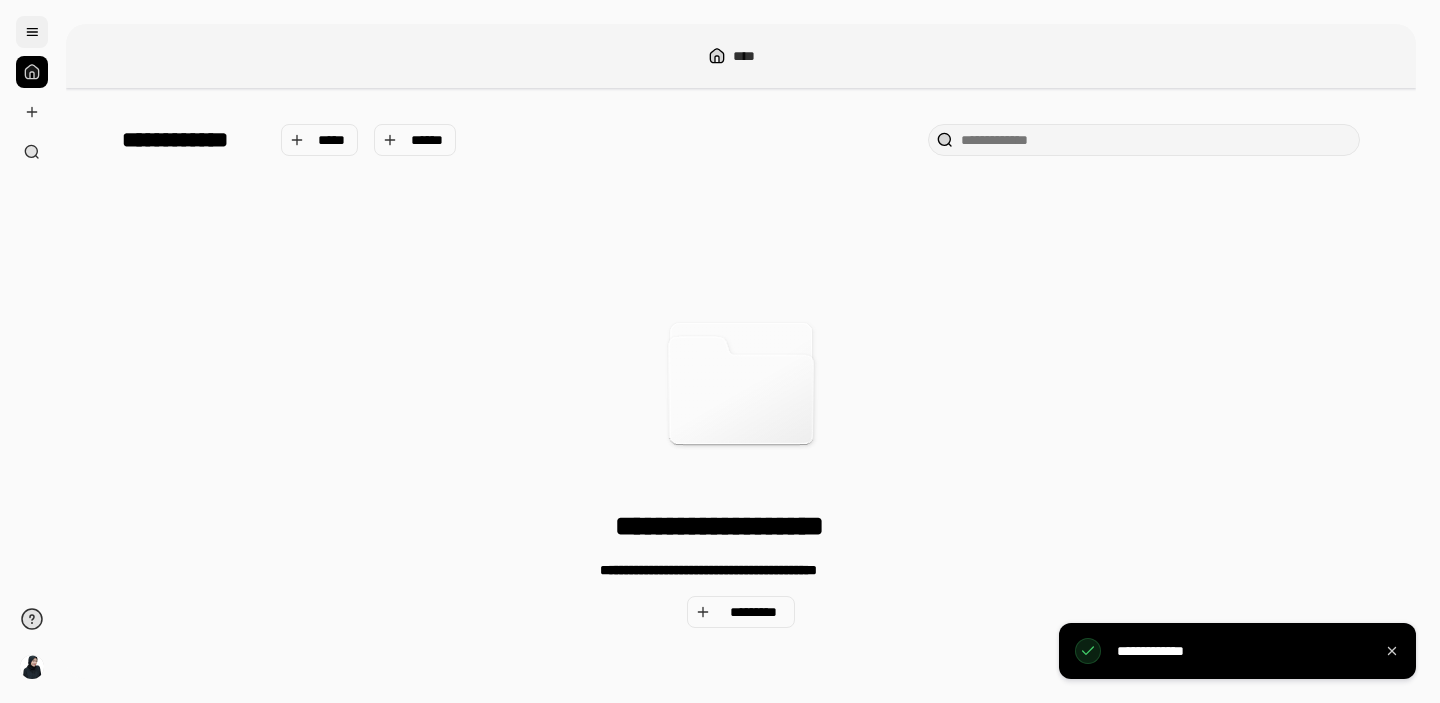 click at bounding box center (32, 32) 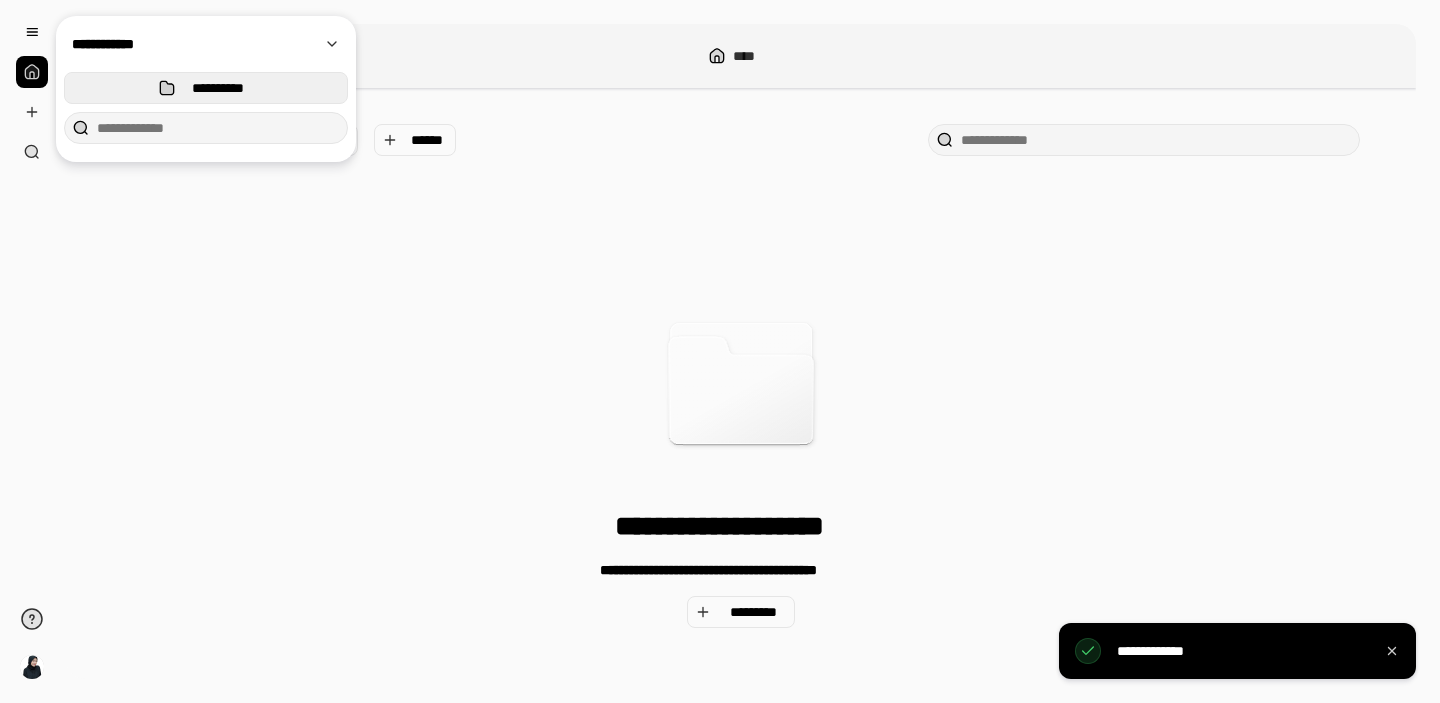 click on "**********" at bounding box center [206, 88] 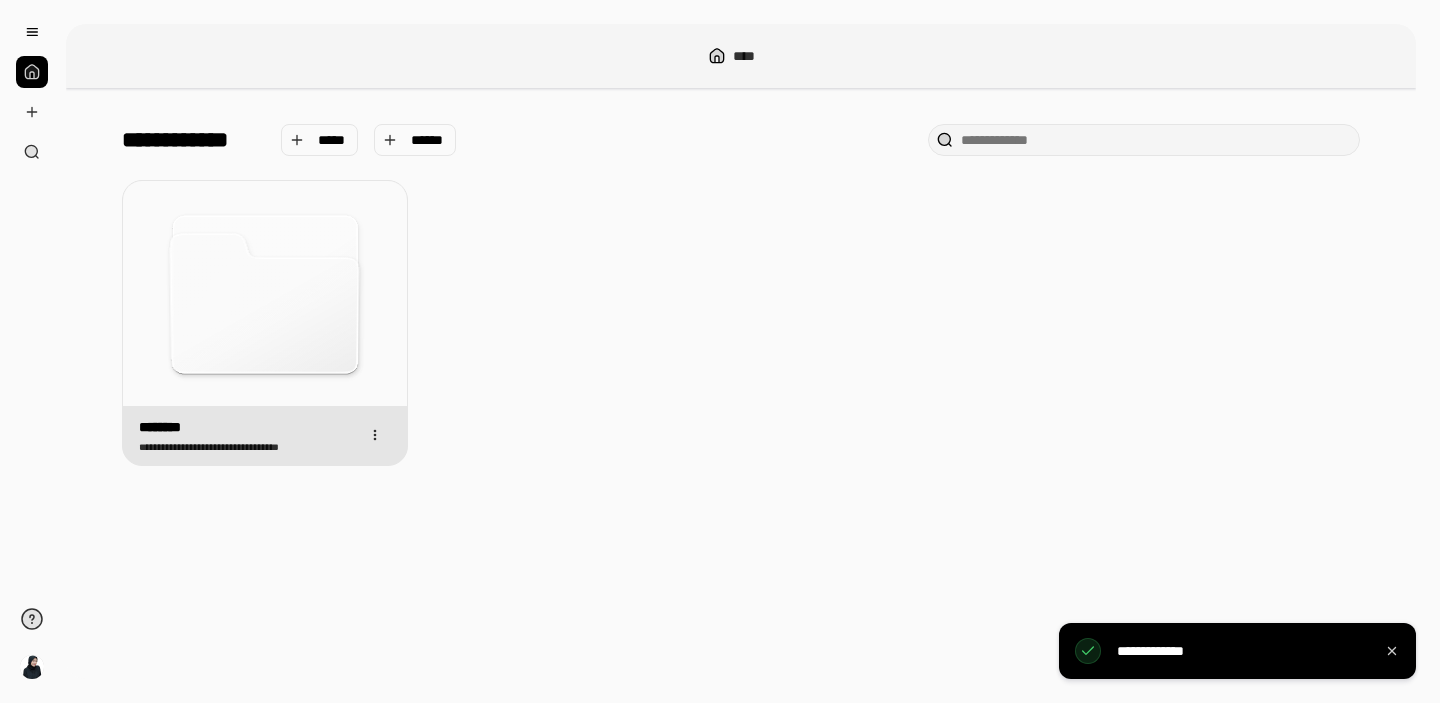 click 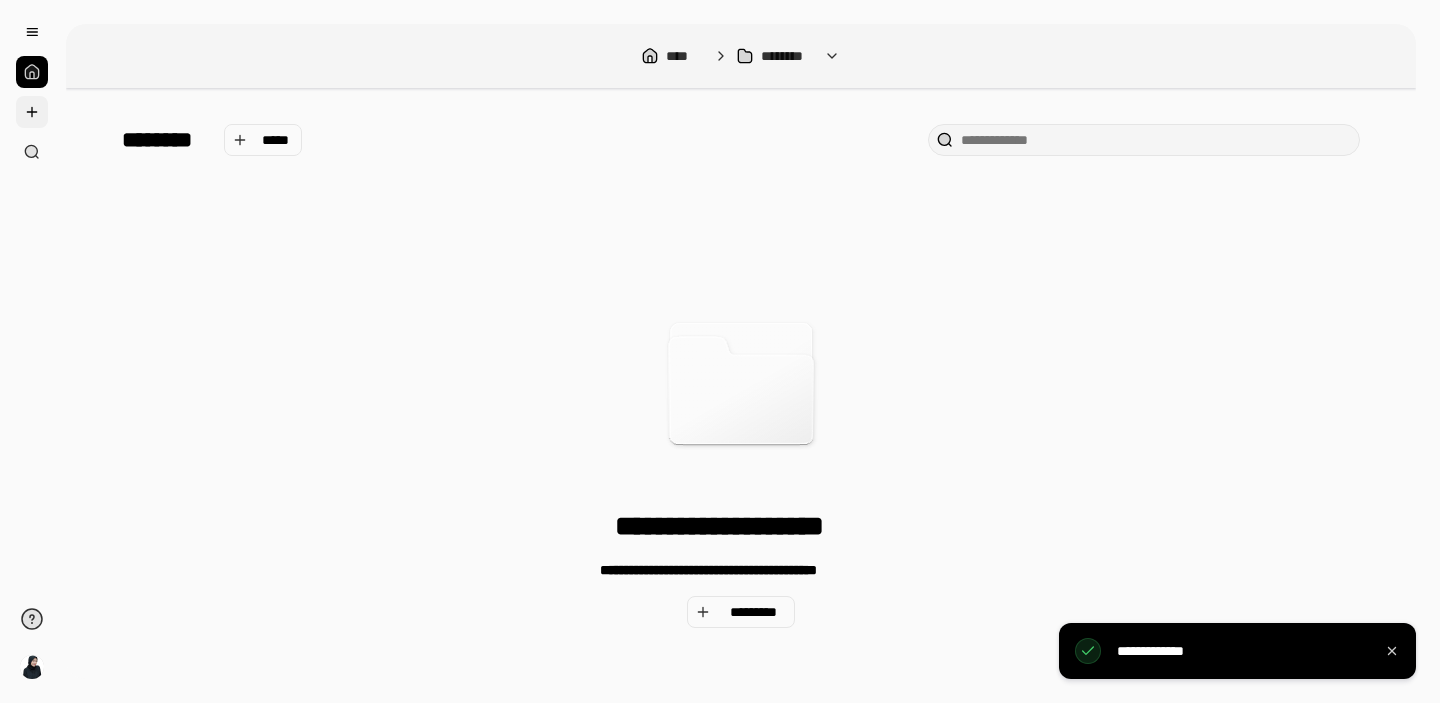 click at bounding box center (32, 112) 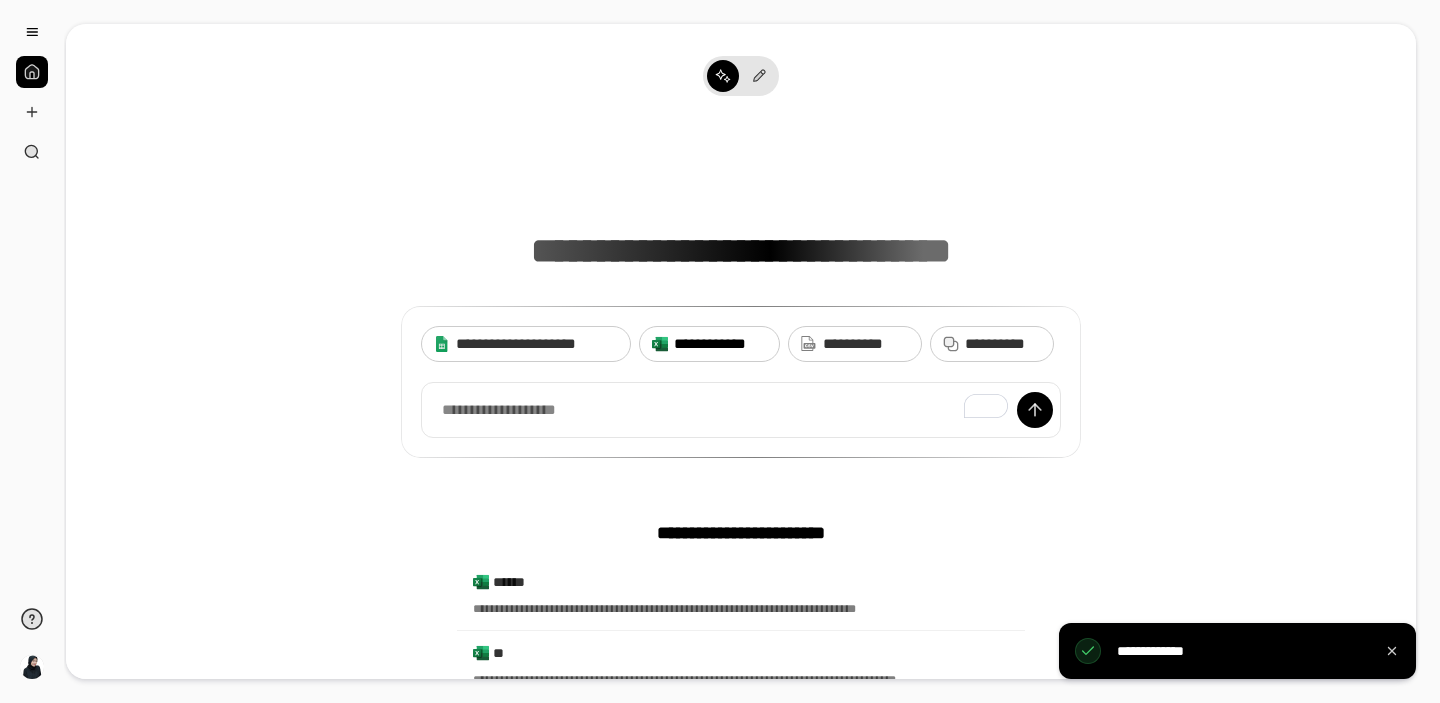 click on "**********" at bounding box center [720, 344] 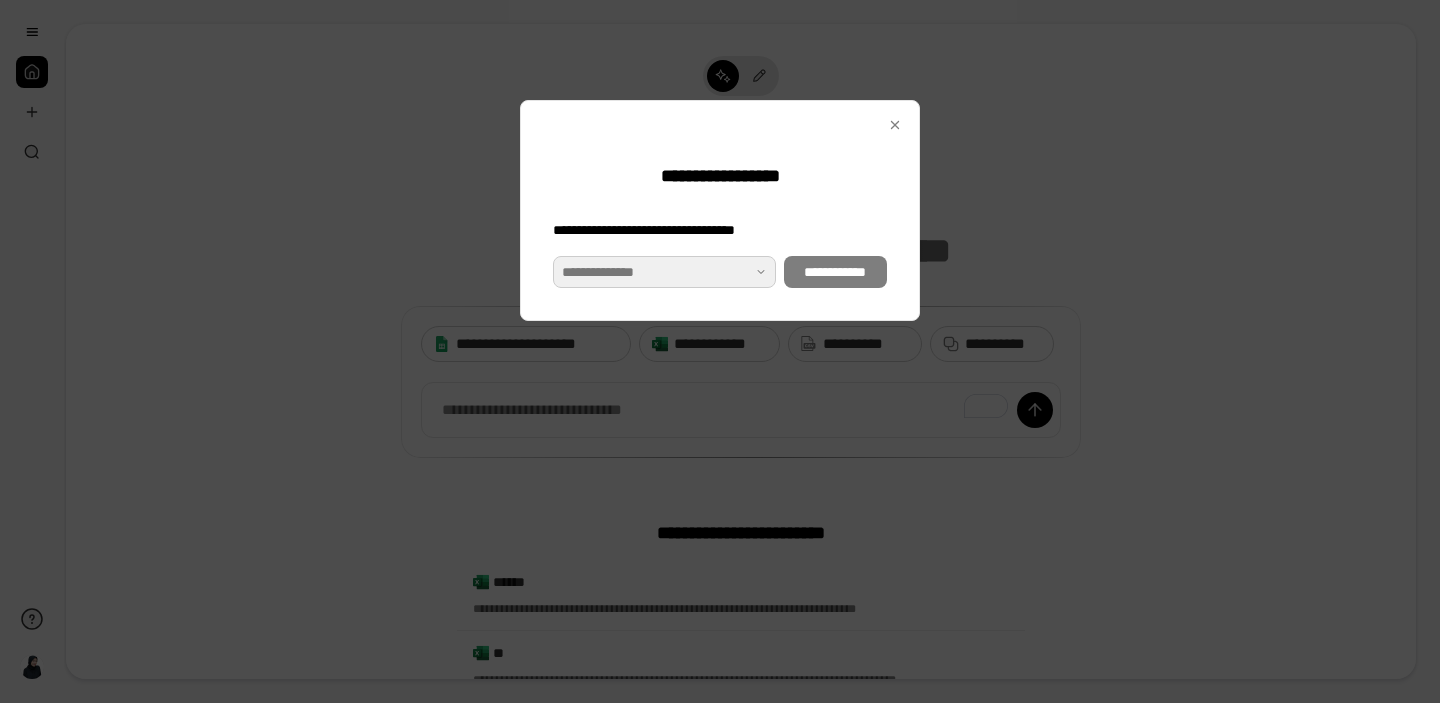 click at bounding box center (664, 272) 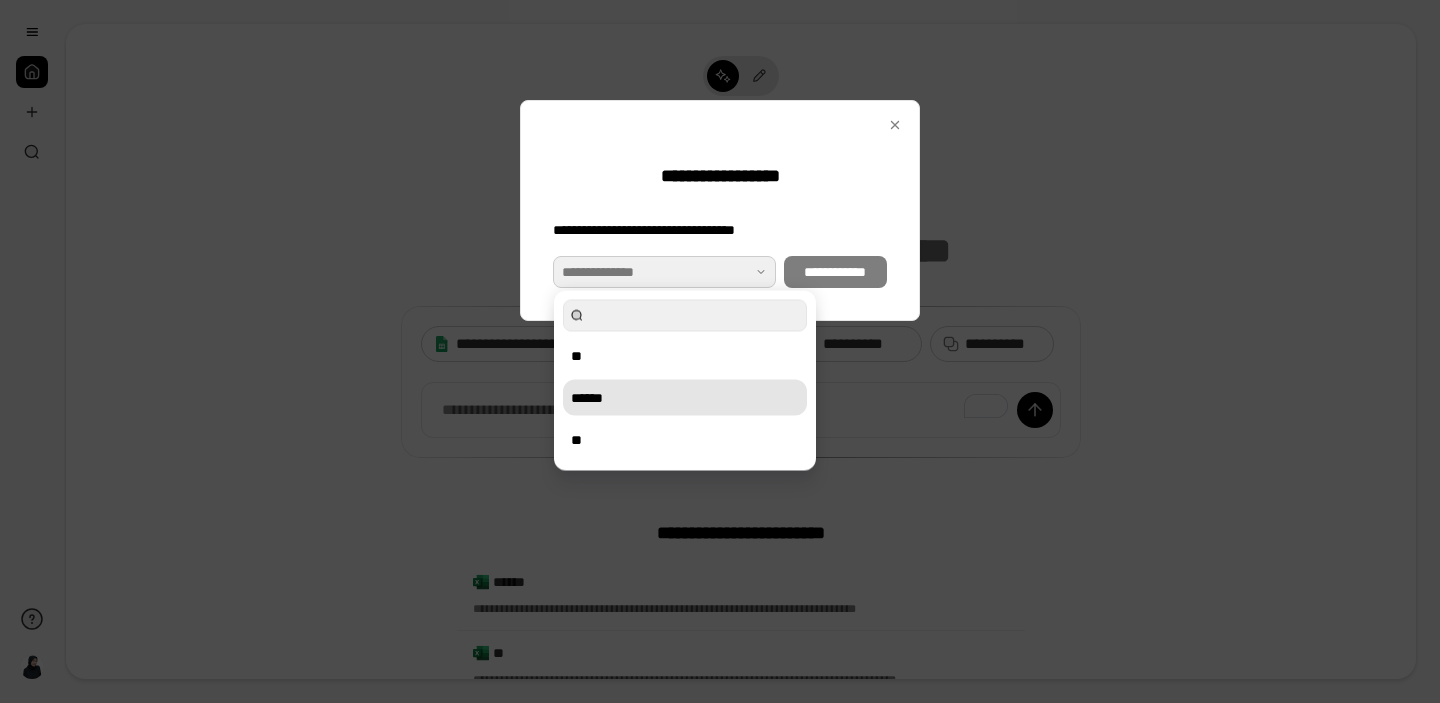 click on "******" at bounding box center [685, 398] 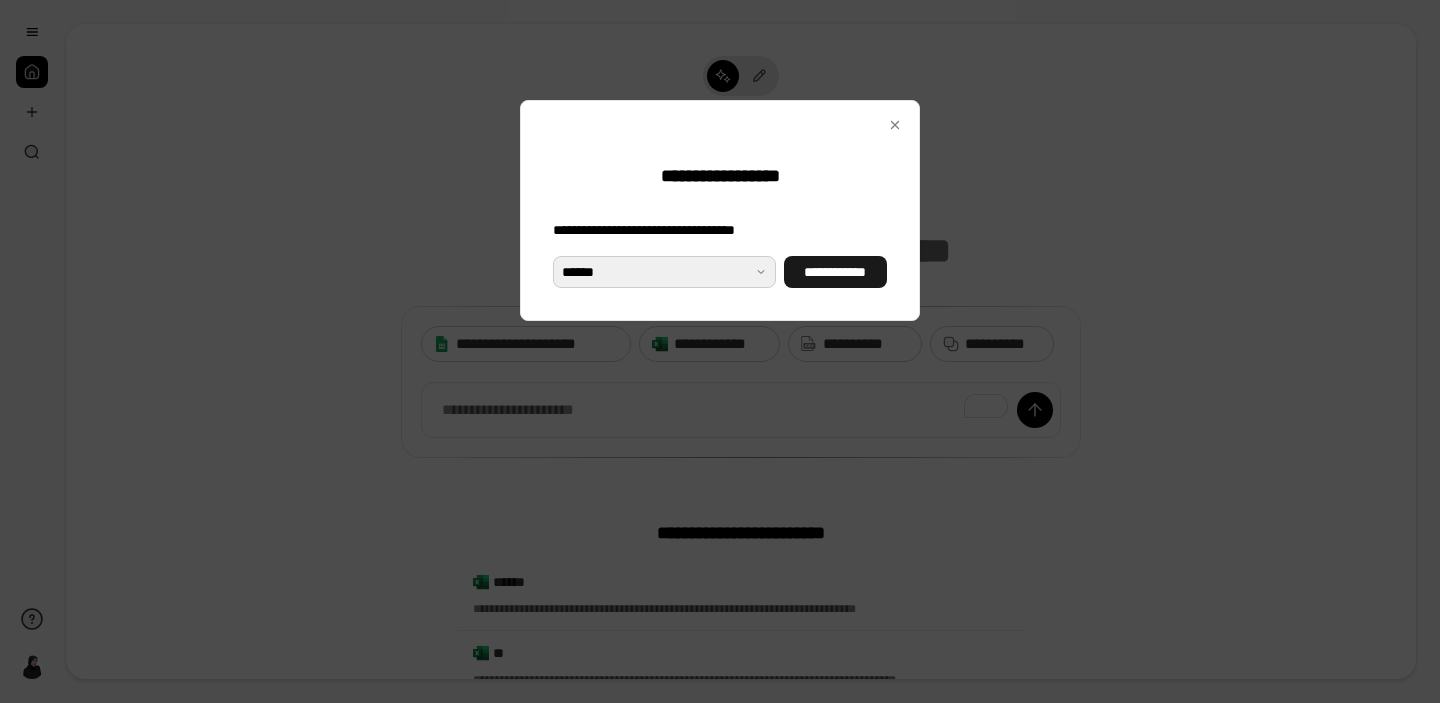 click on "**********" at bounding box center [835, 272] 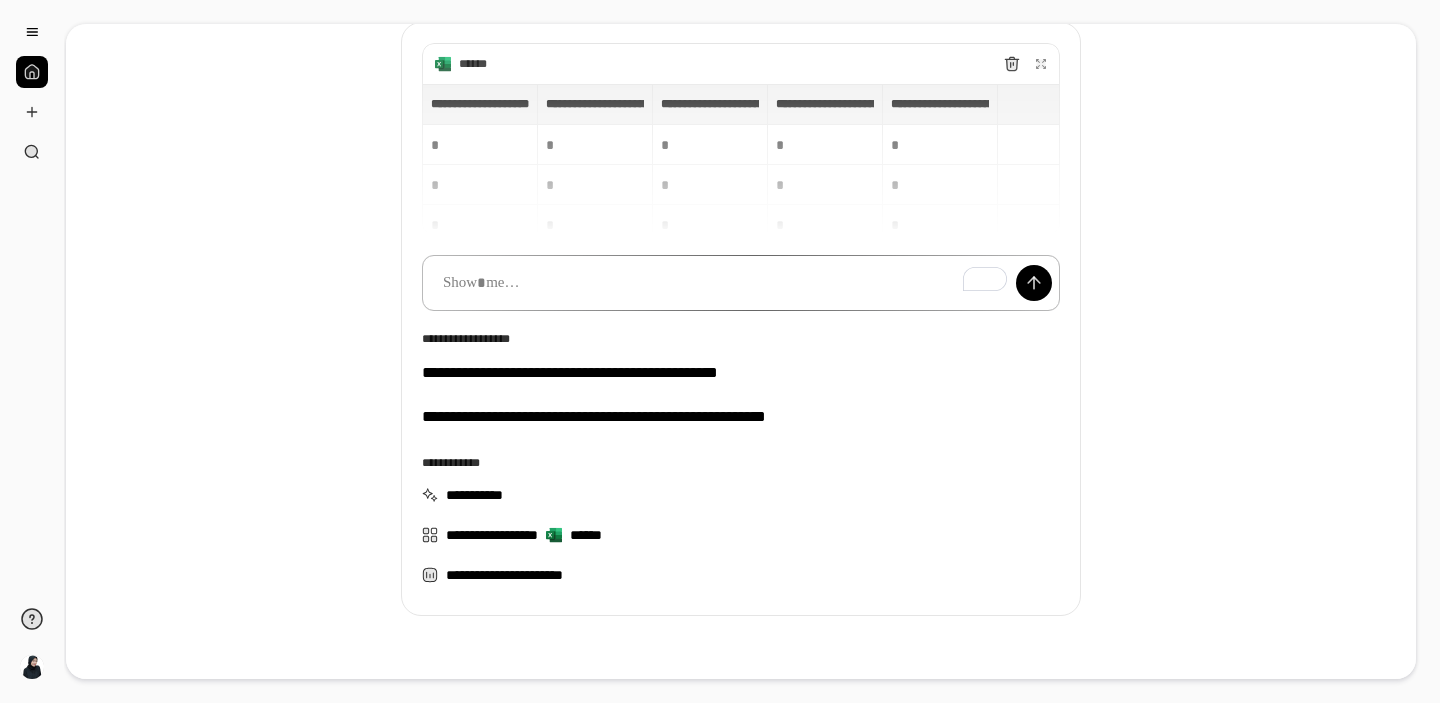 scroll, scrollTop: 130, scrollLeft: 0, axis: vertical 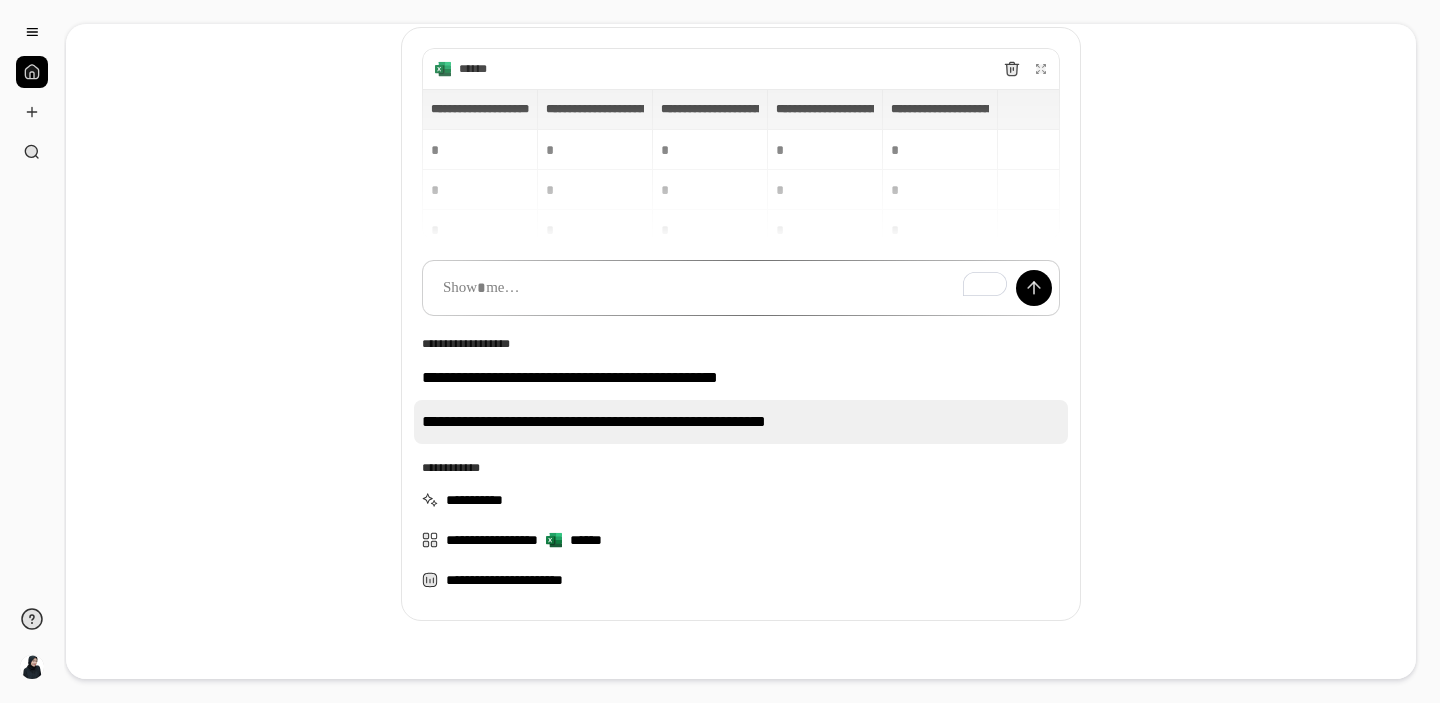click on "**********" at bounding box center [741, 422] 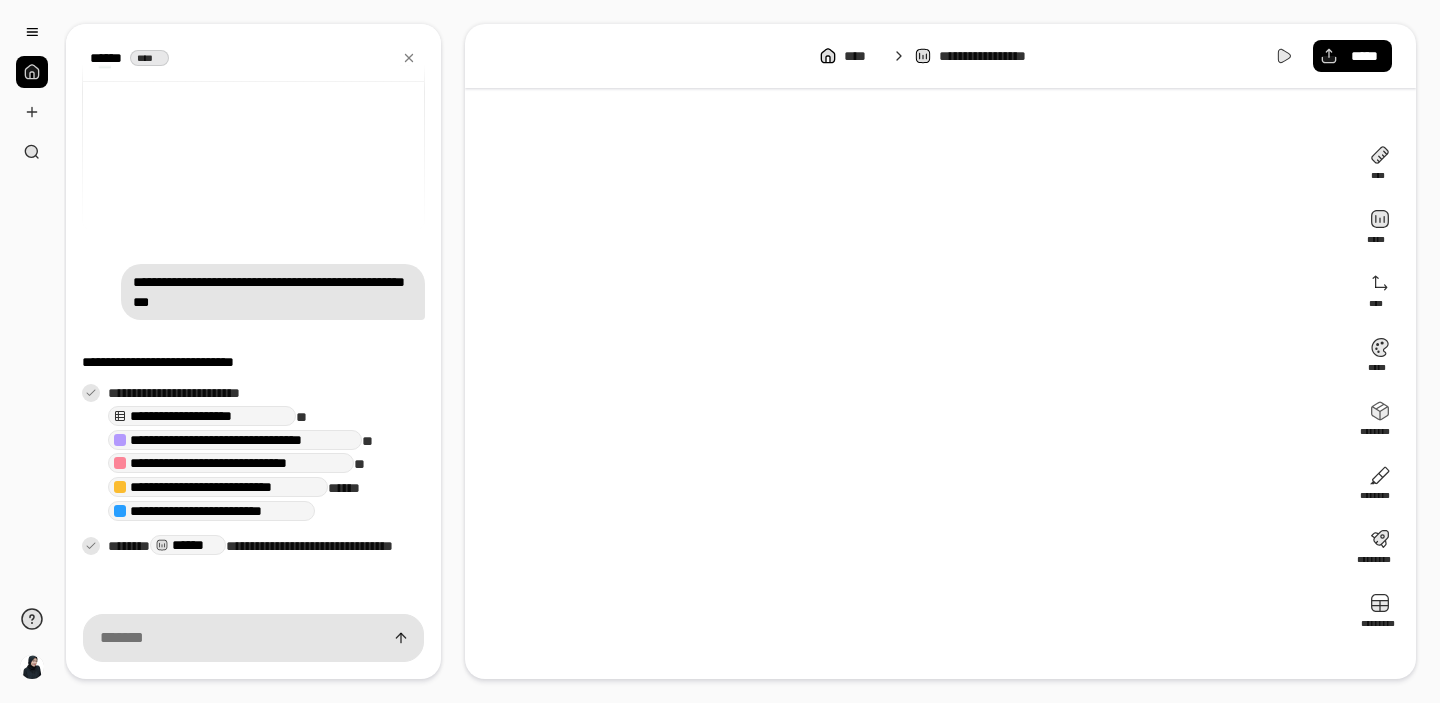 scroll, scrollTop: 35, scrollLeft: 0, axis: vertical 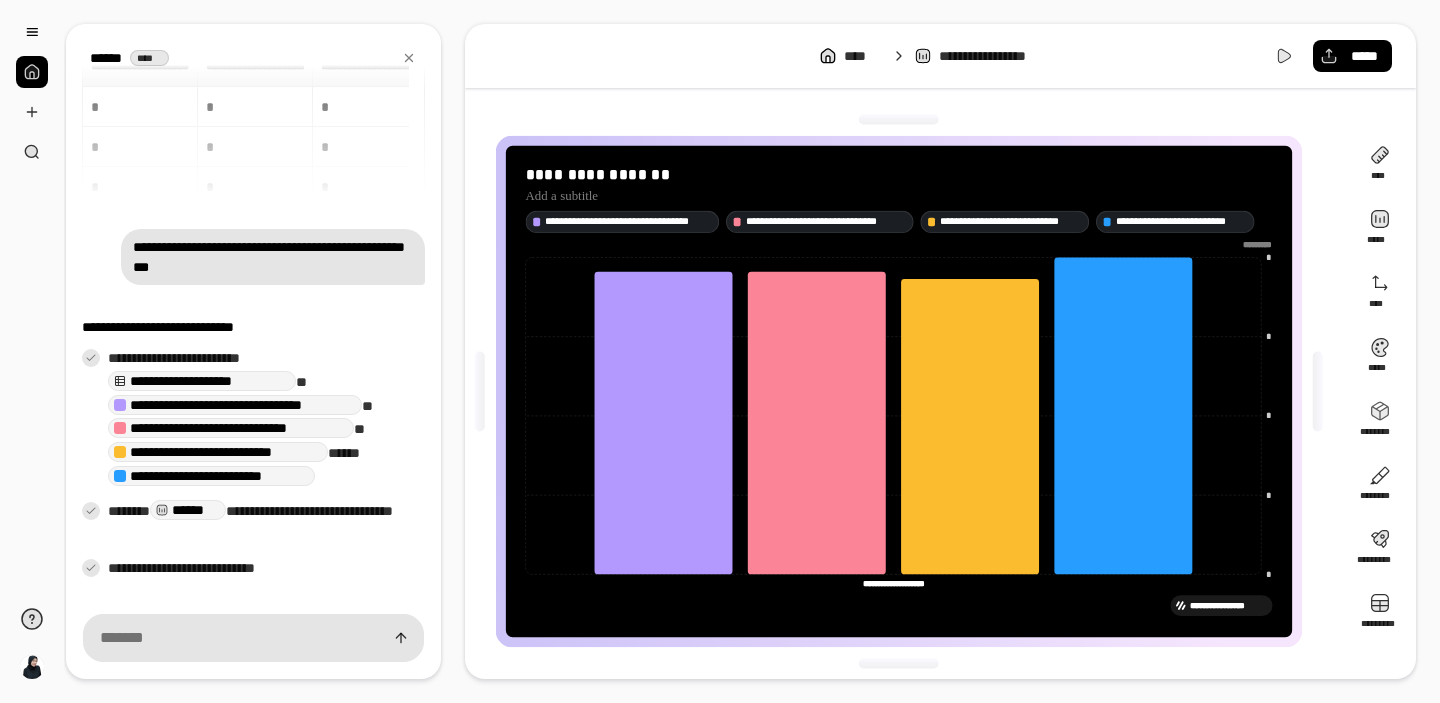 click on "**********" at bounding box center (202, 381) 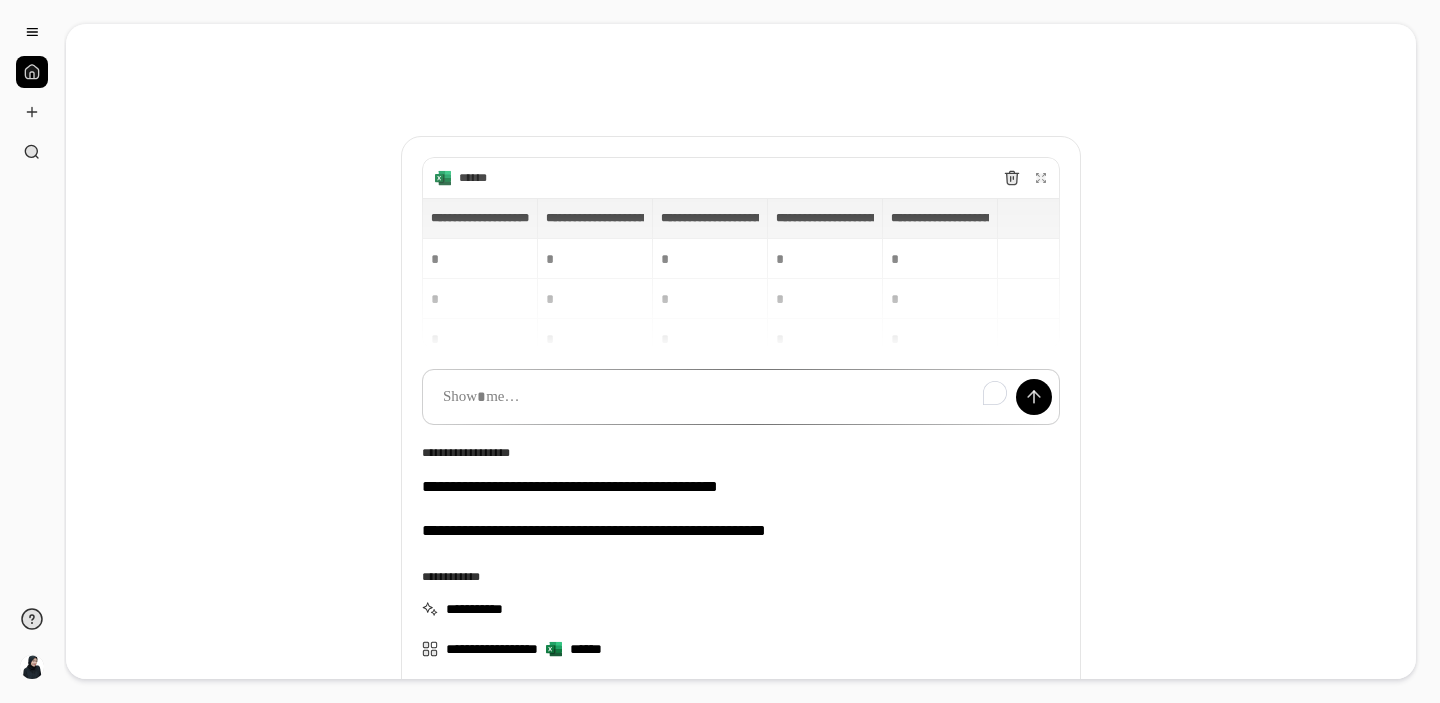 scroll, scrollTop: 23, scrollLeft: 0, axis: vertical 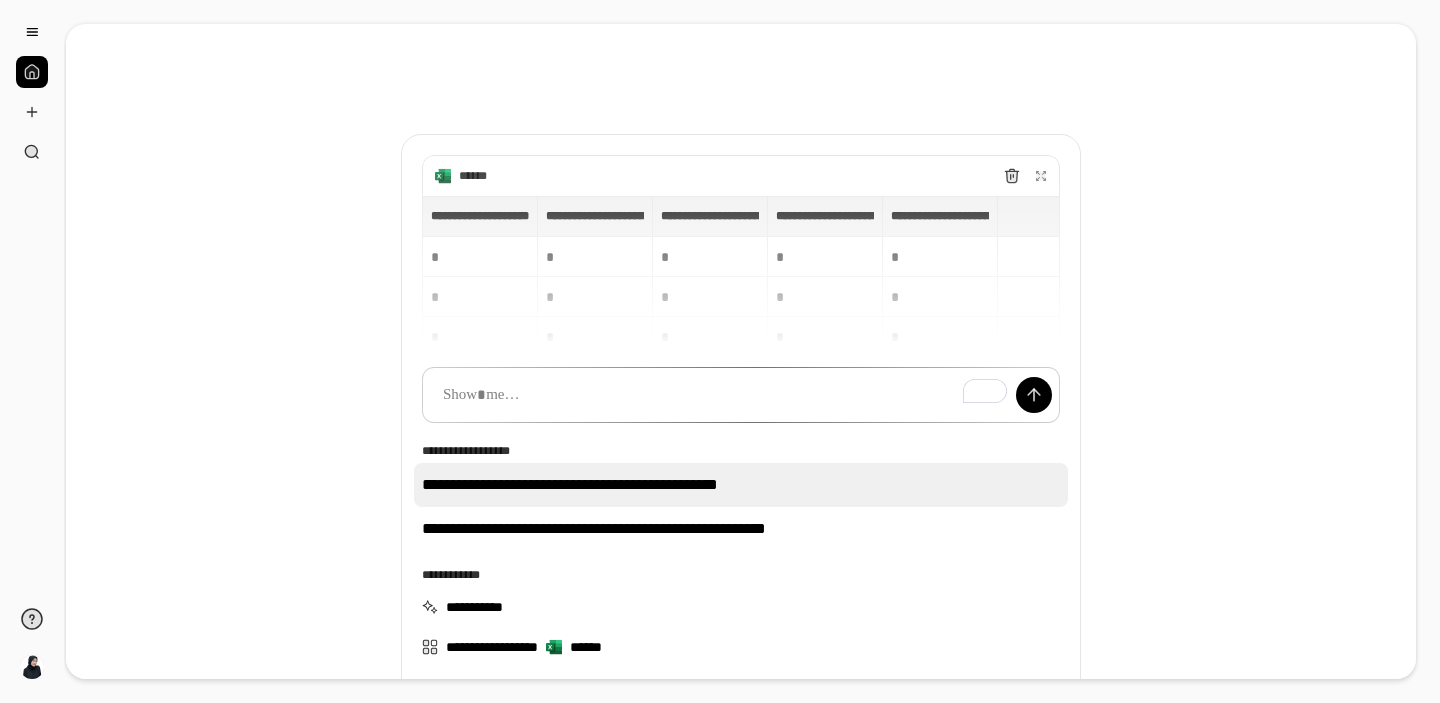 click on "**********" at bounding box center (741, 485) 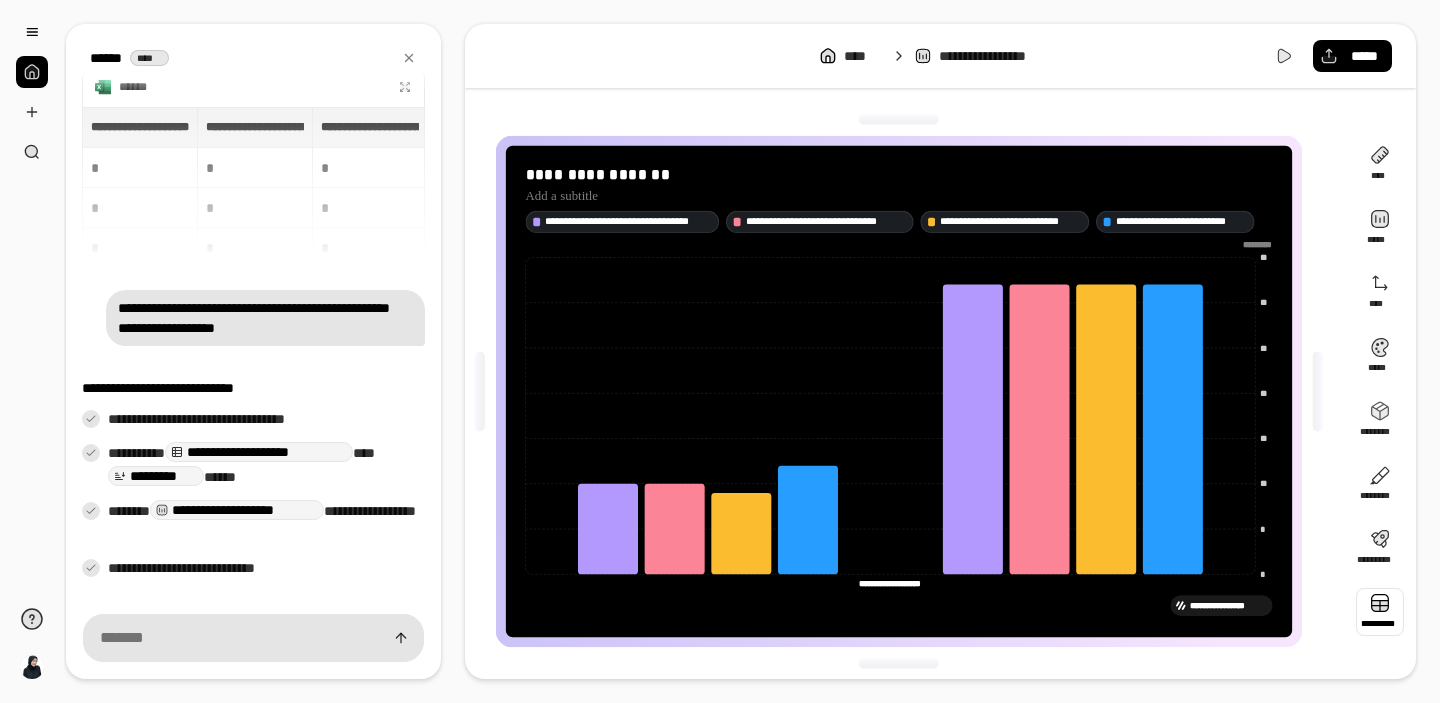 click at bounding box center [1380, 612] 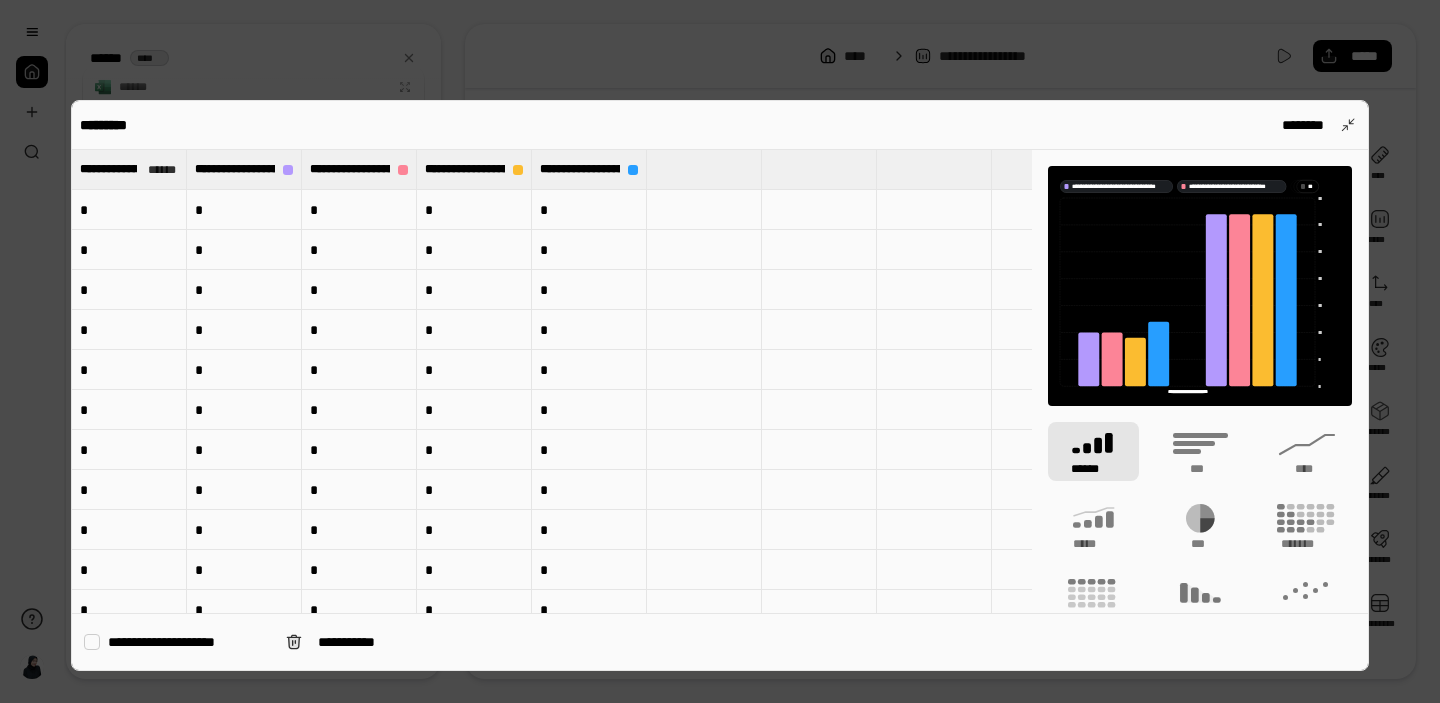 click at bounding box center [92, 642] 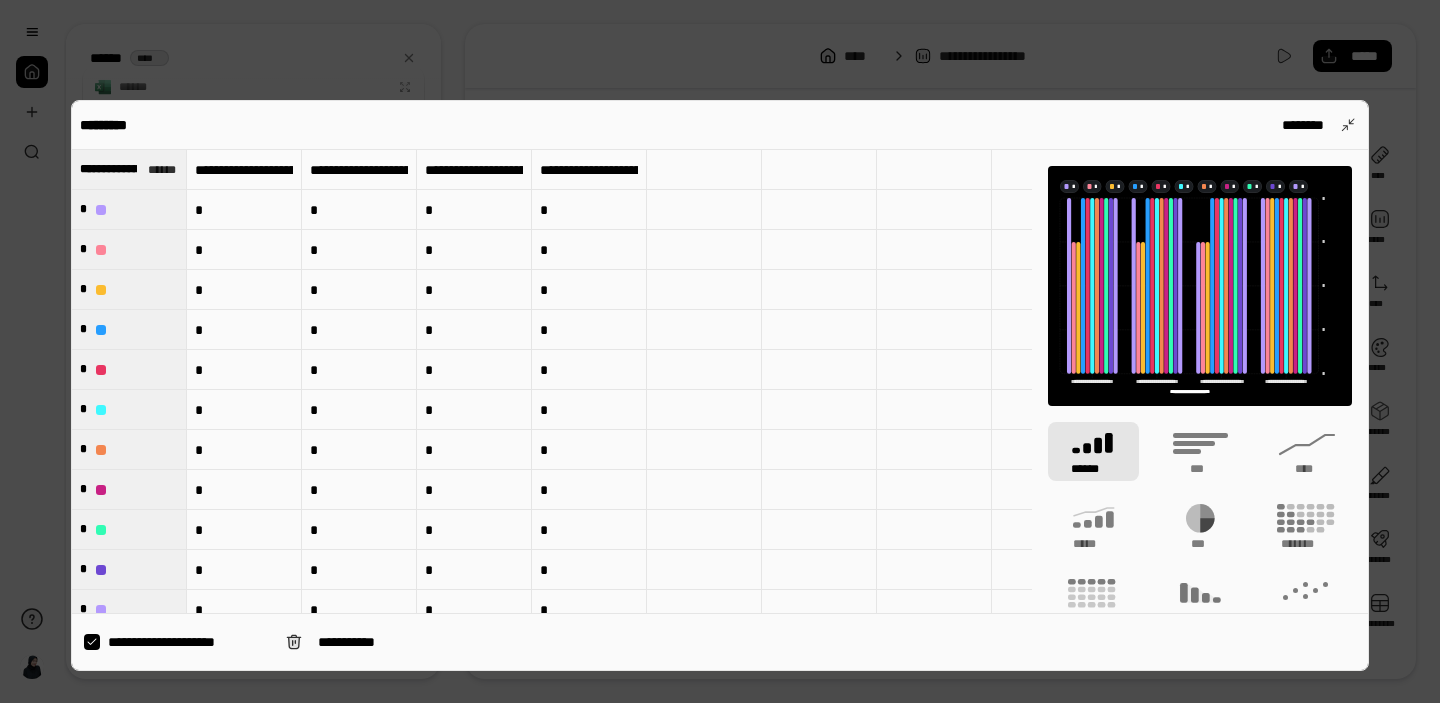 click at bounding box center [720, 351] 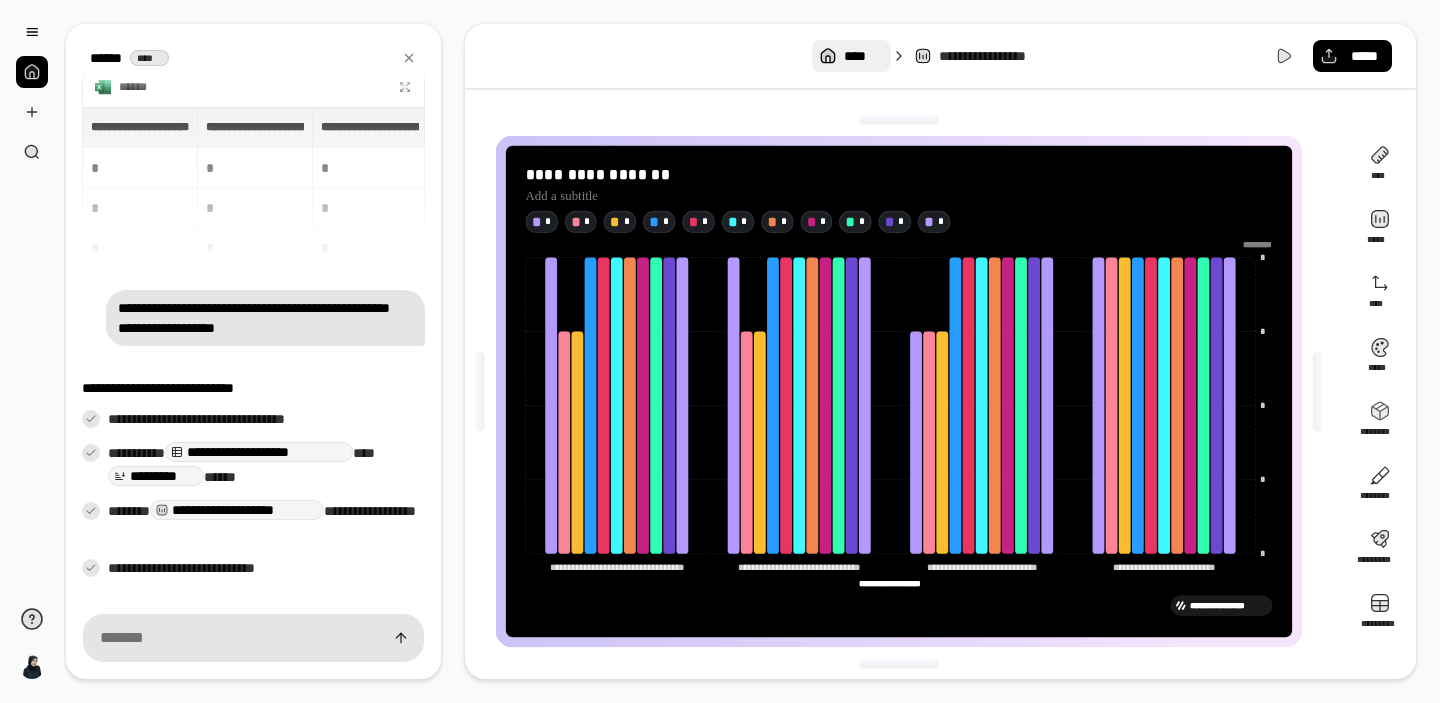 click 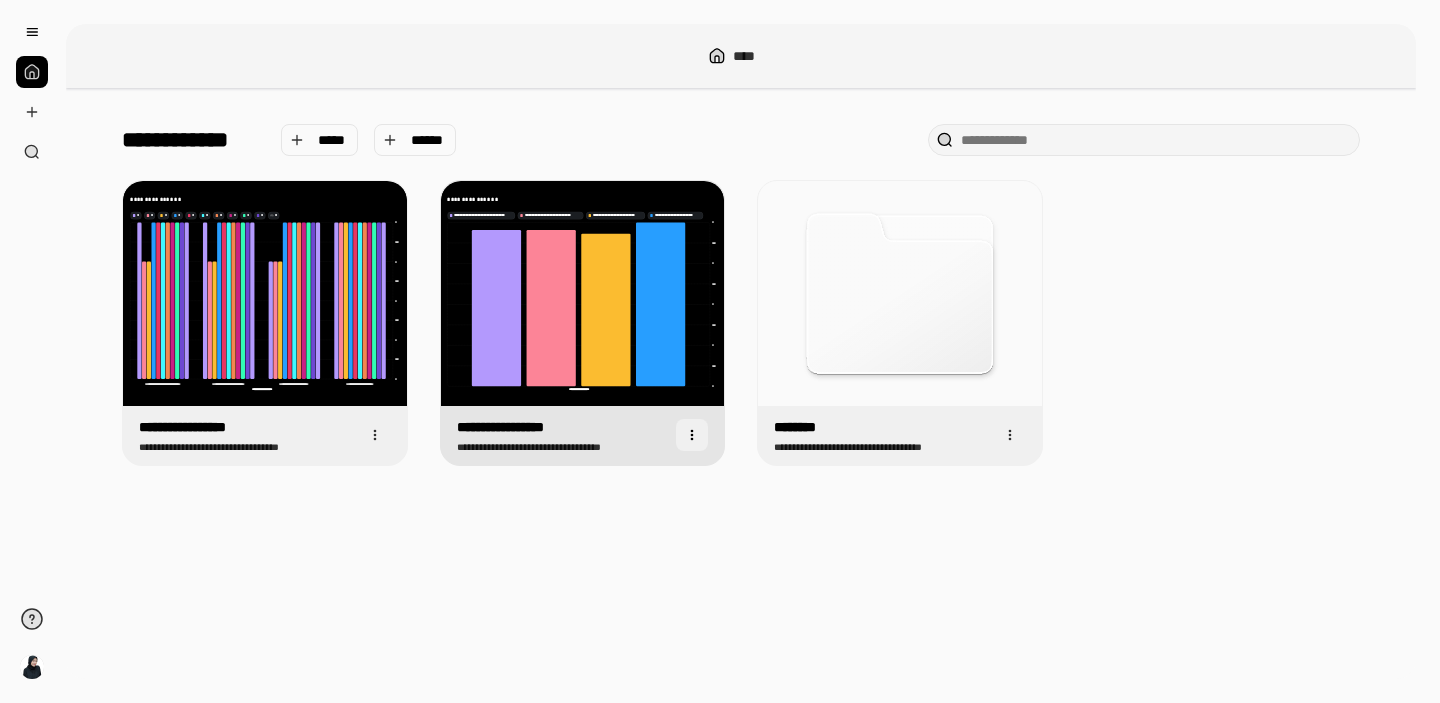 click at bounding box center [692, 435] 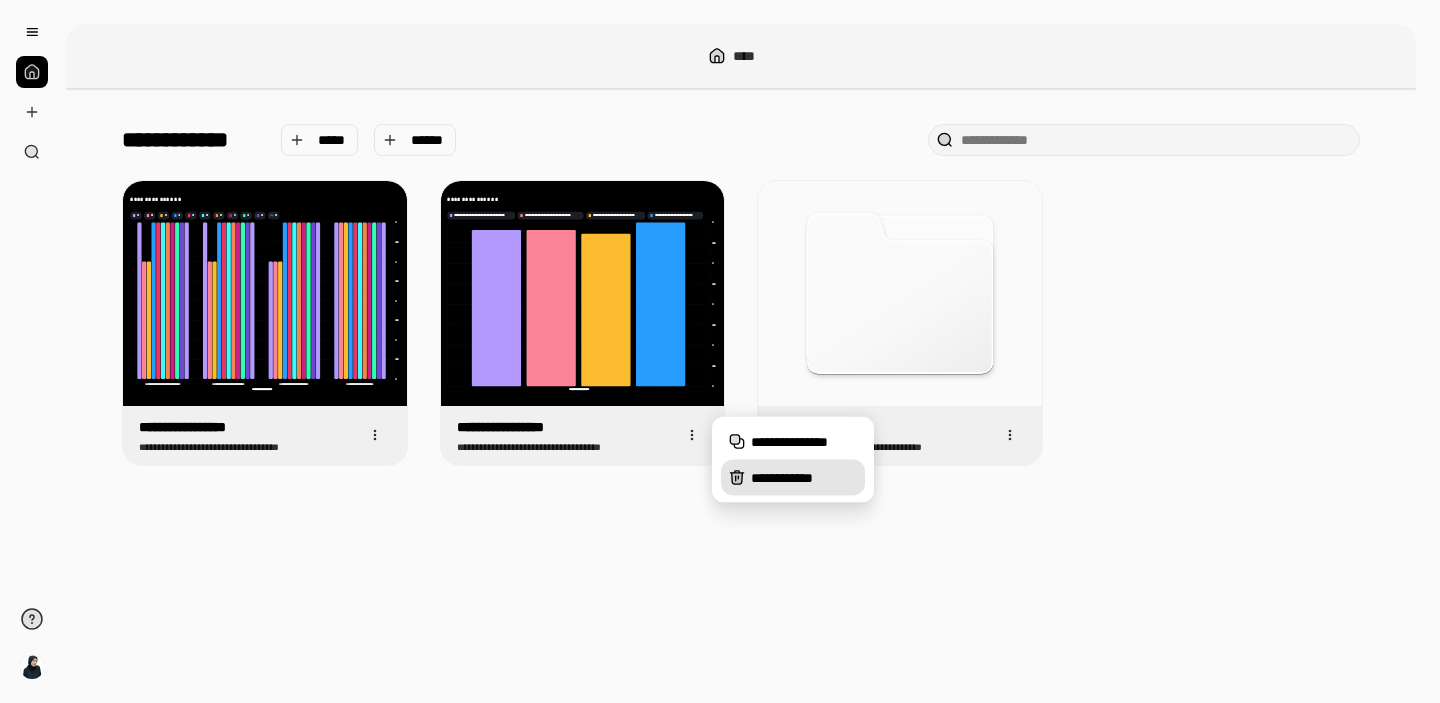 click on "**********" at bounding box center (804, 478) 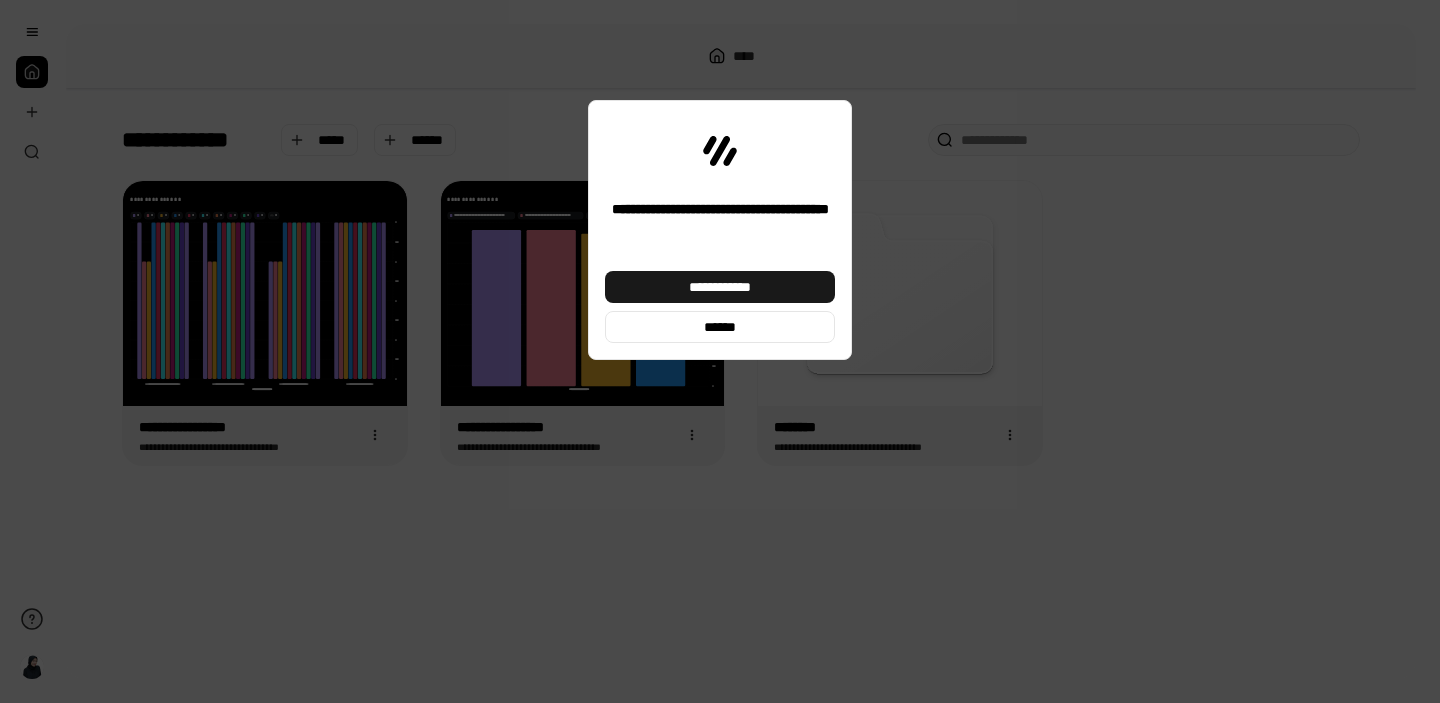 click on "**********" at bounding box center (720, 287) 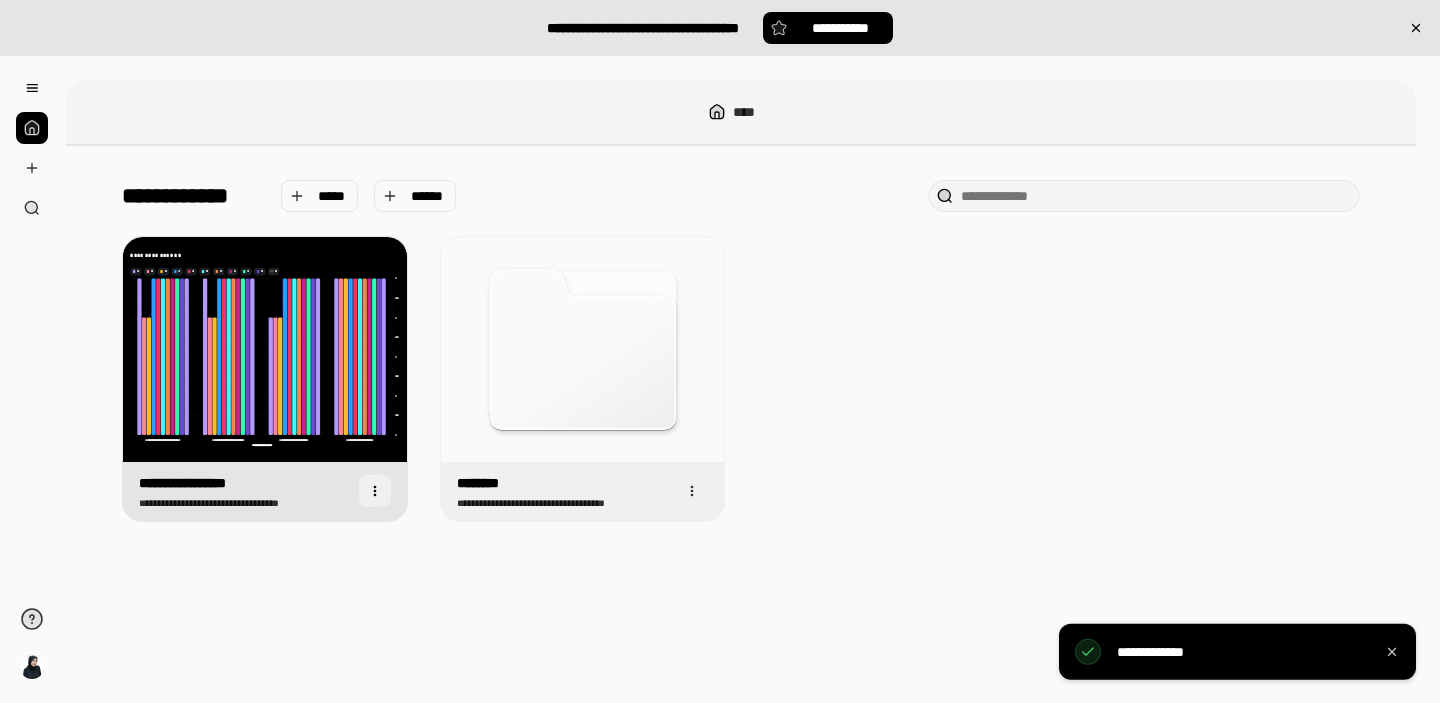 click 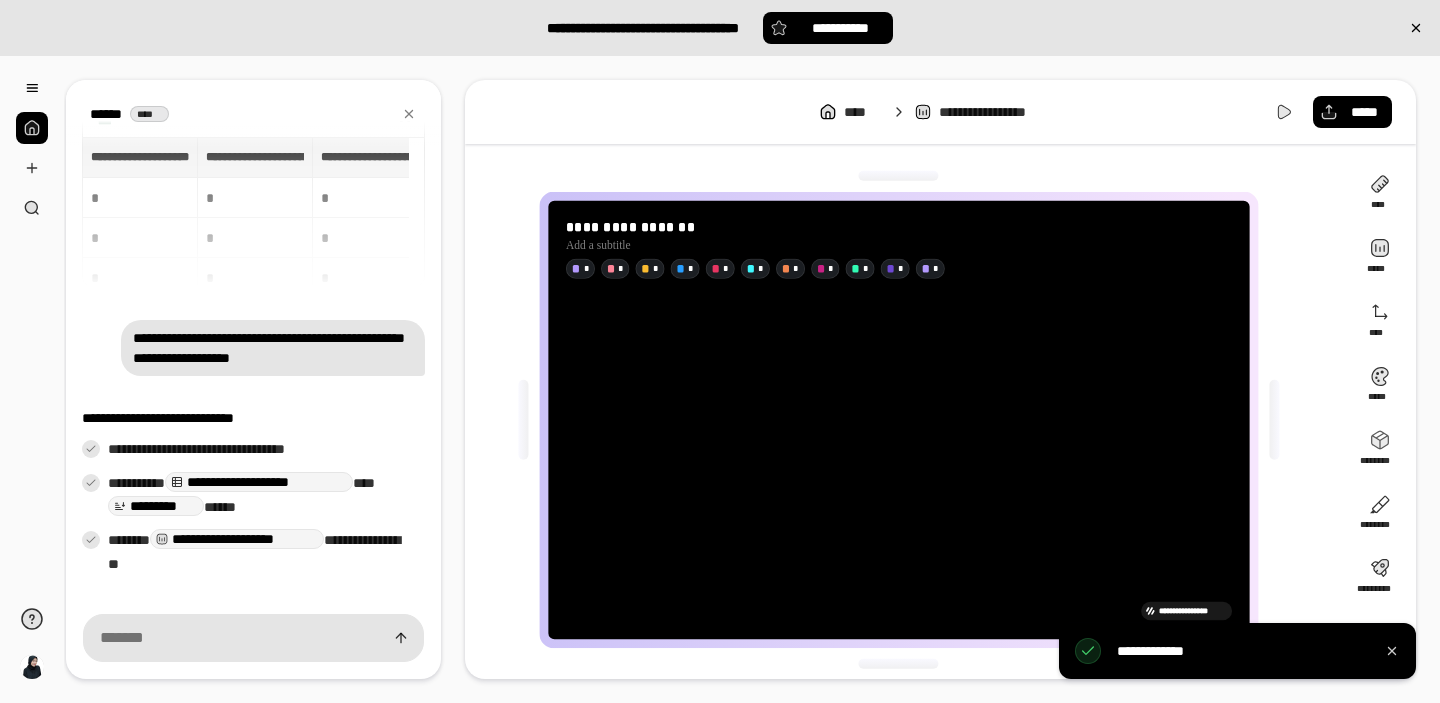 scroll, scrollTop: 30, scrollLeft: 0, axis: vertical 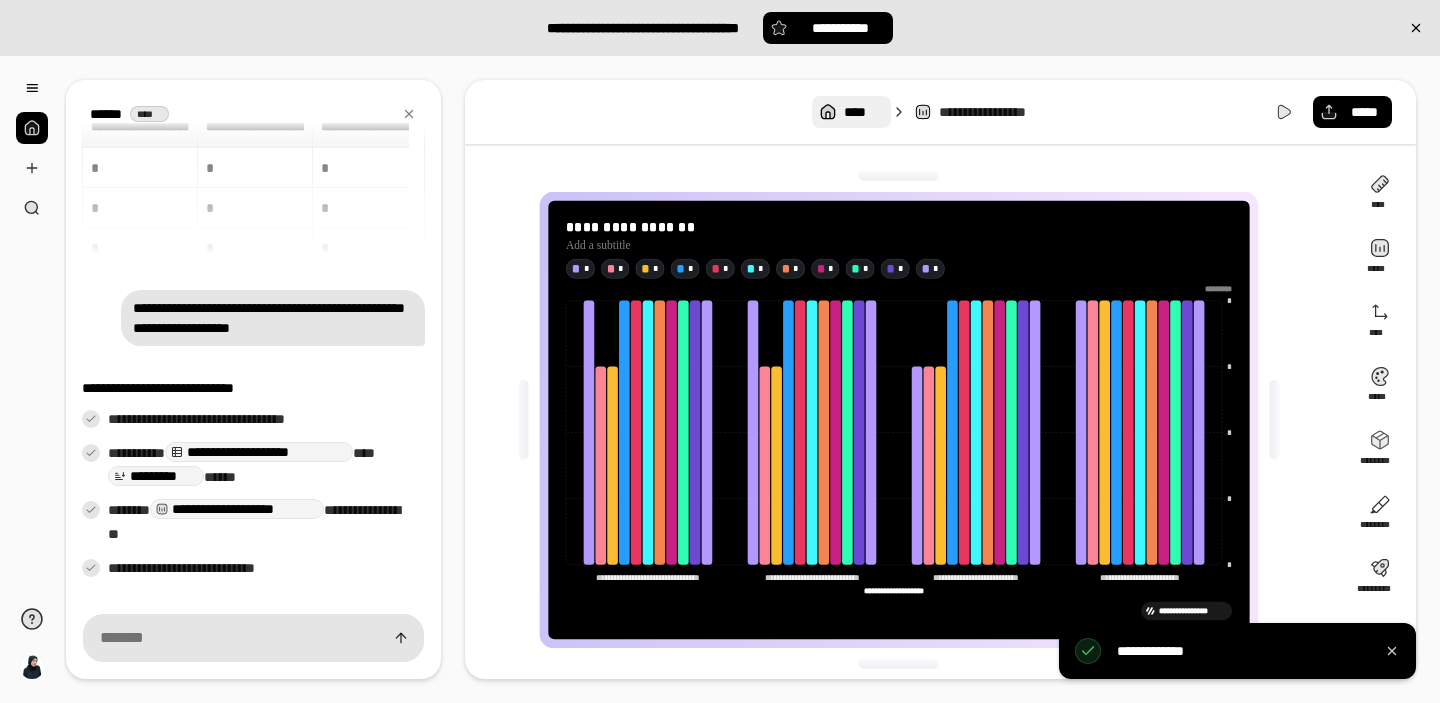 click 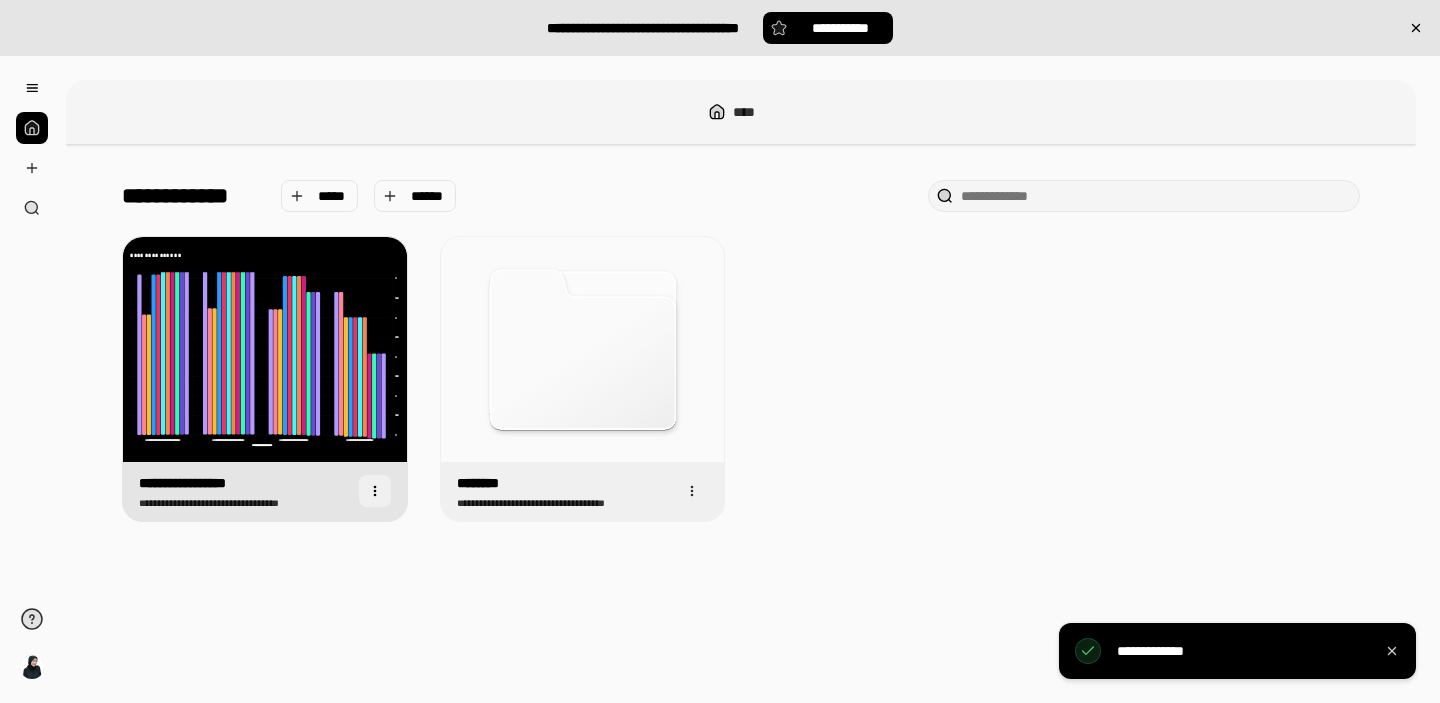 click at bounding box center [375, 491] 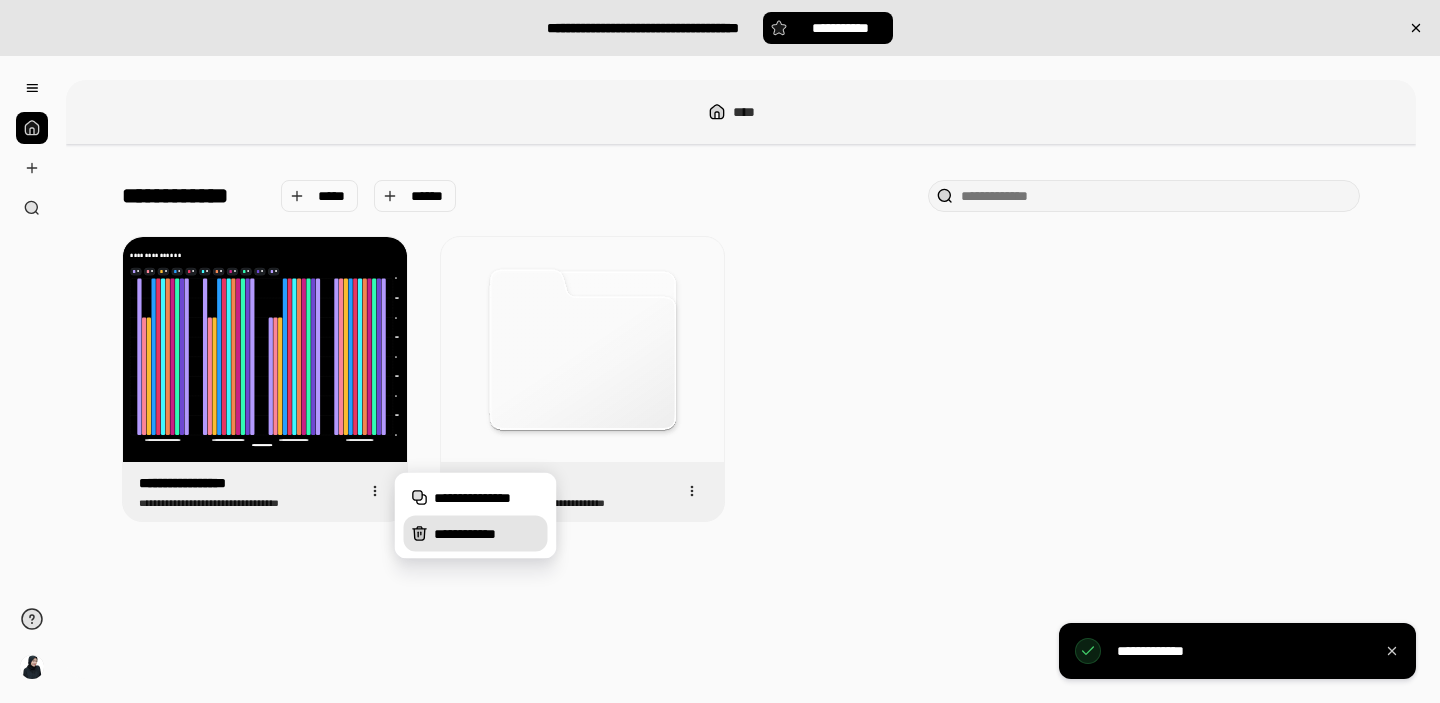 click on "**********" at bounding box center (487, 534) 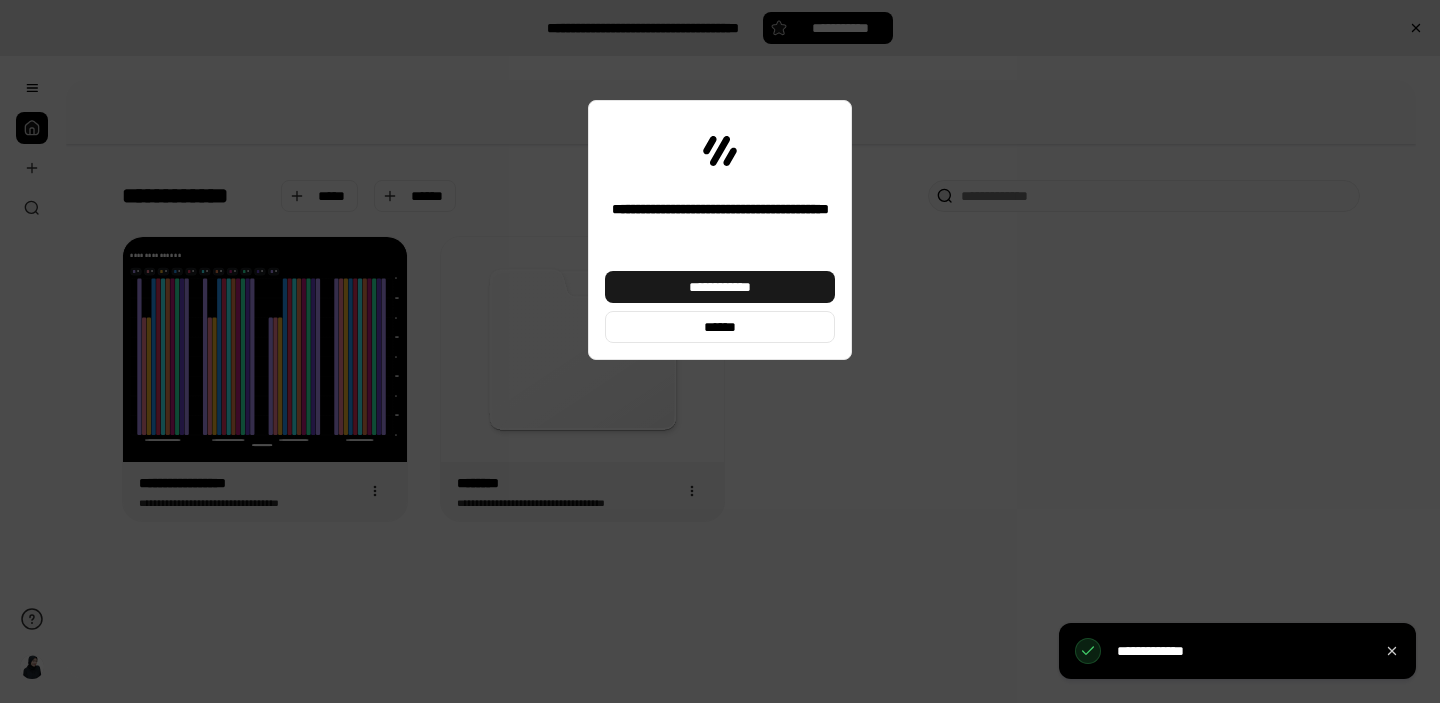 click on "**********" at bounding box center [720, 287] 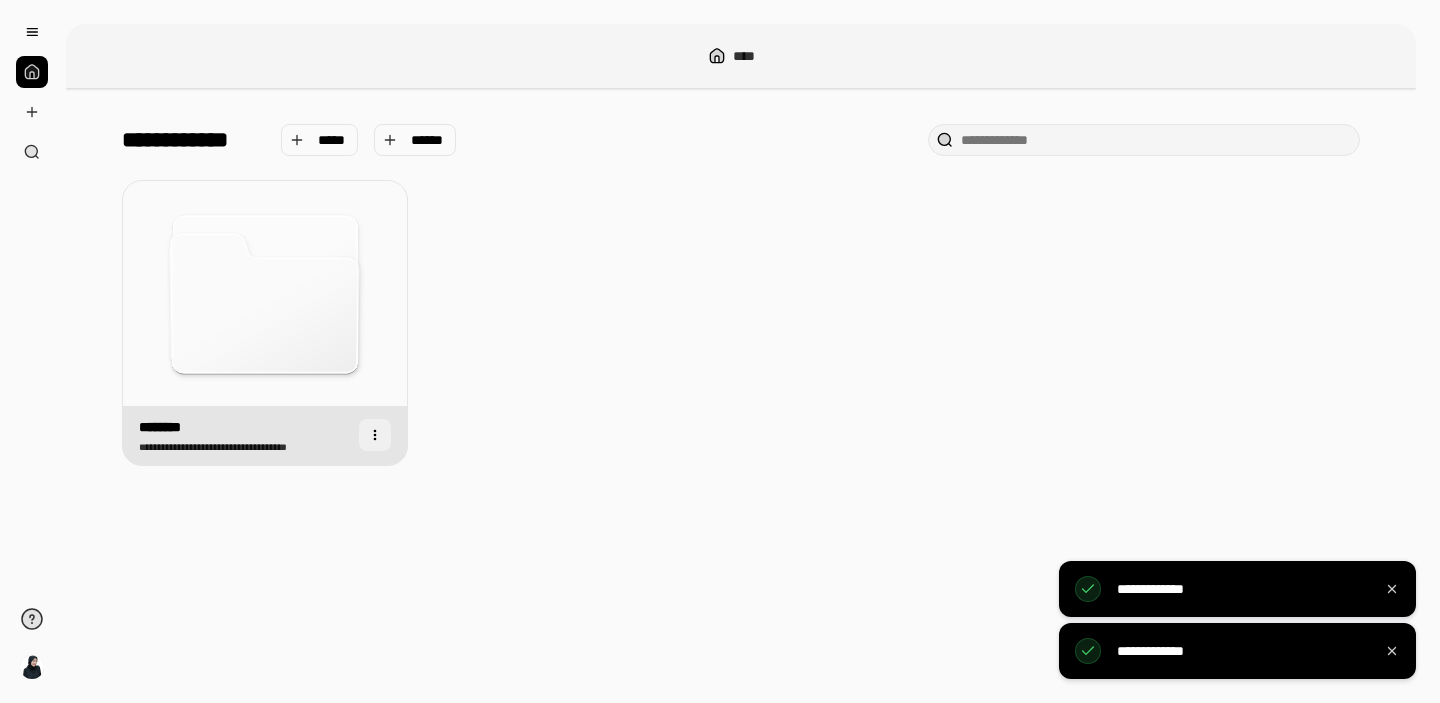 click at bounding box center [375, 435] 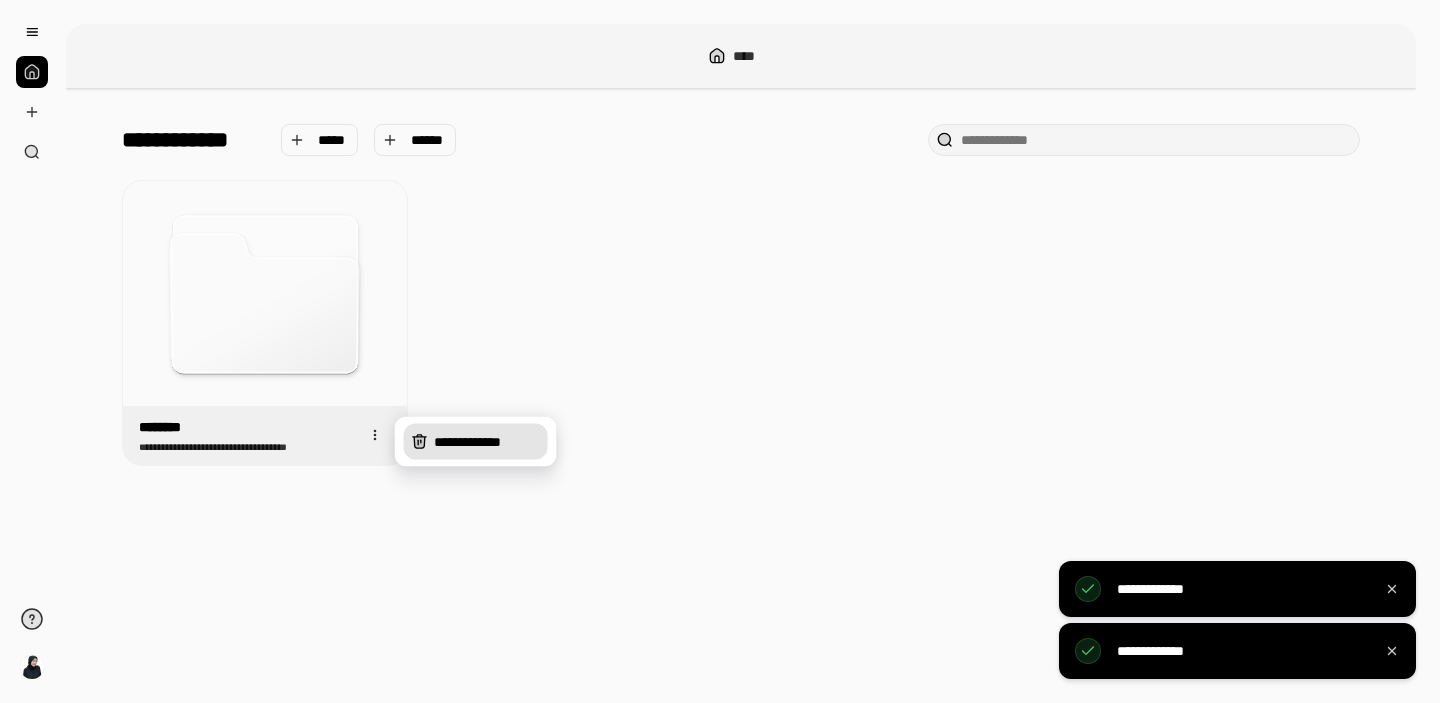 click 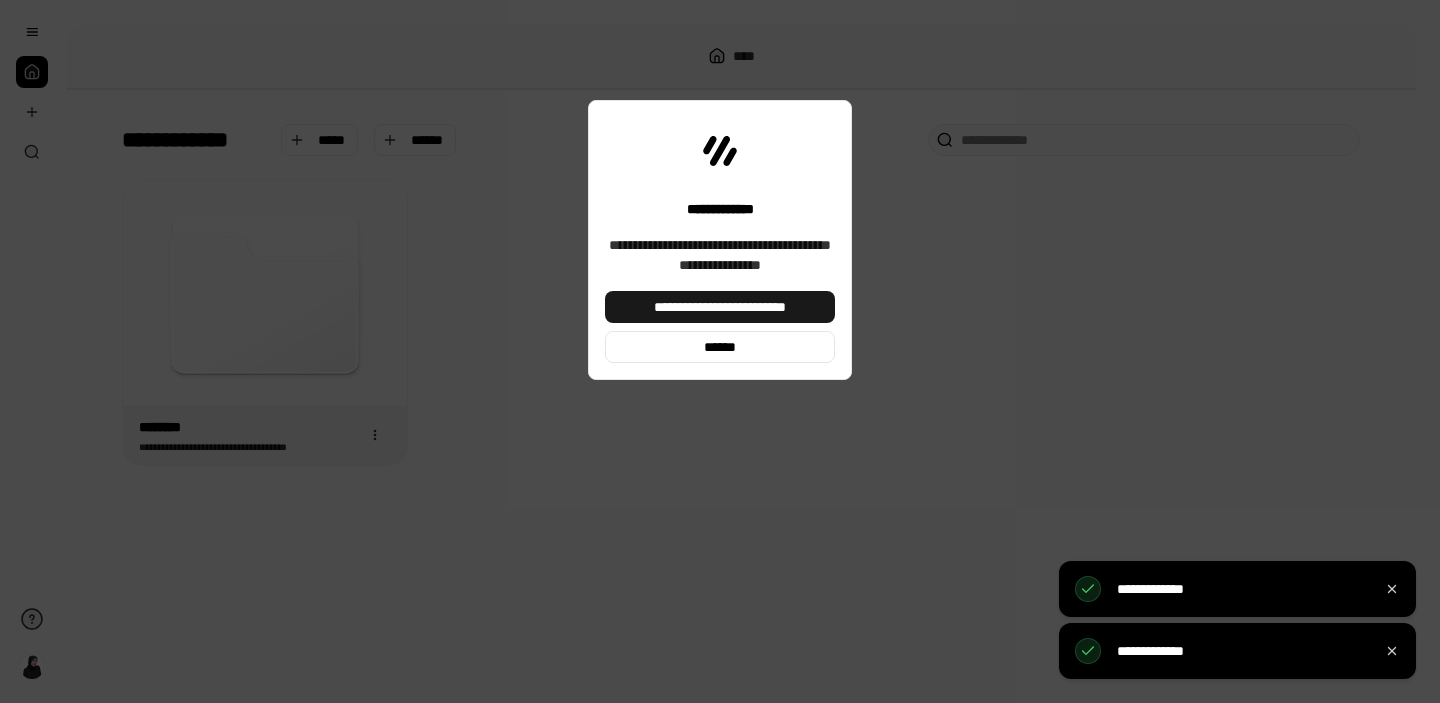click on "**********" at bounding box center (720, 307) 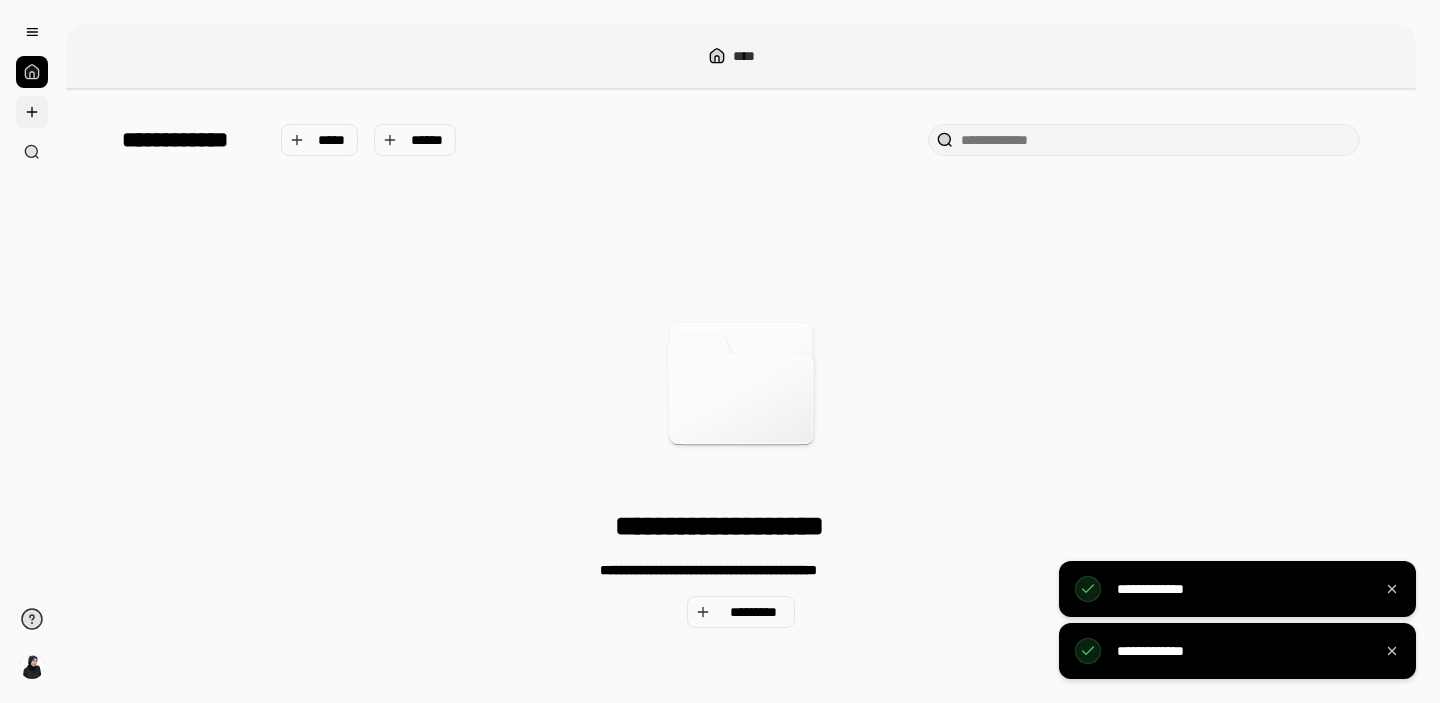 click at bounding box center [32, 112] 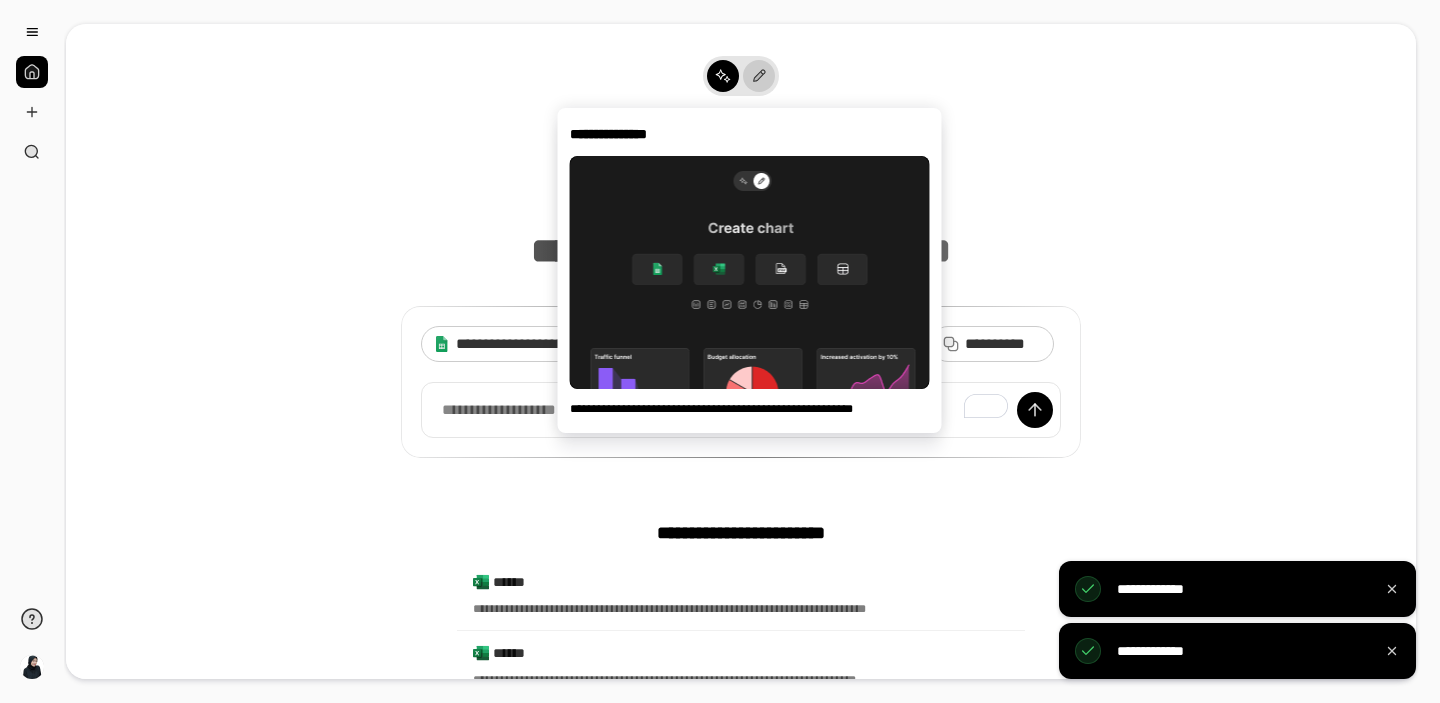 click 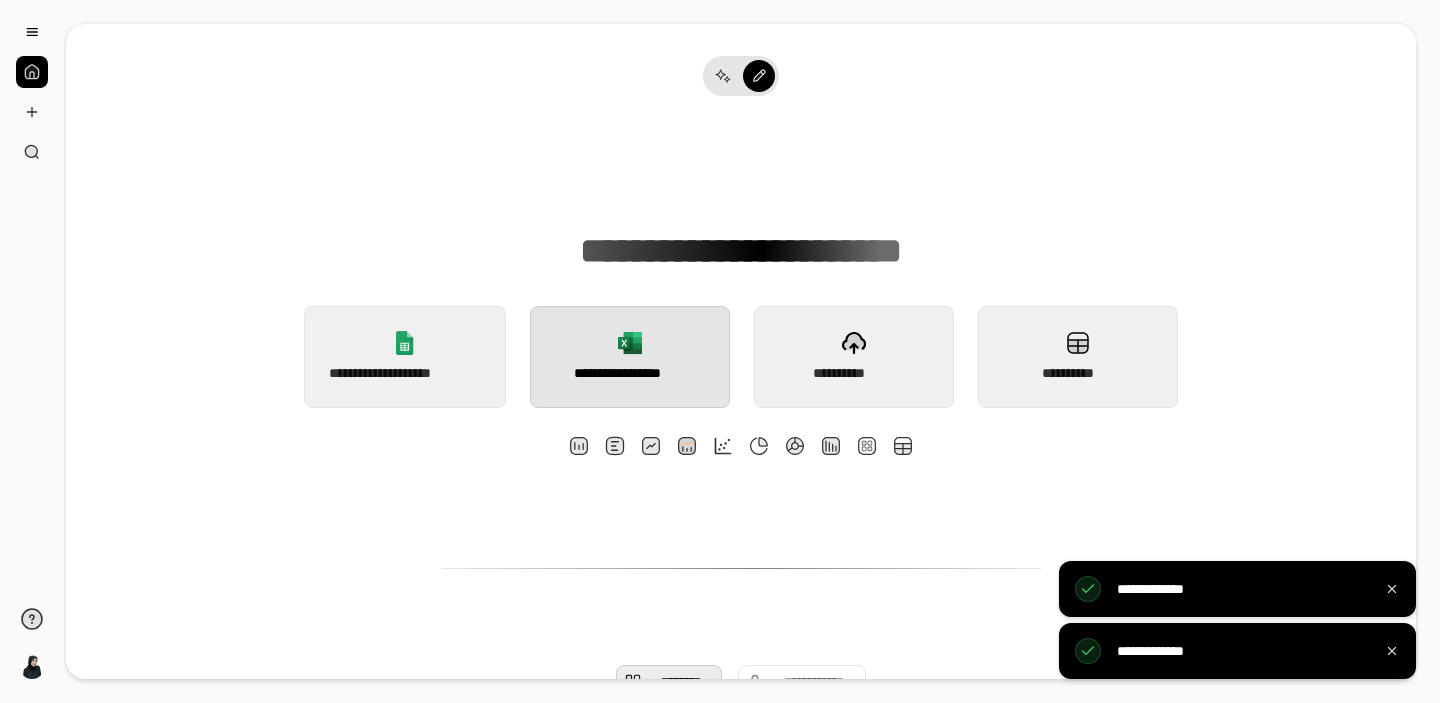 click on "**********" at bounding box center (630, 357) 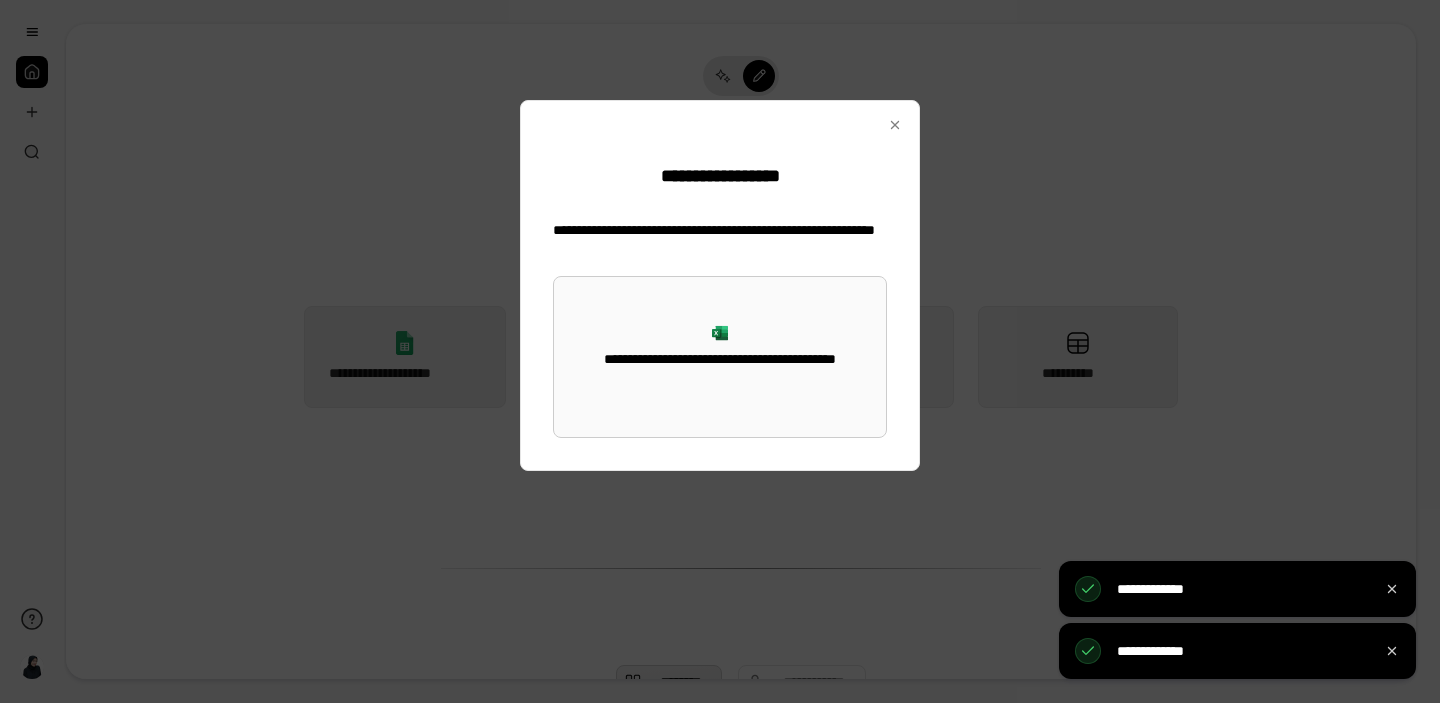 click on "**********" at bounding box center (720, 357) 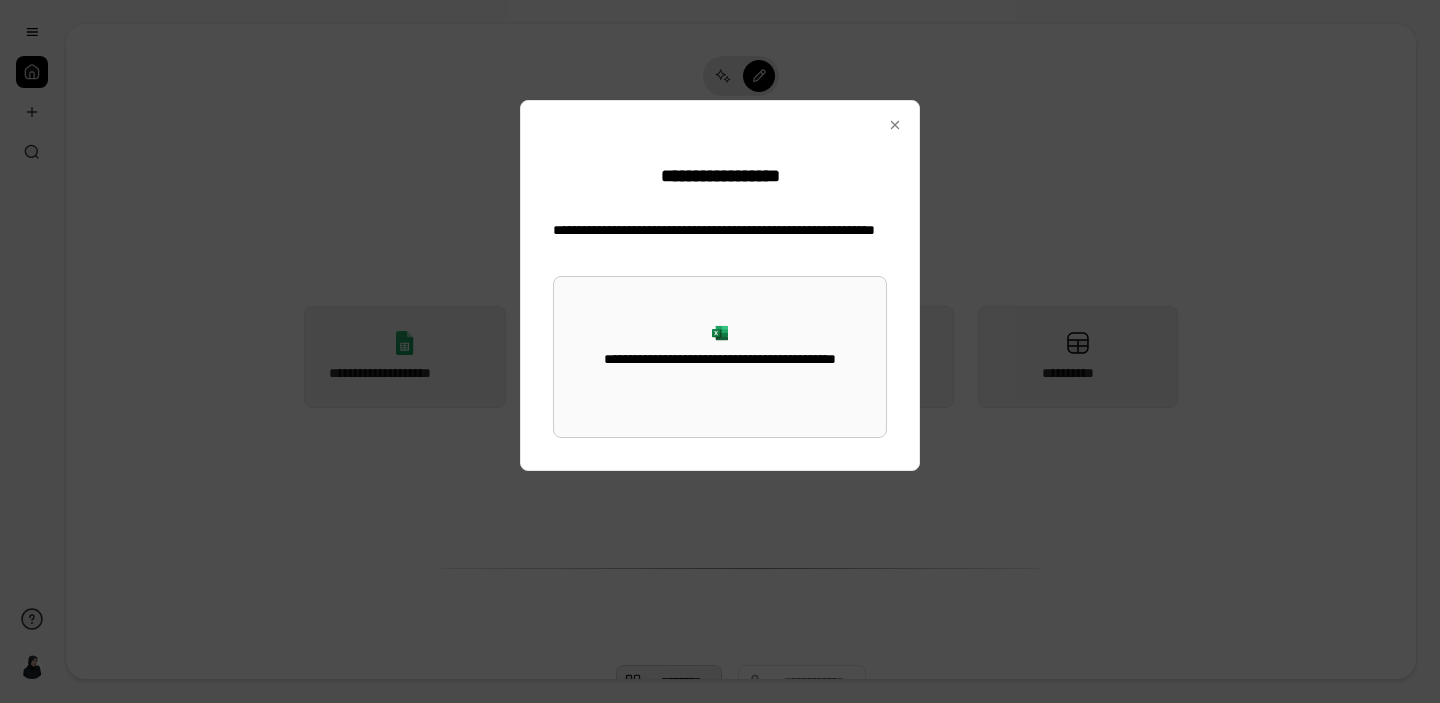 click on "**********" at bounding box center (720, 357) 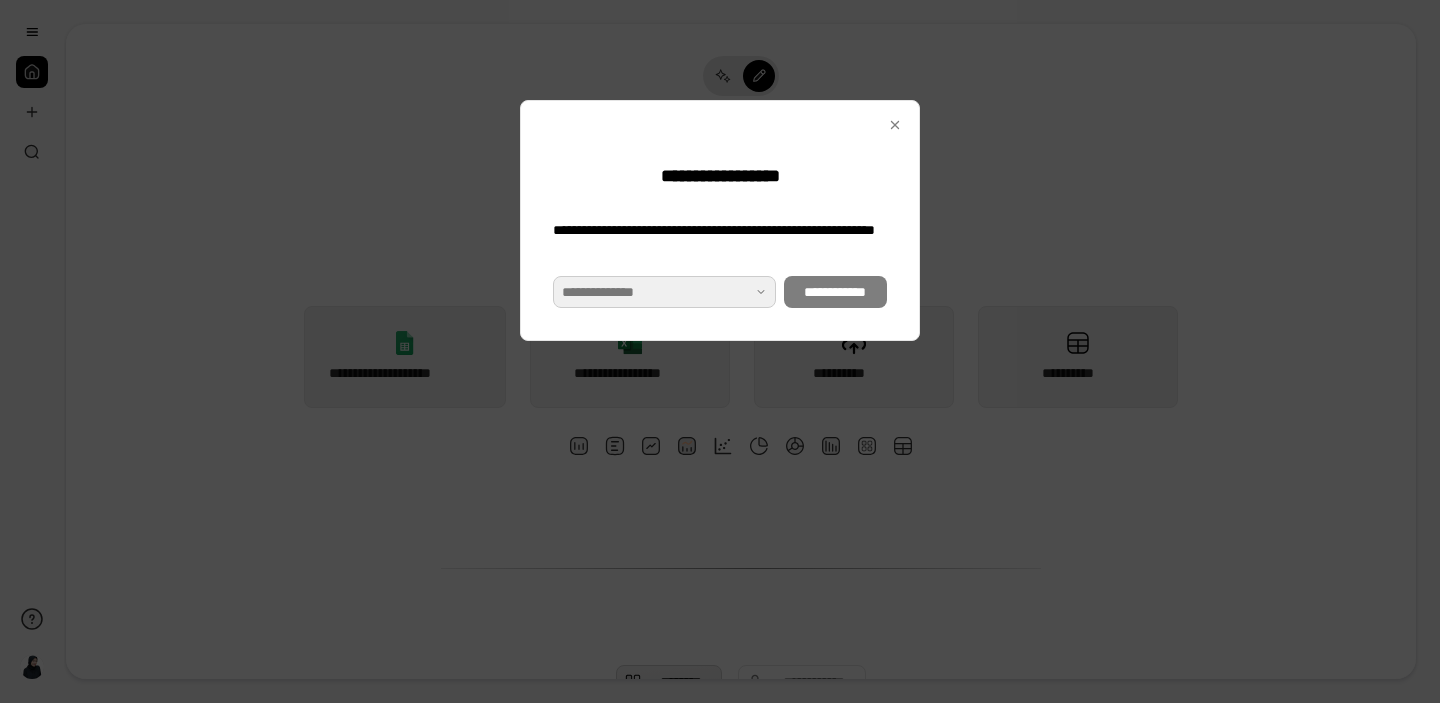 click at bounding box center (664, 292) 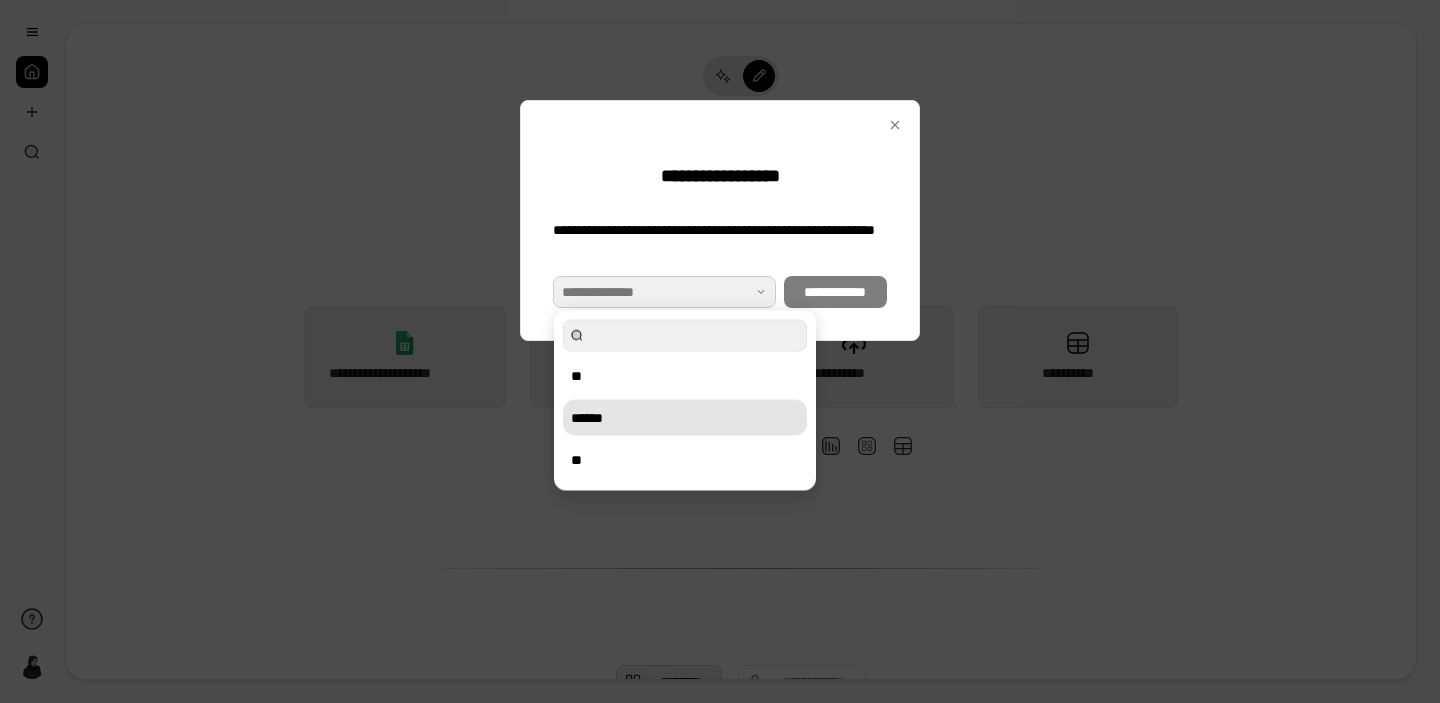 click on "******" at bounding box center [685, 418] 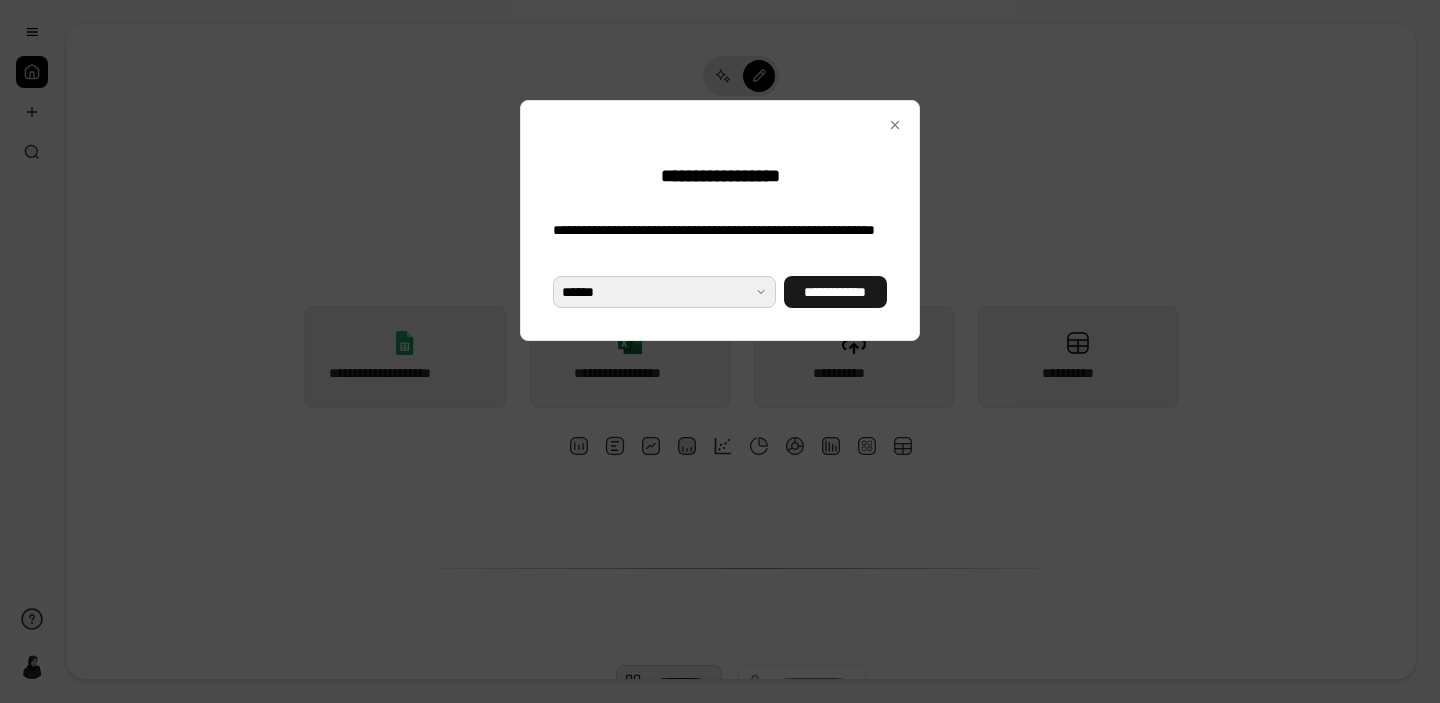 click on "**********" at bounding box center (835, 292) 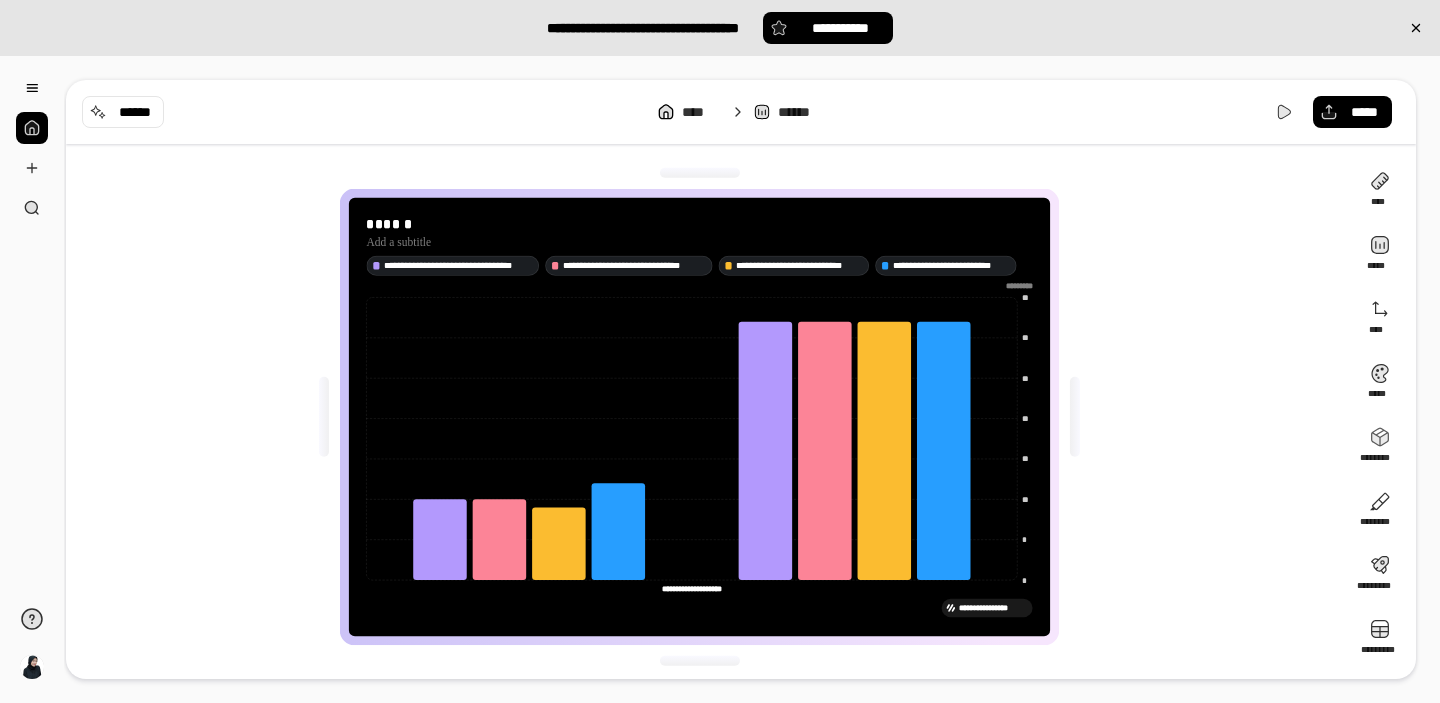 scroll, scrollTop: 5, scrollLeft: 0, axis: vertical 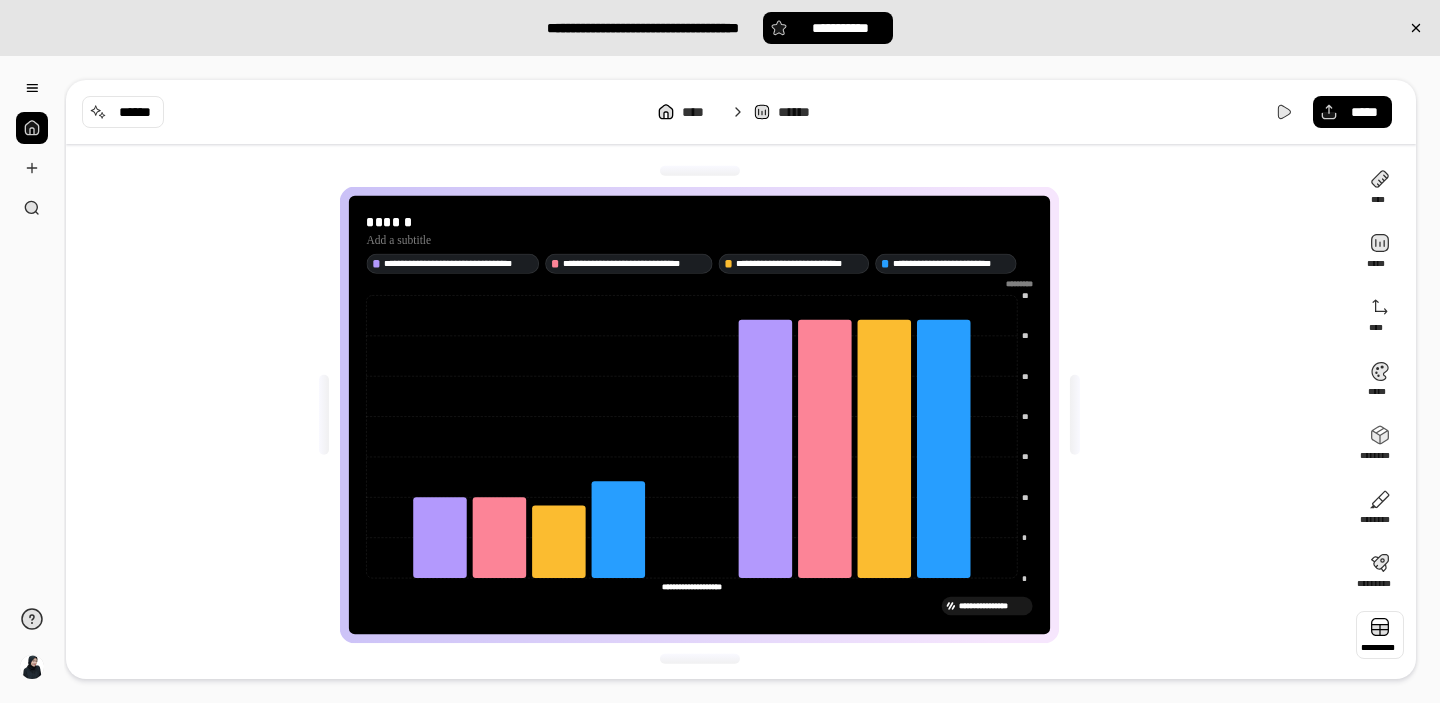 click at bounding box center (1380, 635) 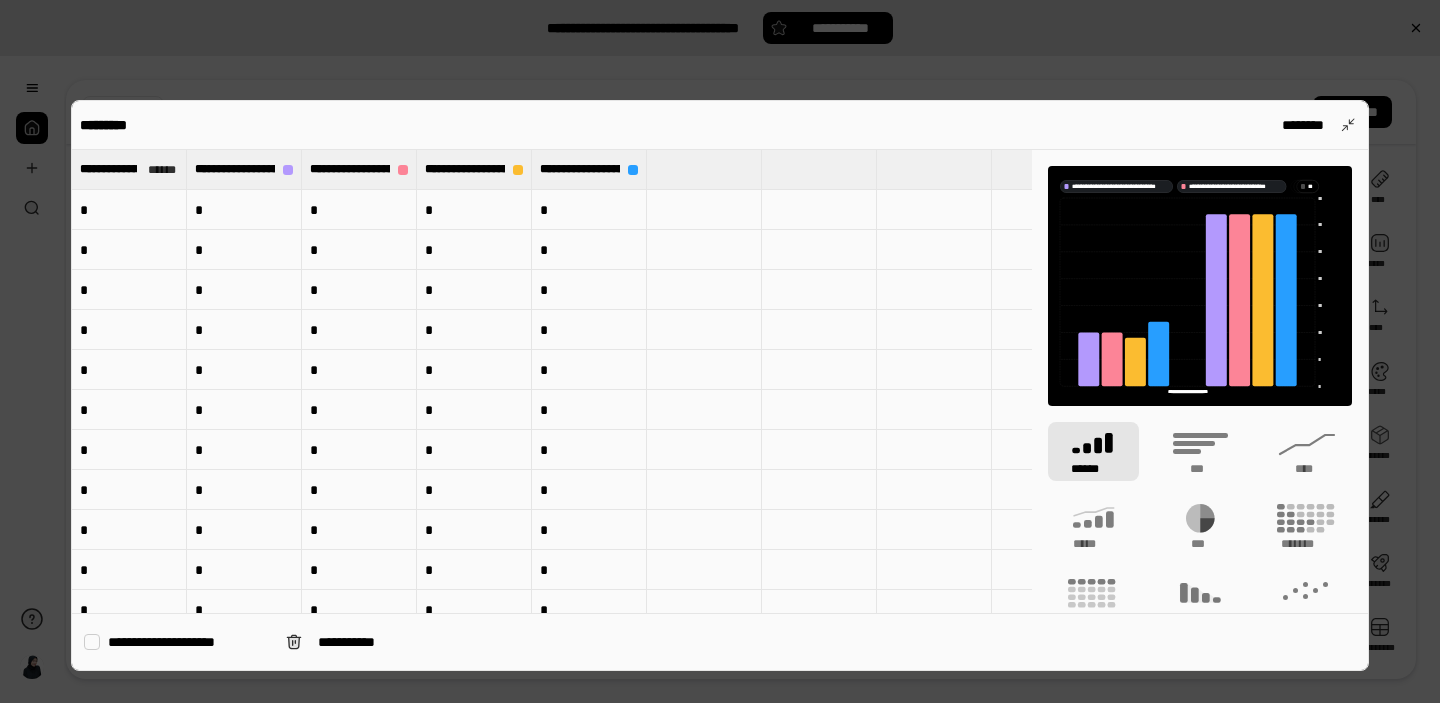 click at bounding box center (92, 642) 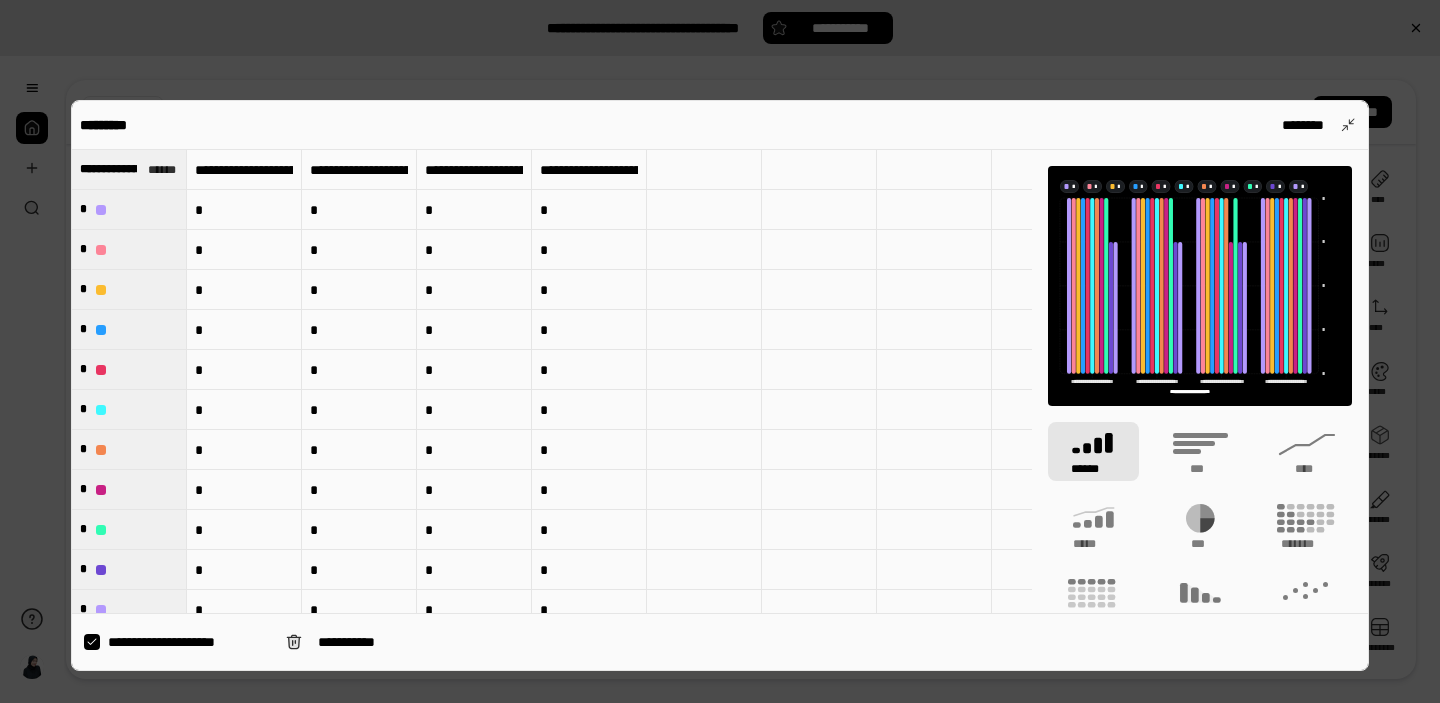 click 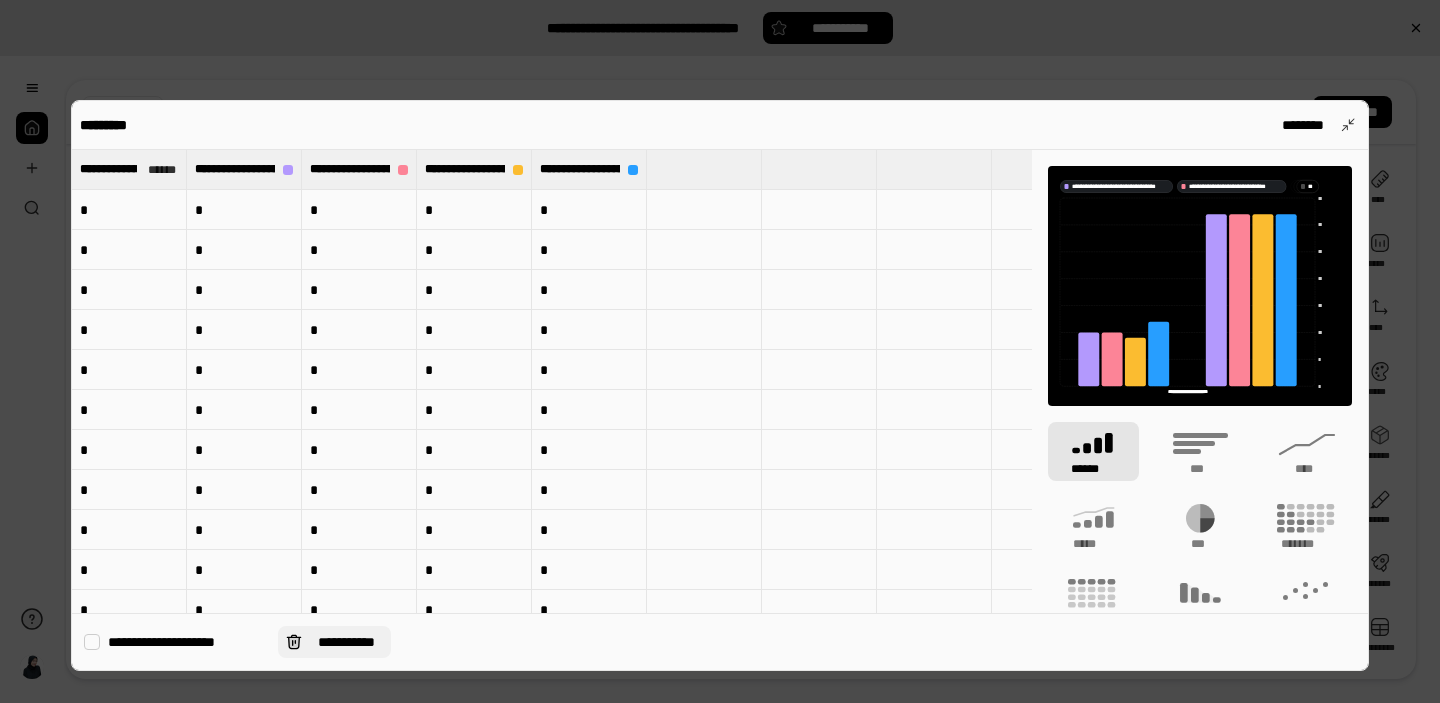 click on "**********" at bounding box center (346, 642) 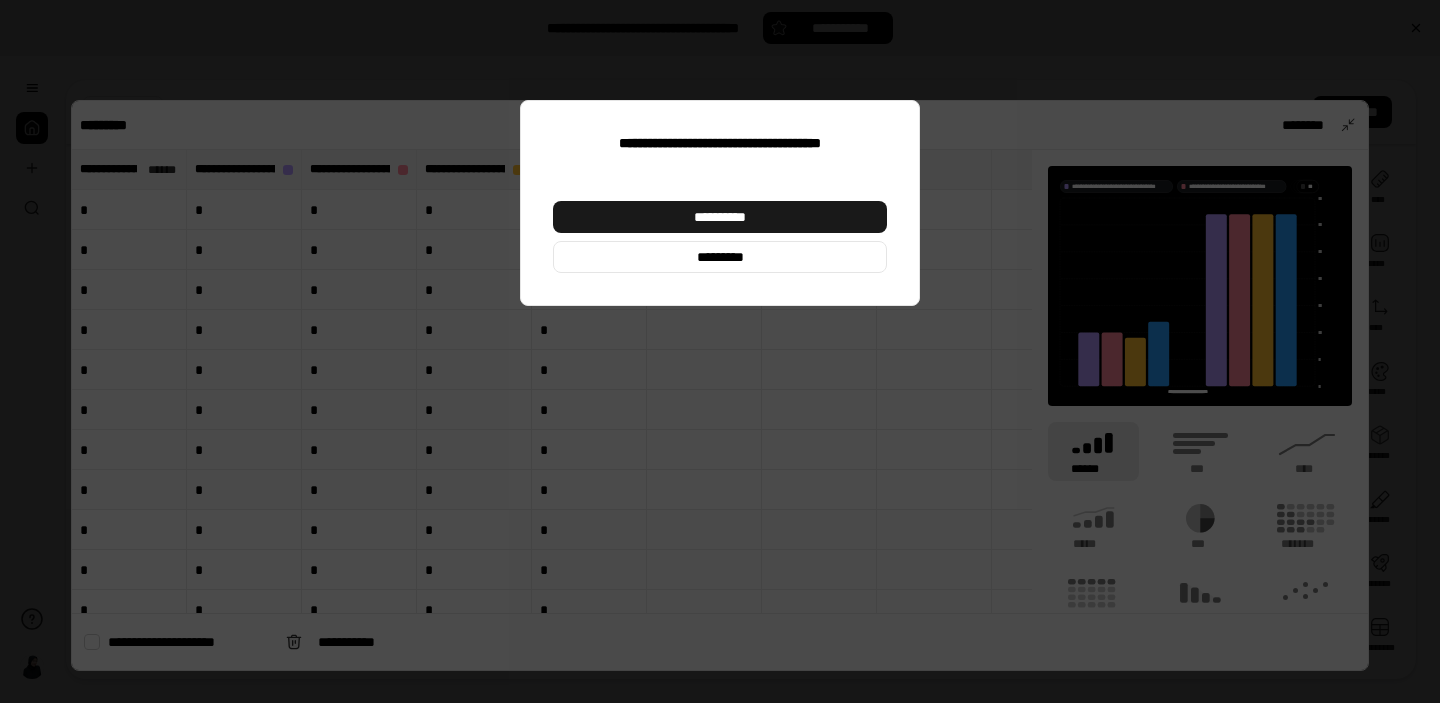 click on "**********" at bounding box center [720, 217] 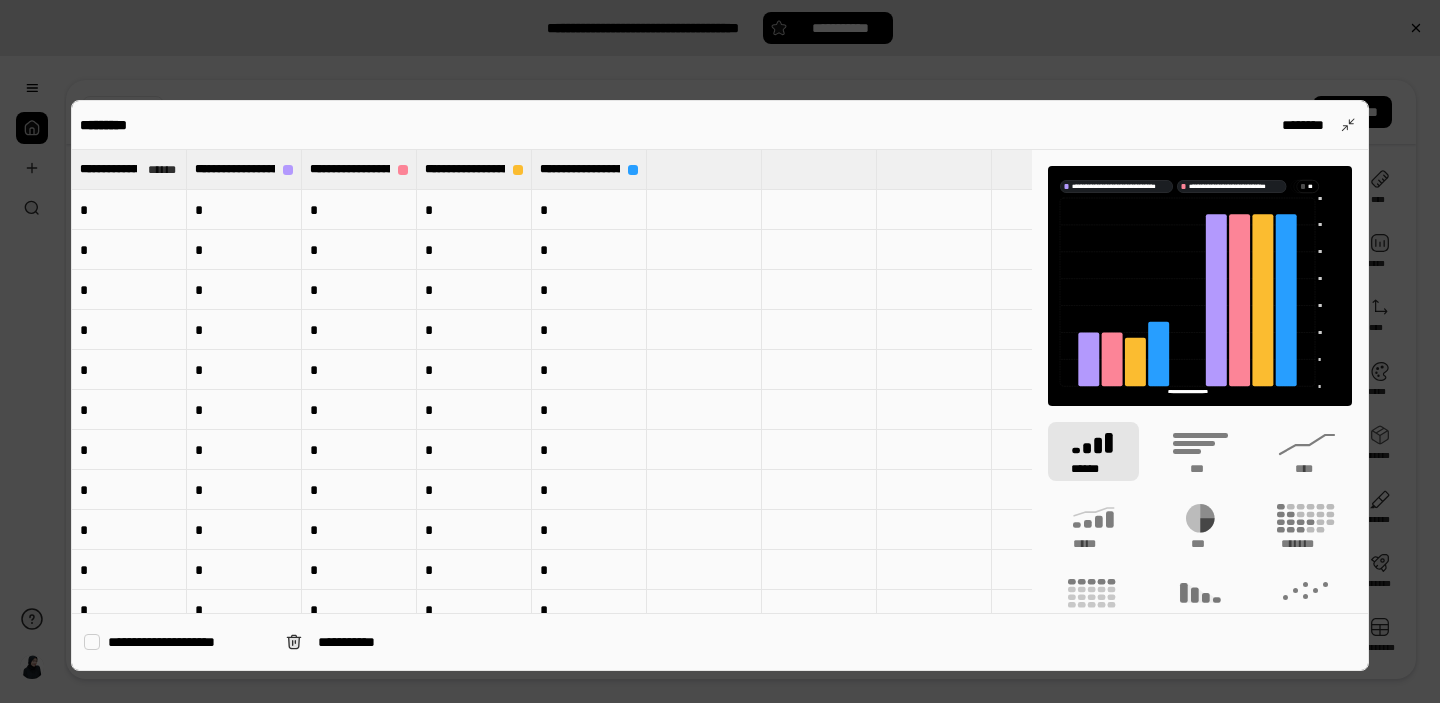 type 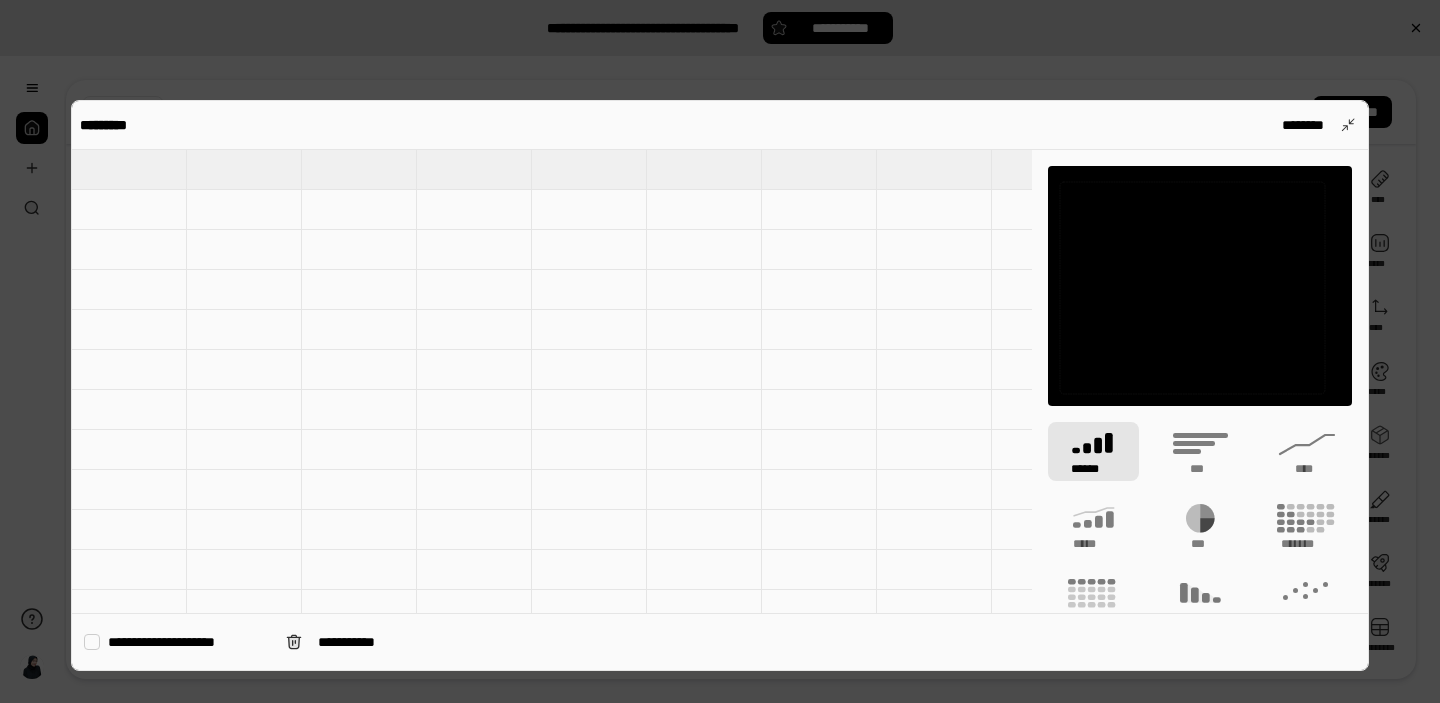 click at bounding box center [244, 250] 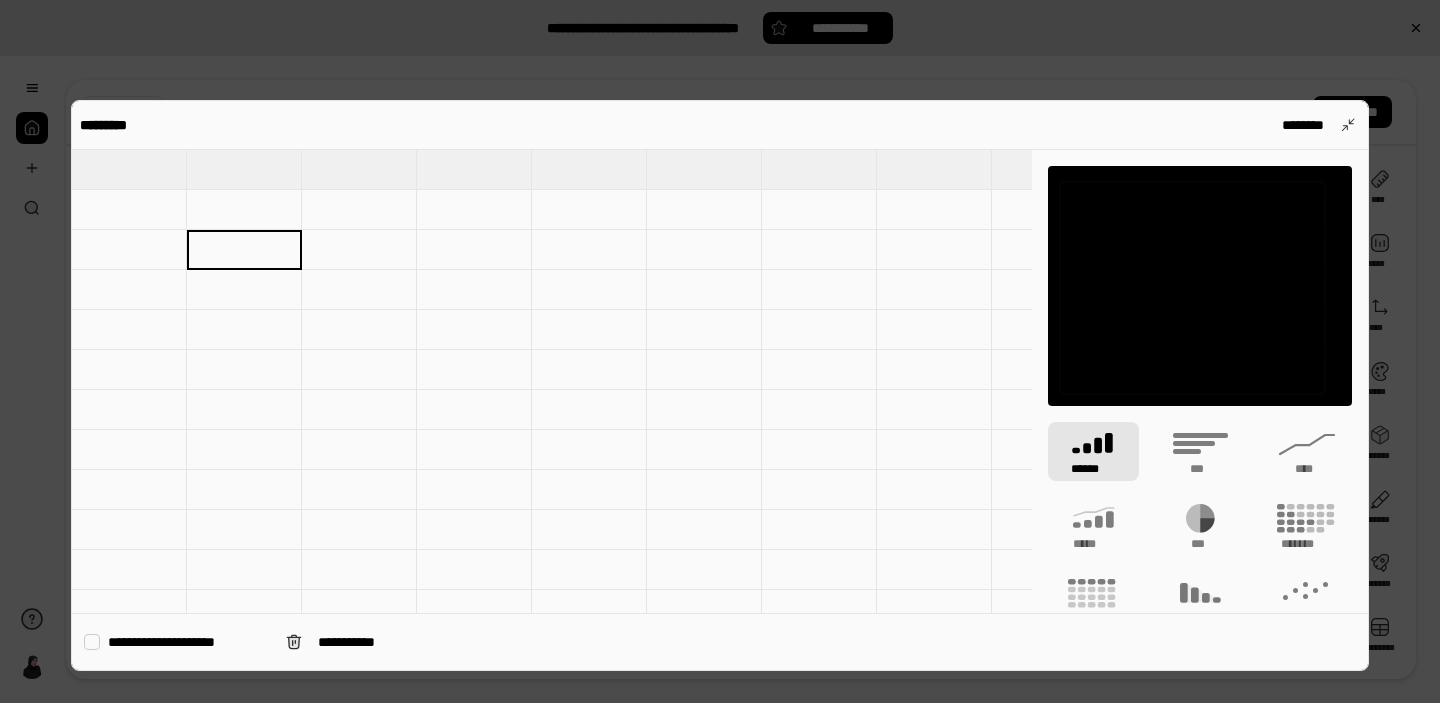 click at bounding box center [129, 169] 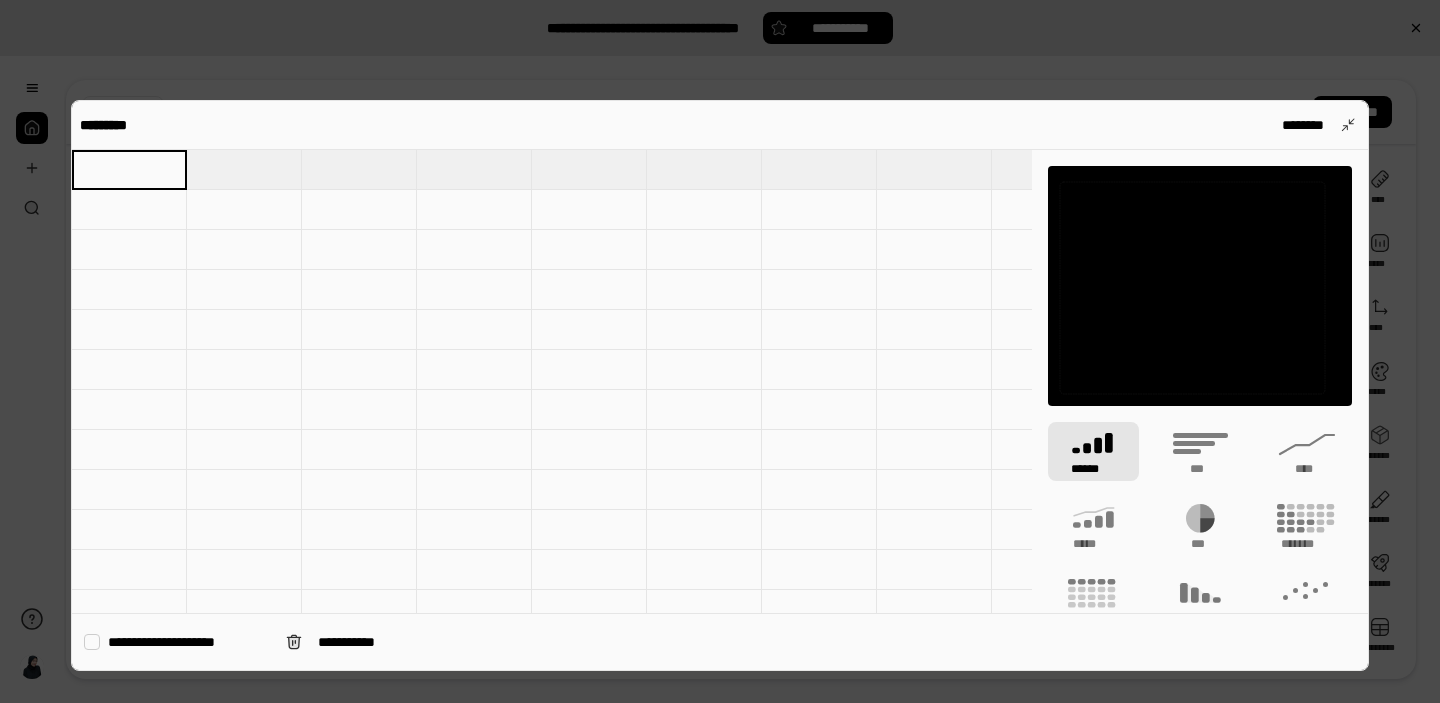 click at bounding box center [244, 169] 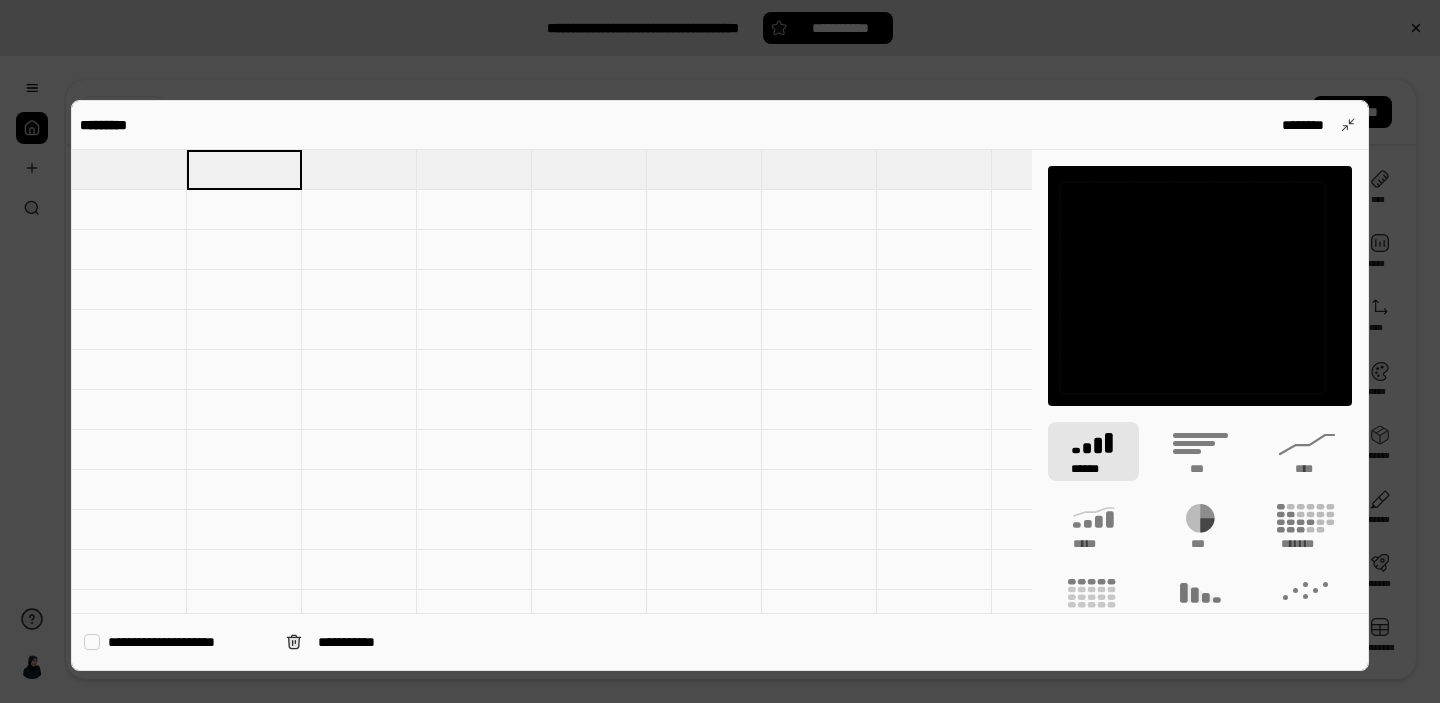 click at bounding box center [244, 210] 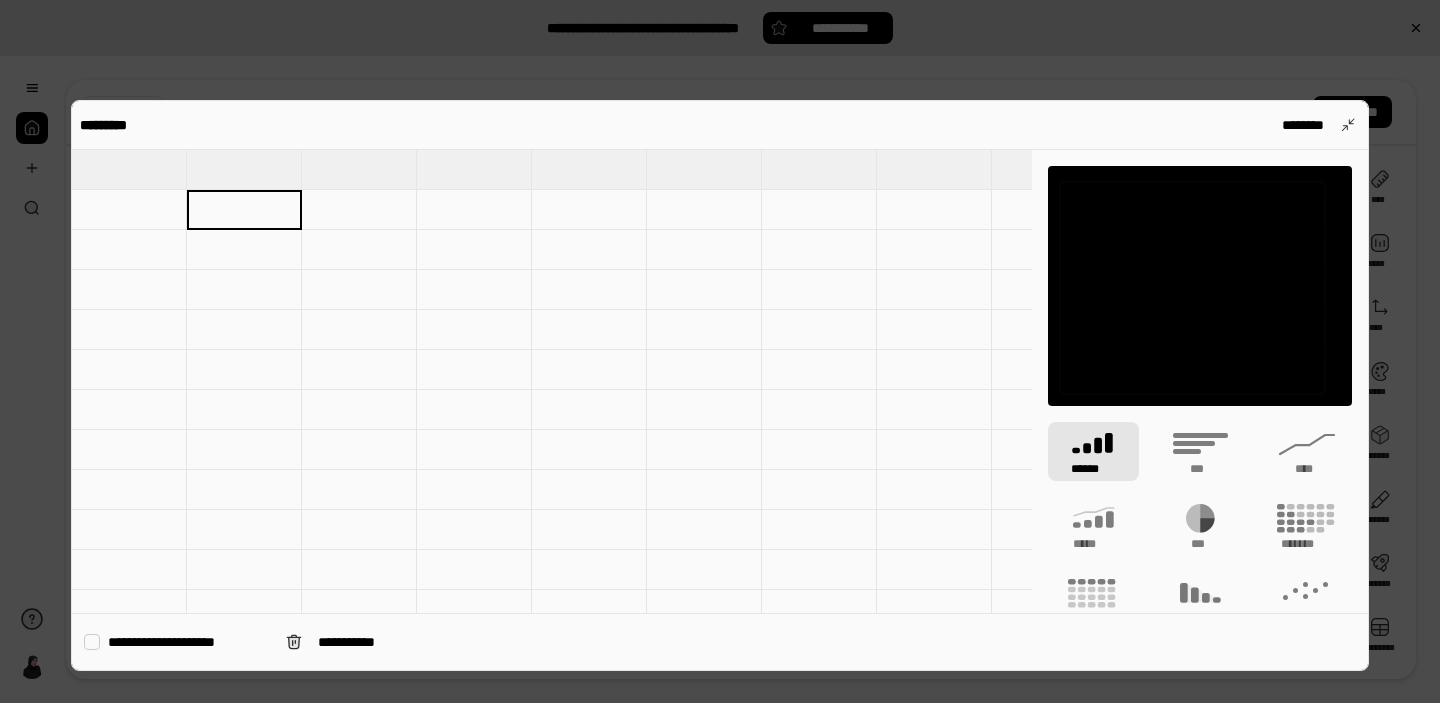 click at bounding box center (244, 169) 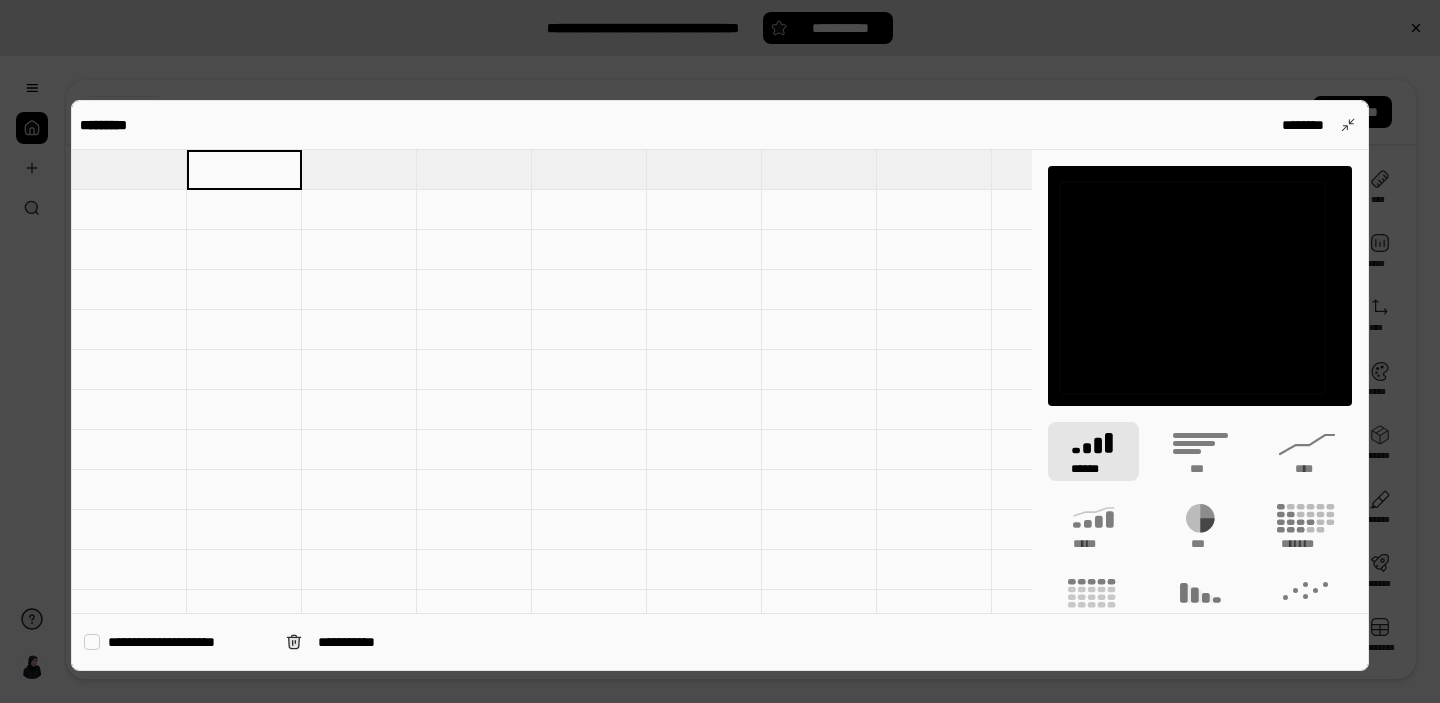 paste on "**********" 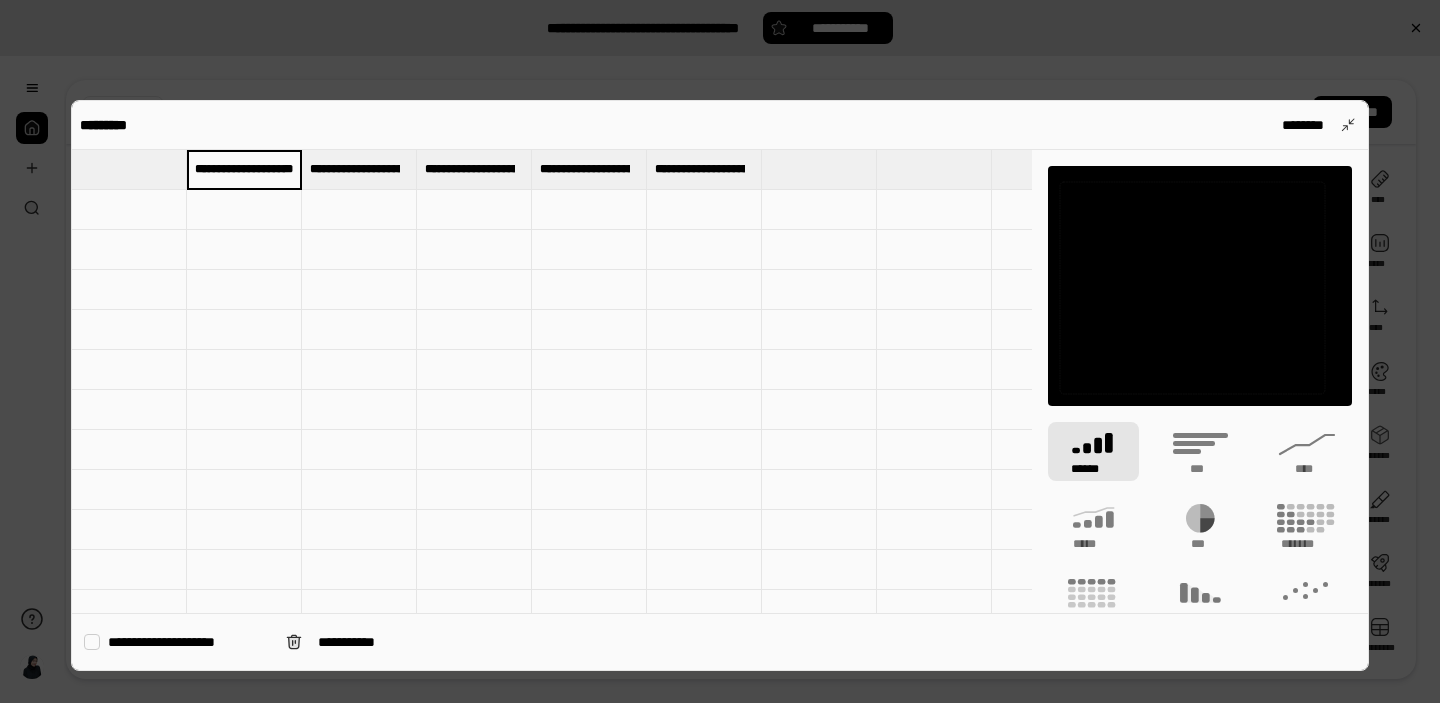 click at bounding box center (244, 210) 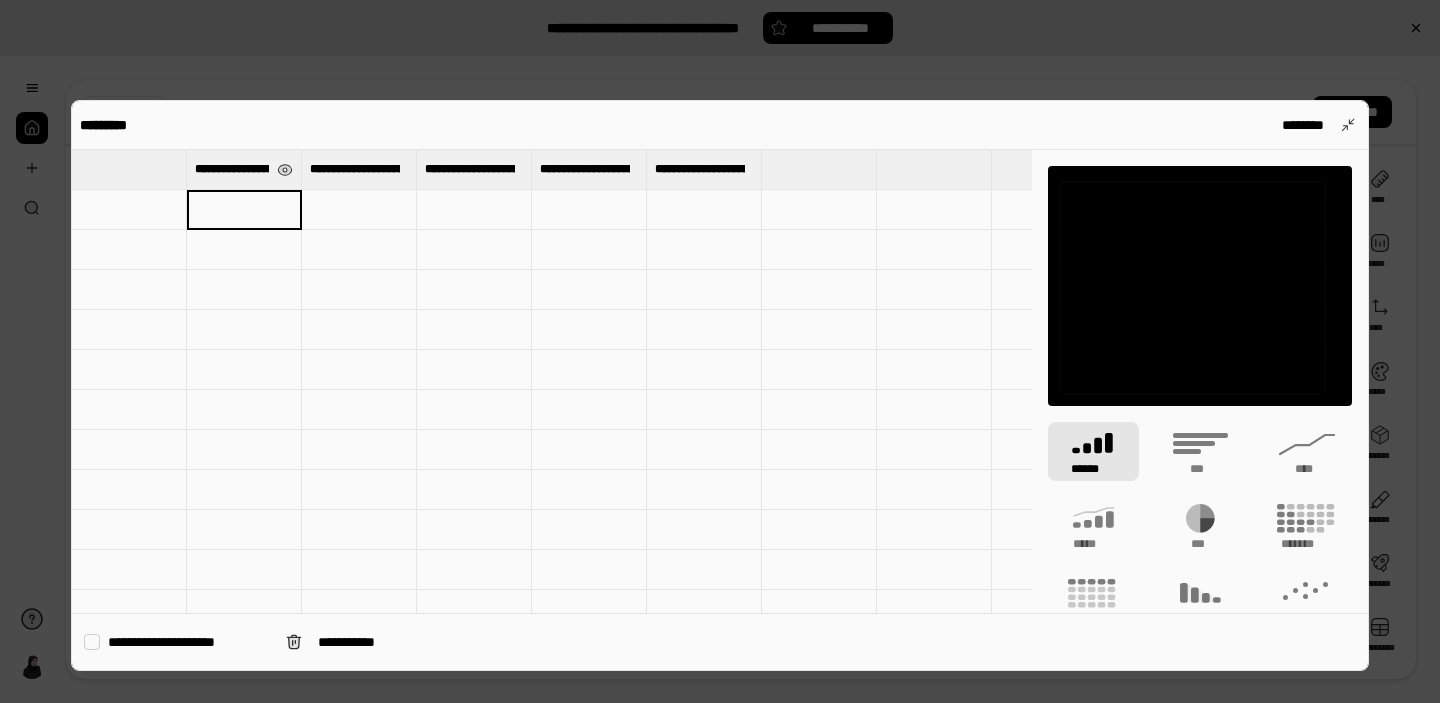 type on "**********" 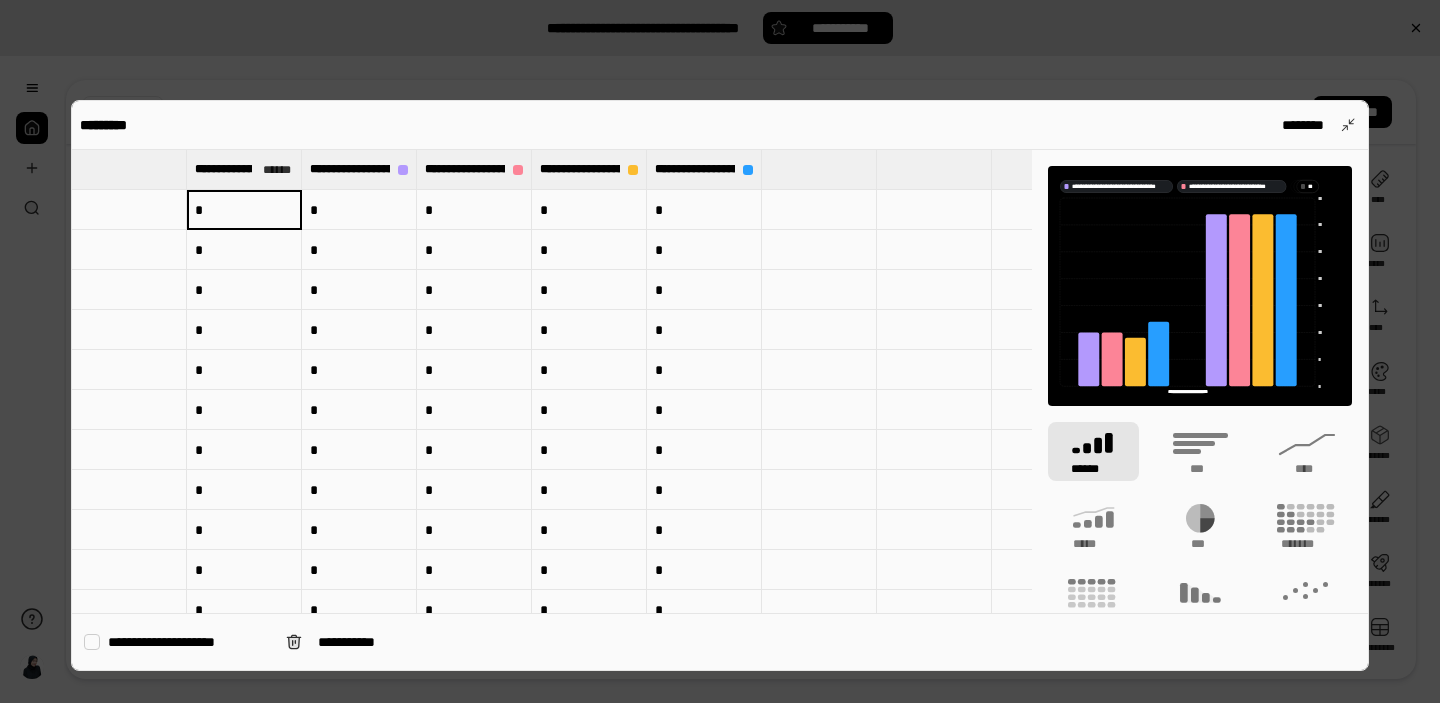 click at bounding box center [129, 169] 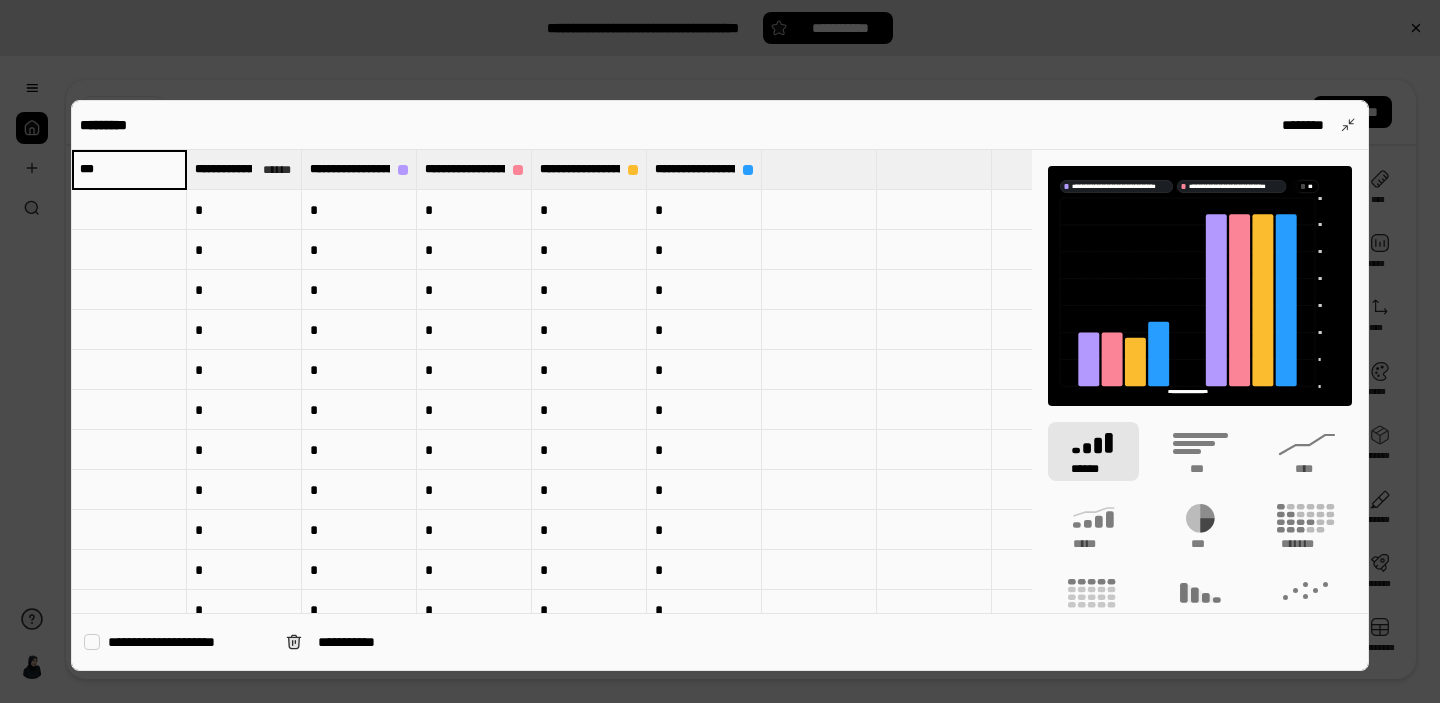 type on "***" 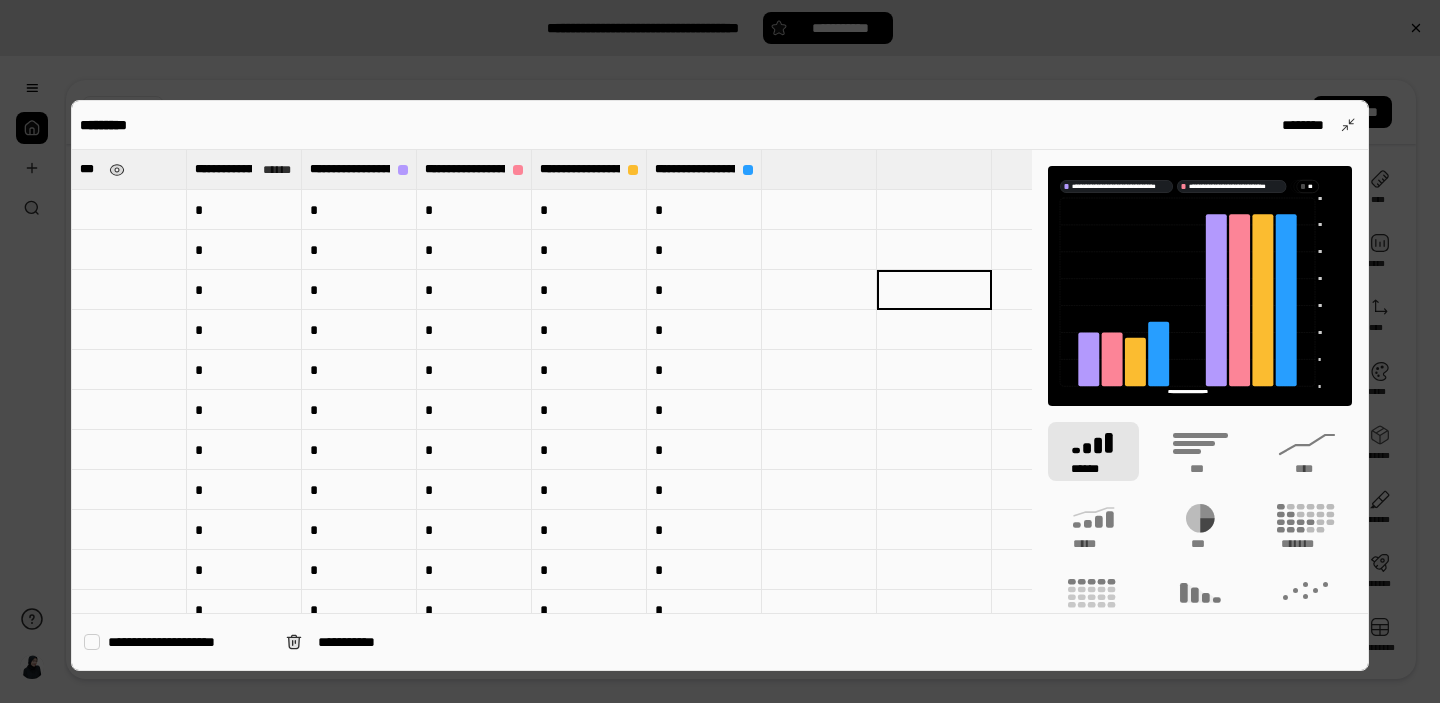 click on "***" at bounding box center (129, 169) 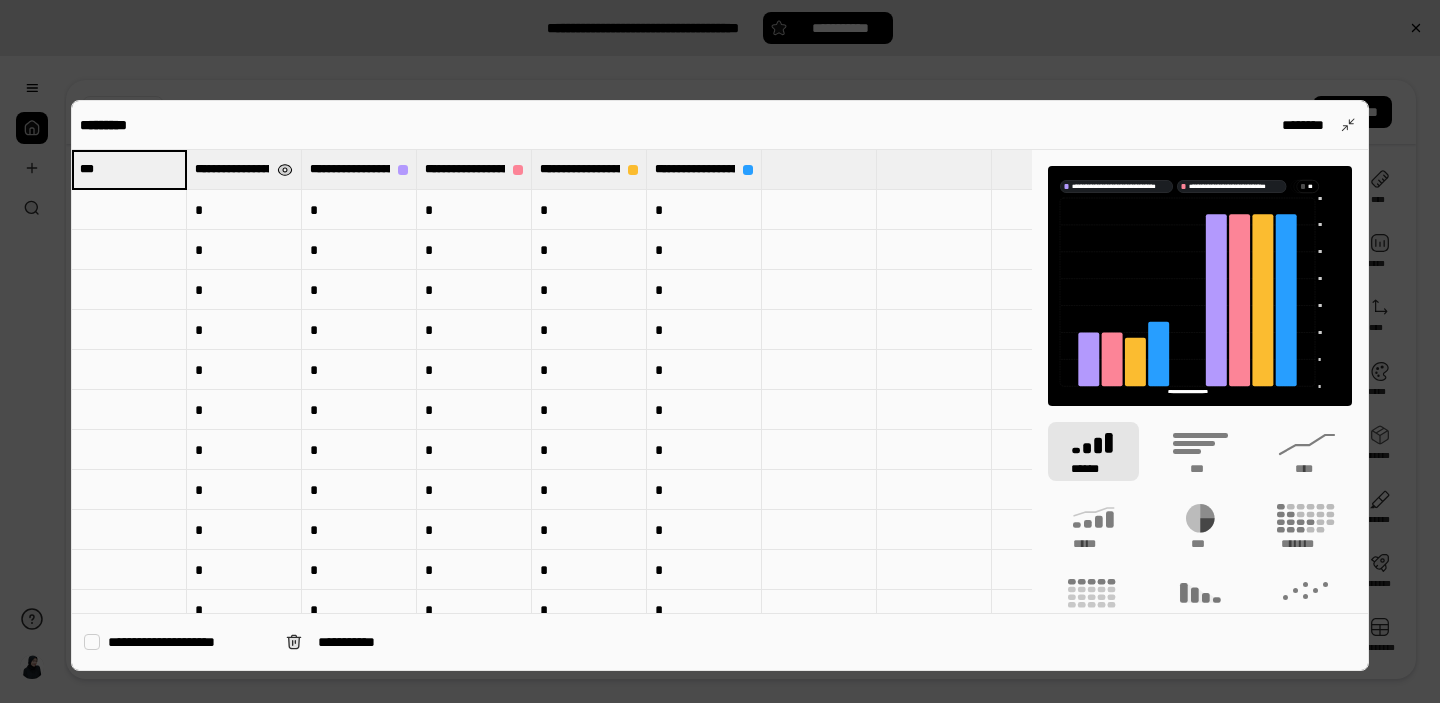 click at bounding box center [285, 170] 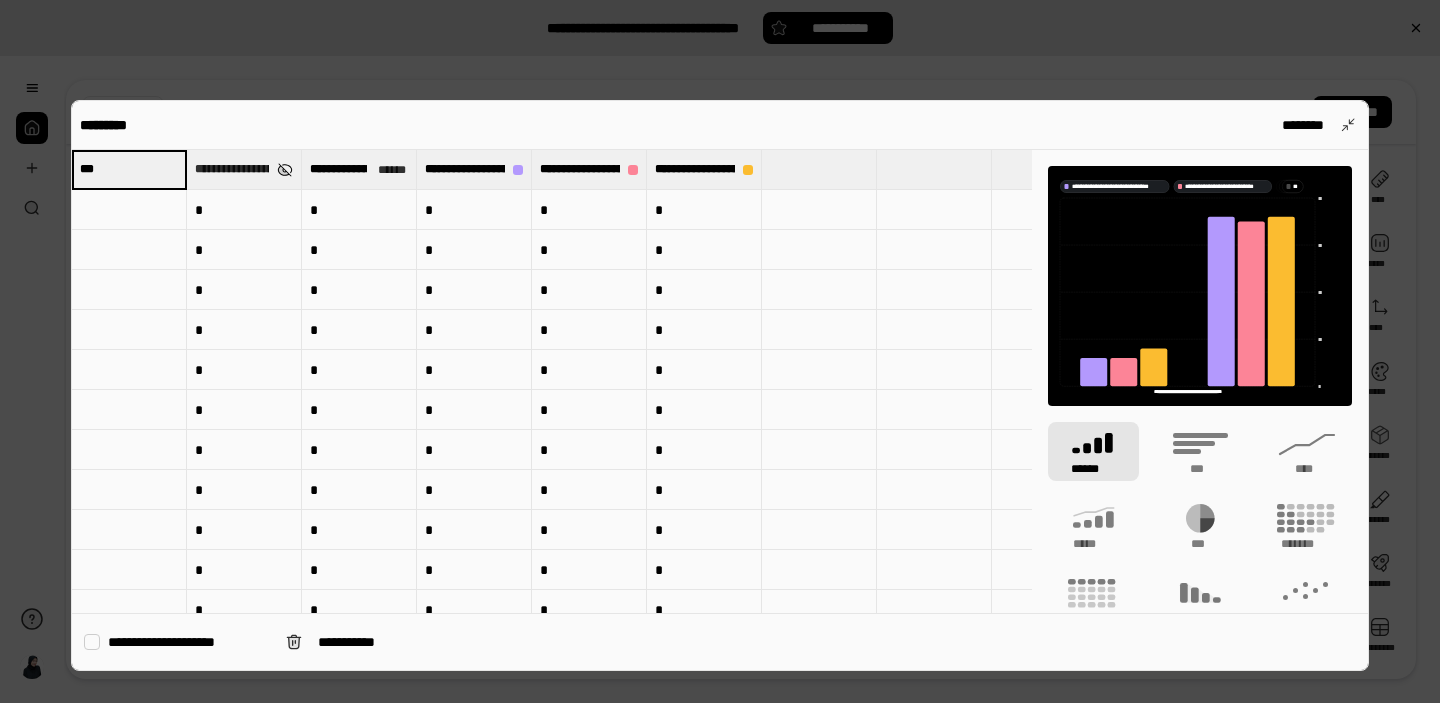click at bounding box center (285, 170) 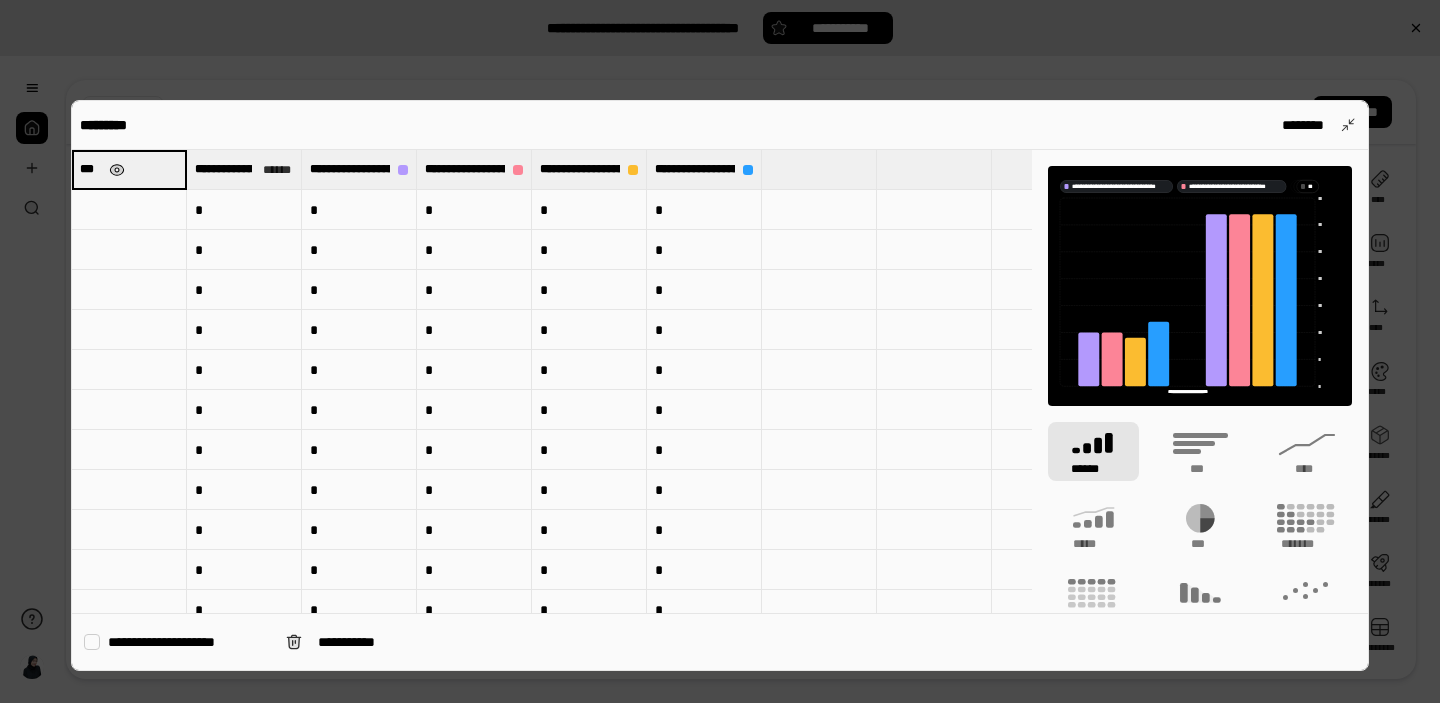 click at bounding box center (117, 170) 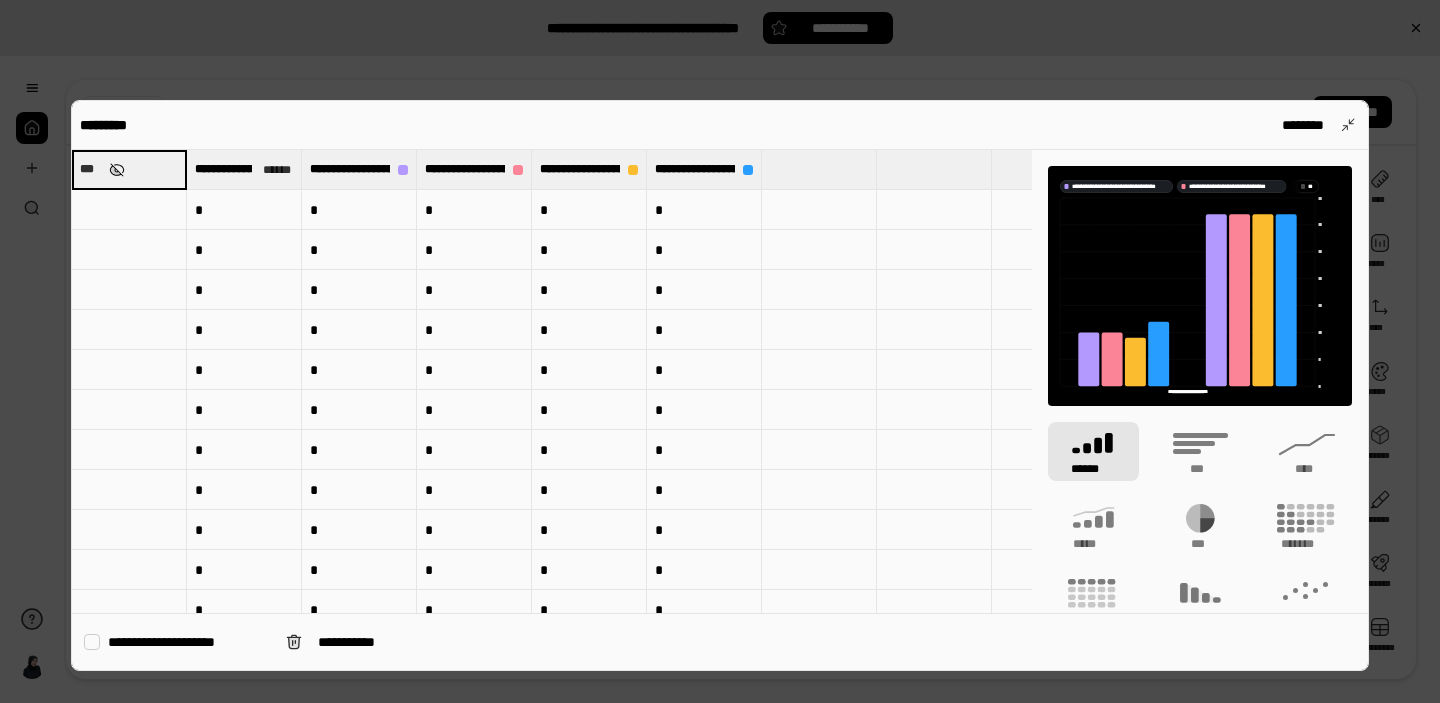 click at bounding box center [117, 170] 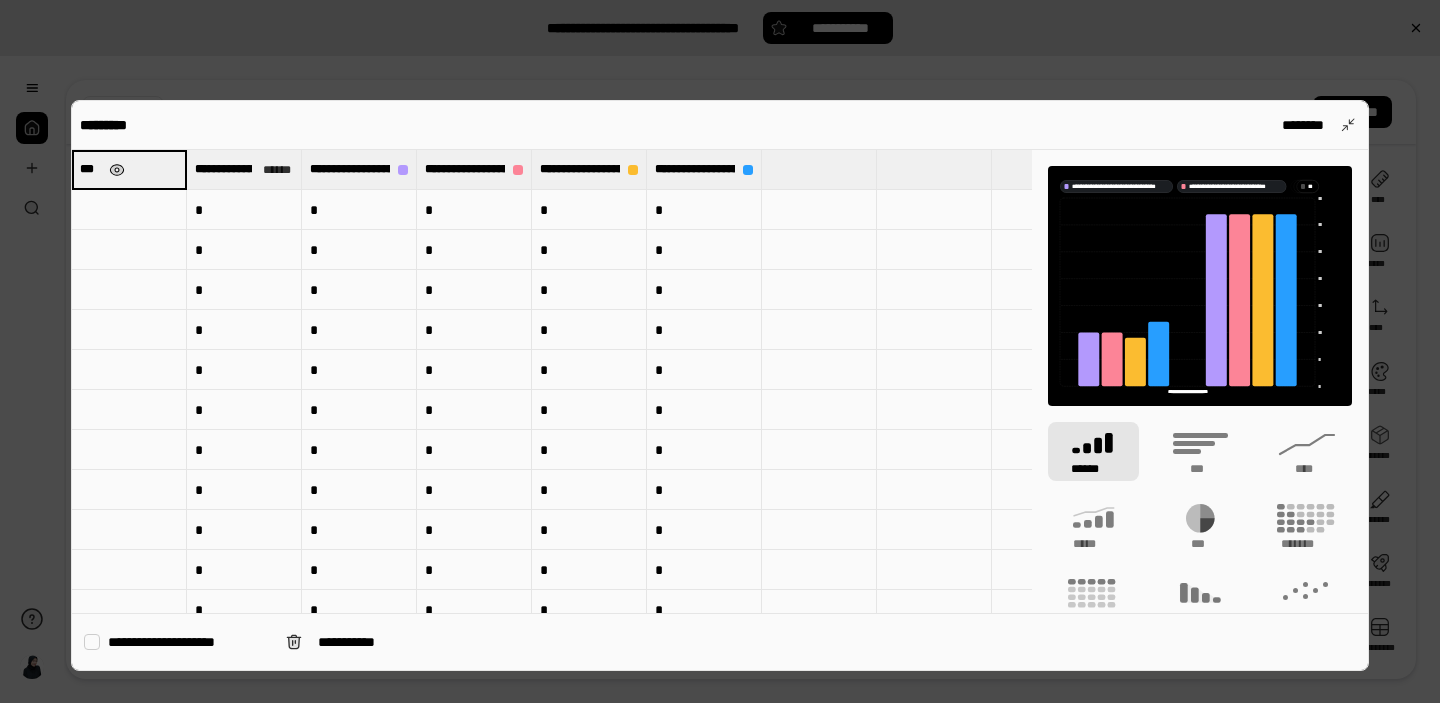 click at bounding box center (117, 170) 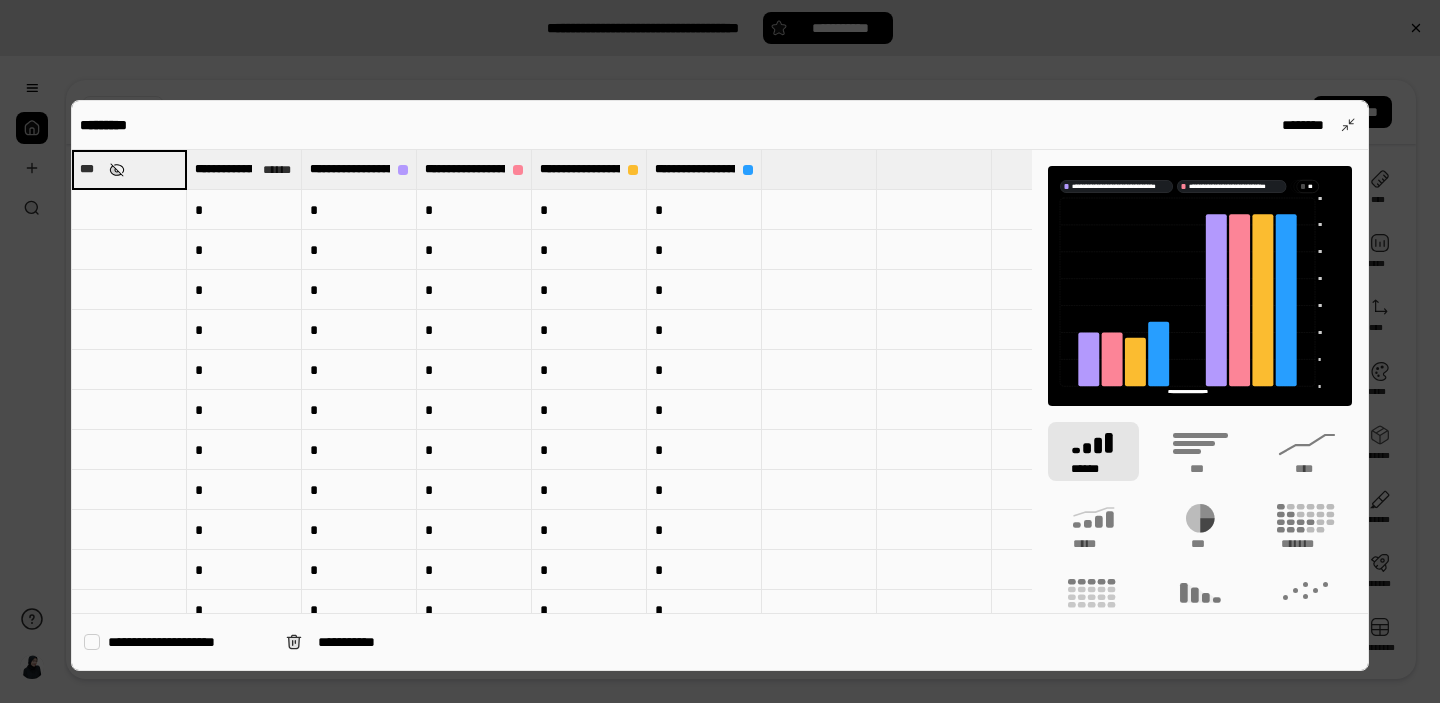 click at bounding box center [117, 170] 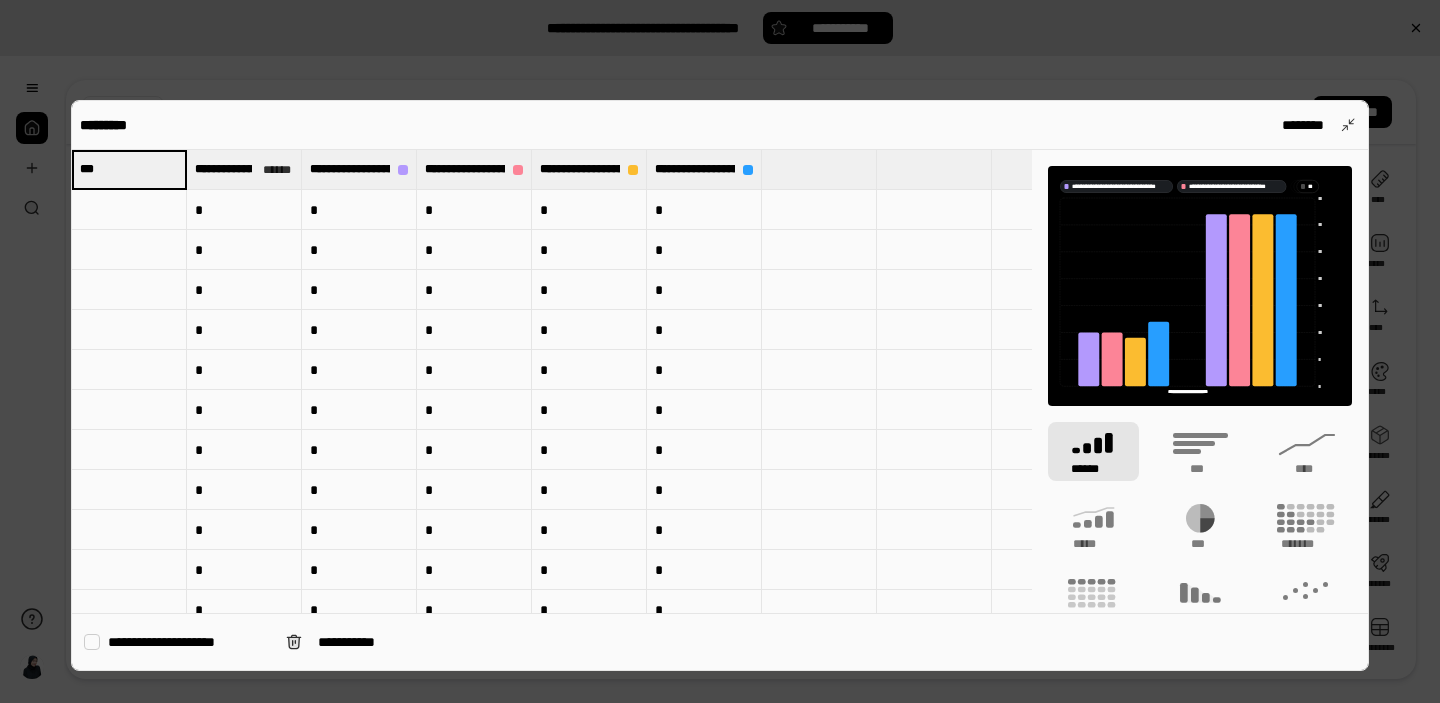 click at bounding box center (129, 210) 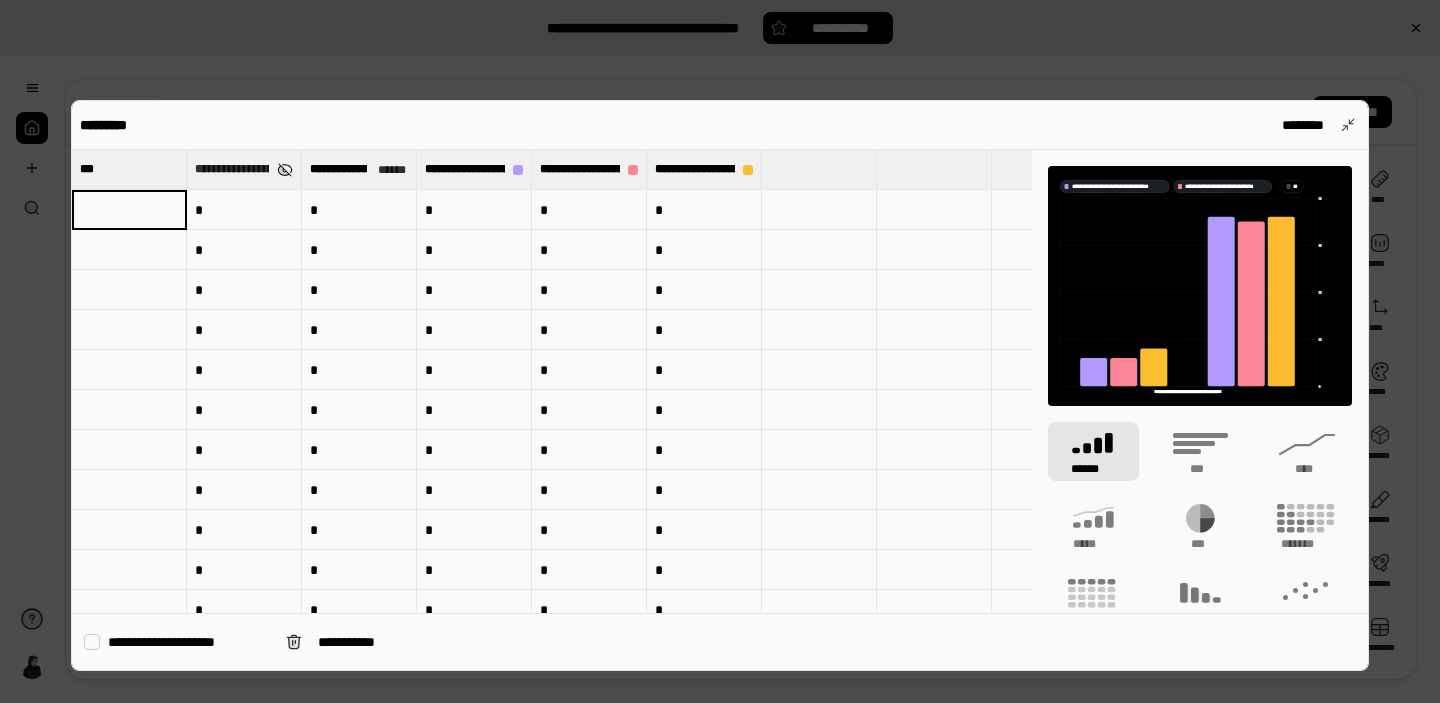 click at bounding box center (285, 170) 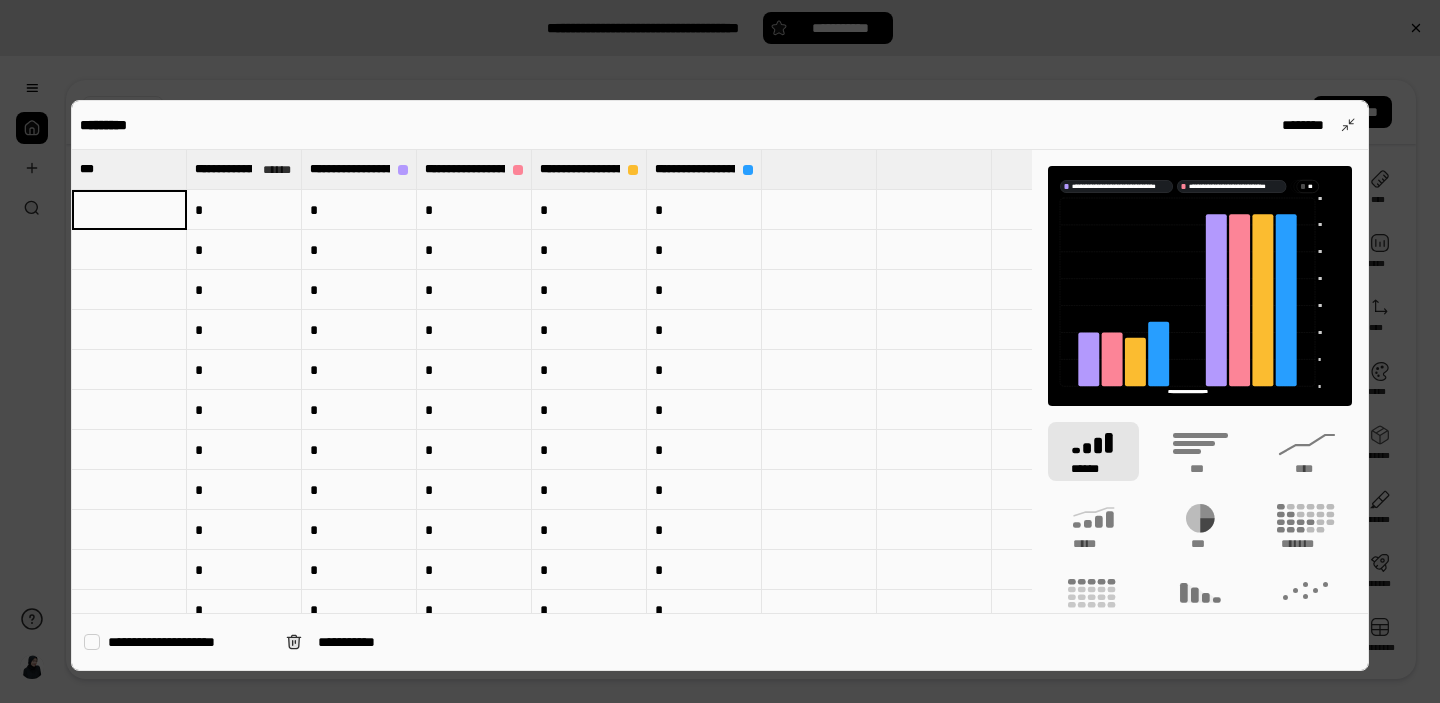 click on "*" at bounding box center [244, 210] 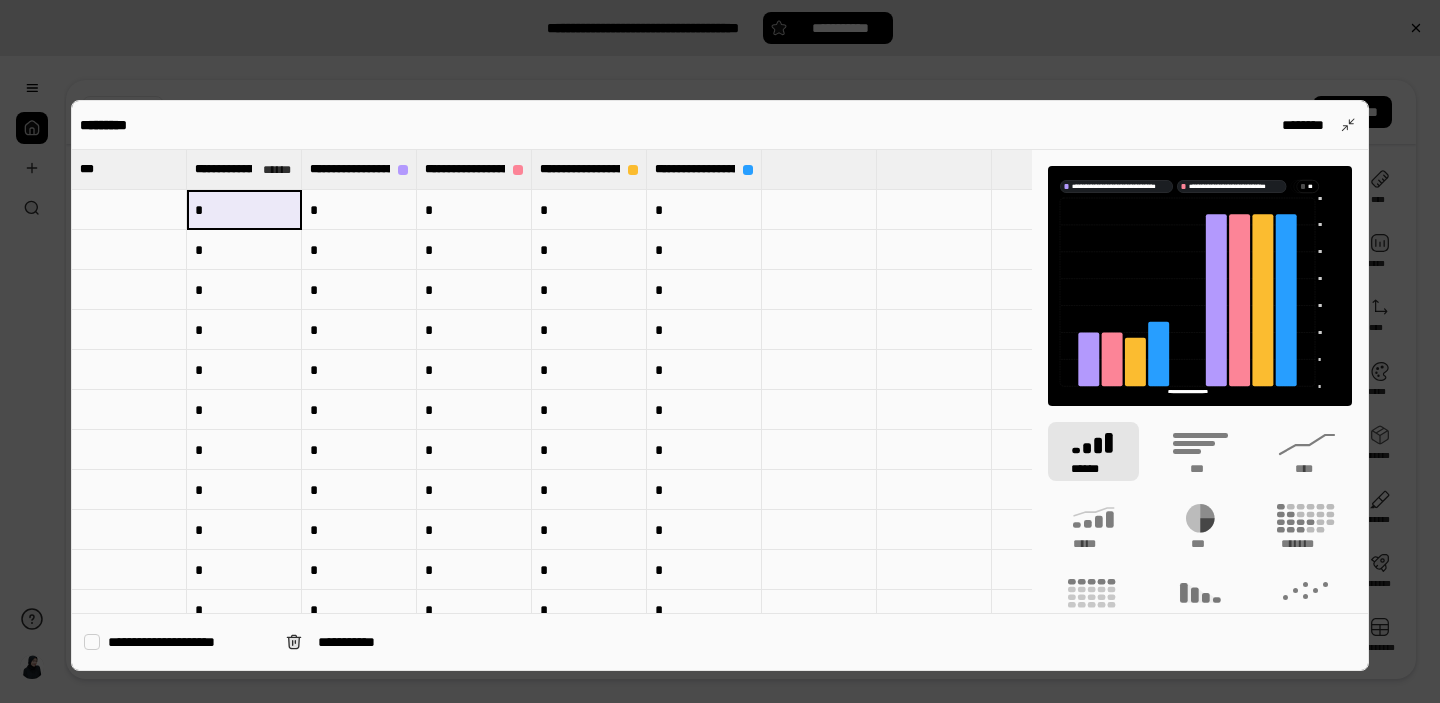 click on "*" at bounding box center (704, 570) 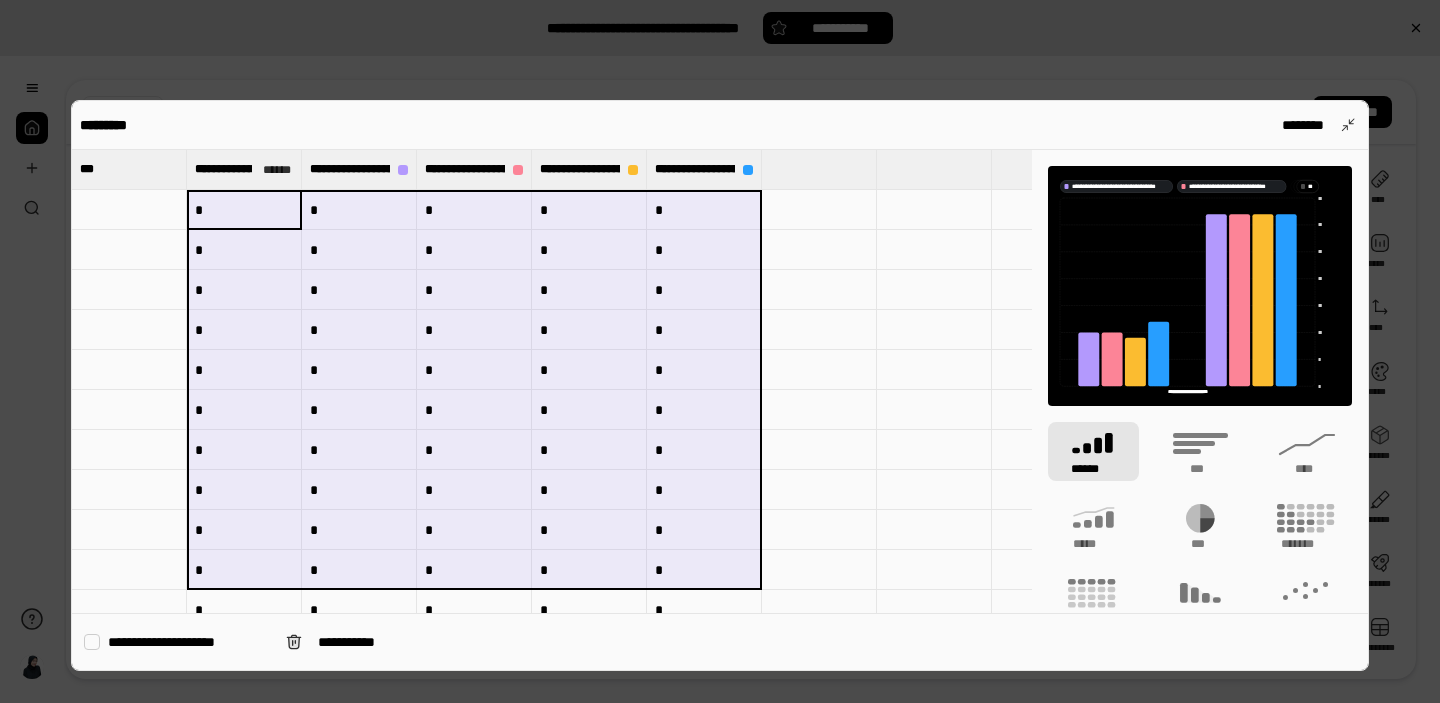 click at bounding box center (129, 210) 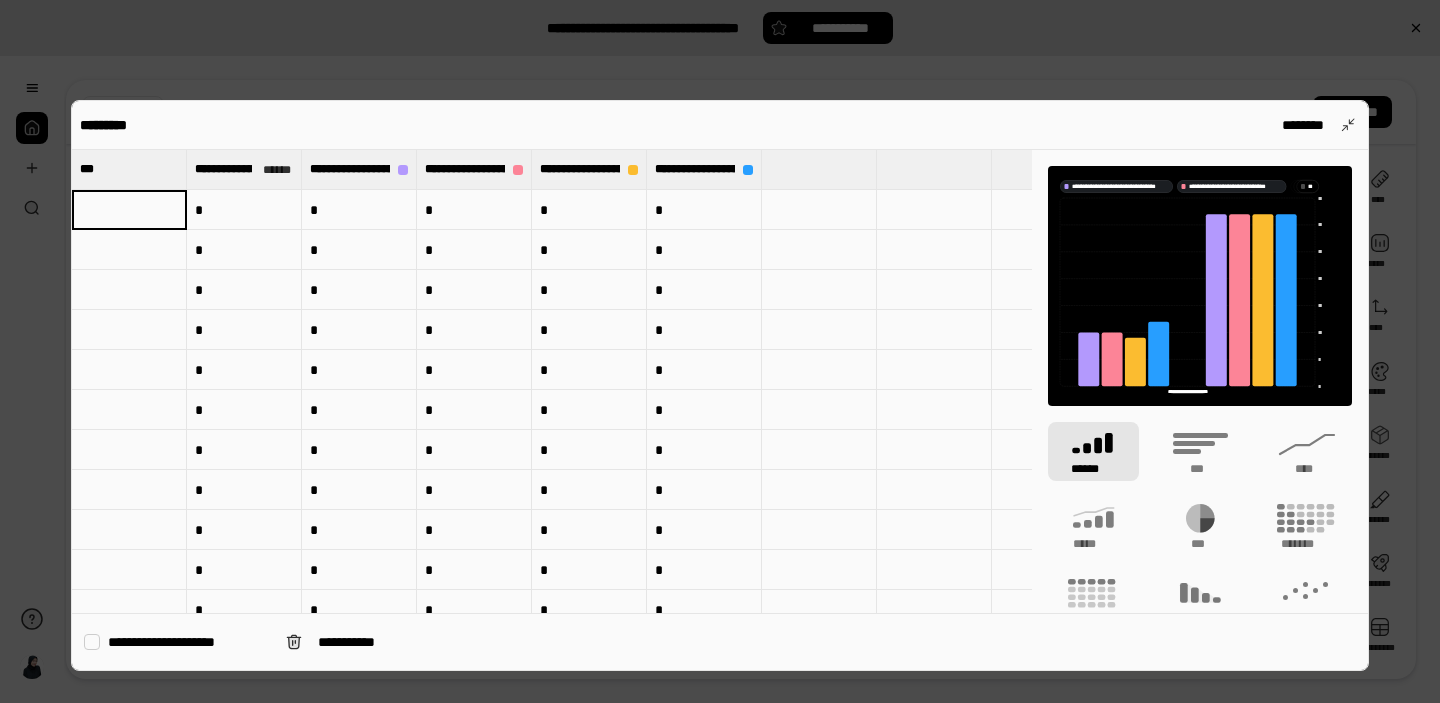 type on "*" 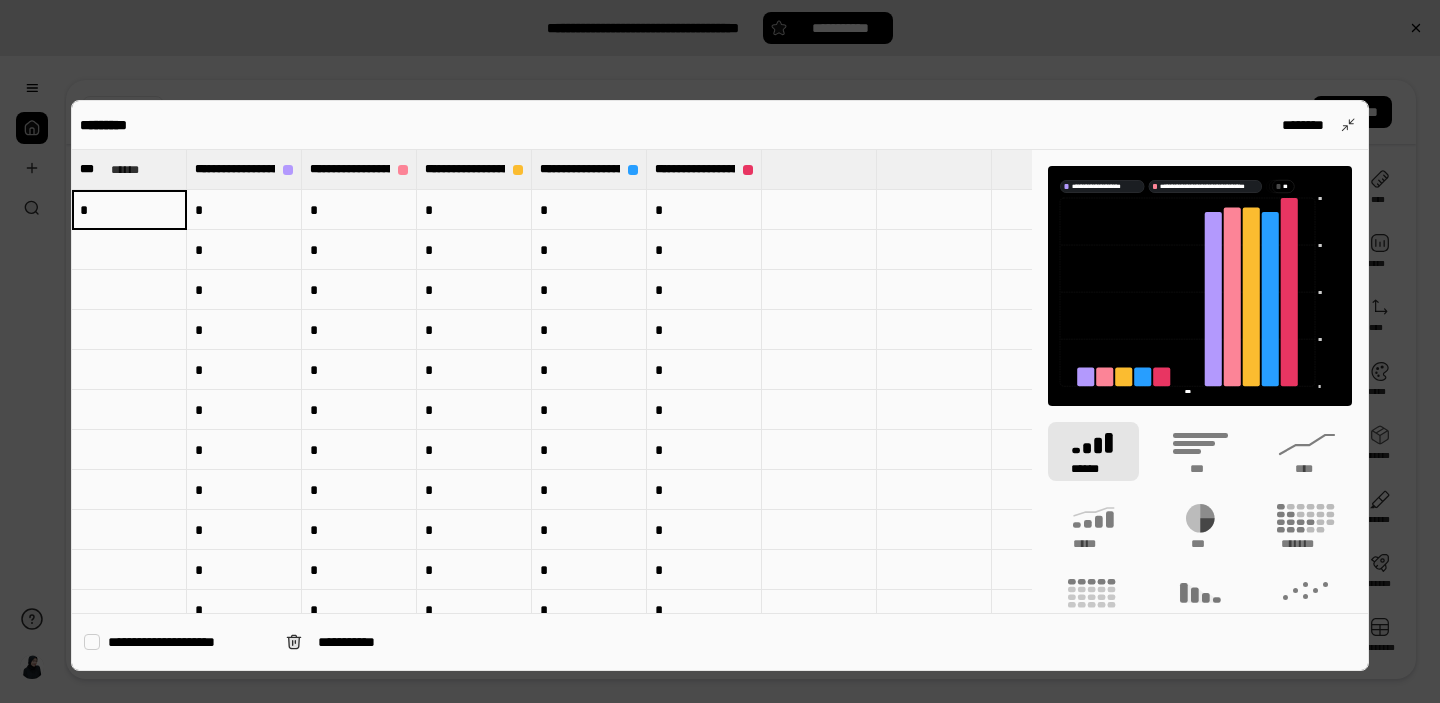 type on "**********" 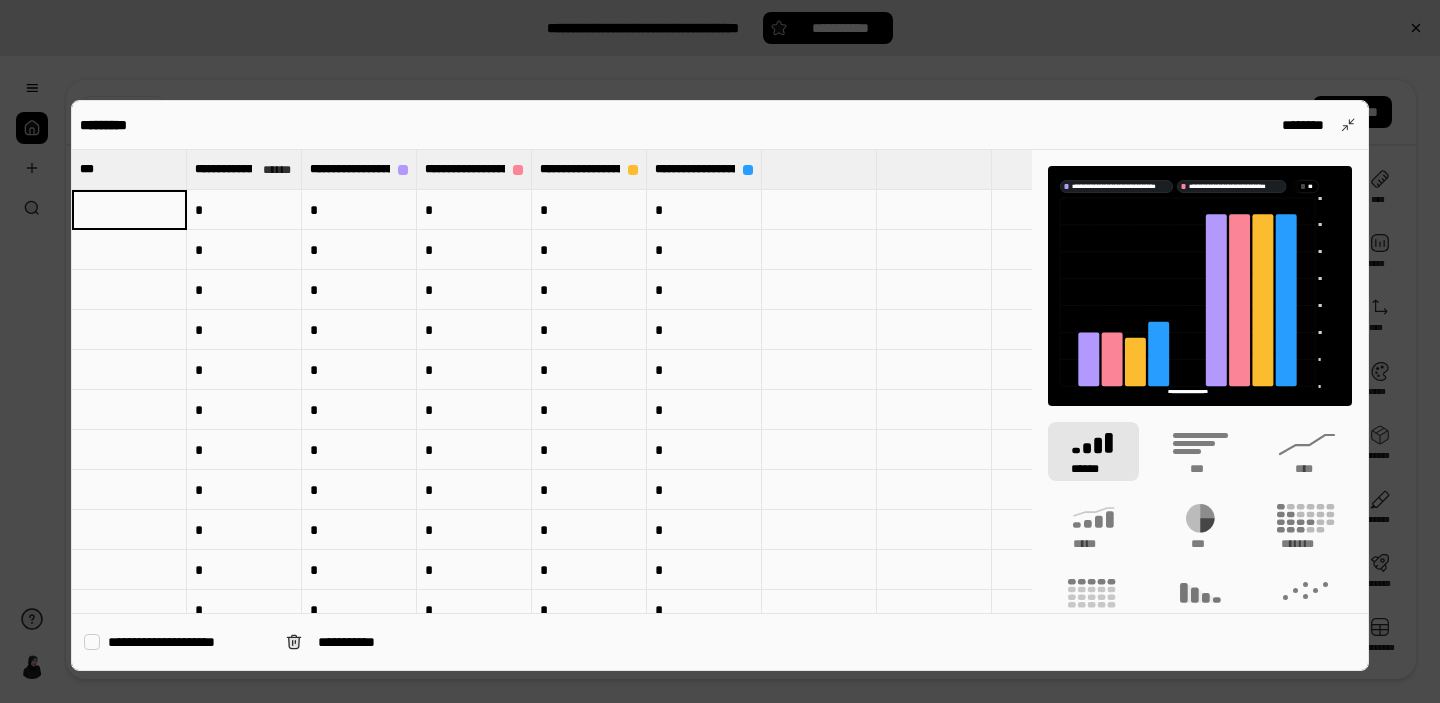 click at bounding box center [129, 210] 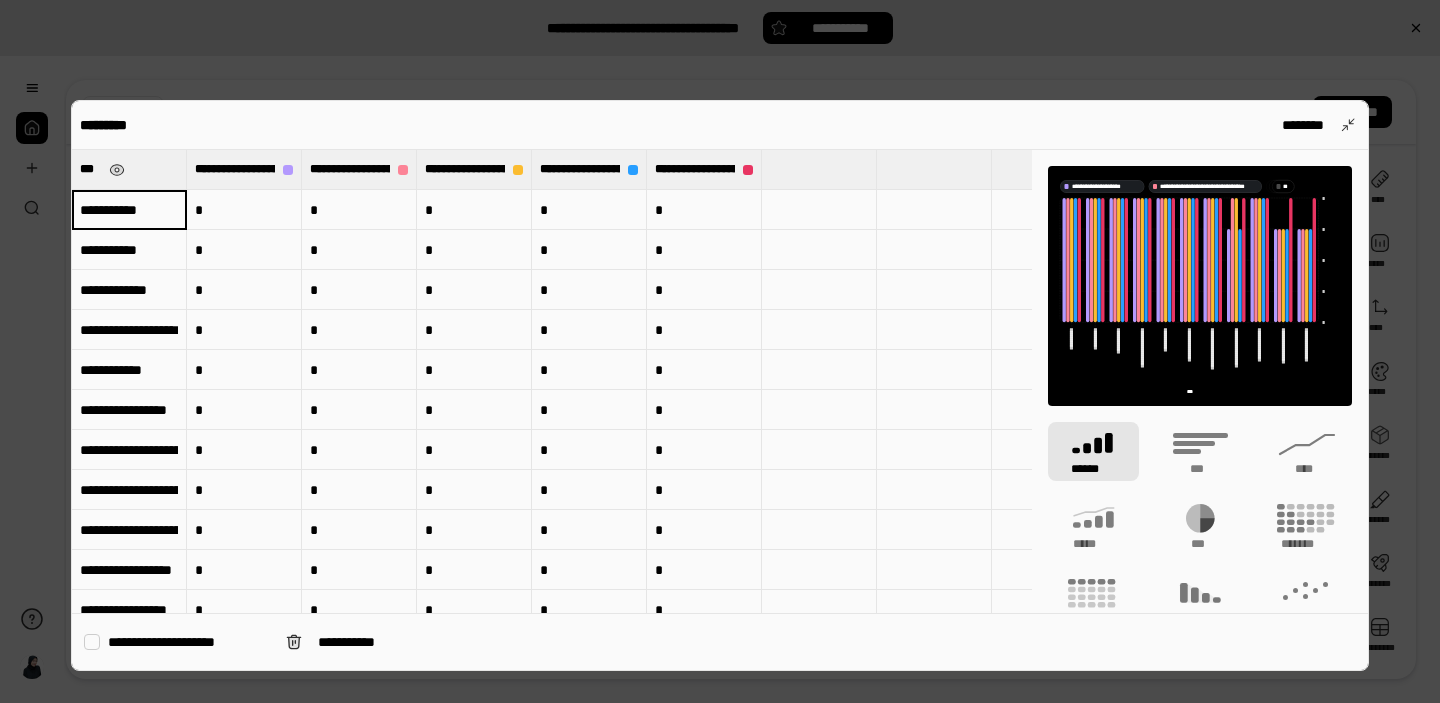 click on "***" at bounding box center (90, 169) 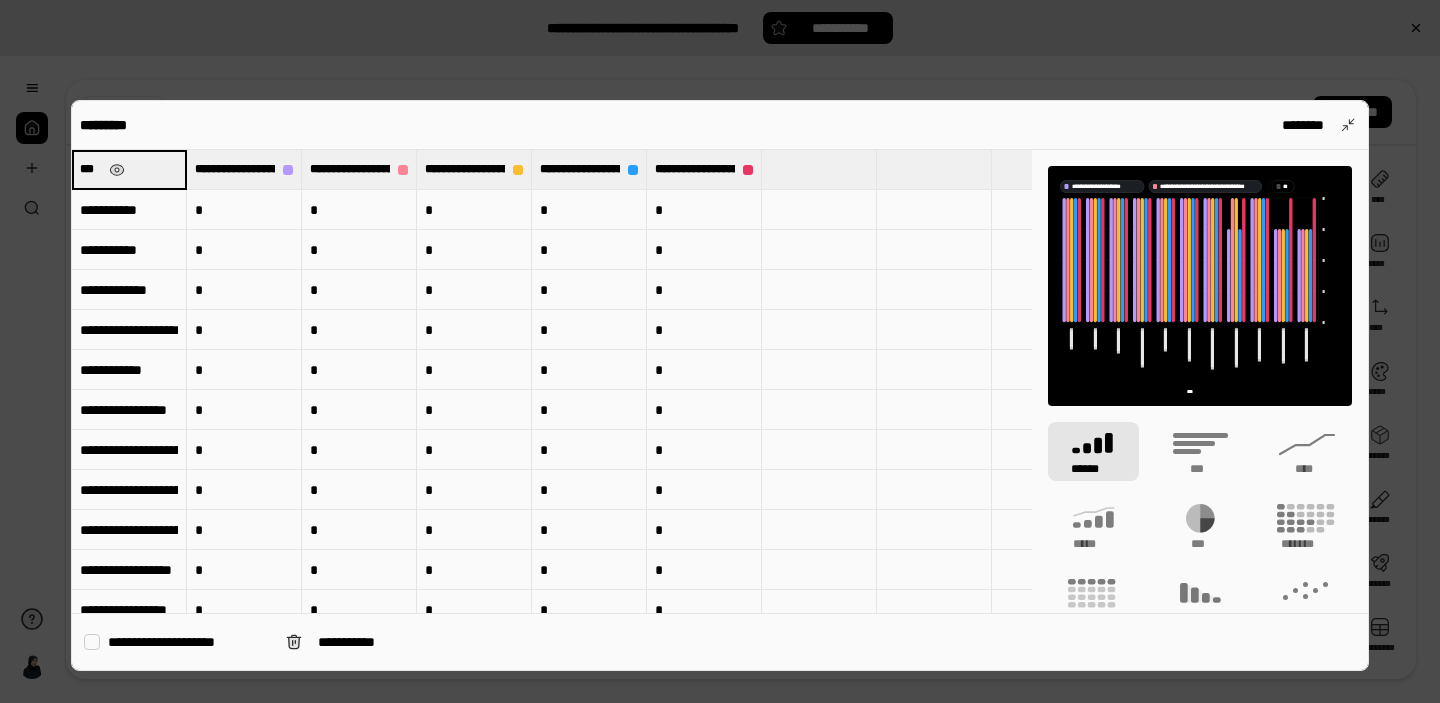 click on "***" at bounding box center [129, 169] 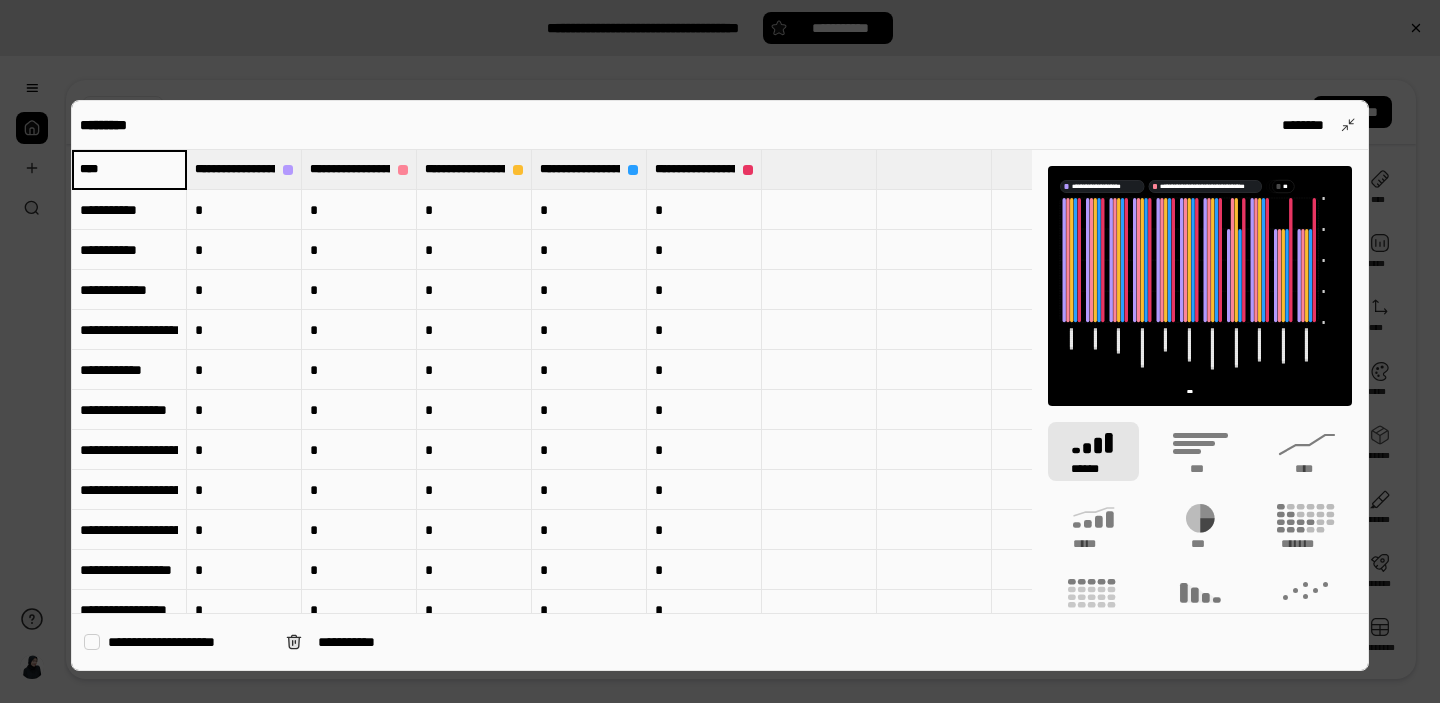 type on "****" 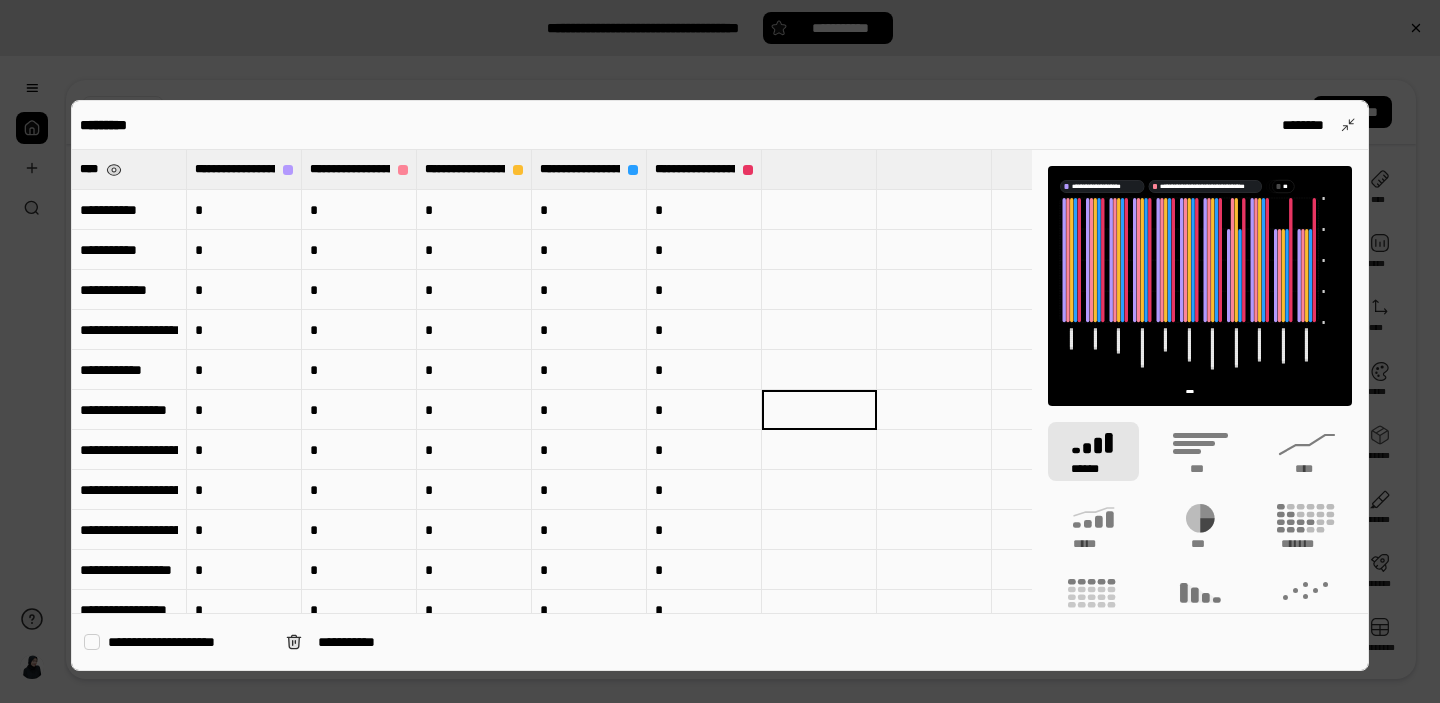 type on "****" 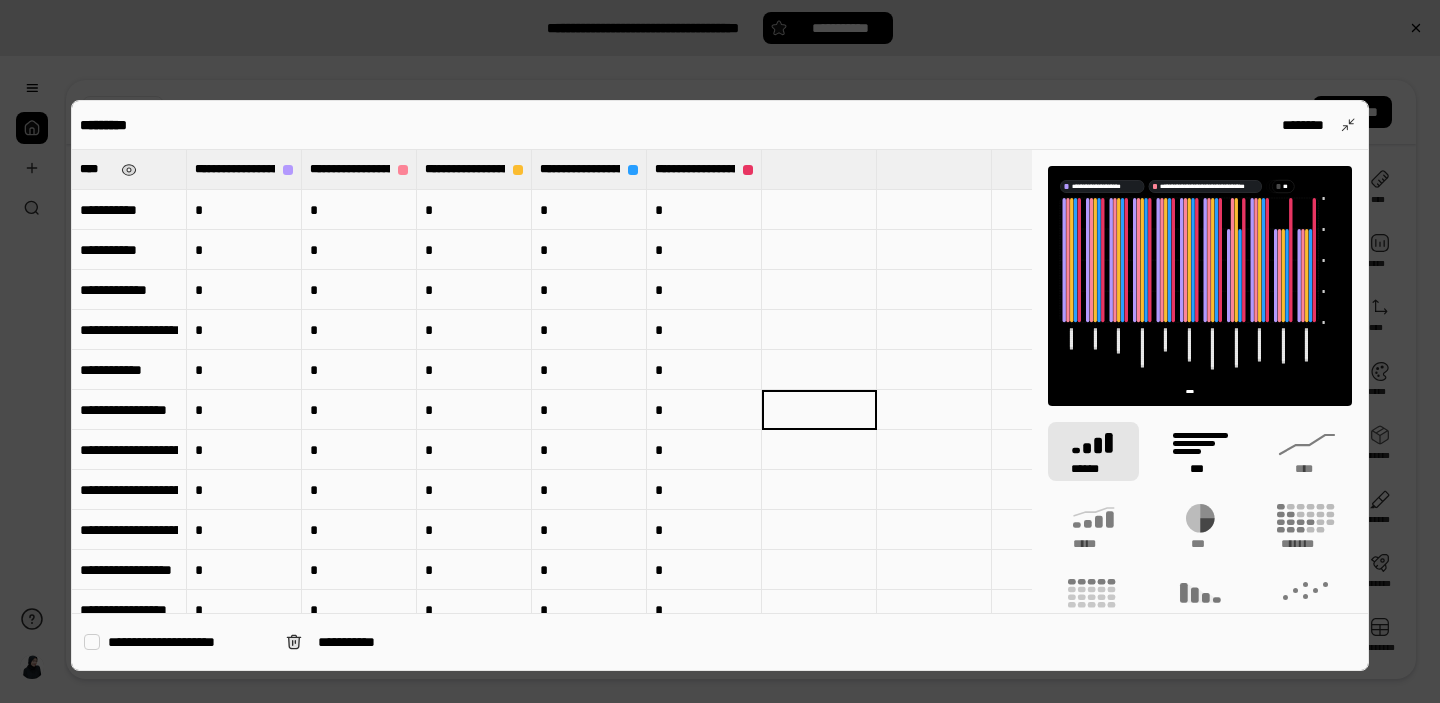 click 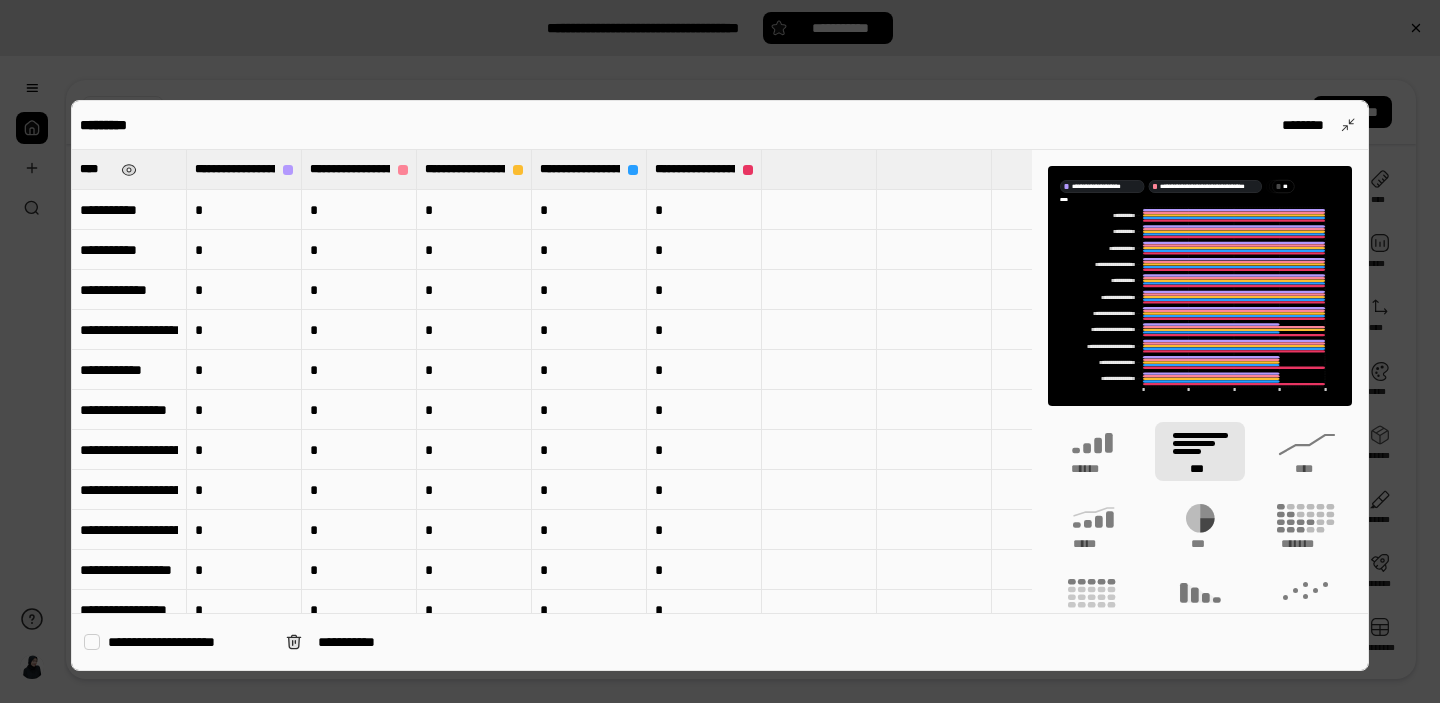click on "**********" at bounding box center (129, 210) 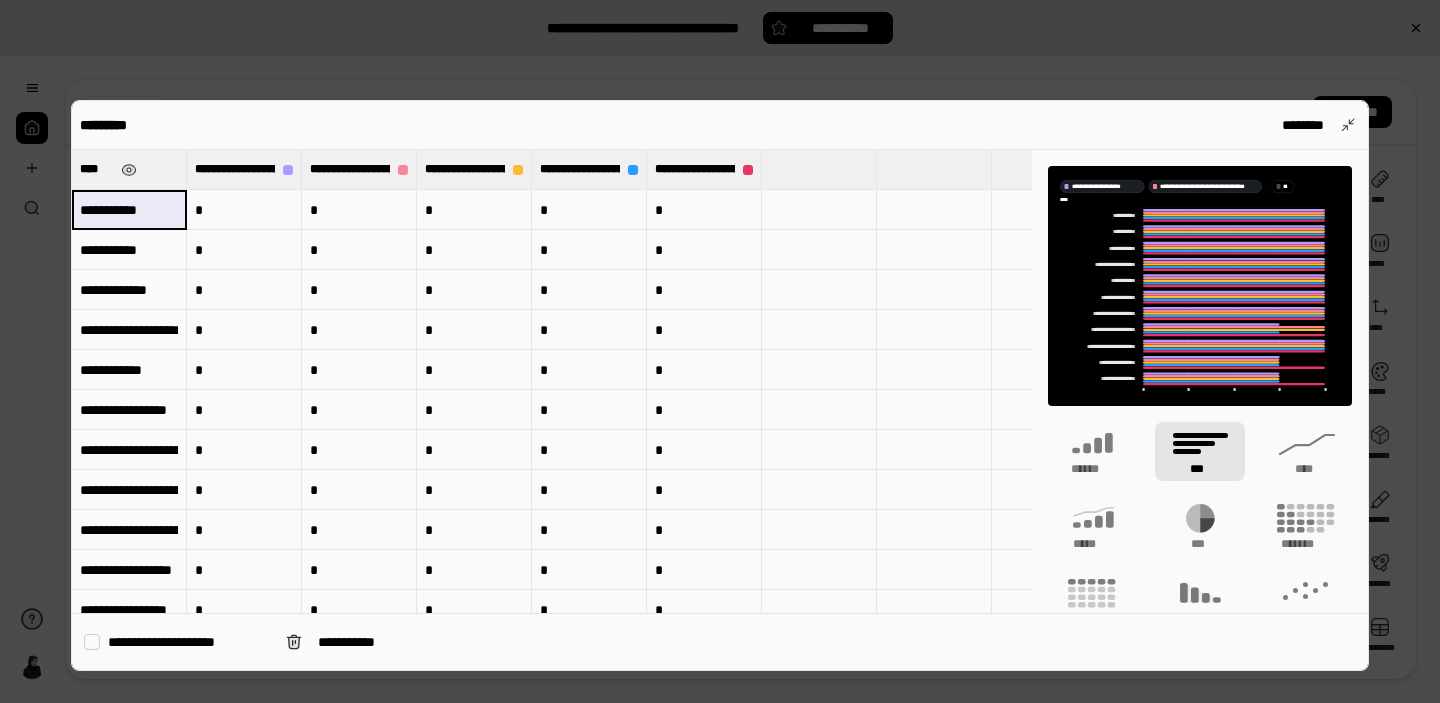 click on "**********" at bounding box center (129, 570) 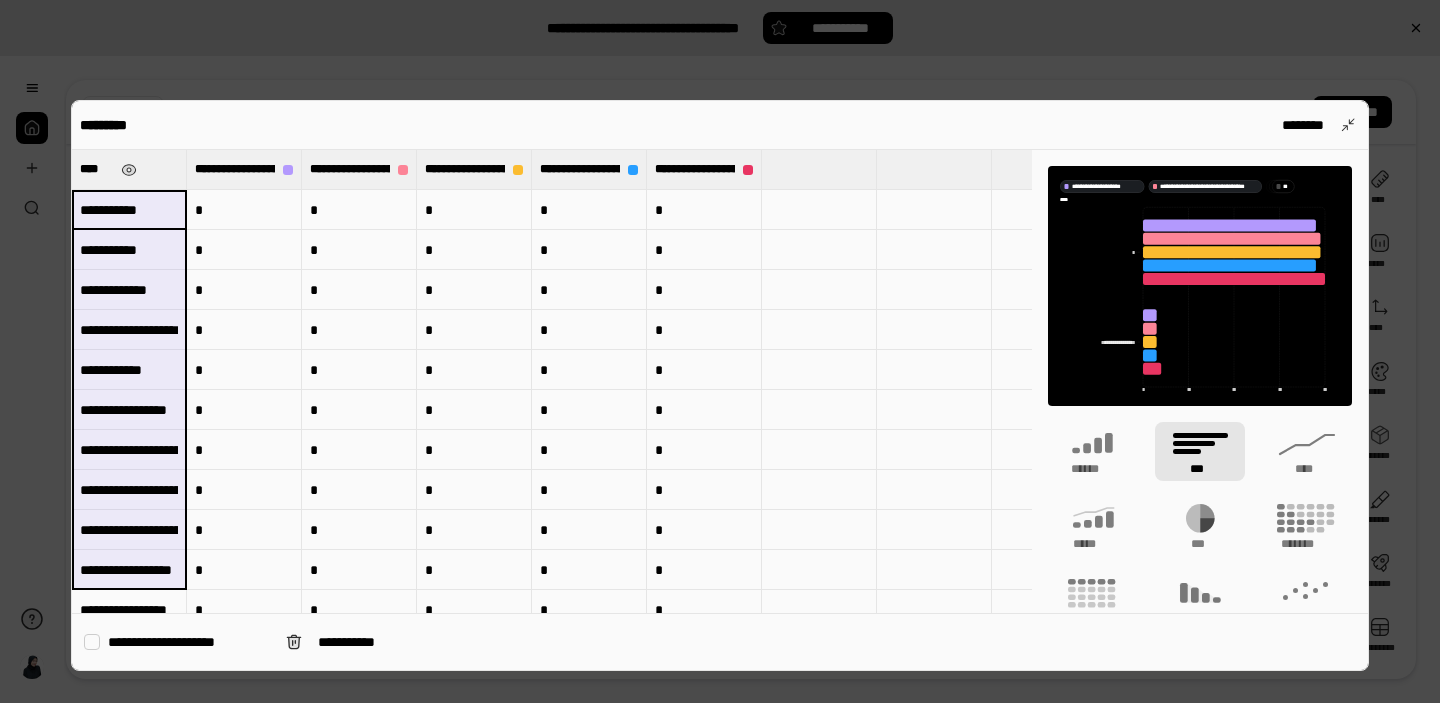 type 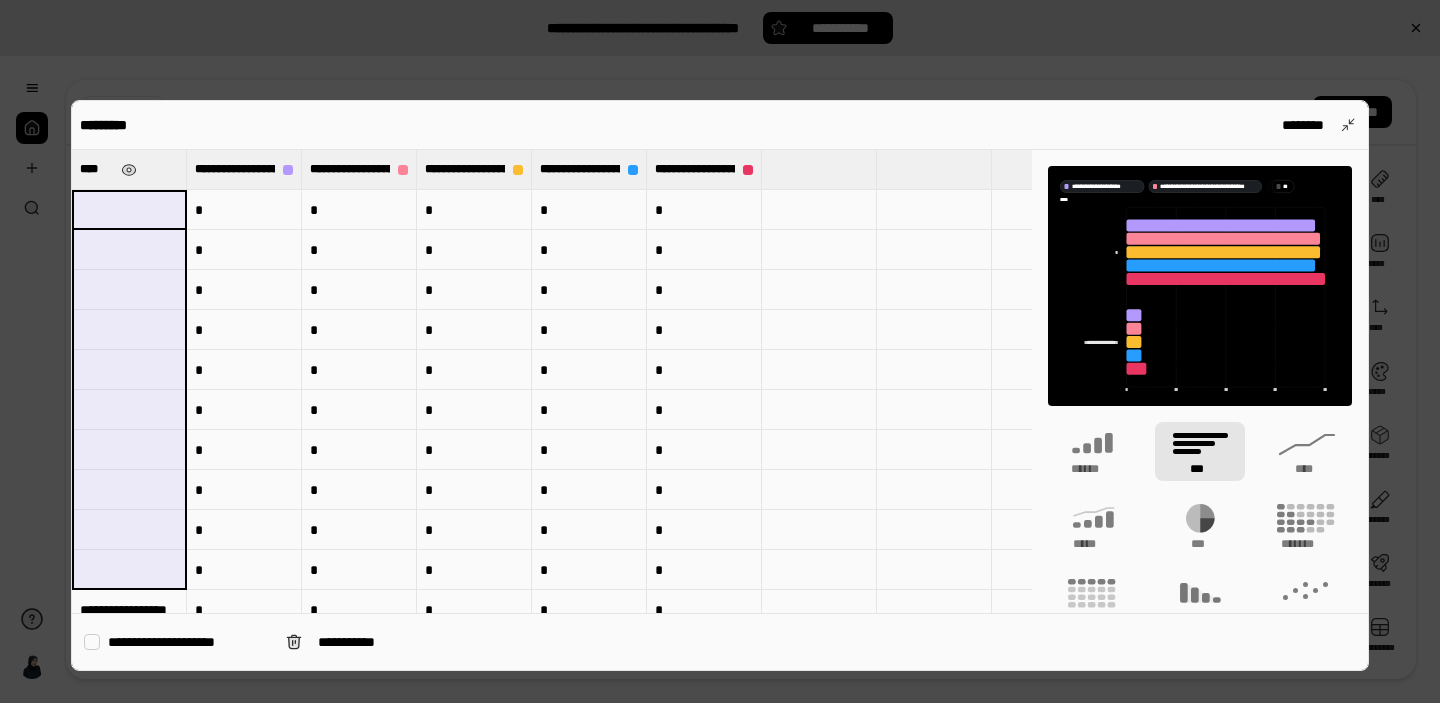 click on "*" at bounding box center (244, 210) 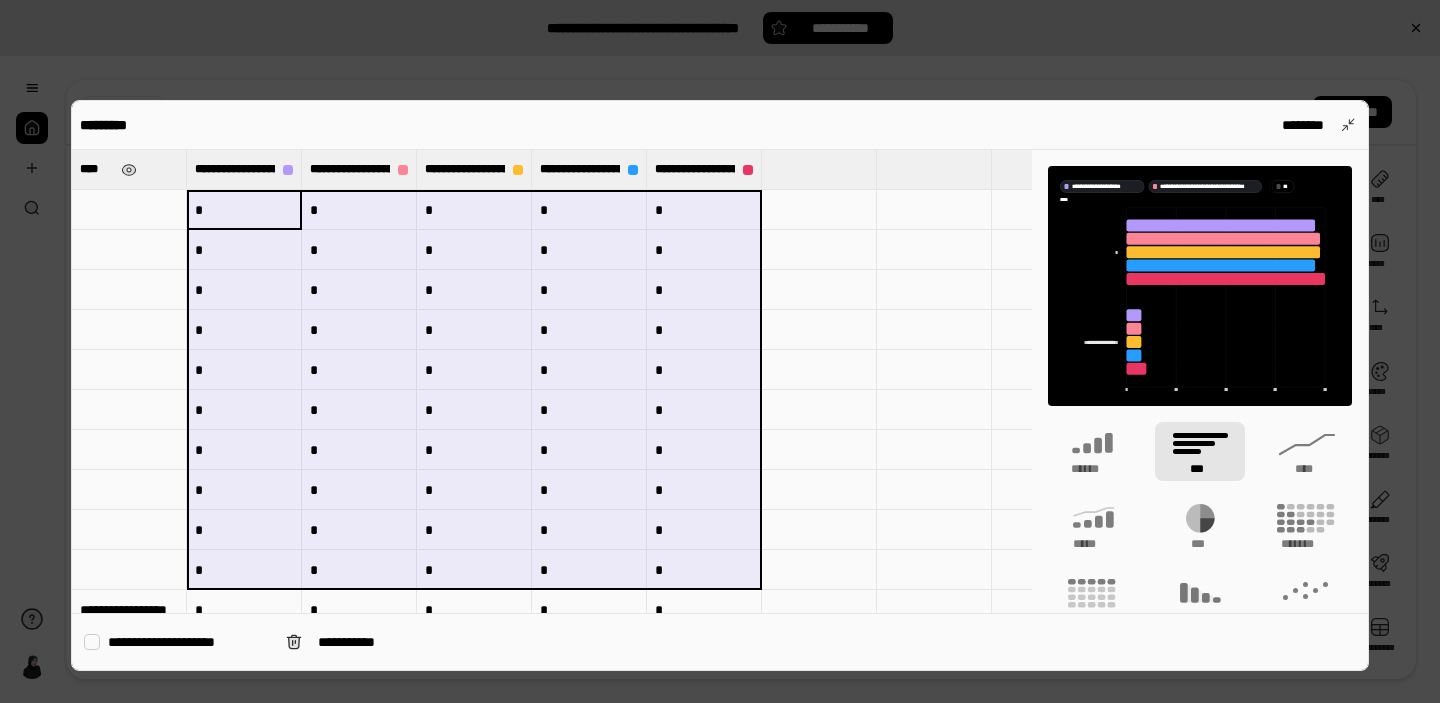click on "*" at bounding box center [704, 570] 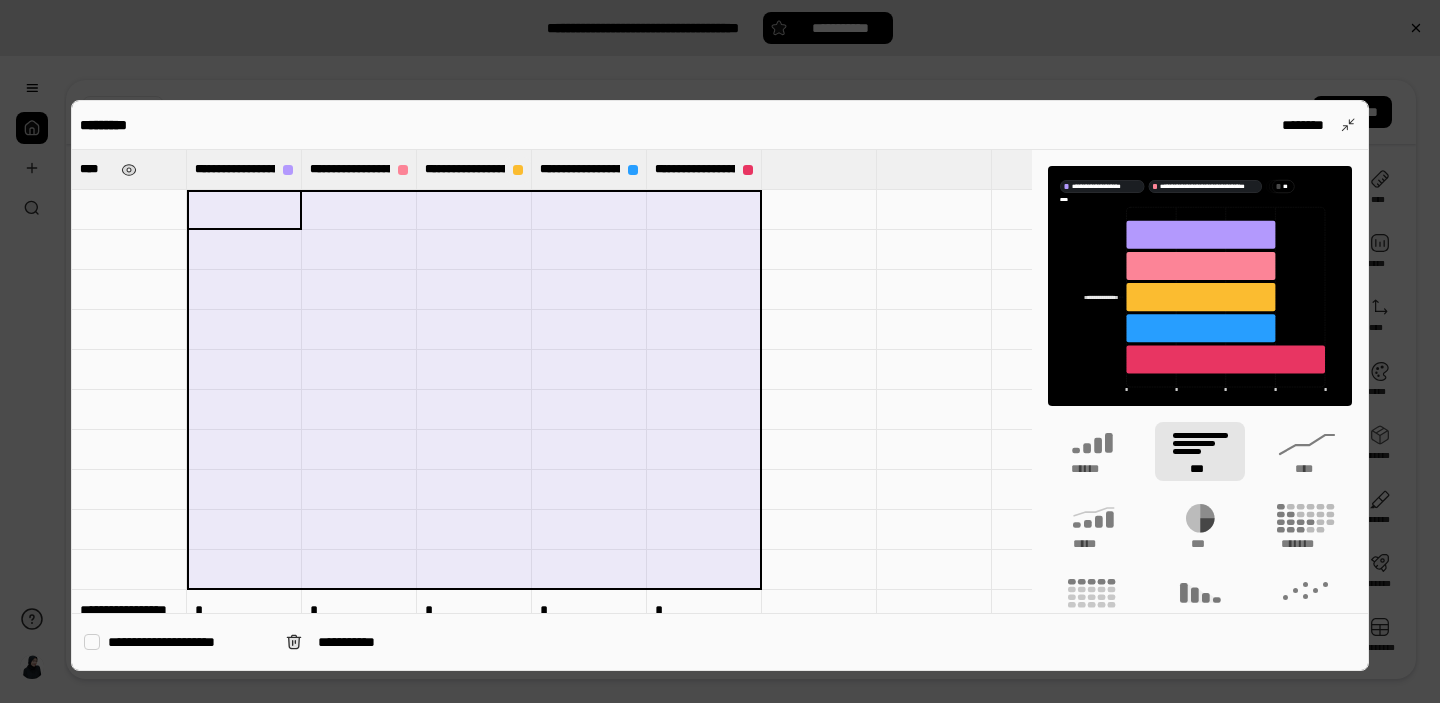 drag, startPoint x: 153, startPoint y: 164, endPoint x: 530, endPoint y: 171, distance: 377.06497 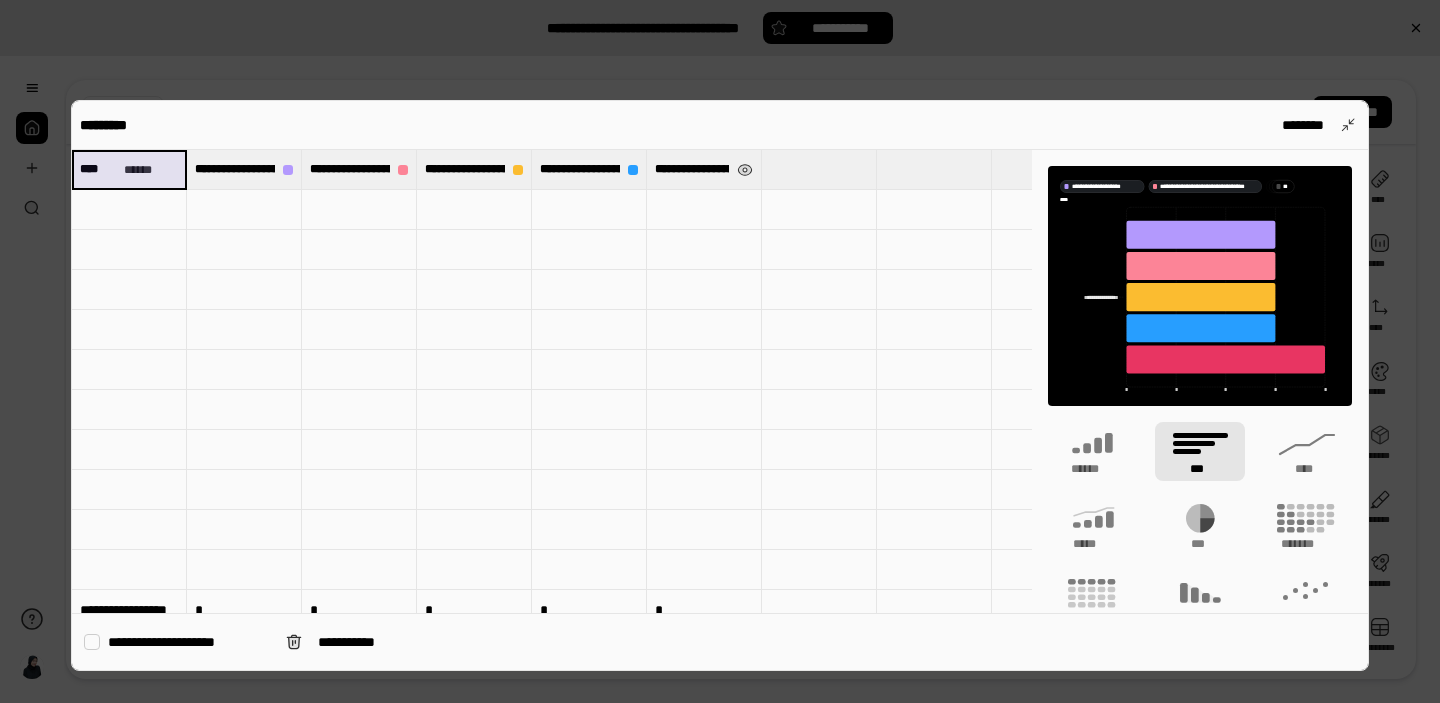 click on "**********" at bounding box center (692, 169) 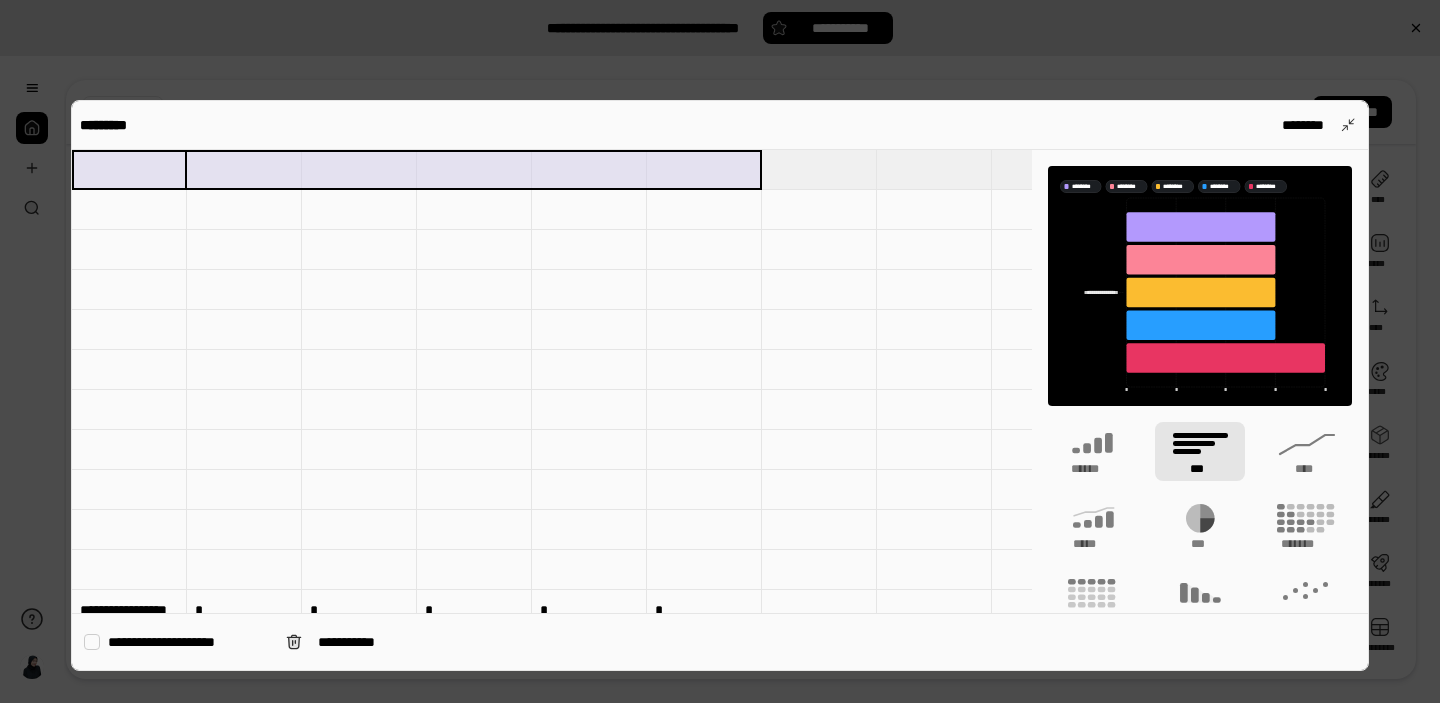 click at bounding box center [129, 210] 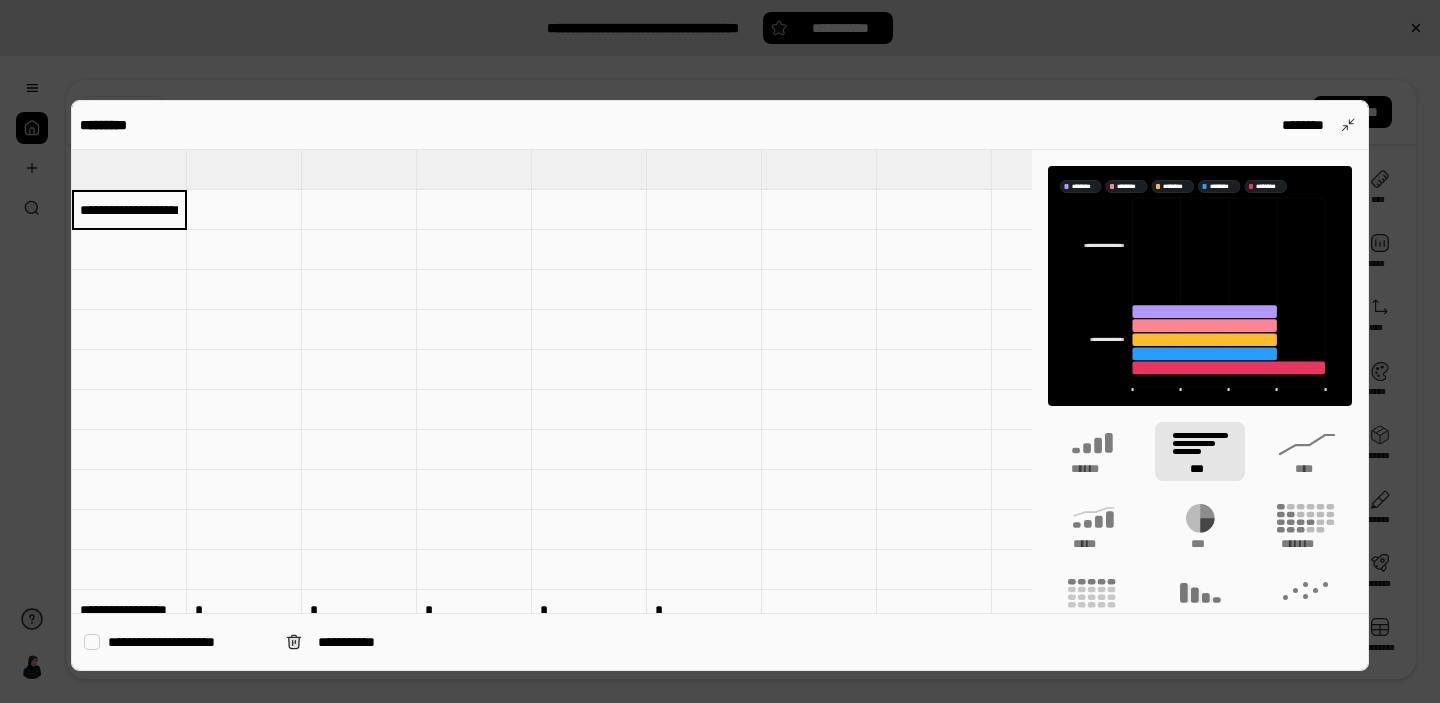 click at bounding box center (129, 250) 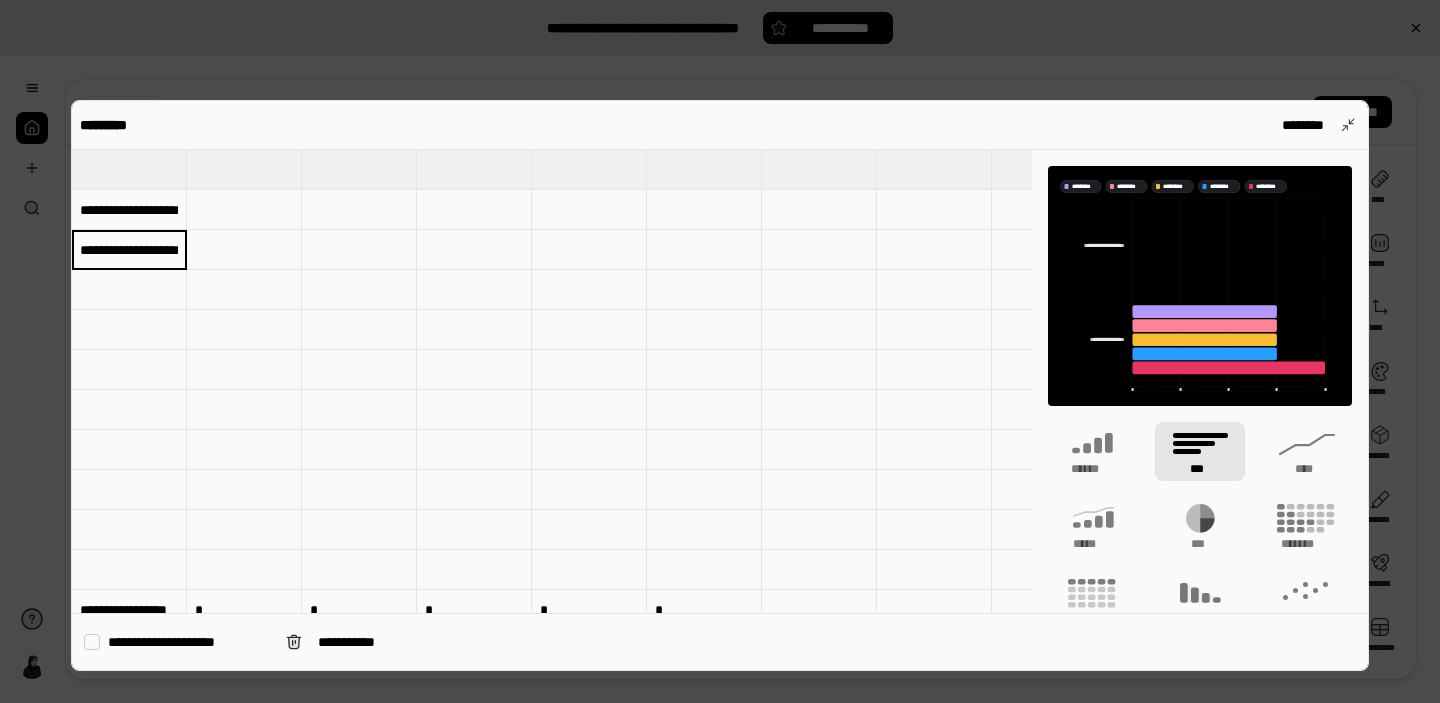 click on "**********" at bounding box center [129, 210] 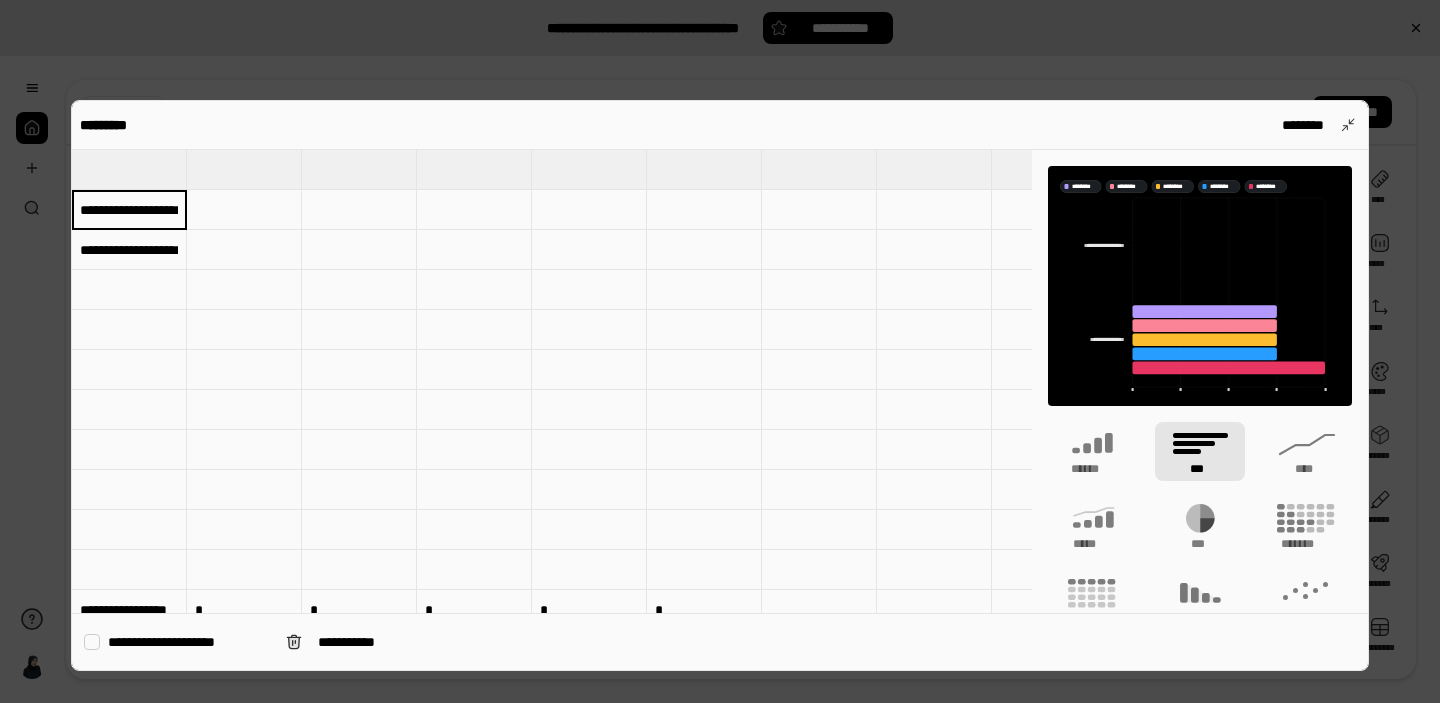 click on "**********" at bounding box center (129, 250) 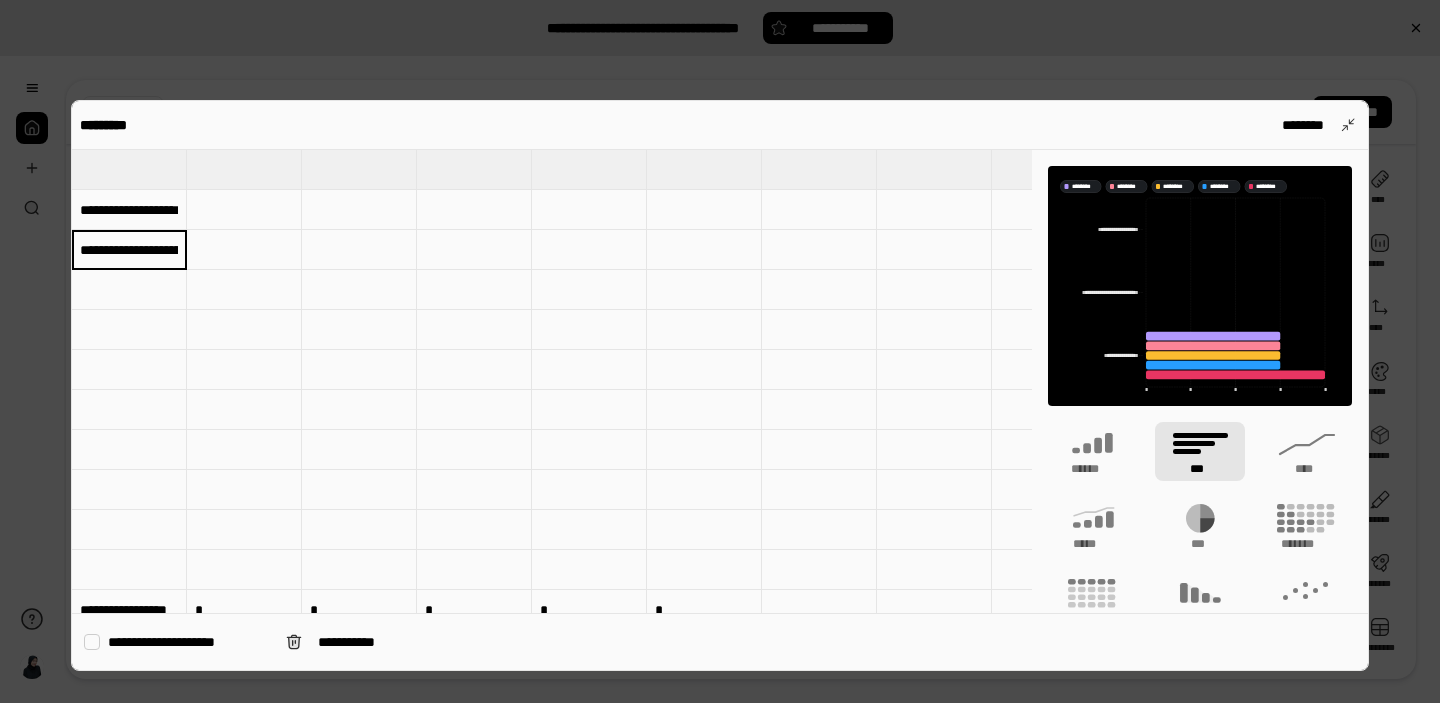 click at bounding box center (129, 290) 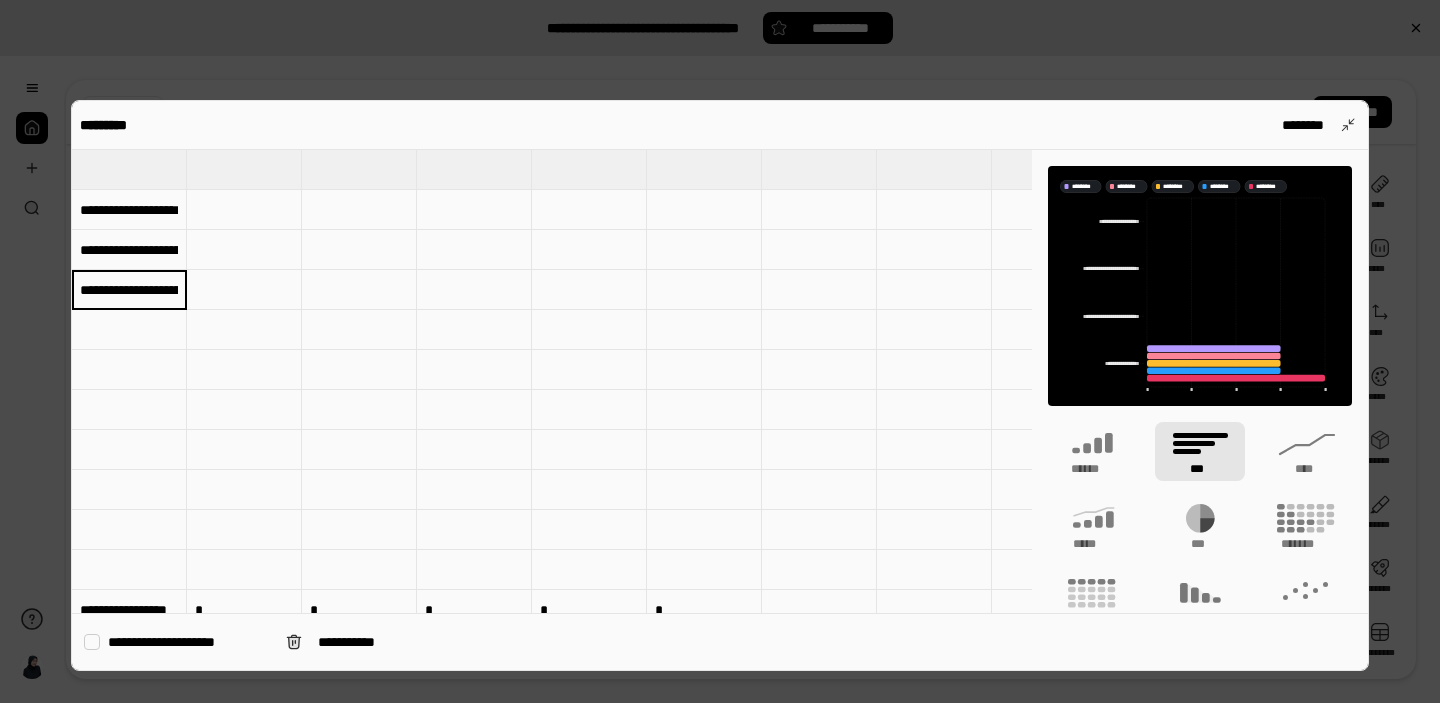 scroll, scrollTop: 0, scrollLeft: 0, axis: both 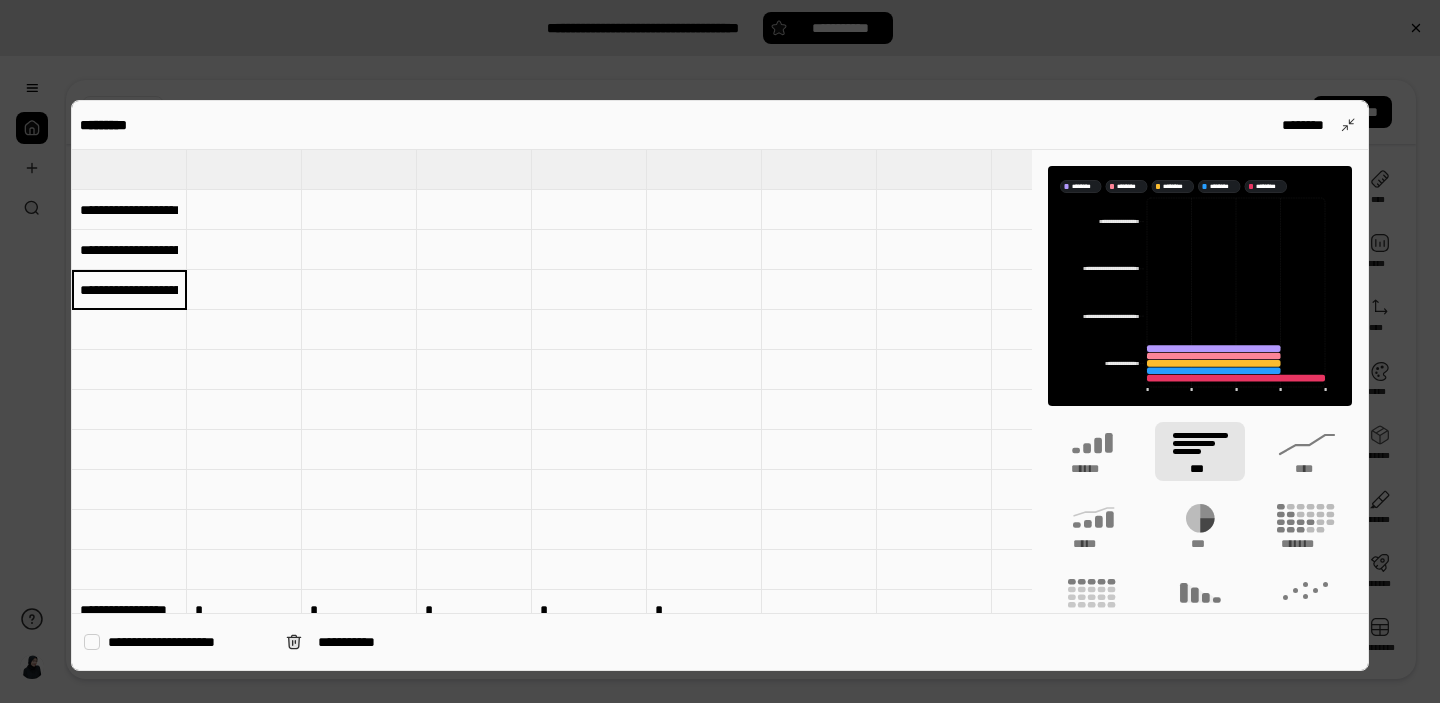 click at bounding box center [129, 330] 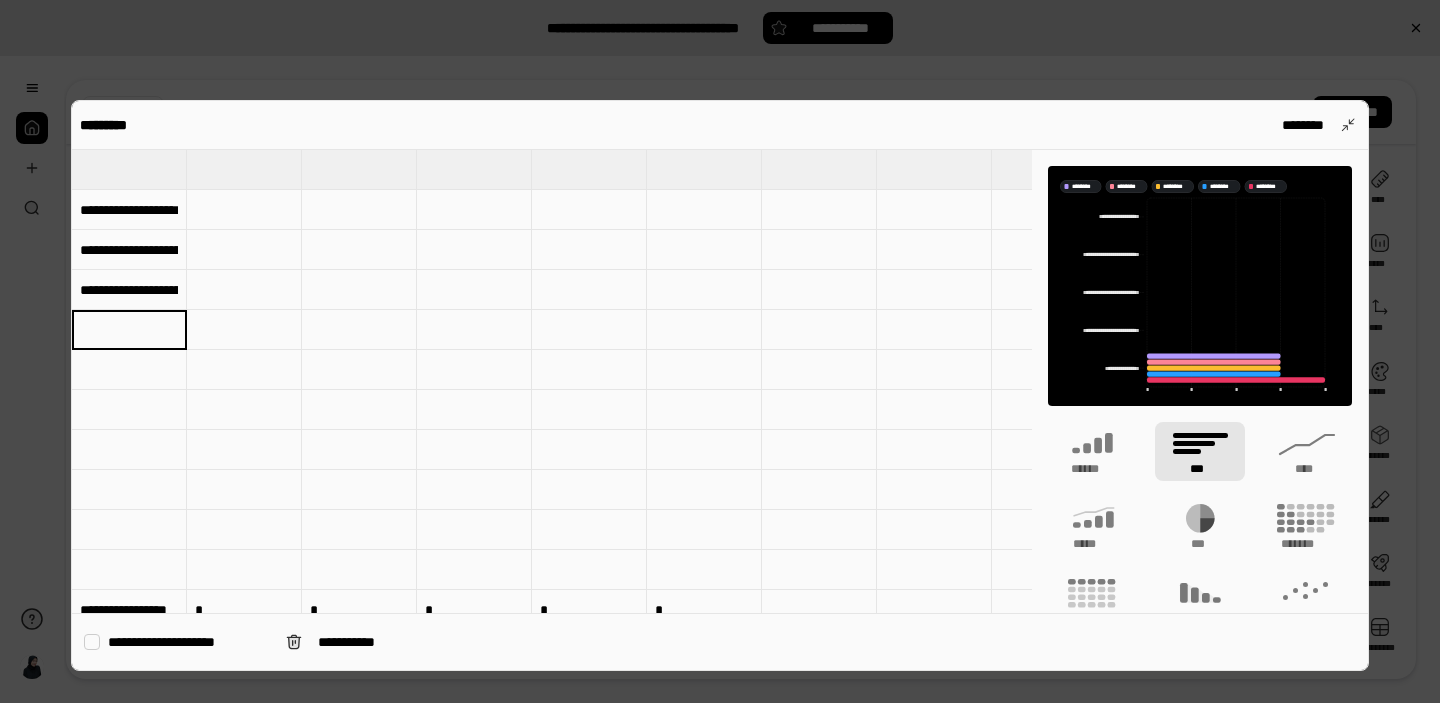type on "**********" 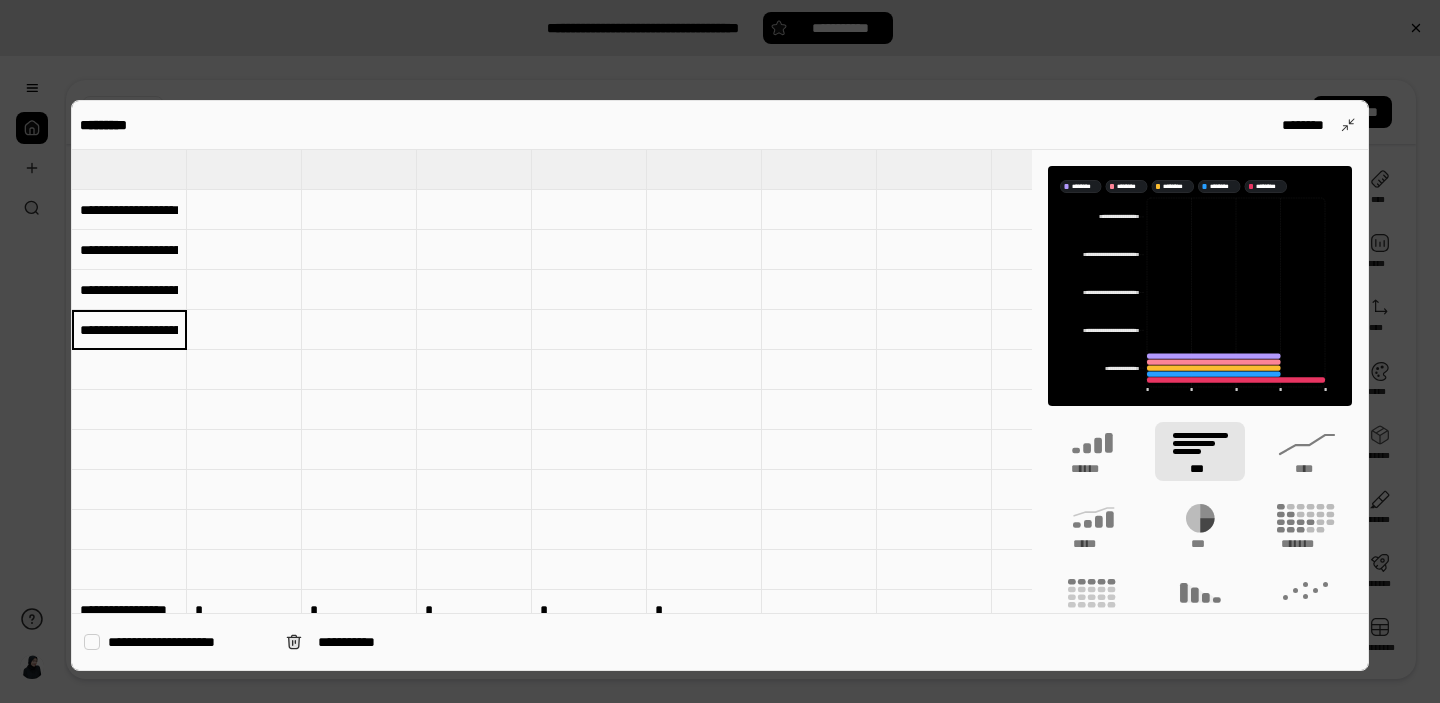click at bounding box center [129, 370] 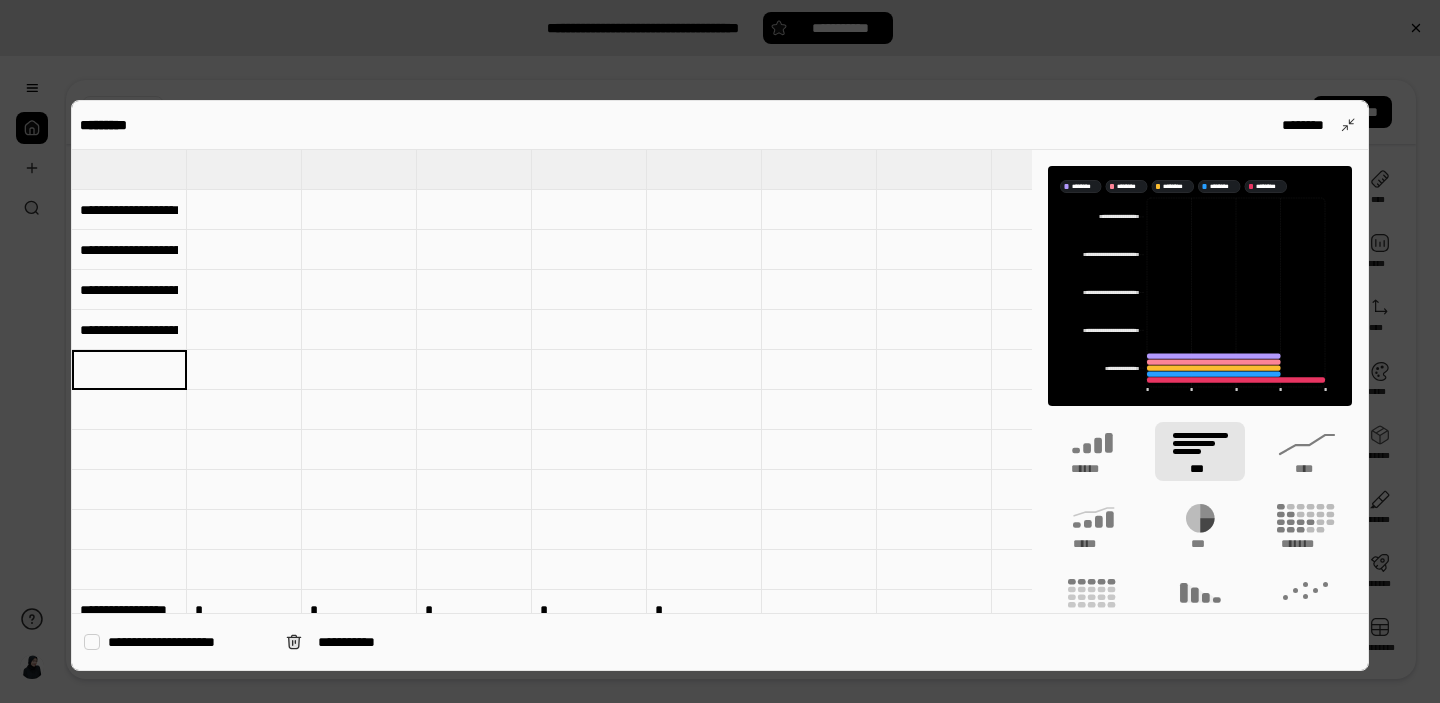 type on "**********" 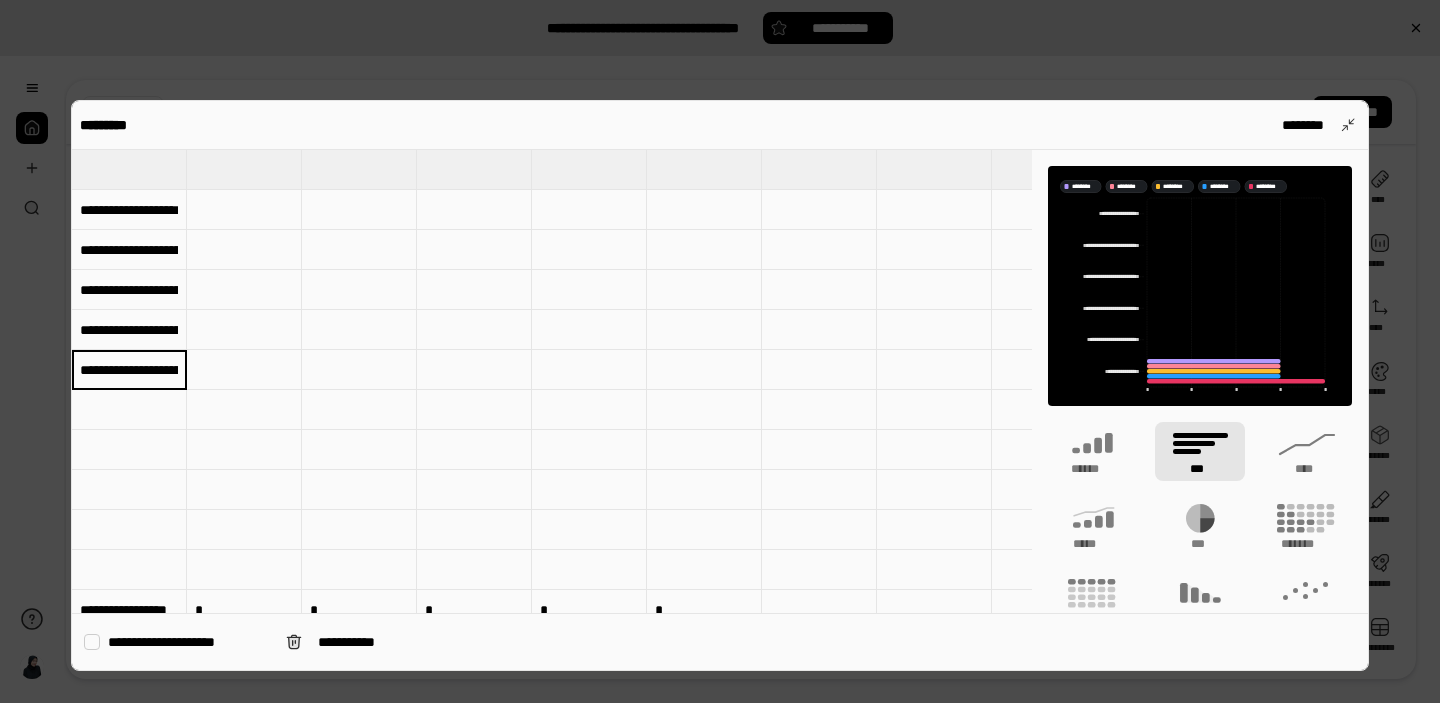 click at bounding box center [129, 169] 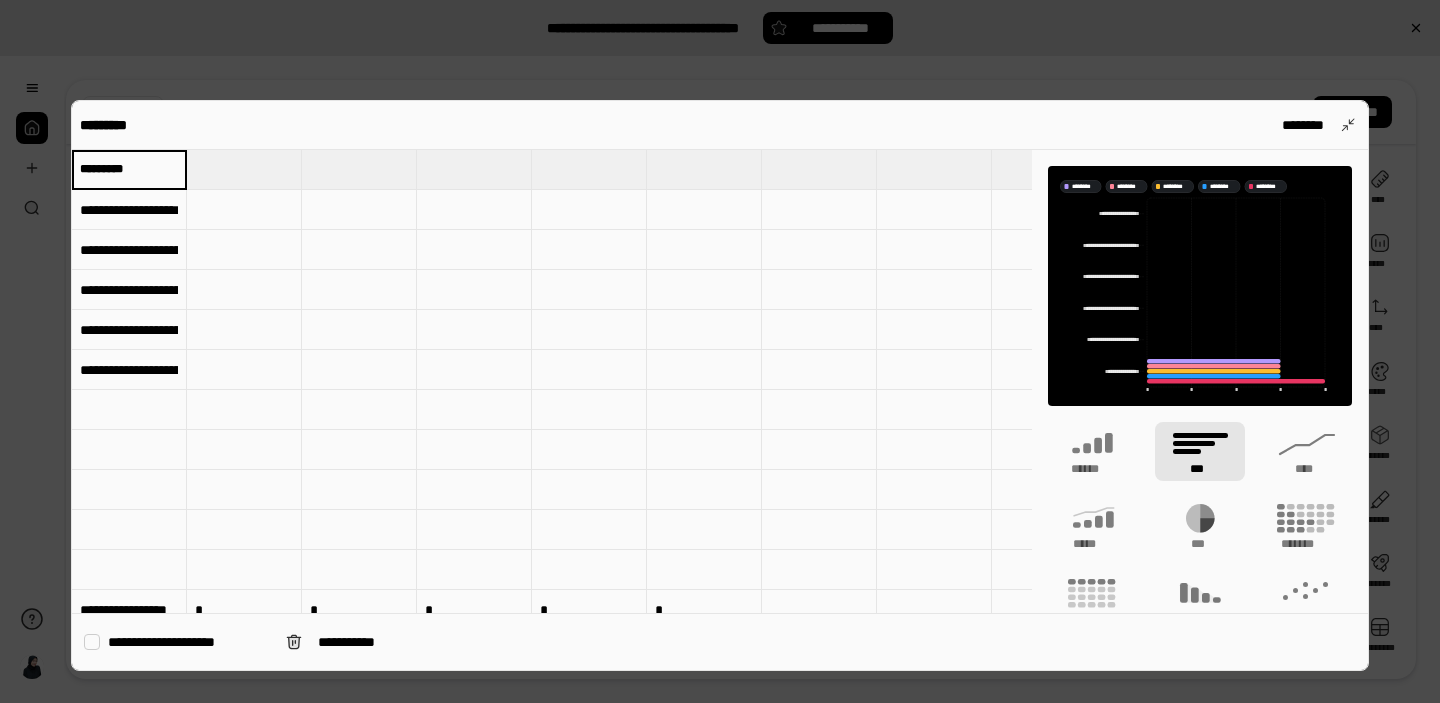 type on "*********" 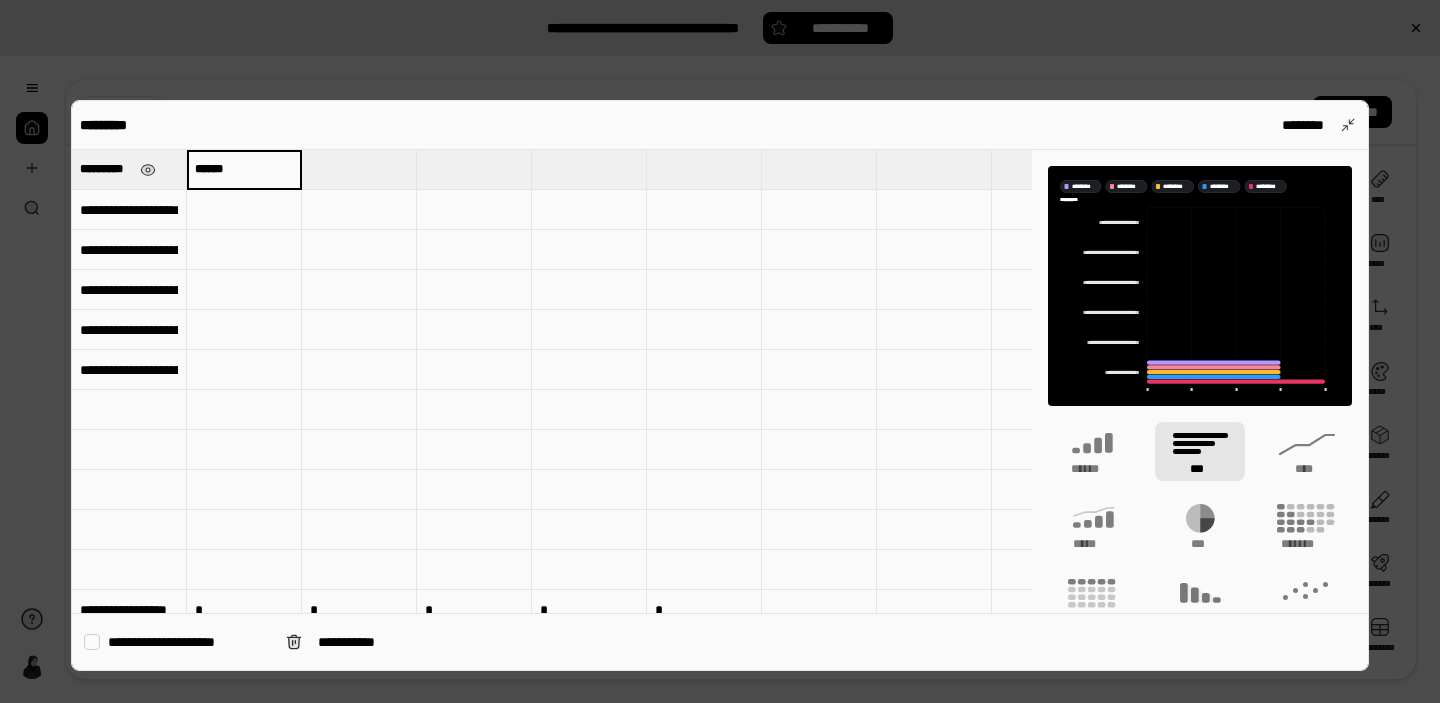 type on "******" 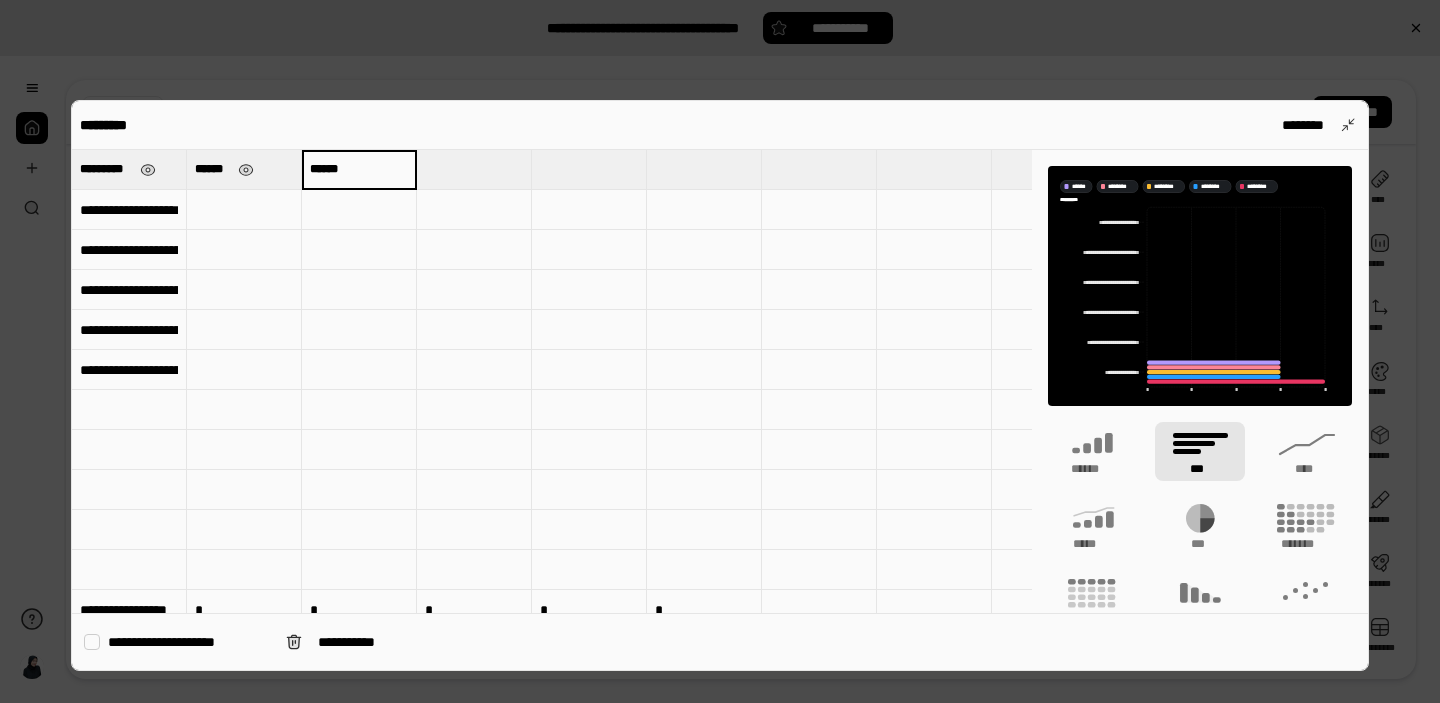 type on "******" 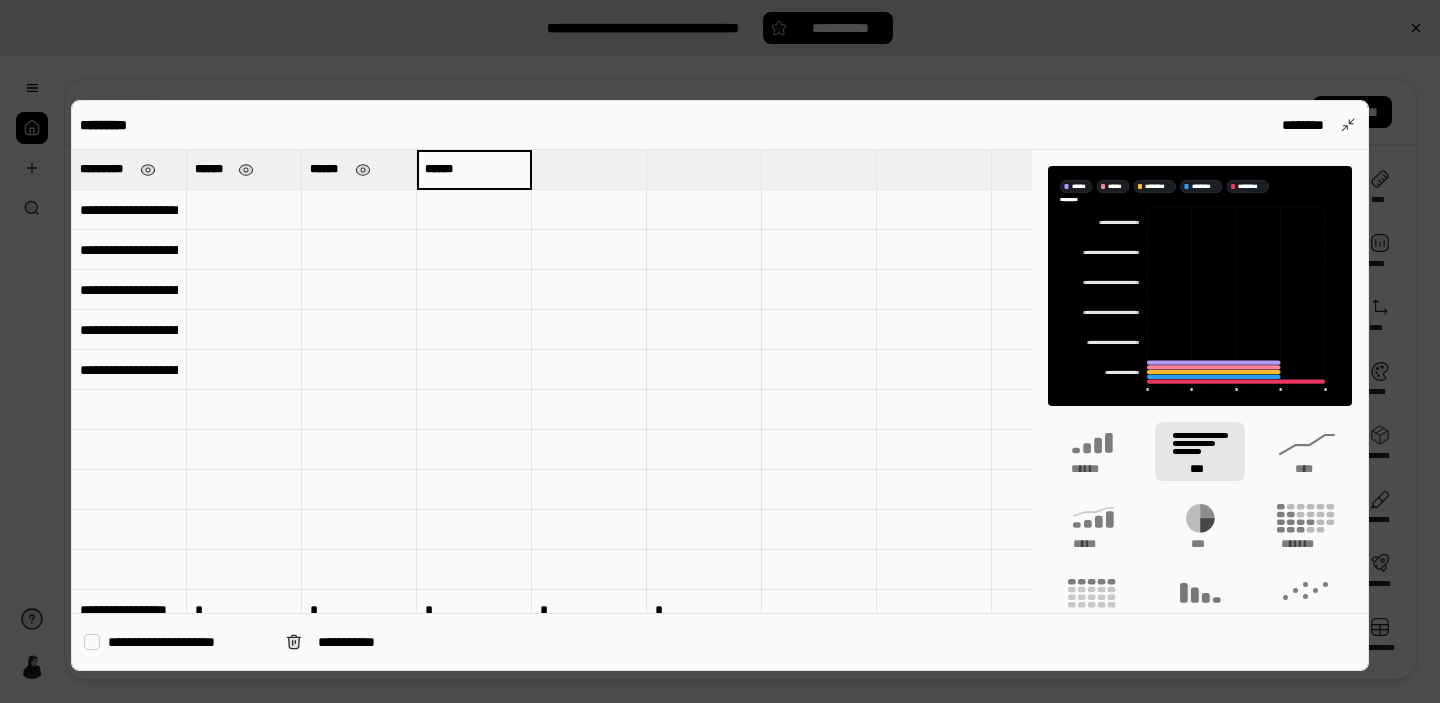 type on "******" 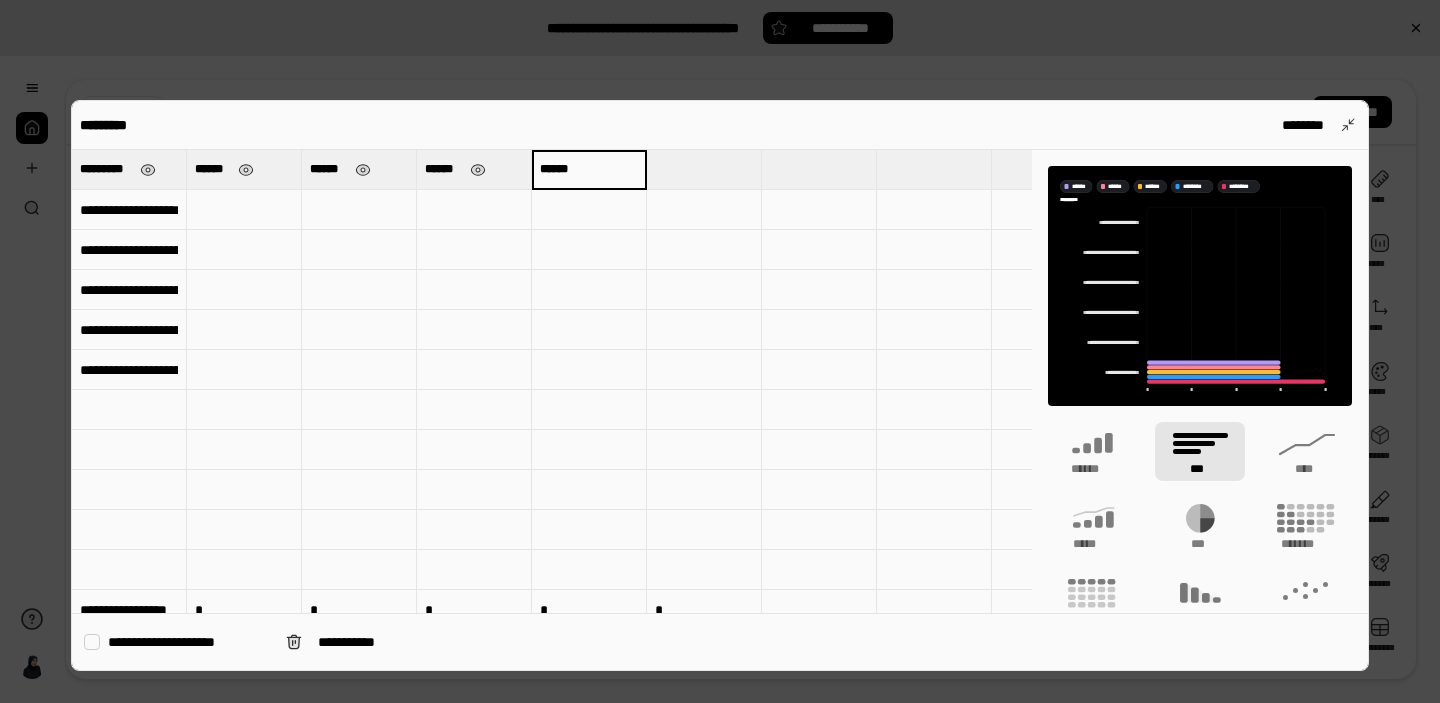 type on "******" 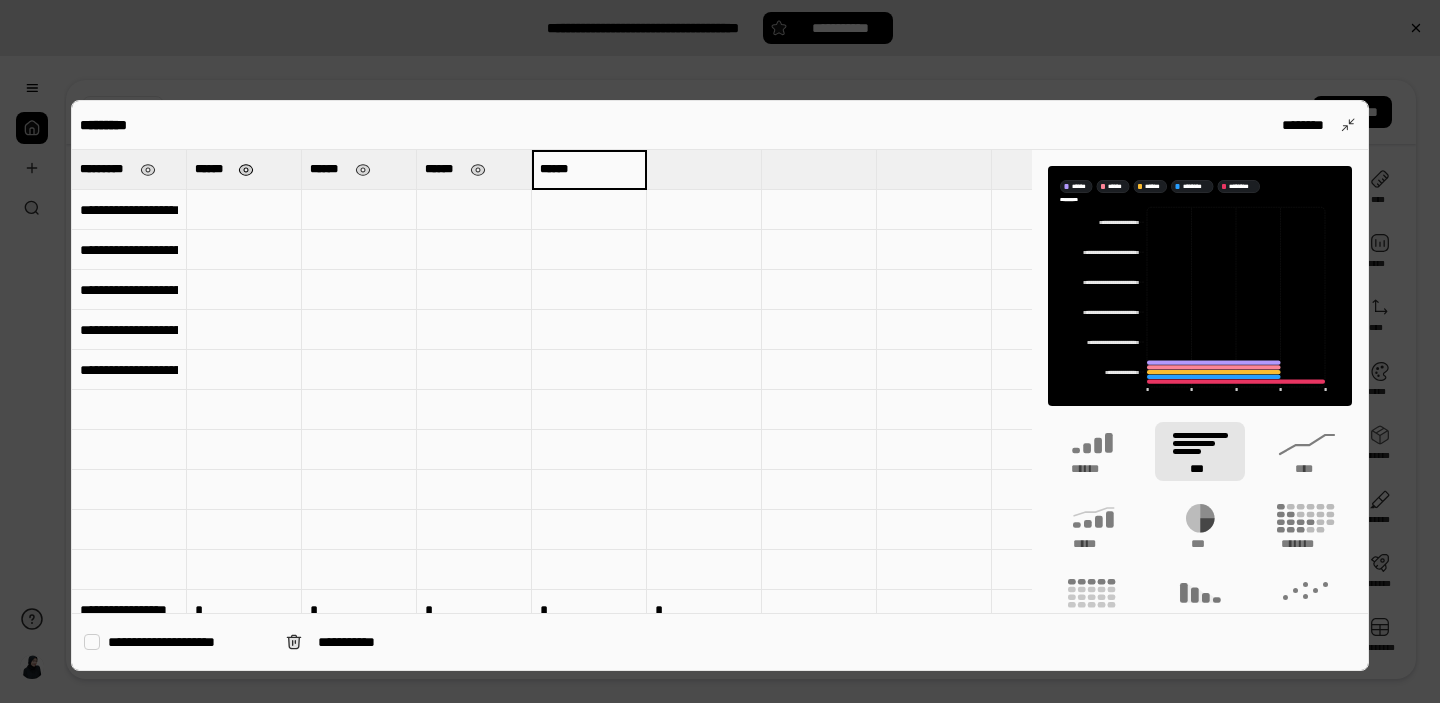 click at bounding box center [246, 170] 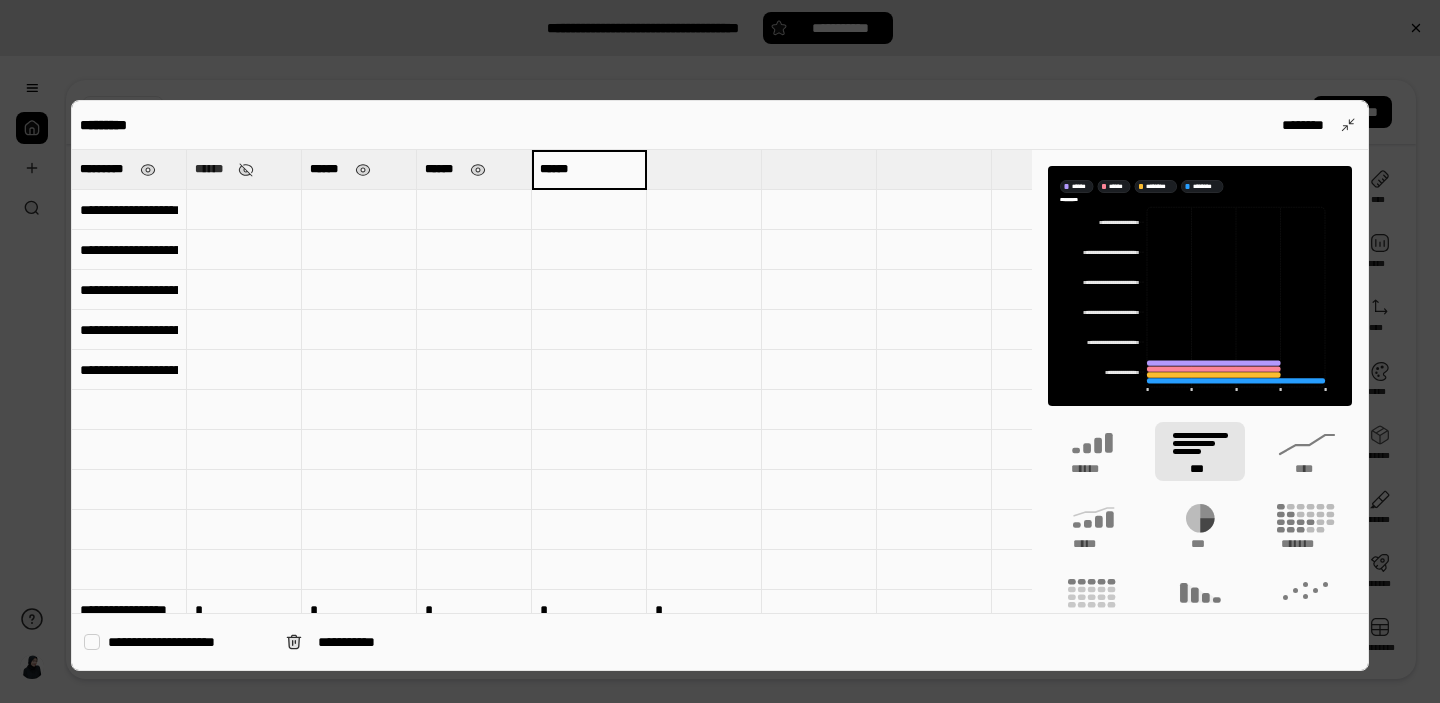 type 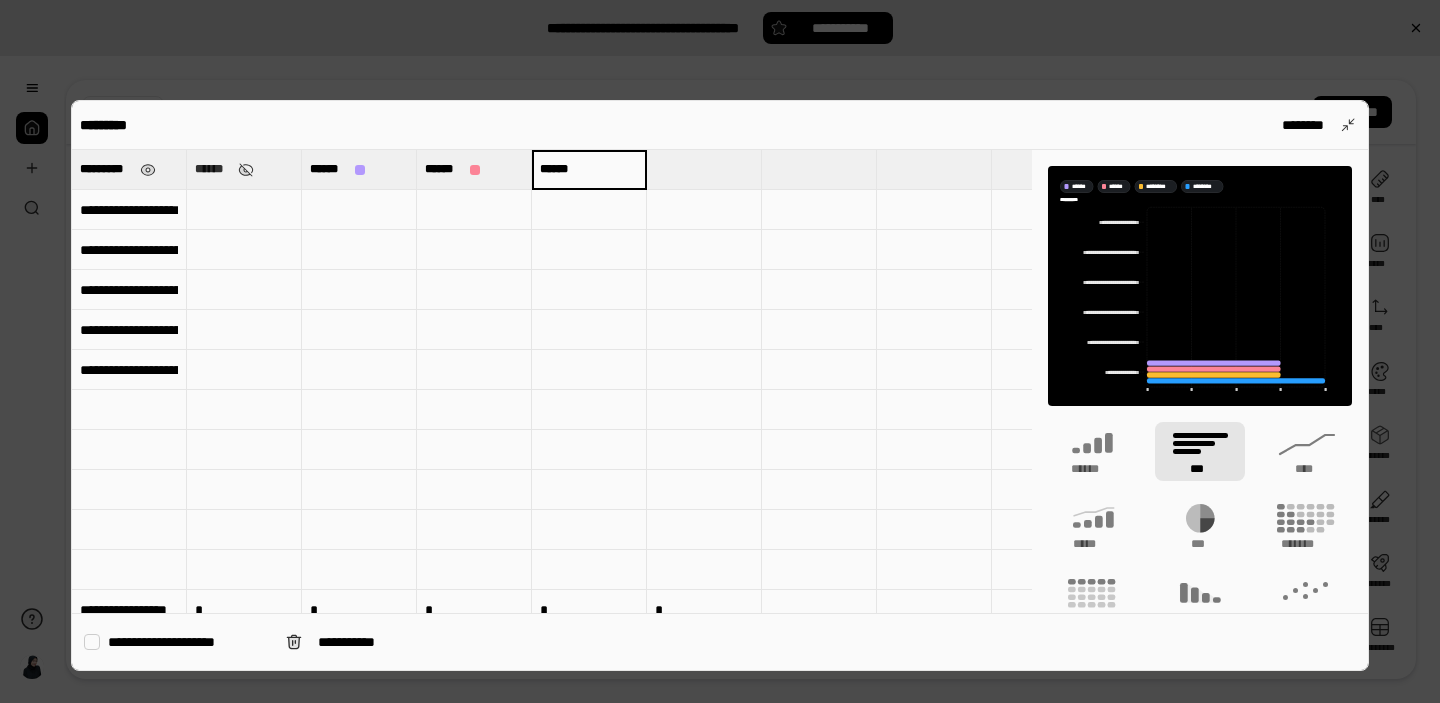 click on "******" at bounding box center [244, 169] 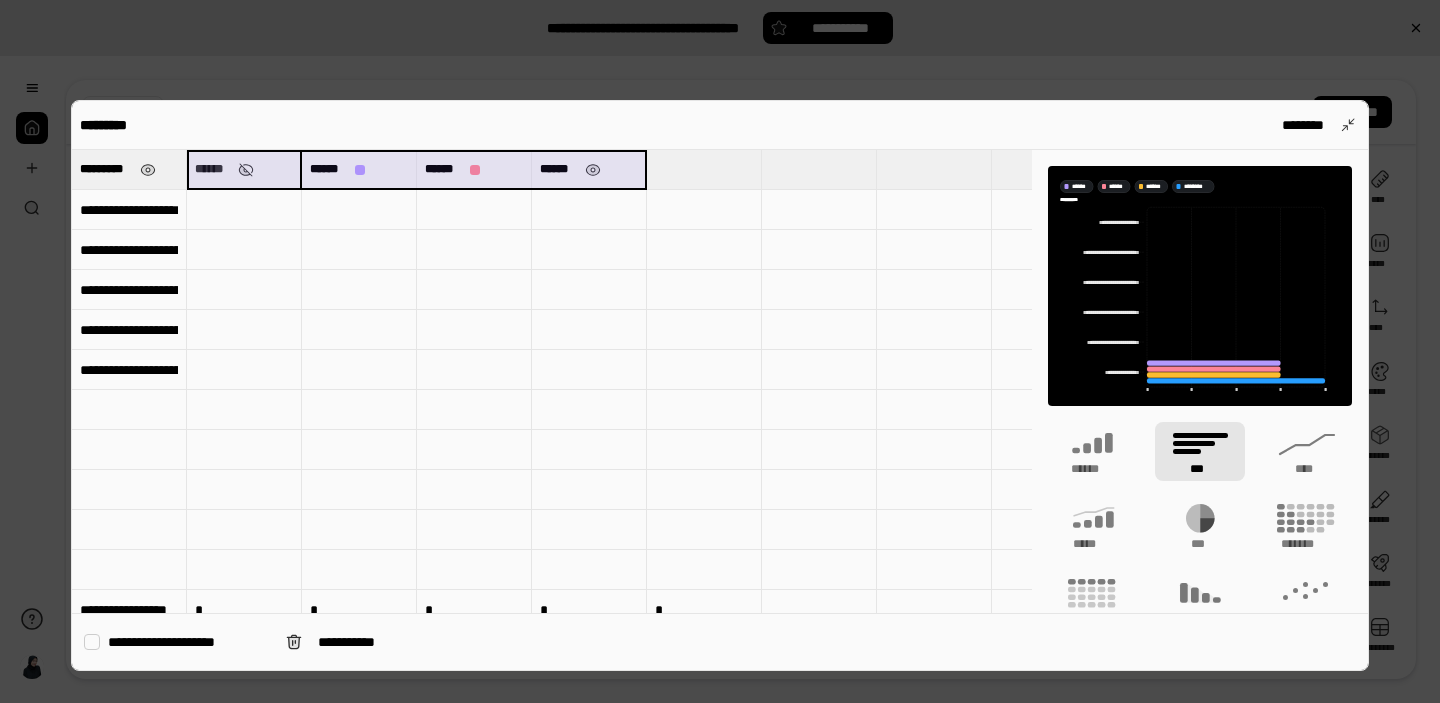 click on "******" at bounding box center (589, 169) 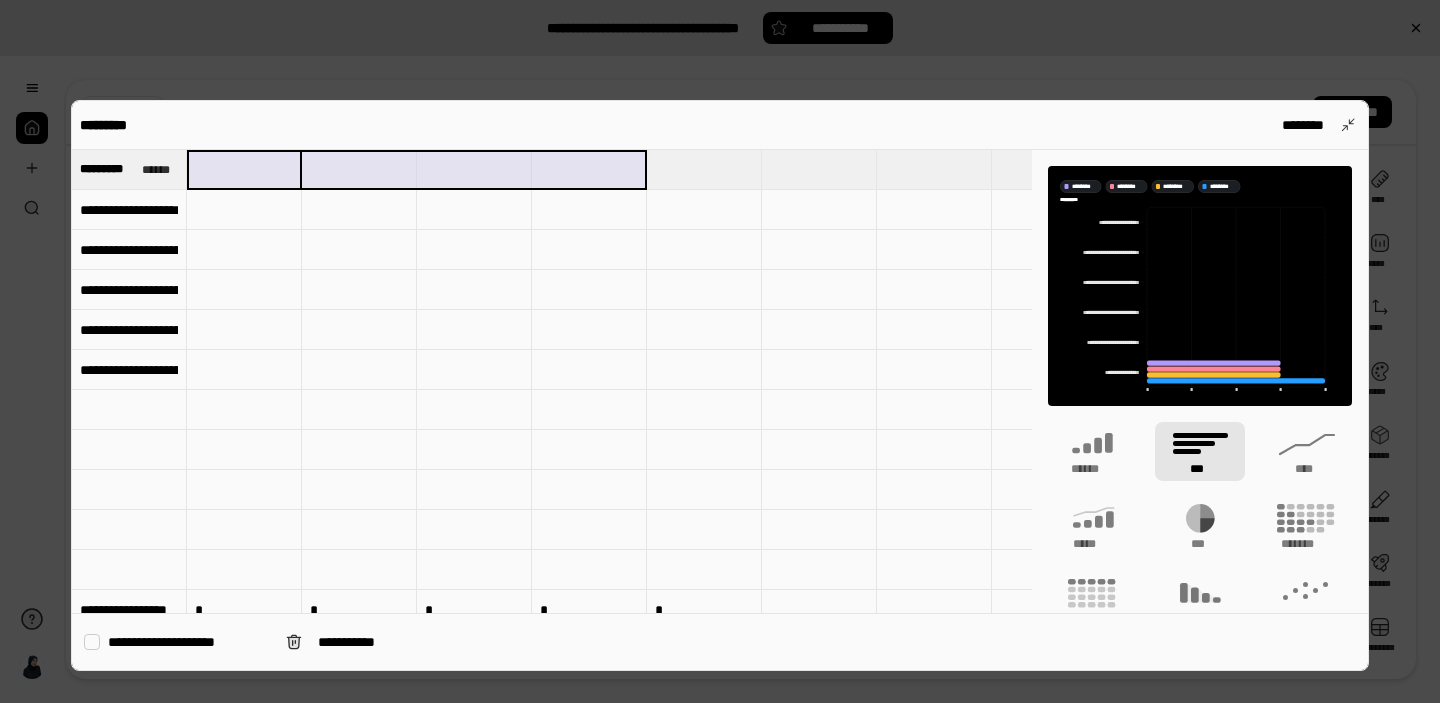click on "**********" at bounding box center [129, 210] 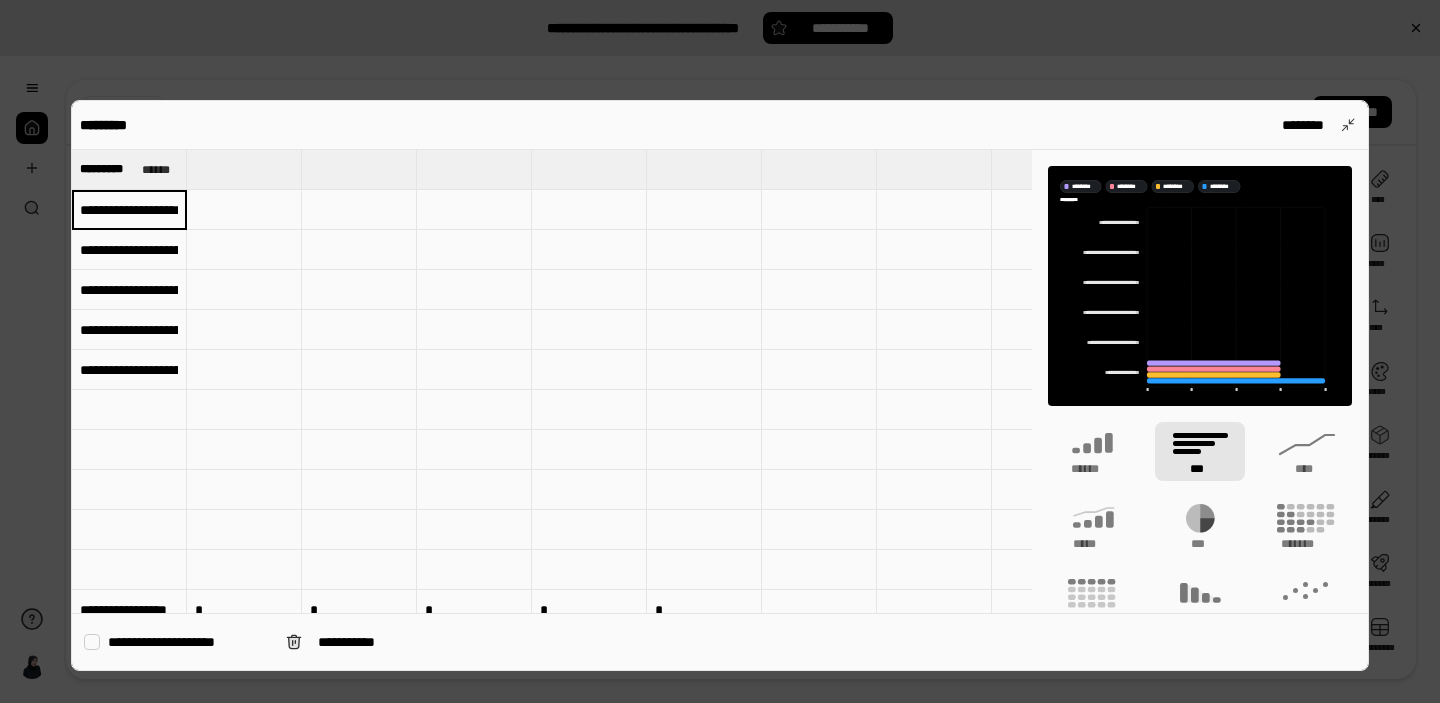click at bounding box center (244, 169) 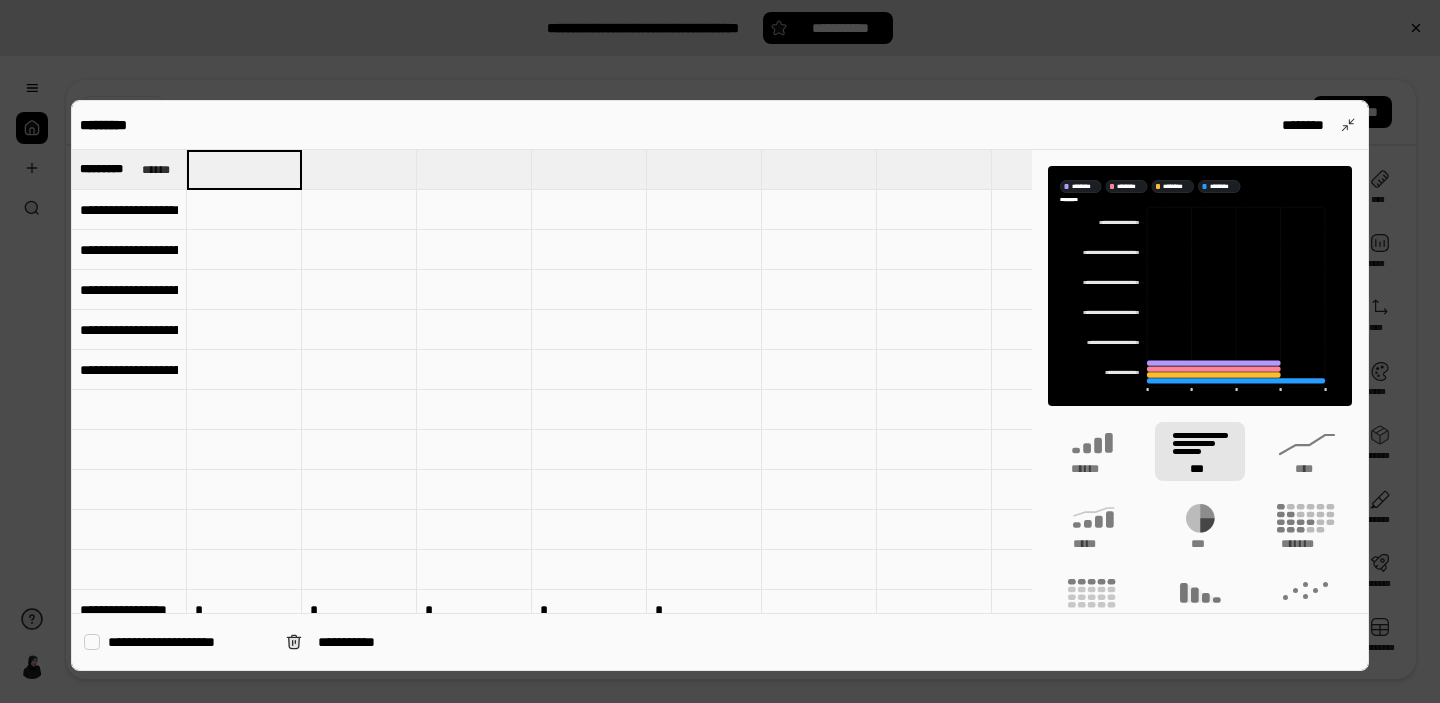 type on "**********" 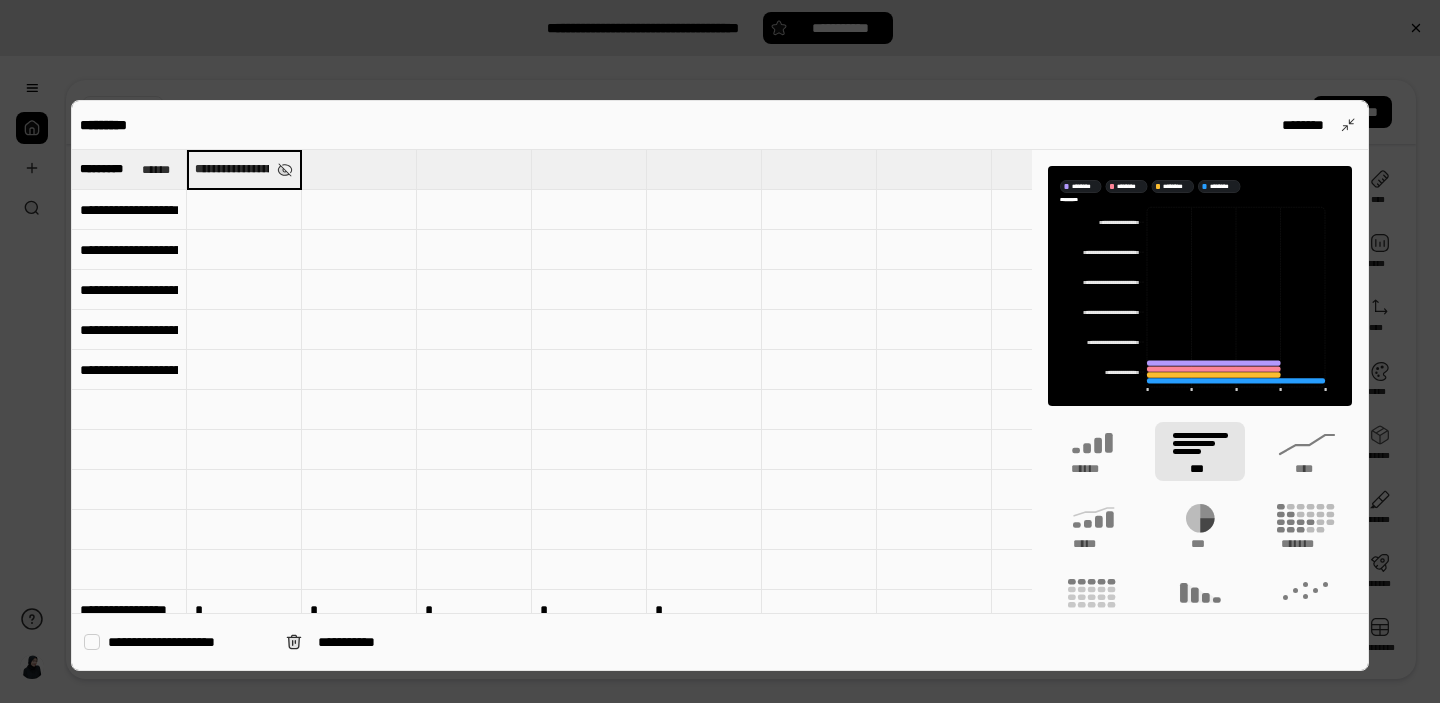 click on "**********" at bounding box center [129, 250] 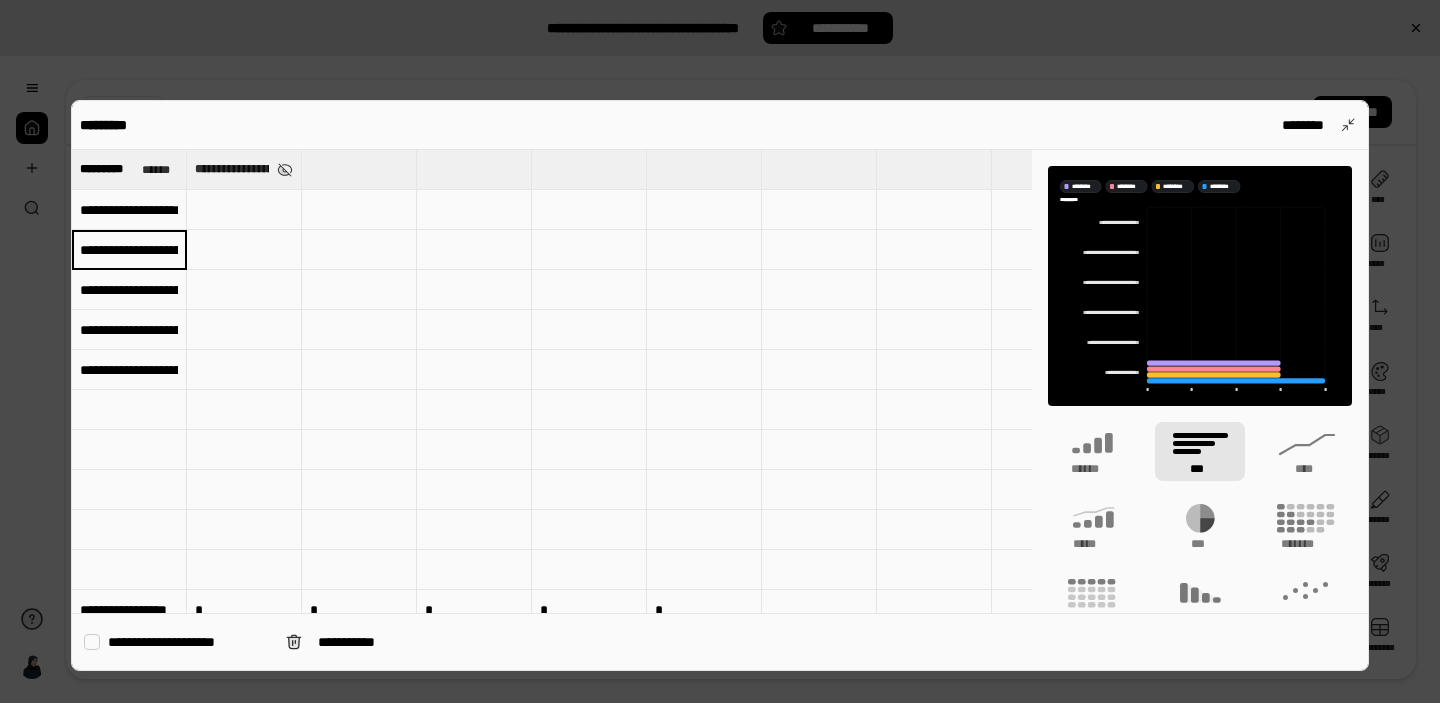 click at bounding box center [359, 169] 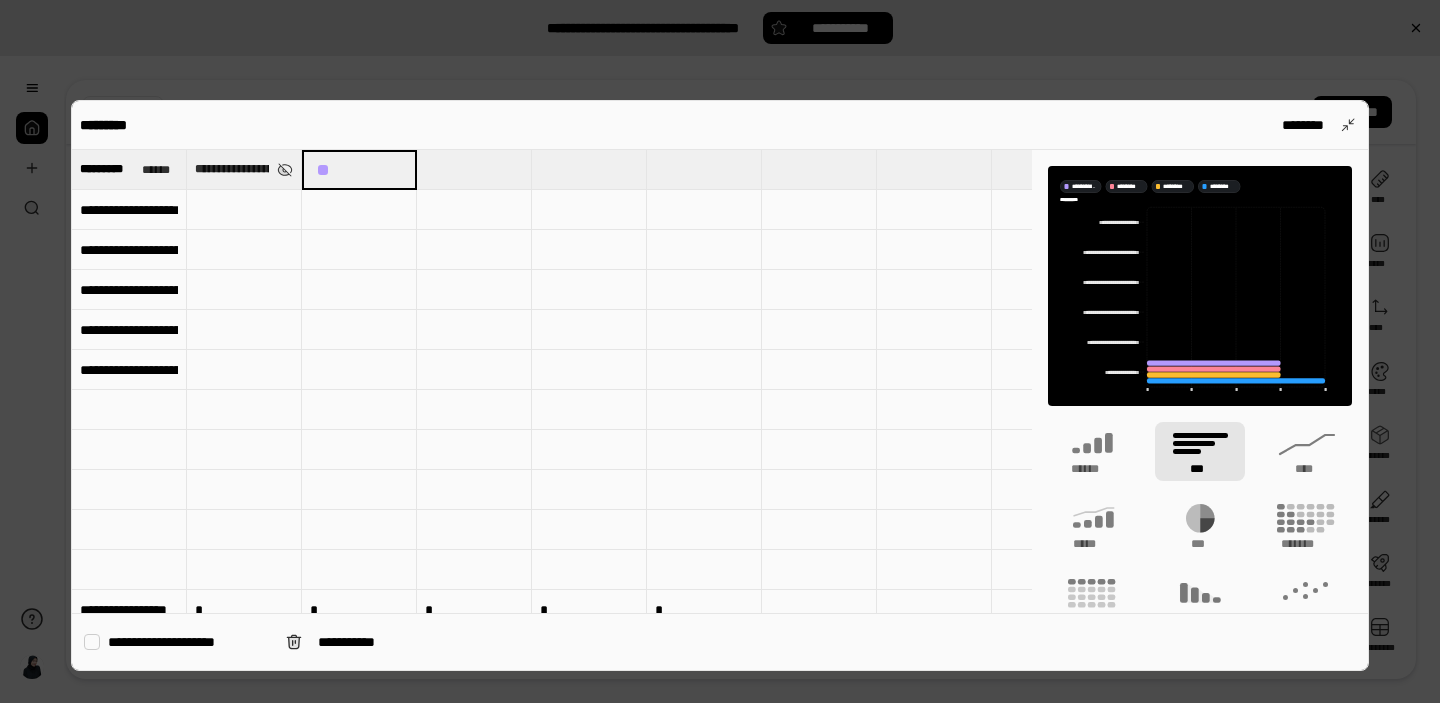 type on "**********" 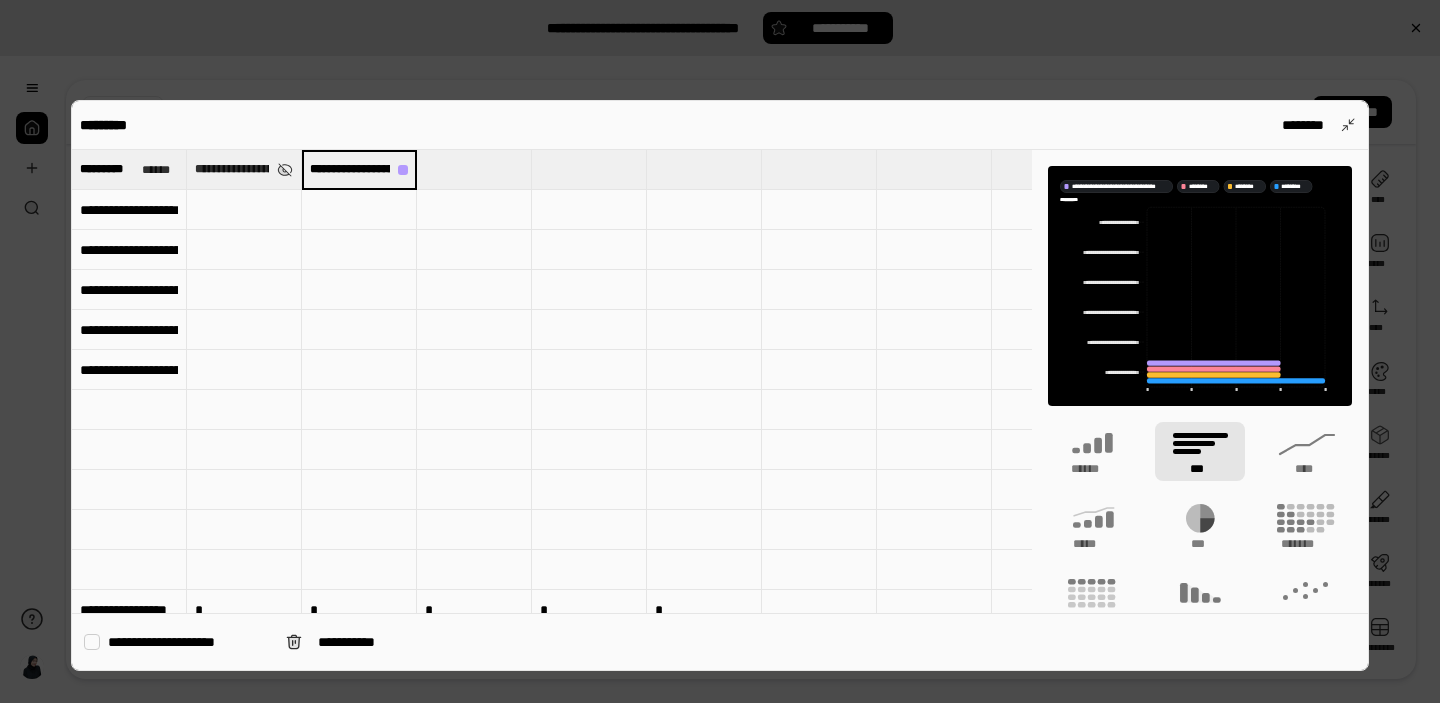 click on "**********" at bounding box center (129, 290) 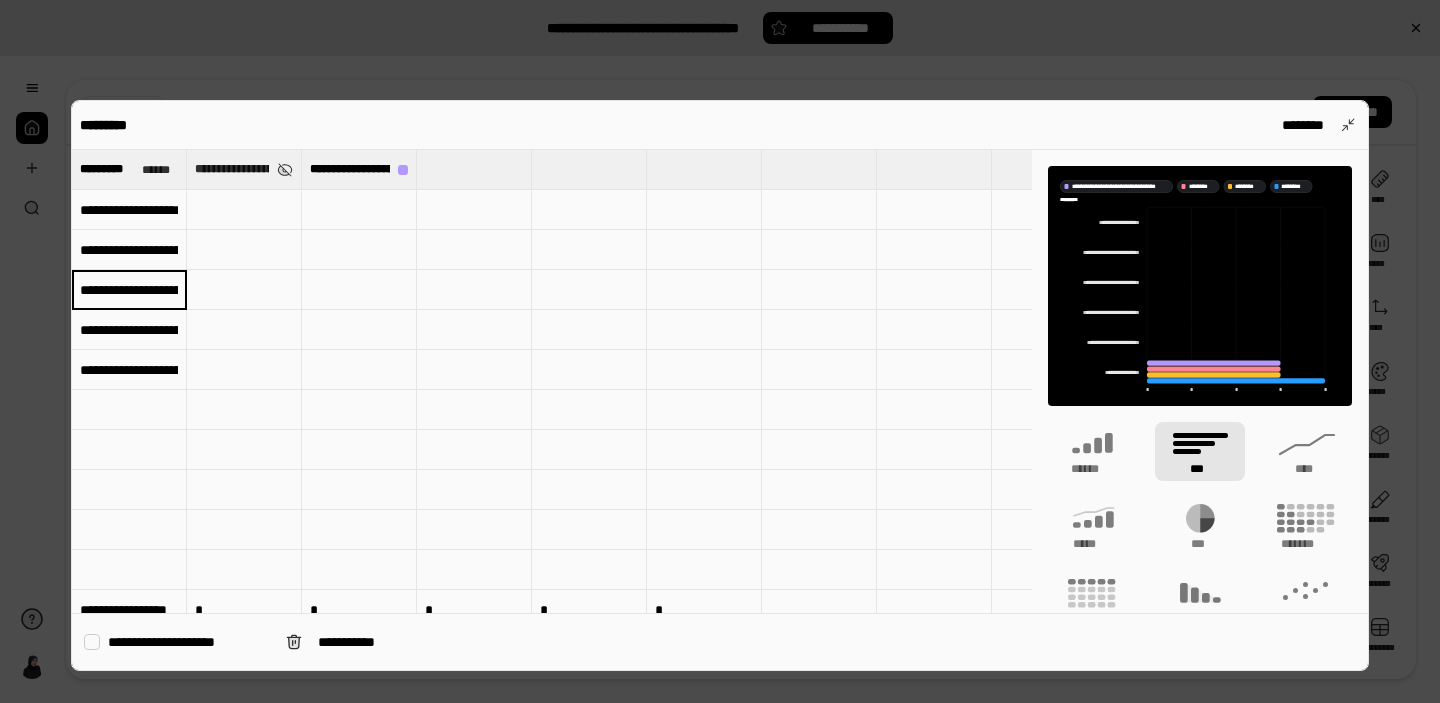 click at bounding box center (474, 169) 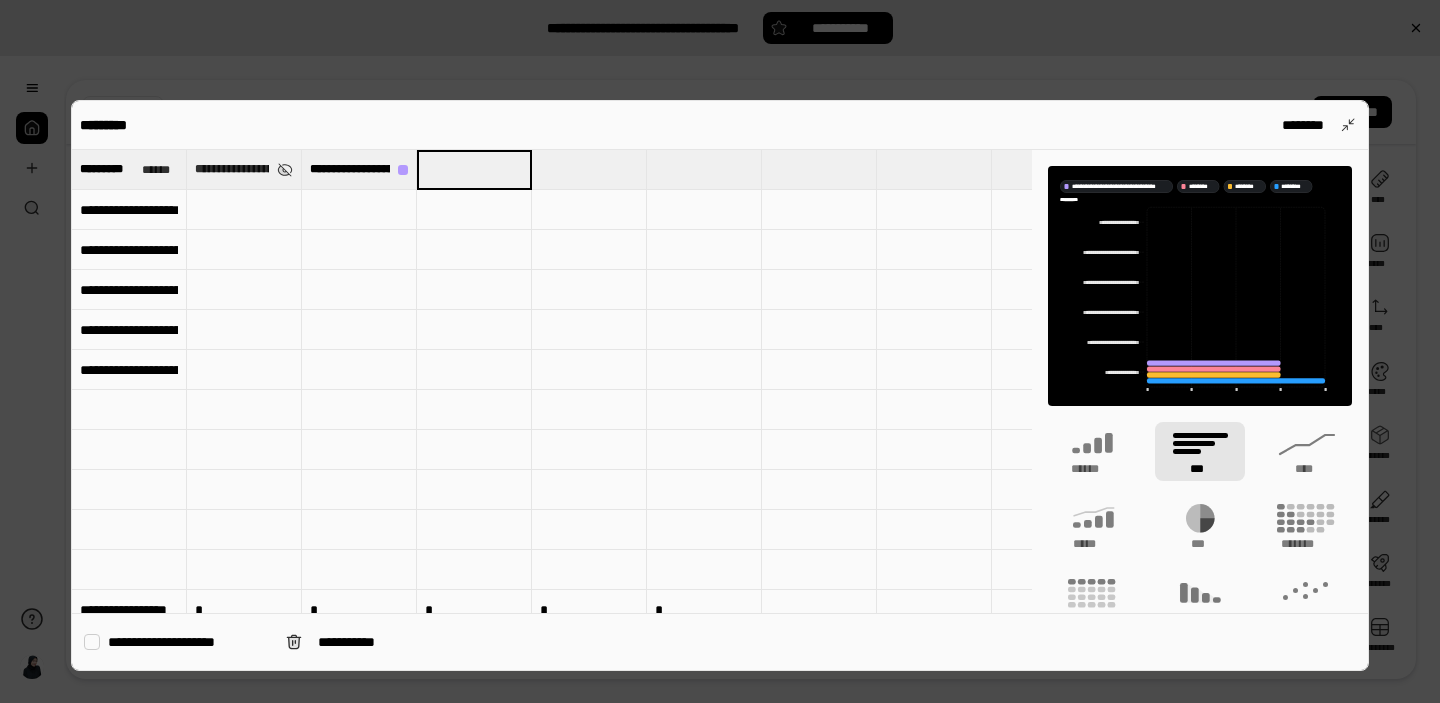 type on "**********" 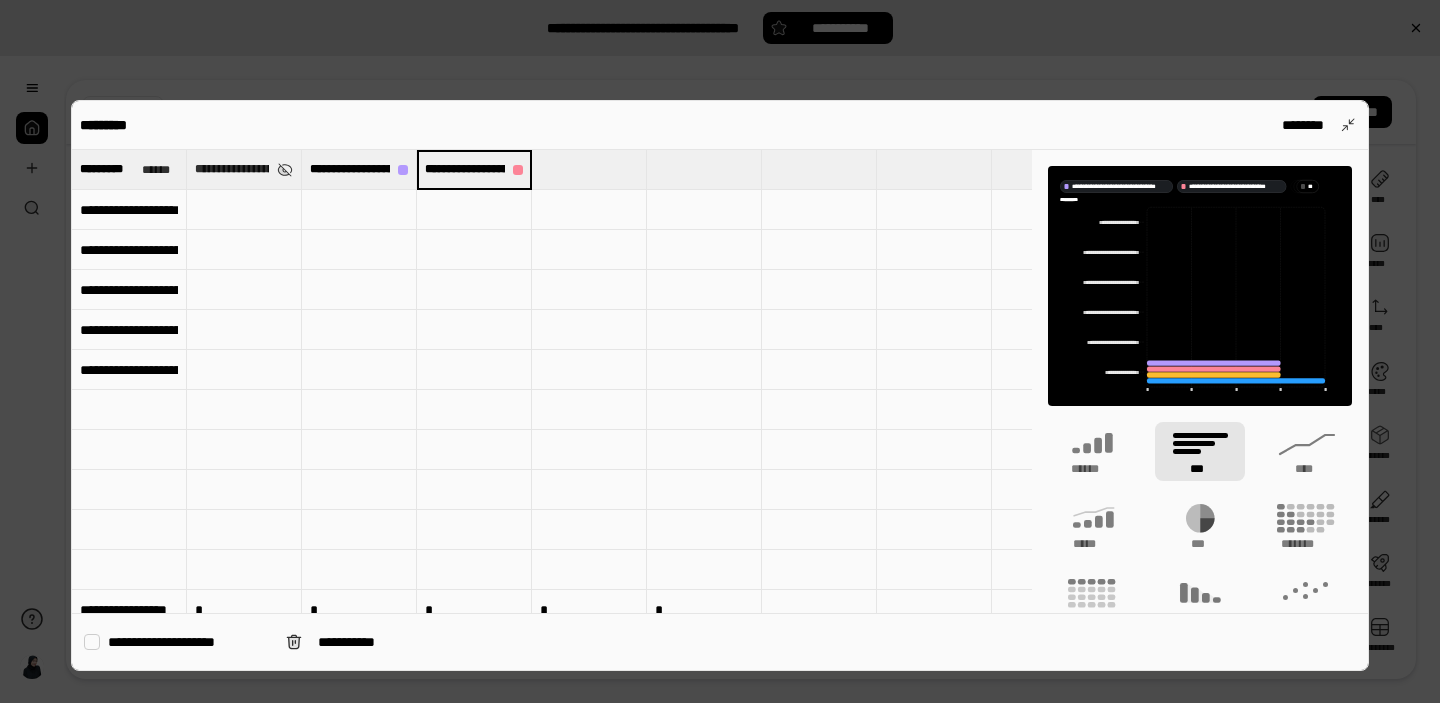 click on "**********" at bounding box center (129, 330) 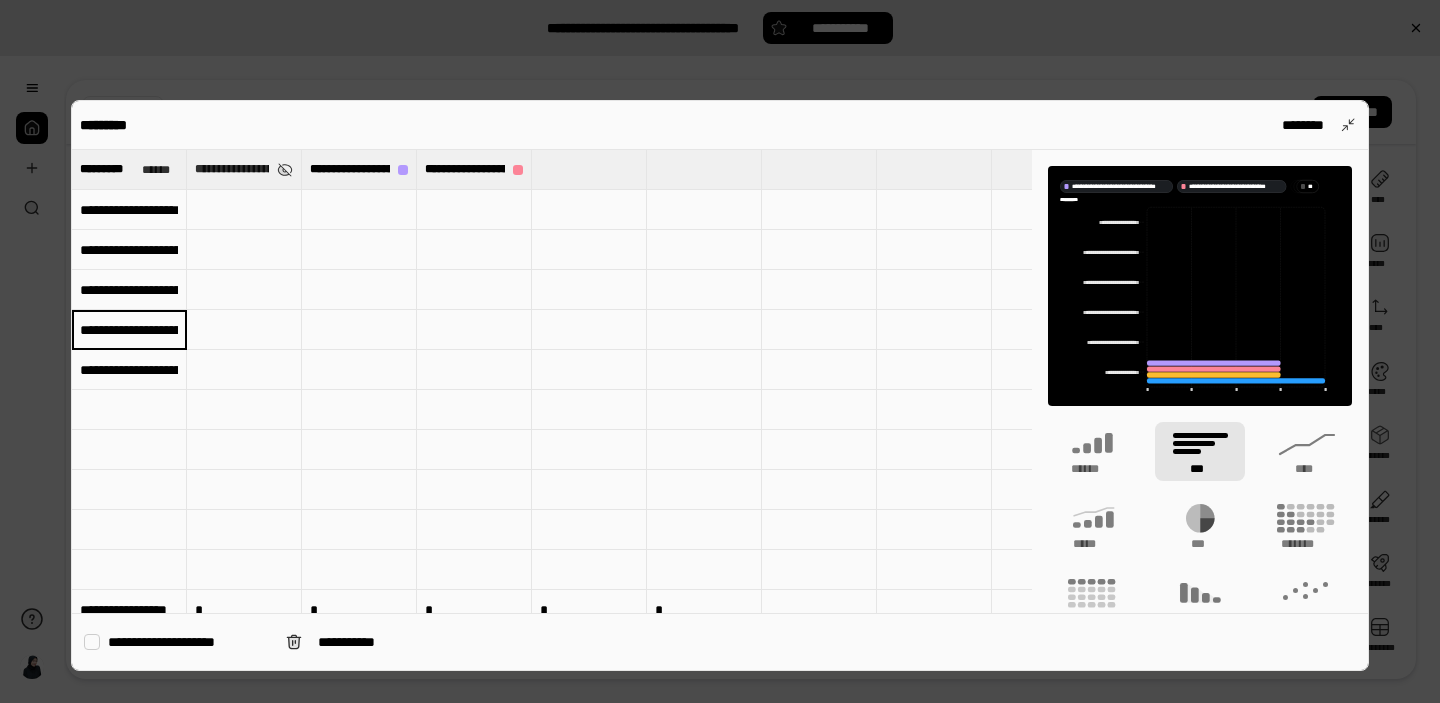 click at bounding box center [589, 169] 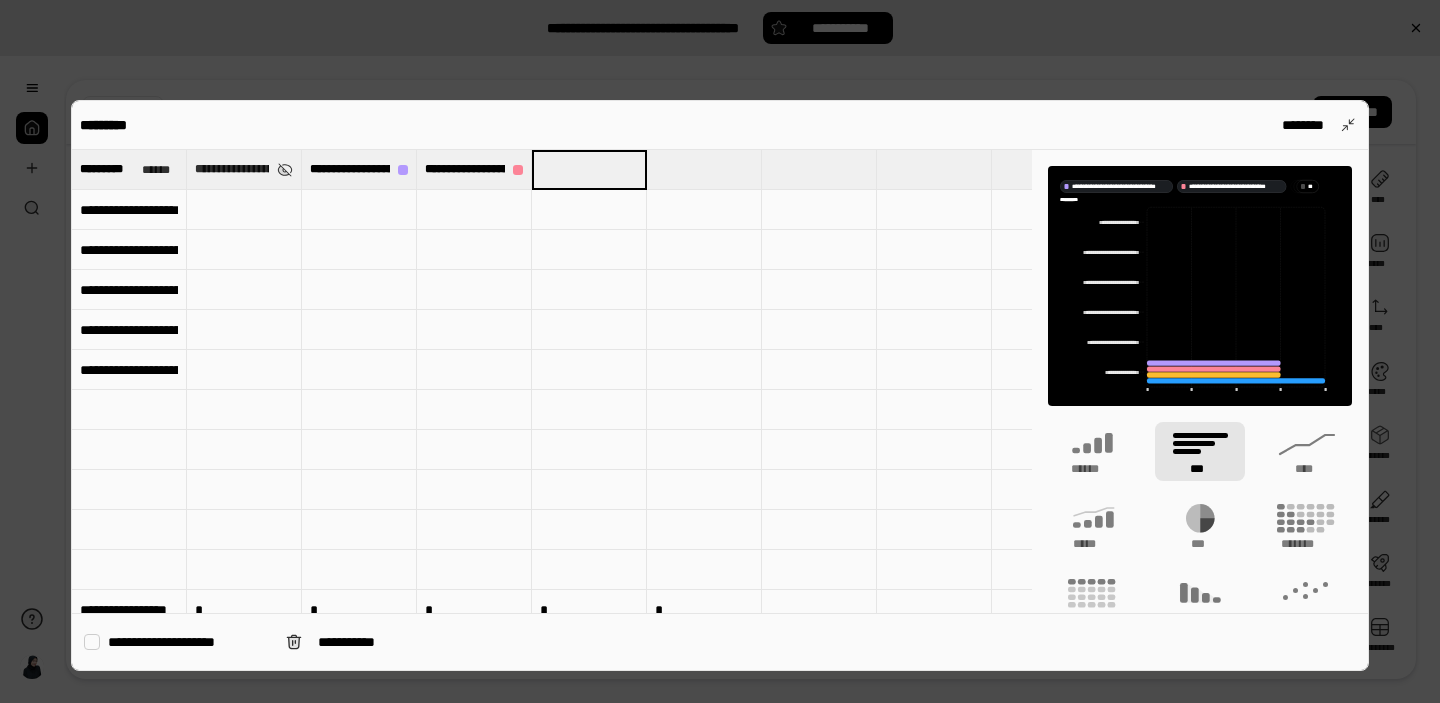 type on "**********" 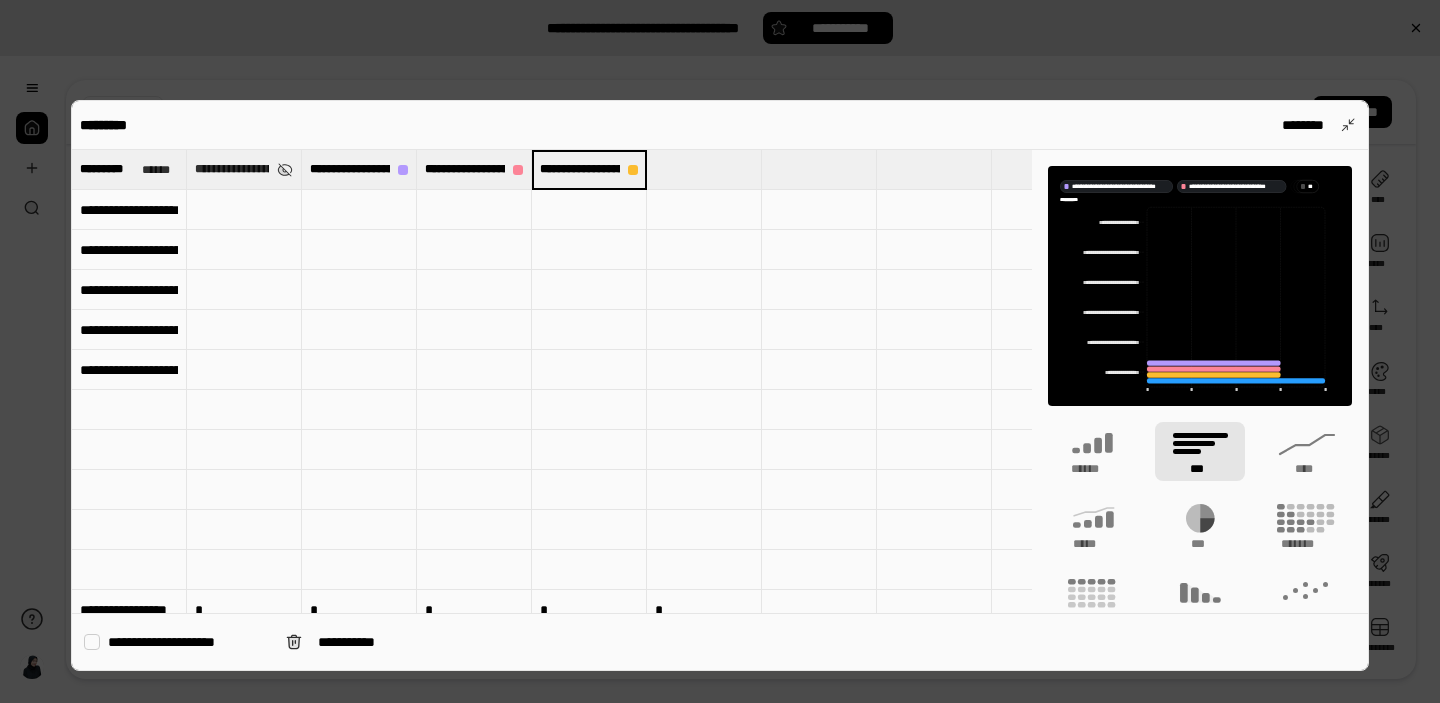 click on "**********" at bounding box center (129, 370) 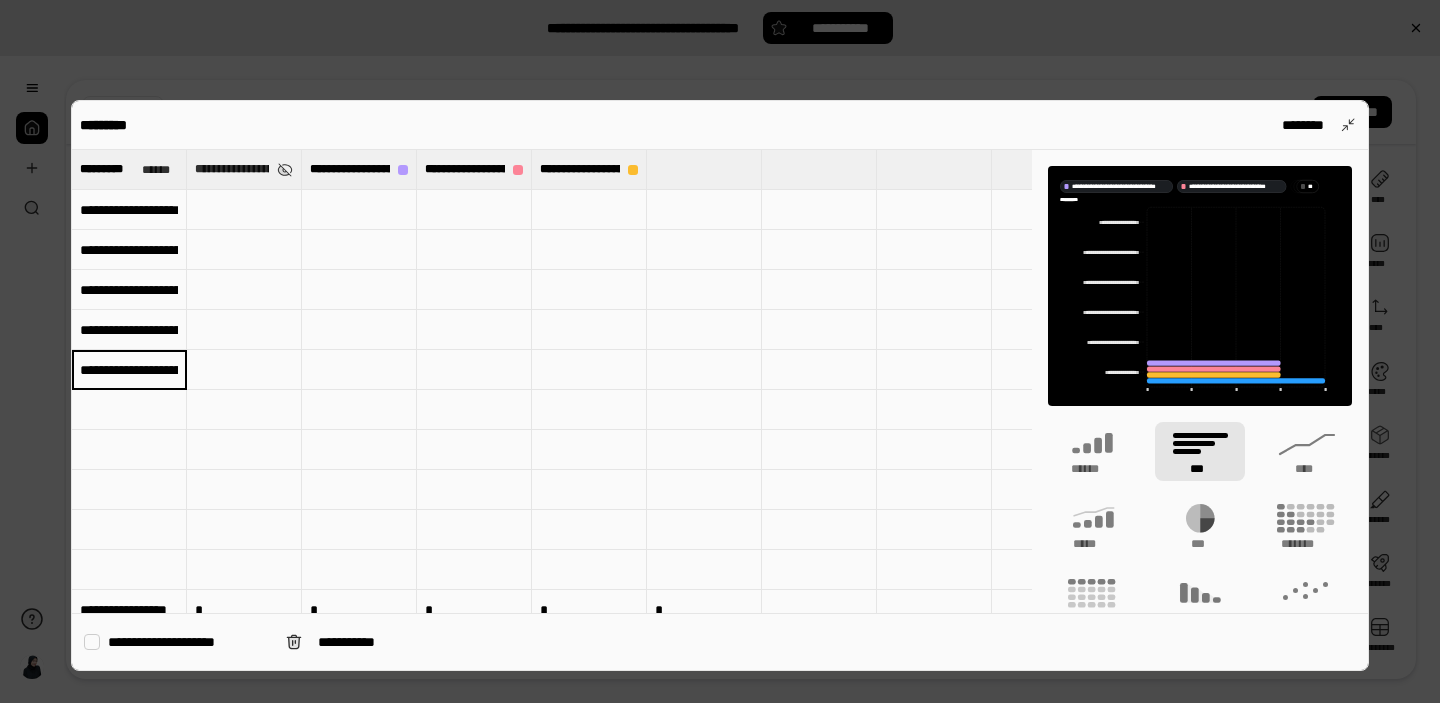 click at bounding box center [704, 169] 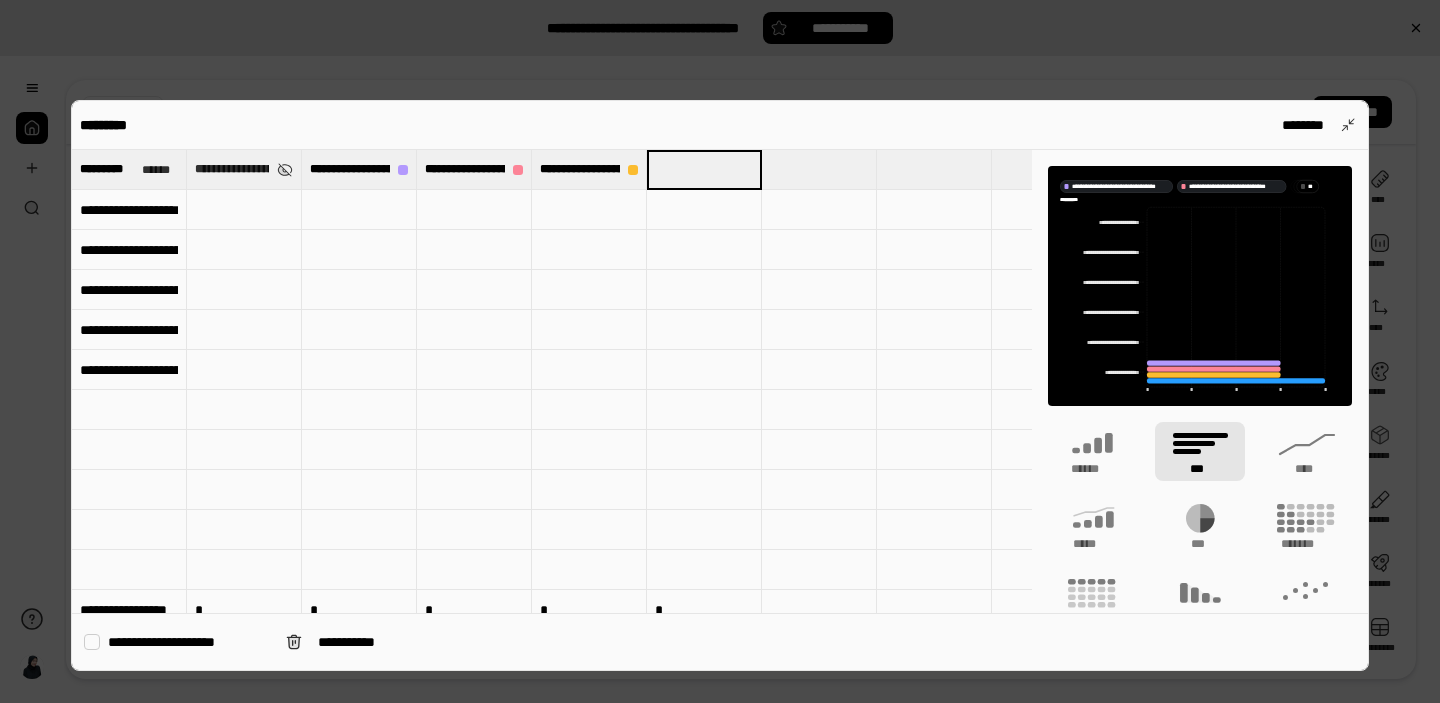 type on "**********" 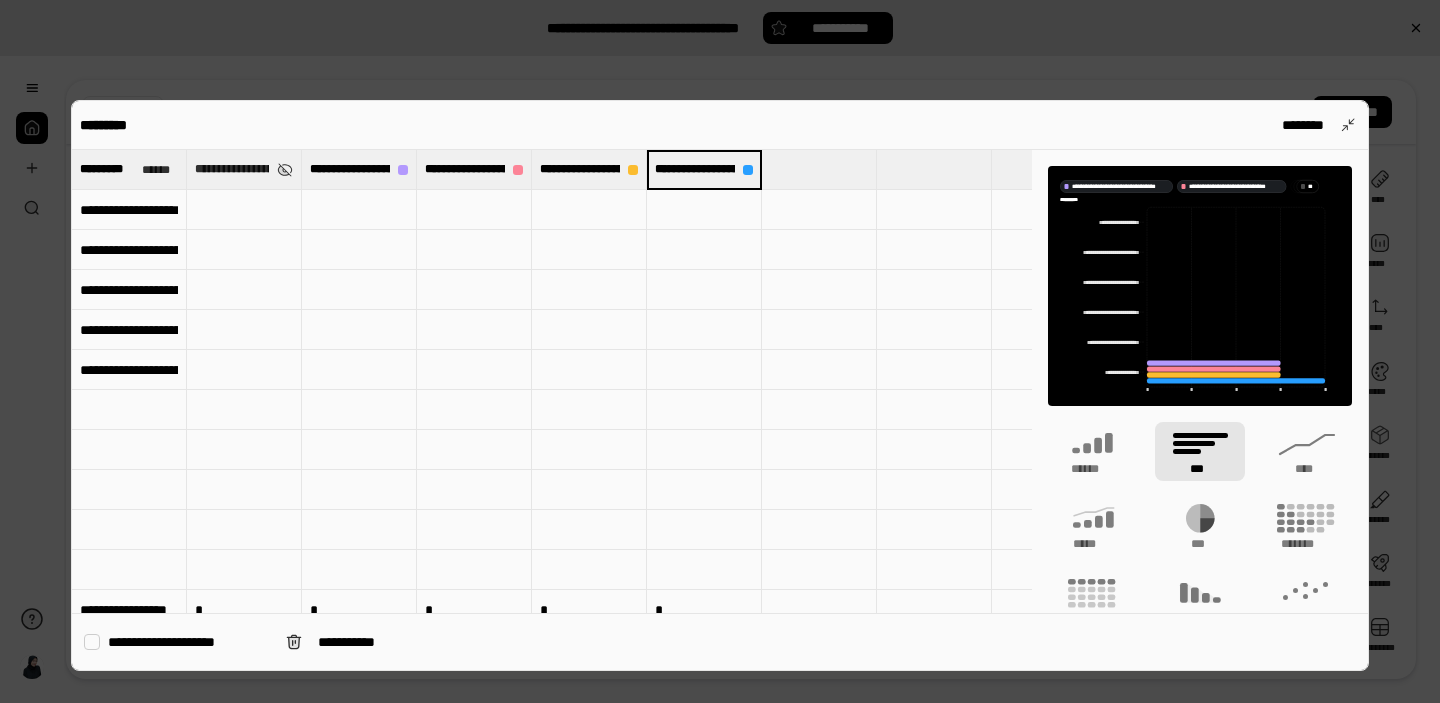 click on "**********" at bounding box center (129, 210) 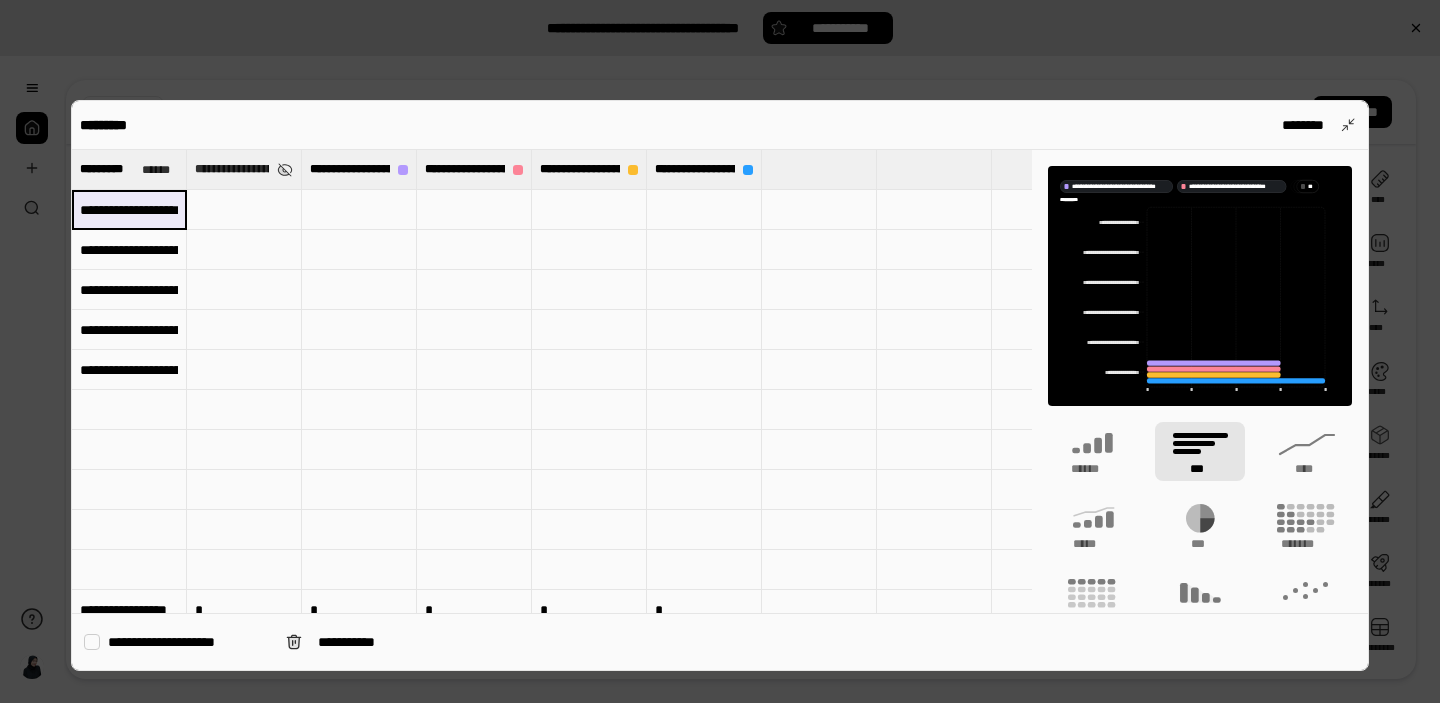 click on "**********" at bounding box center [129, 370] 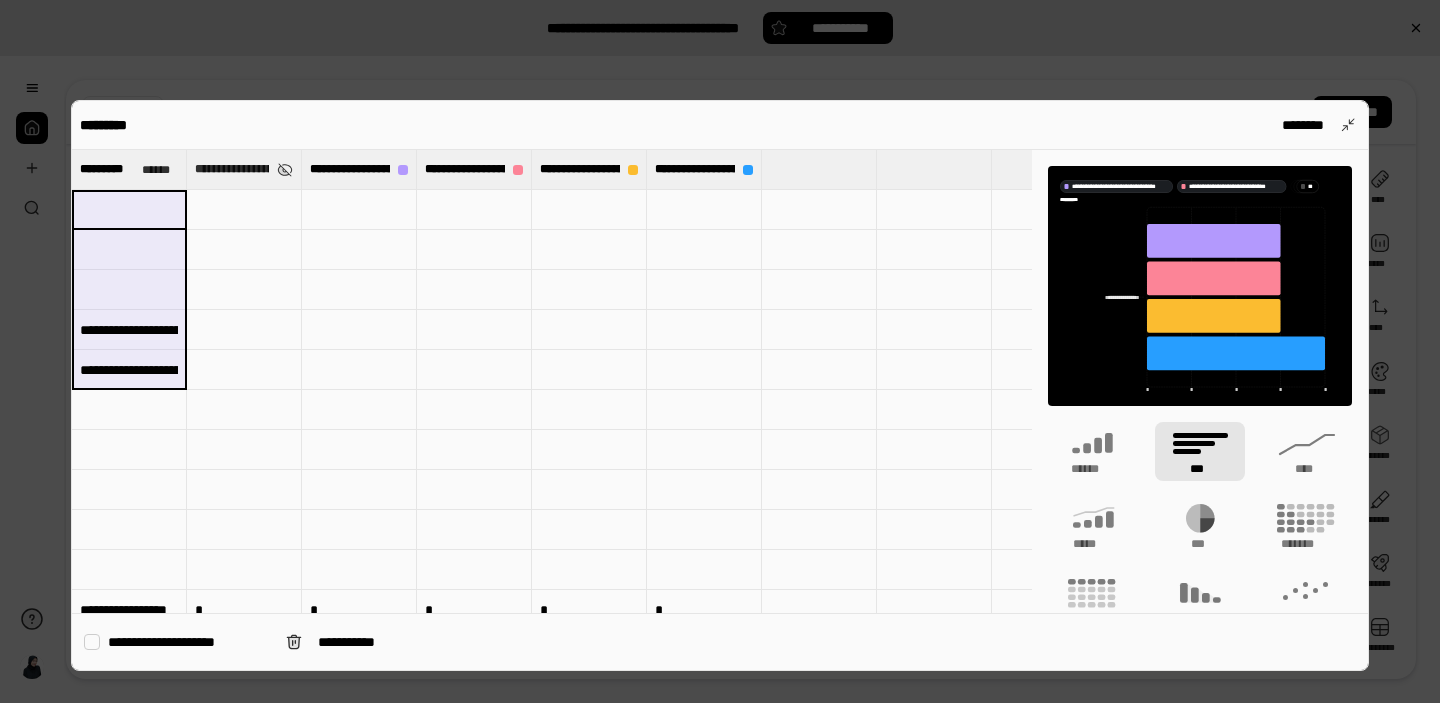 type 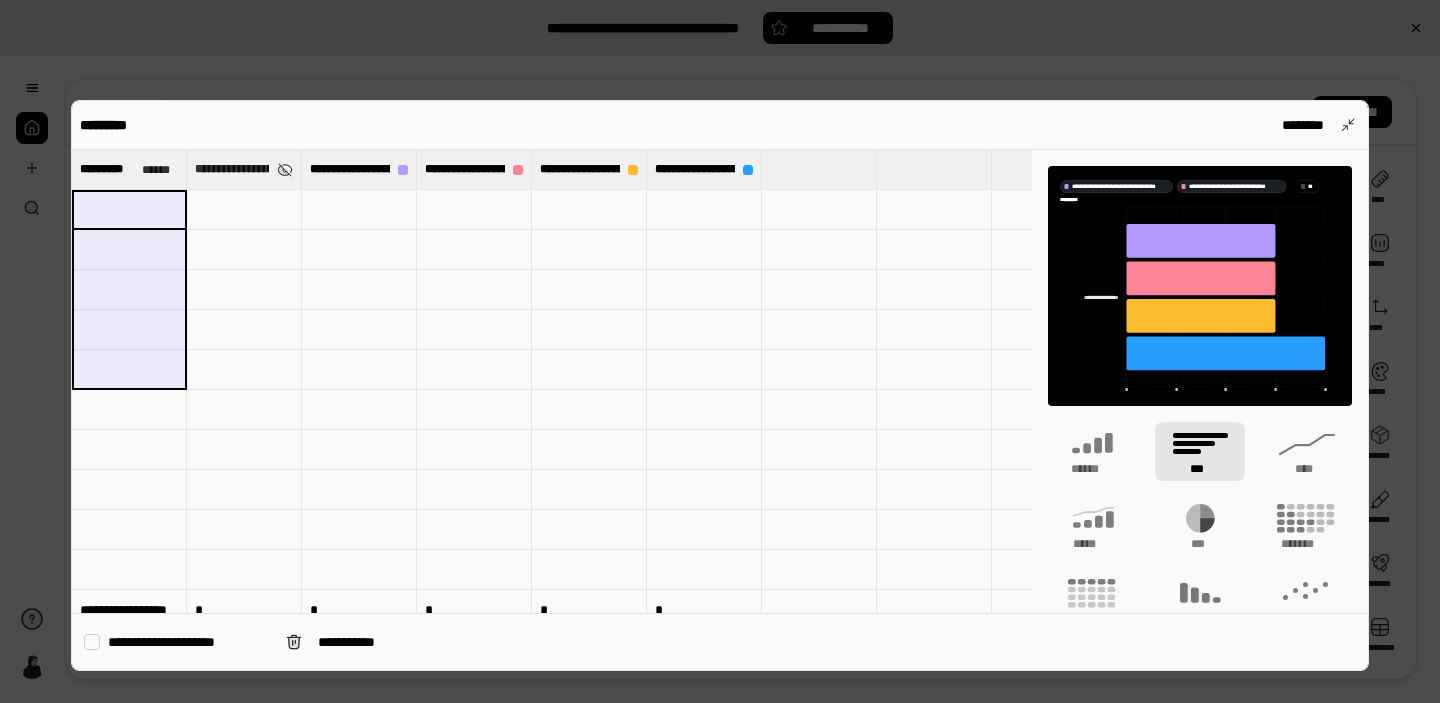 click at bounding box center [129, 210] 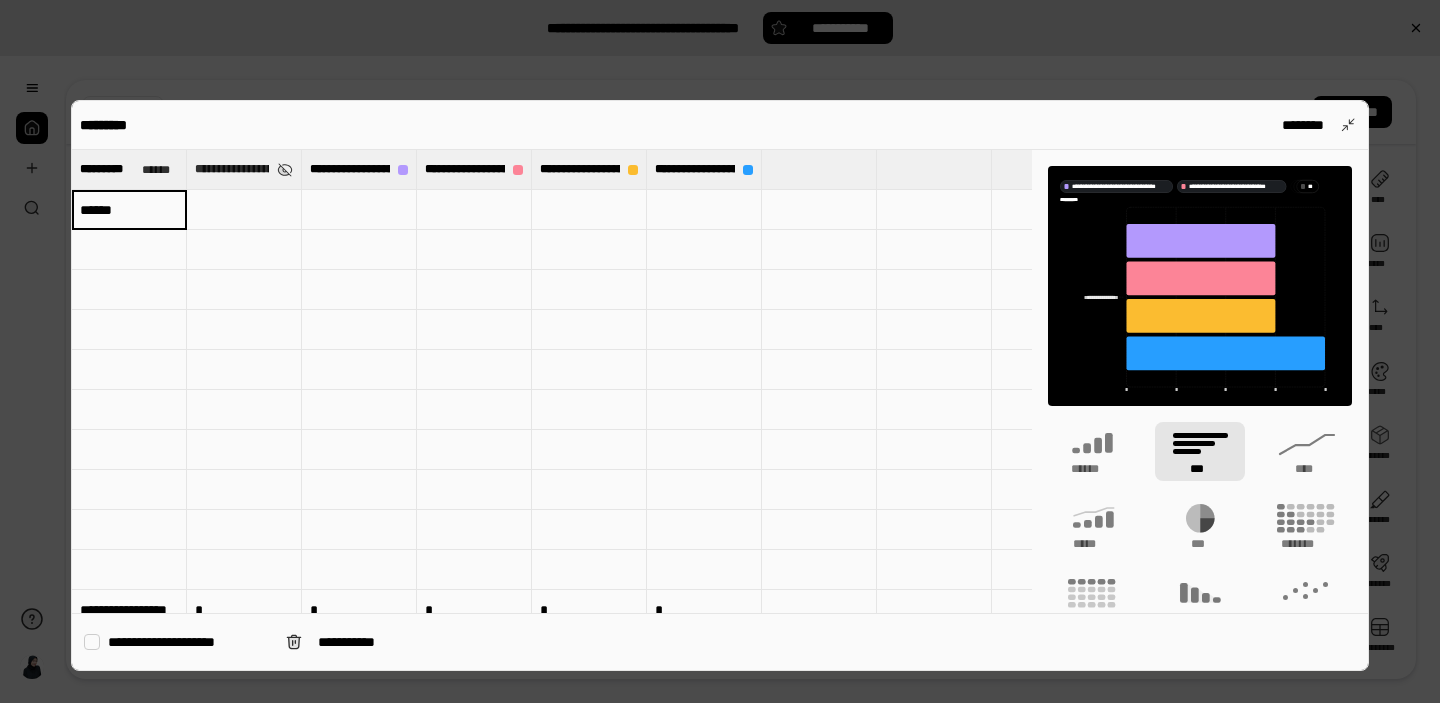 type on "******" 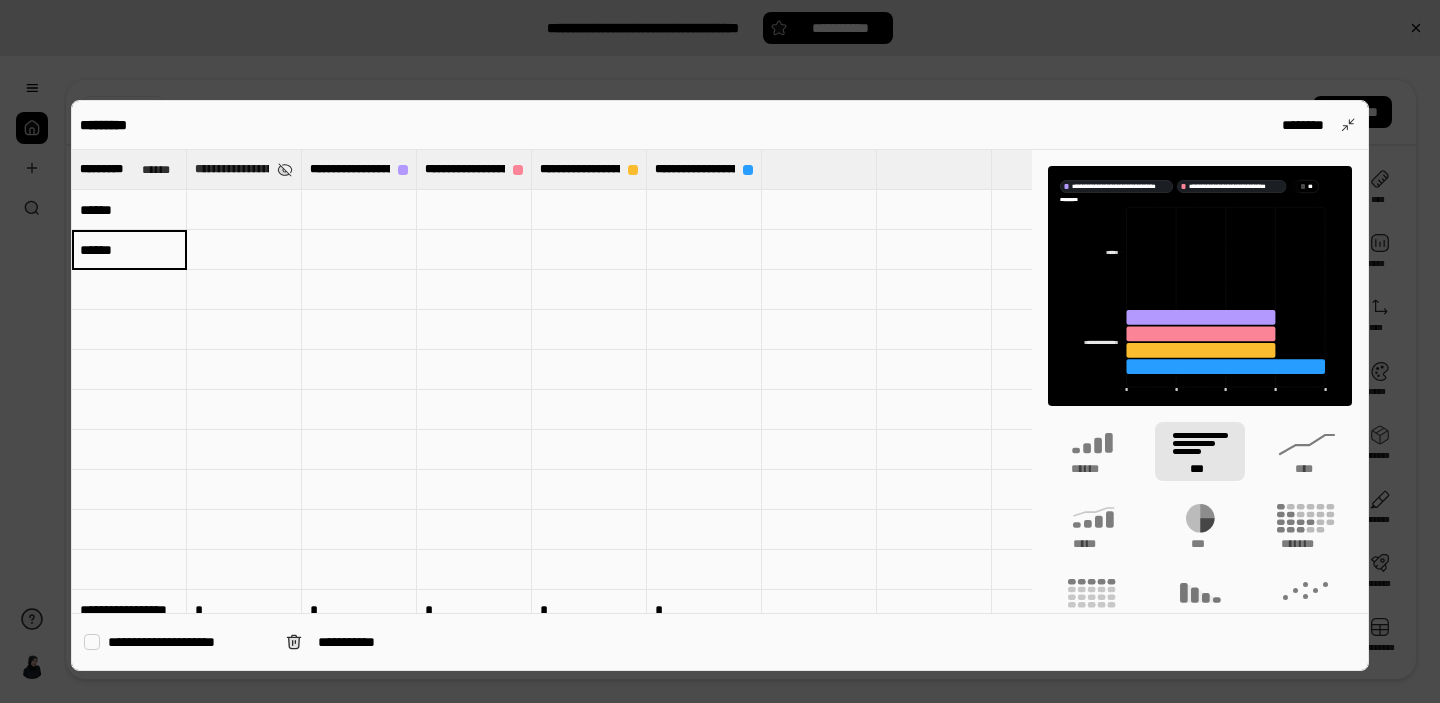 type on "******" 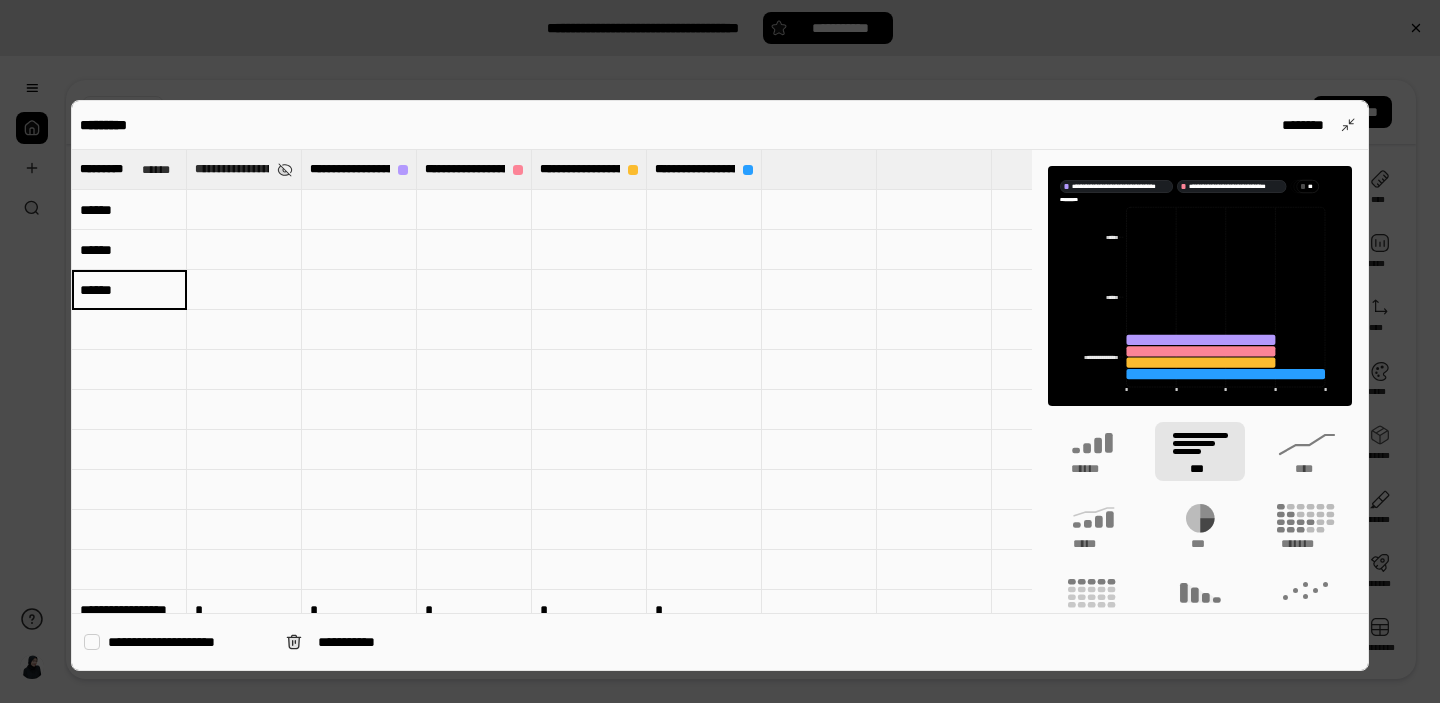 type on "******" 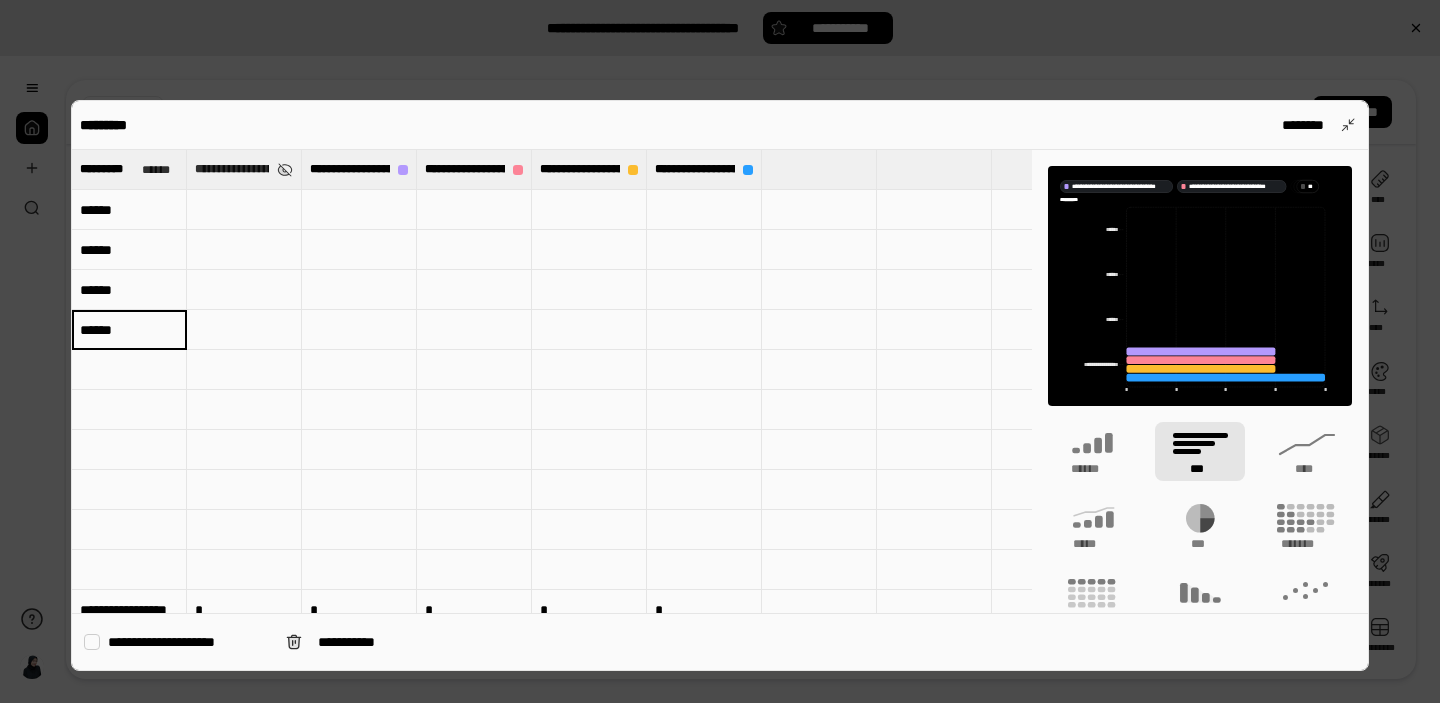 type on "******" 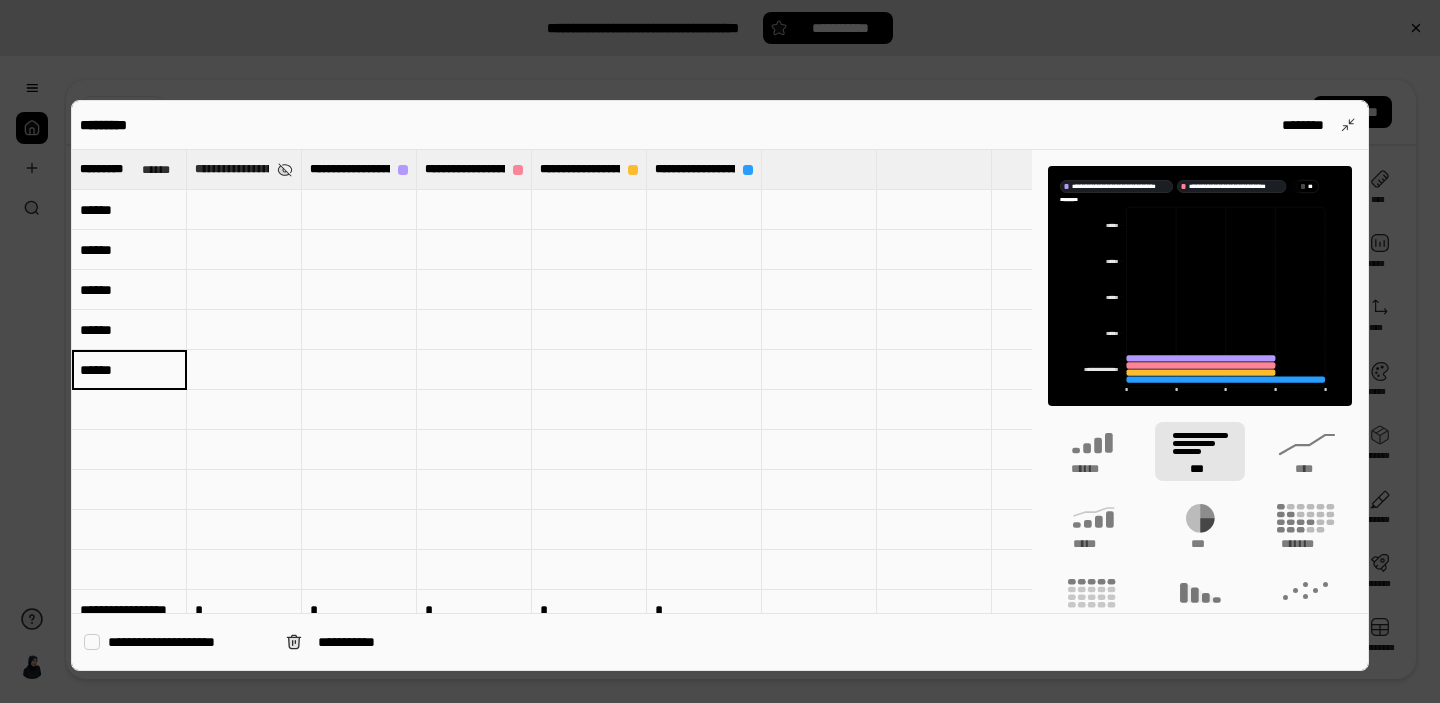 type on "******" 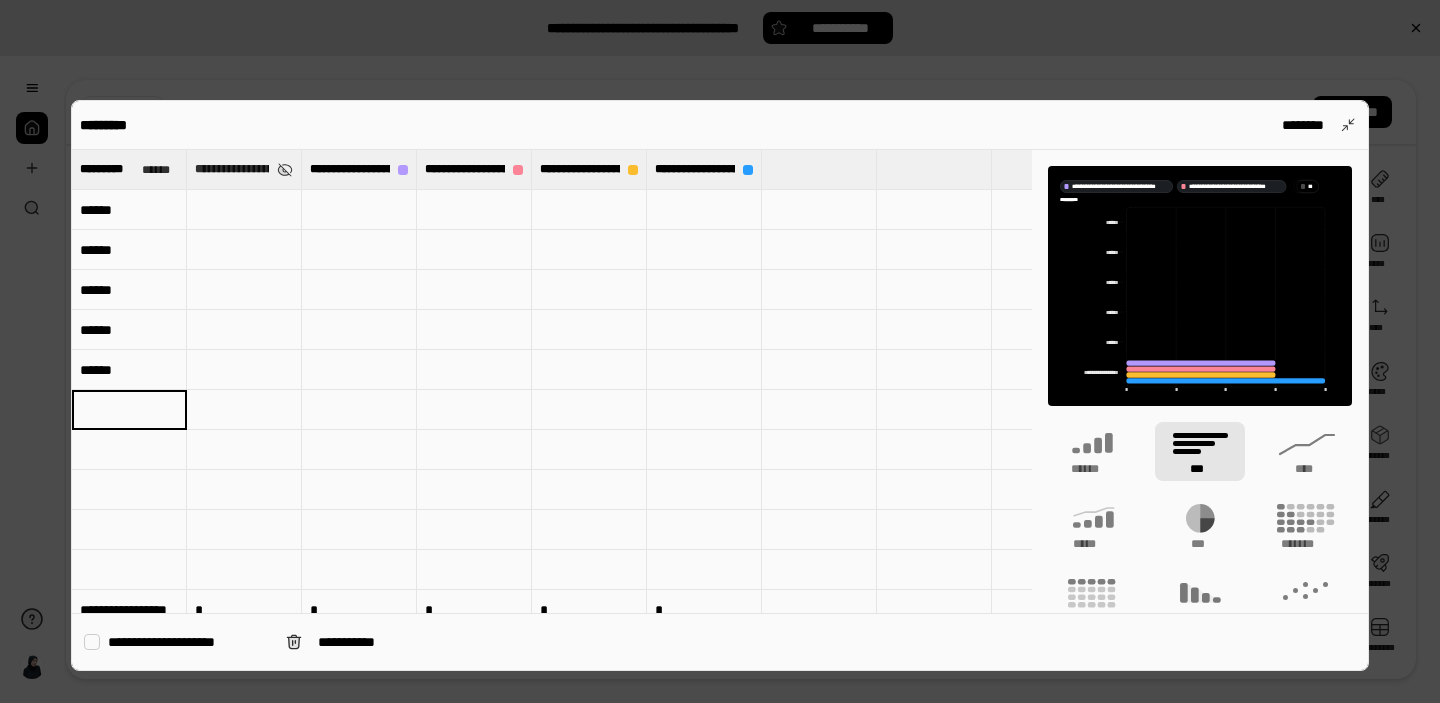 click on "**********" at bounding box center [232, 169] 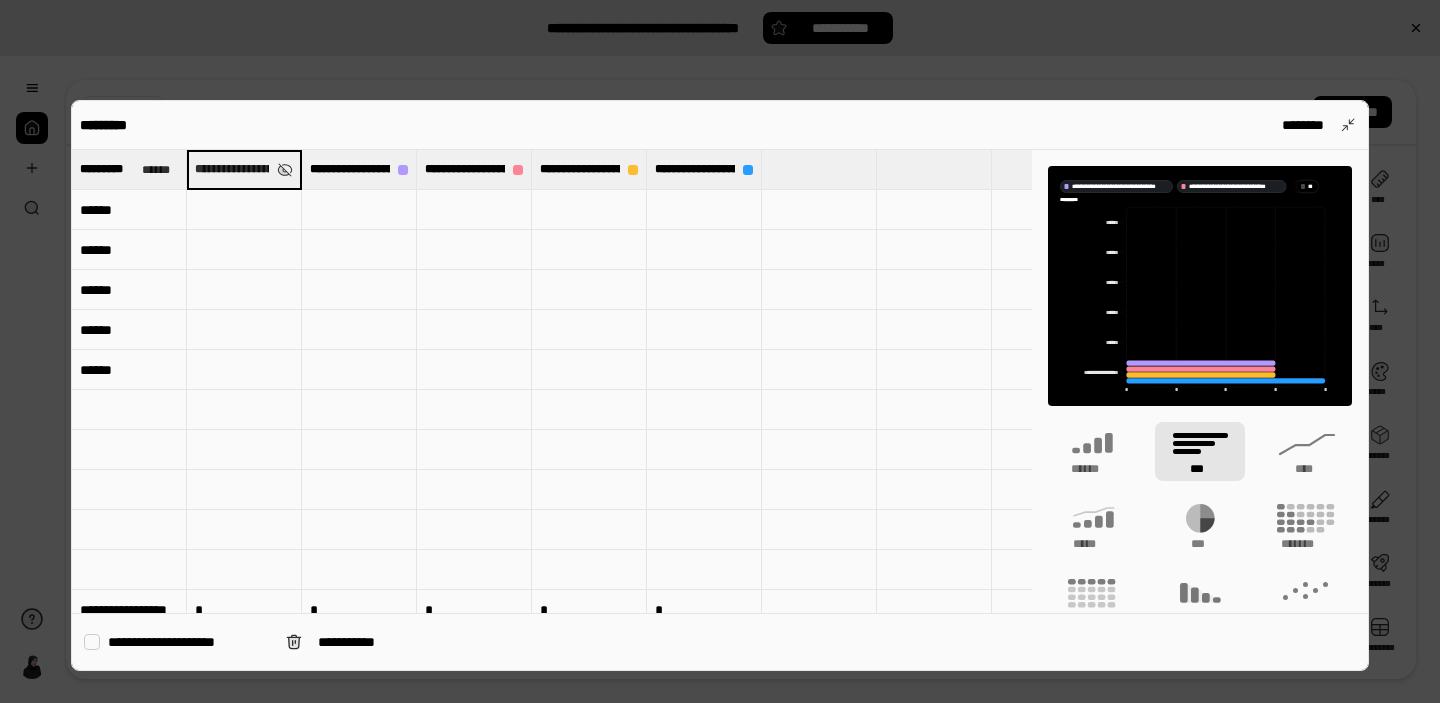 click on "**********" at bounding box center [244, 169] 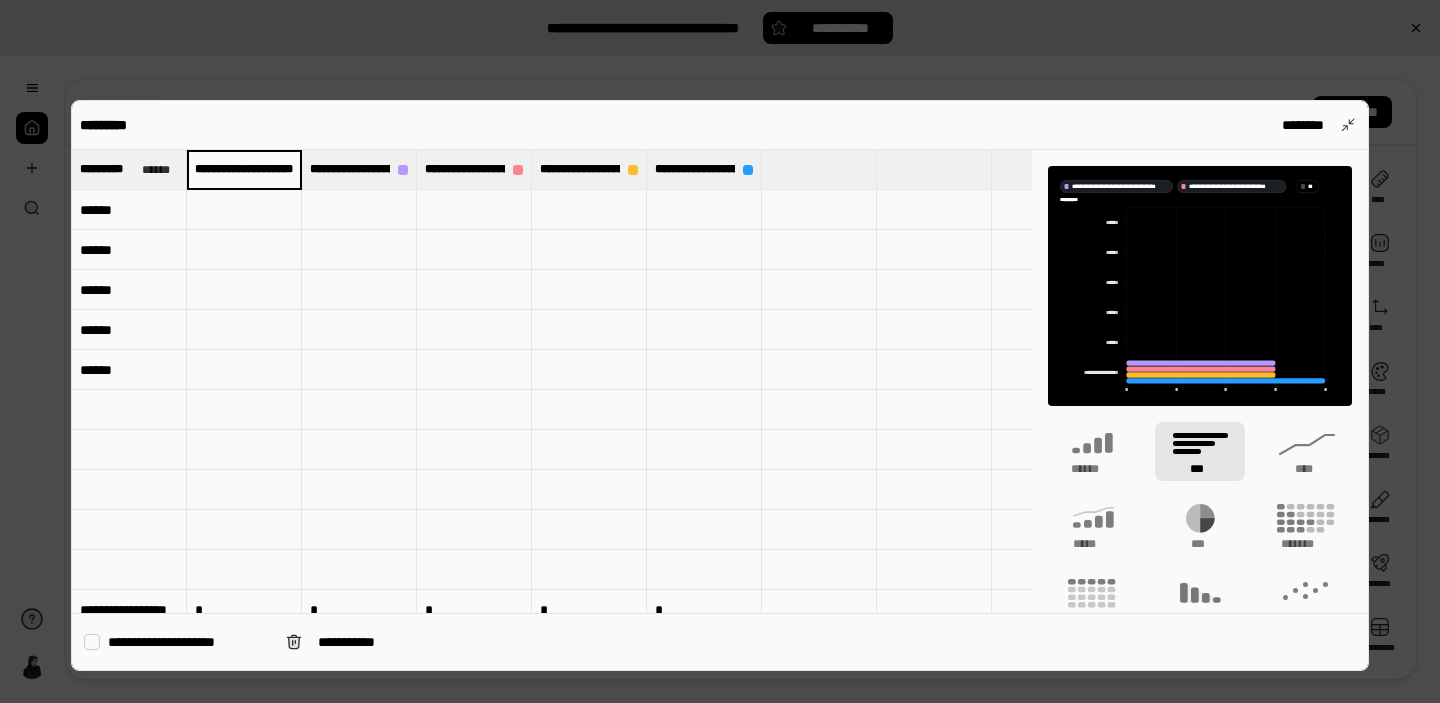 scroll, scrollTop: 0, scrollLeft: 0, axis: both 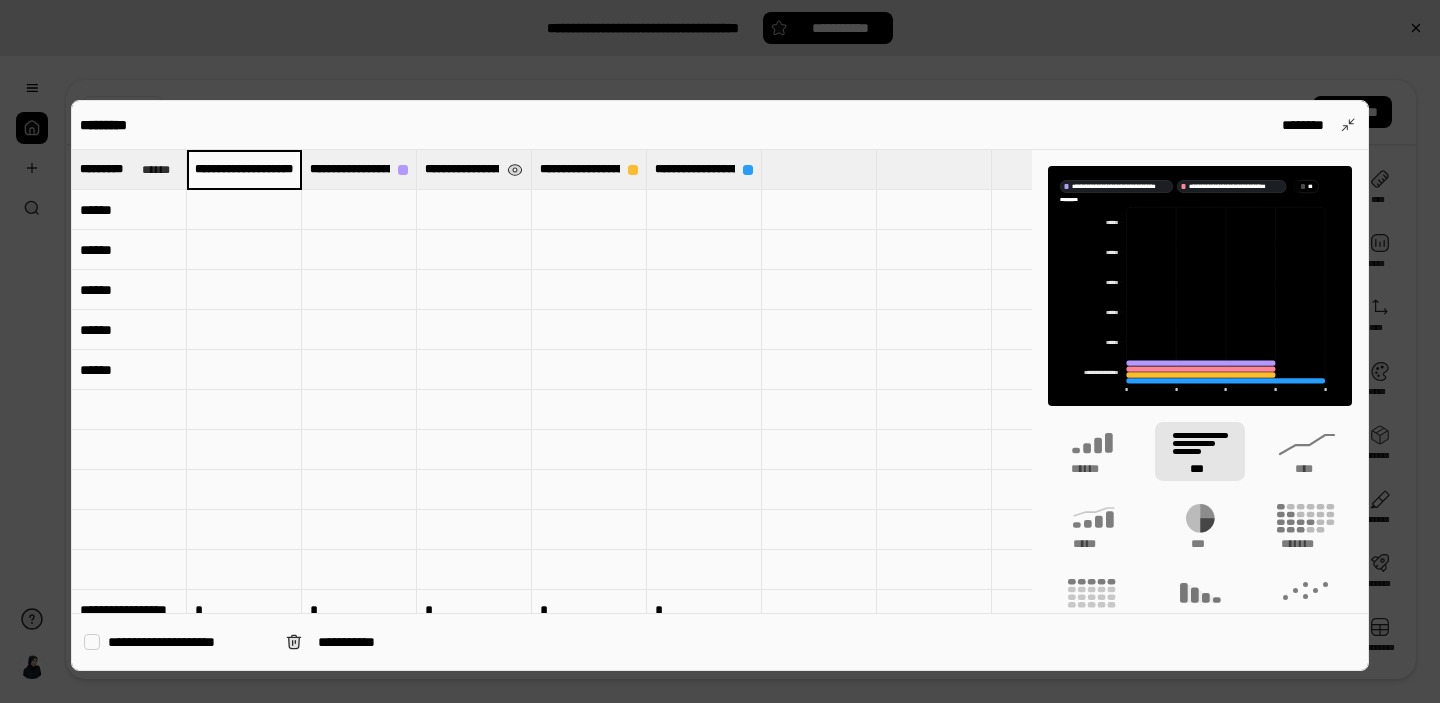 click on "**********" at bounding box center (462, 169) 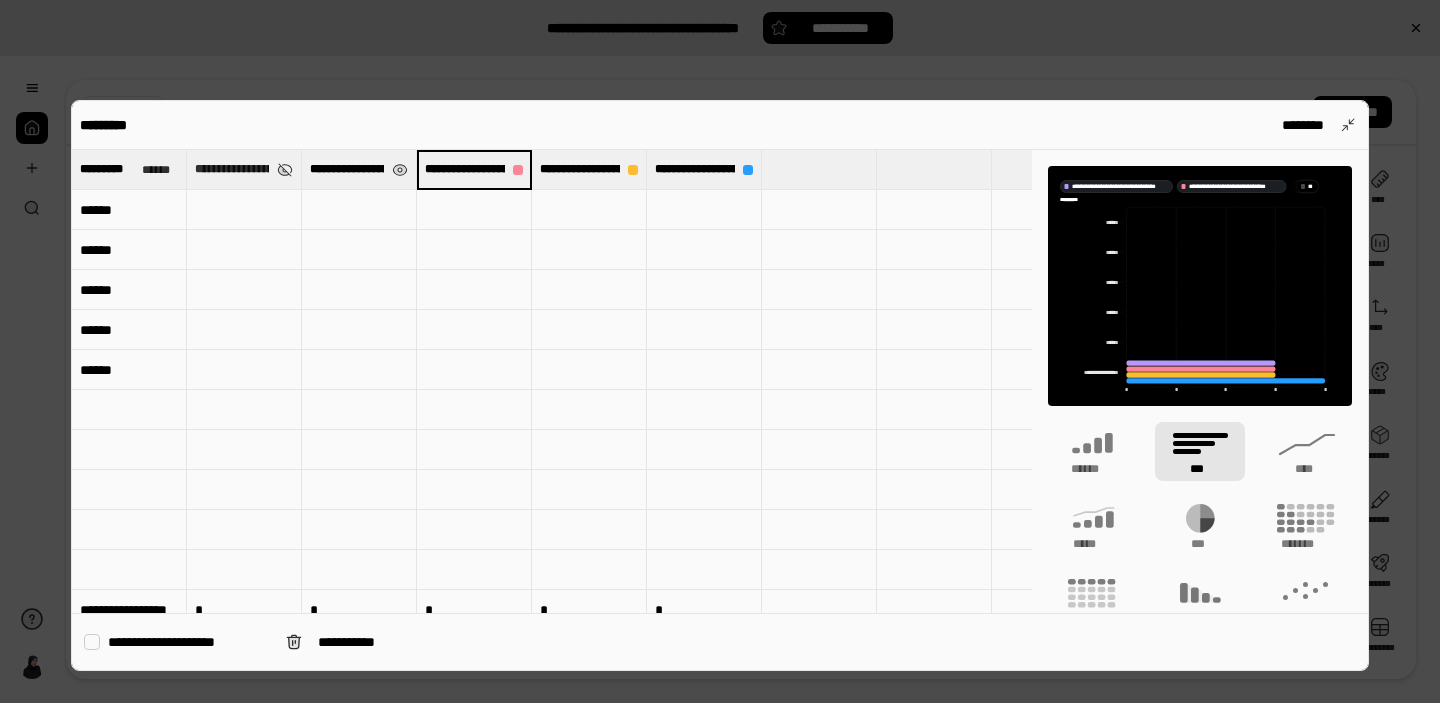 click on "**********" at bounding box center (347, 169) 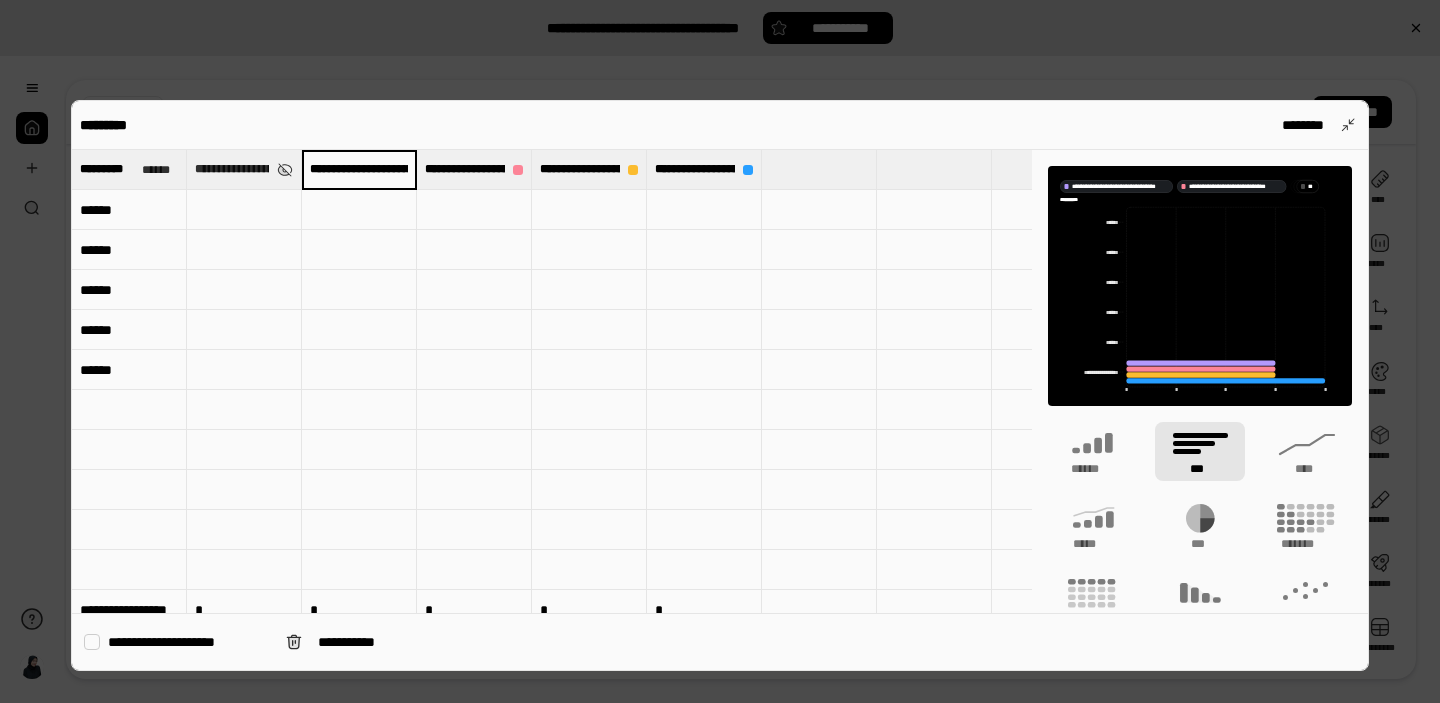 scroll, scrollTop: 0, scrollLeft: 101, axis: horizontal 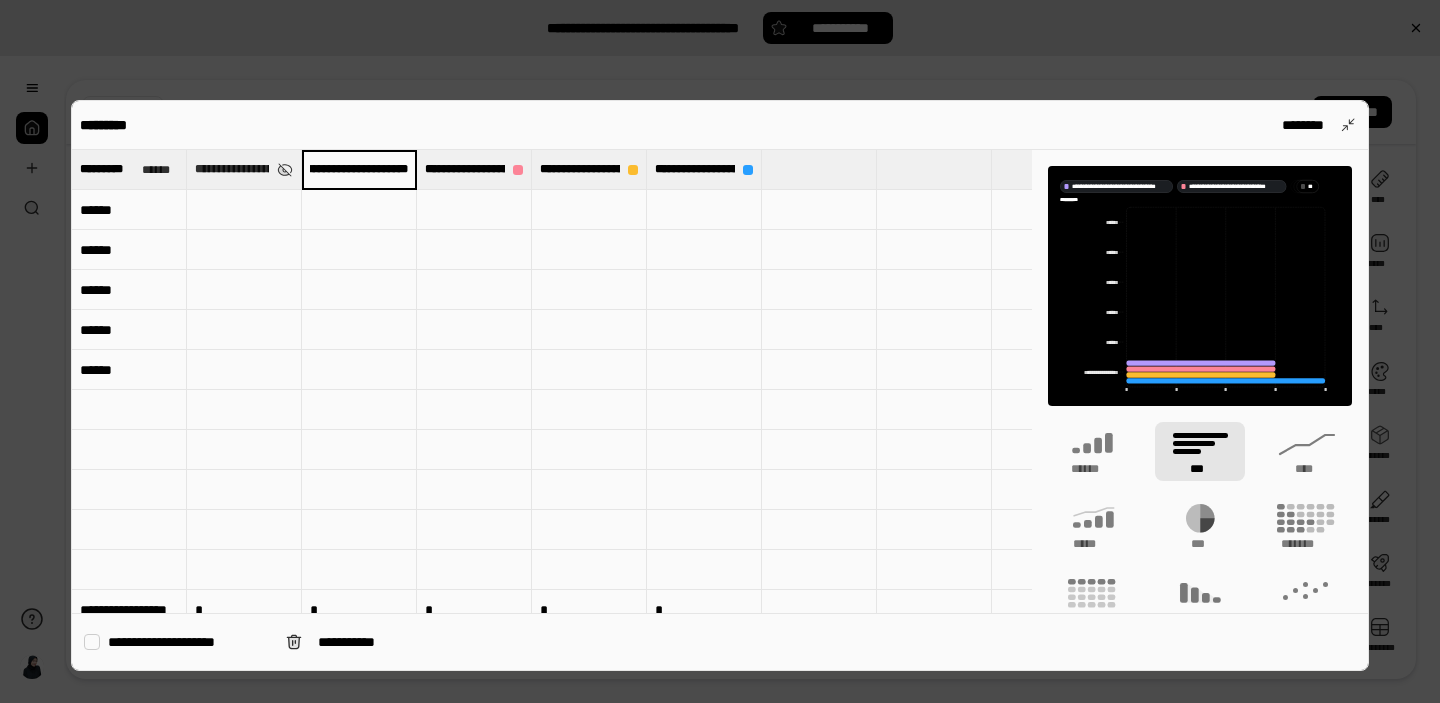 click on "**********" at bounding box center [359, 169] 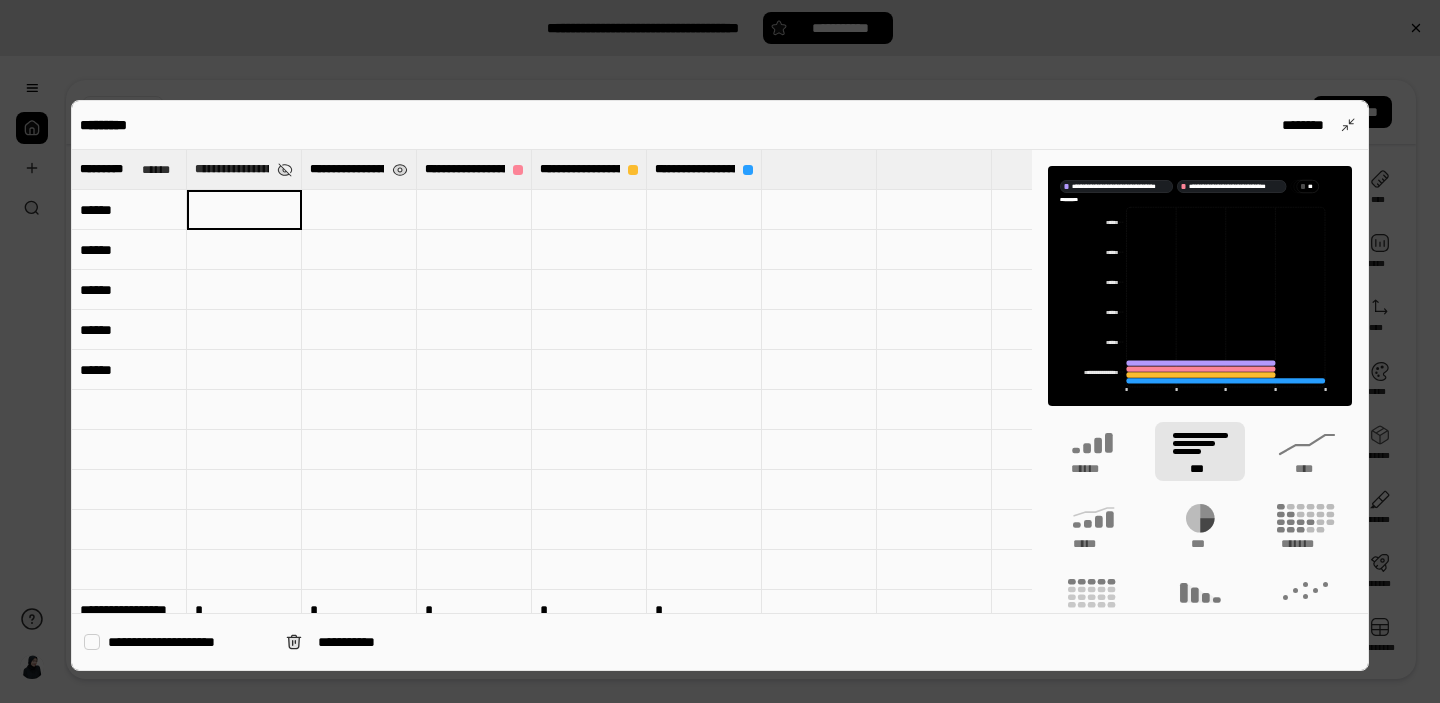 click at bounding box center (244, 210) 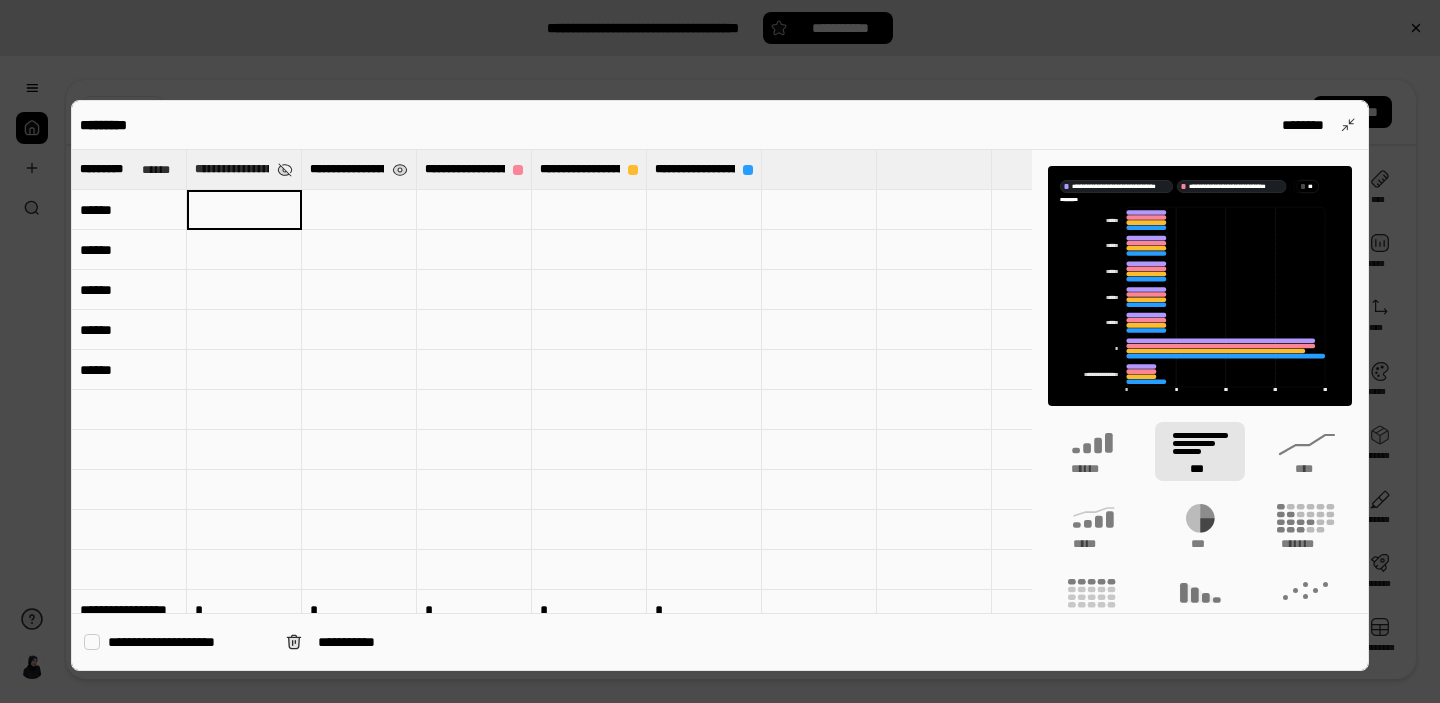 type on "*" 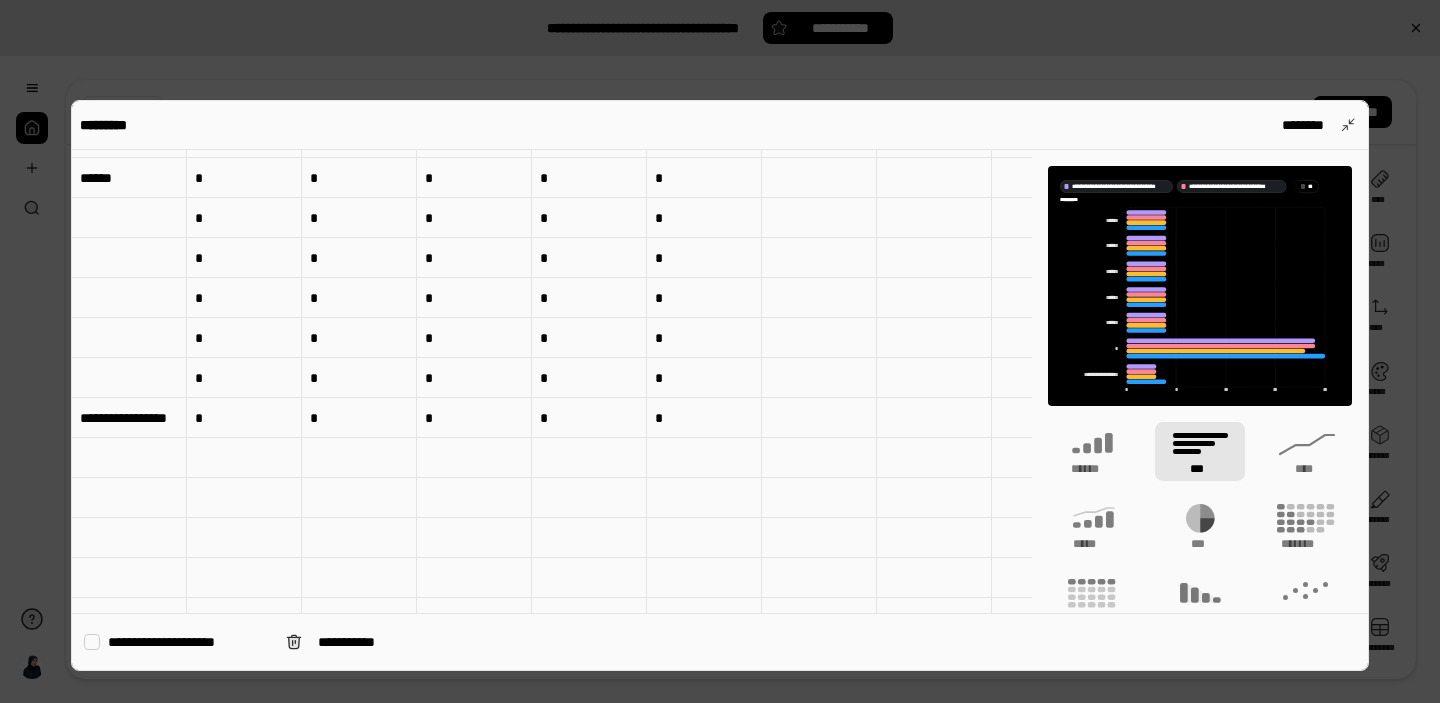 scroll, scrollTop: 374, scrollLeft: 0, axis: vertical 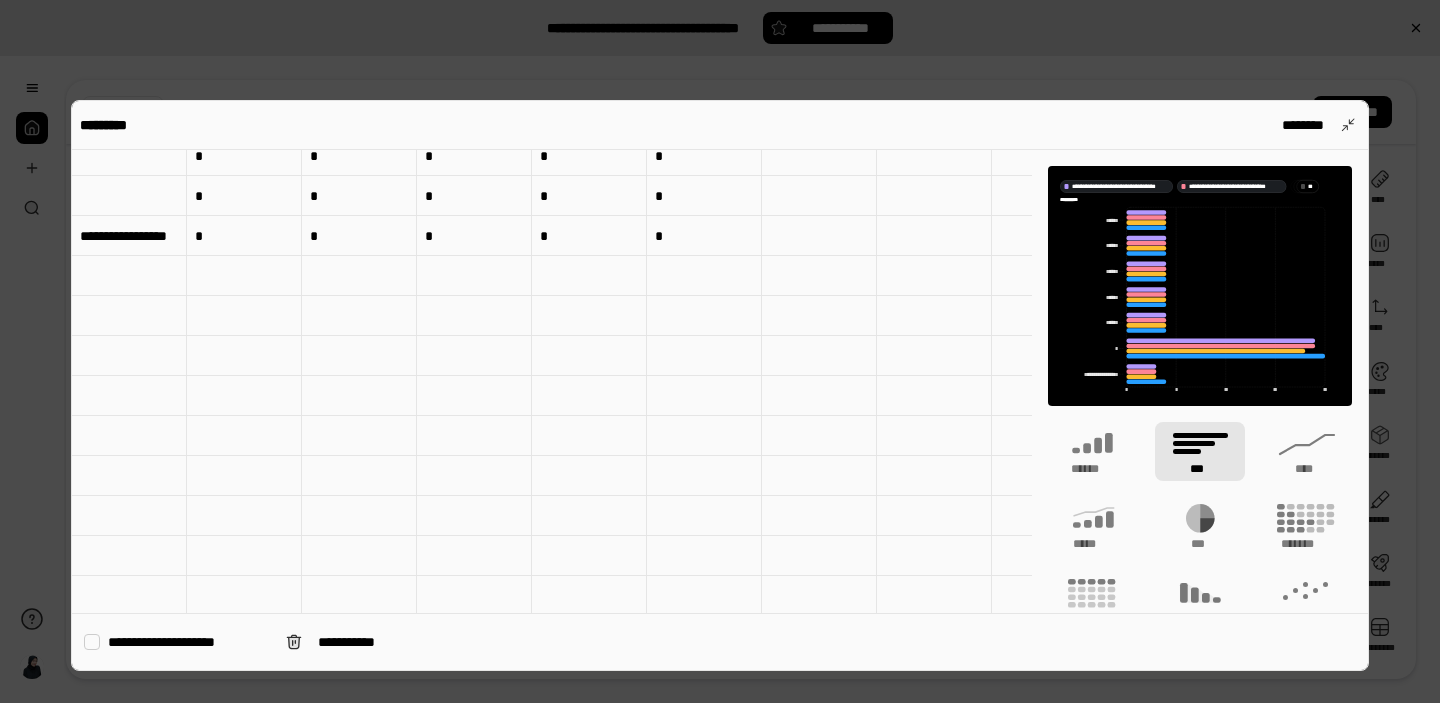 click on "**********" at bounding box center [129, 236] 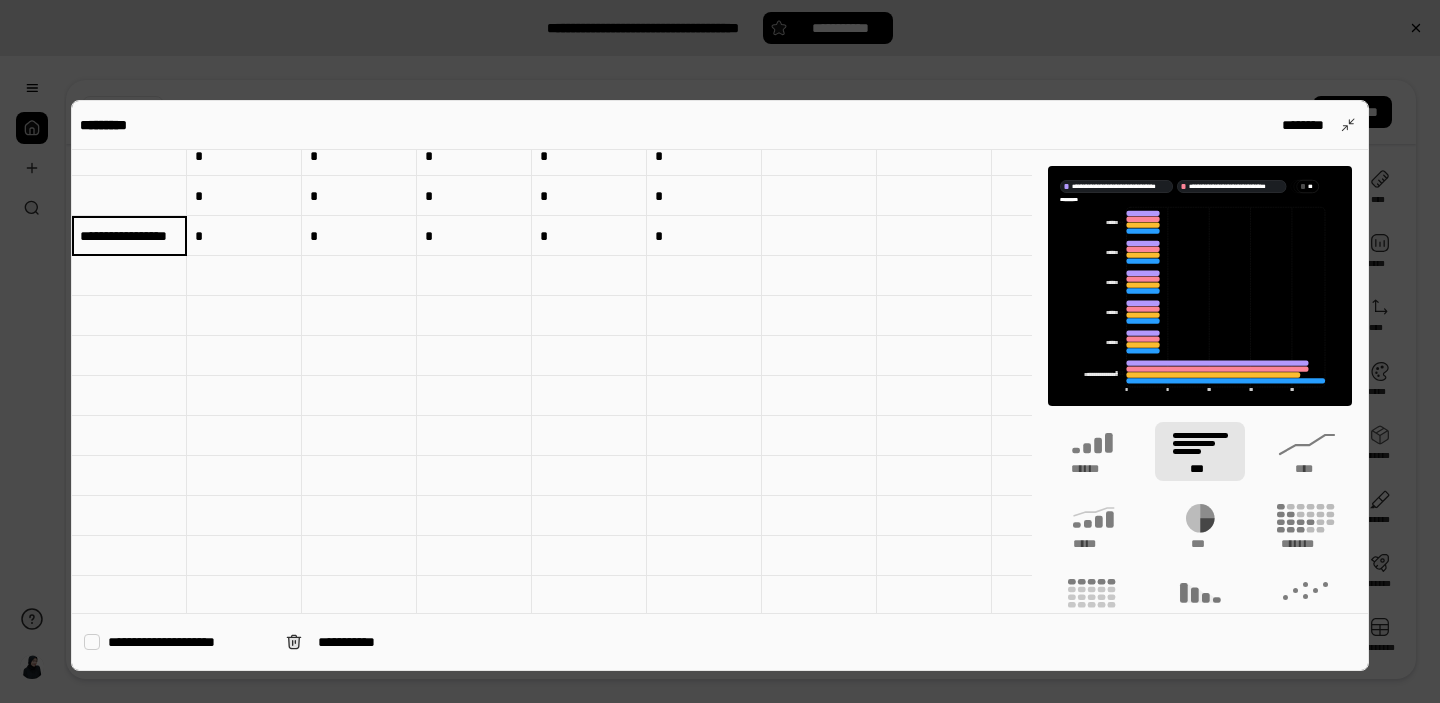 type 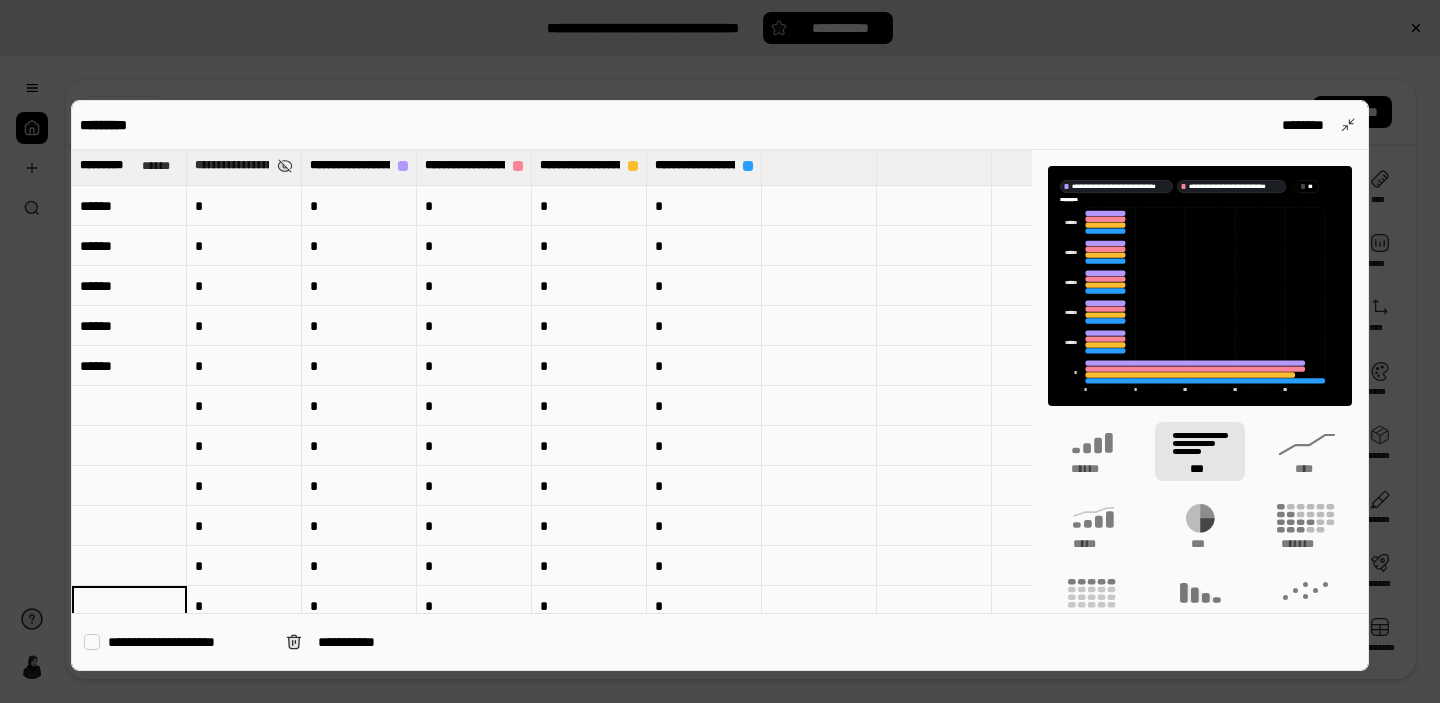 scroll, scrollTop: 8, scrollLeft: 0, axis: vertical 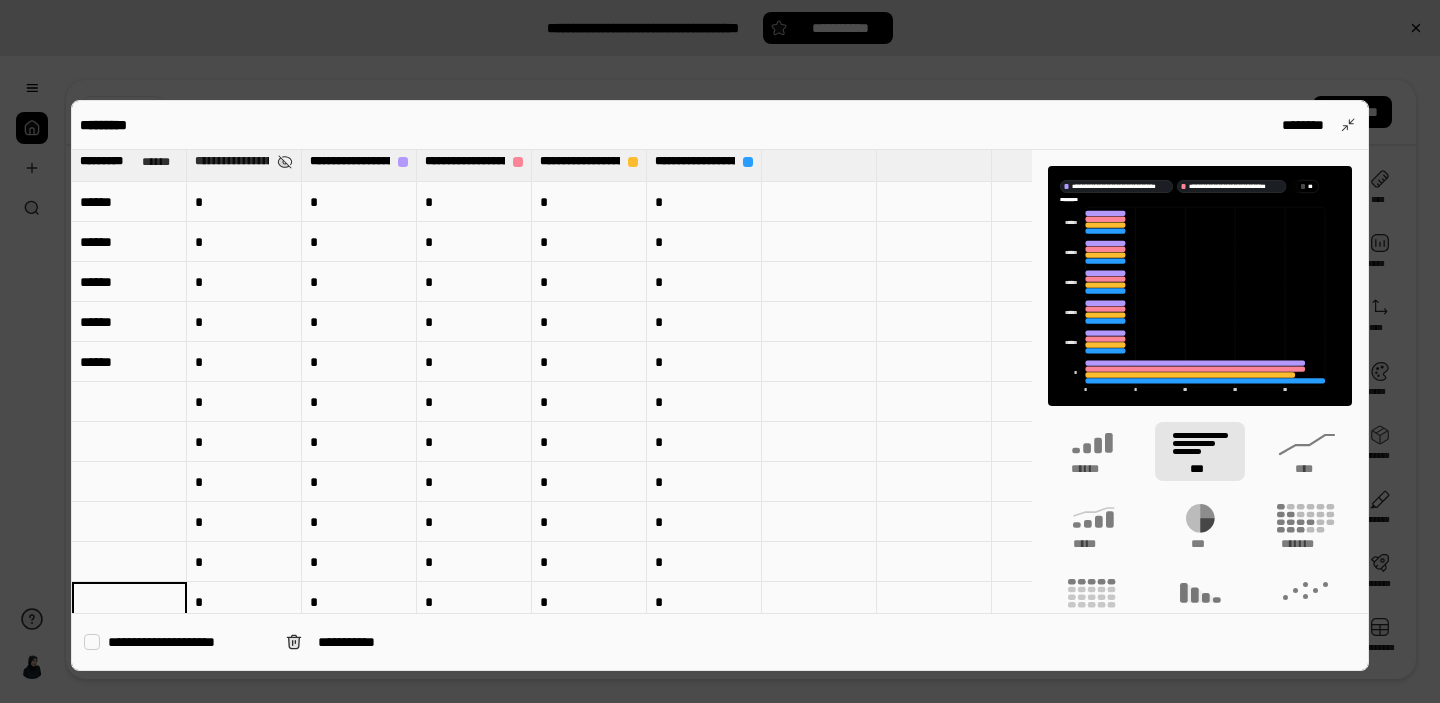 click on "*" at bounding box center (244, 242) 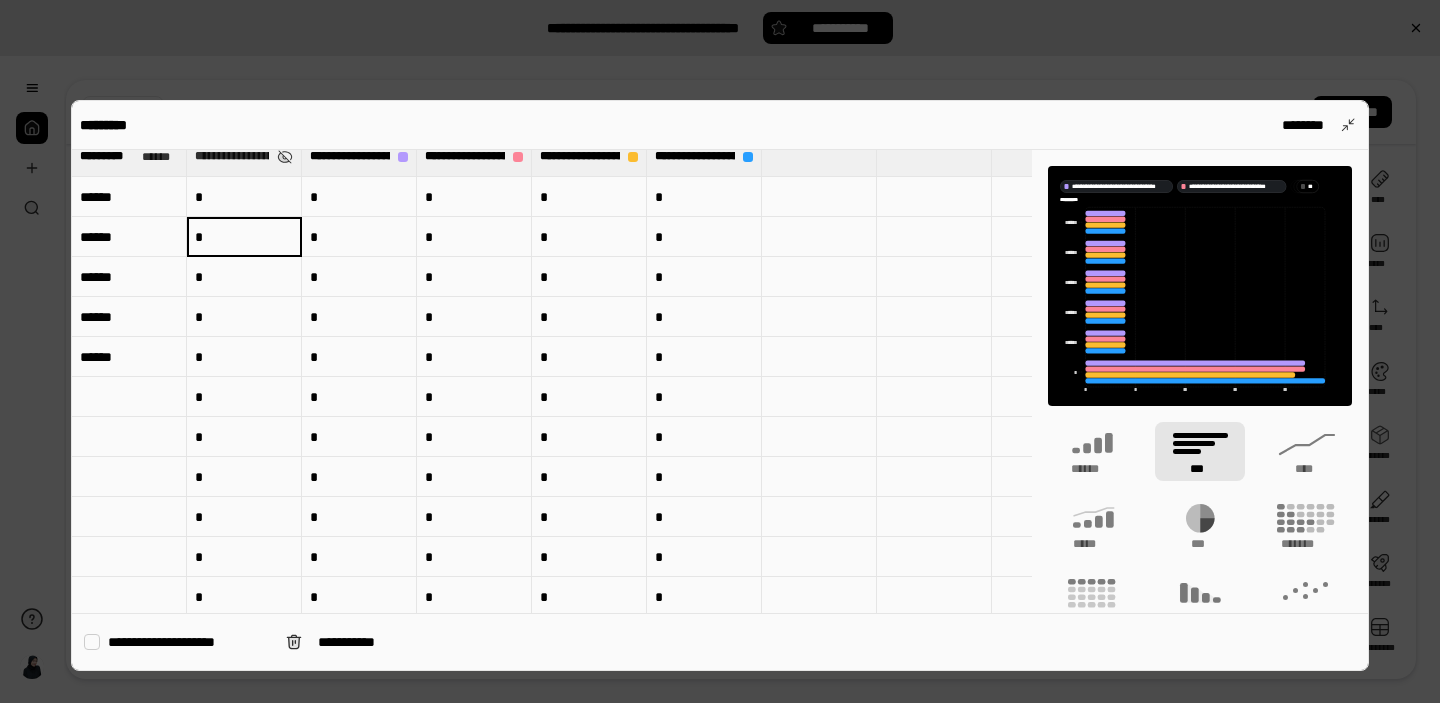 click on "*" at bounding box center (244, 197) 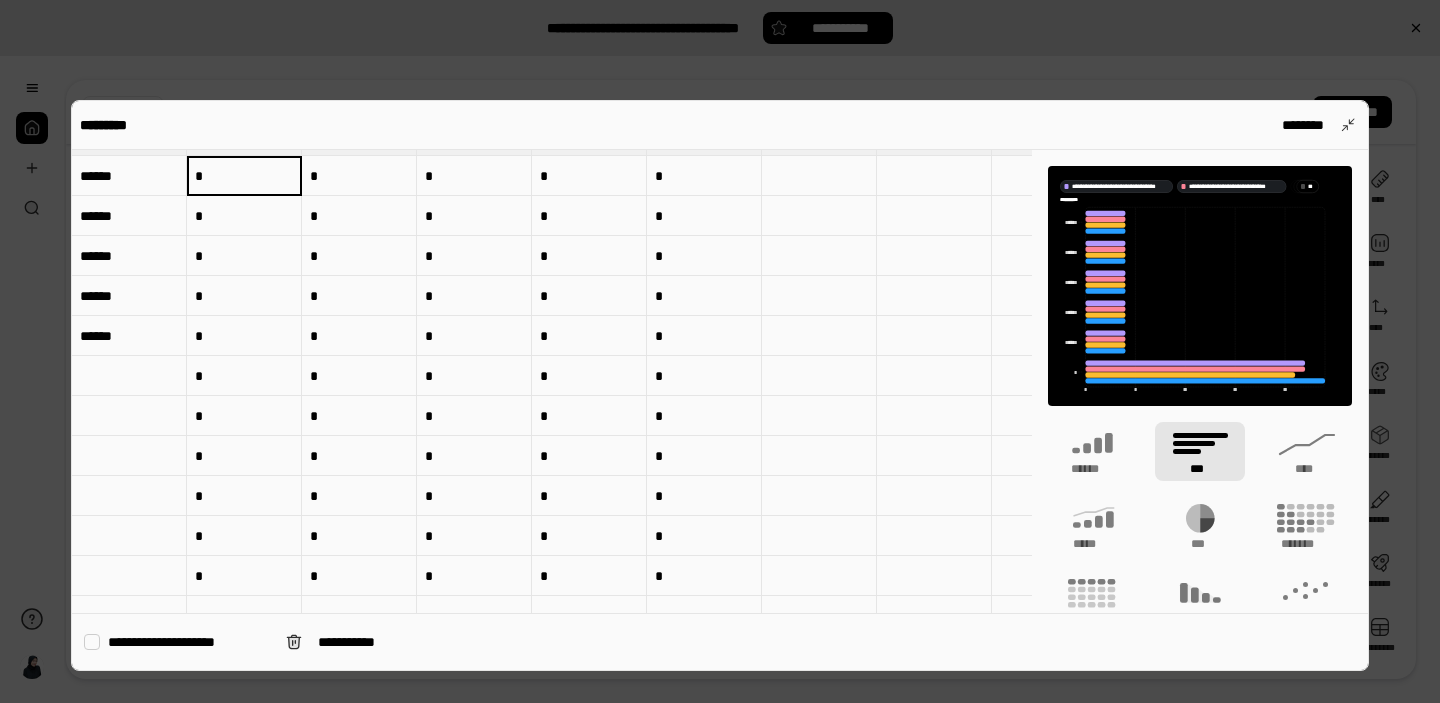 scroll, scrollTop: 39, scrollLeft: 0, axis: vertical 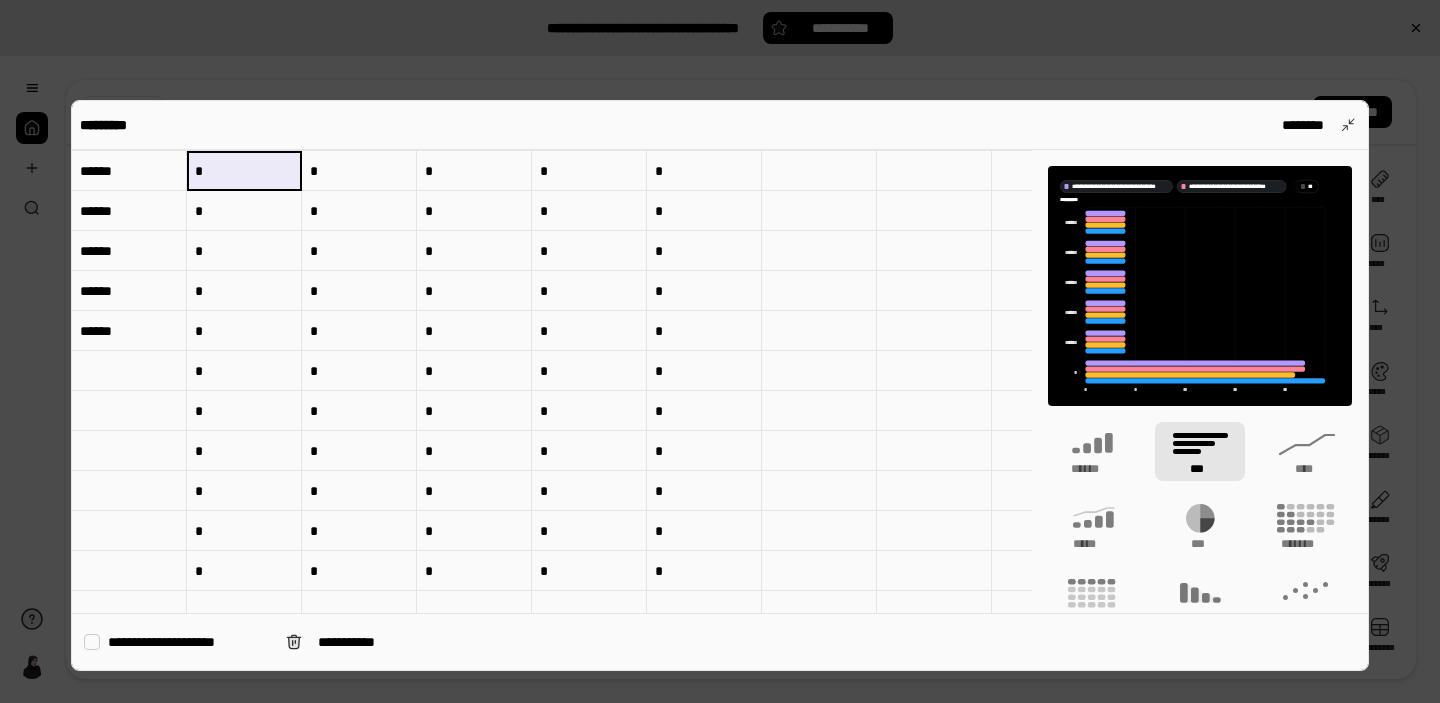 click on "*" at bounding box center [704, 571] 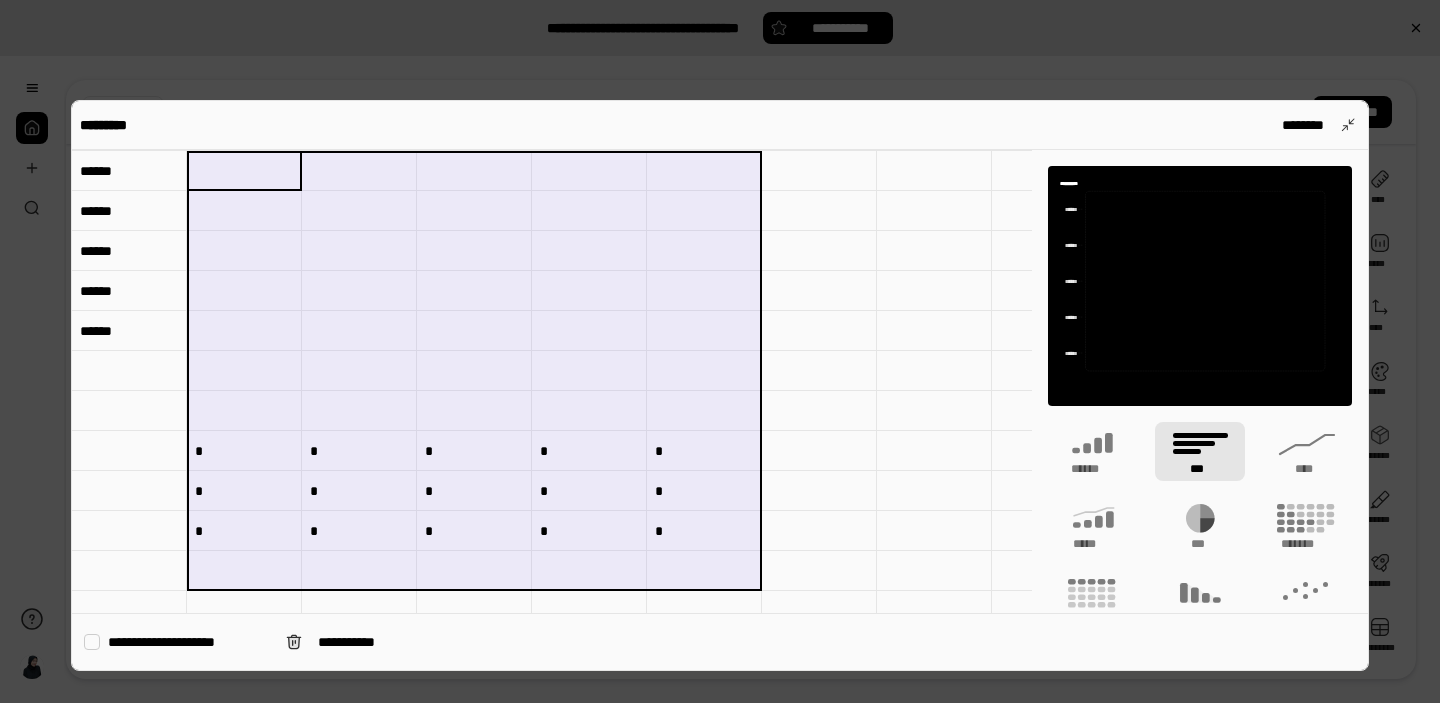 type 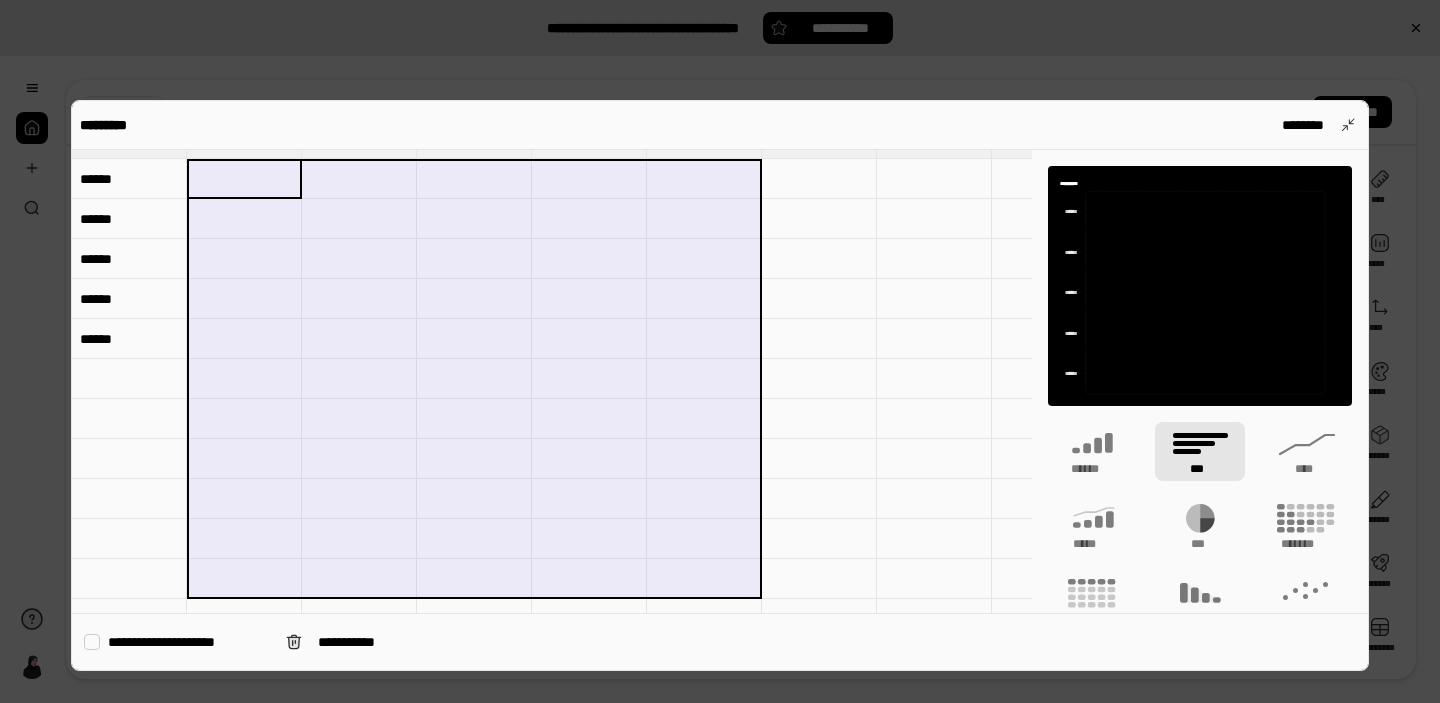 scroll, scrollTop: 3, scrollLeft: 0, axis: vertical 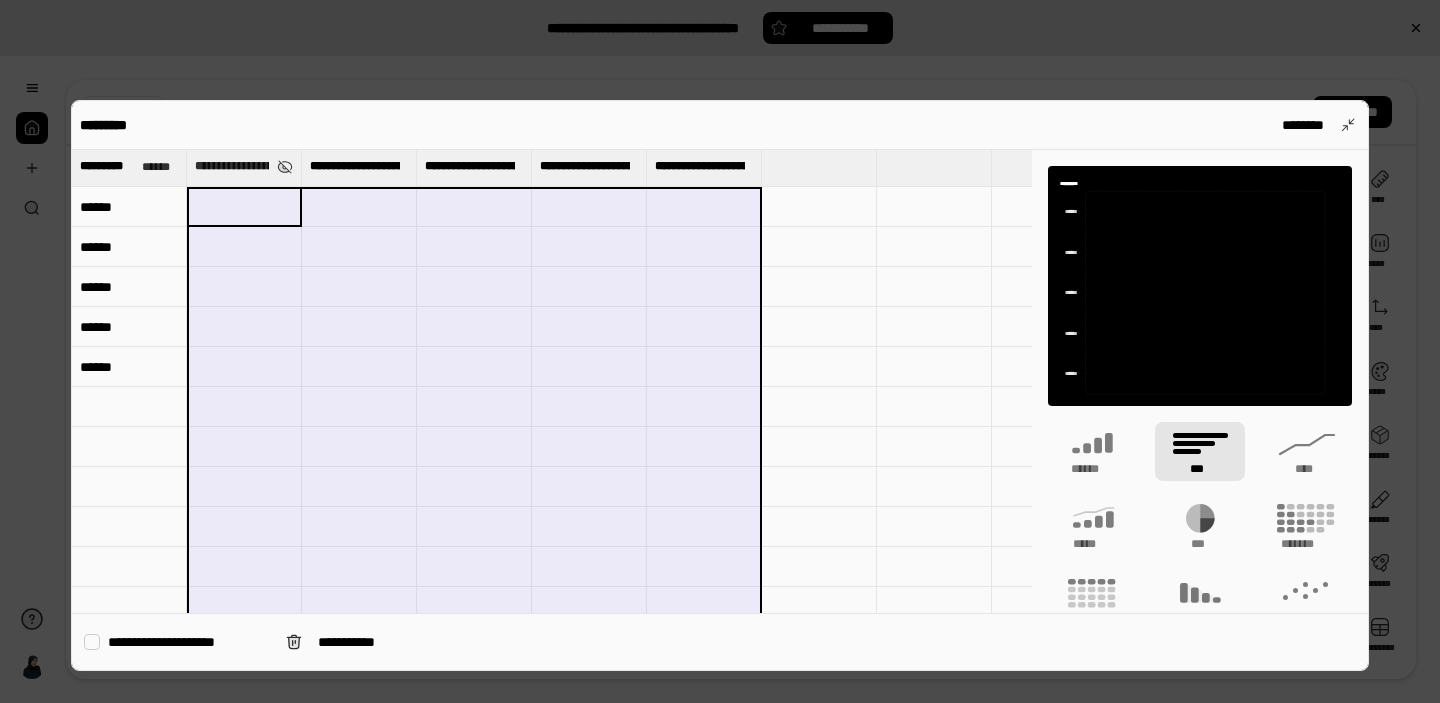 click at bounding box center [244, 207] 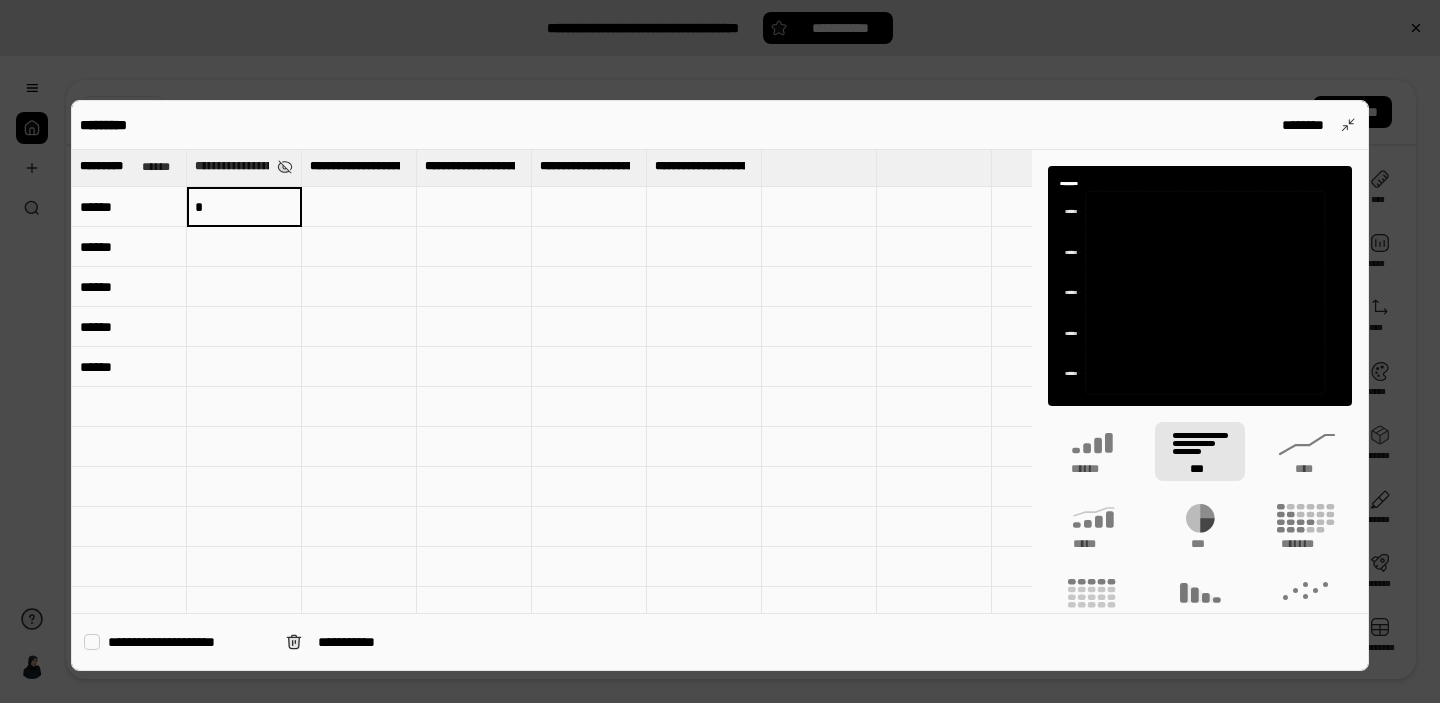 type on "*" 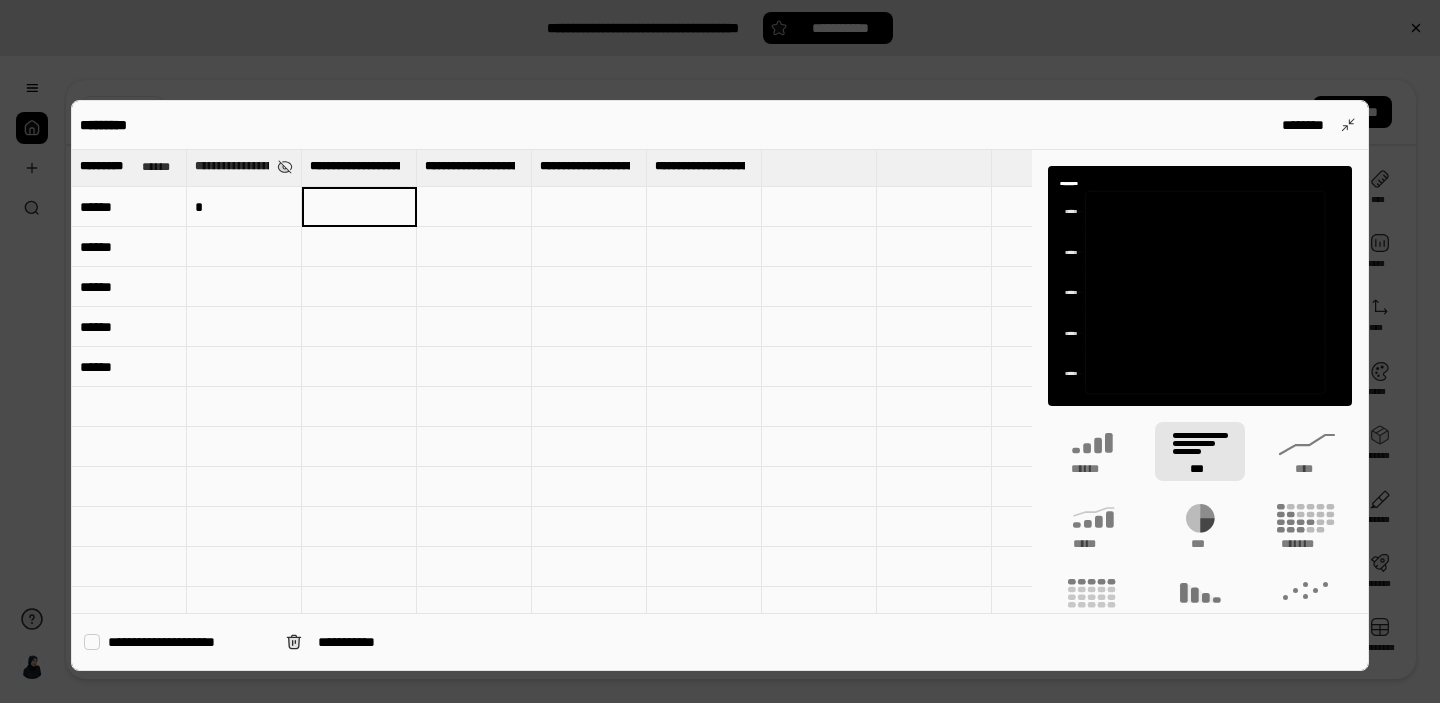 type on "*" 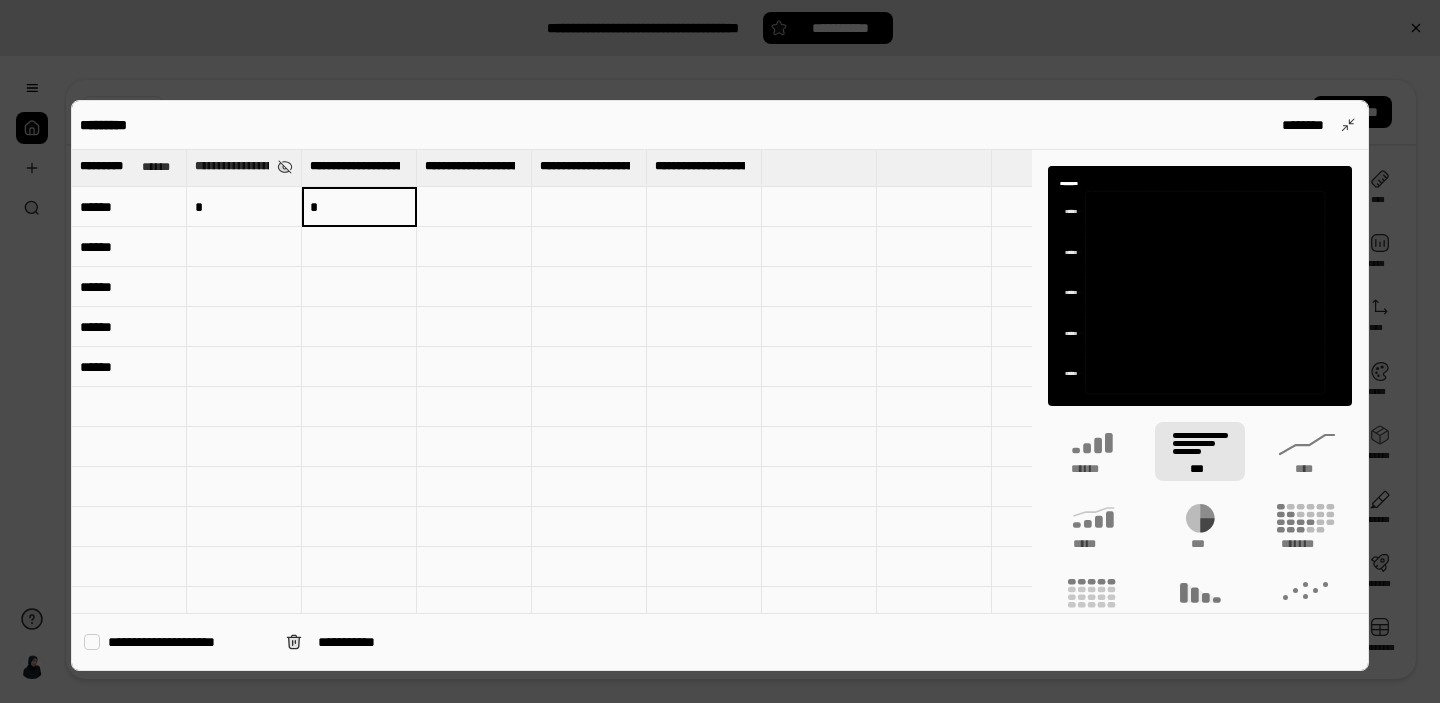 click at bounding box center [474, 207] 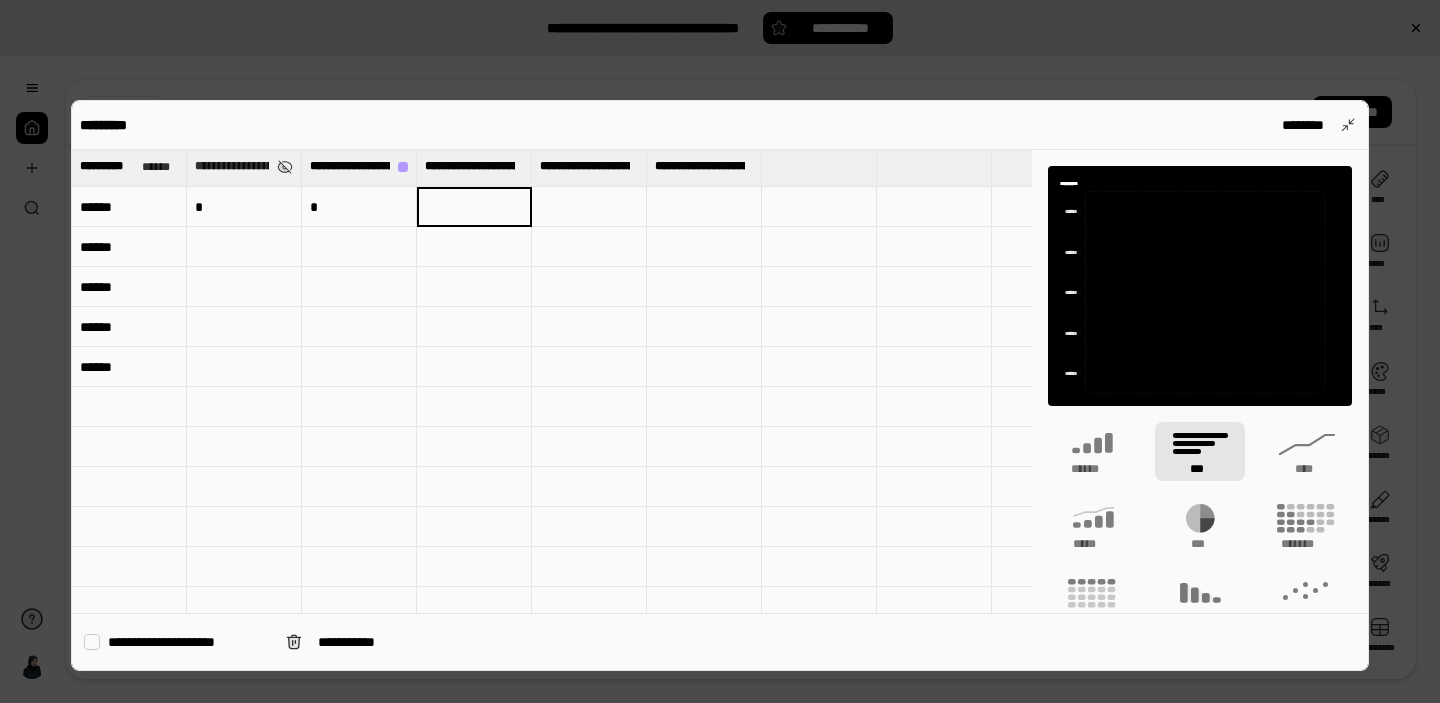 type on "*" 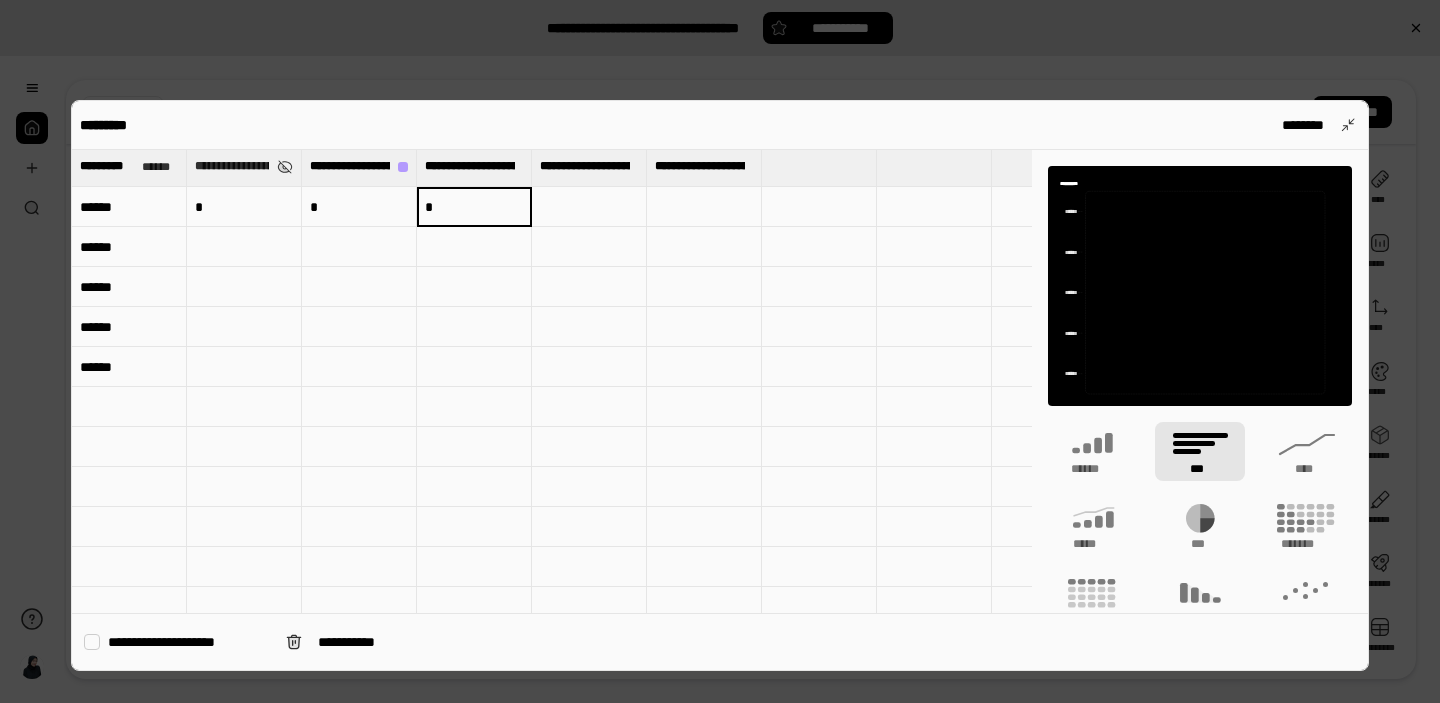 click at bounding box center [589, 207] 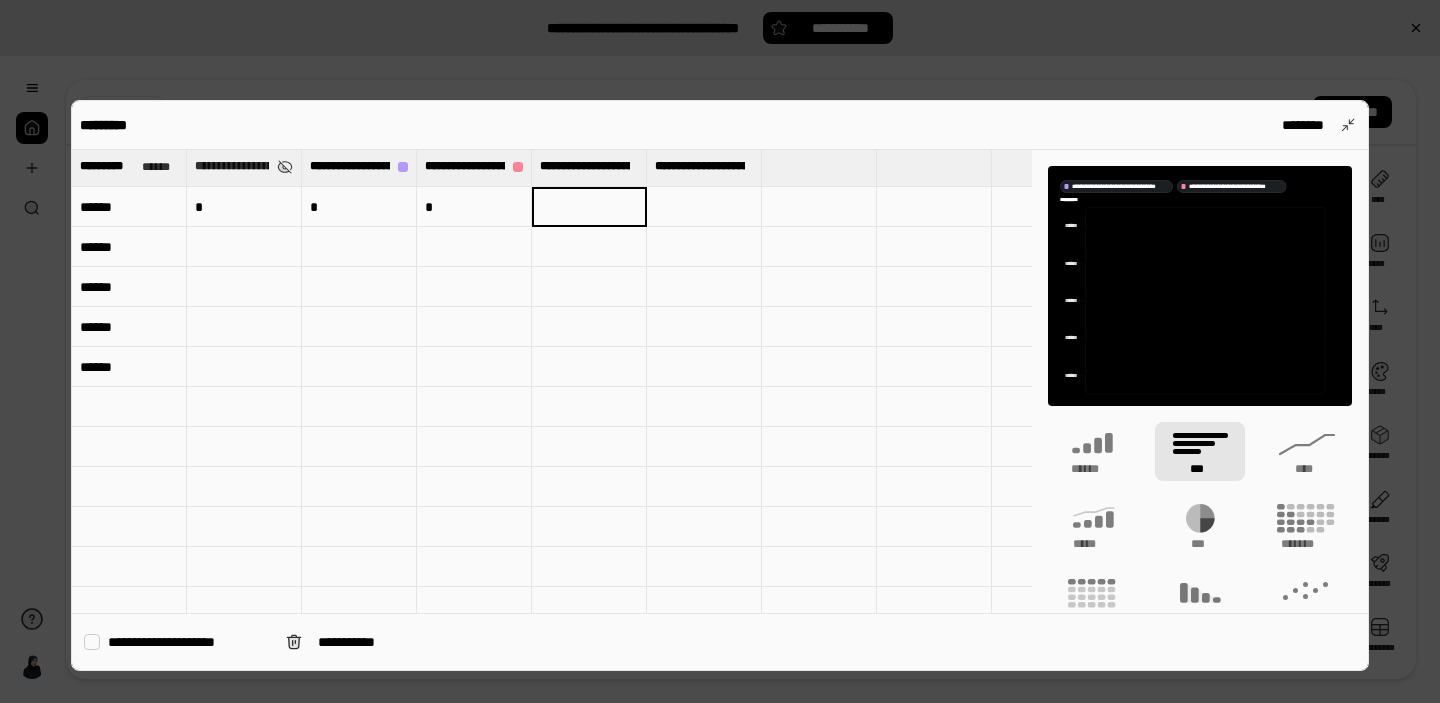 type on "*" 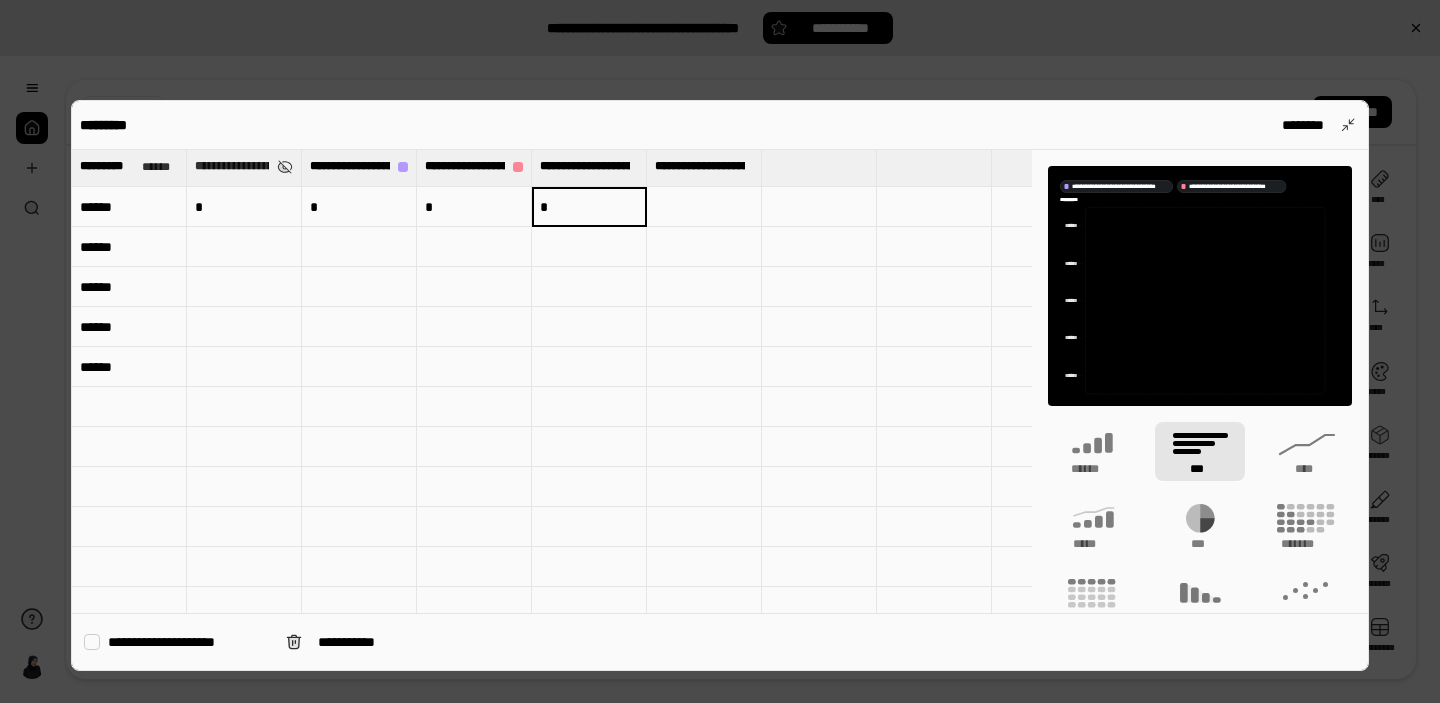 click at bounding box center [704, 207] 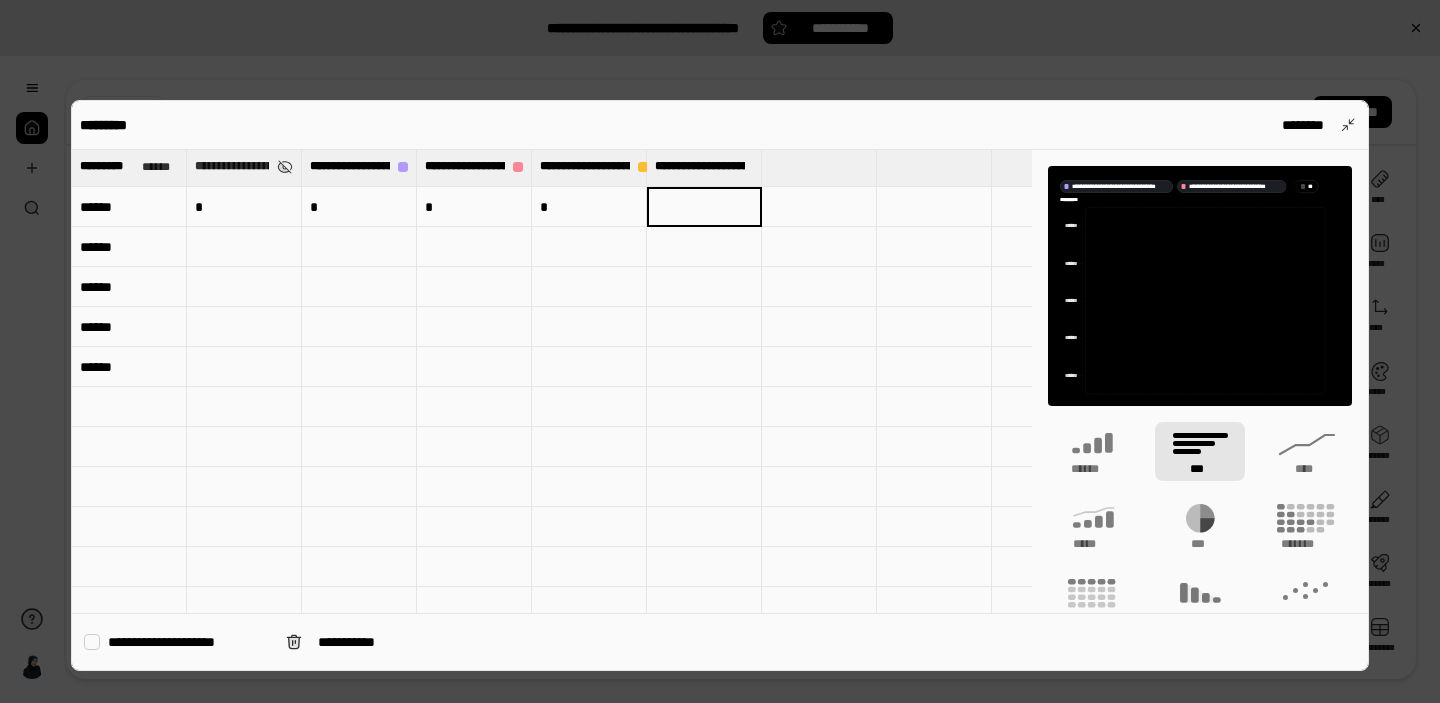 type on "*" 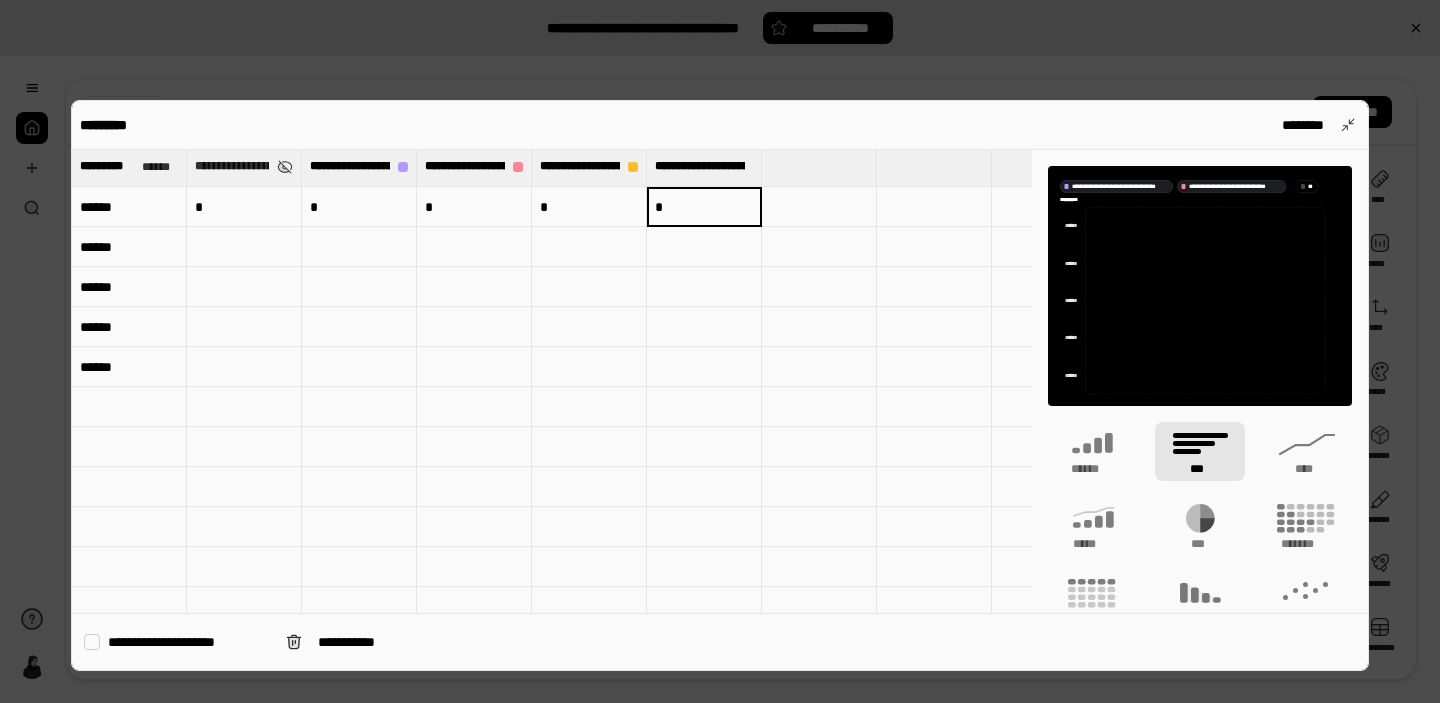 click at bounding box center (244, 247) 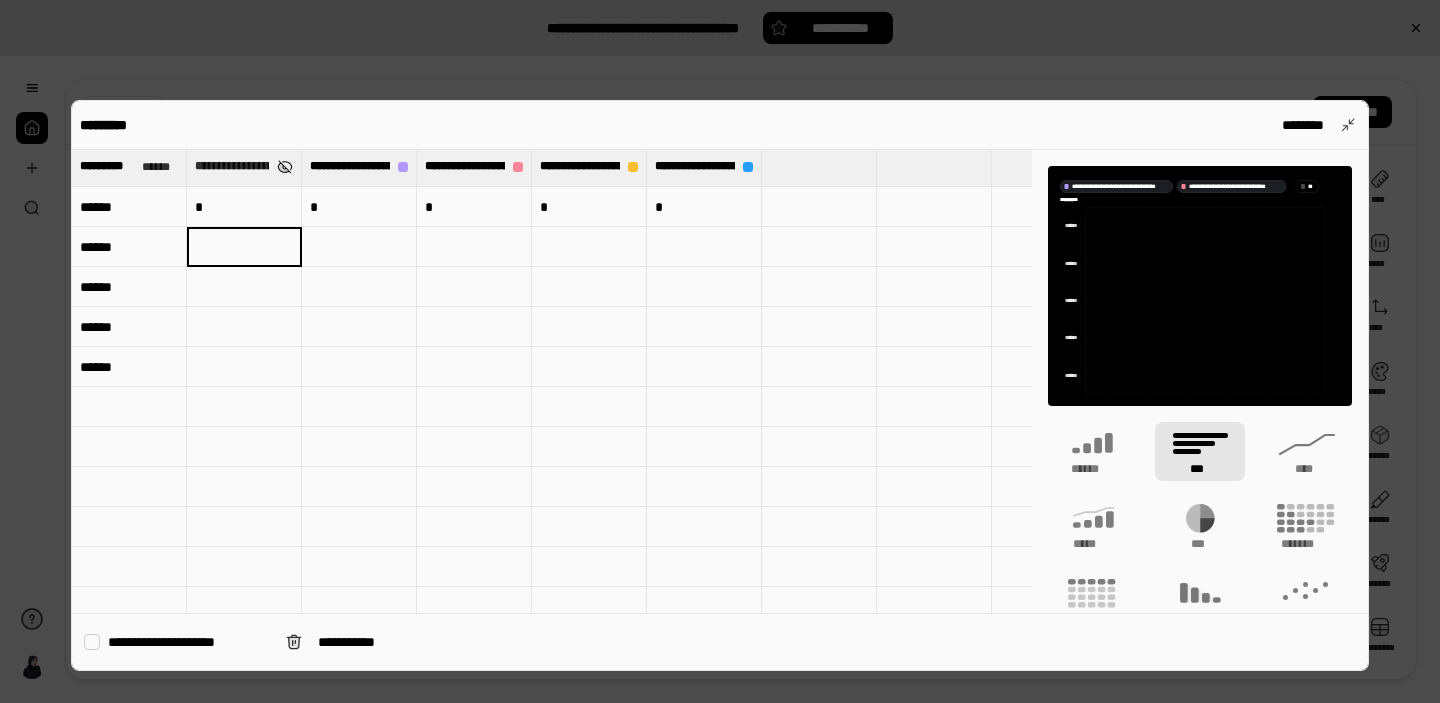 click at bounding box center [285, 167] 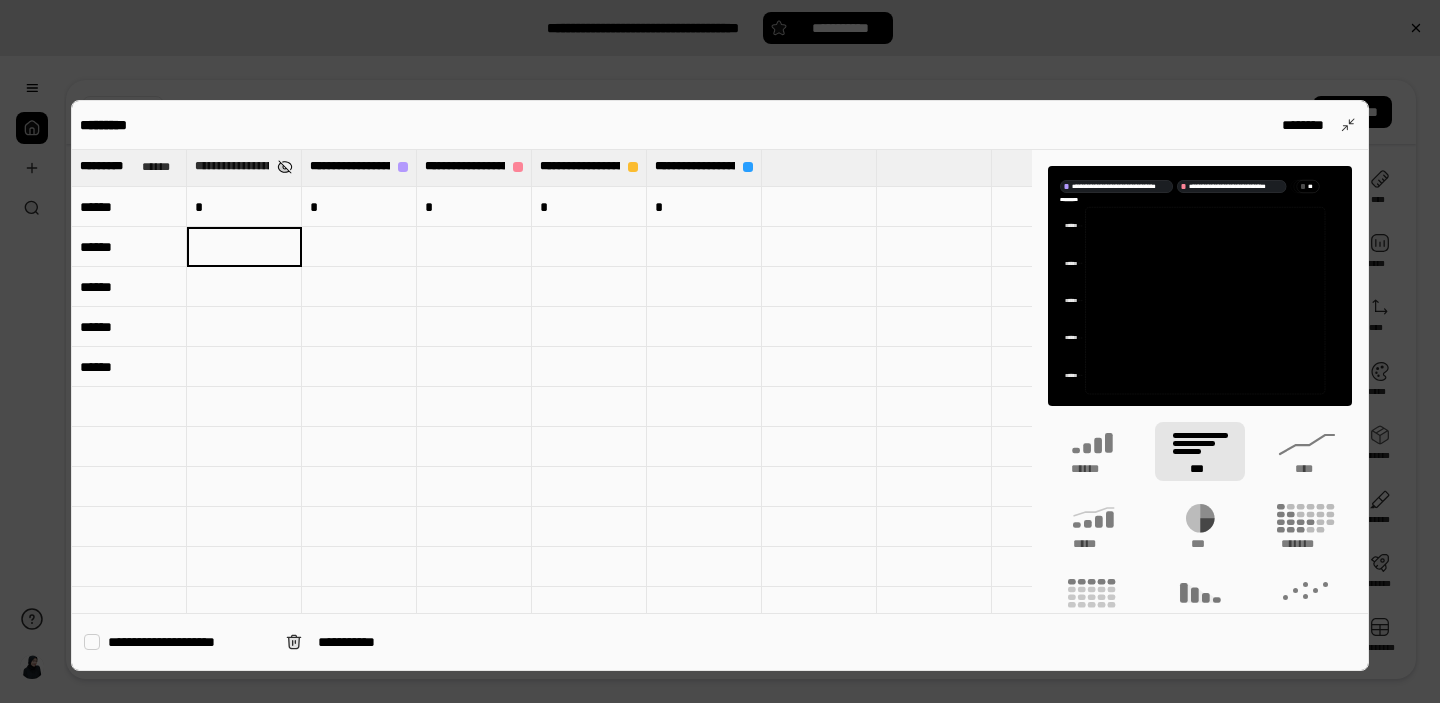 click at bounding box center (285, 167) 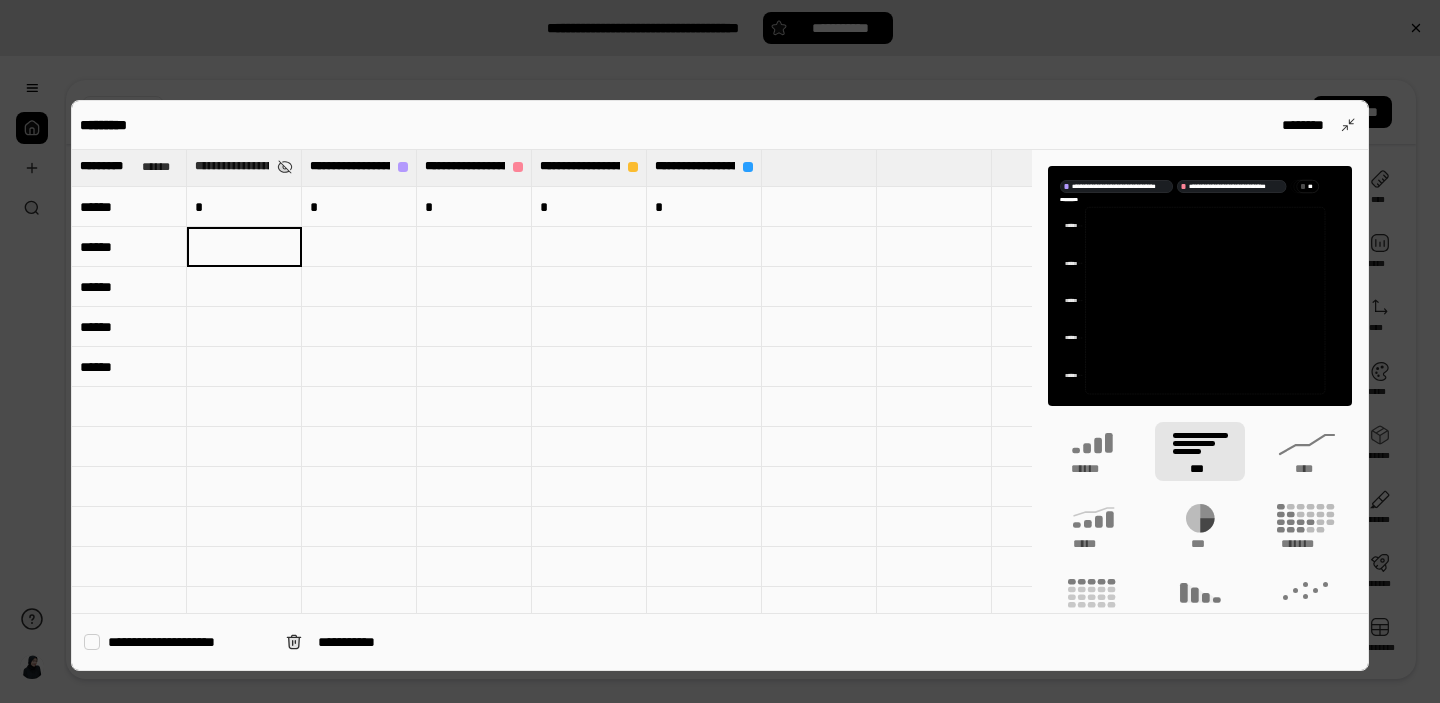 click on "**********" at bounding box center [232, 166] 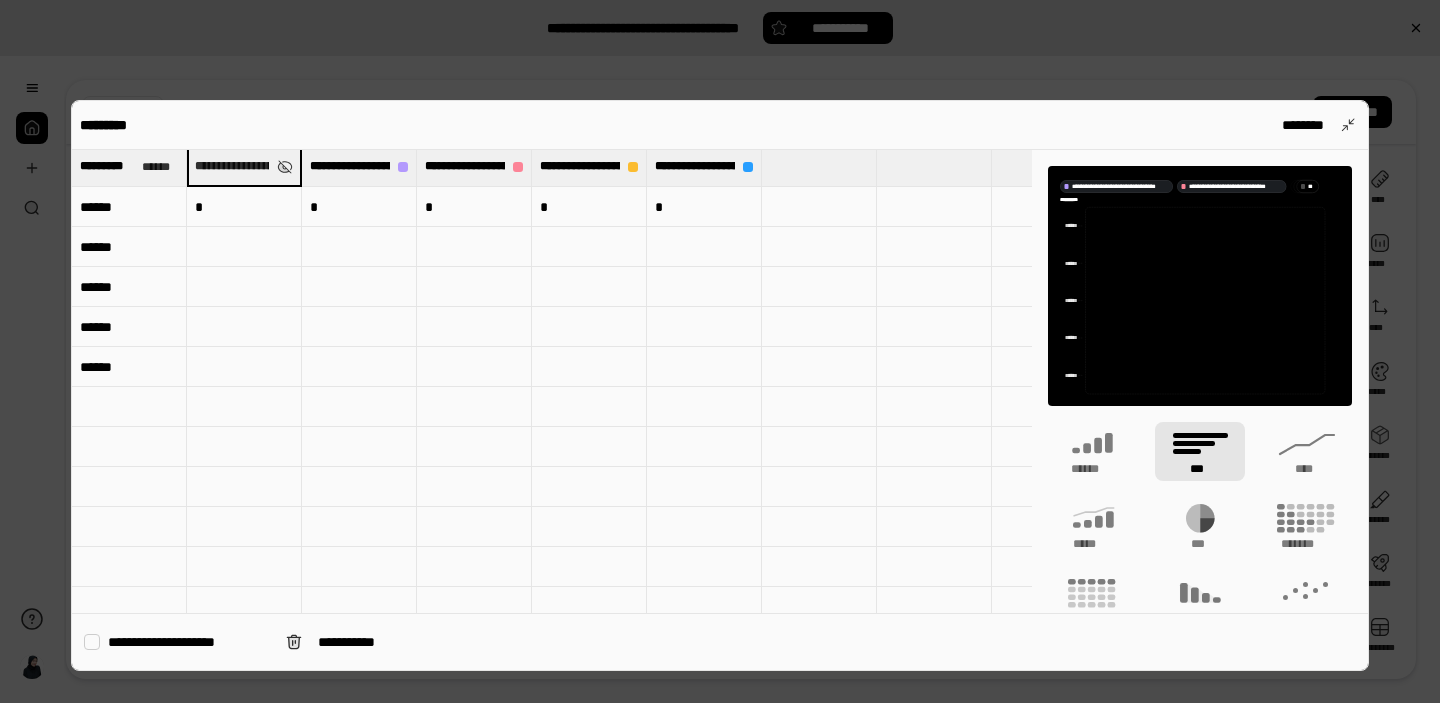 click on "******" at bounding box center (129, 207) 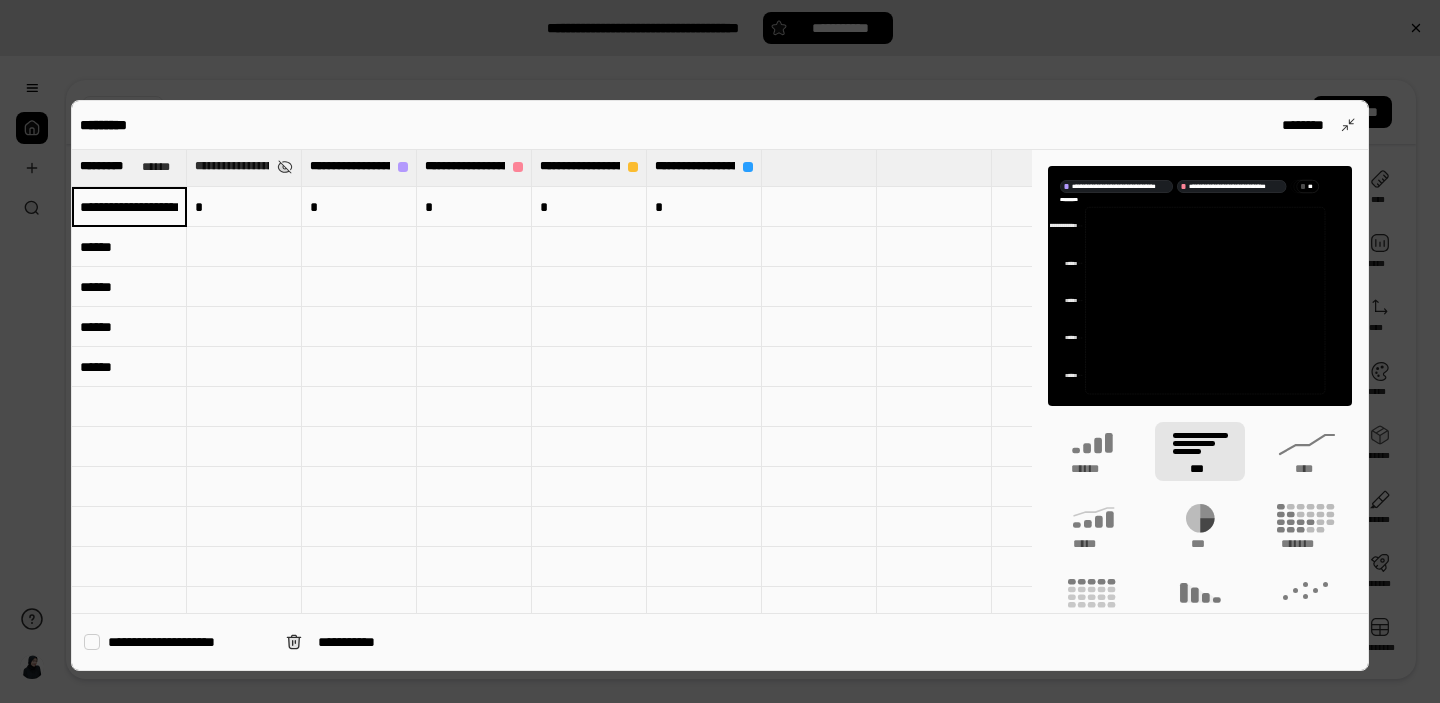 type on "**********" 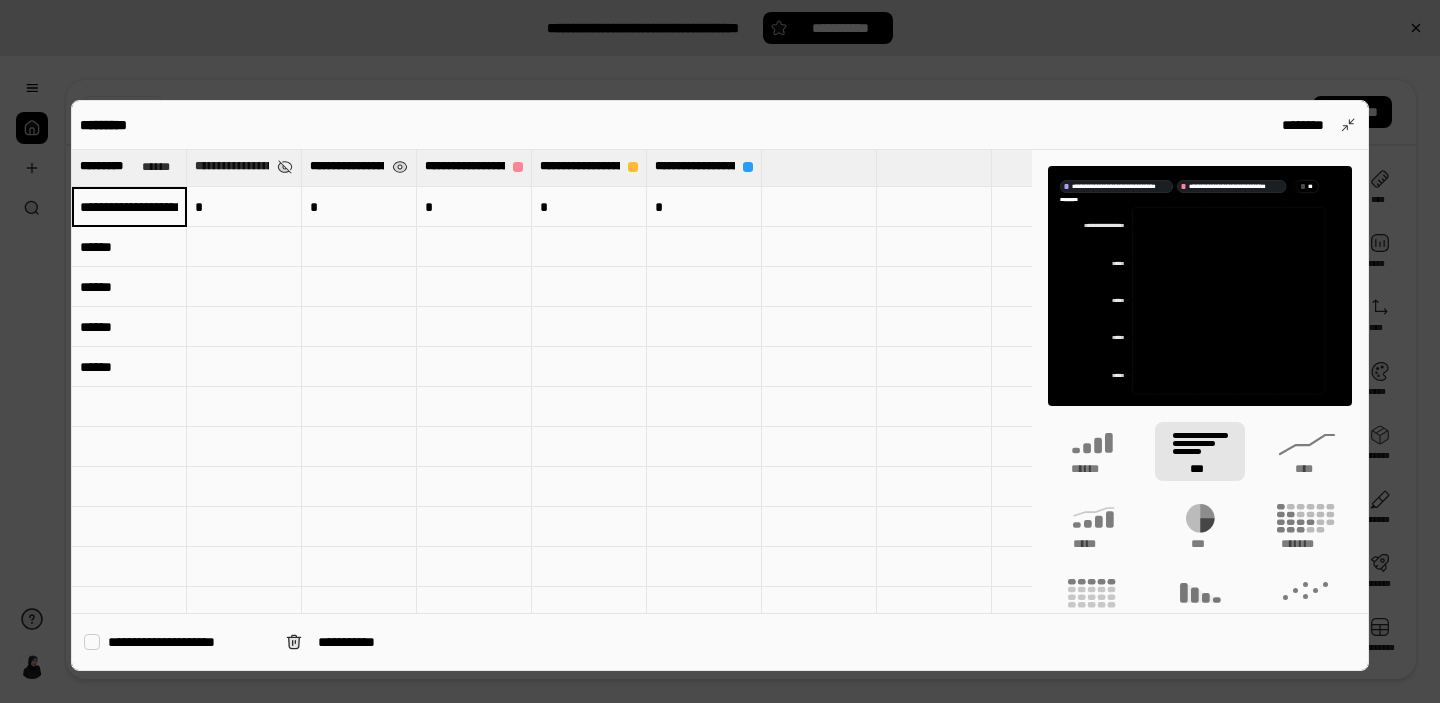 click on "**********" at bounding box center (347, 166) 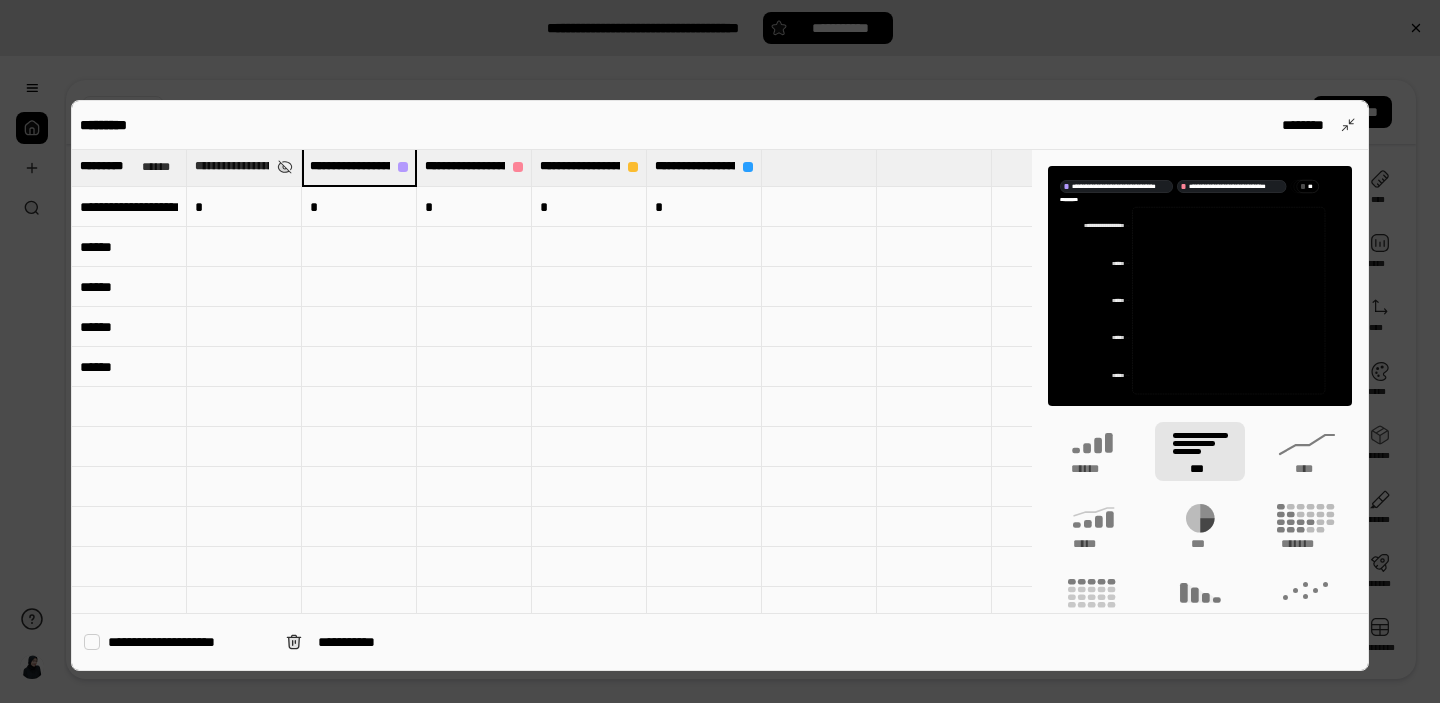 click on "******" at bounding box center [129, 247] 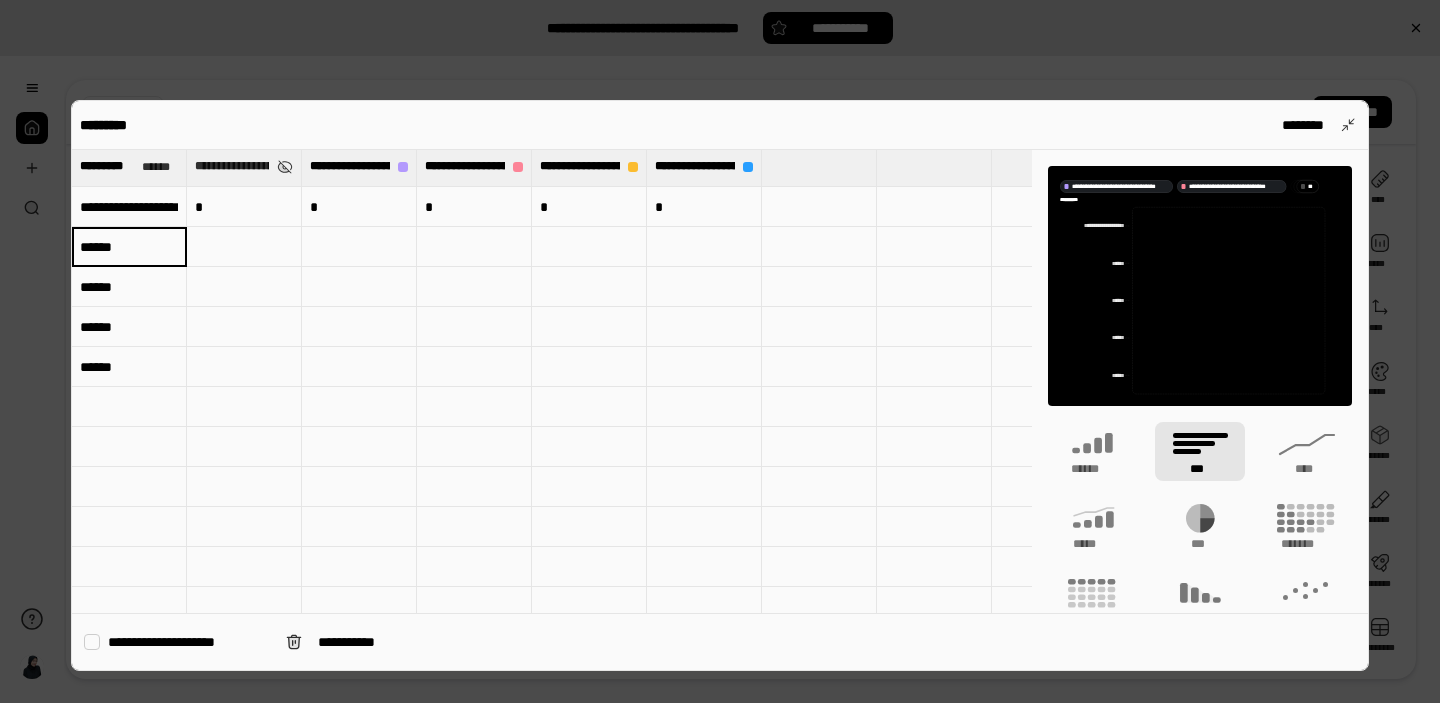 type on "**********" 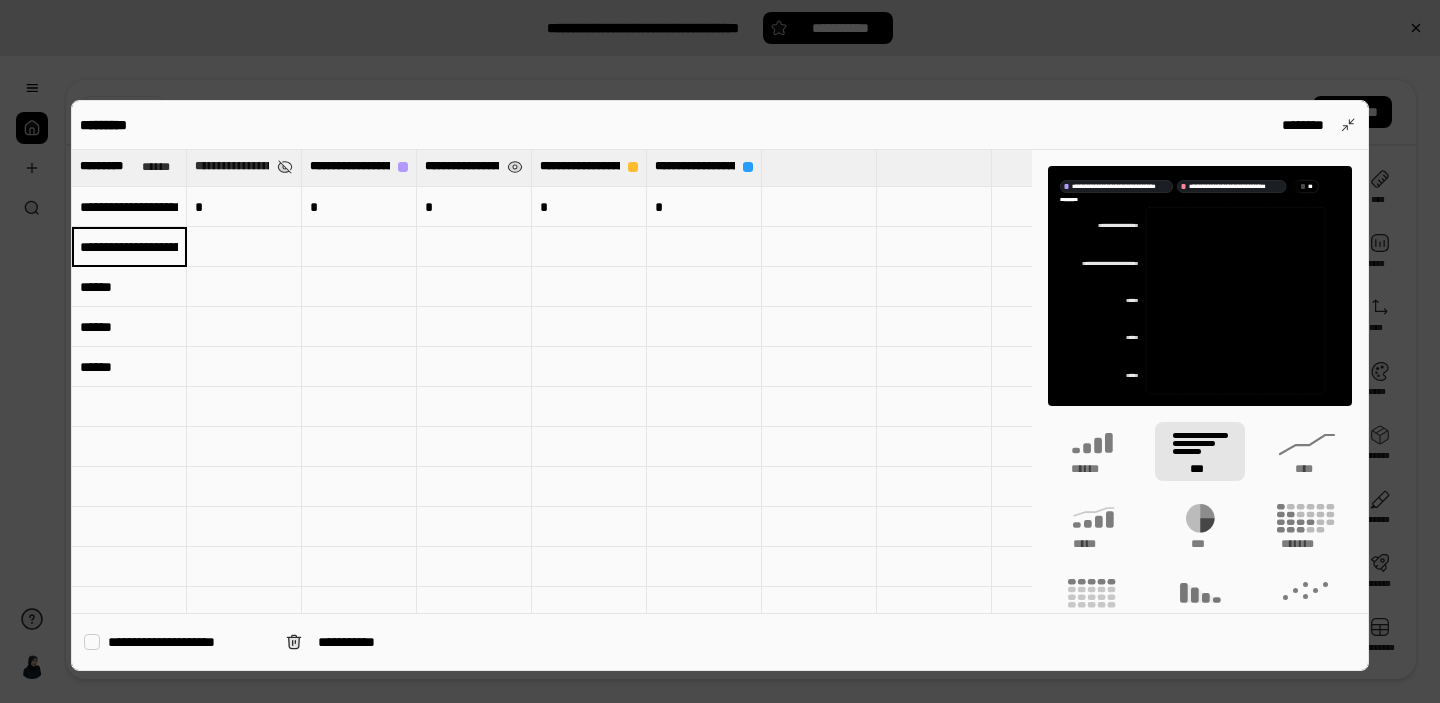 click on "**********" at bounding box center (462, 166) 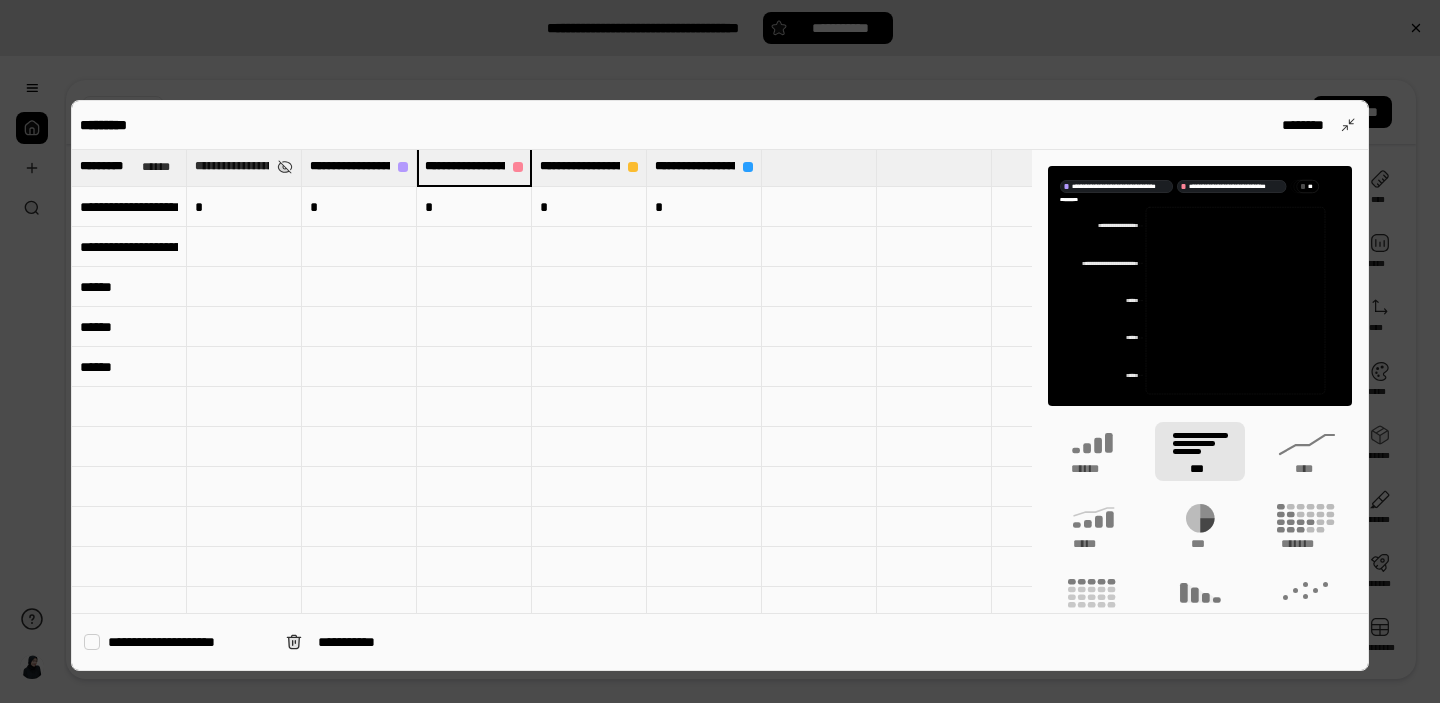 click on "******" at bounding box center (129, 287) 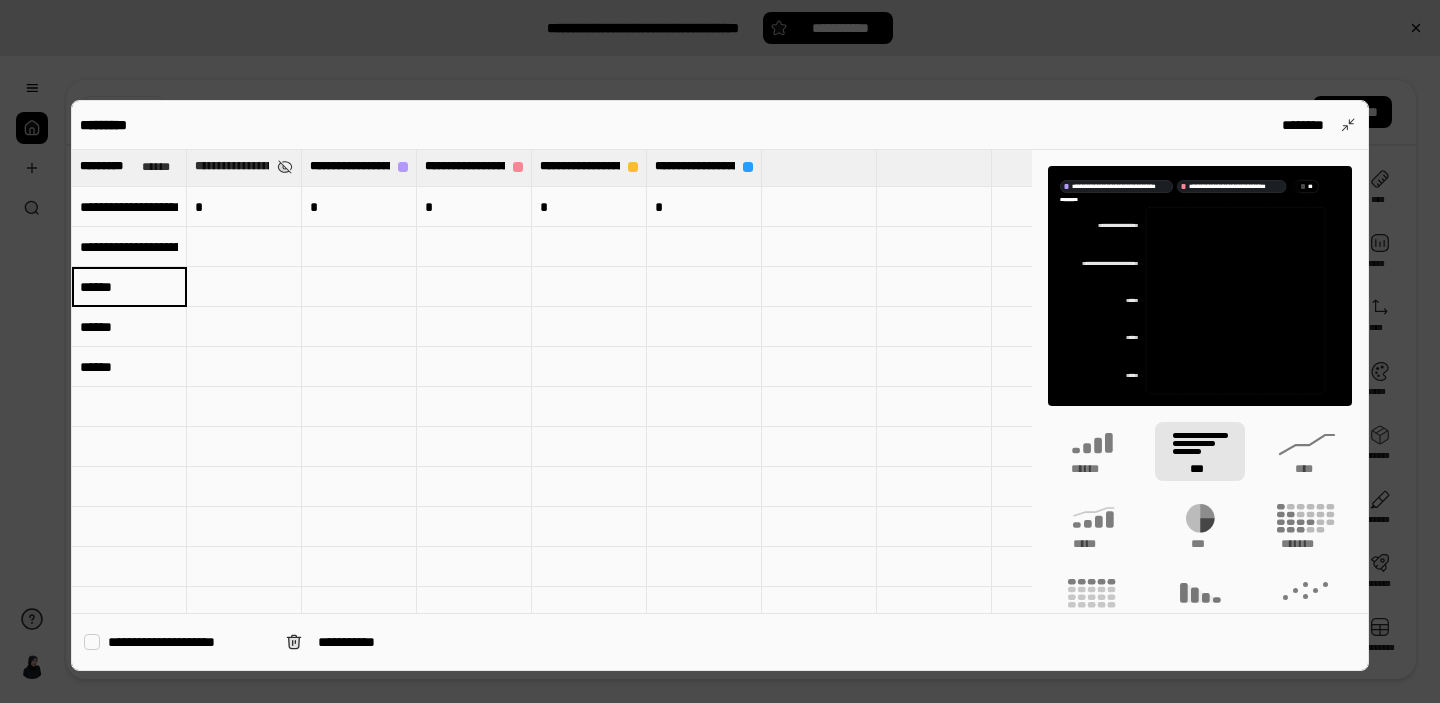type on "**********" 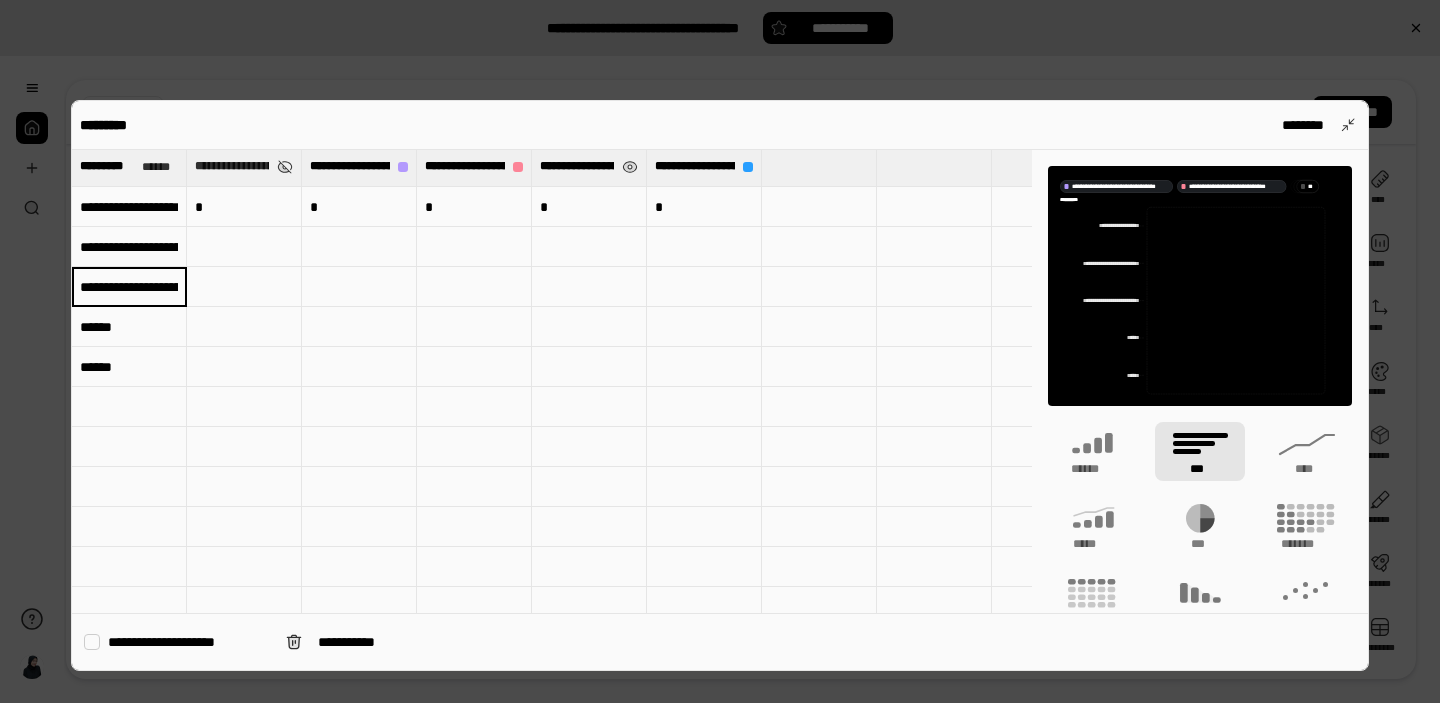 click on "**********" at bounding box center (577, 166) 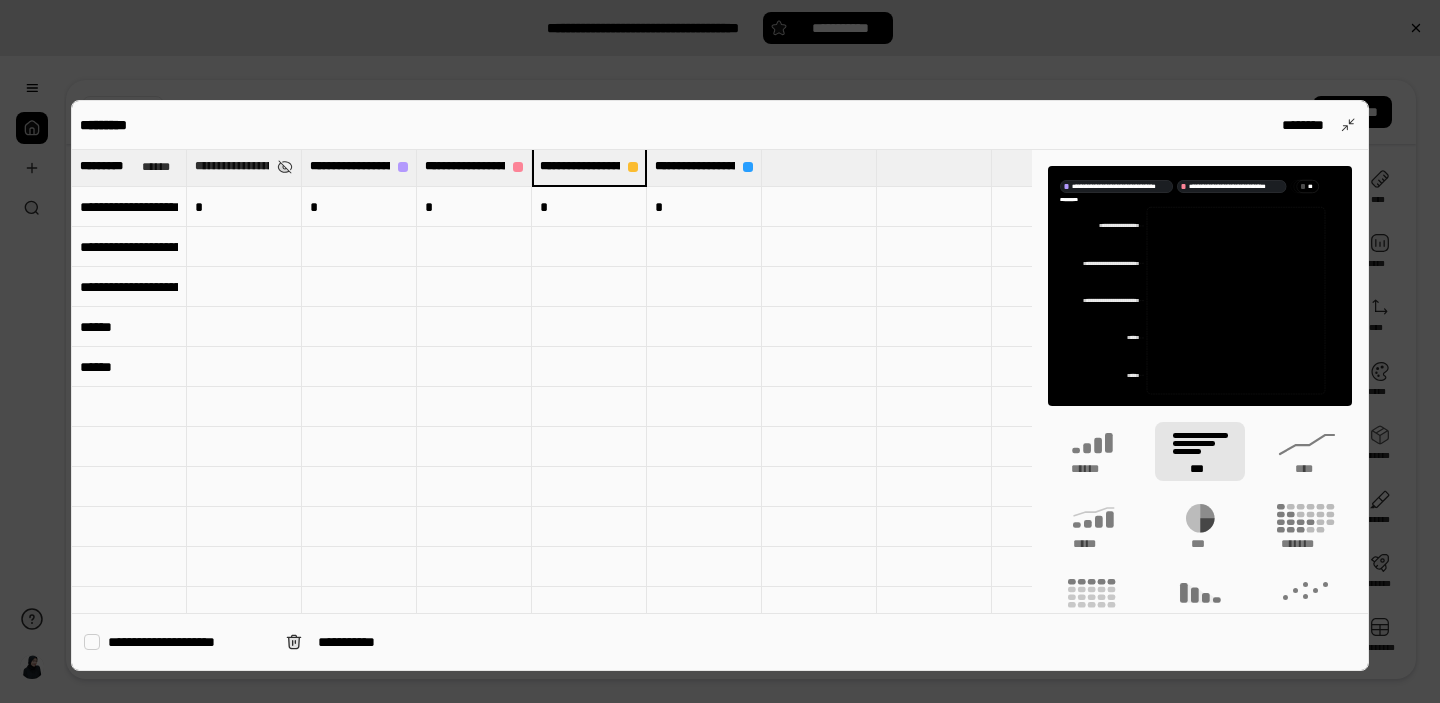 click on "******" at bounding box center (129, 327) 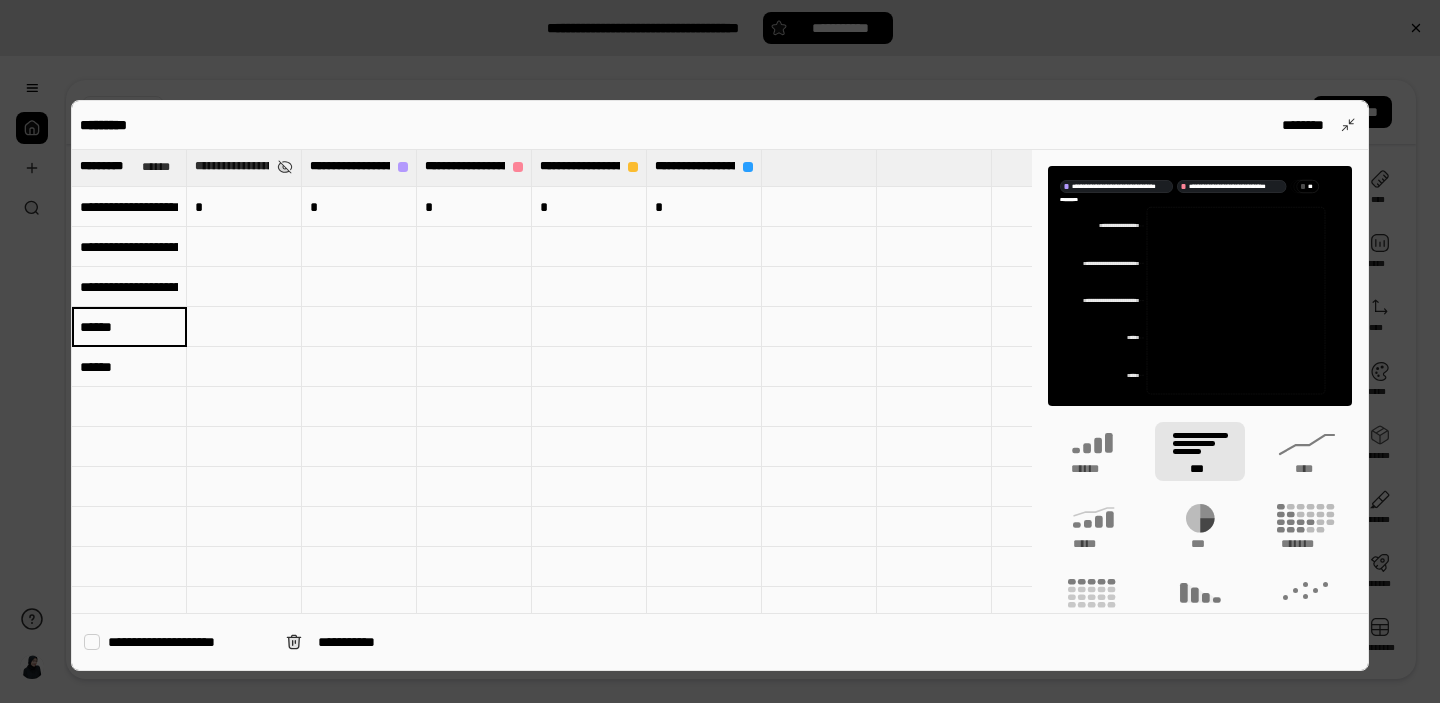 type on "**********" 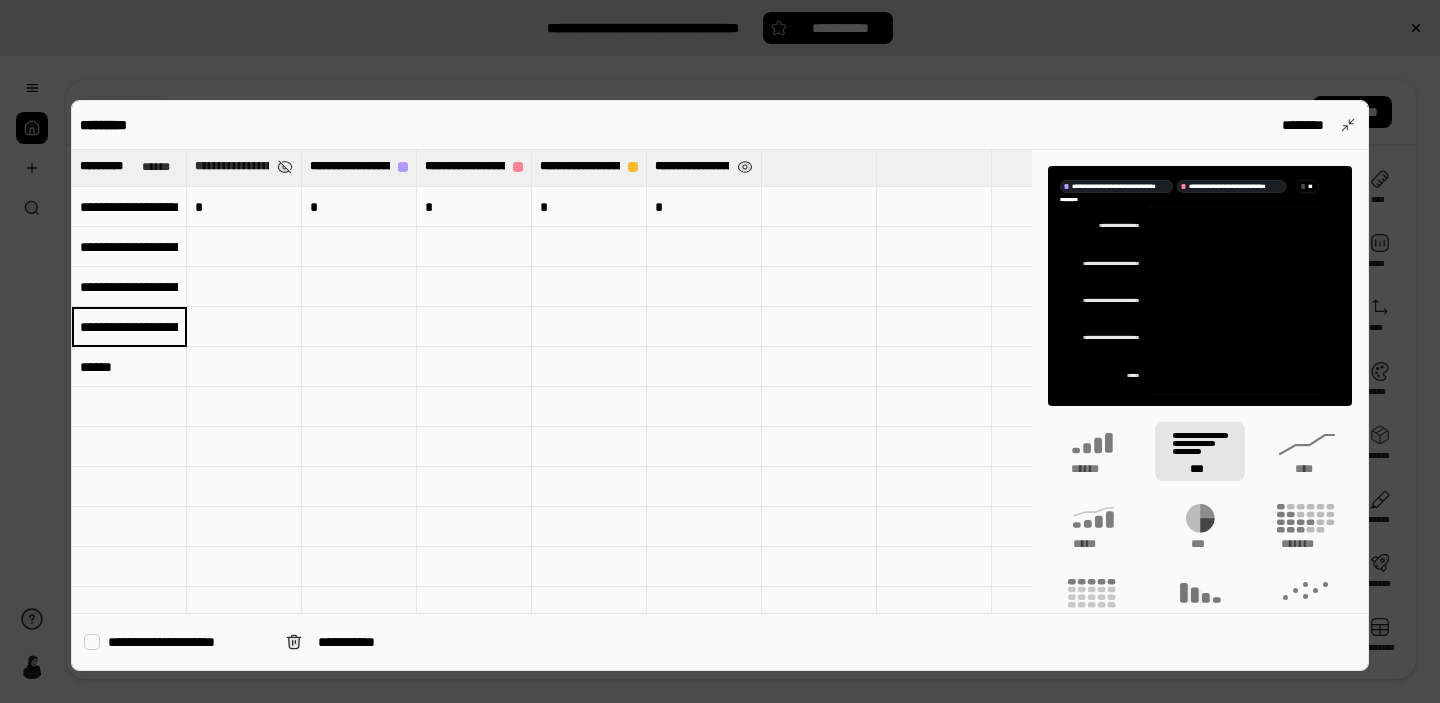 click on "**********" at bounding box center (692, 166) 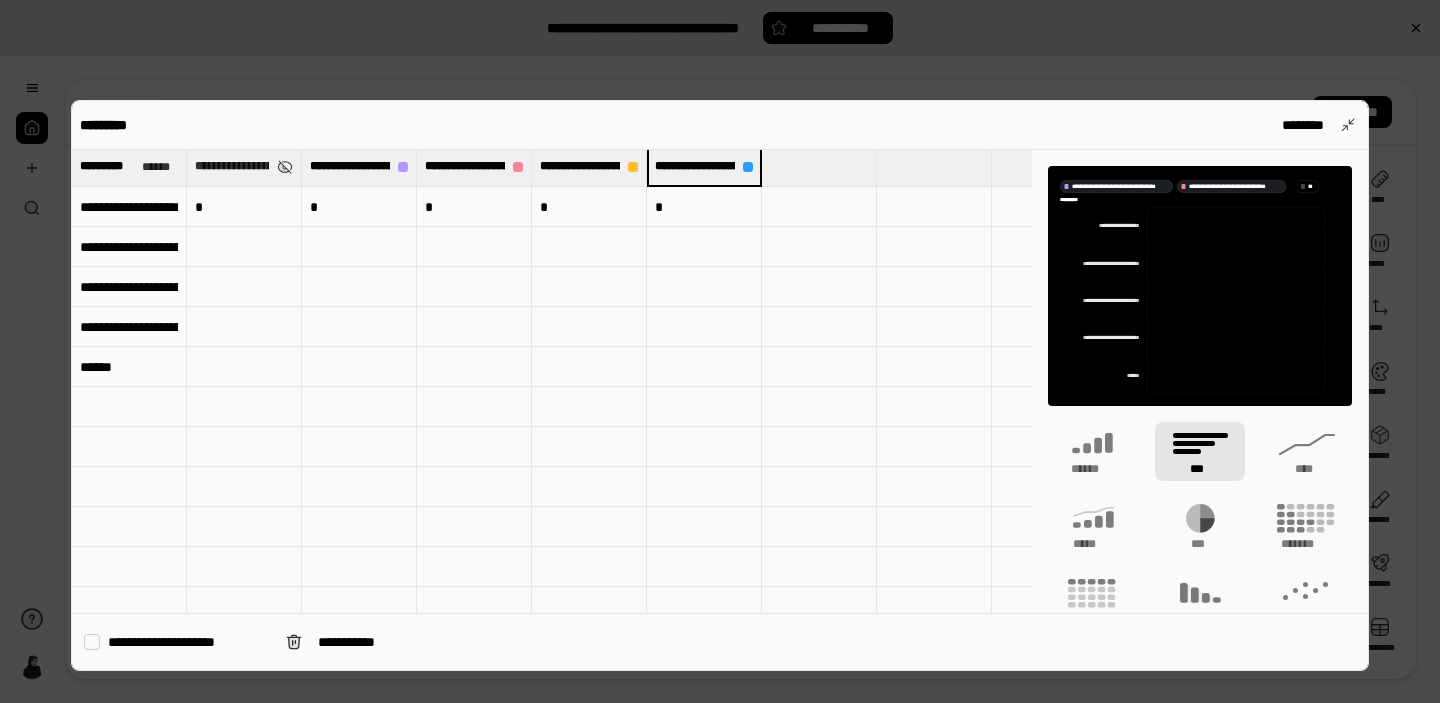 click on "******" at bounding box center (129, 367) 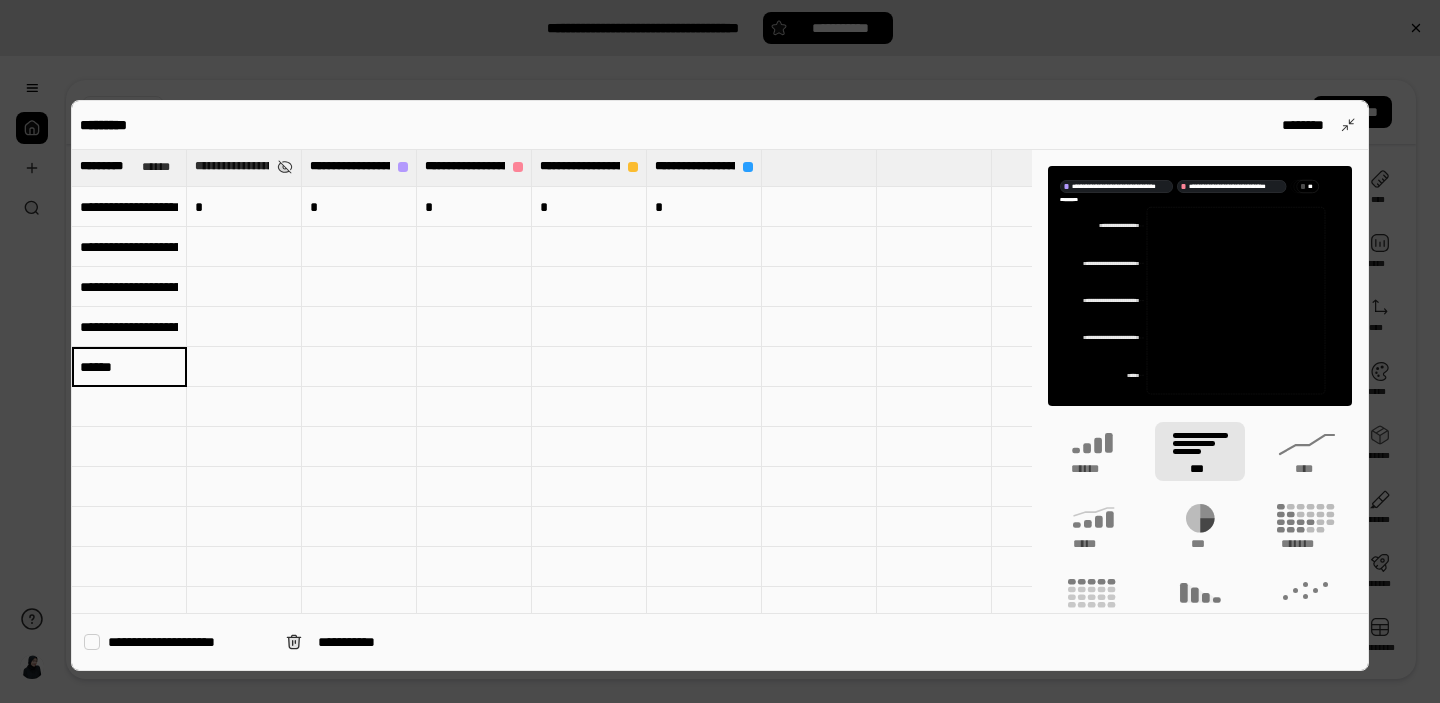 type on "**********" 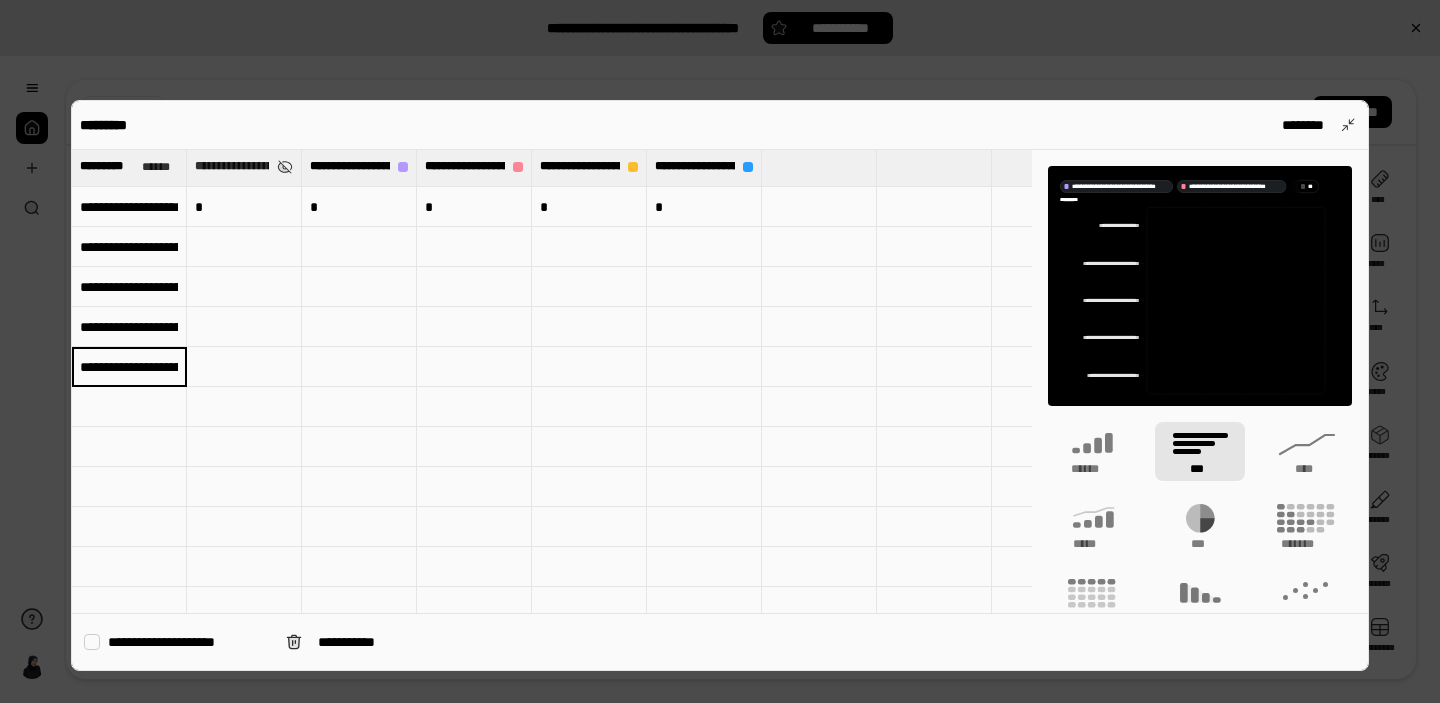 click on "**********" at bounding box center (232, 166) 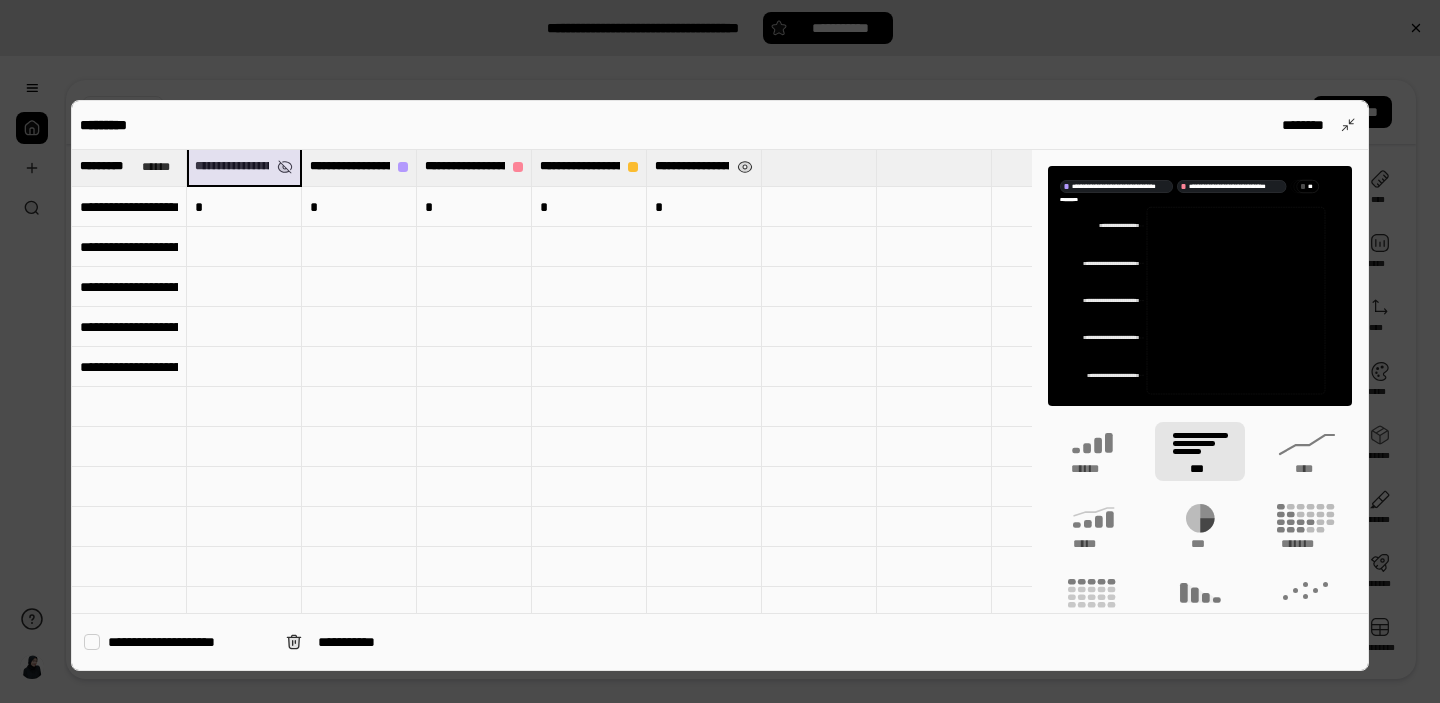 click on "**********" at bounding box center (704, 166) 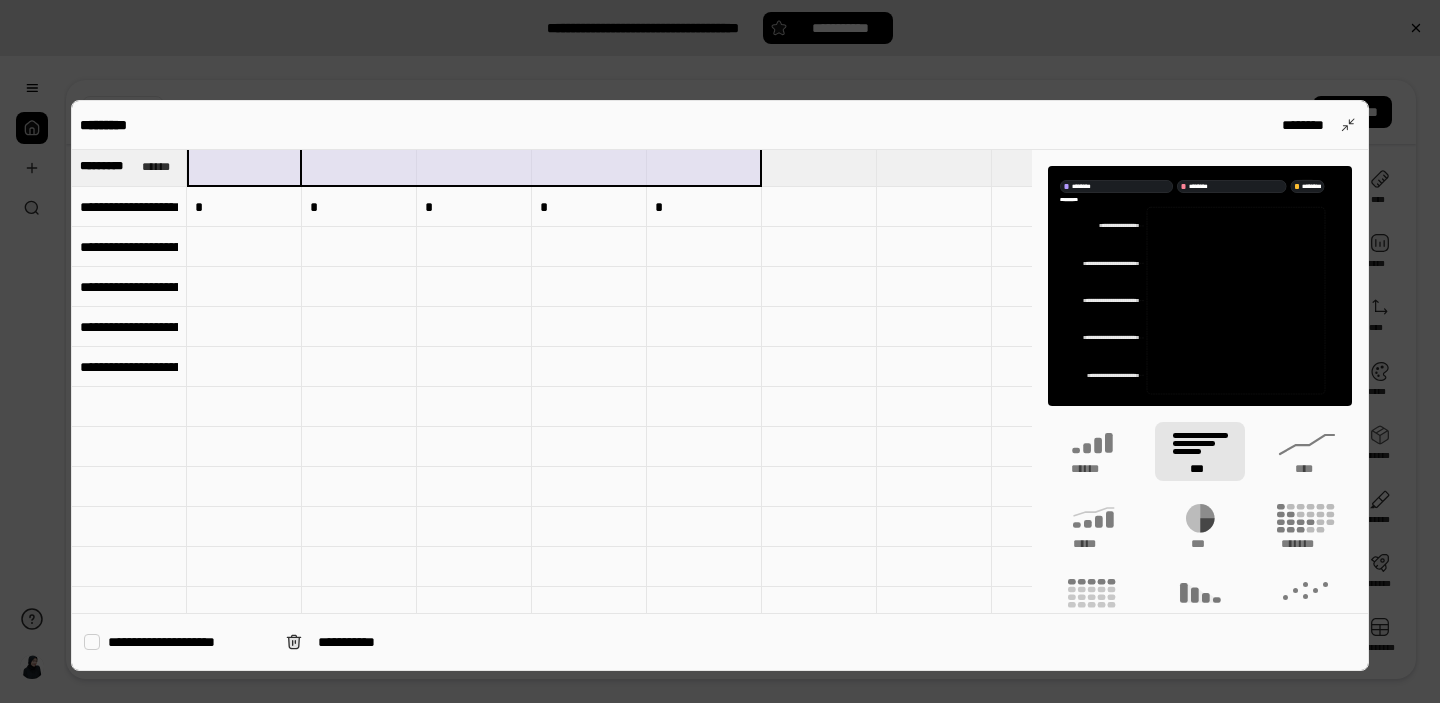 type 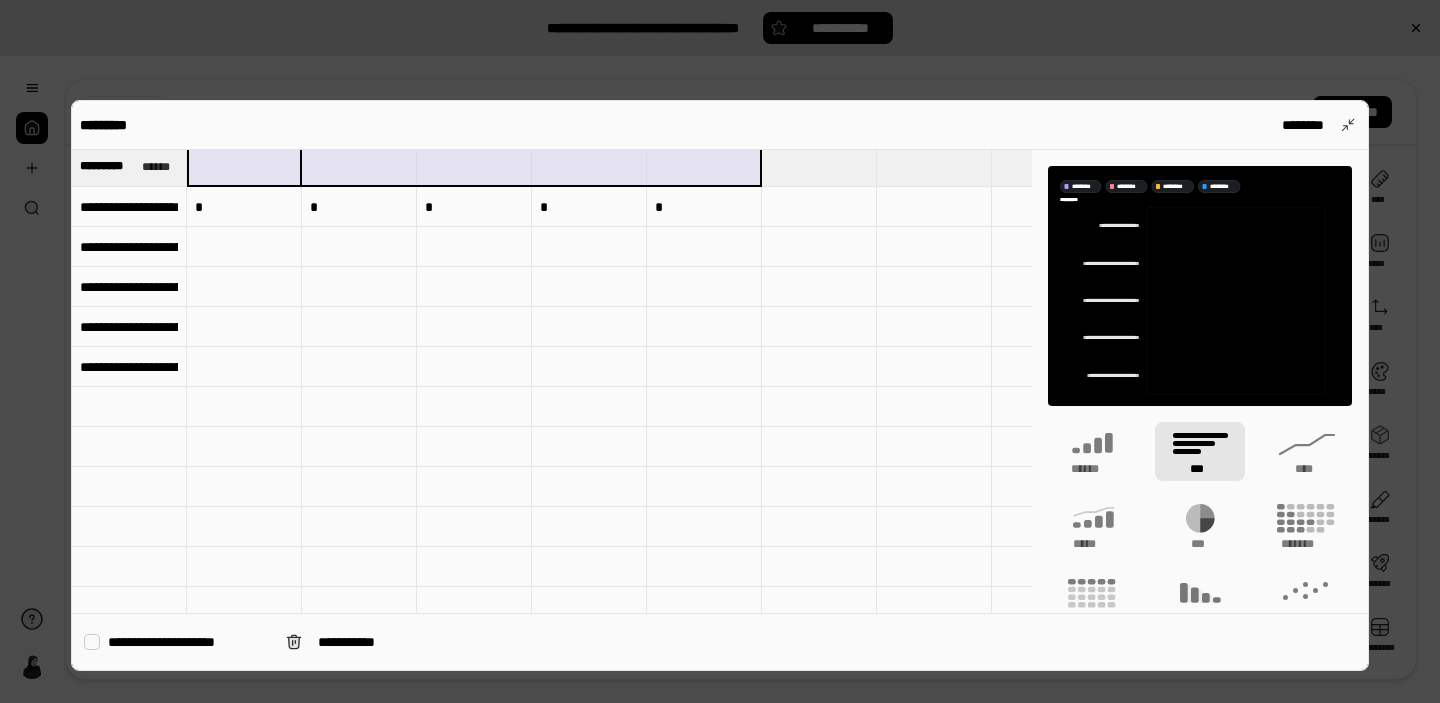 scroll, scrollTop: 0, scrollLeft: 0, axis: both 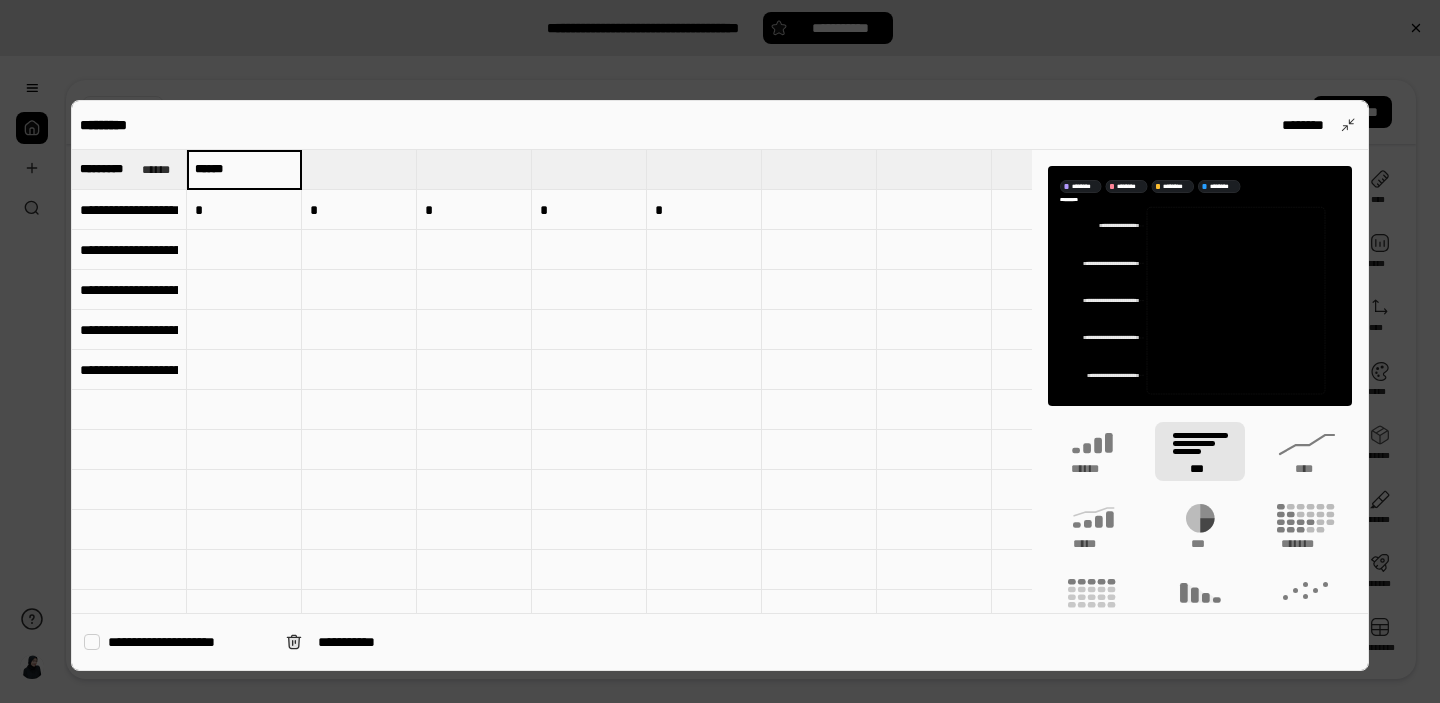 type on "******" 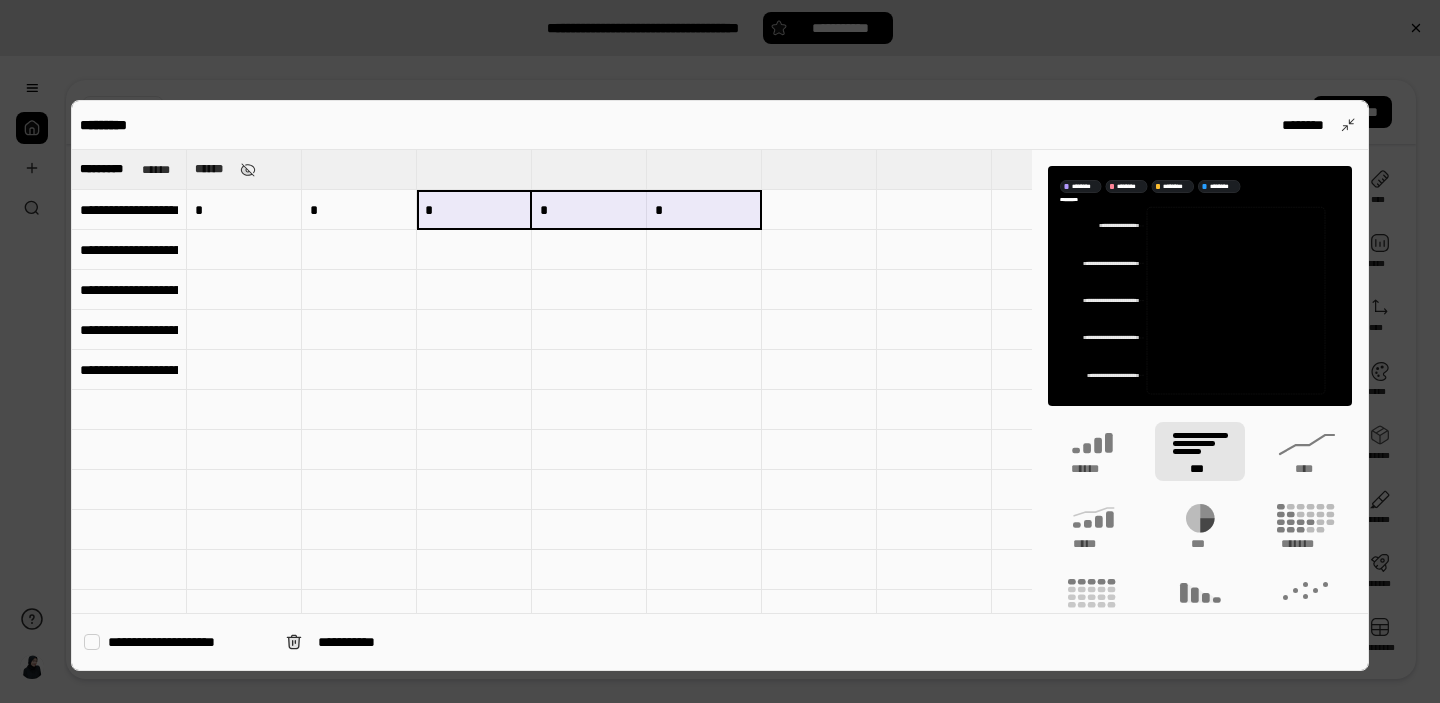 click on "*" at bounding box center (704, 210) 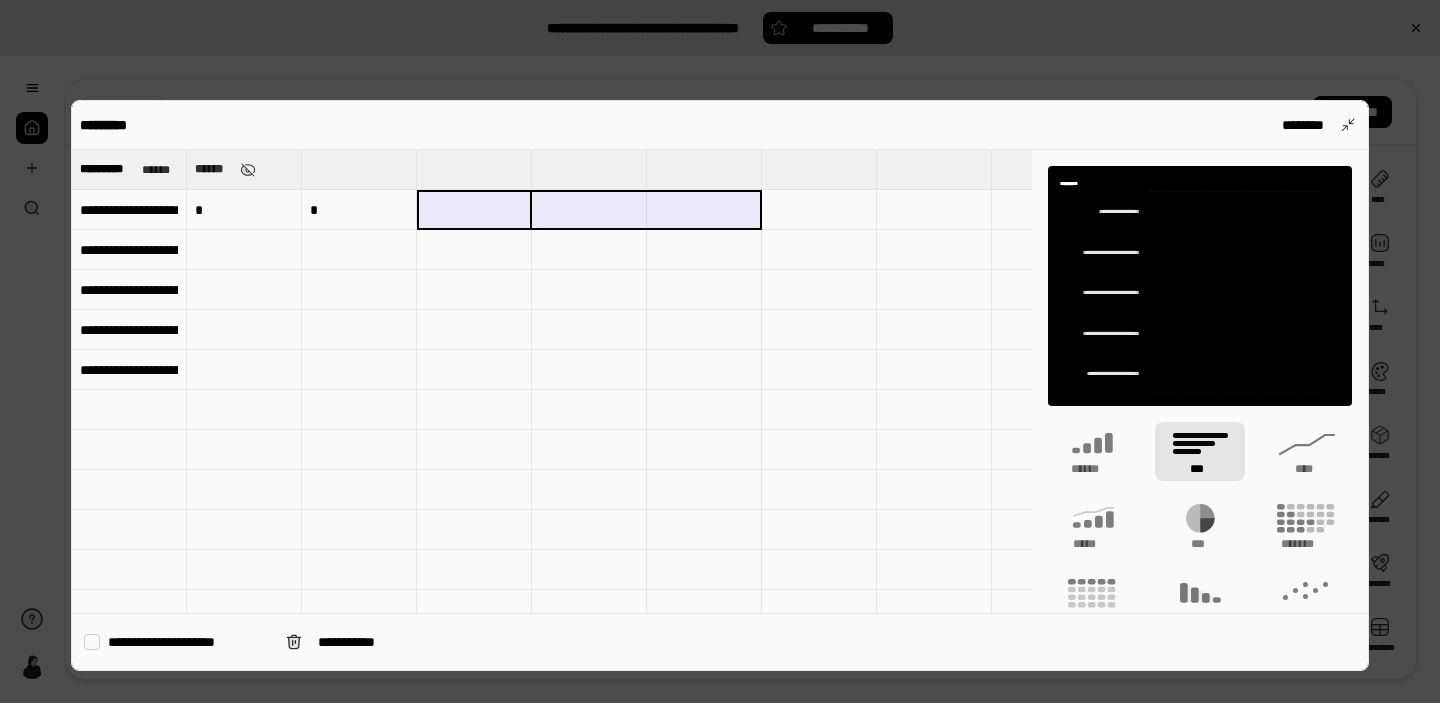 click at bounding box center (359, 169) 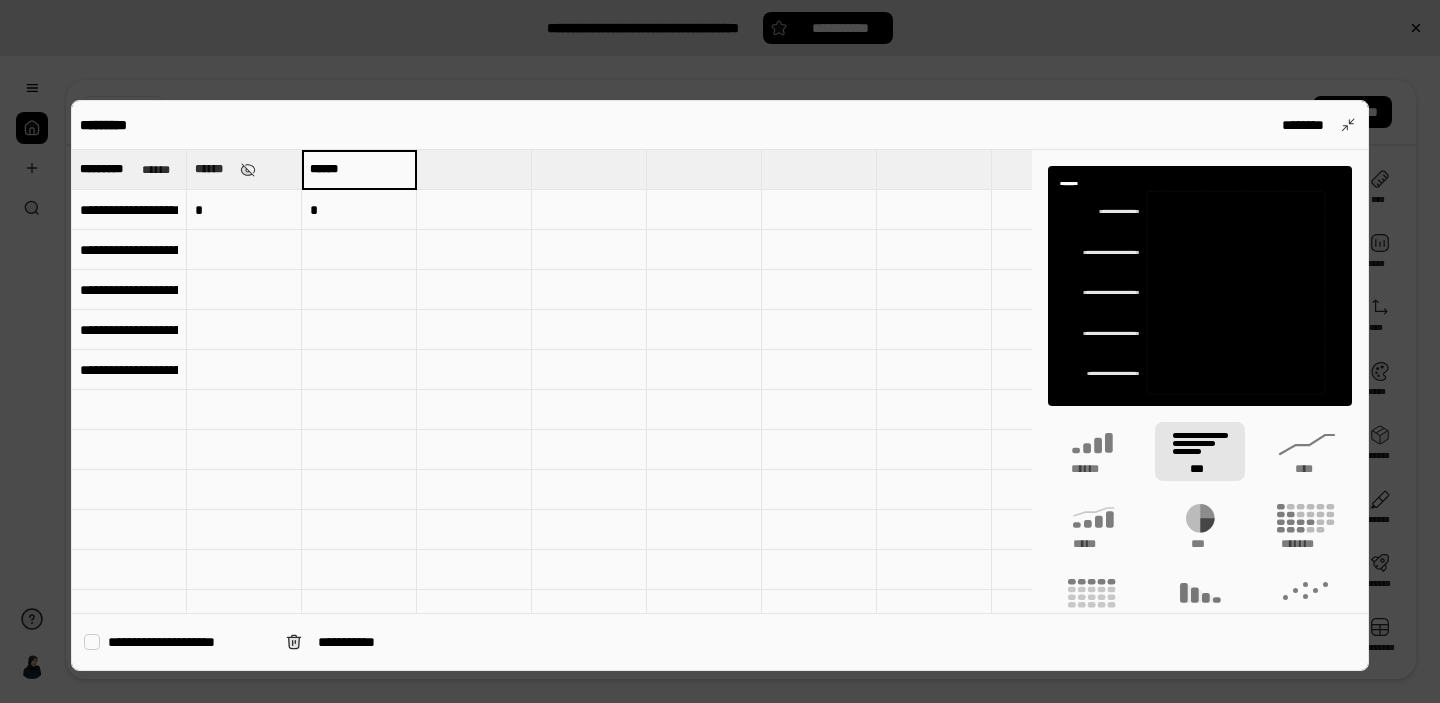 type on "******" 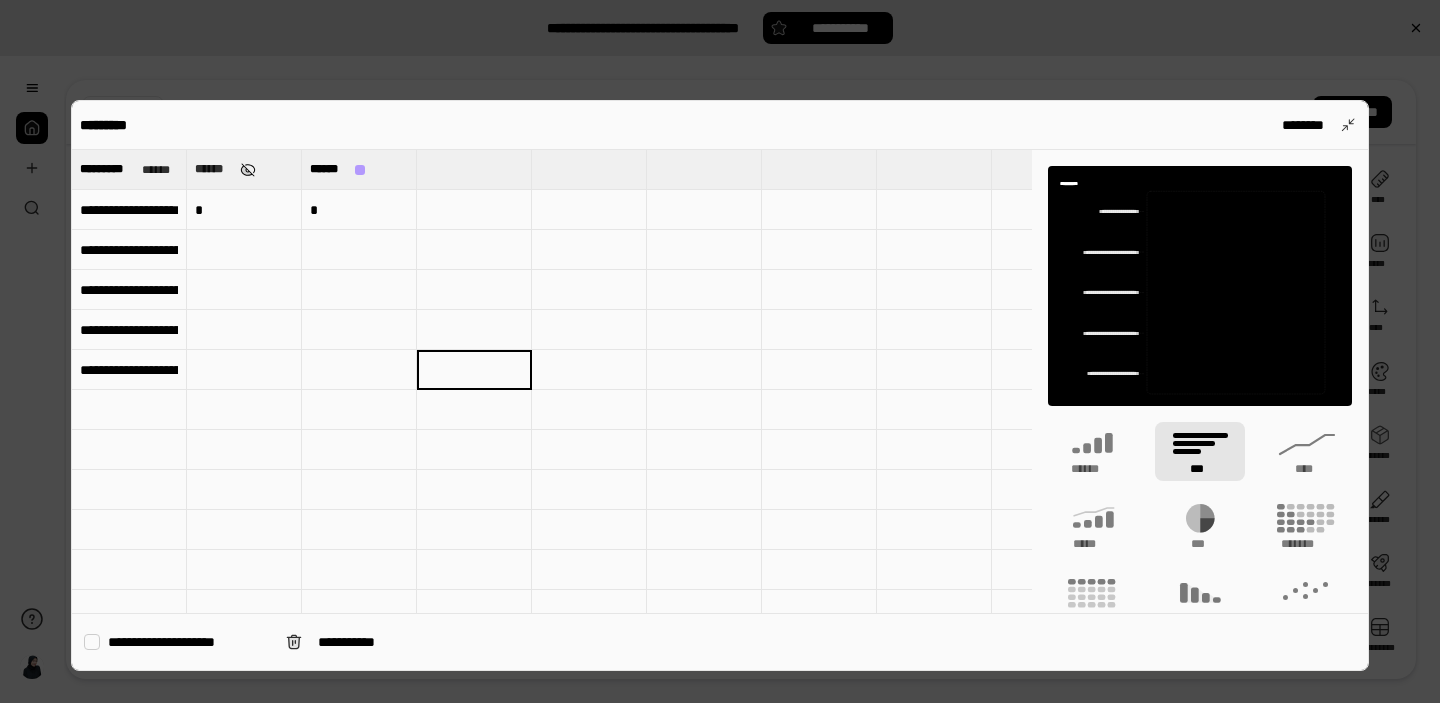 click at bounding box center [248, 170] 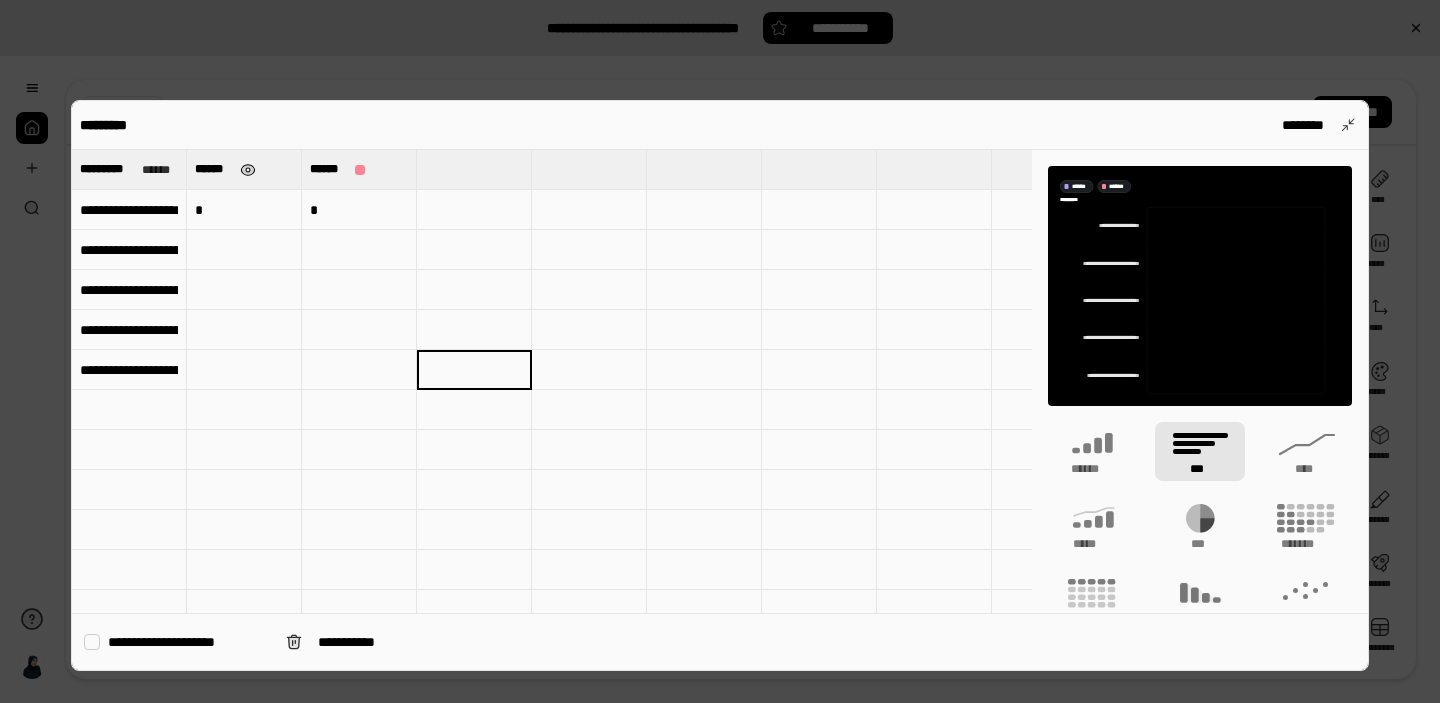 click at bounding box center [248, 170] 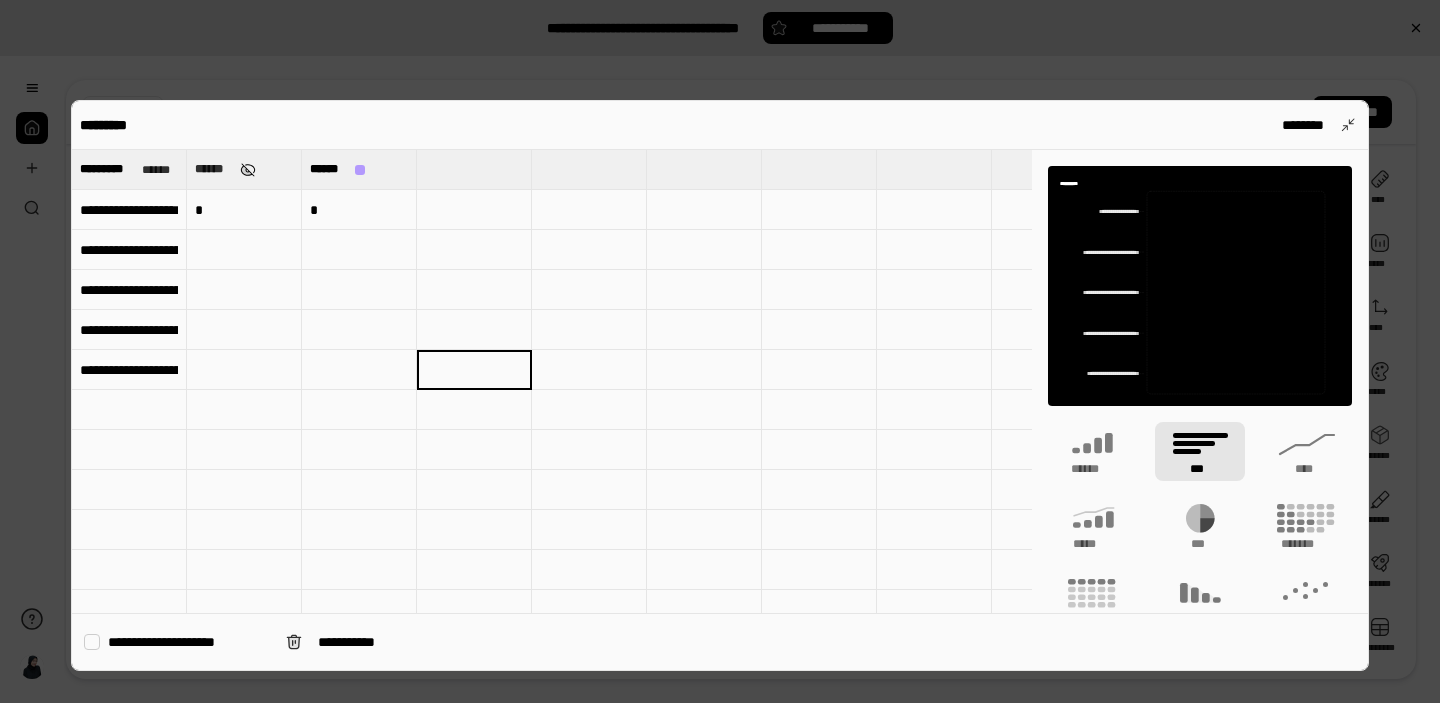 click on "******" at bounding box center (213, 169) 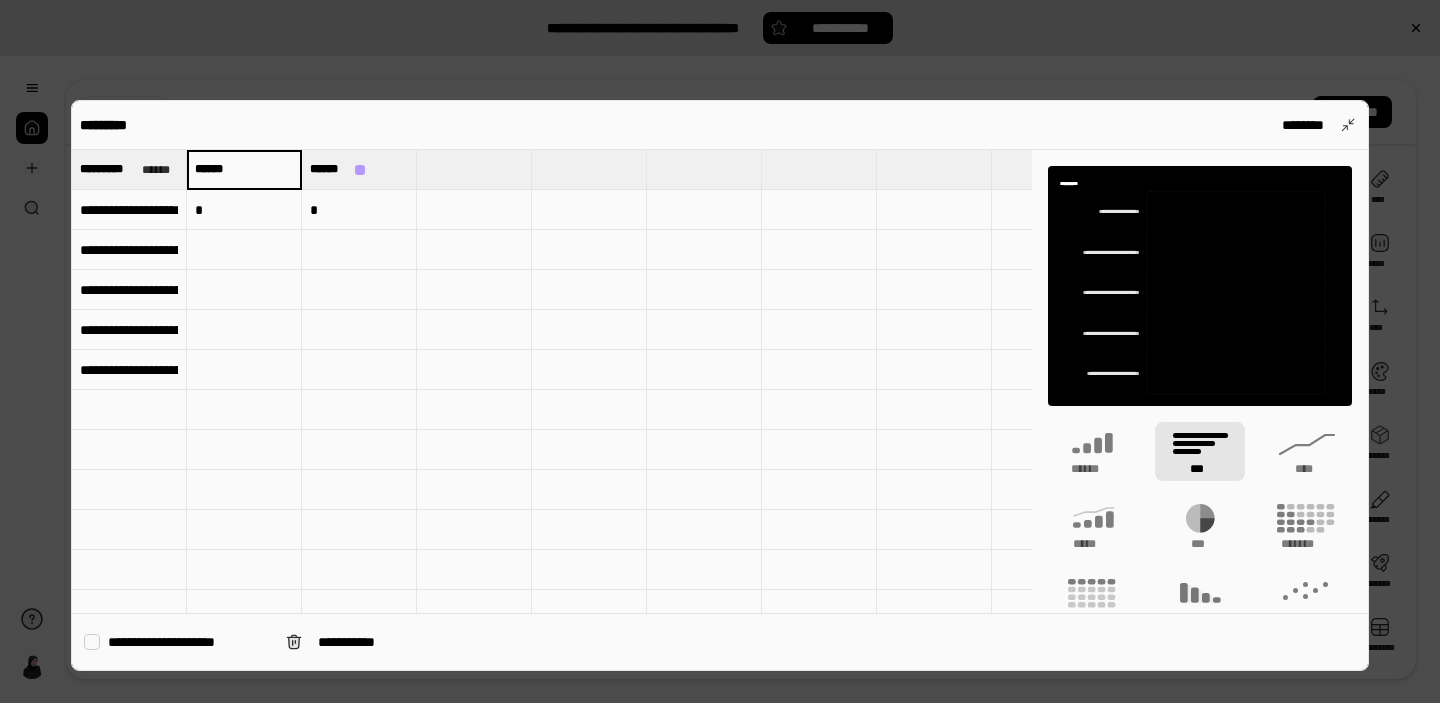click on "******" at bounding box center [244, 169] 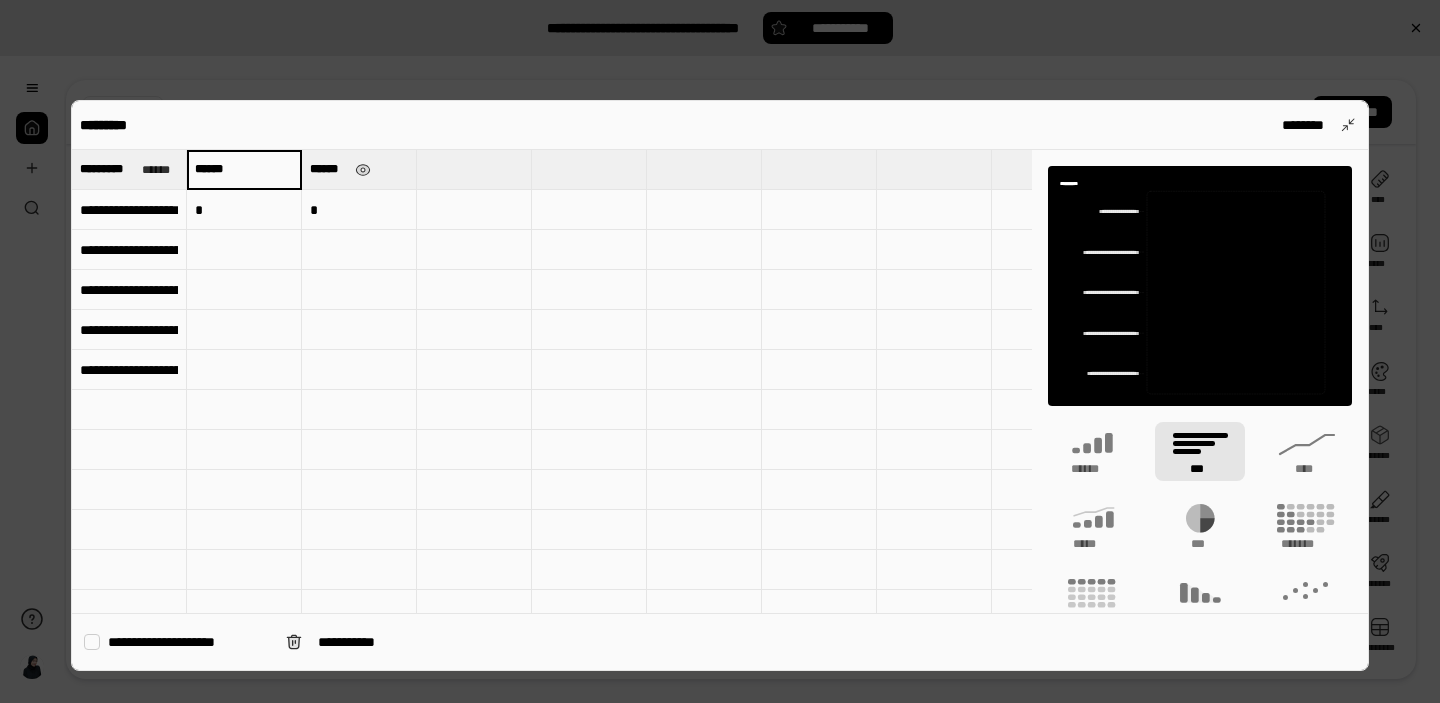 type on "******" 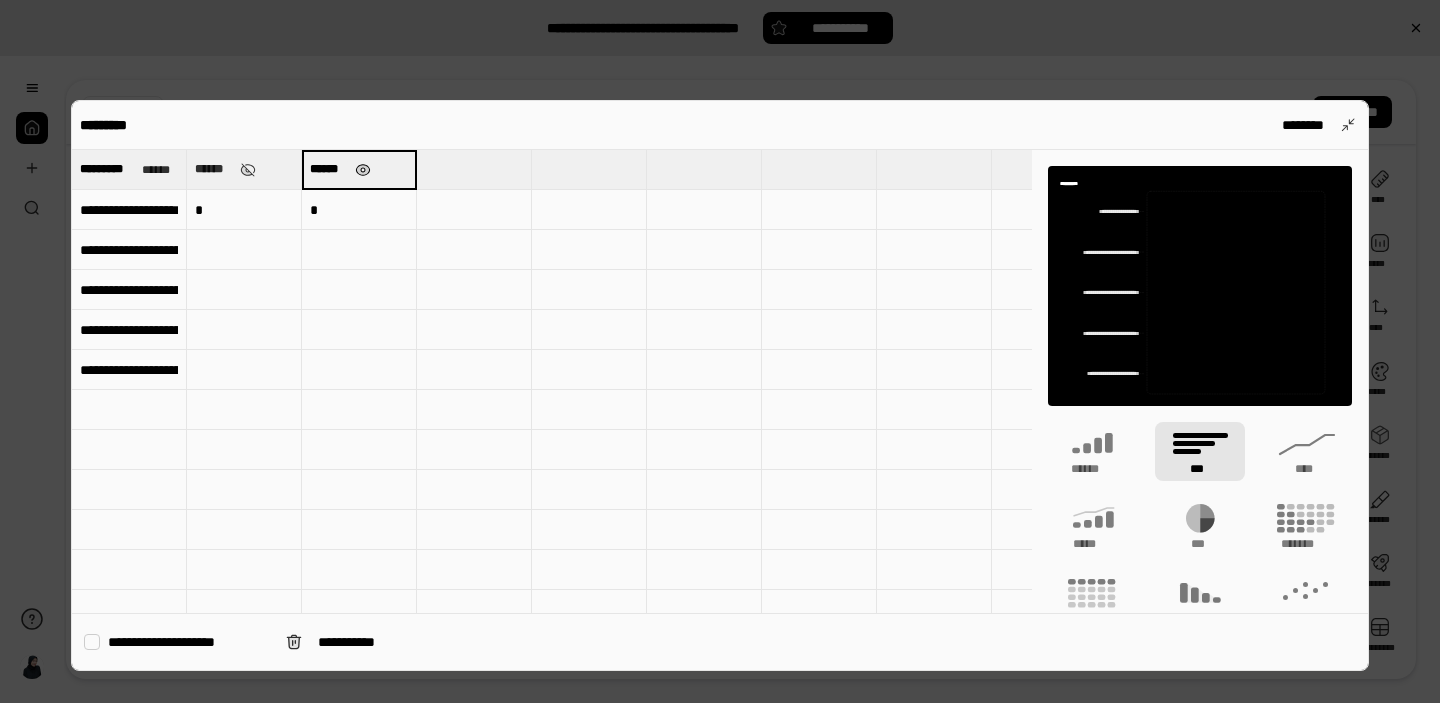 click at bounding box center (363, 170) 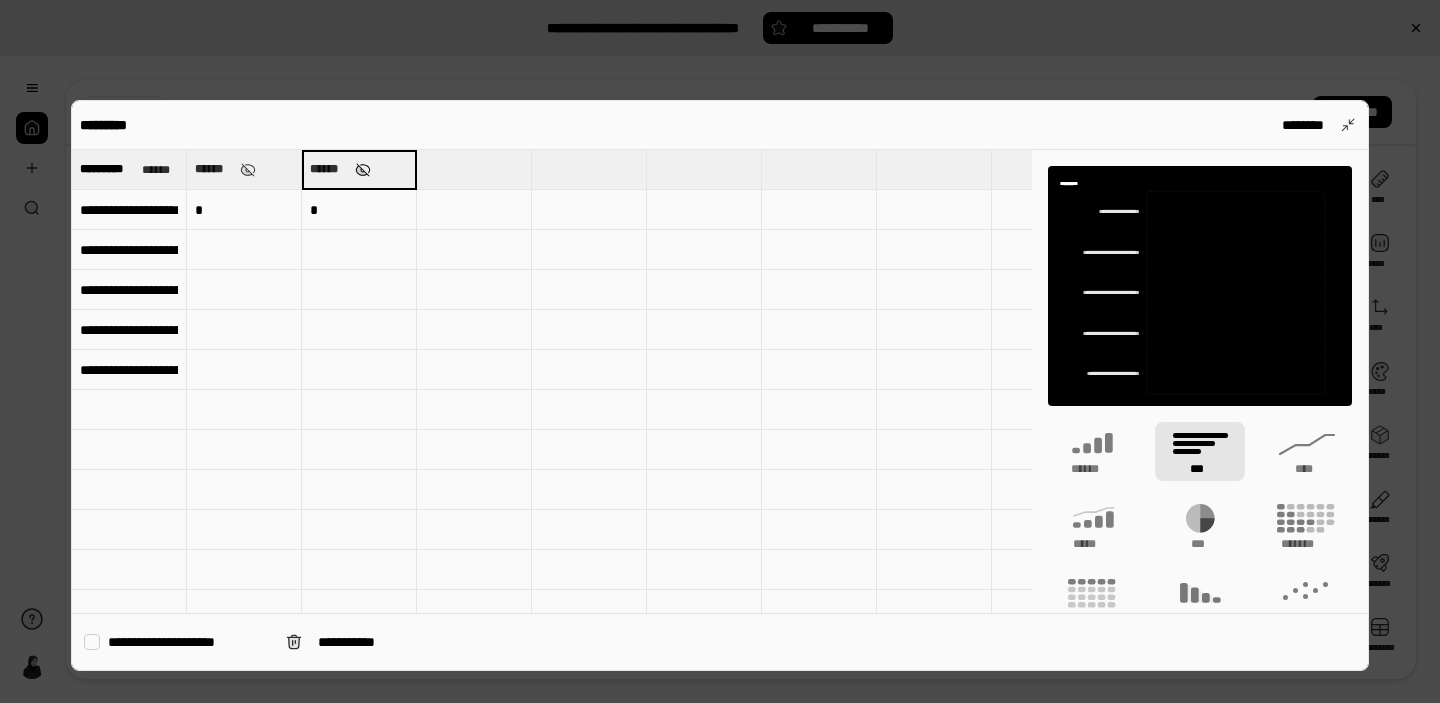 click at bounding box center [363, 170] 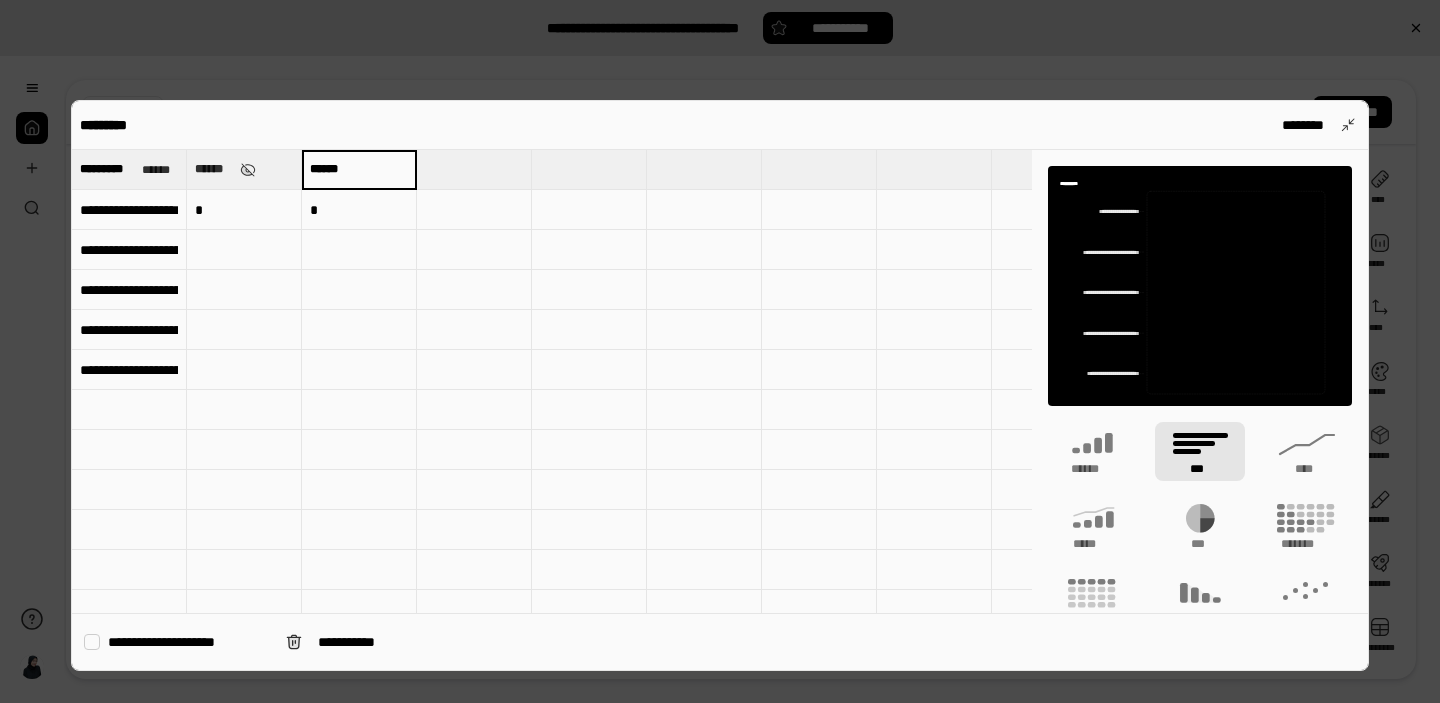 click on "******" at bounding box center [359, 169] 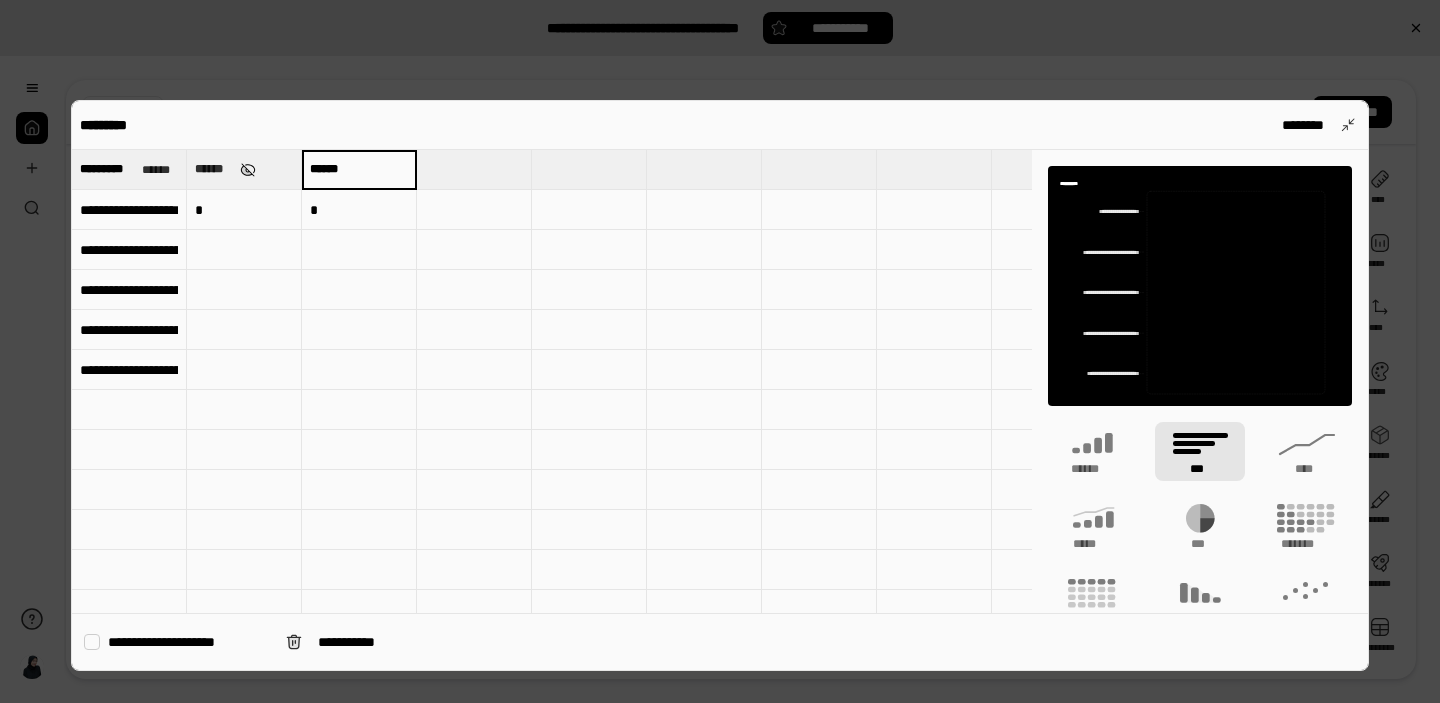 type on "******" 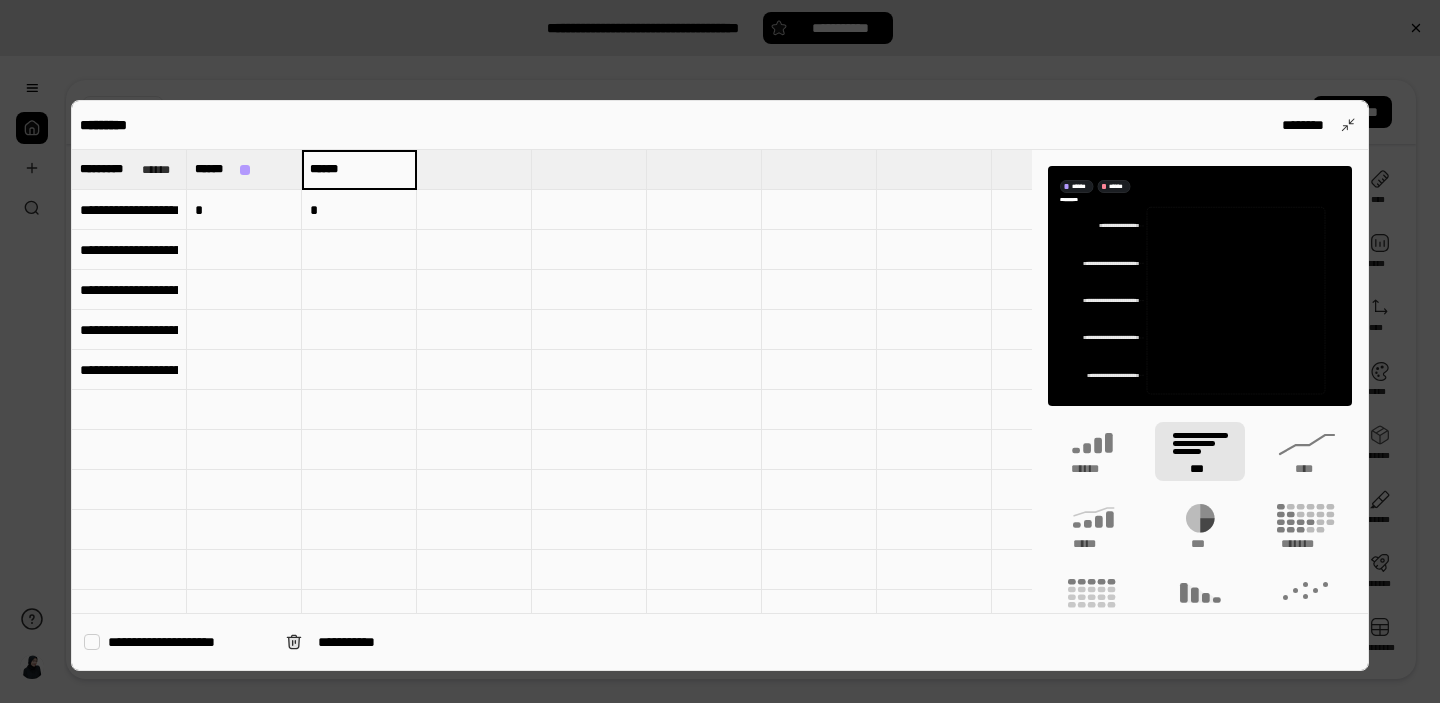 click on "*" at bounding box center (244, 210) 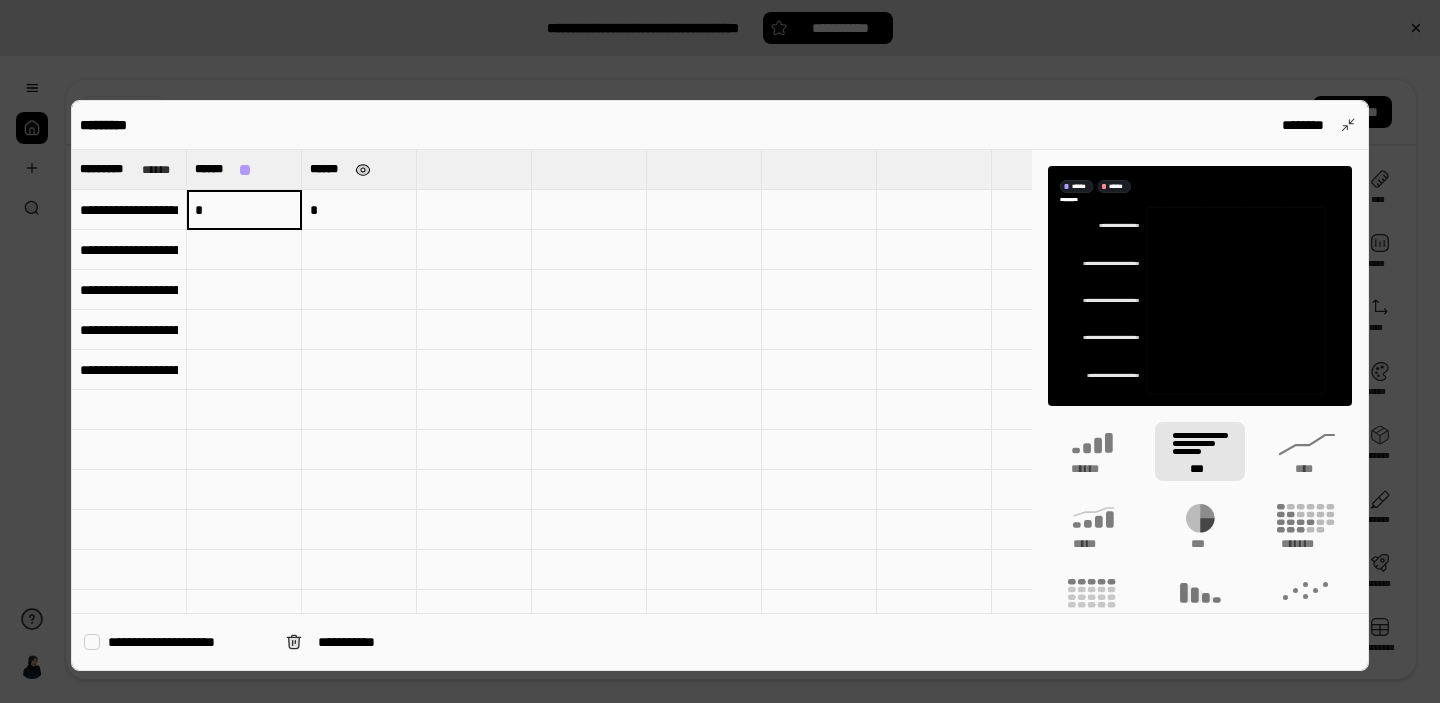 click at bounding box center (363, 170) 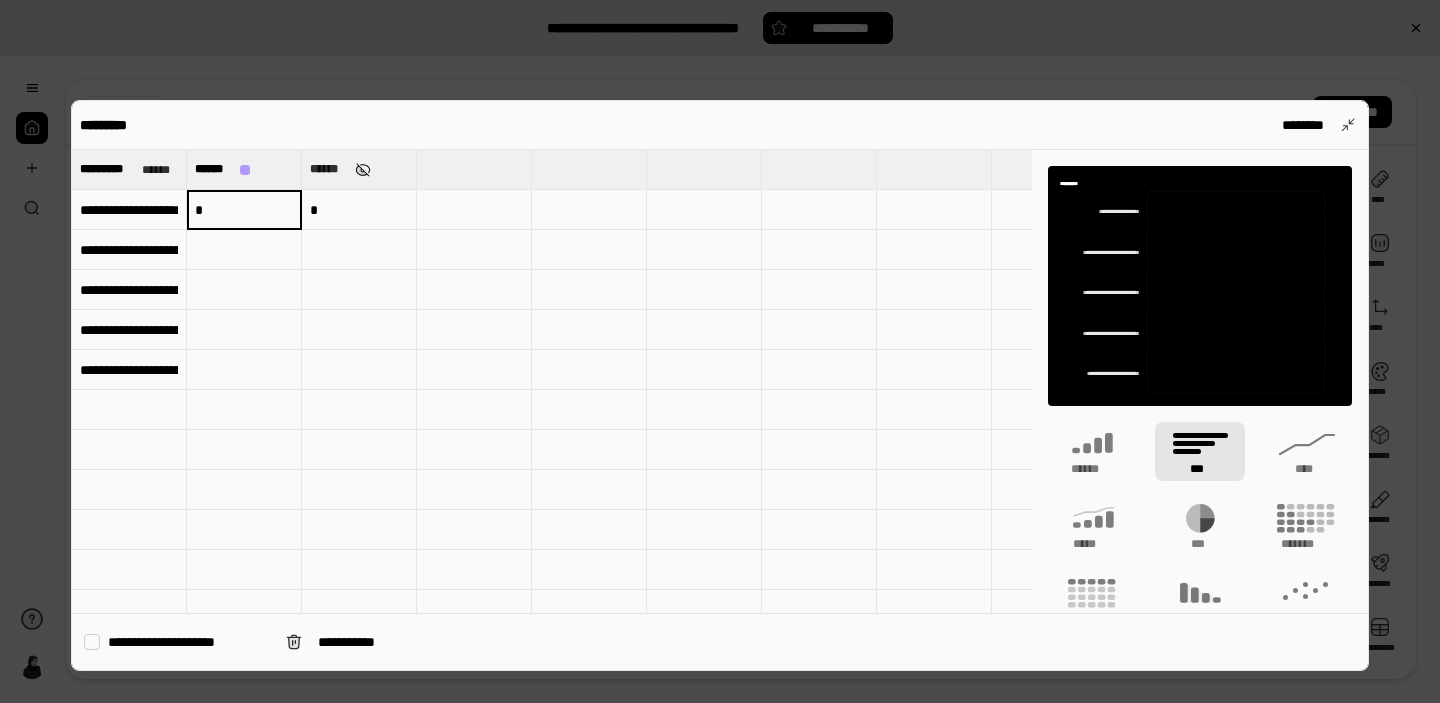 click at bounding box center [363, 170] 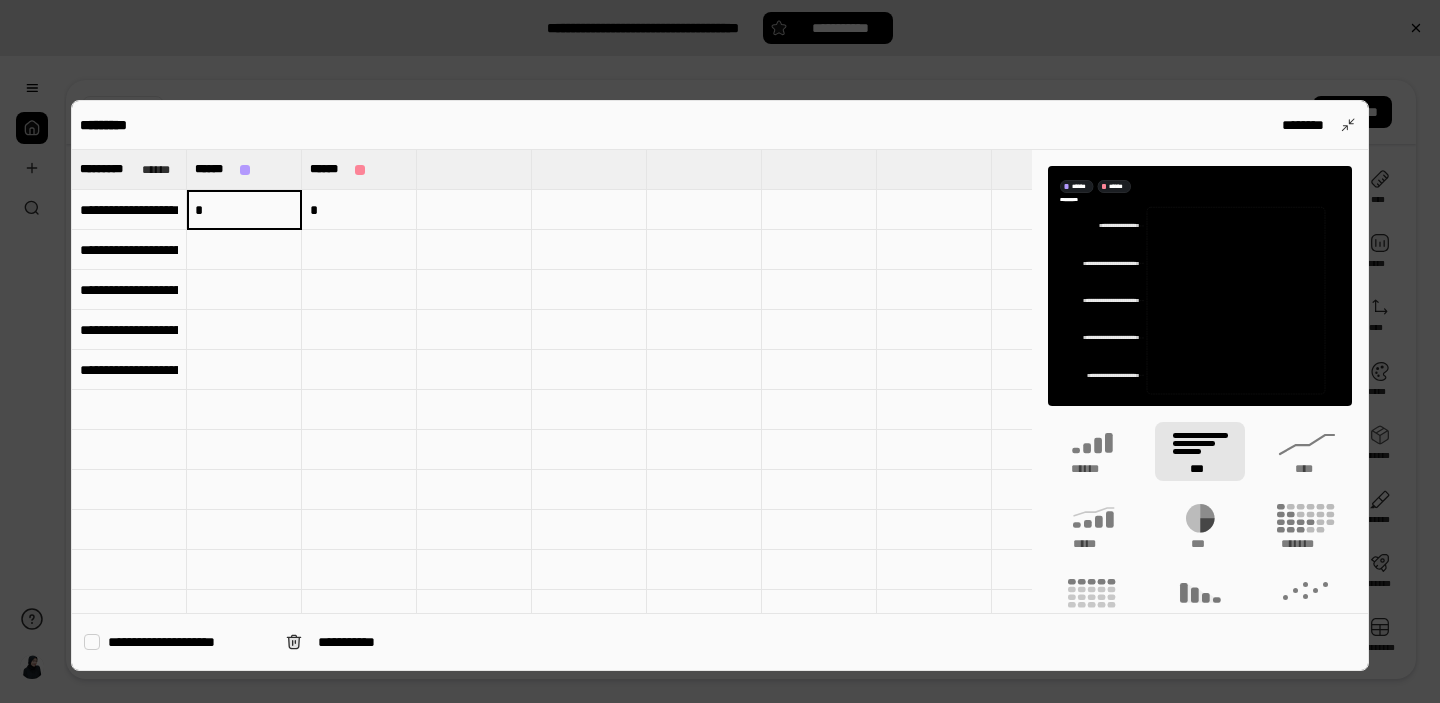 type 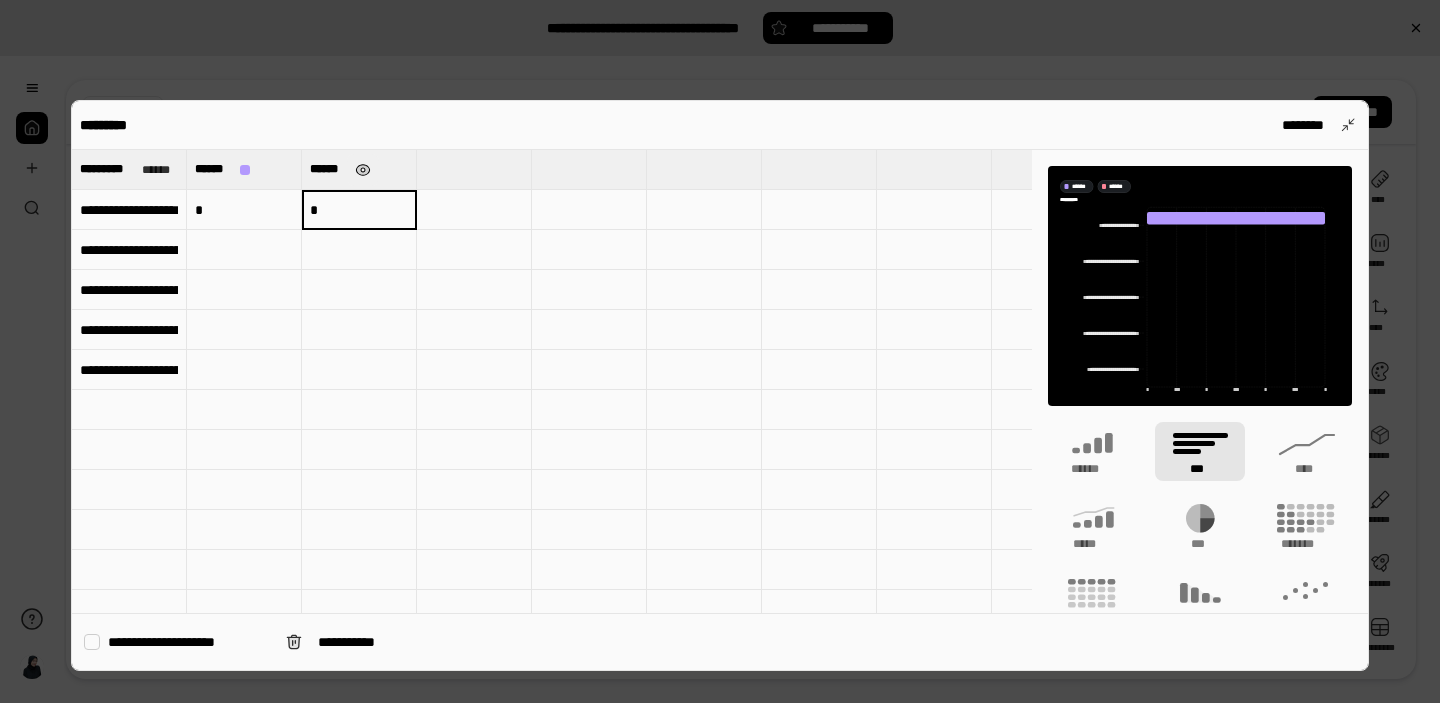 type on "*" 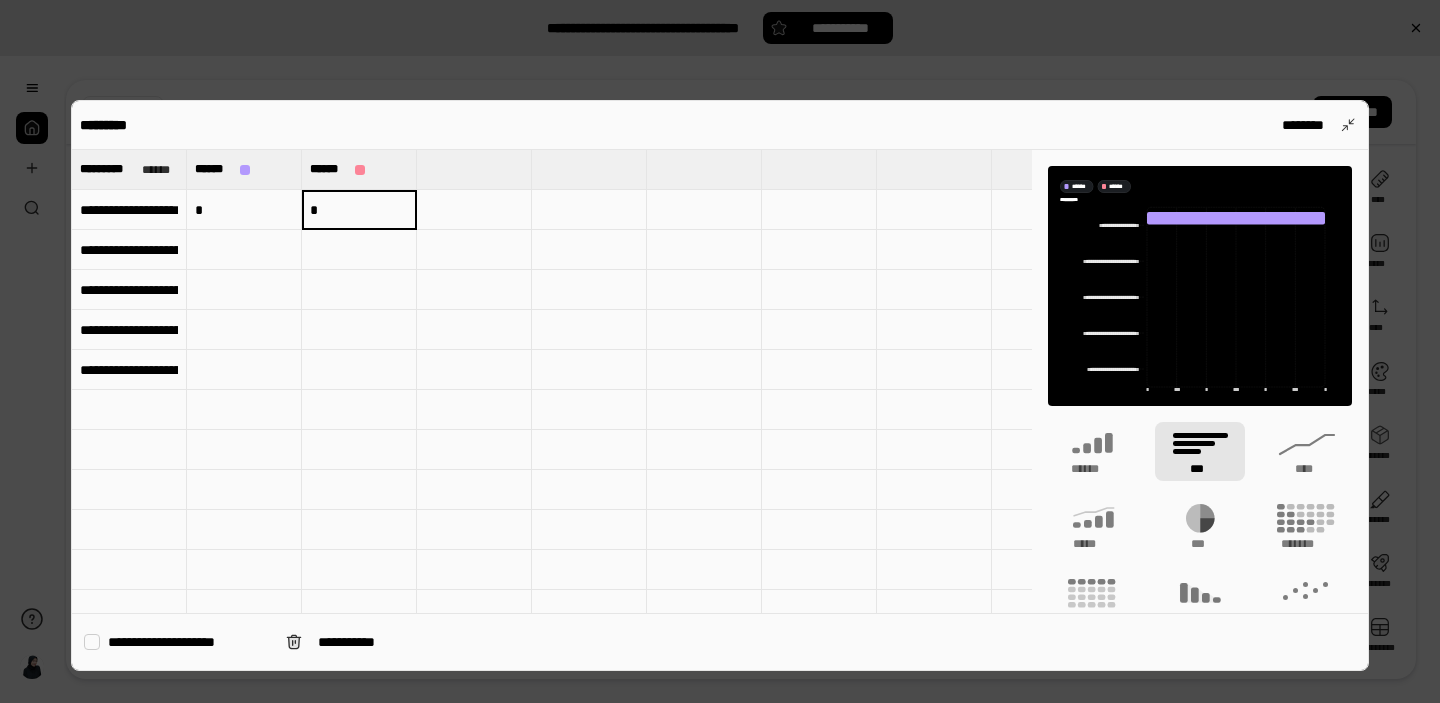 click at bounding box center [244, 250] 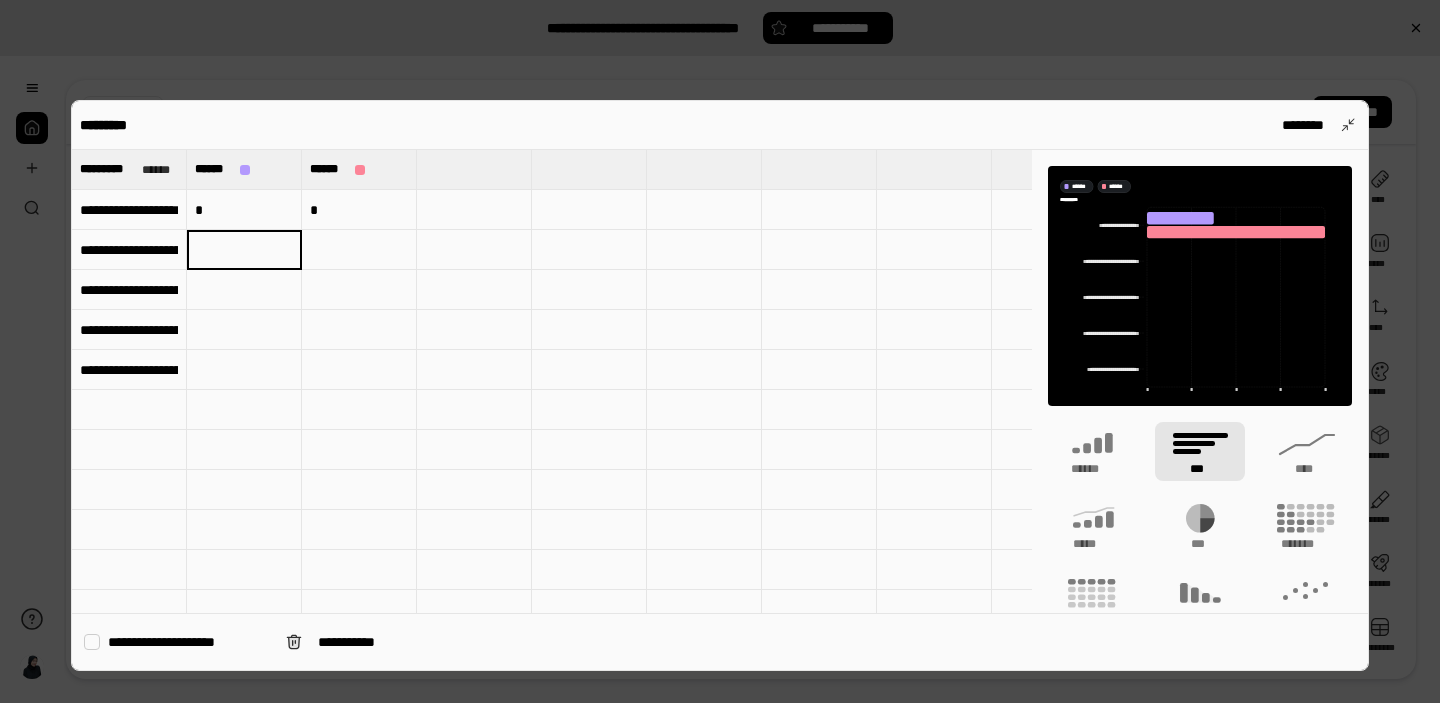 type on "*" 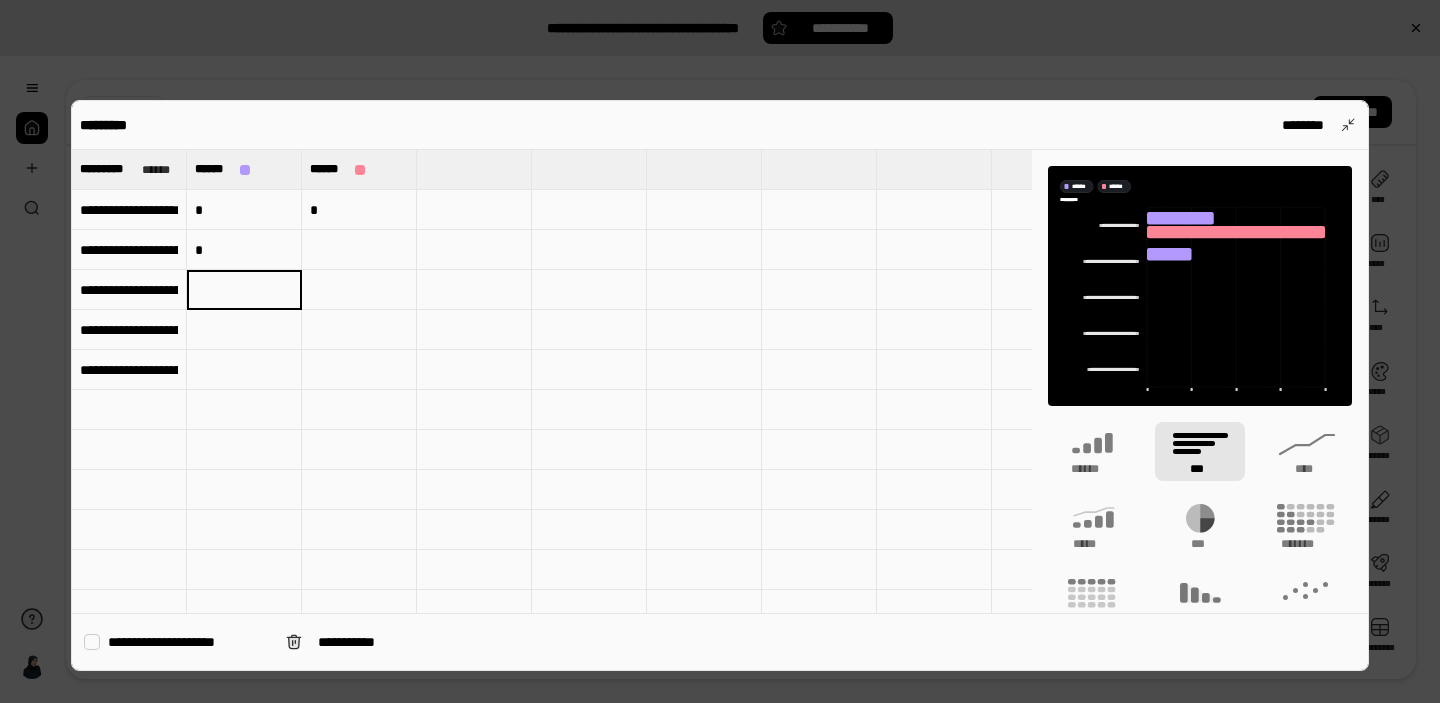 type on "*" 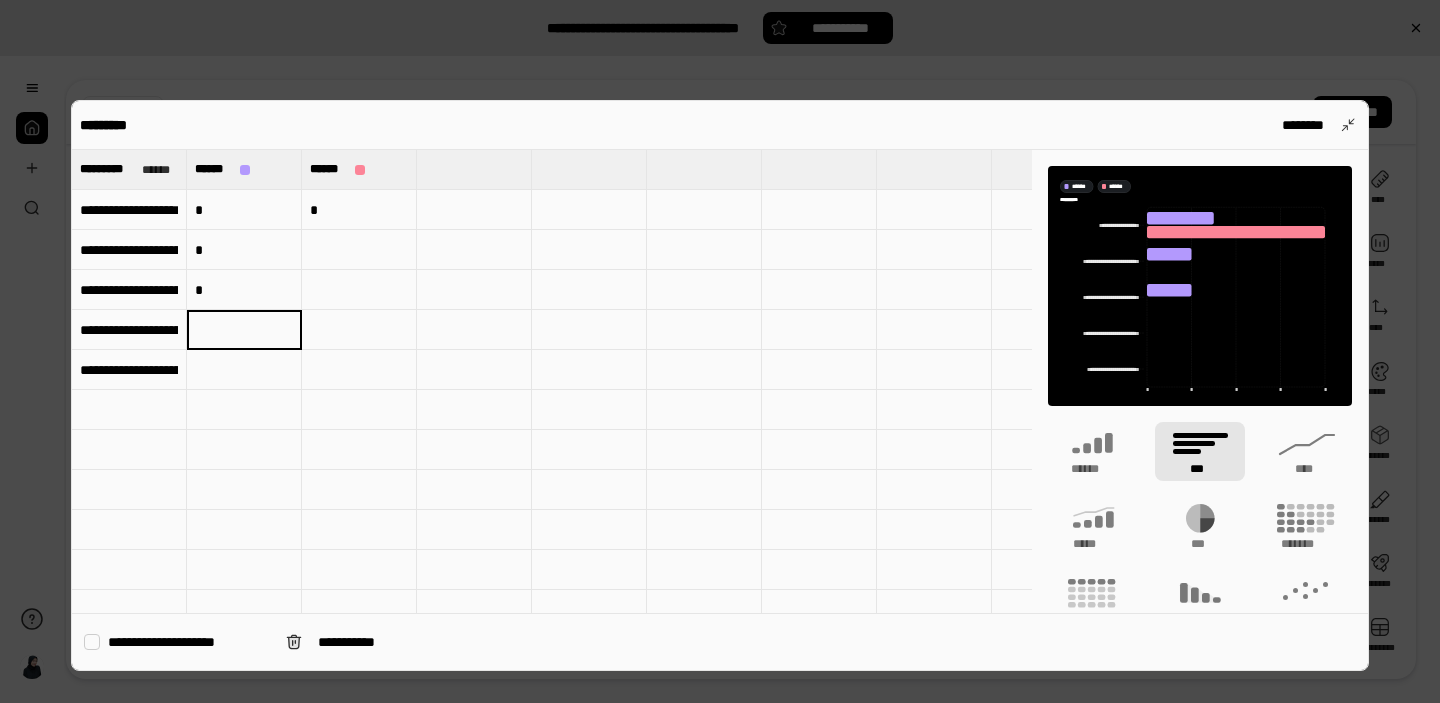 type on "*" 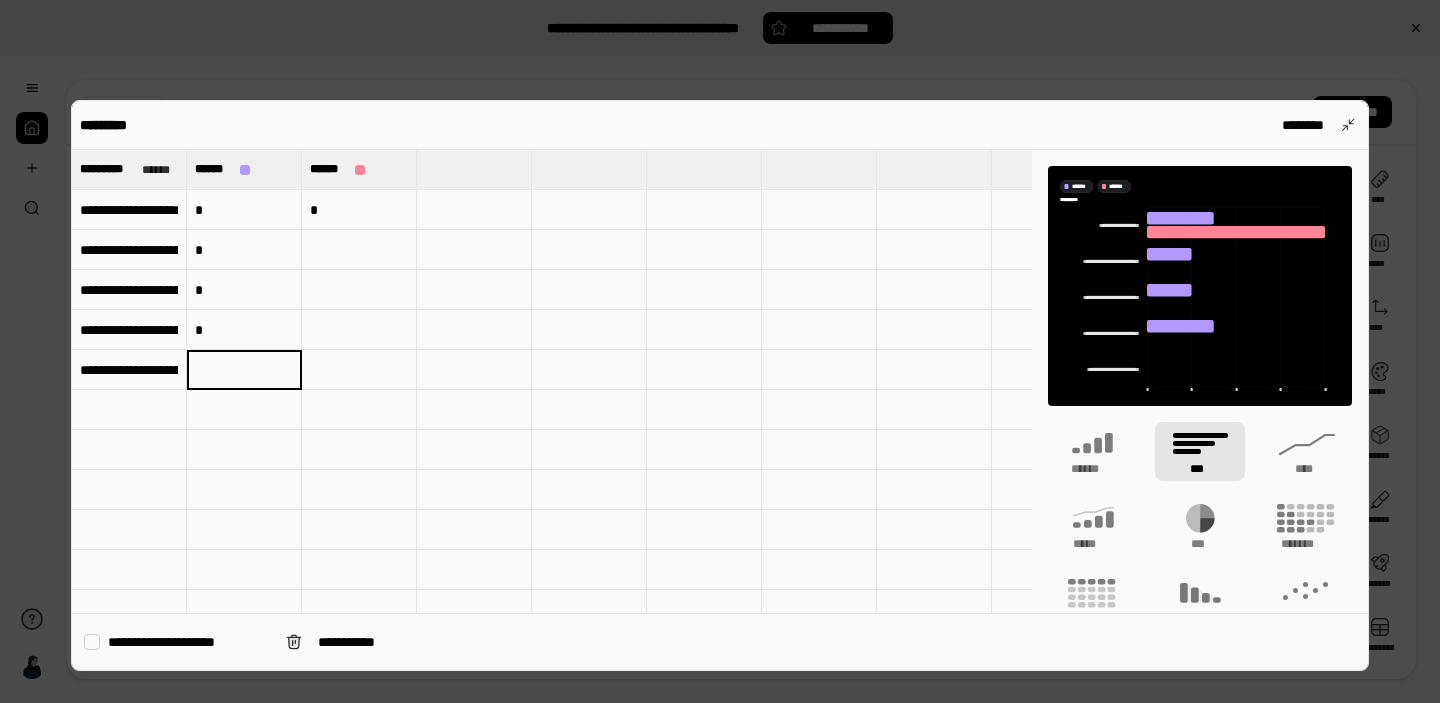 type on "*" 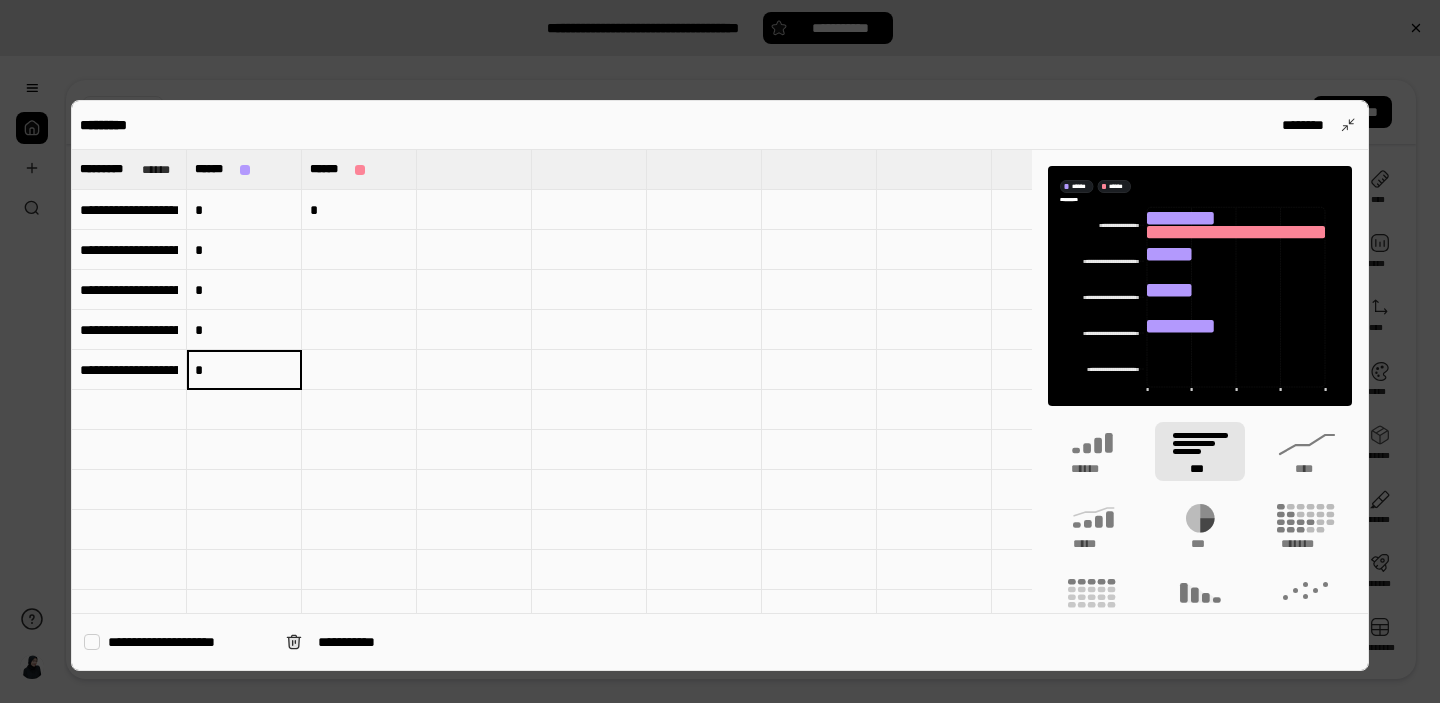 click at bounding box center [359, 250] 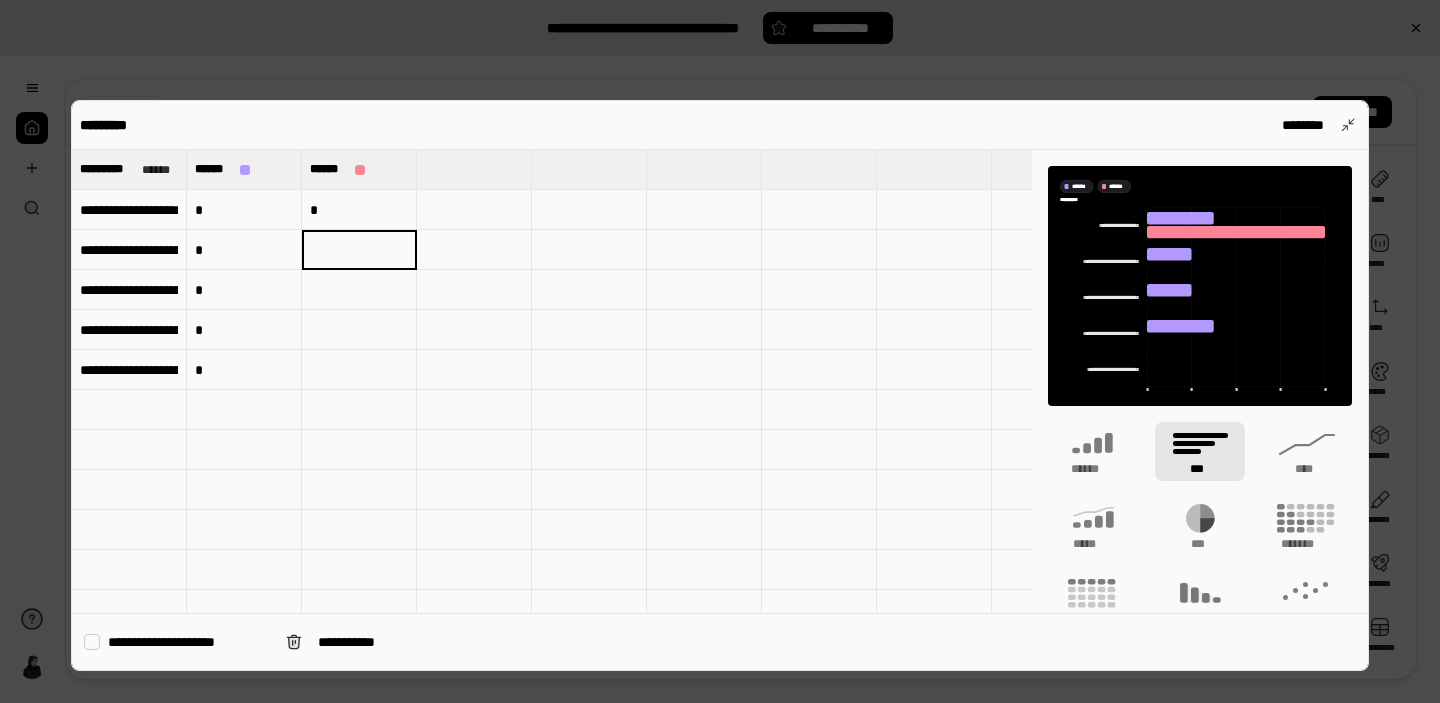 type on "*" 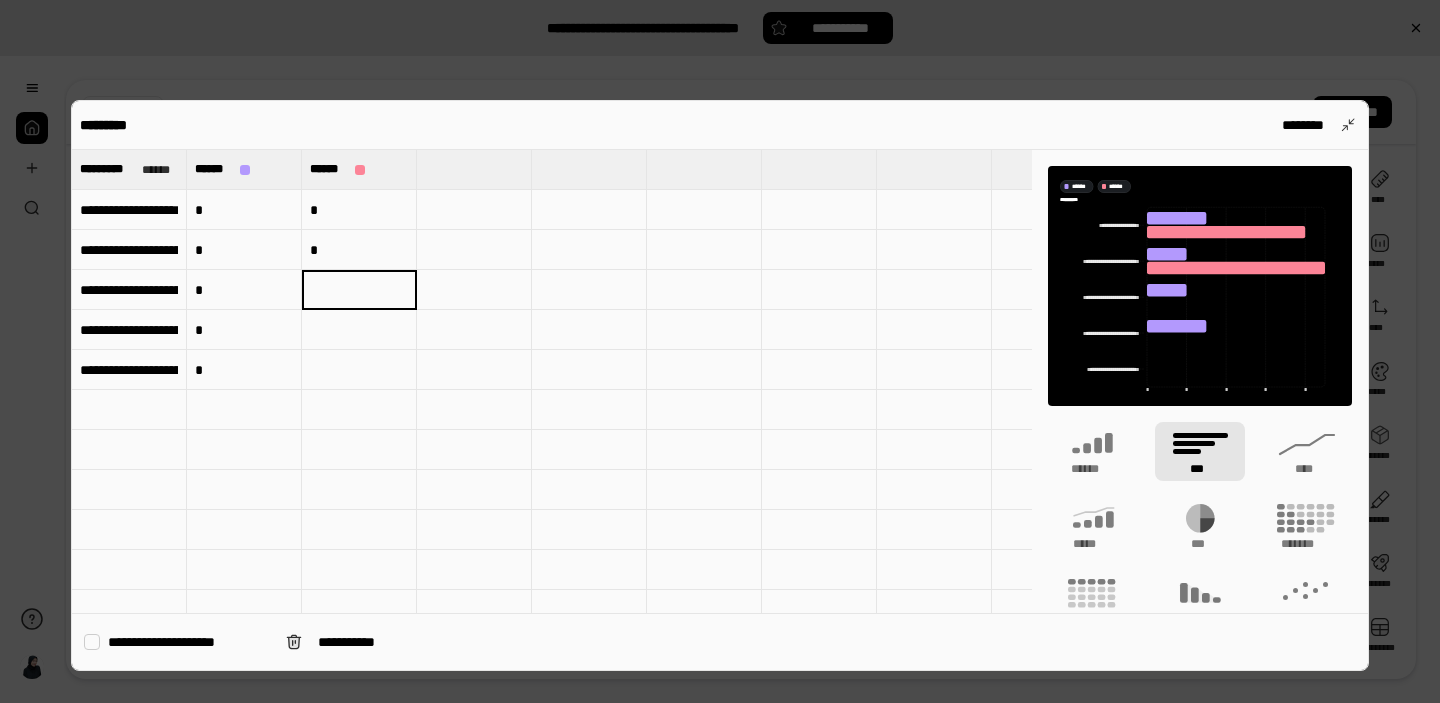 type on "*" 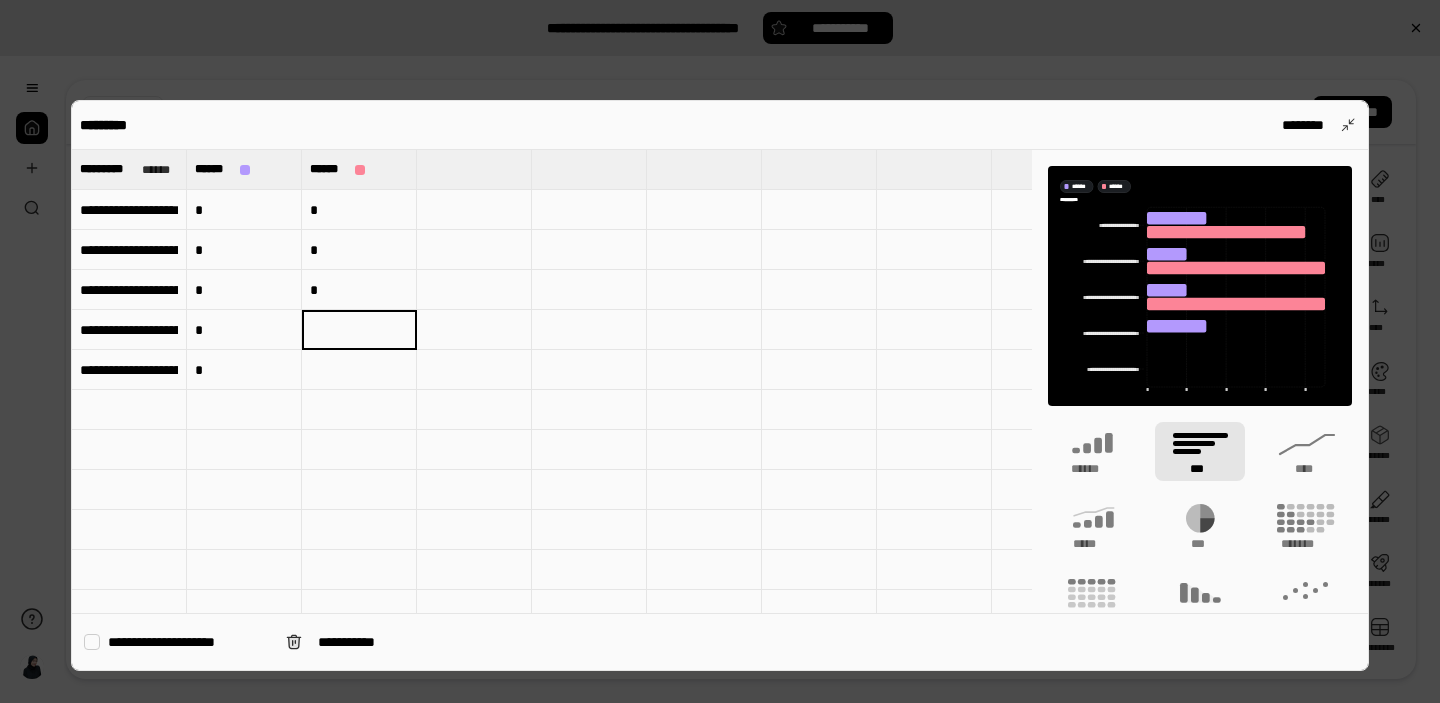 type on "*" 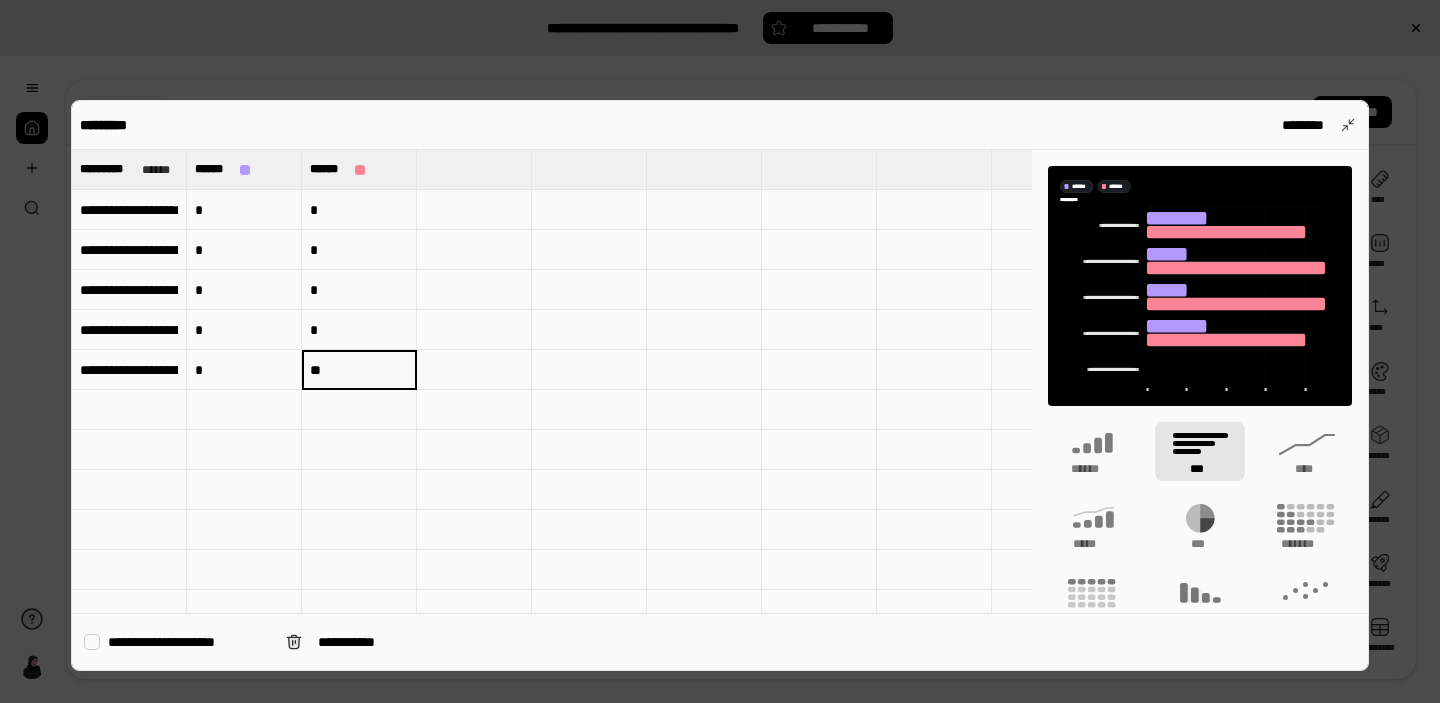 type on "**" 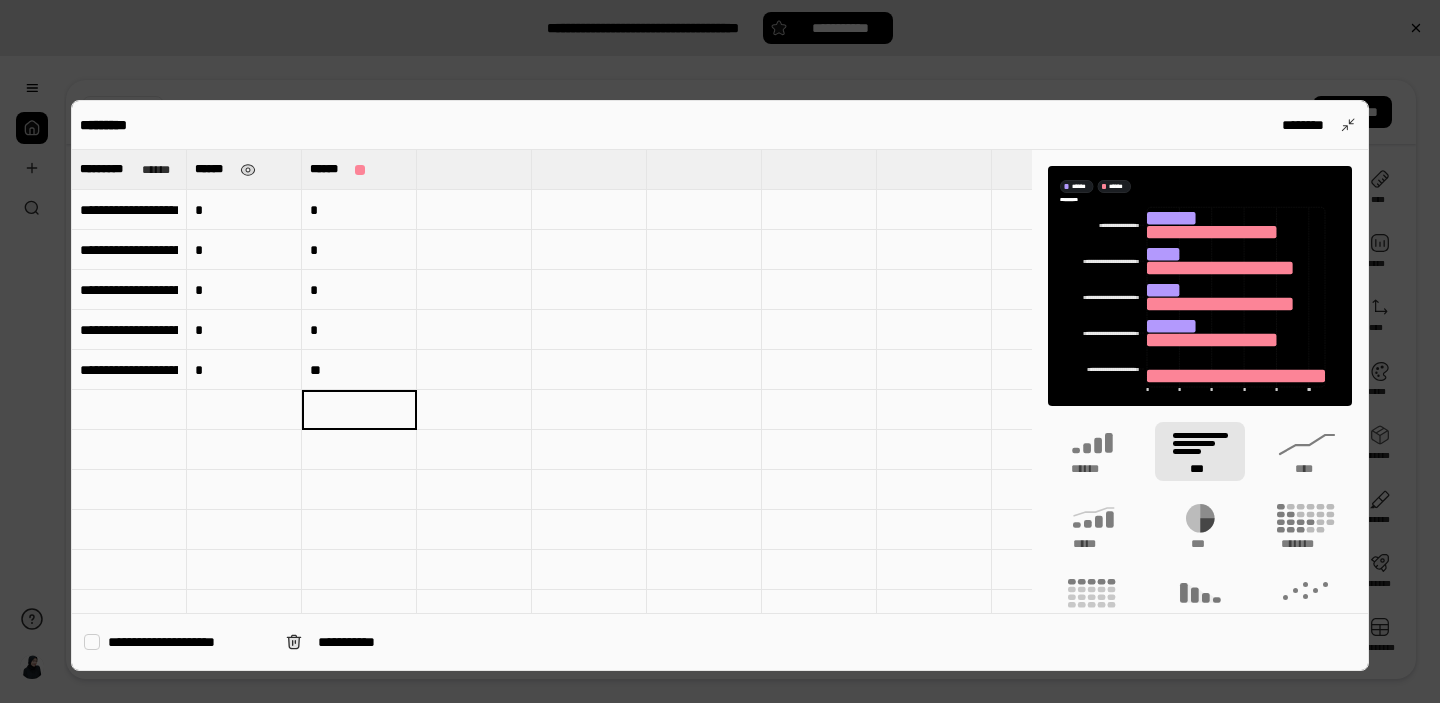 click on "******" at bounding box center (213, 169) 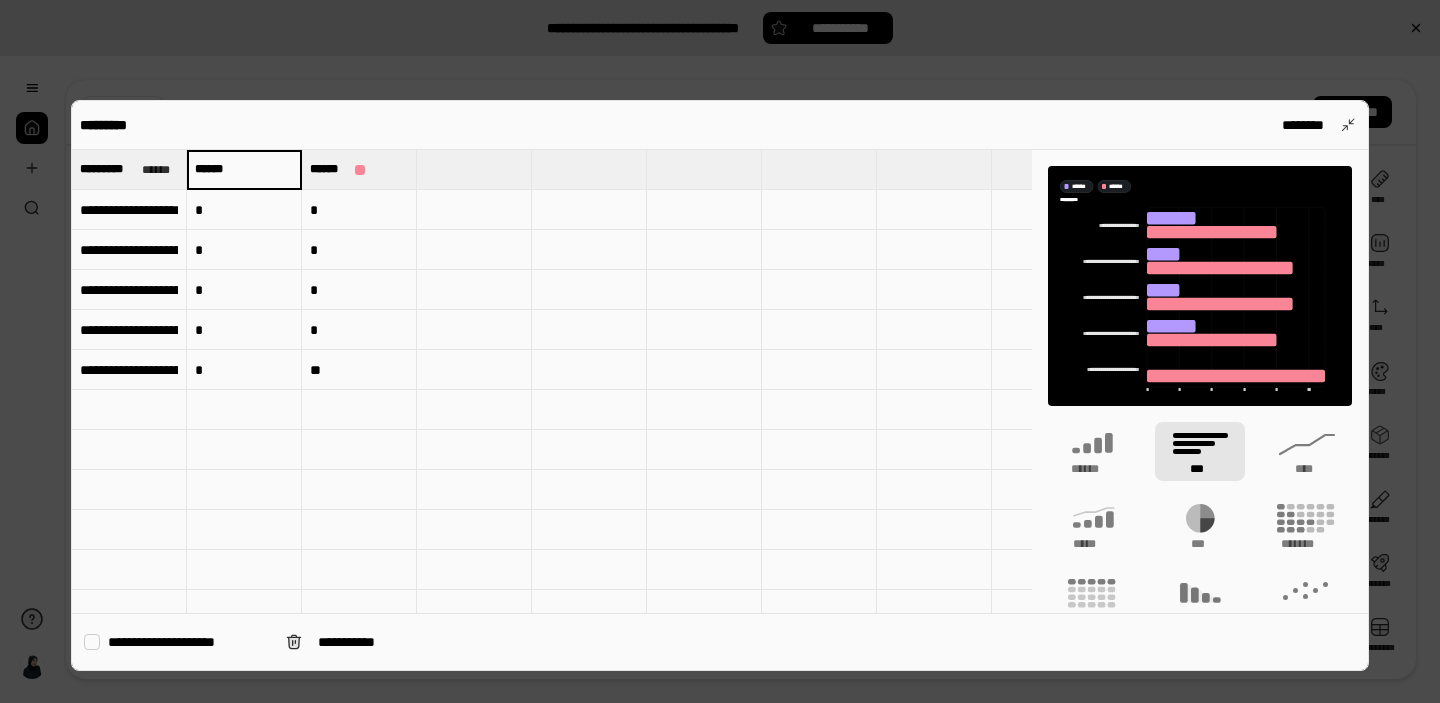 type on "******" 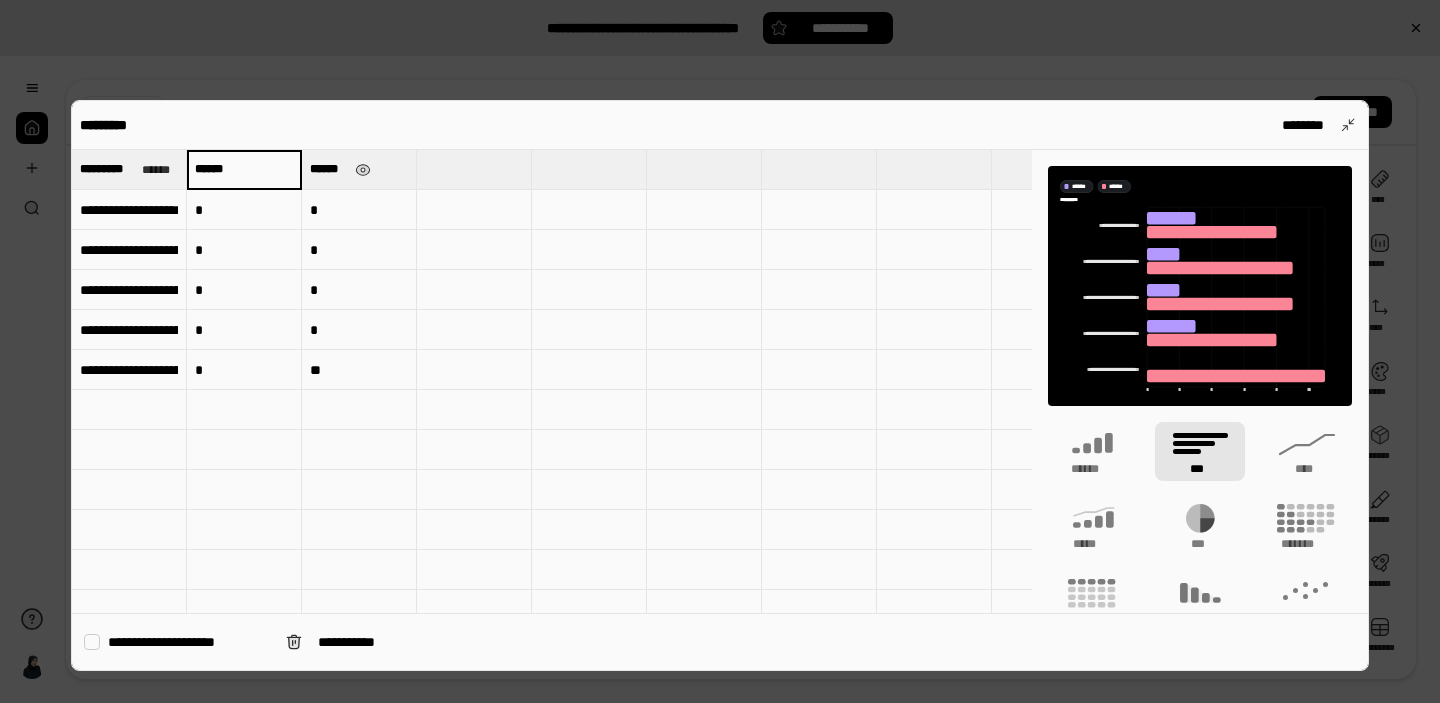 click on "******" at bounding box center [328, 169] 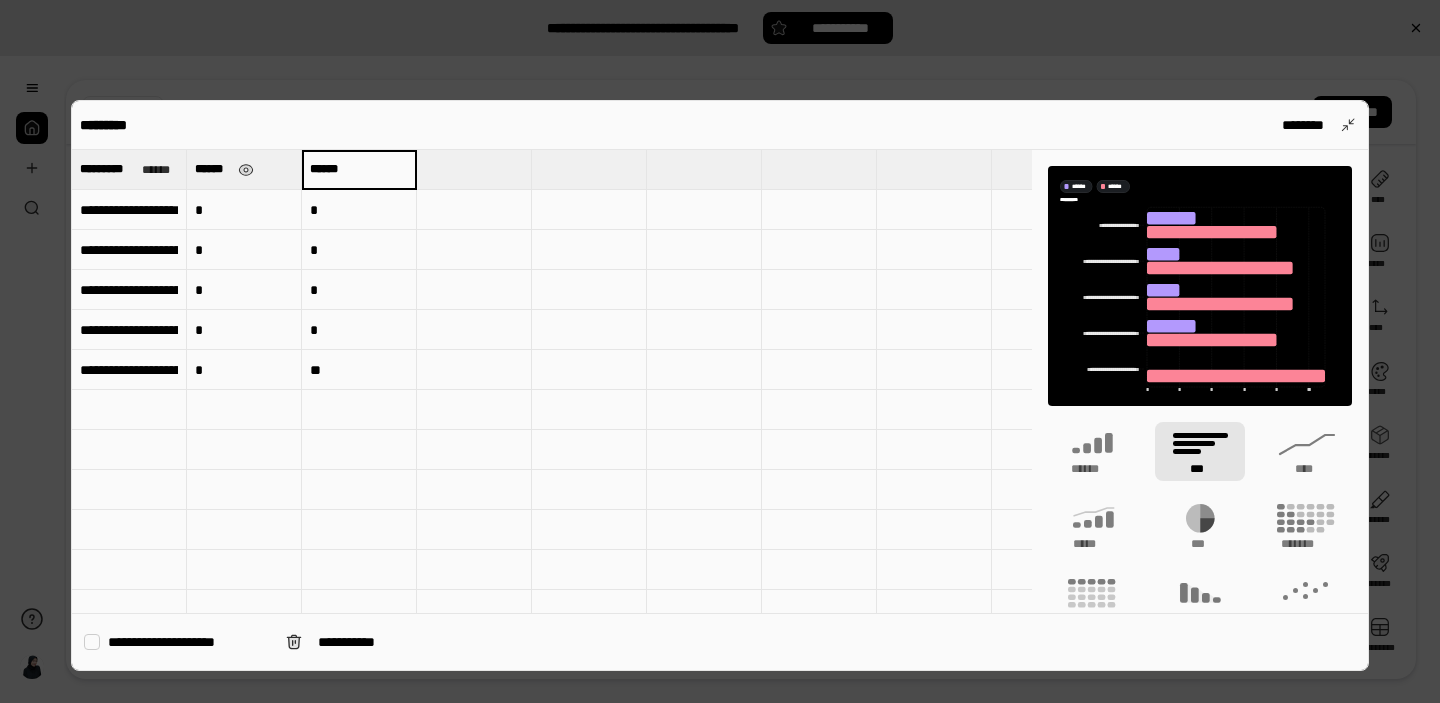 type on "******" 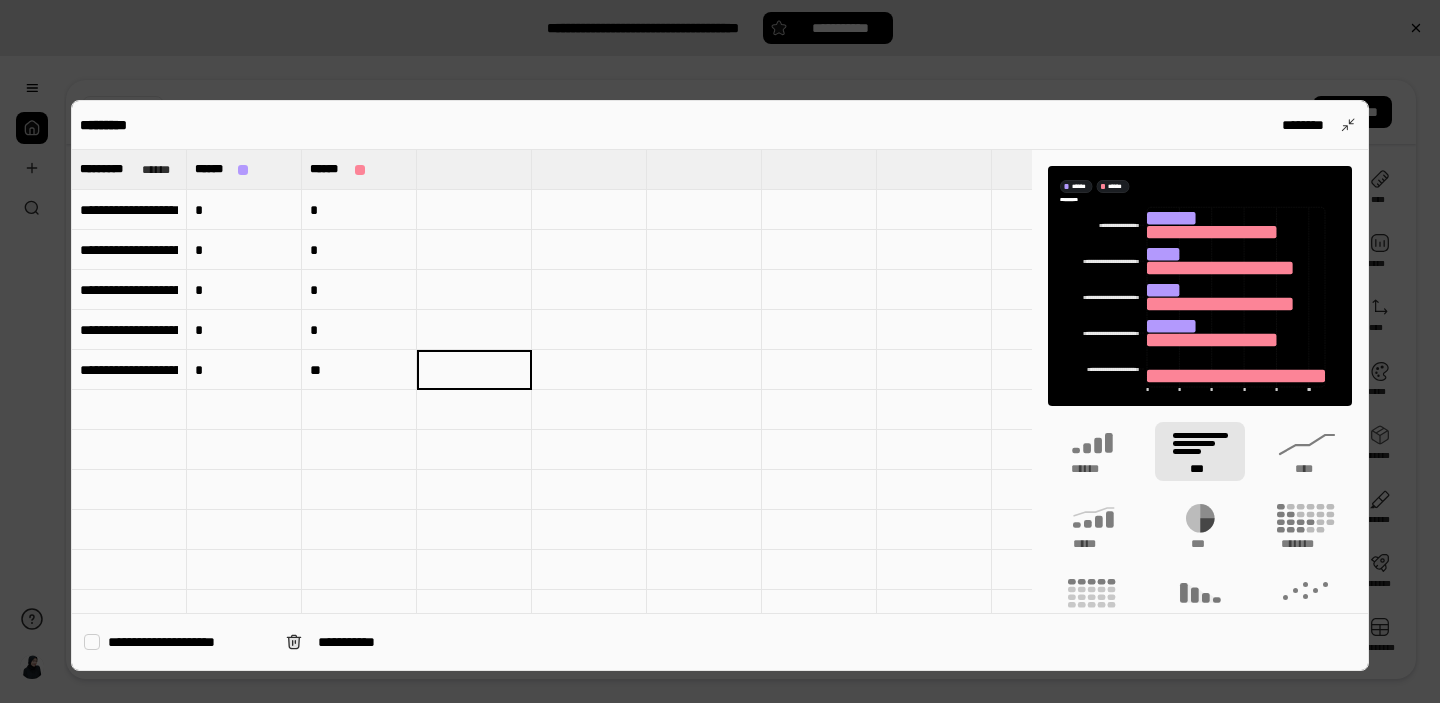 click on "*" at bounding box center (244, 210) 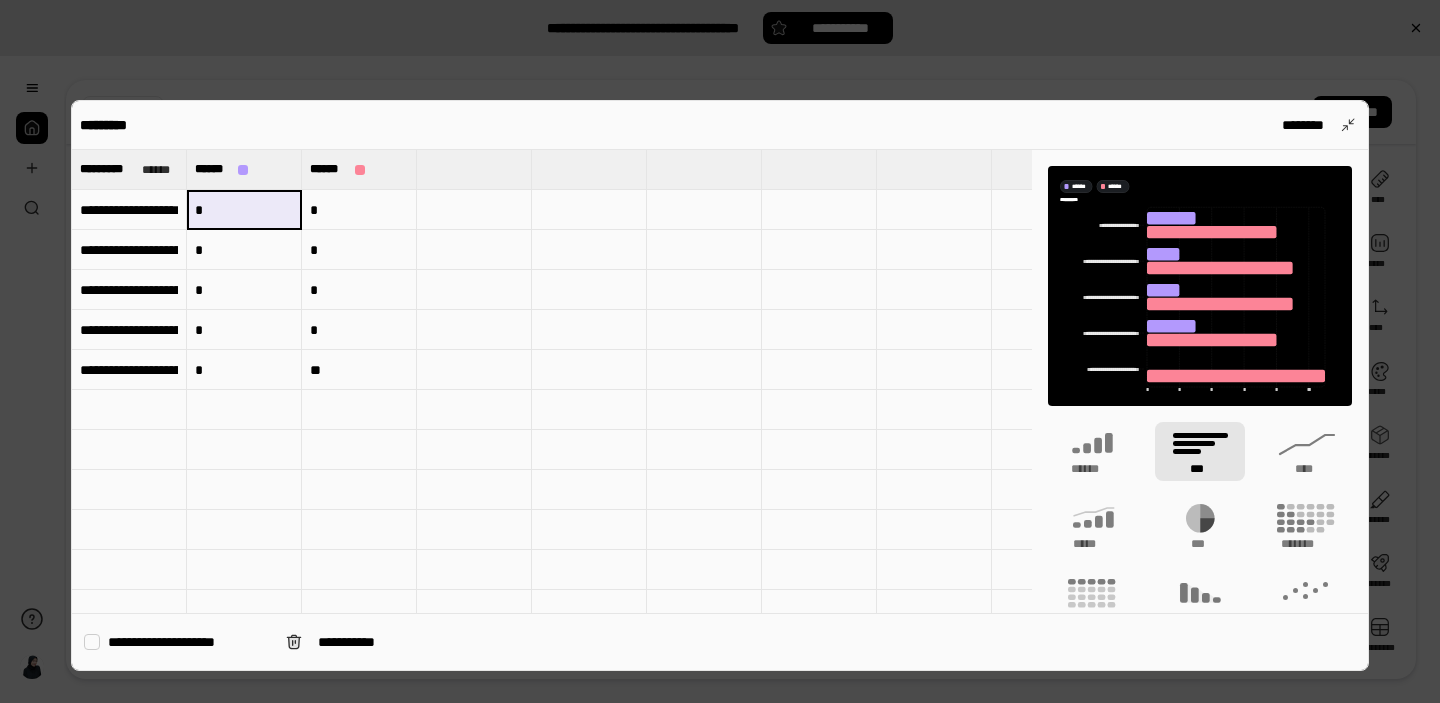 click on "**" at bounding box center [359, 370] 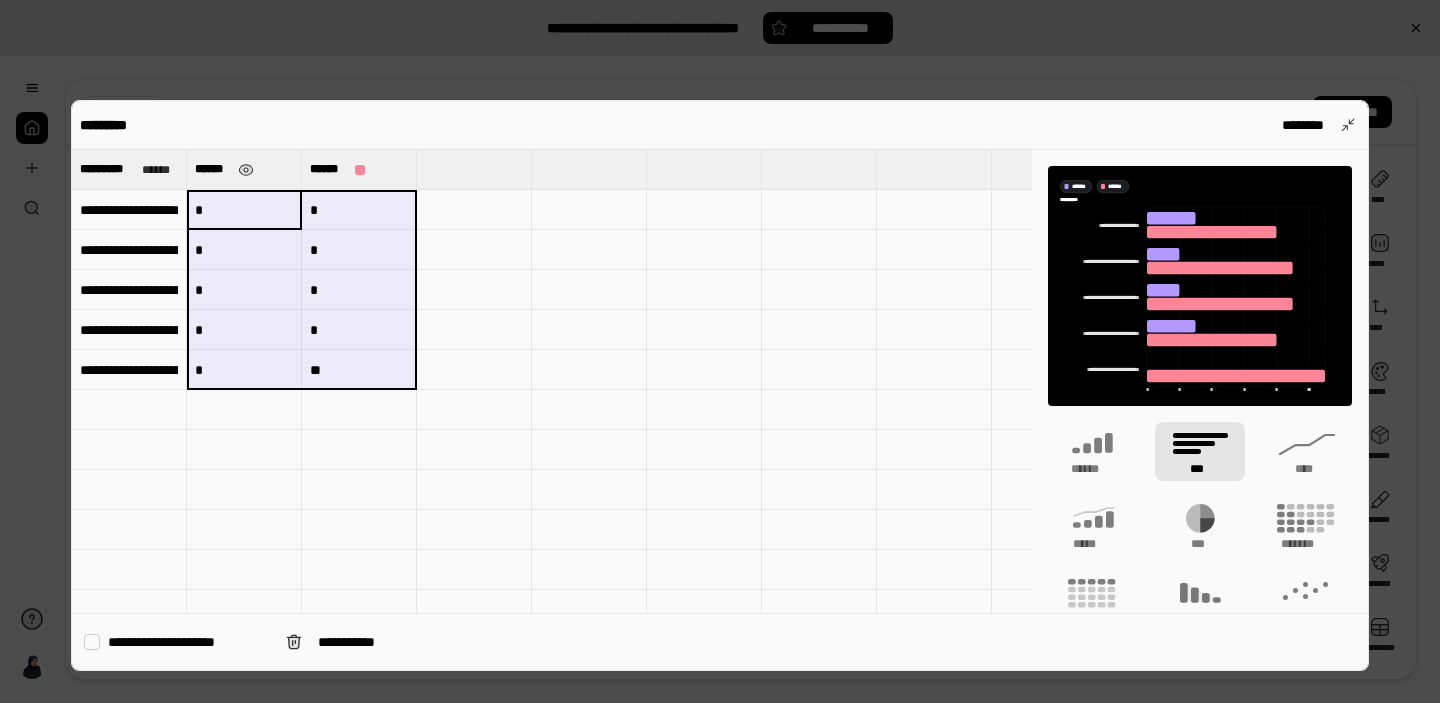 click on "******" at bounding box center (212, 169) 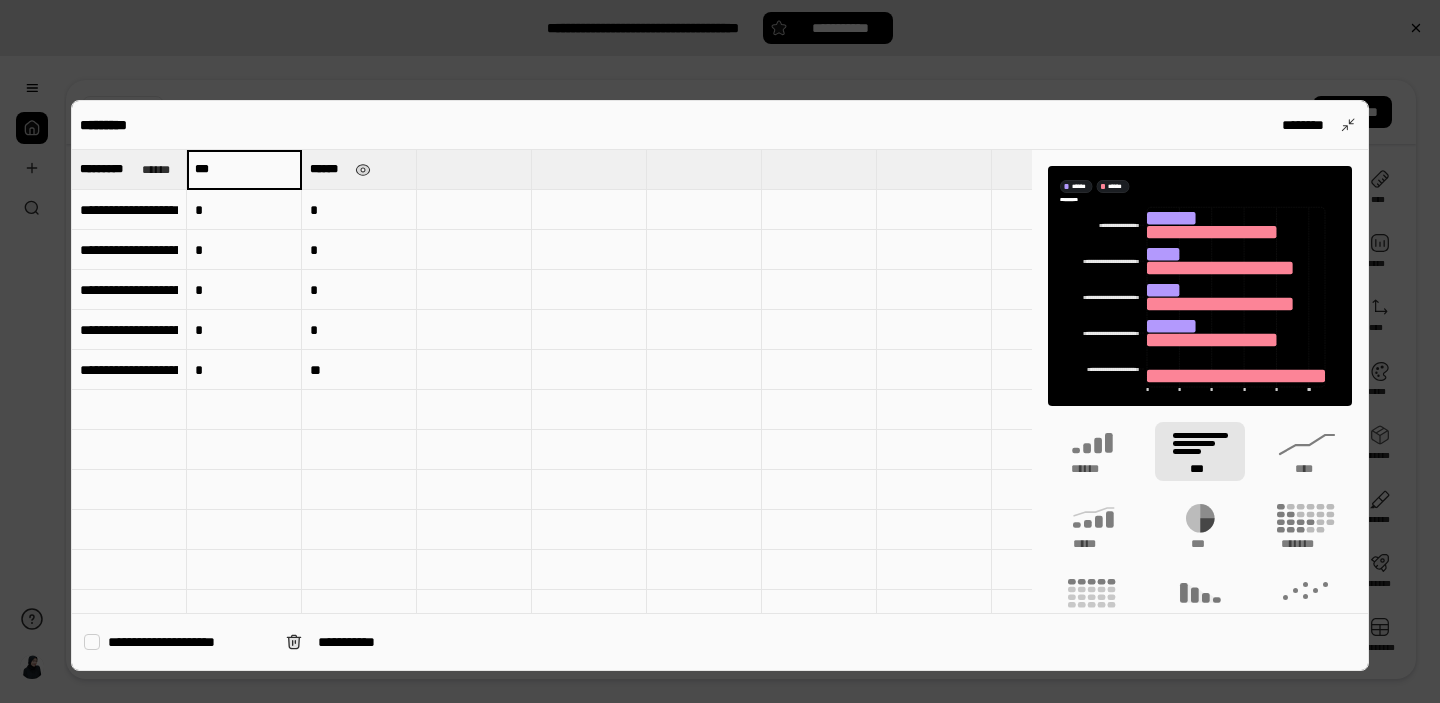 type on "***" 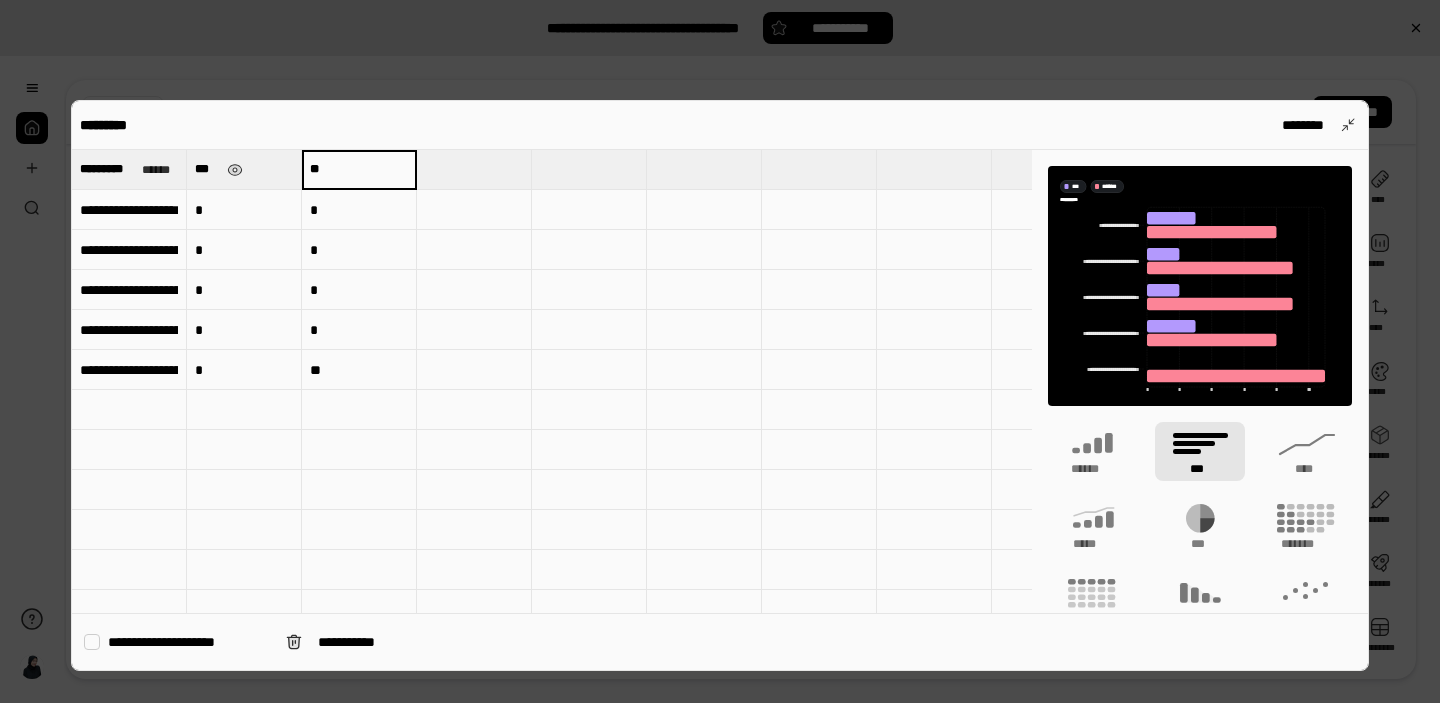type on "**" 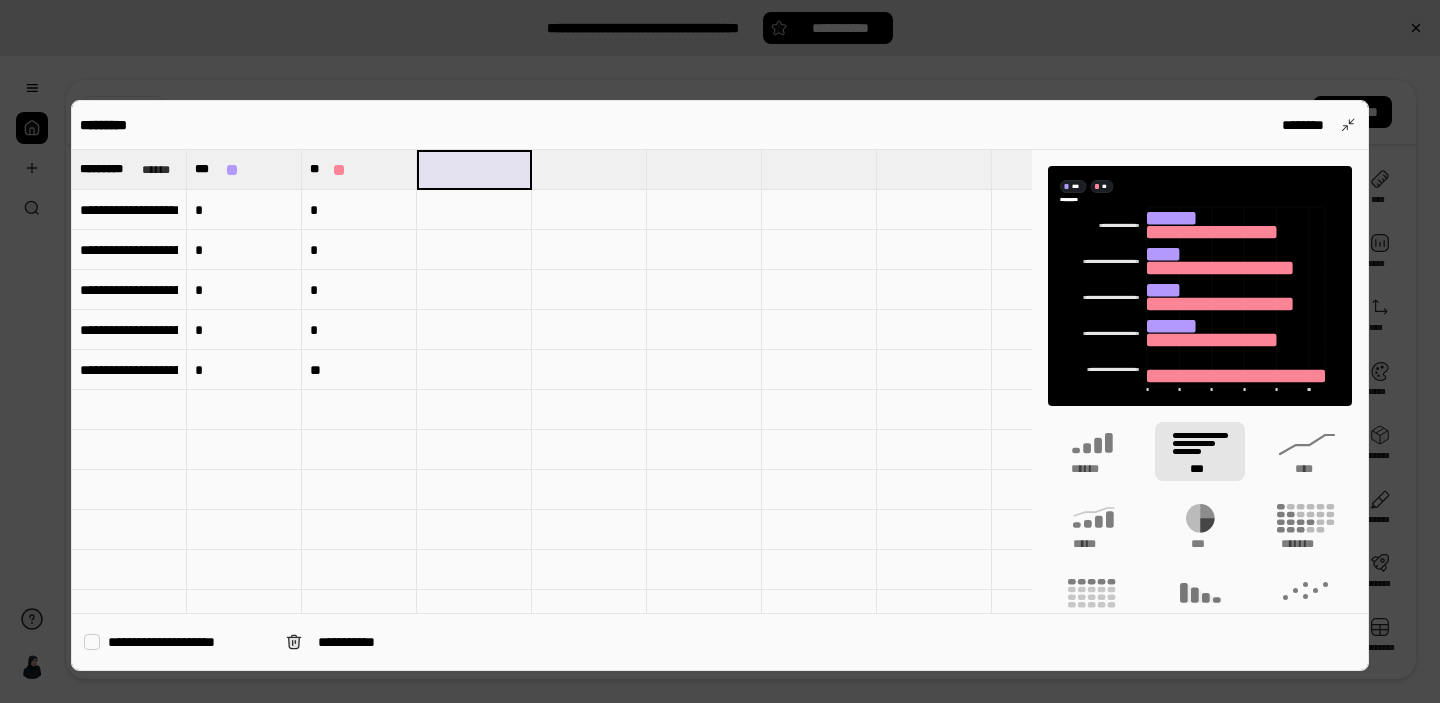 type on "*" 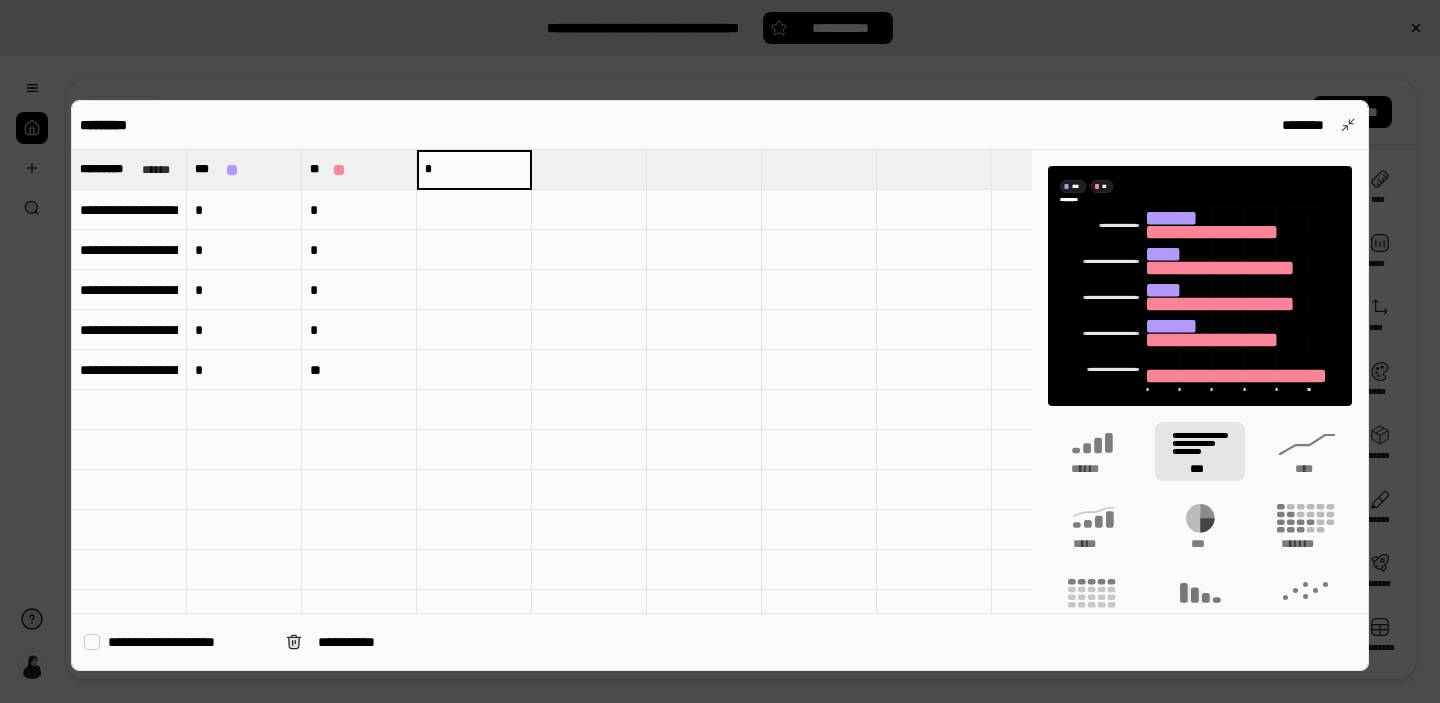 click at bounding box center [589, 169] 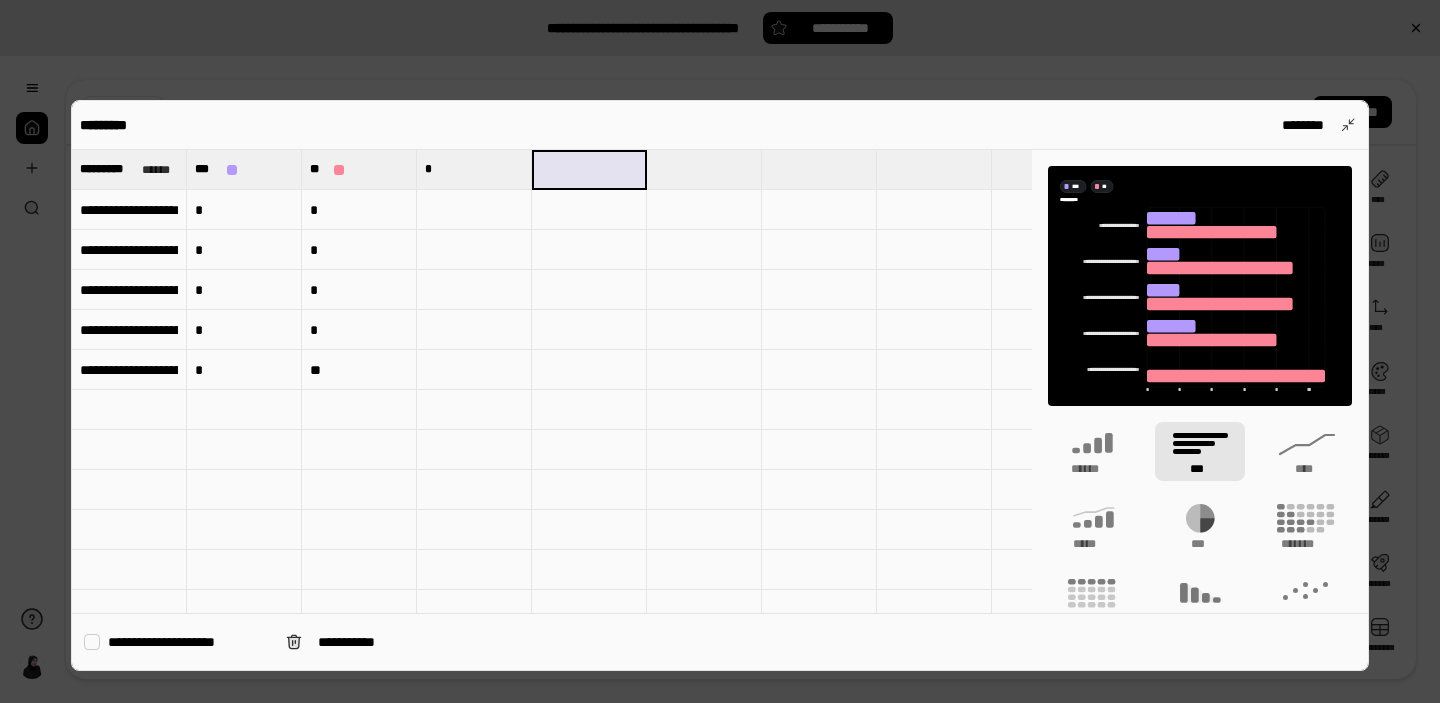 type on "*" 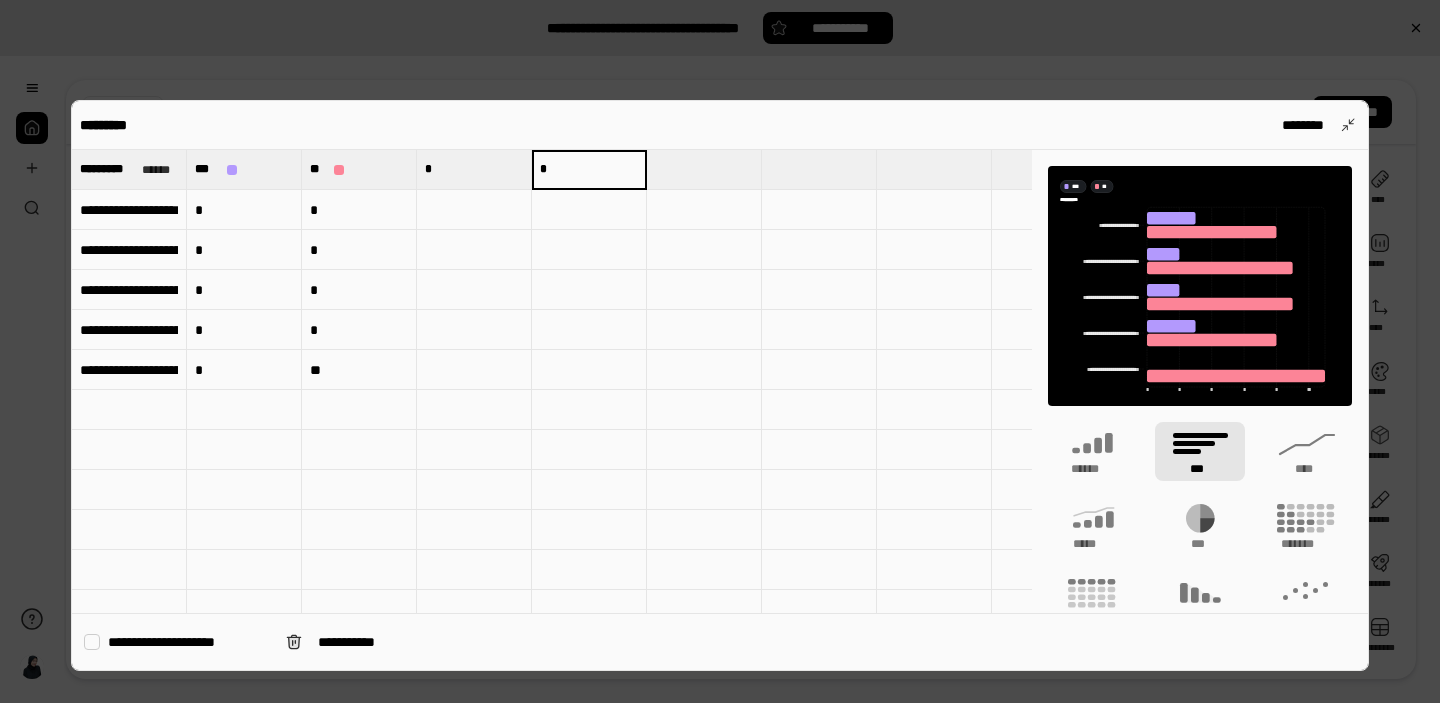 click at bounding box center (704, 169) 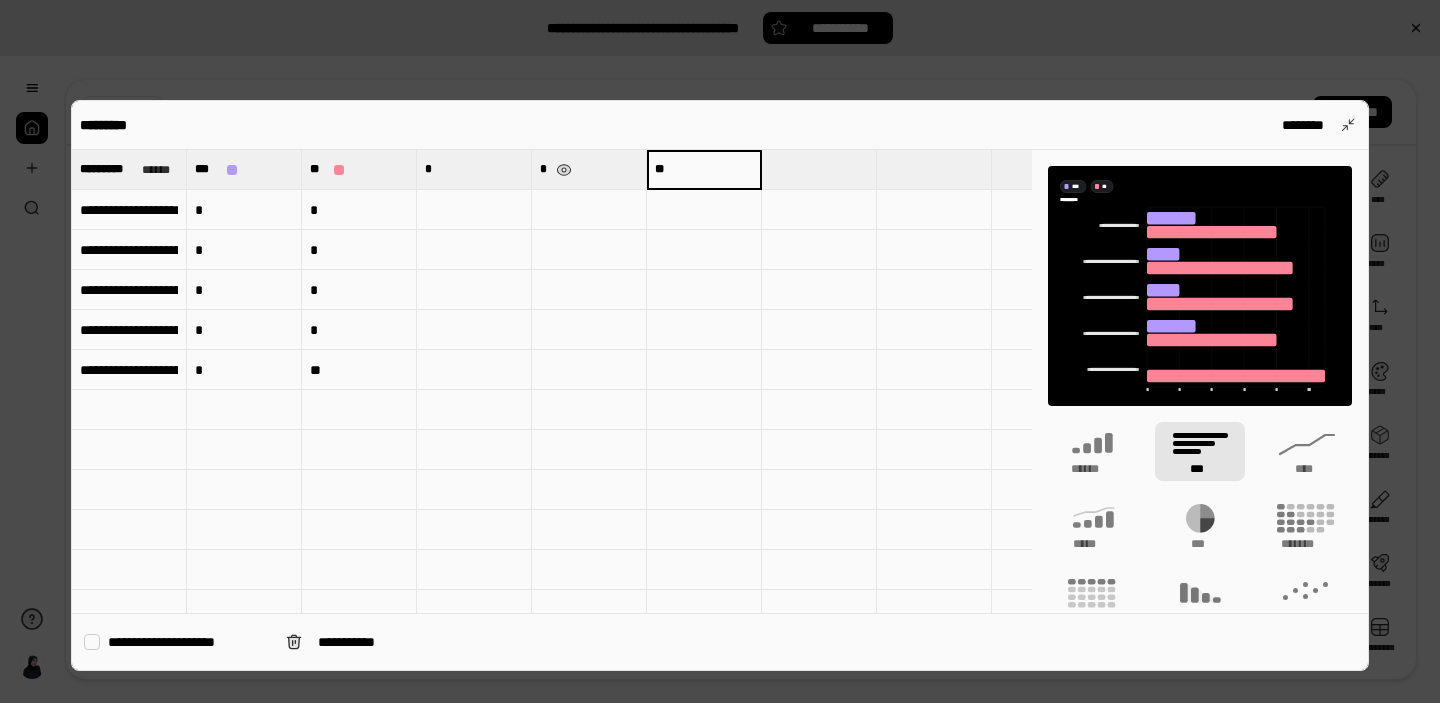 type on "**" 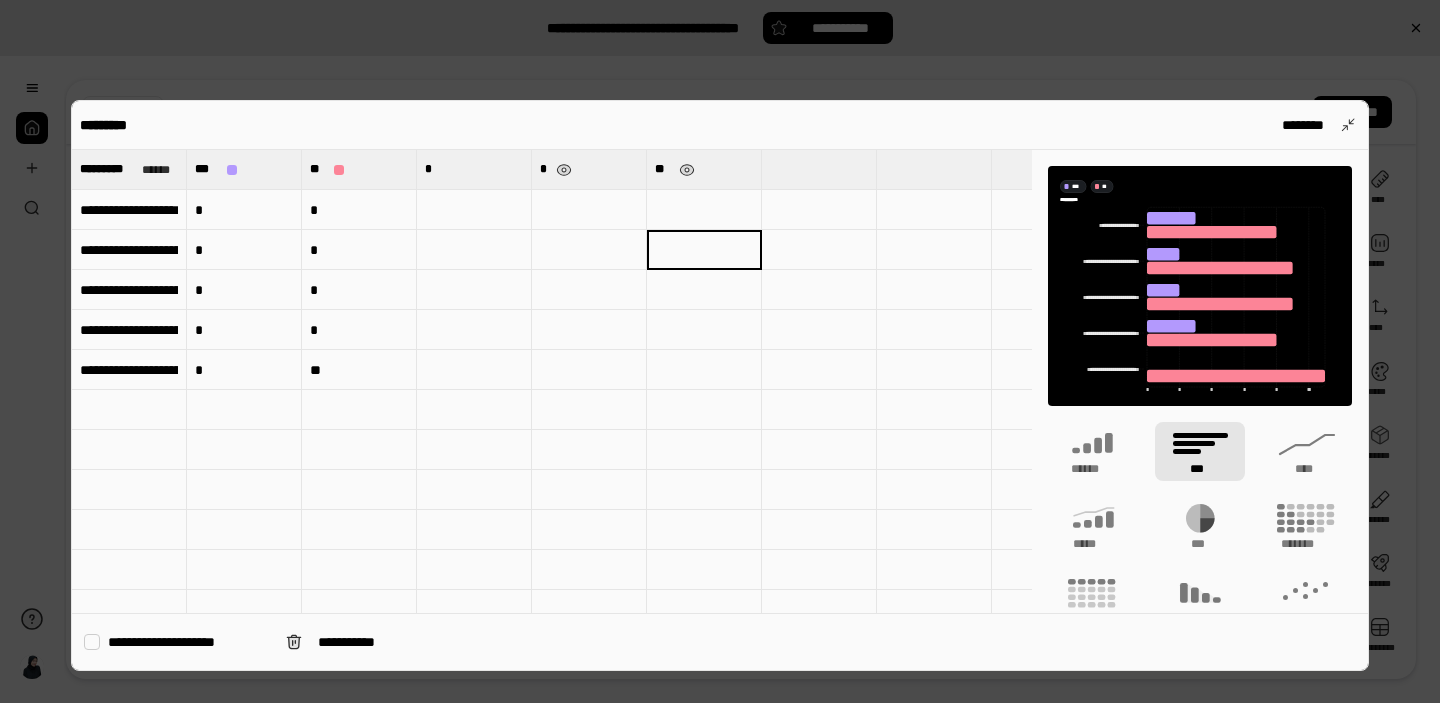 click on "*" at bounding box center [244, 210] 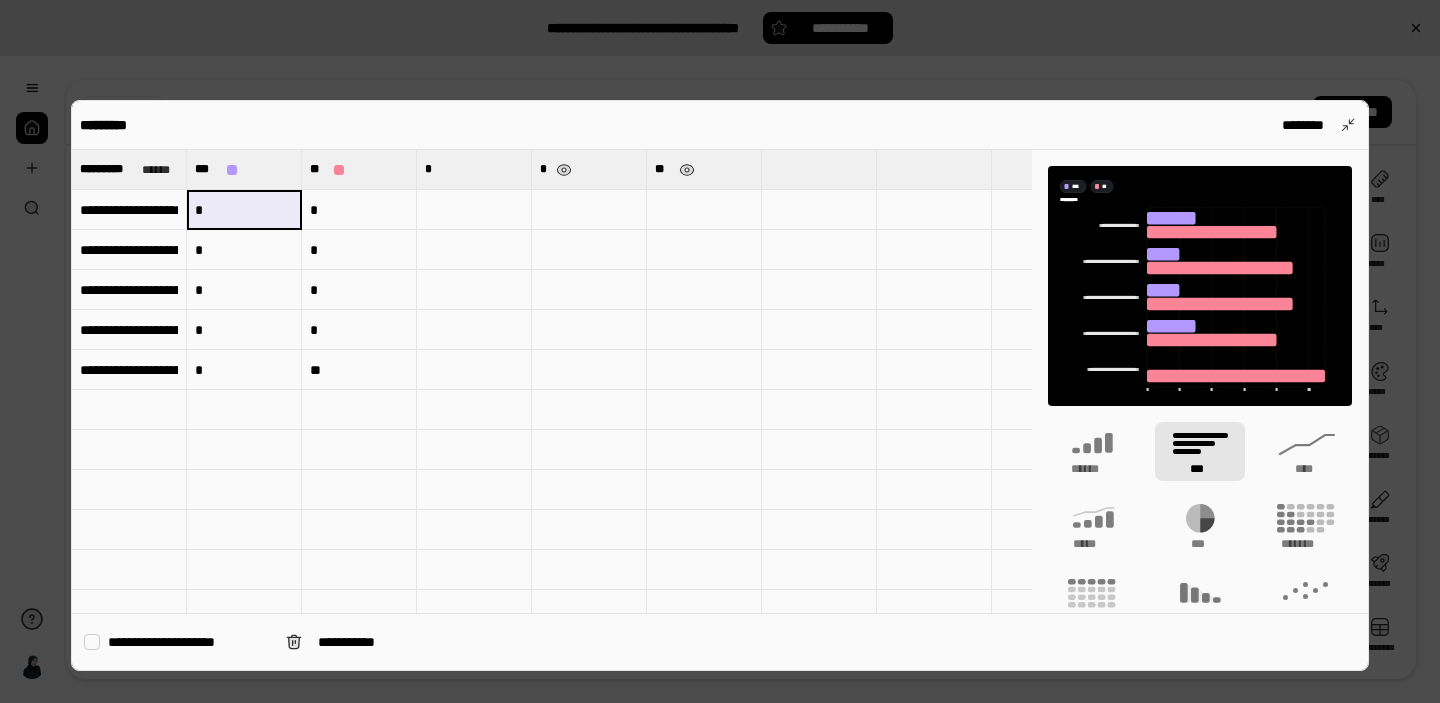 click on "**" at bounding box center [359, 370] 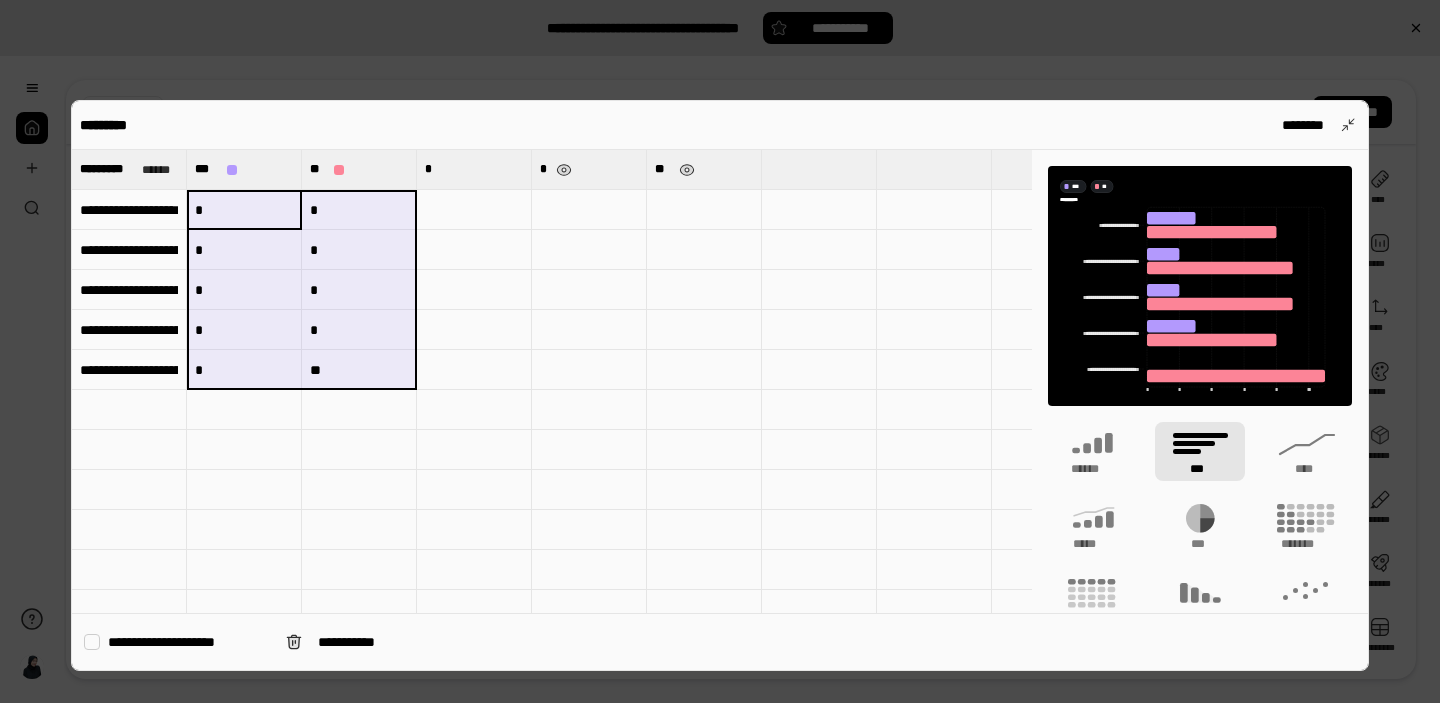 click at bounding box center (474, 210) 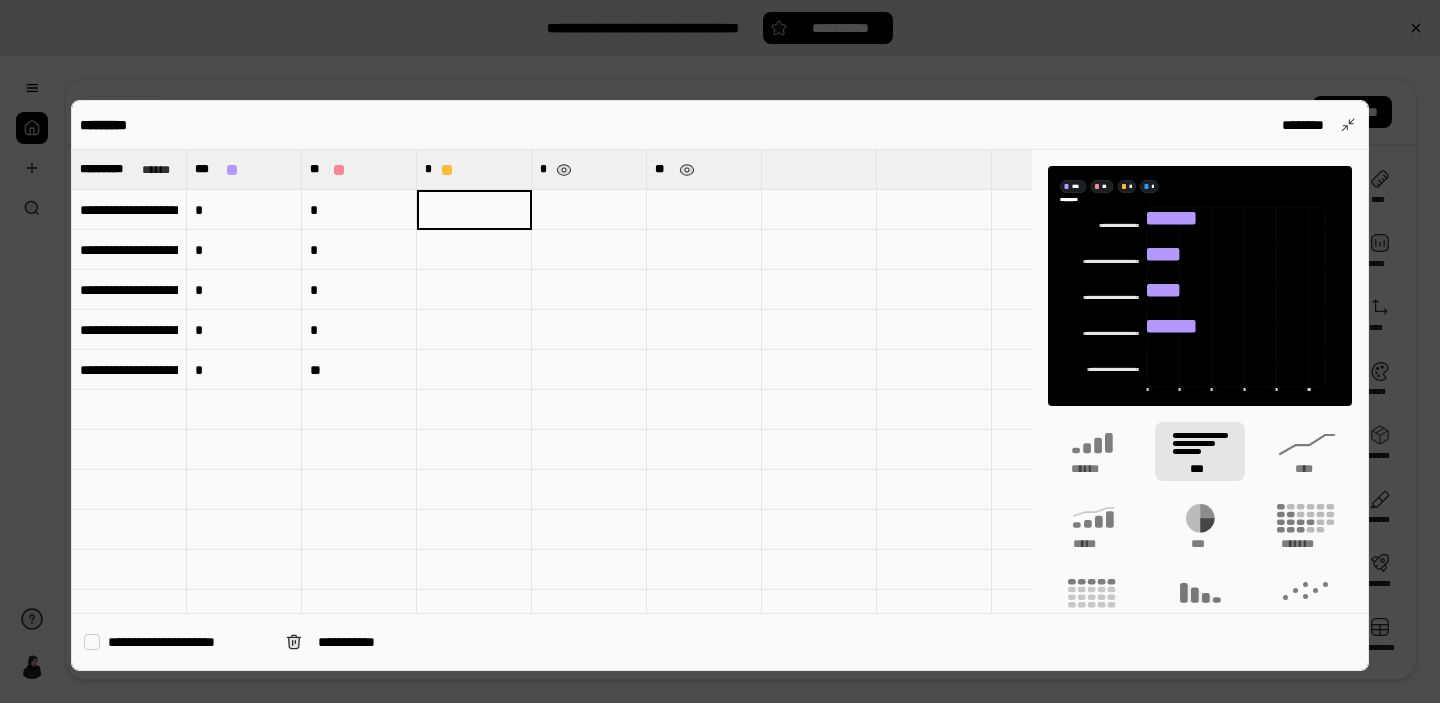 type on "*" 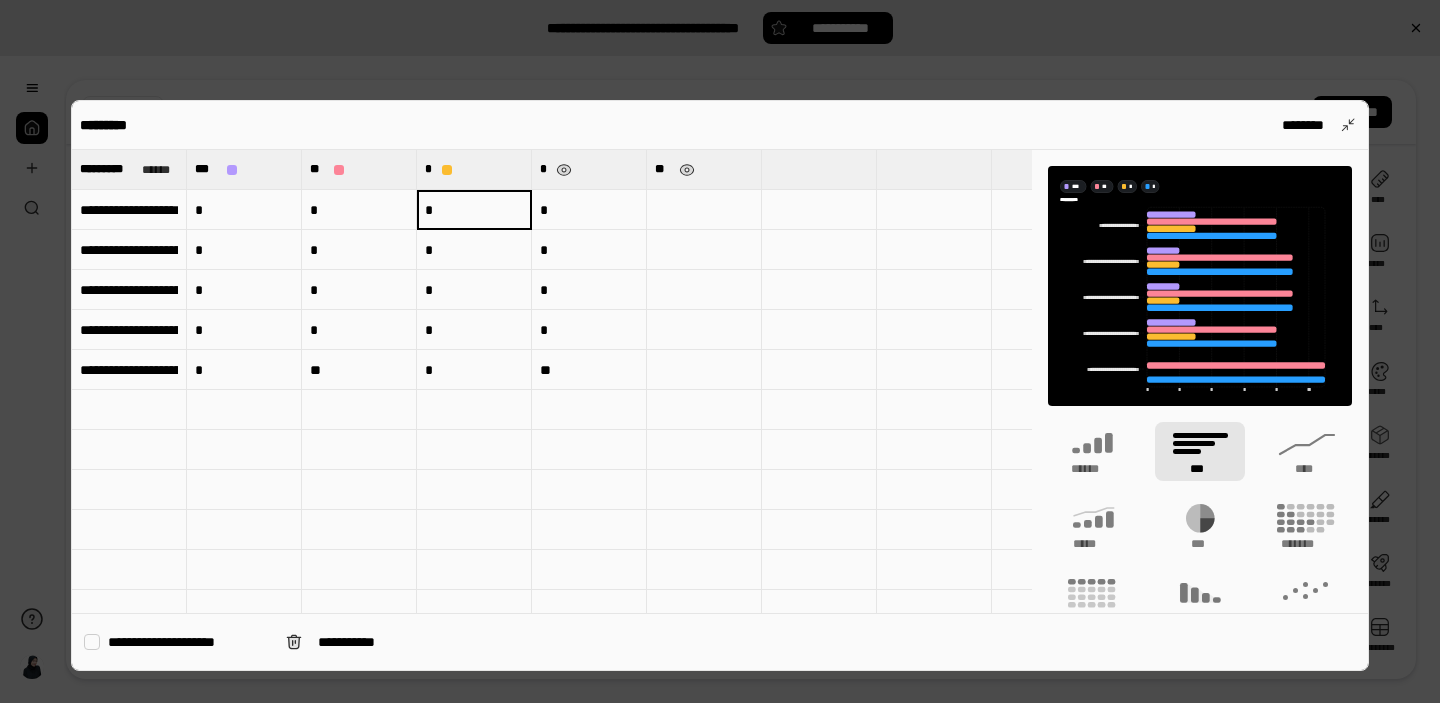 click on "*" at bounding box center [244, 210] 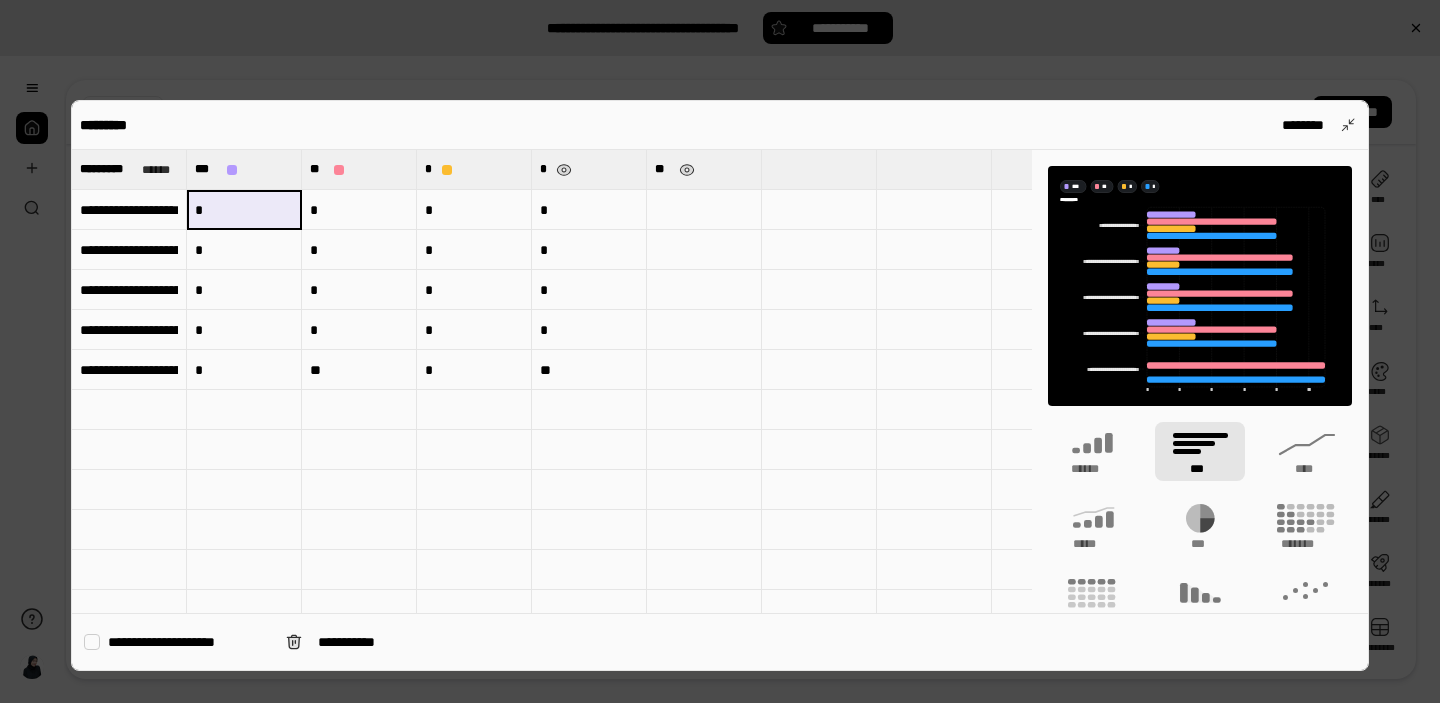 click on "**" at bounding box center (359, 370) 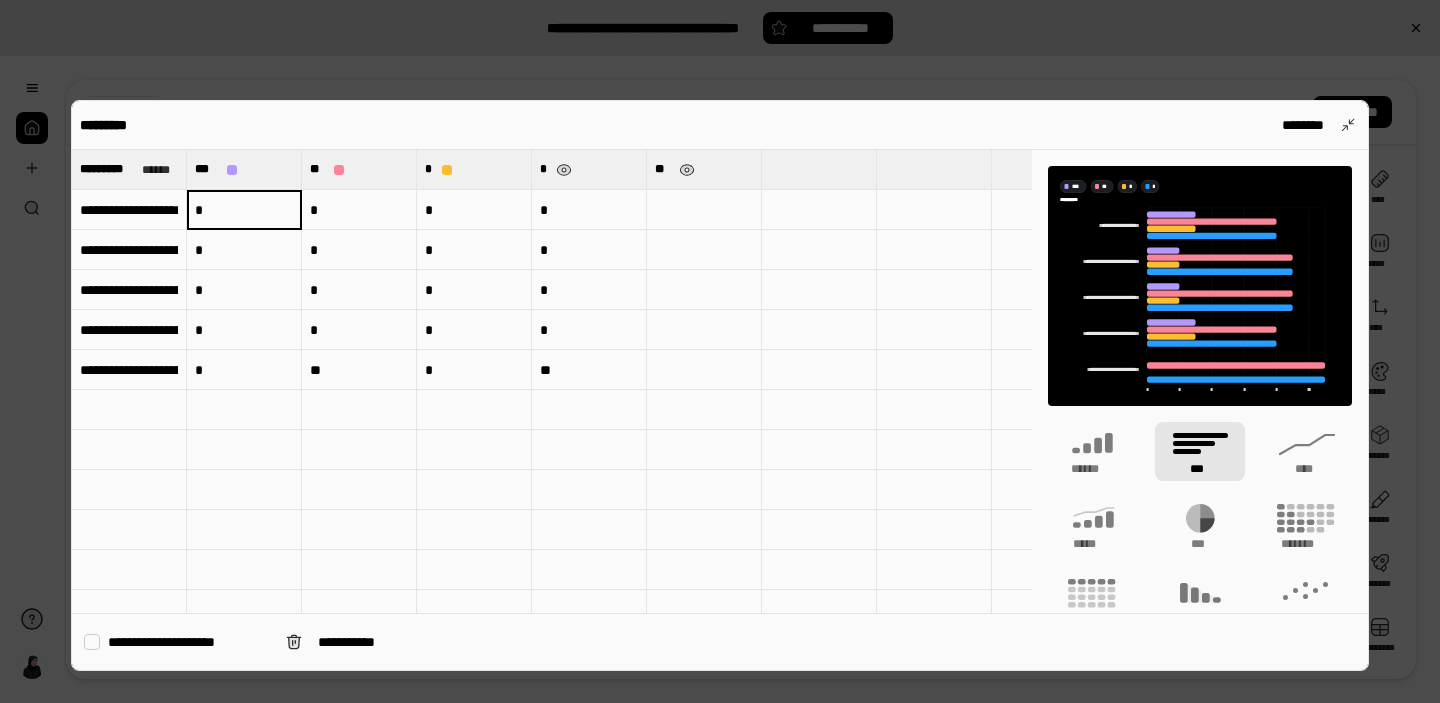 type on "*" 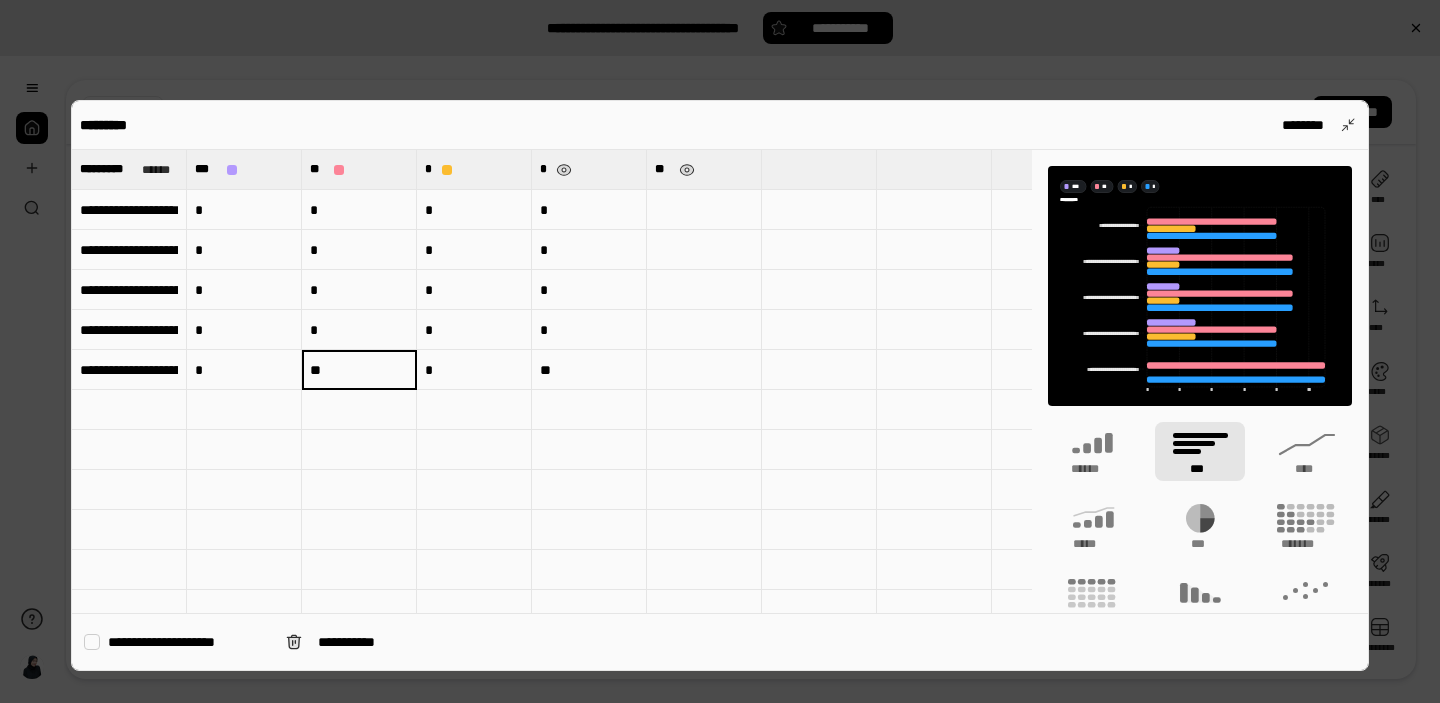 click on "*" at bounding box center (244, 250) 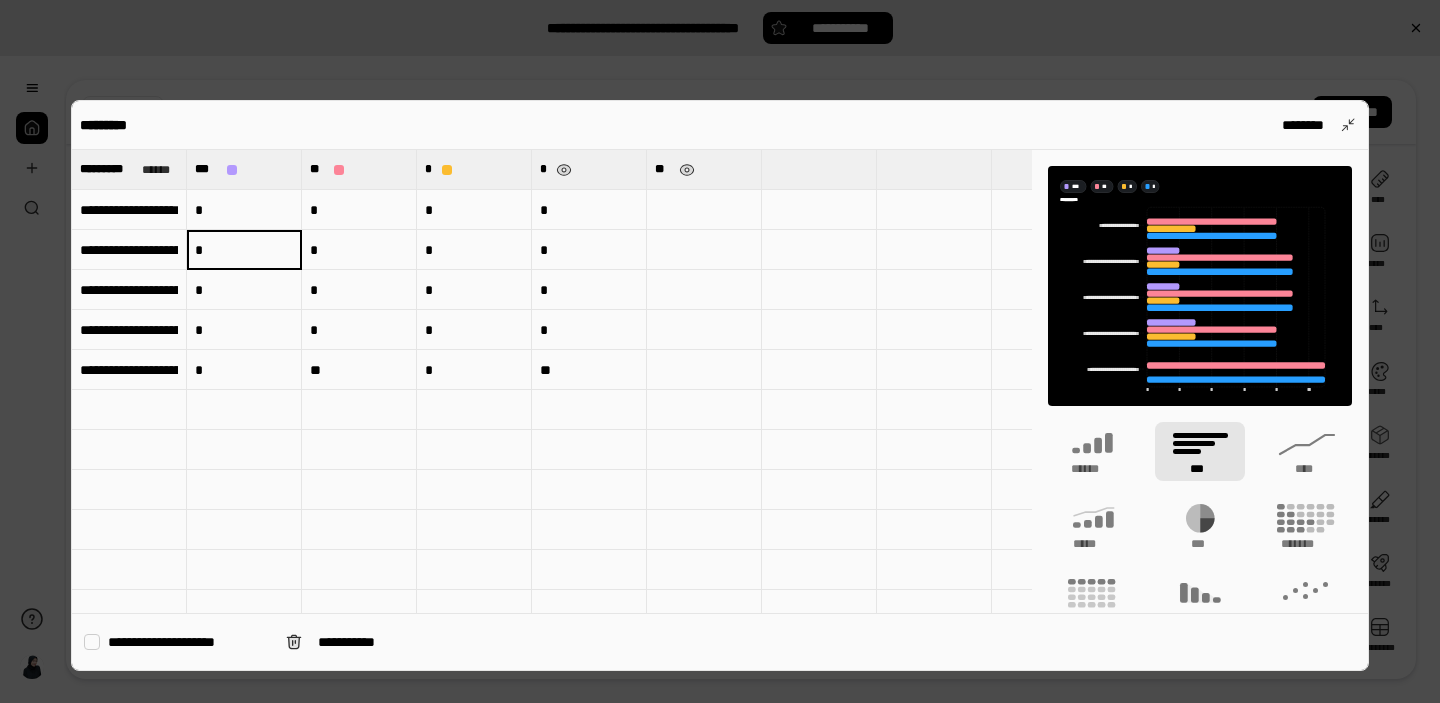 type on "*" 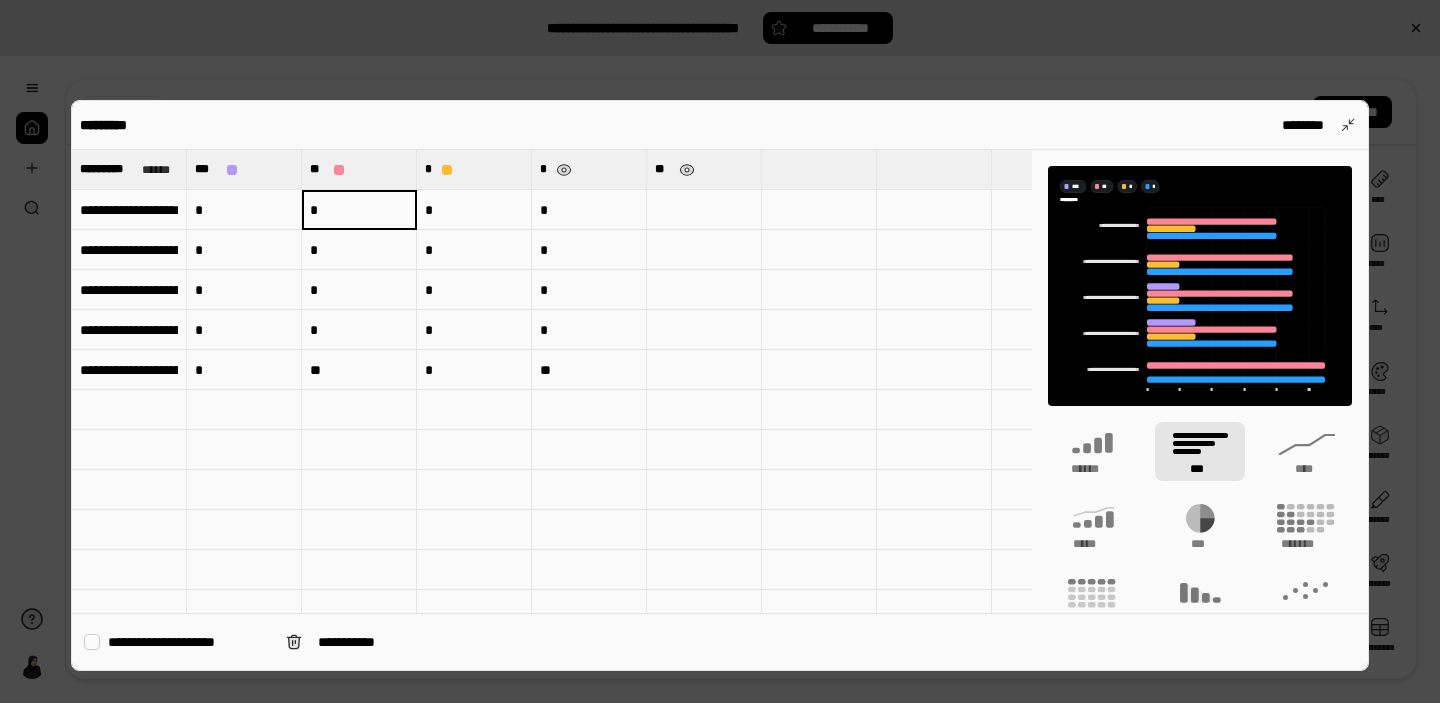 click on "*" at bounding box center [359, 250] 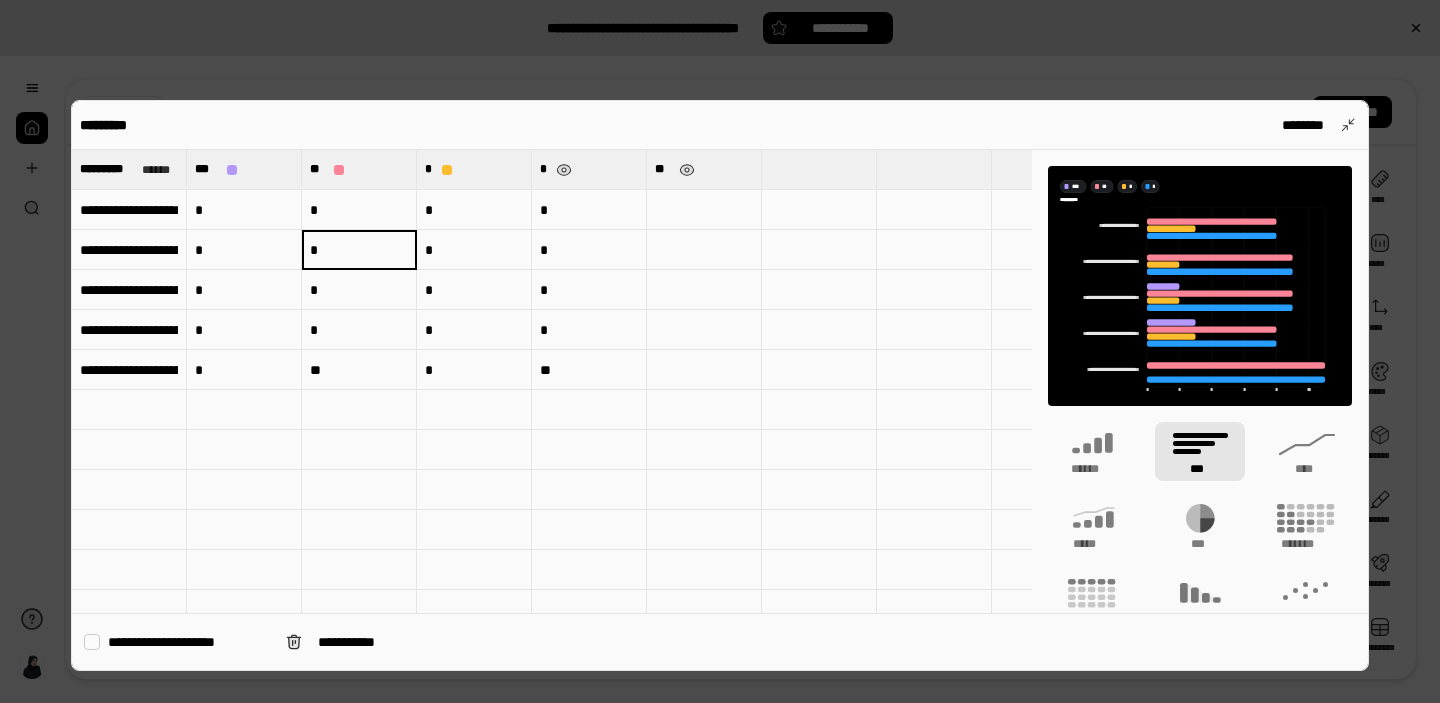type on "*" 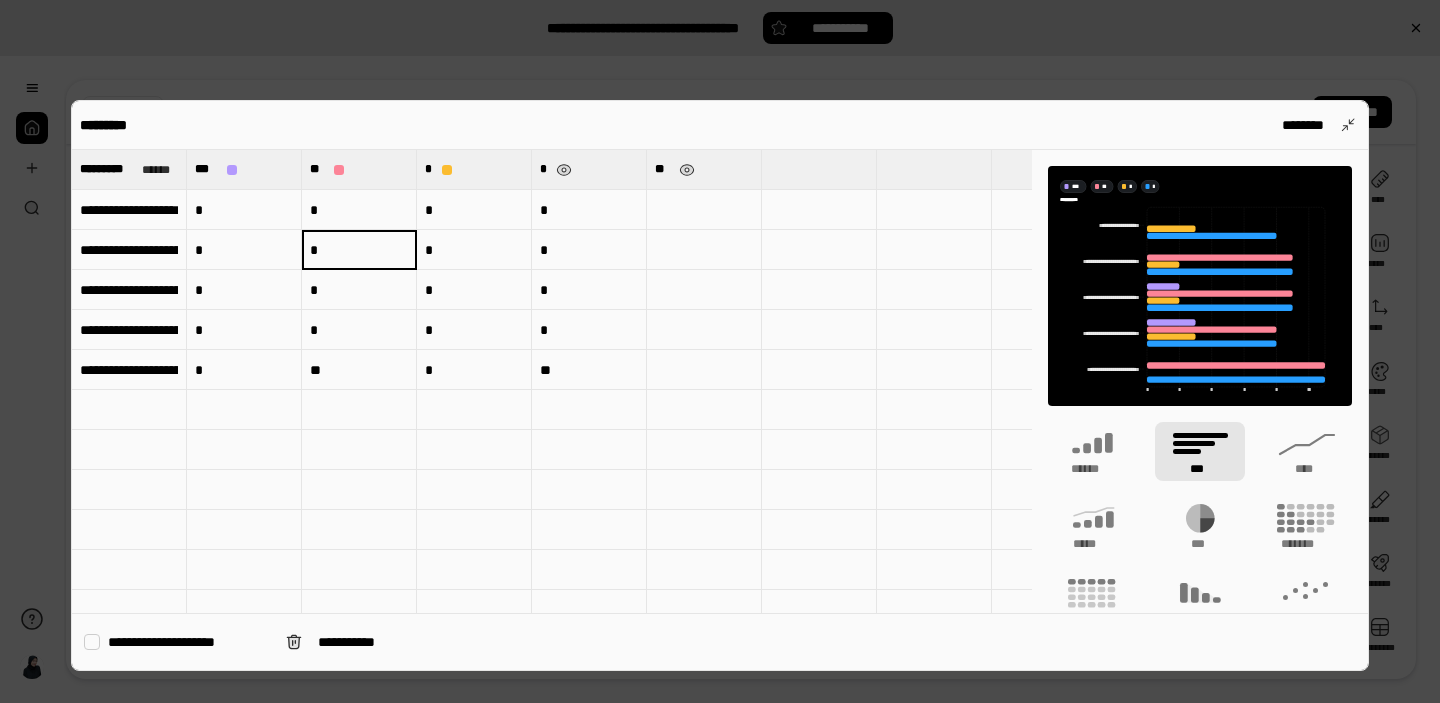 click on "*" at bounding box center [359, 290] 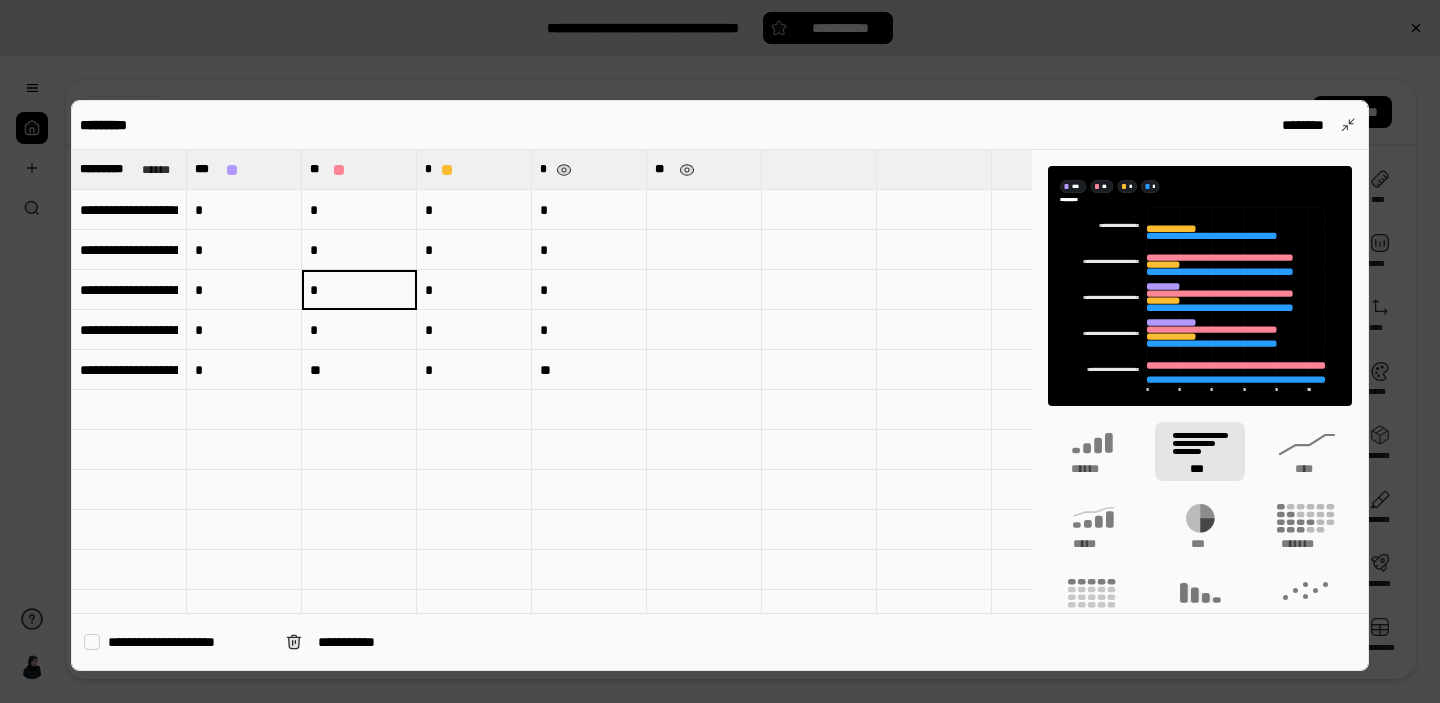 type on "*" 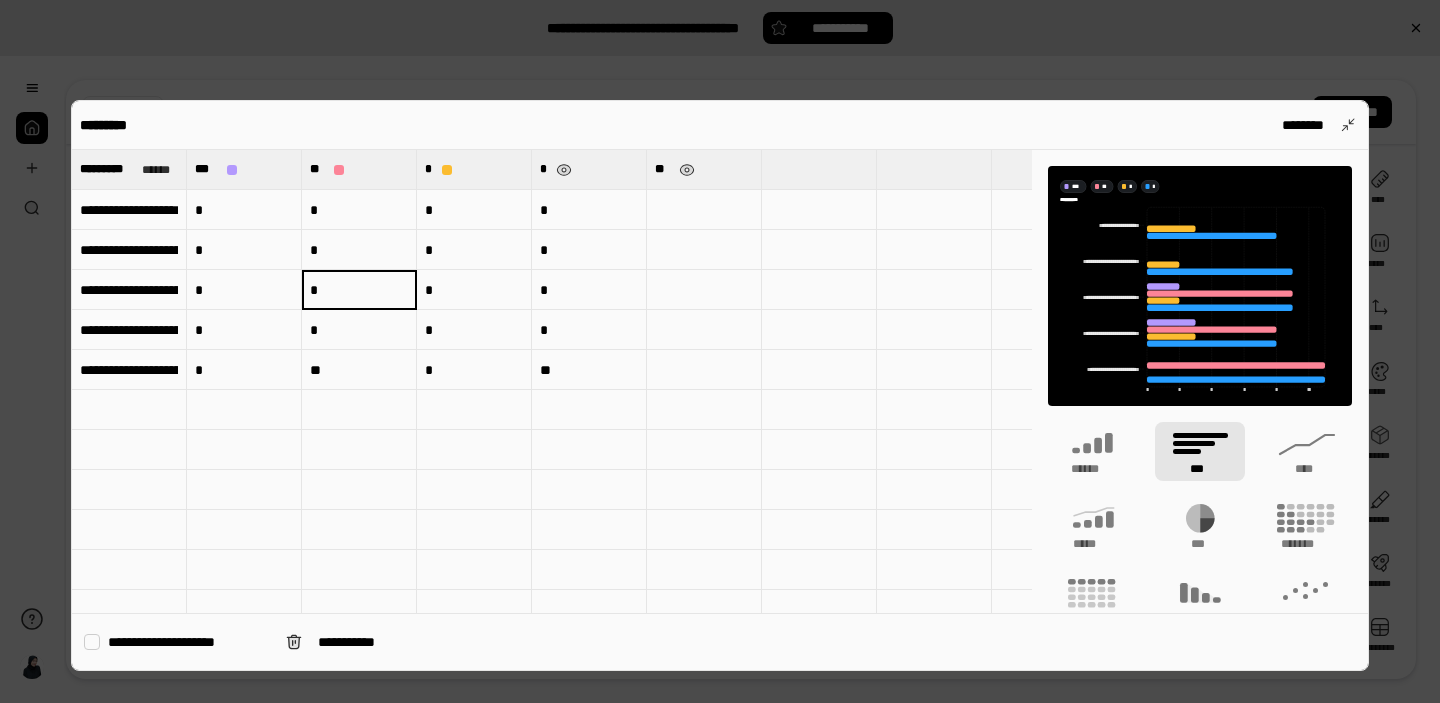 click on "*" at bounding box center (359, 330) 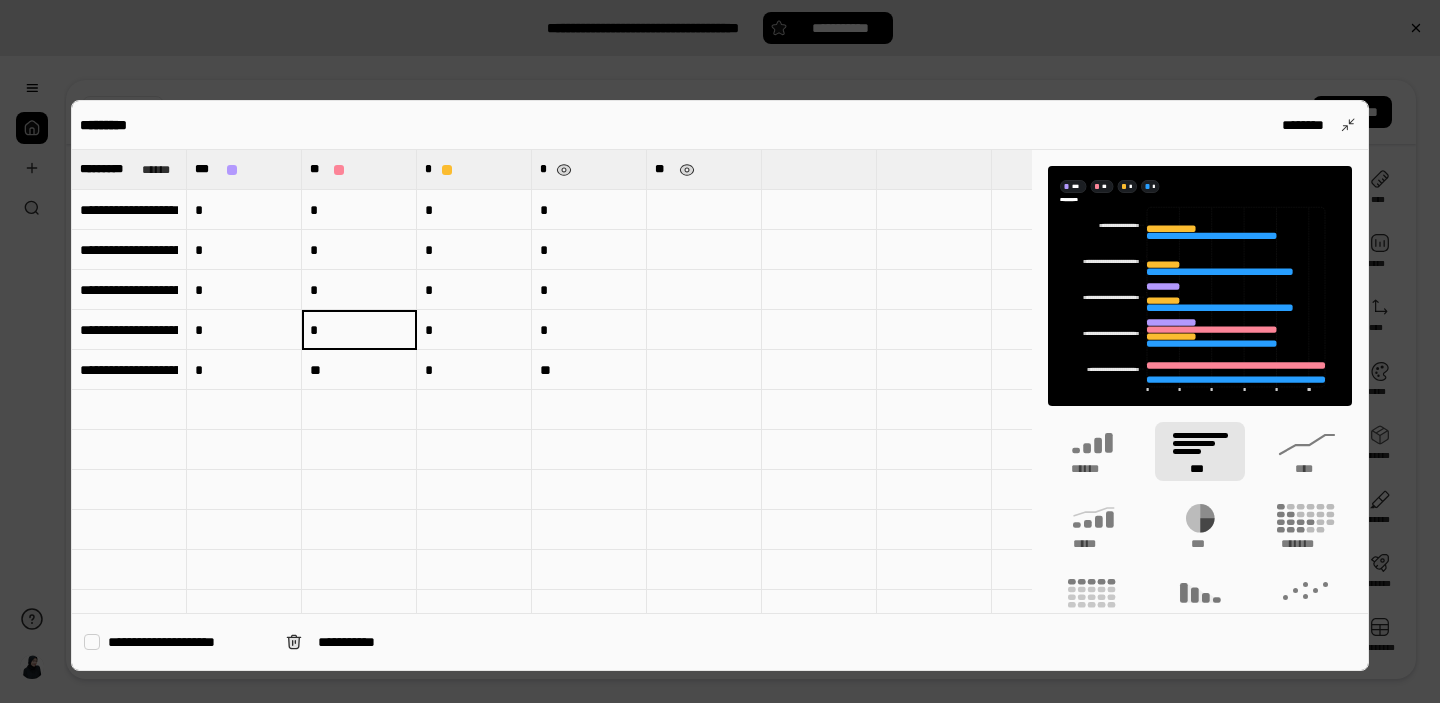 type on "*" 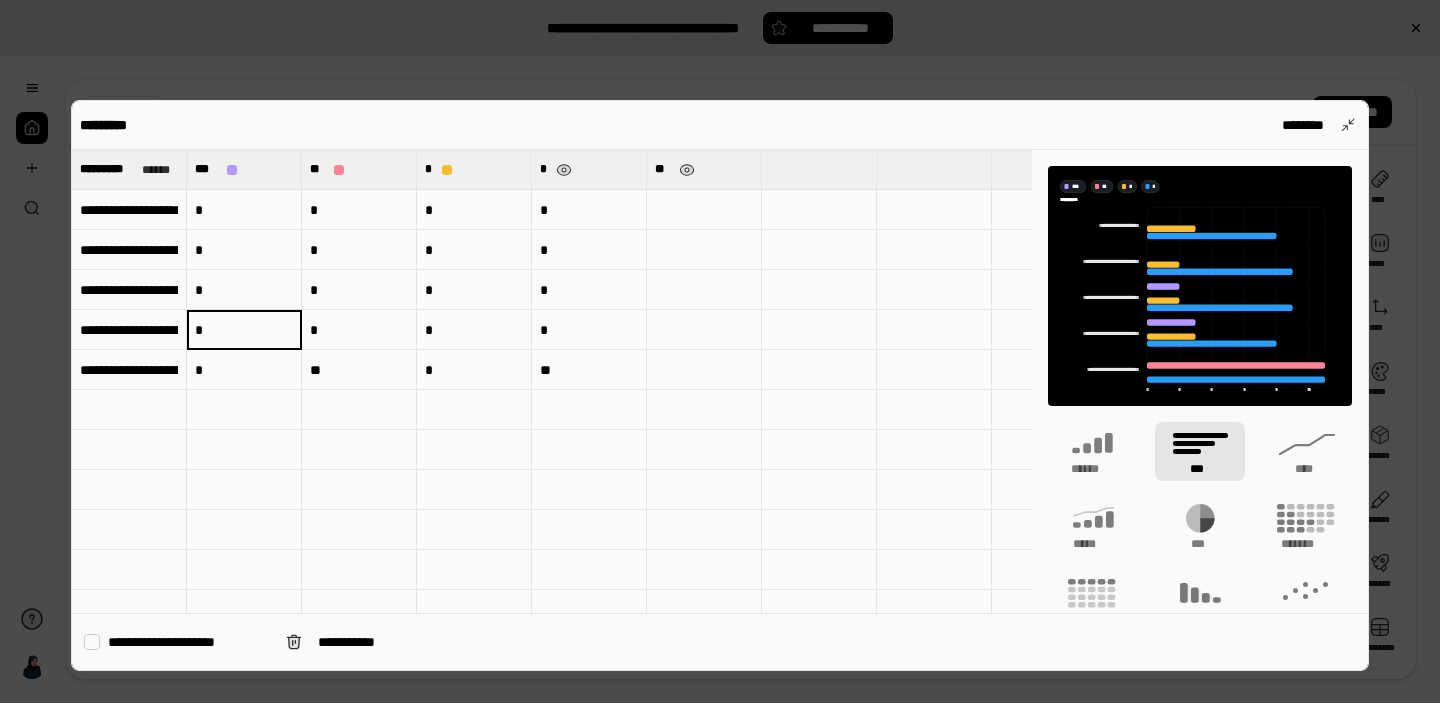 type on "*" 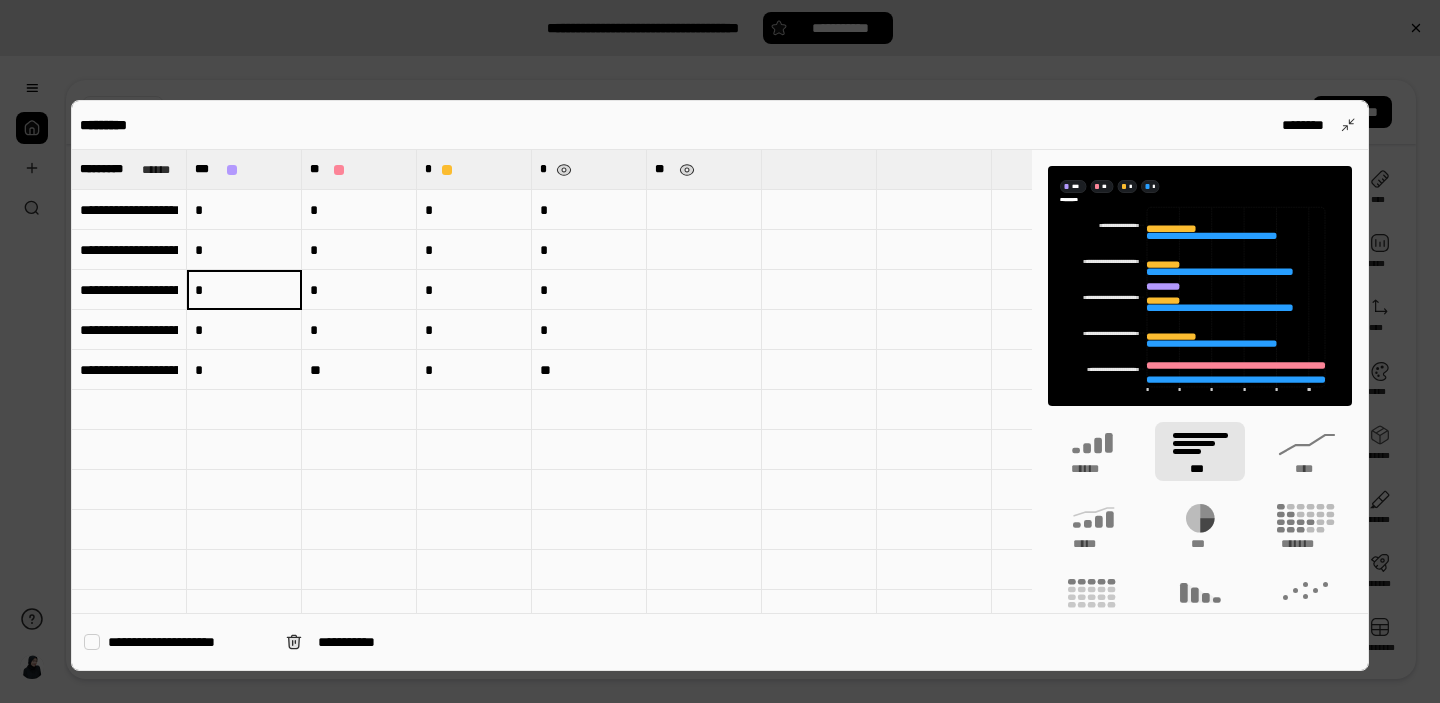 type on "*" 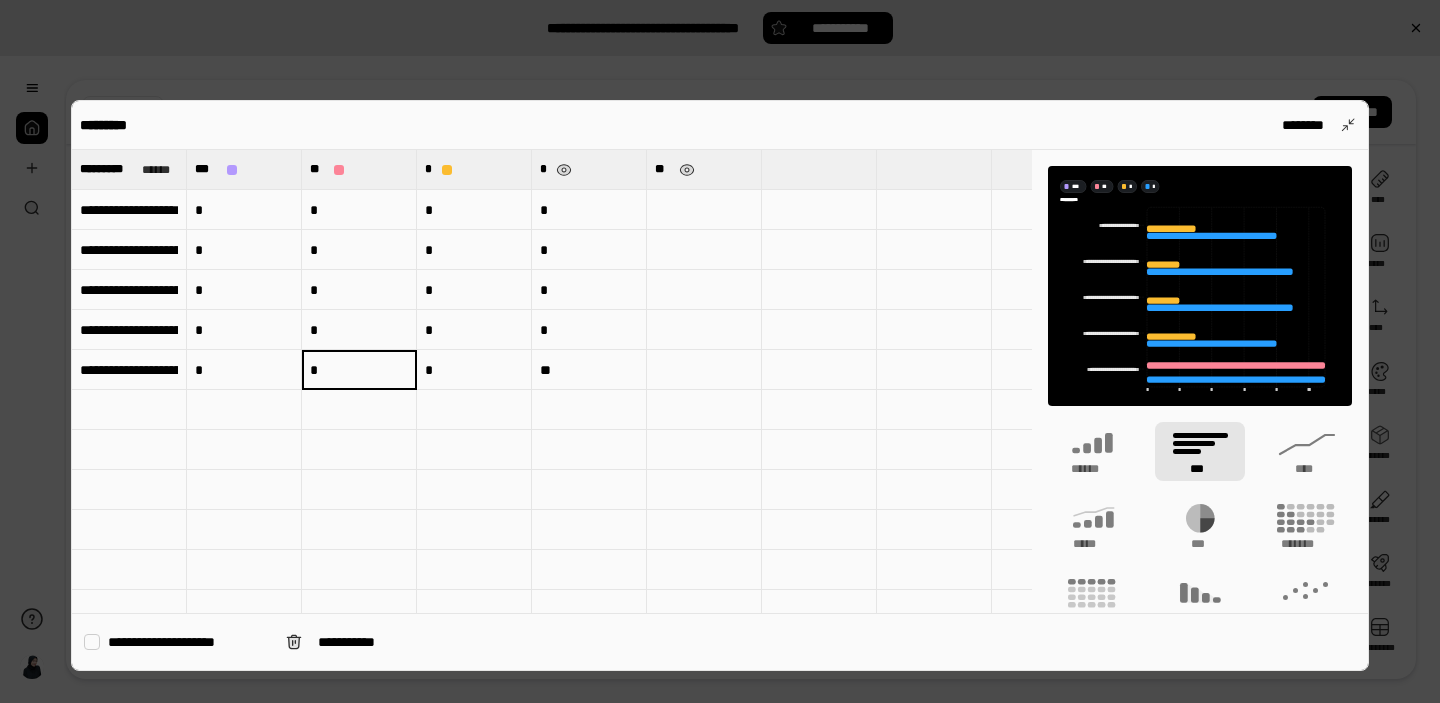 click at bounding box center [704, 210] 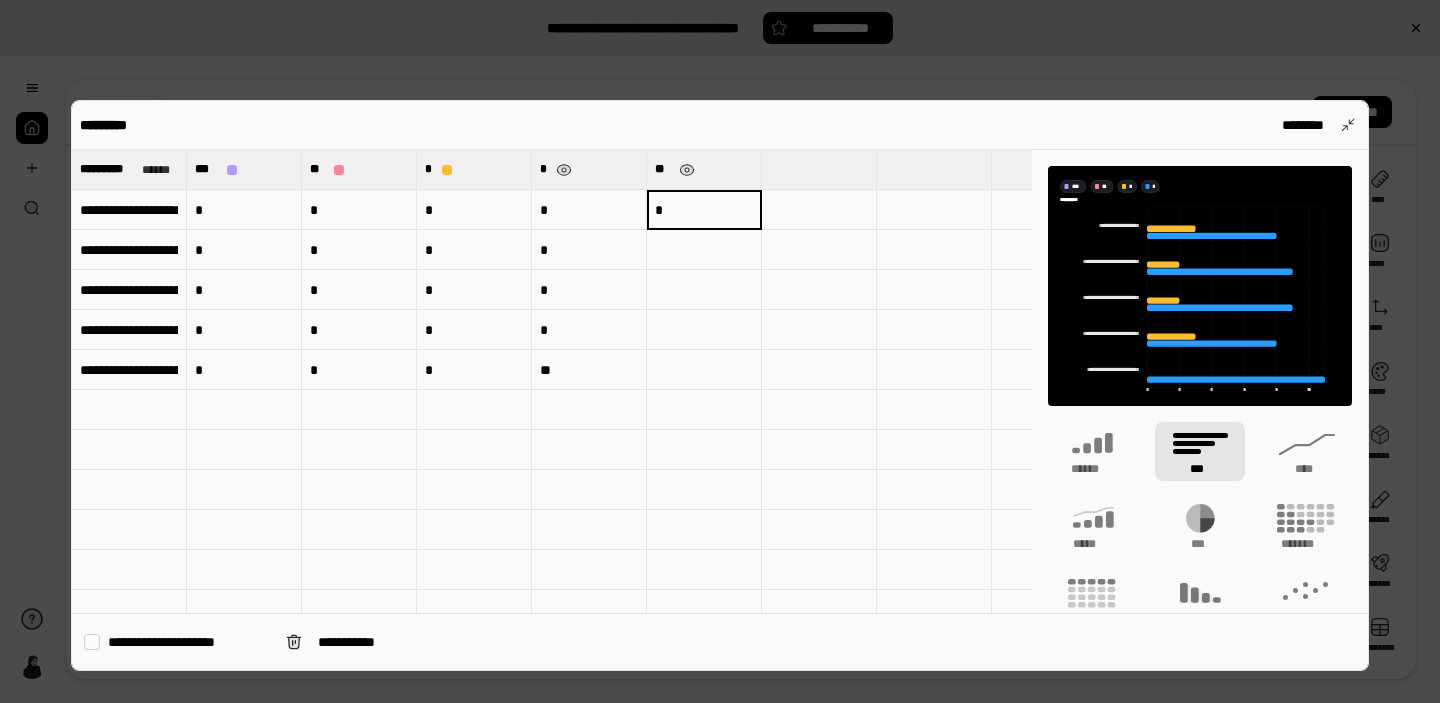 click at bounding box center (704, 250) 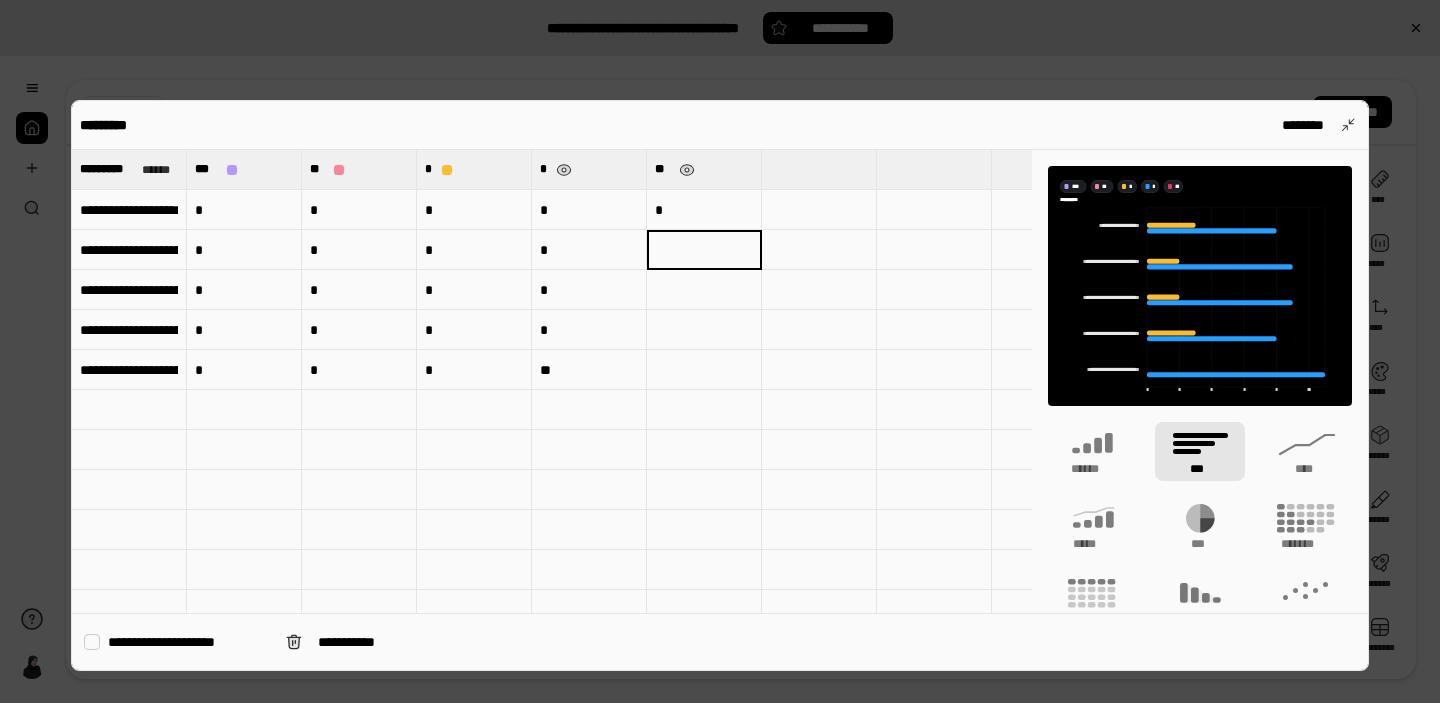 type on "*" 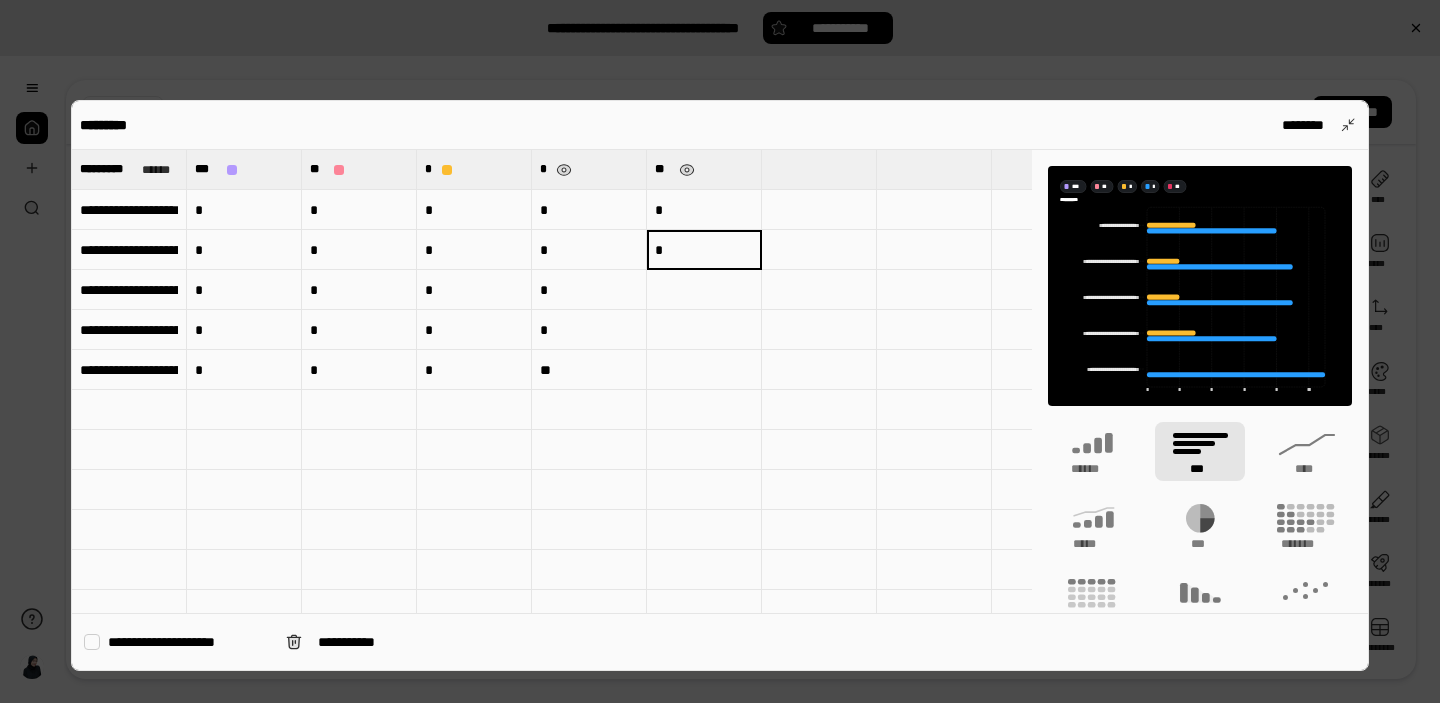 click at bounding box center [704, 290] 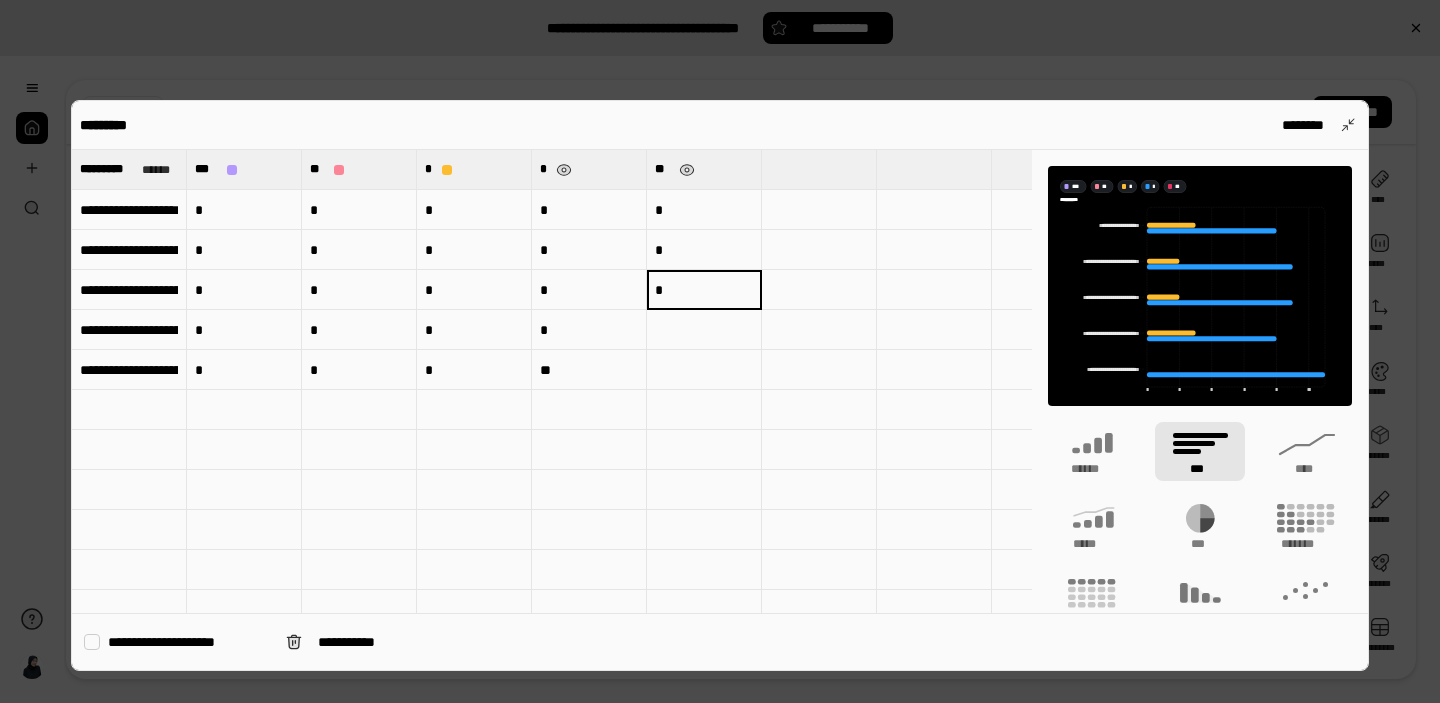 click at bounding box center (704, 330) 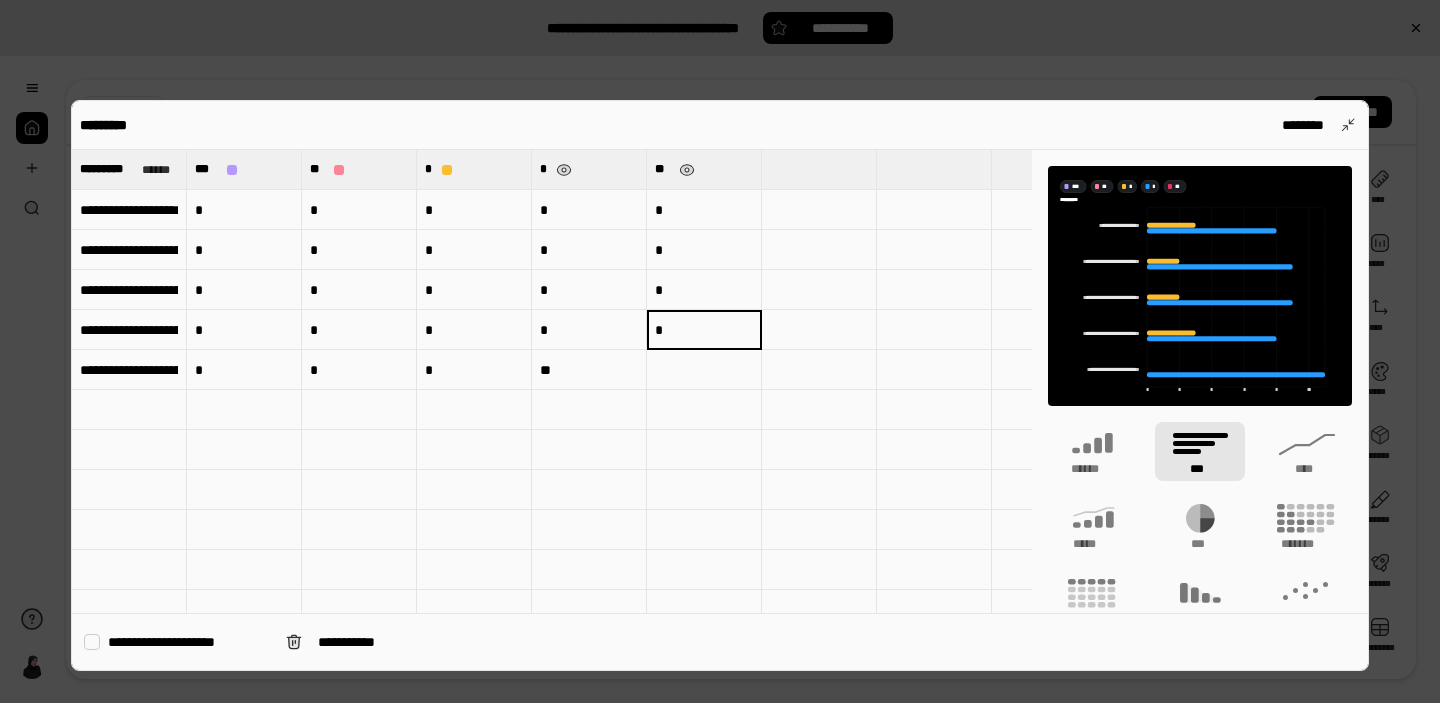 click at bounding box center [704, 370] 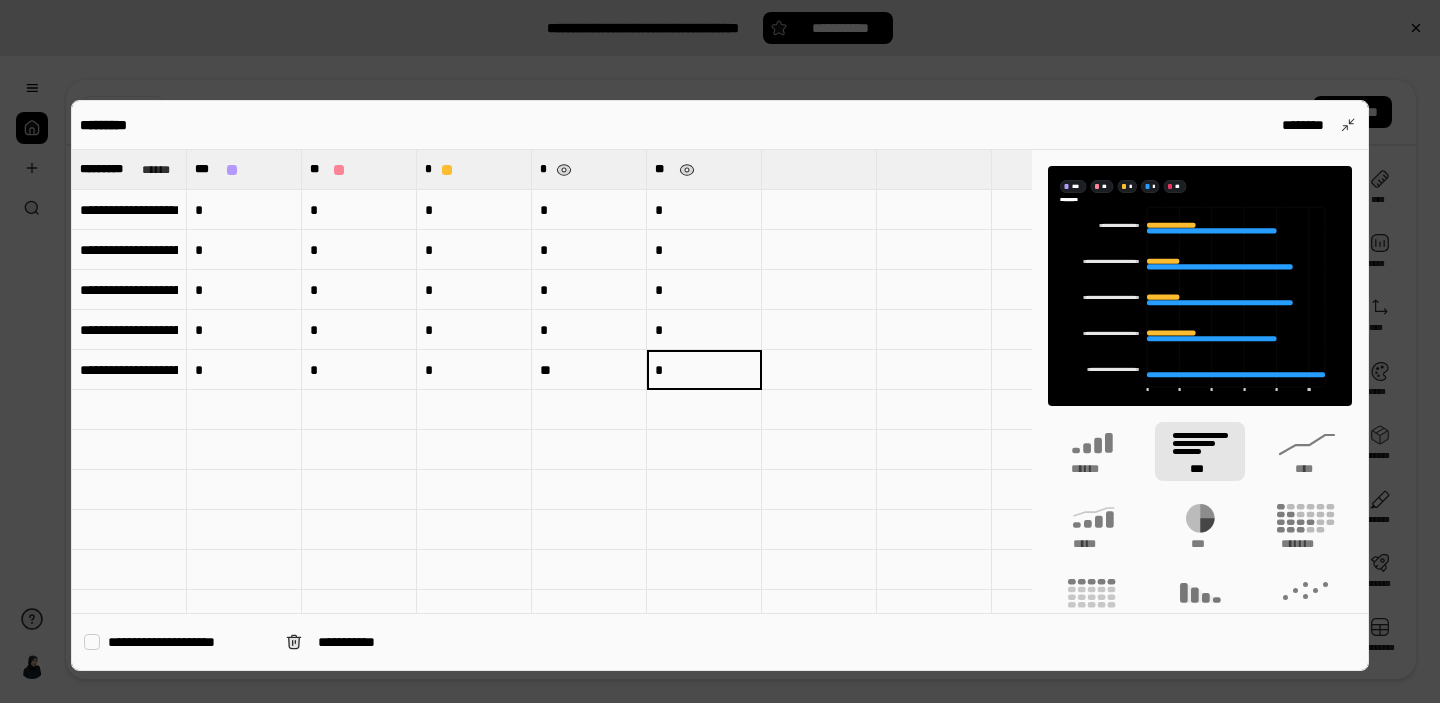 click at bounding box center [704, 450] 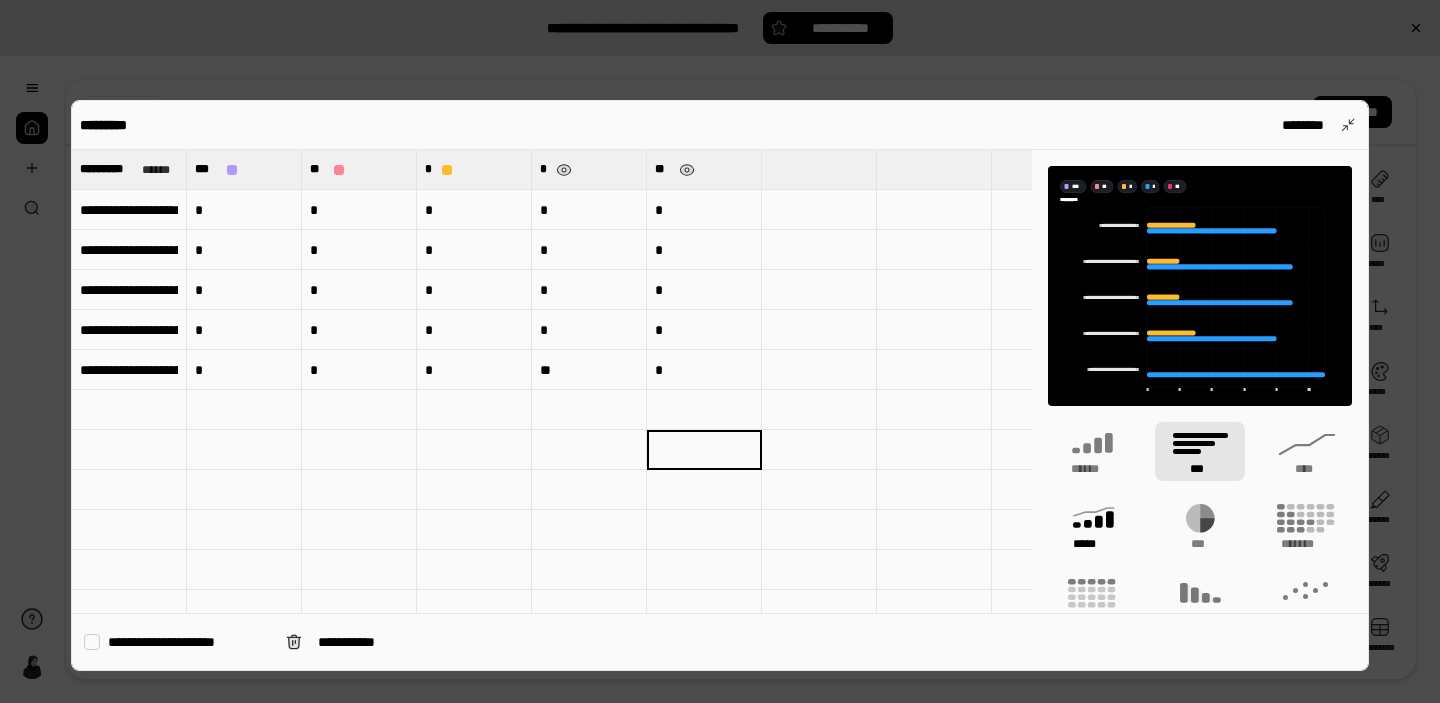click 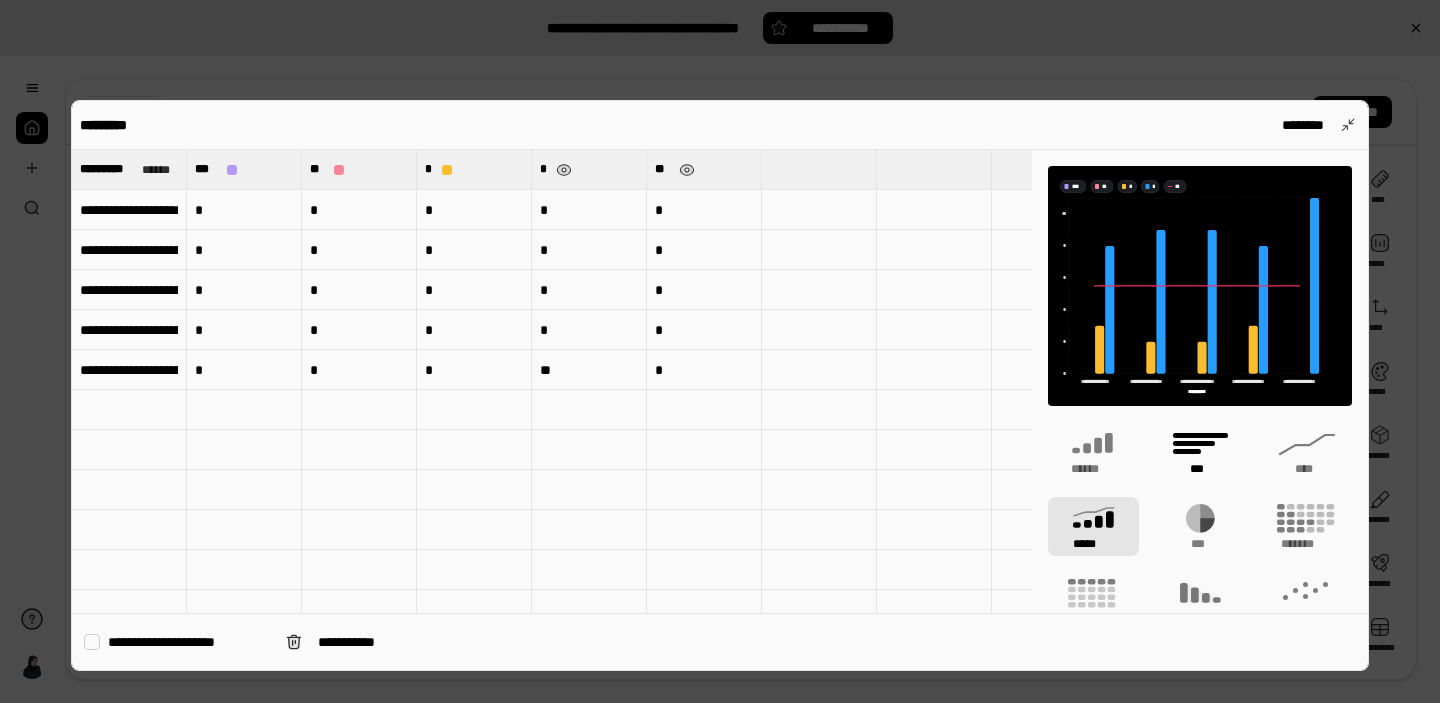 click 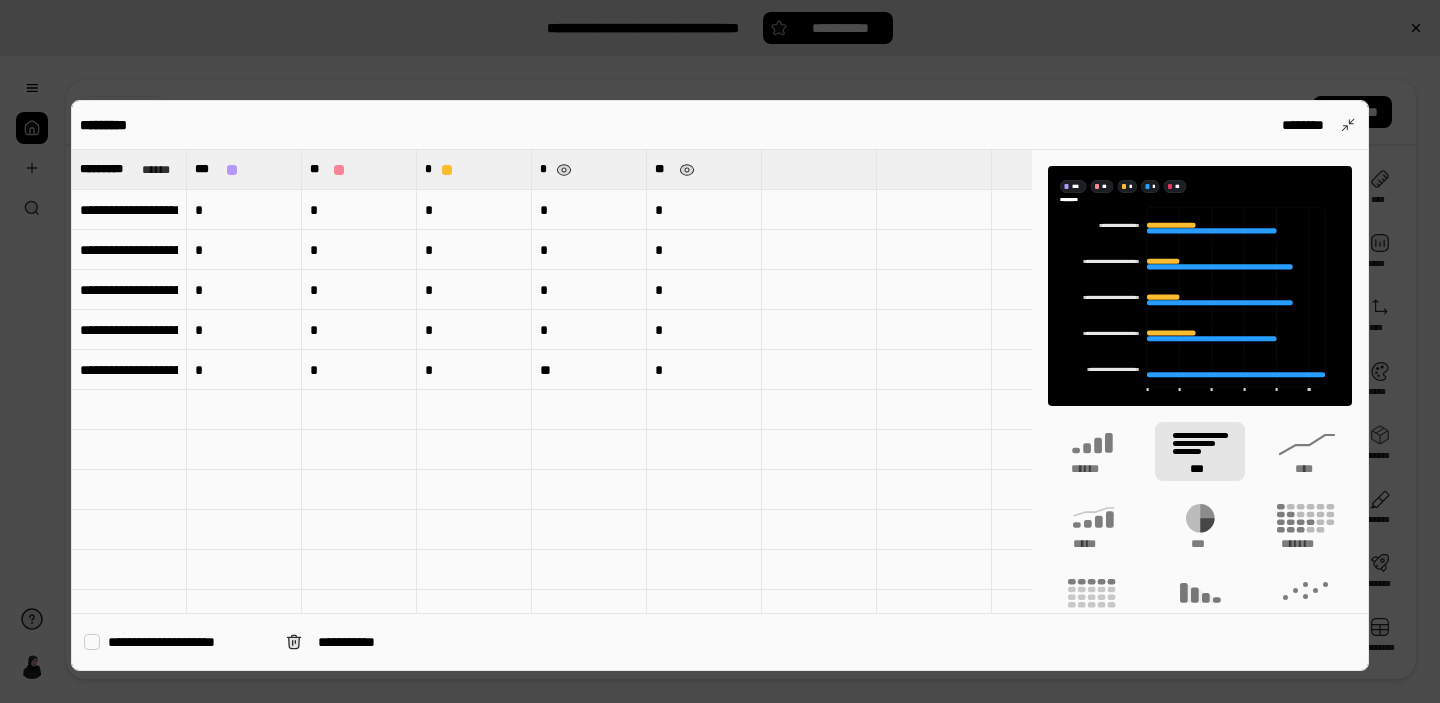 click on "***" at bounding box center [1200, 451] 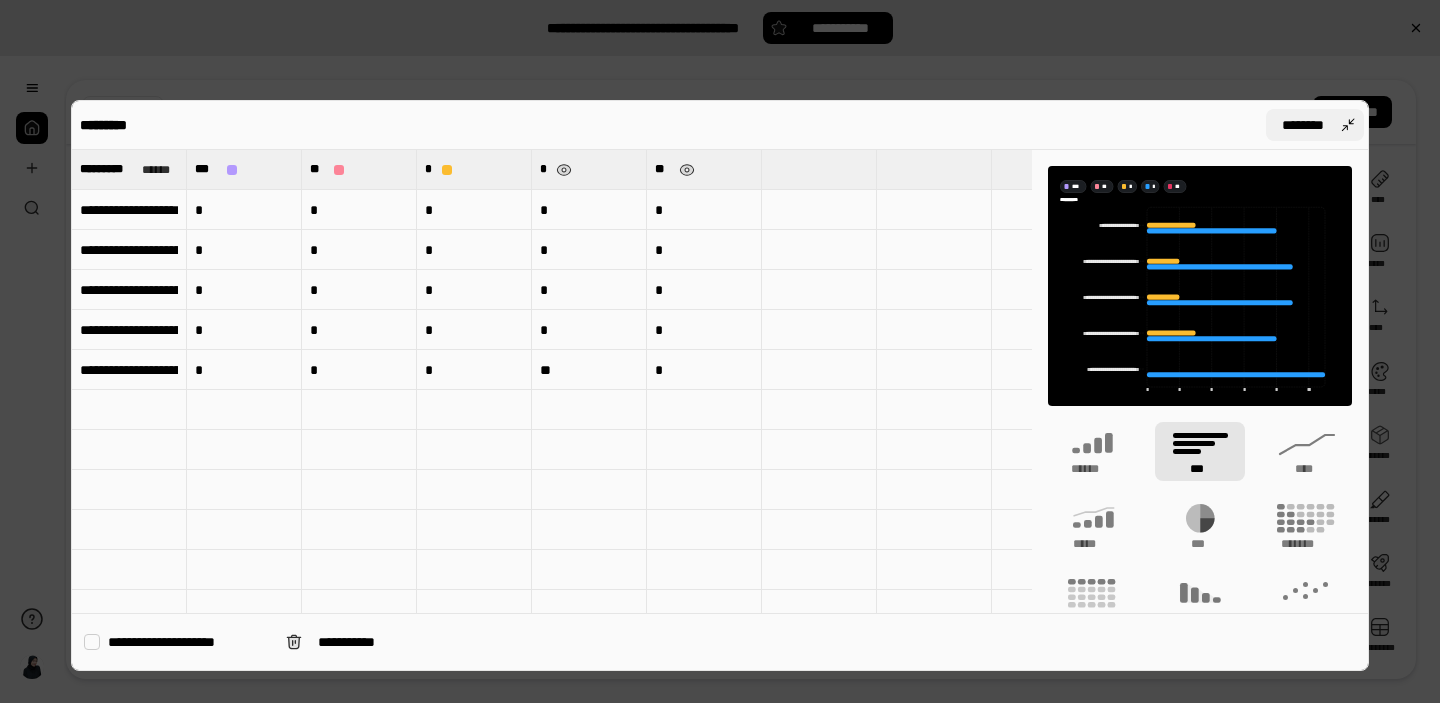 click on "********" at bounding box center [1315, 125] 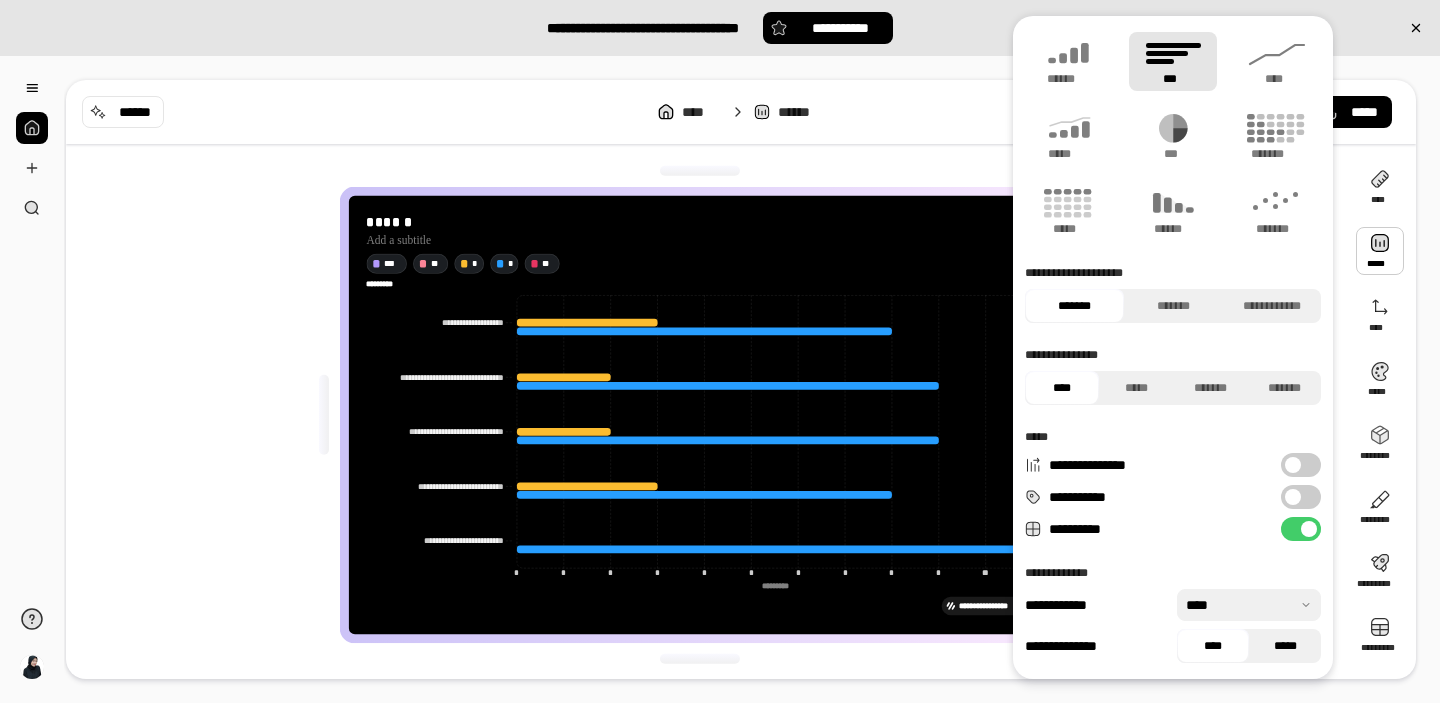 click on "*****" at bounding box center [1285, 646] 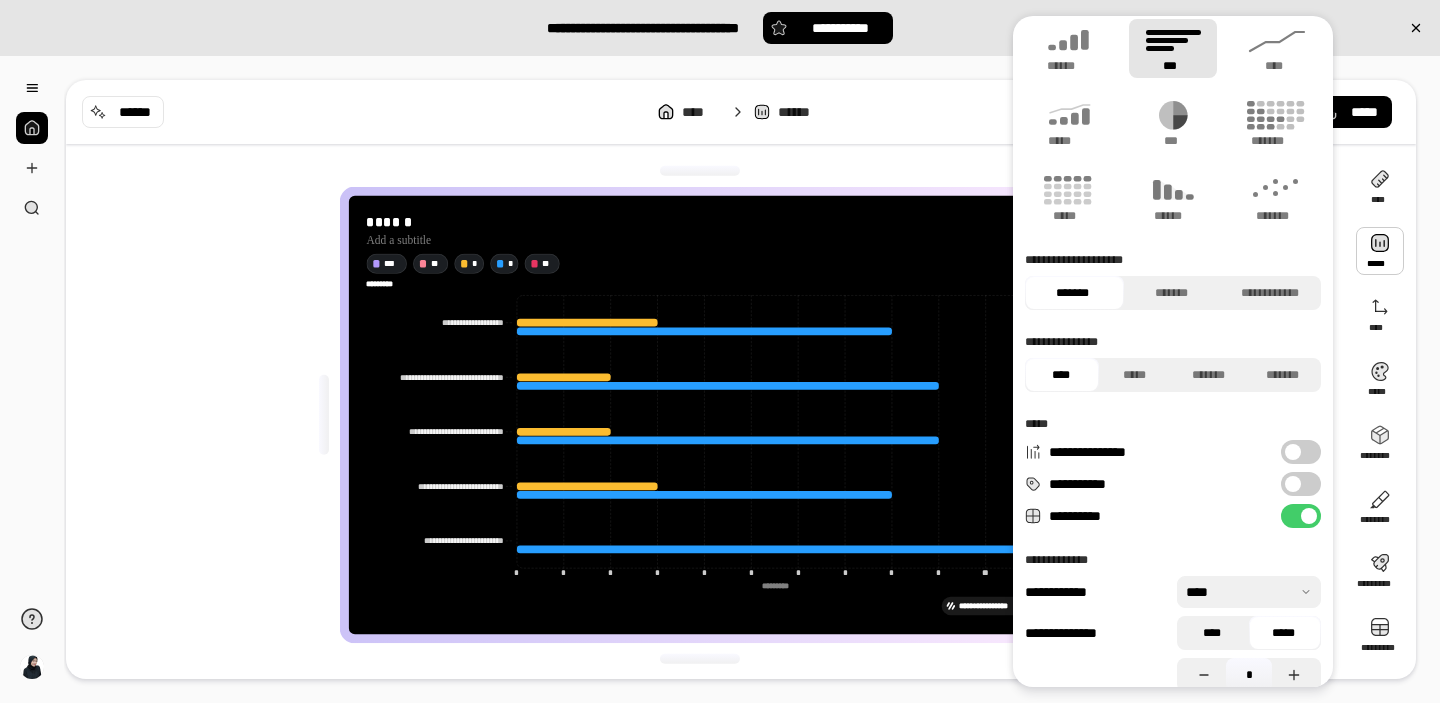 scroll, scrollTop: 34, scrollLeft: 0, axis: vertical 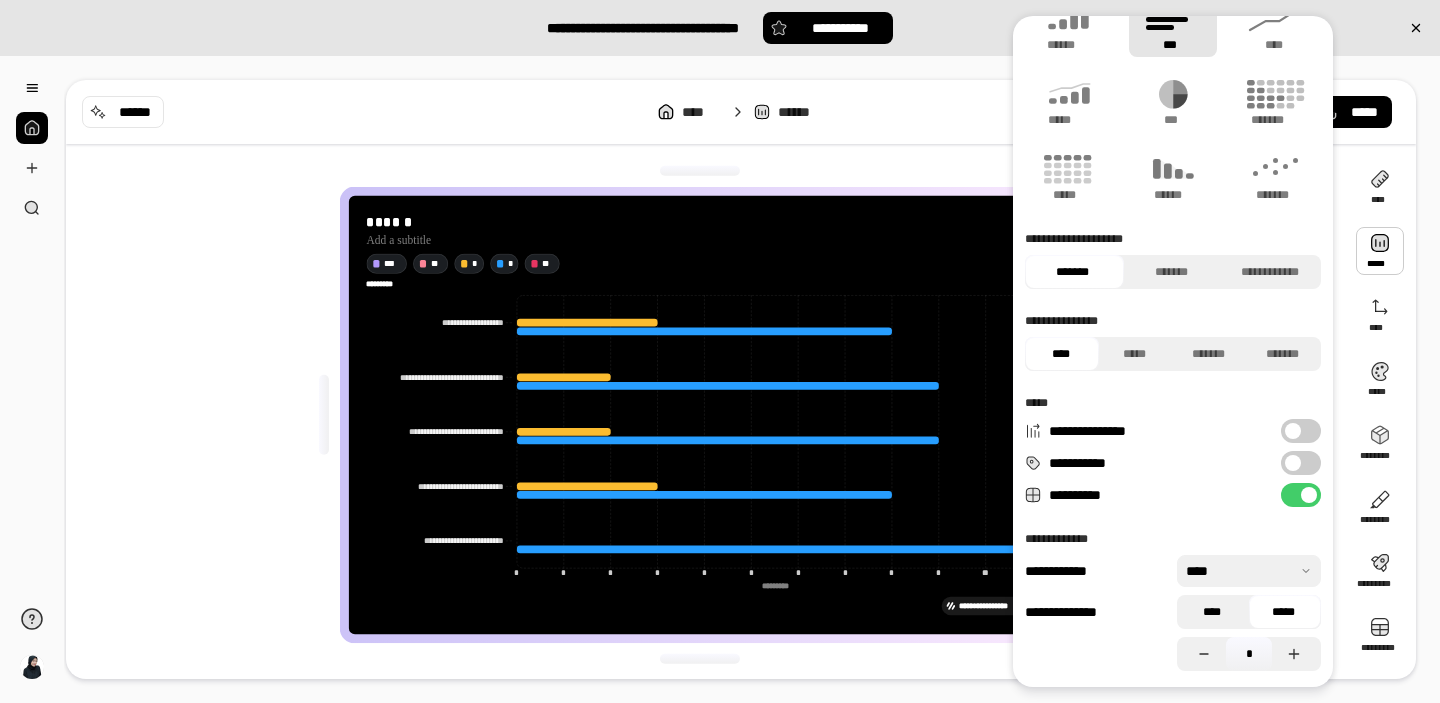 click on "****" at bounding box center (1211, 612) 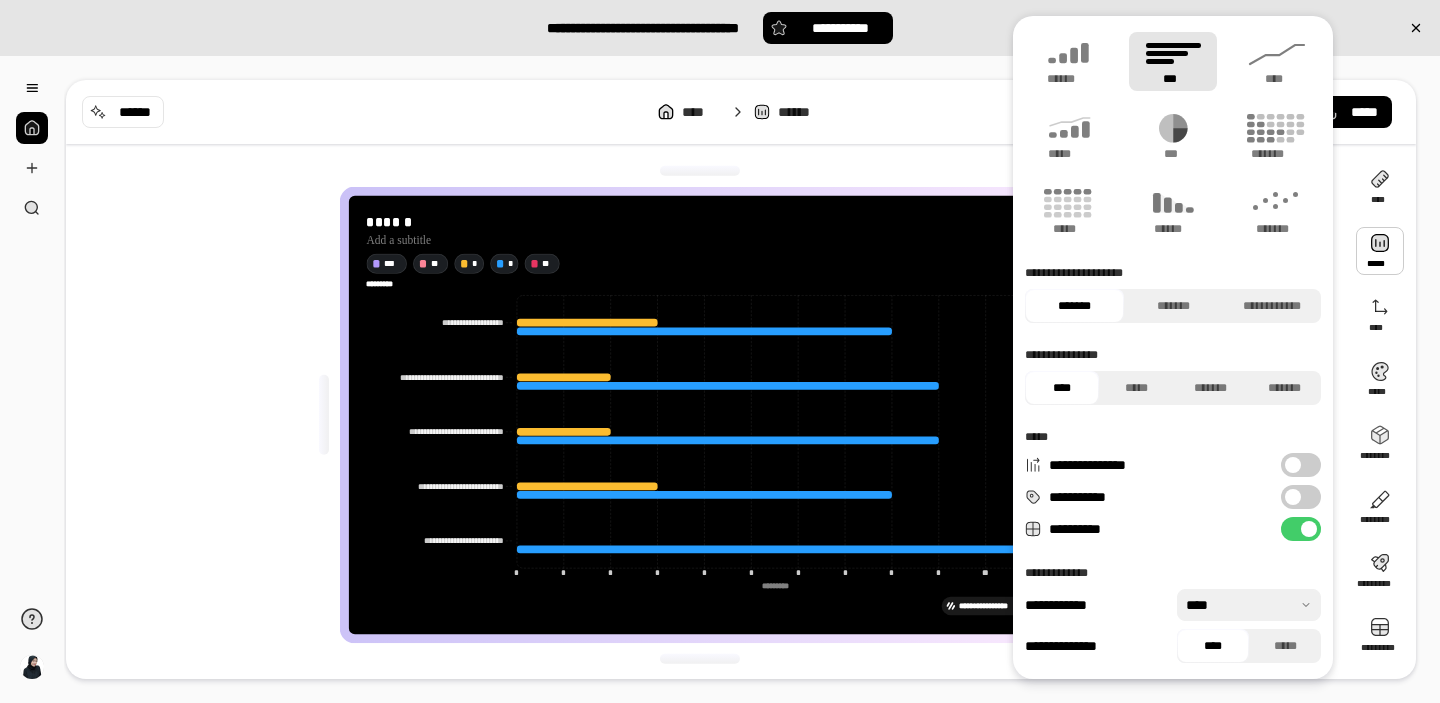 scroll, scrollTop: 0, scrollLeft: 0, axis: both 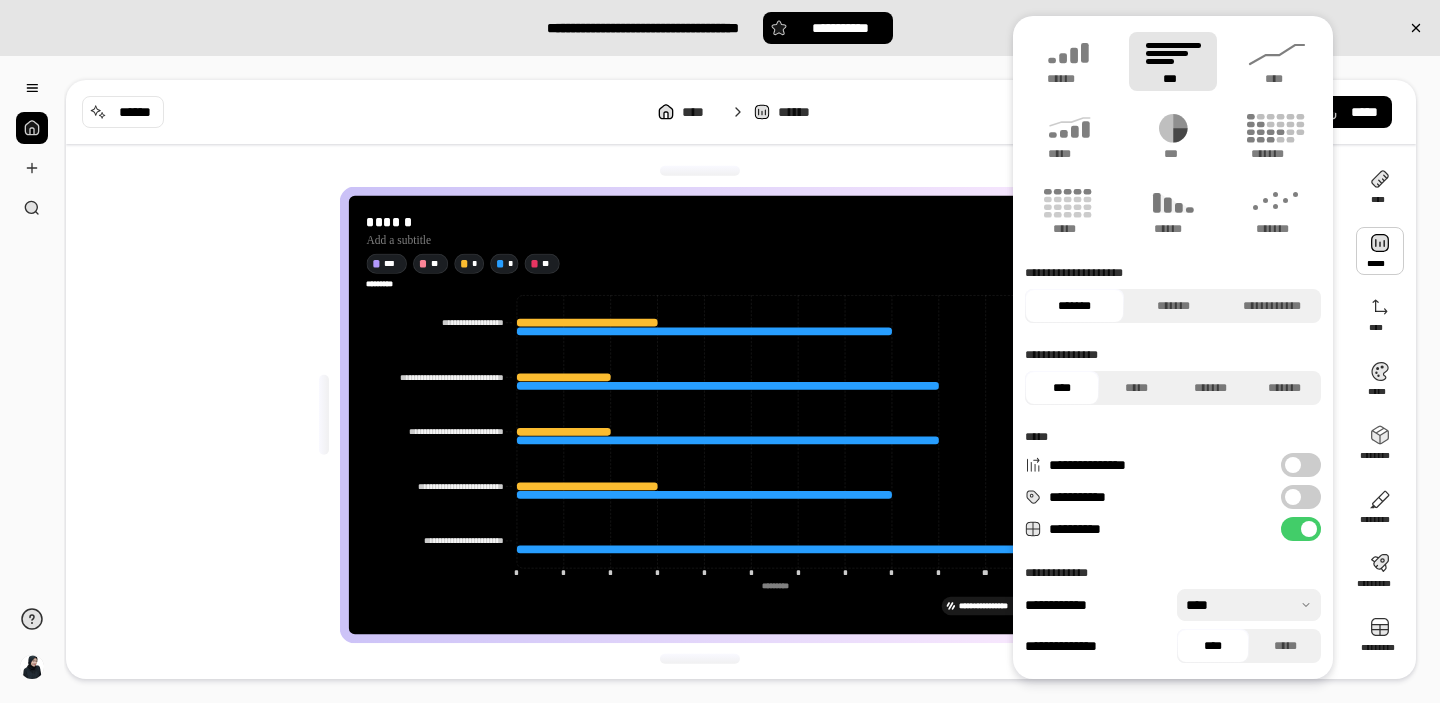 click on "**********" at bounding box center [1173, 355] 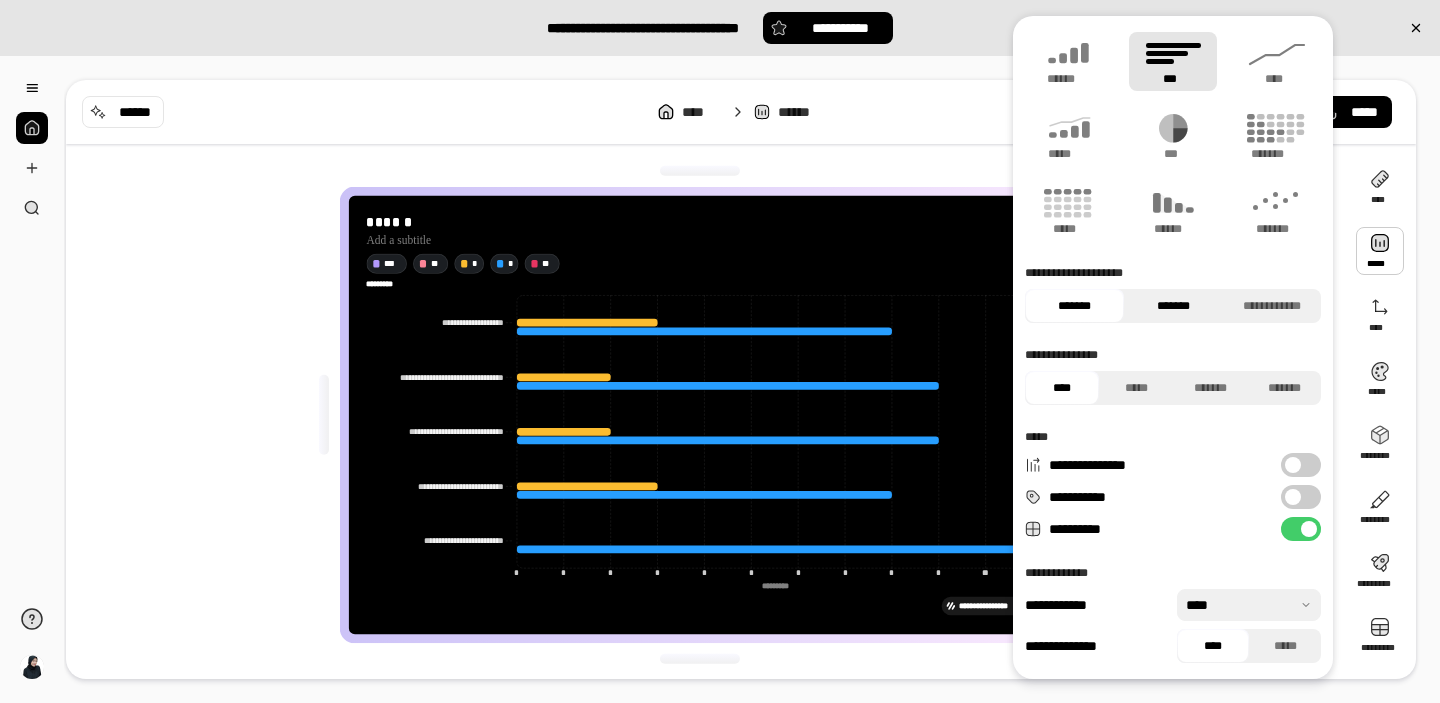 click on "*******" at bounding box center (1173, 306) 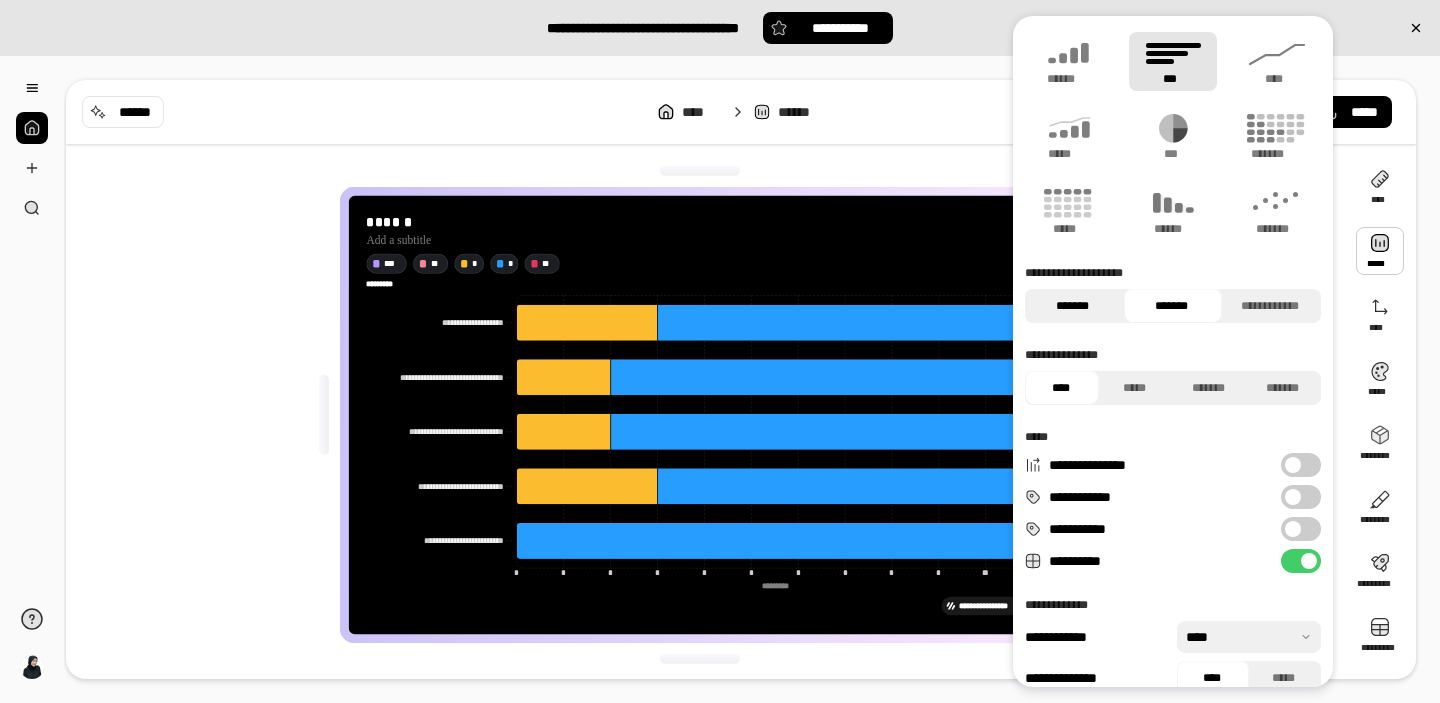 click on "*******" at bounding box center [1072, 306] 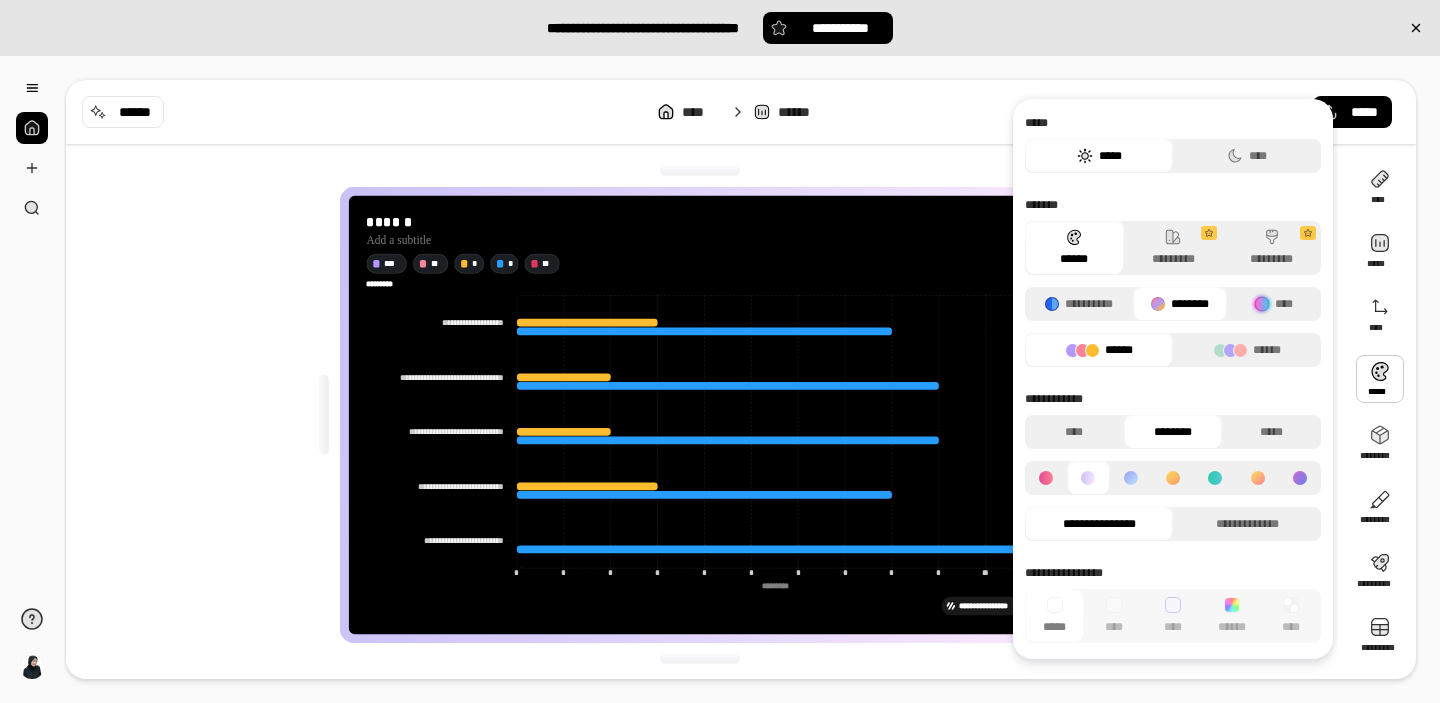 click at bounding box center [1380, 379] 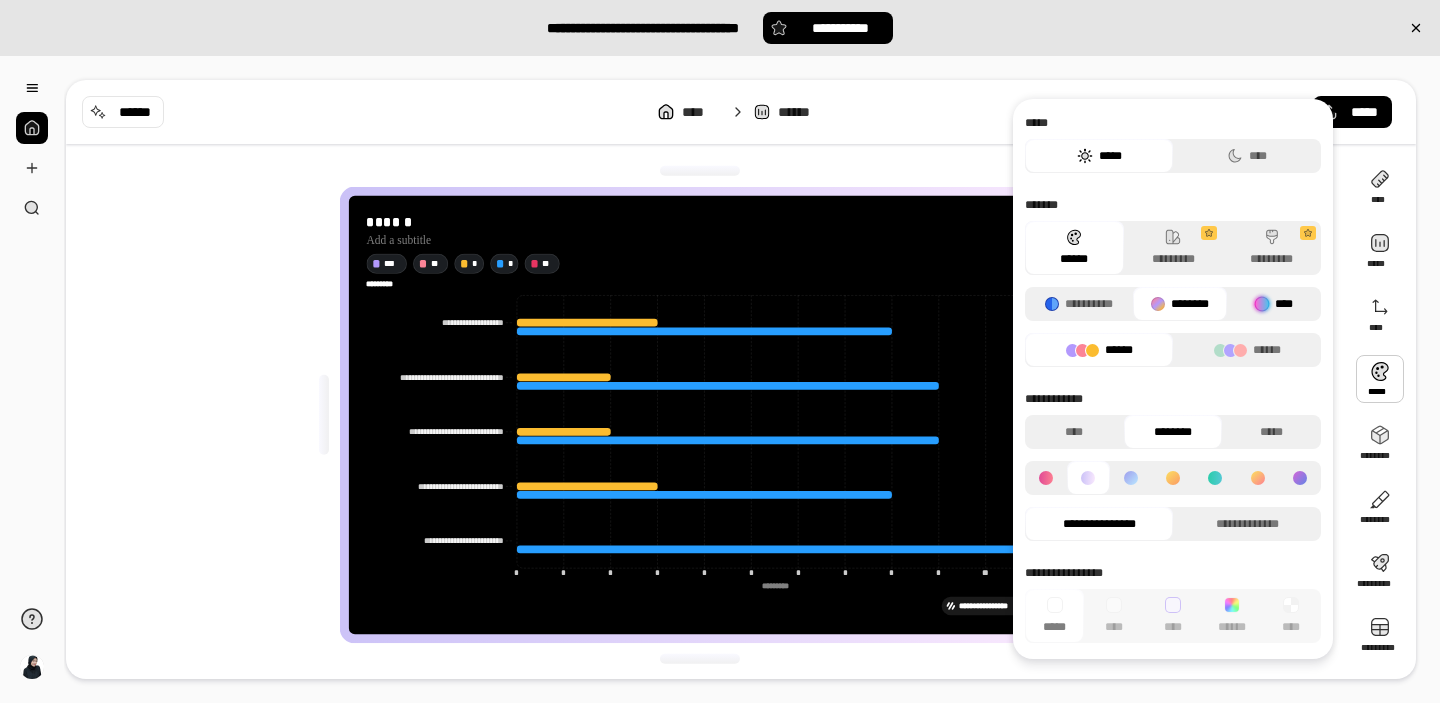 click on "****" at bounding box center [1274, 304] 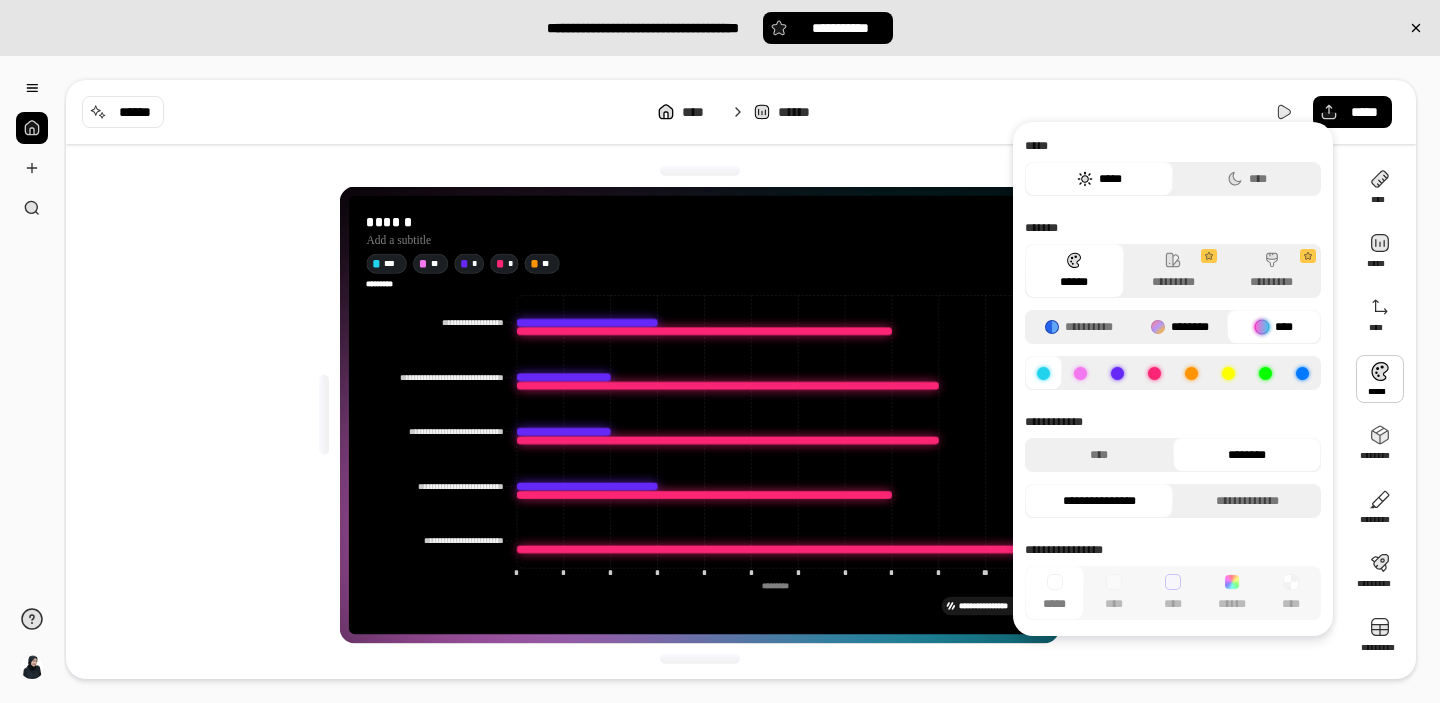 click on "********" at bounding box center [1180, 327] 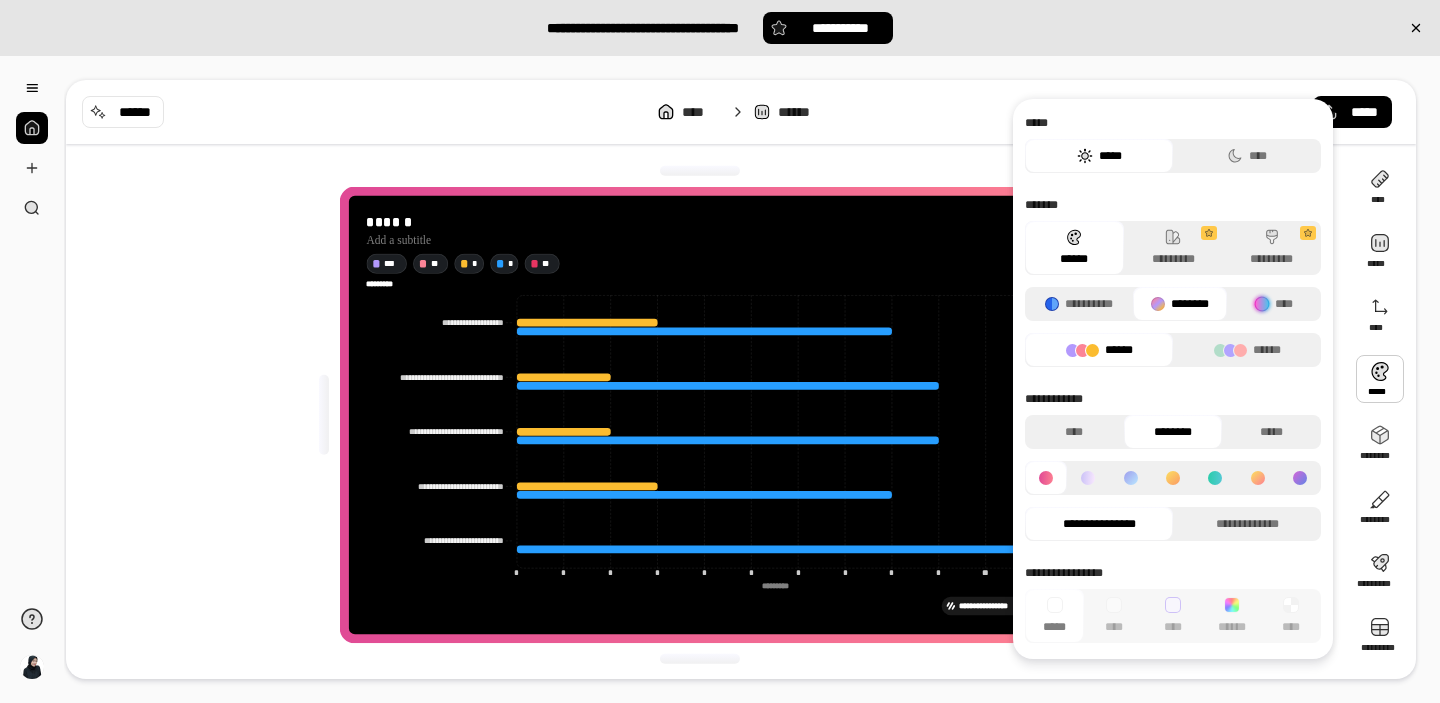 click on "**********" at bounding box center (1173, 282) 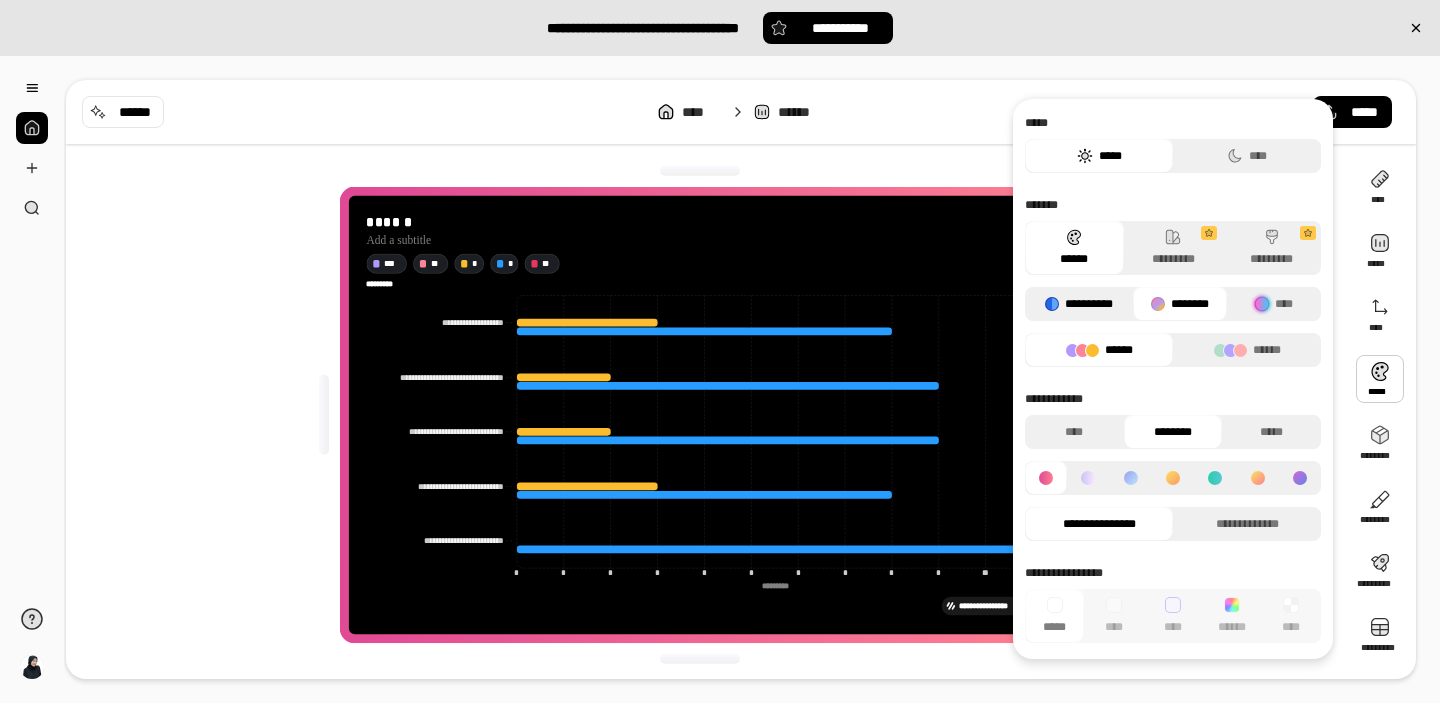 click on "**********" at bounding box center (1079, 304) 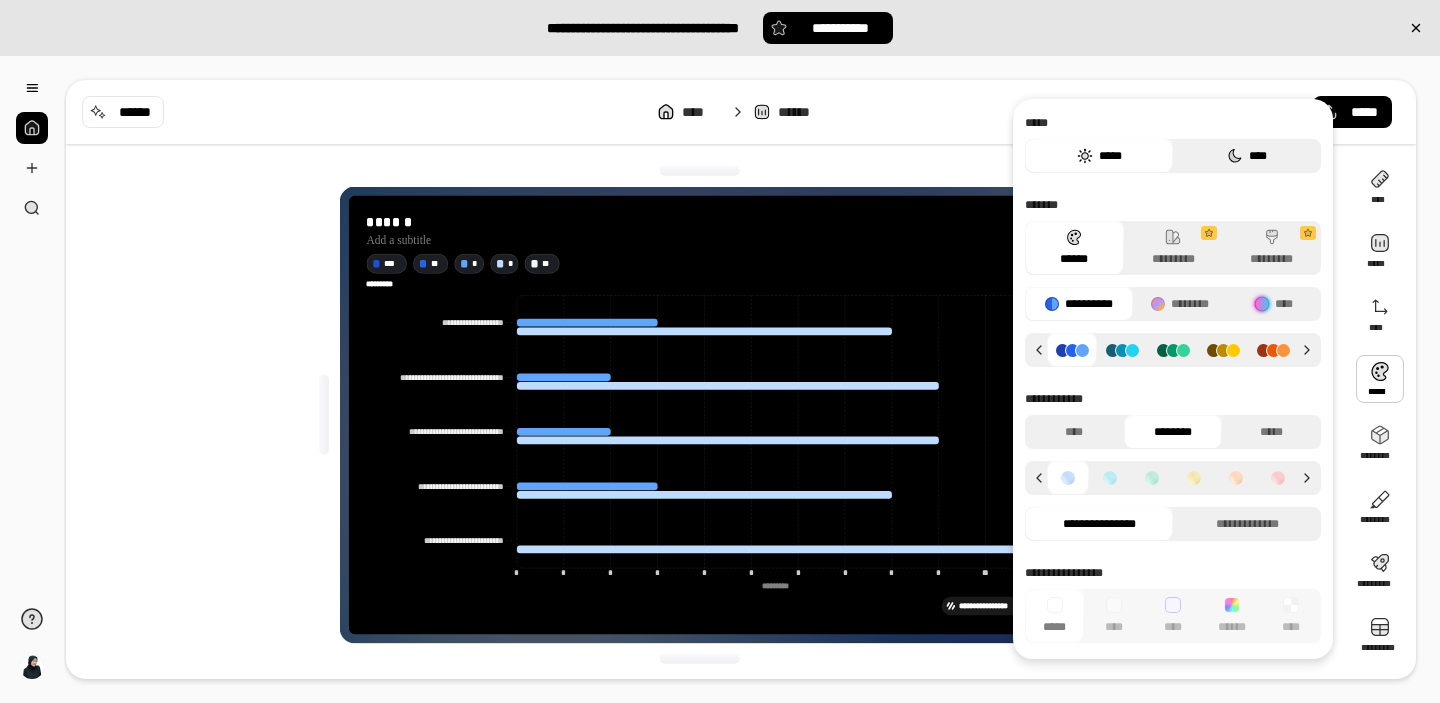 click 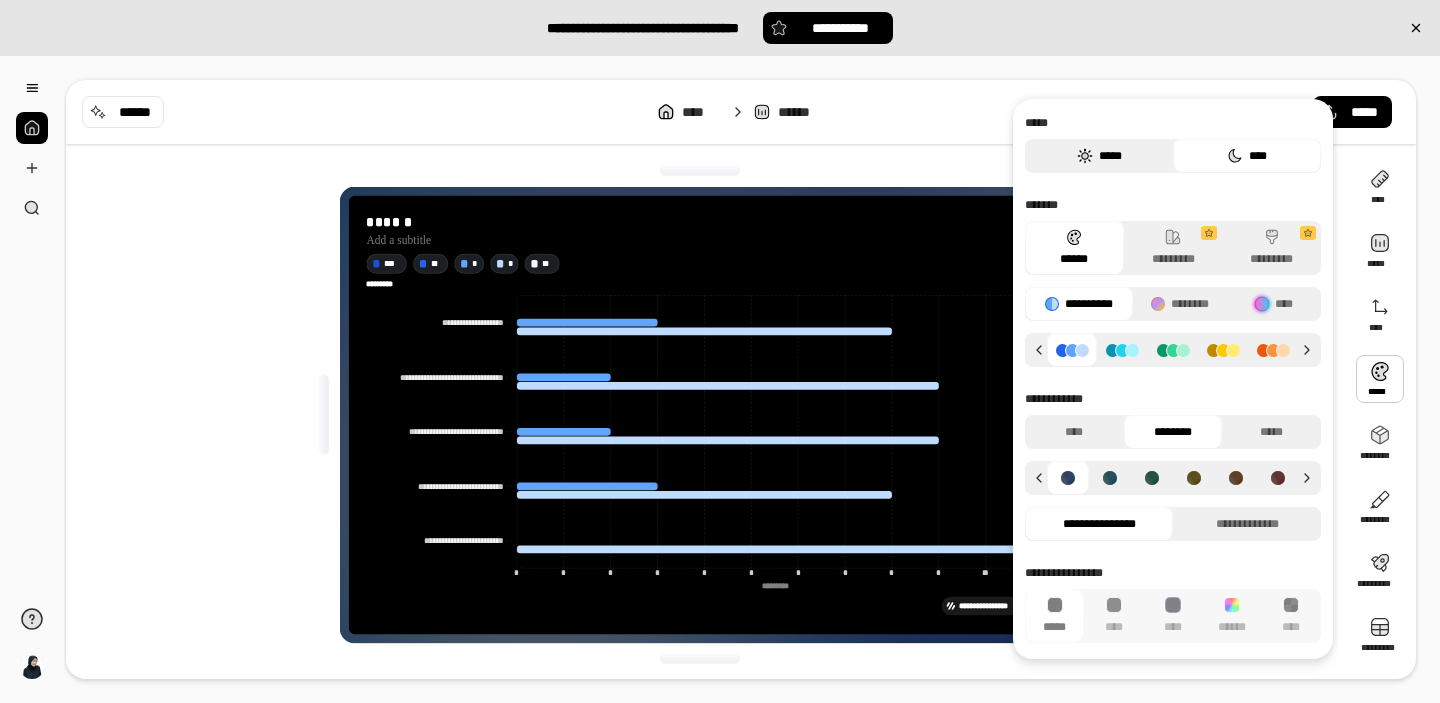 click on "*****" at bounding box center [1099, 156] 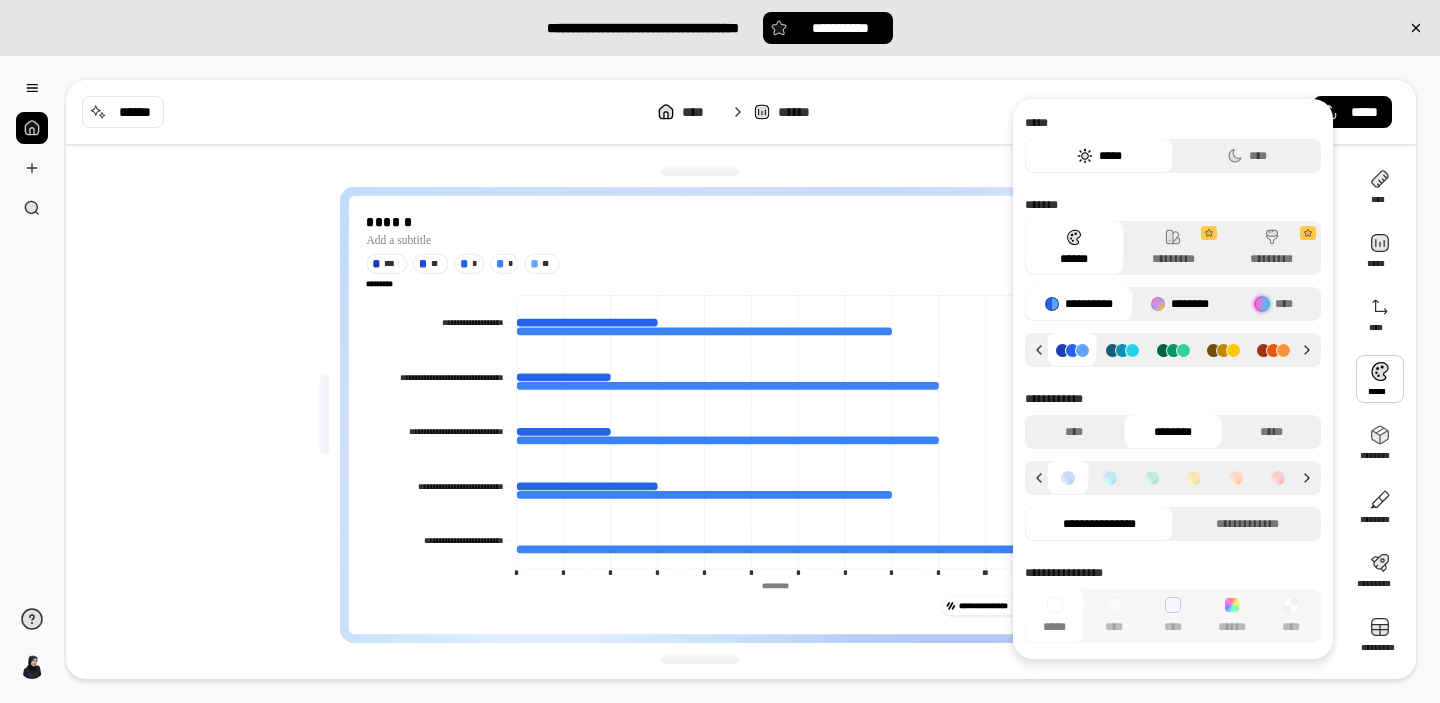 click on "********" at bounding box center [1180, 304] 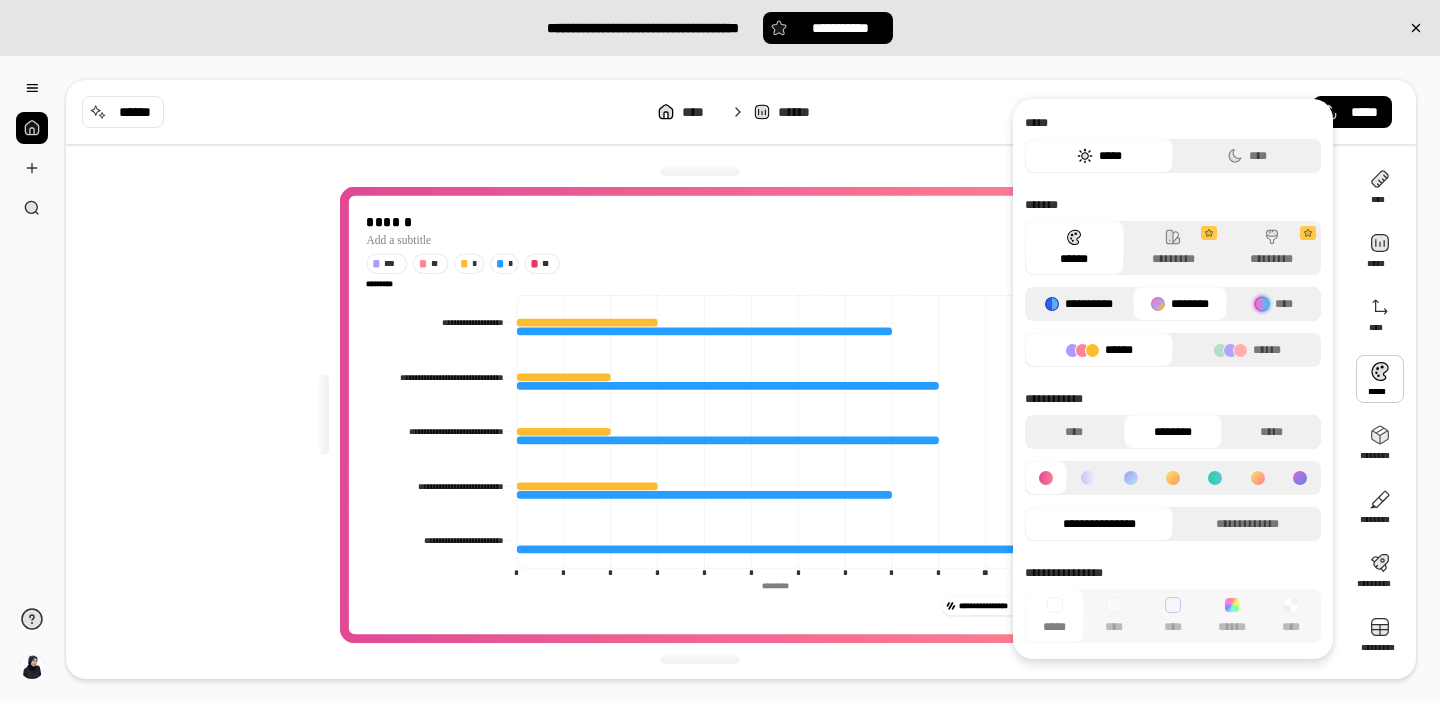 click on "**********" at bounding box center [1079, 304] 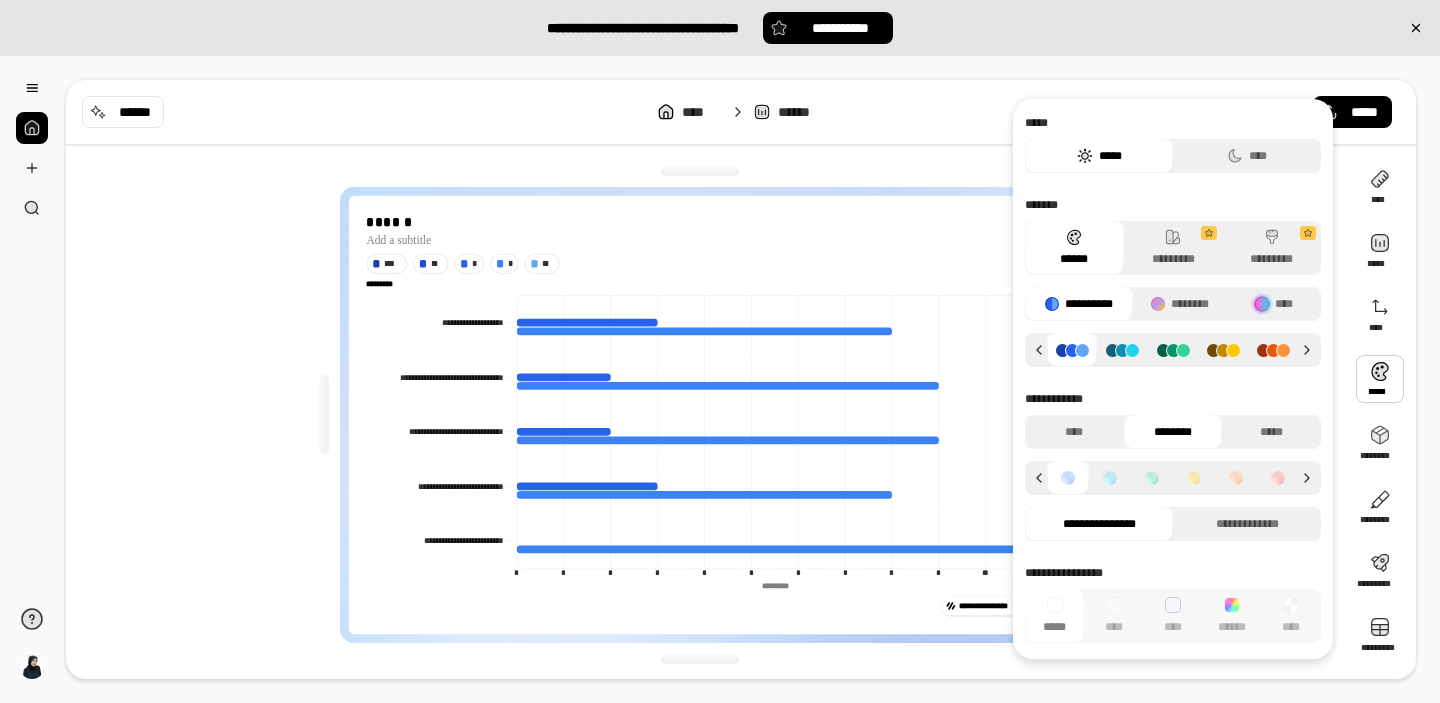 click on "**********" at bounding box center [752, 379] 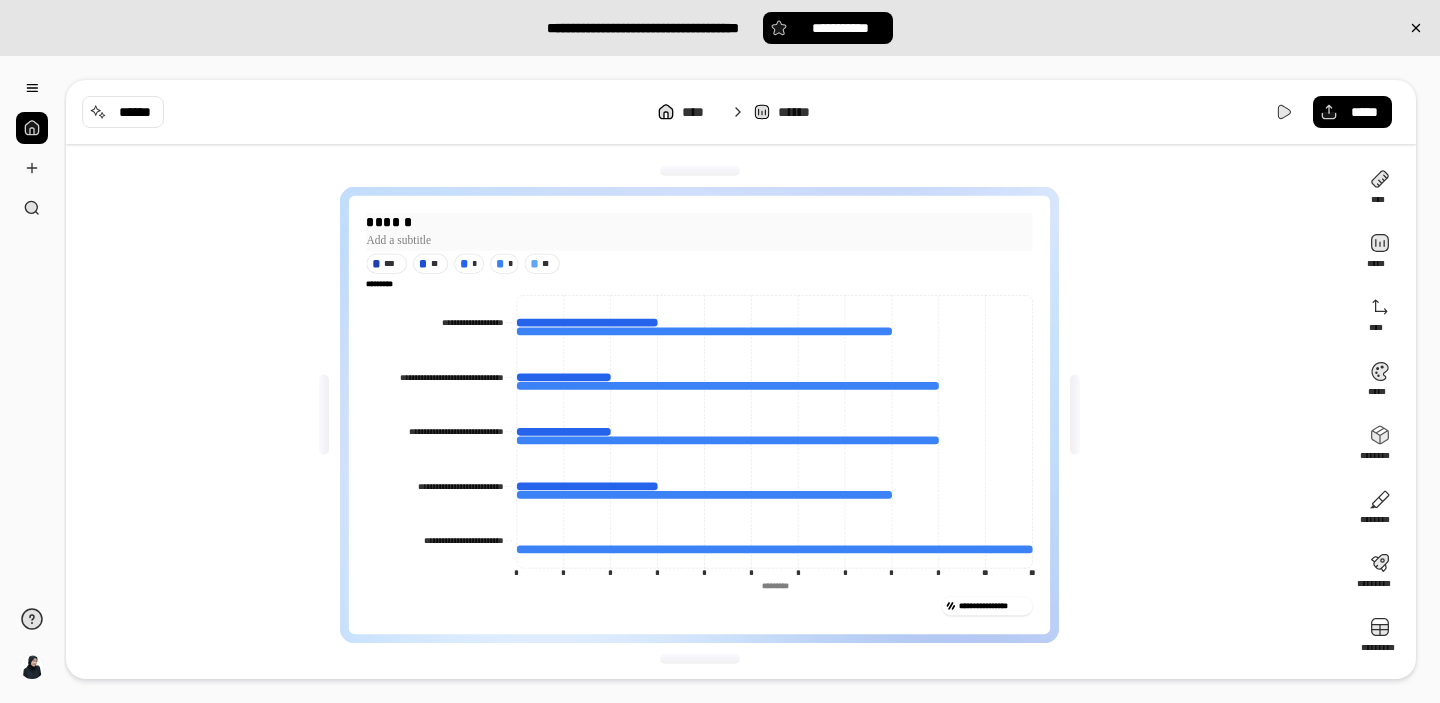 click on "******" at bounding box center (699, 221) 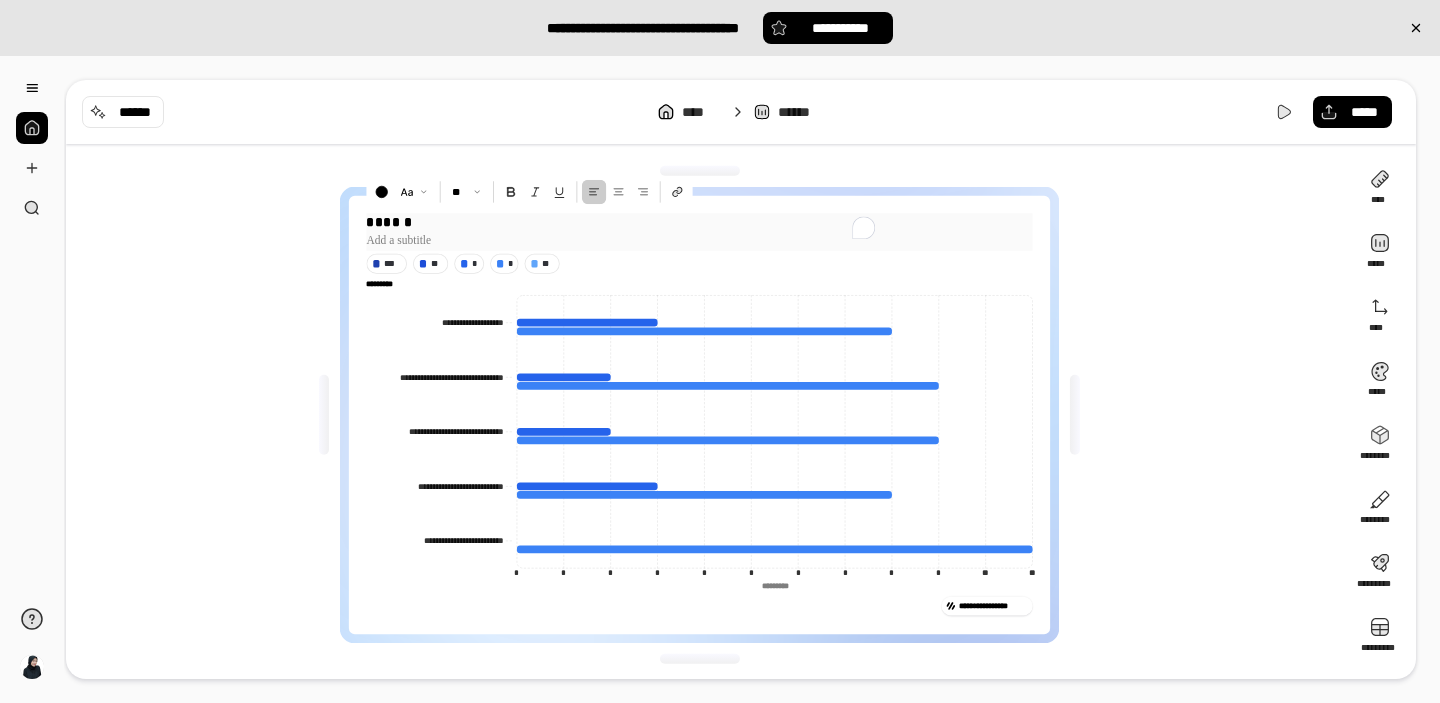 click on "******" at bounding box center (699, 221) 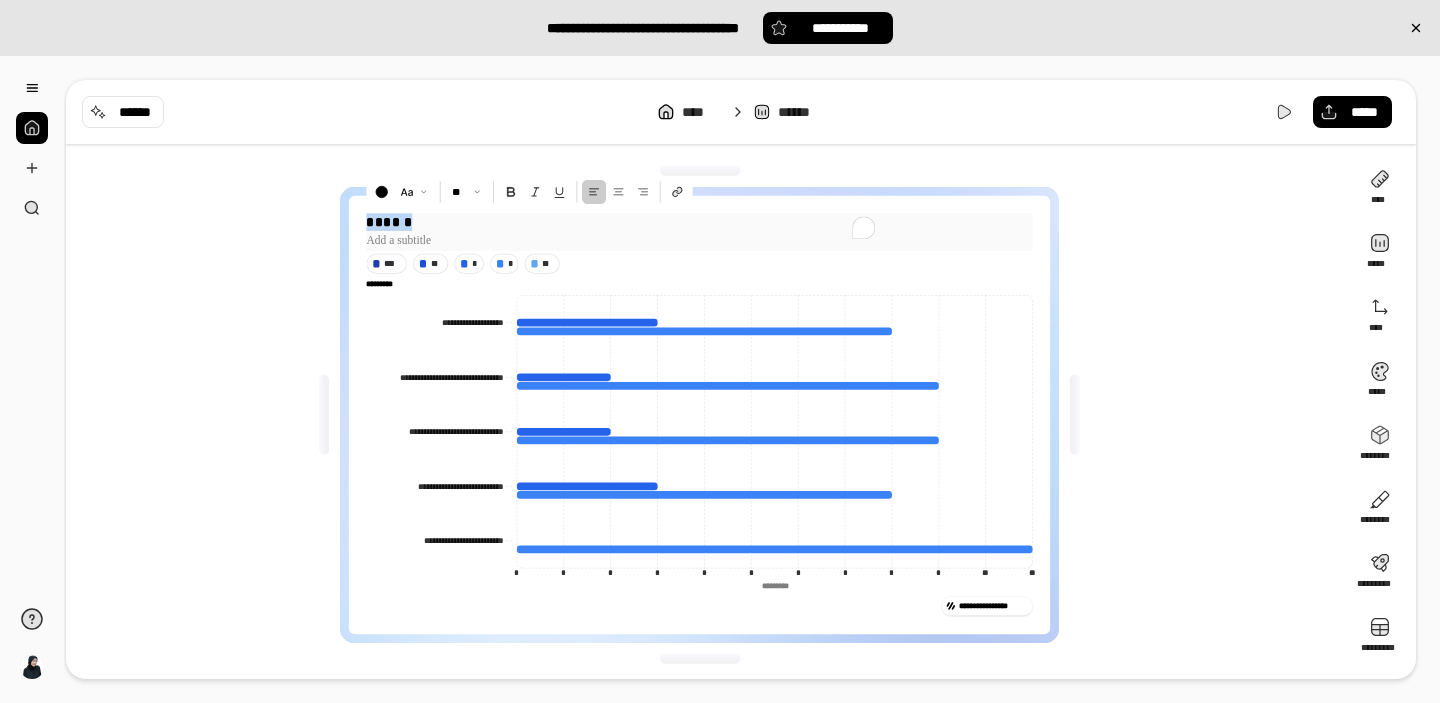 click on "******" at bounding box center [699, 221] 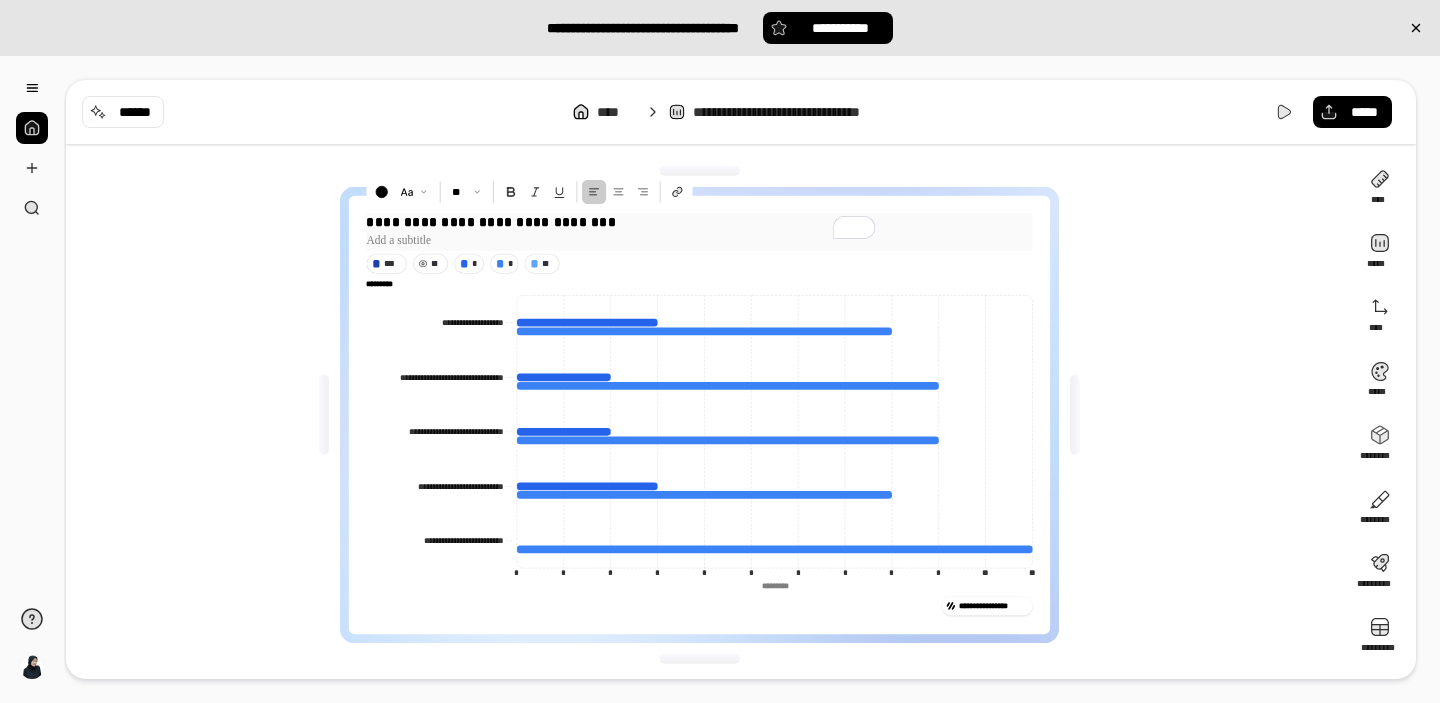click at bounding box center (699, 241) 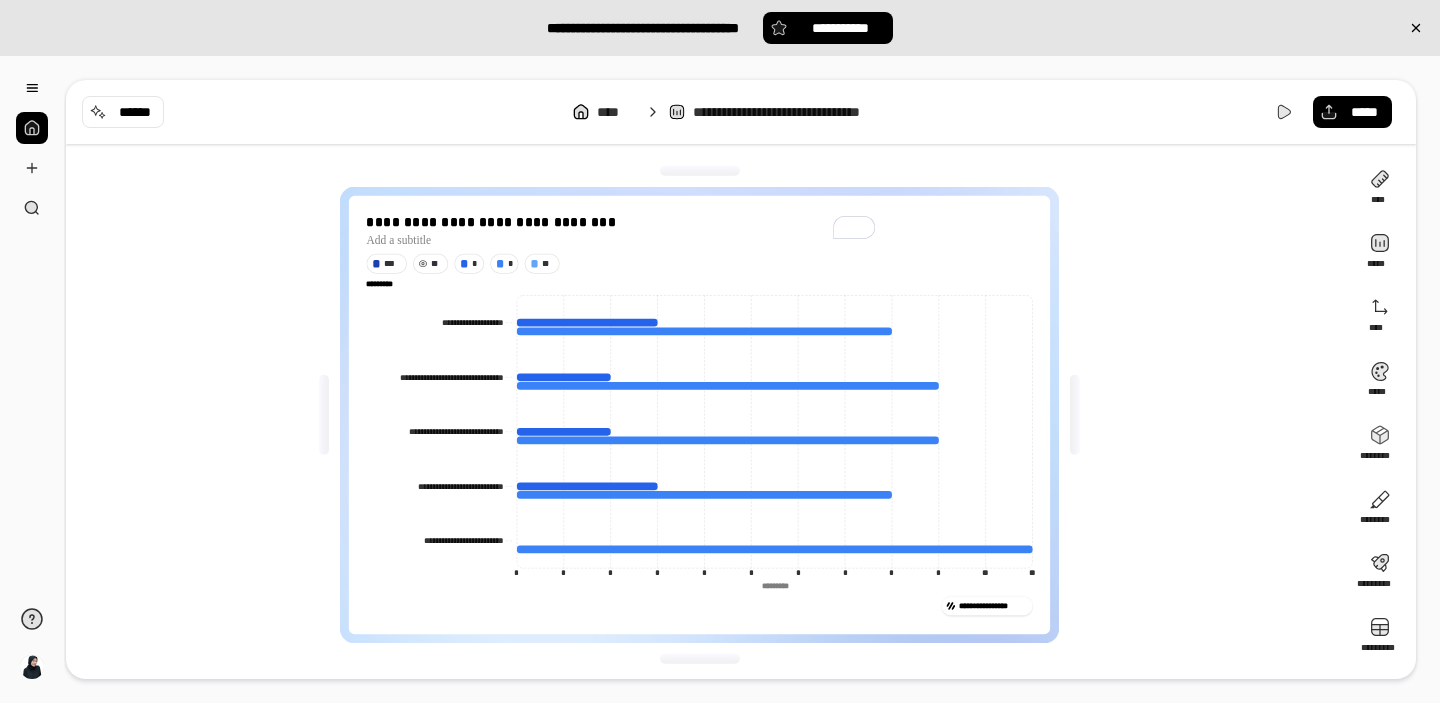 click on "**********" at bounding box center (707, 415) 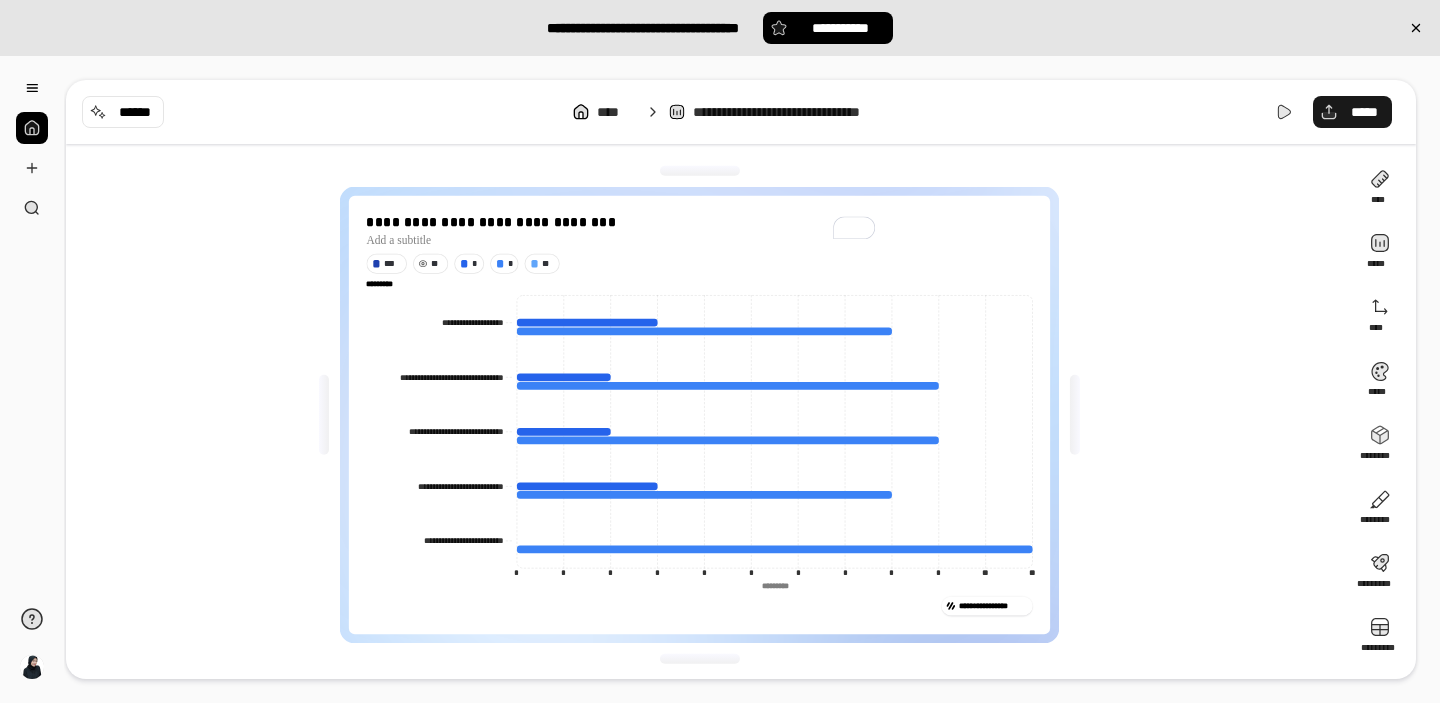 click on "*****" at bounding box center (1352, 112) 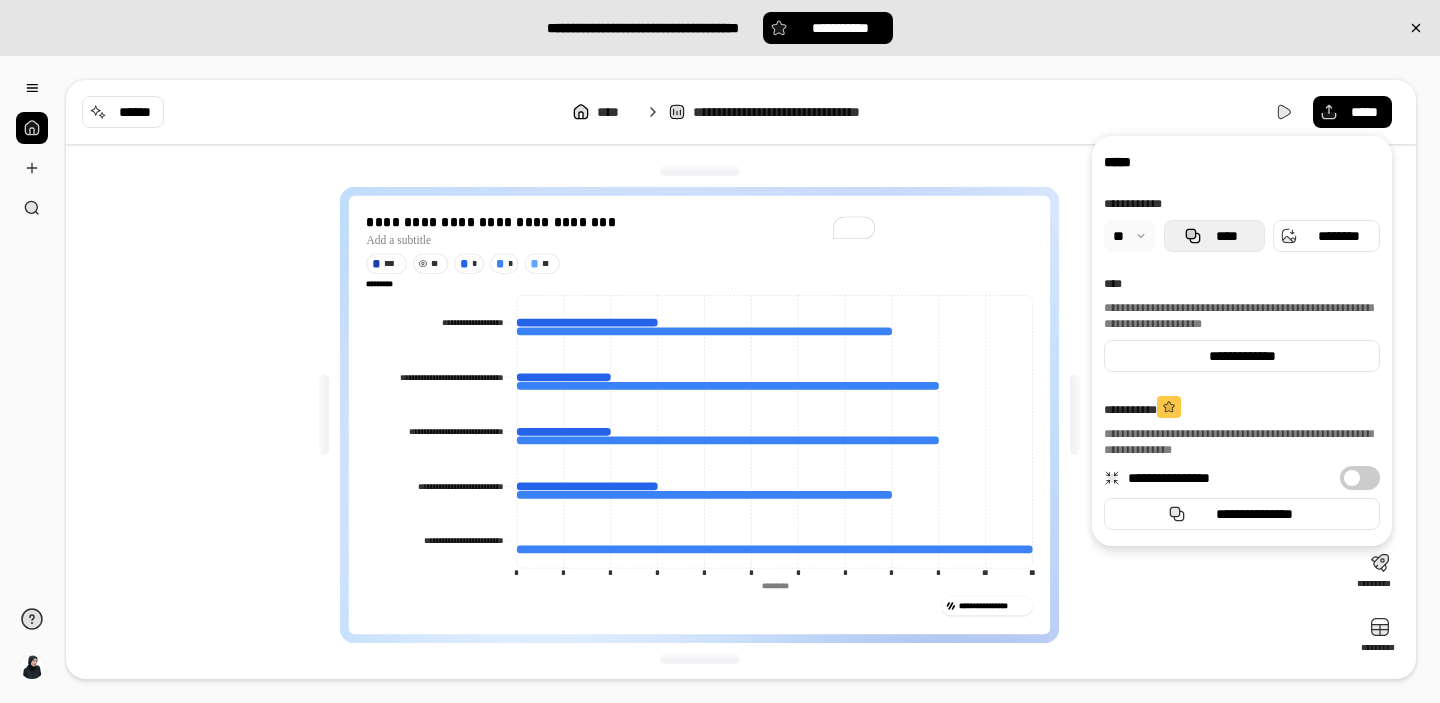 click on "****" at bounding box center [1214, 236] 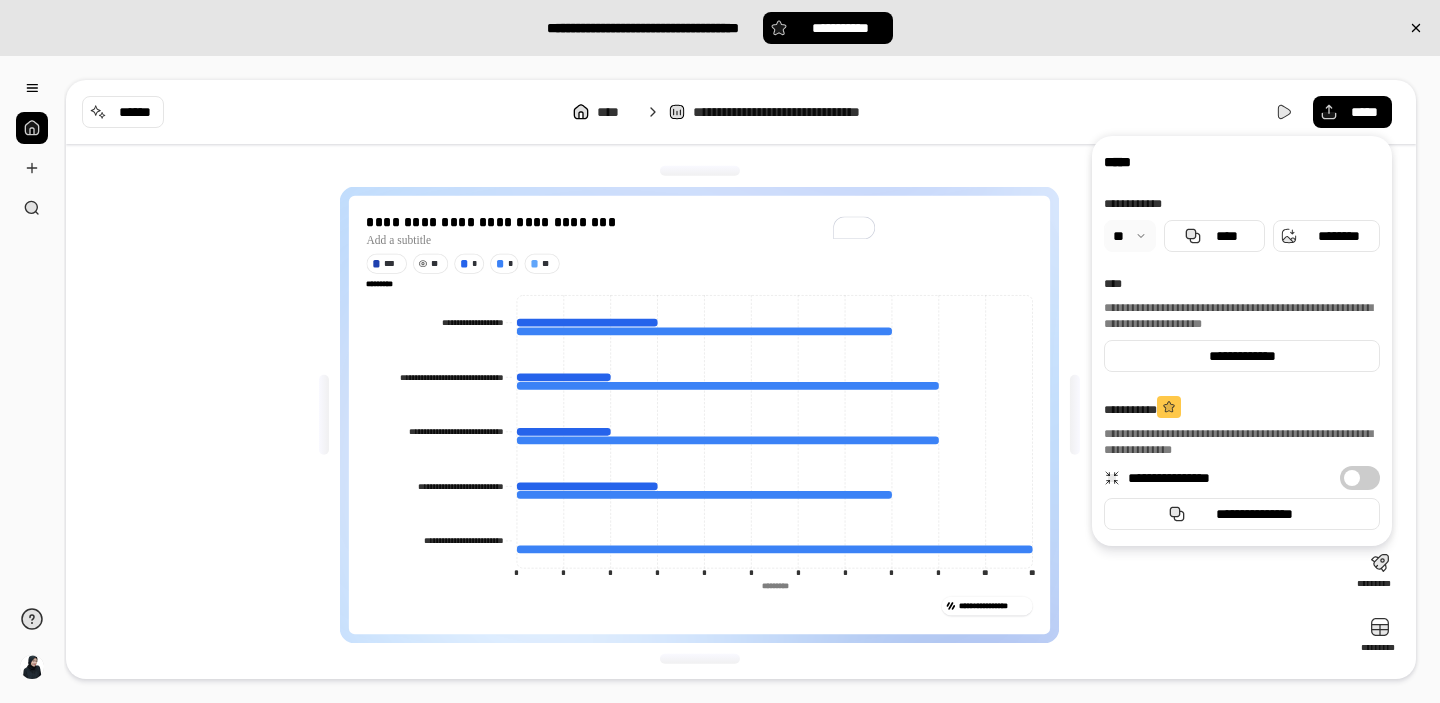 click on "**********" at bounding box center [741, 112] 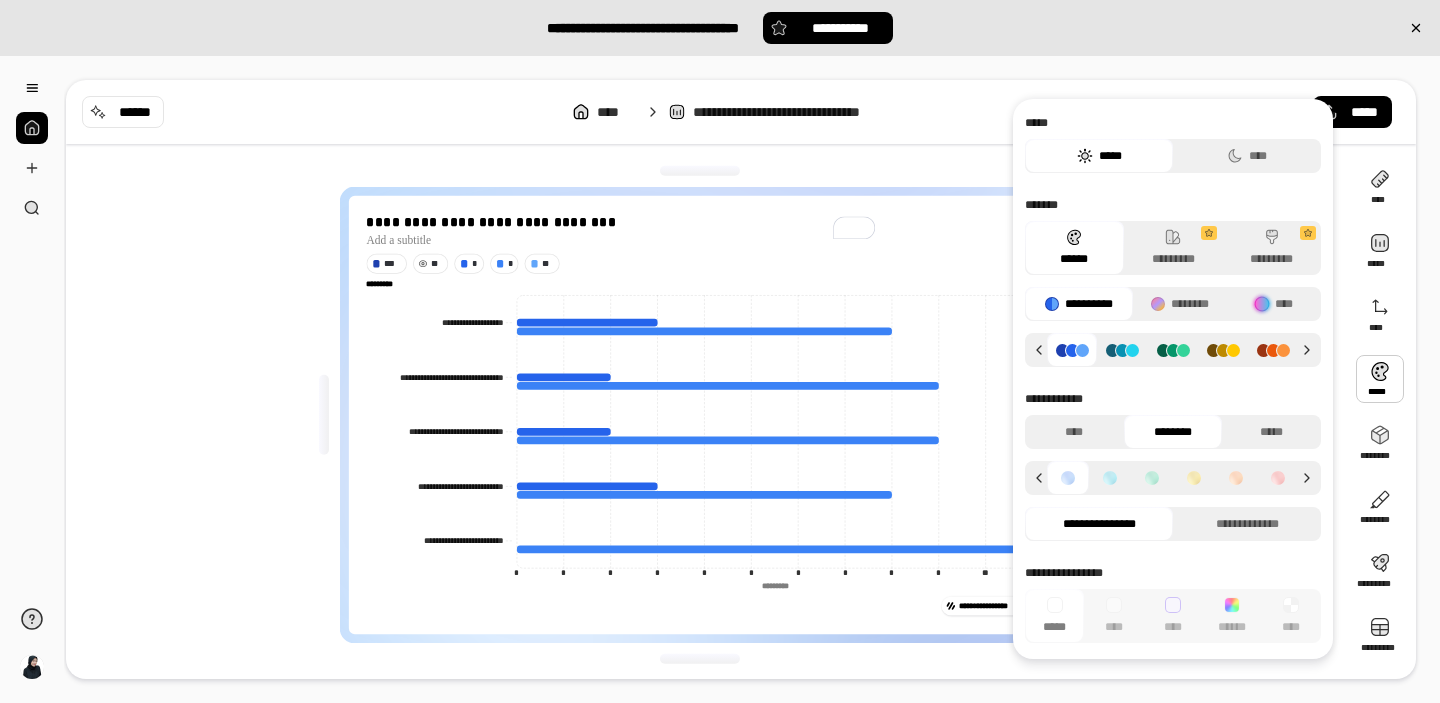 click at bounding box center [1380, 379] 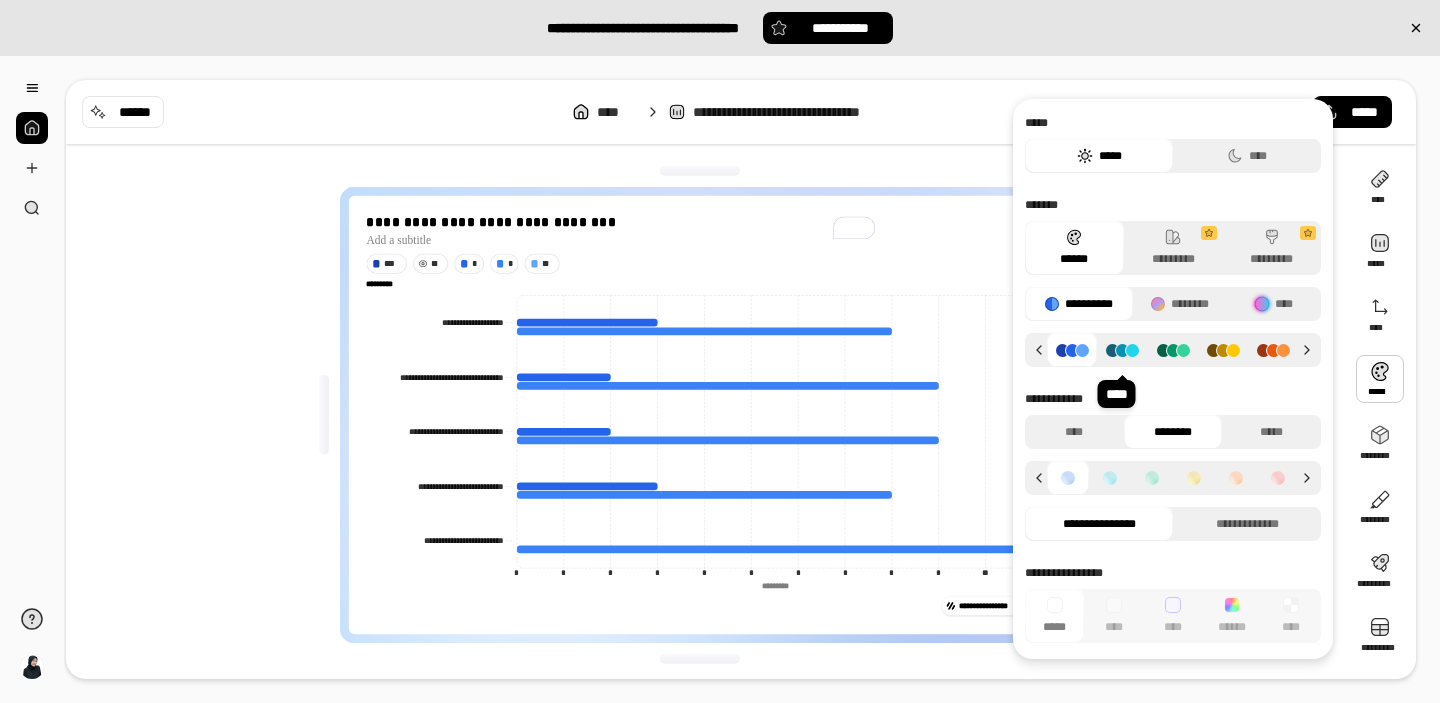 click 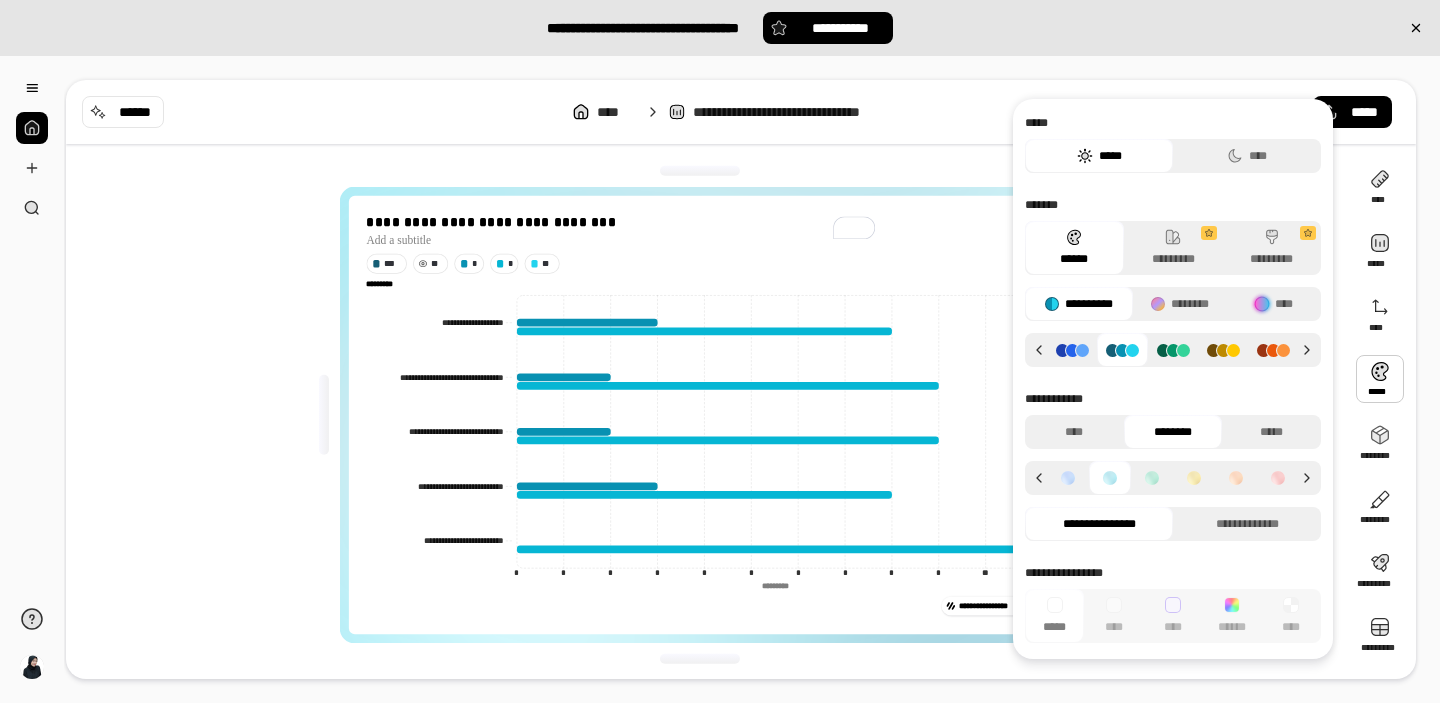 click 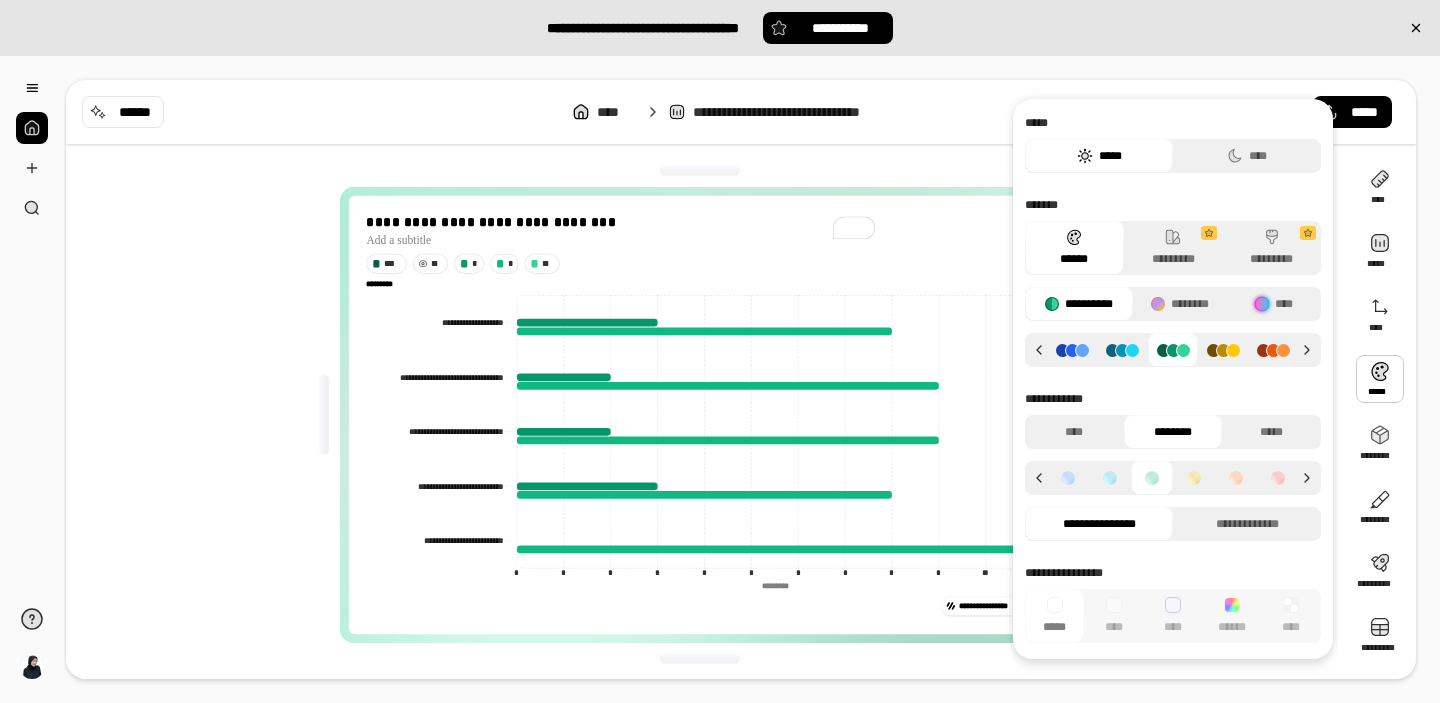 click 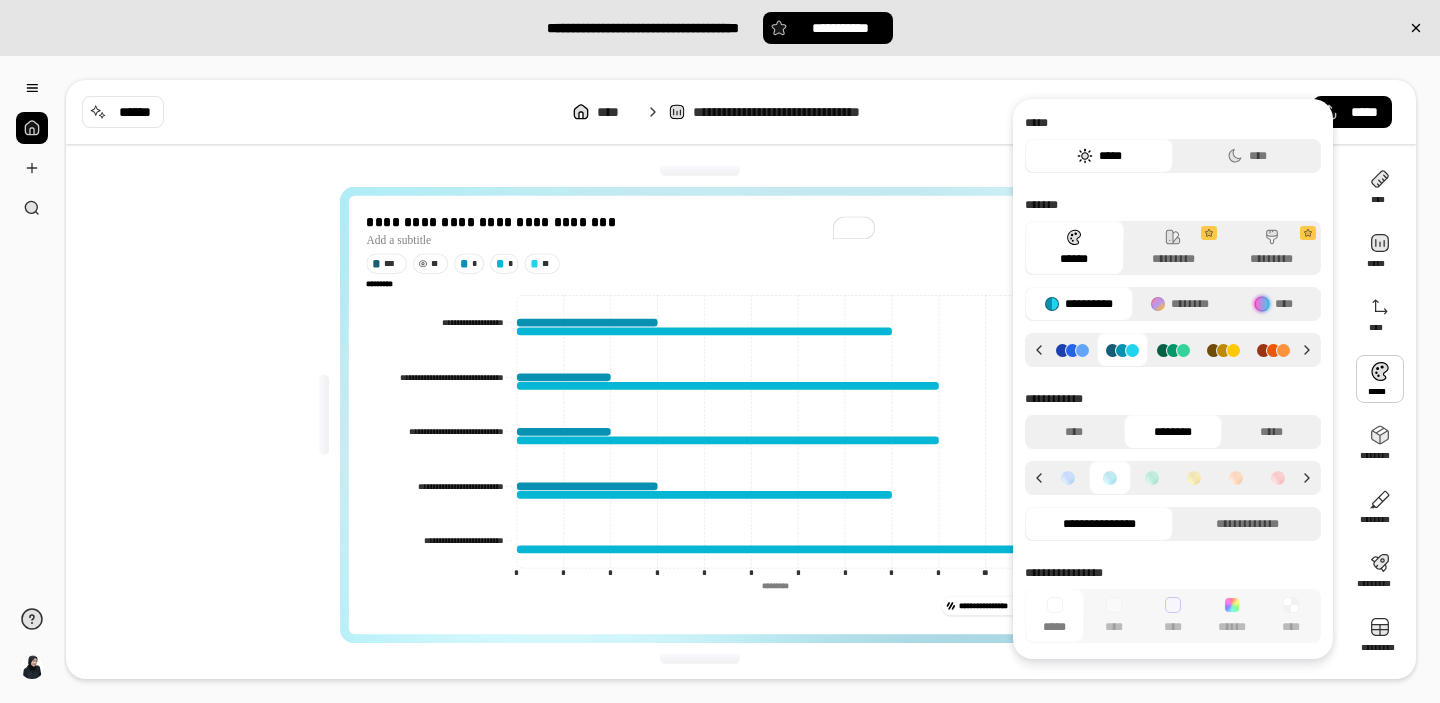 click 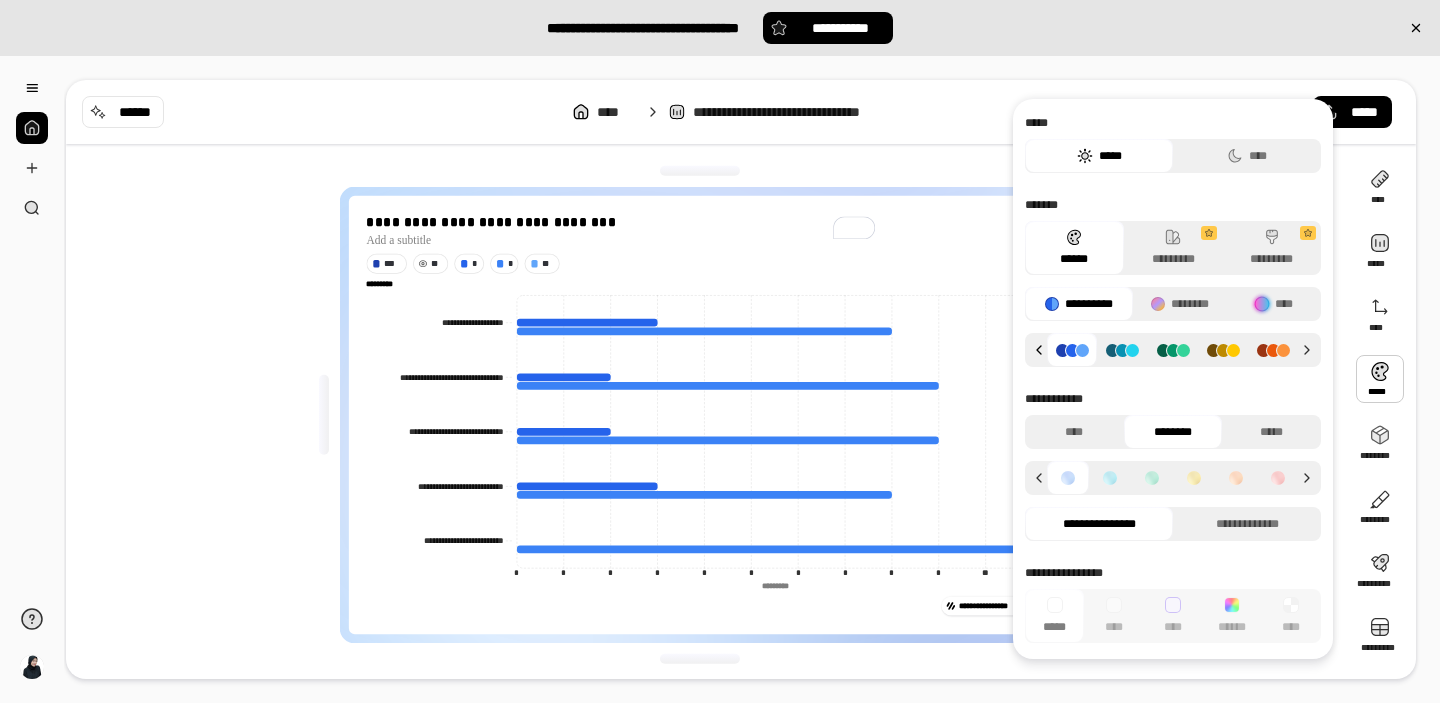 click 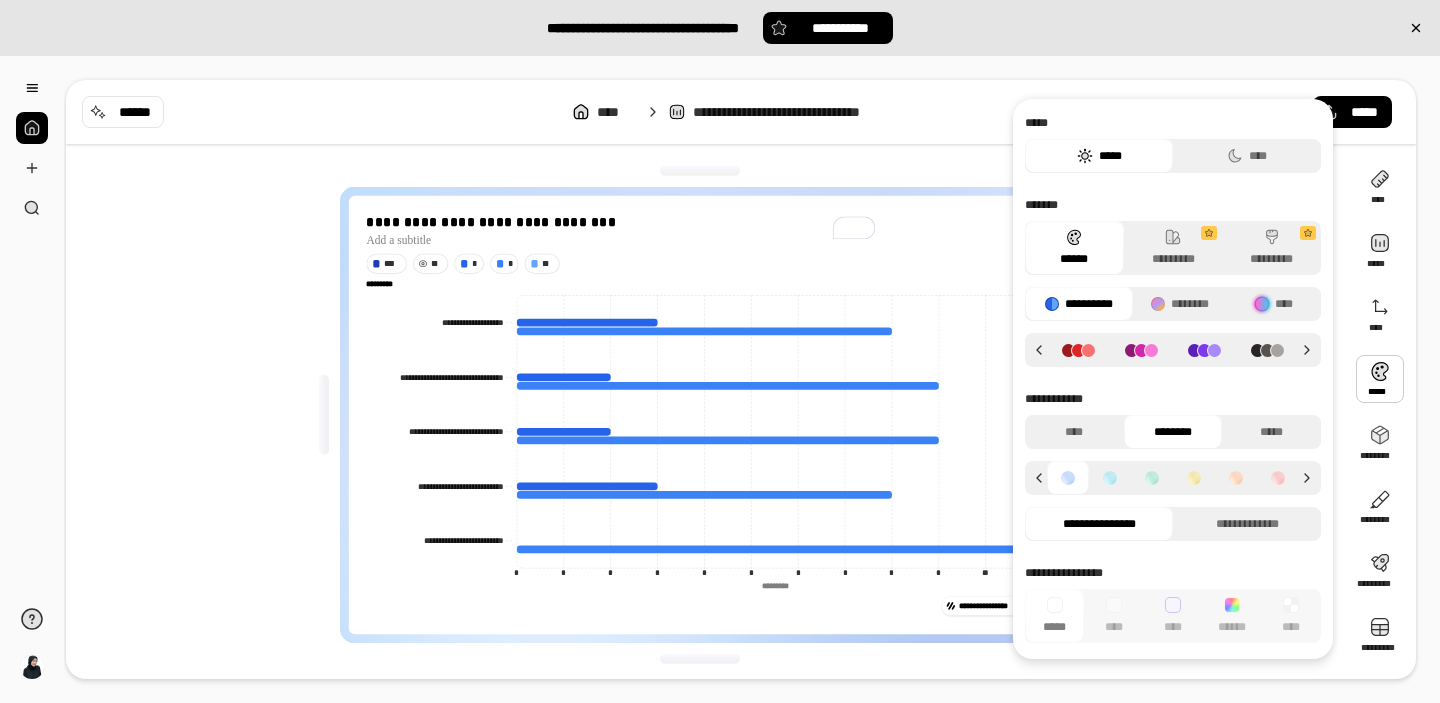 click 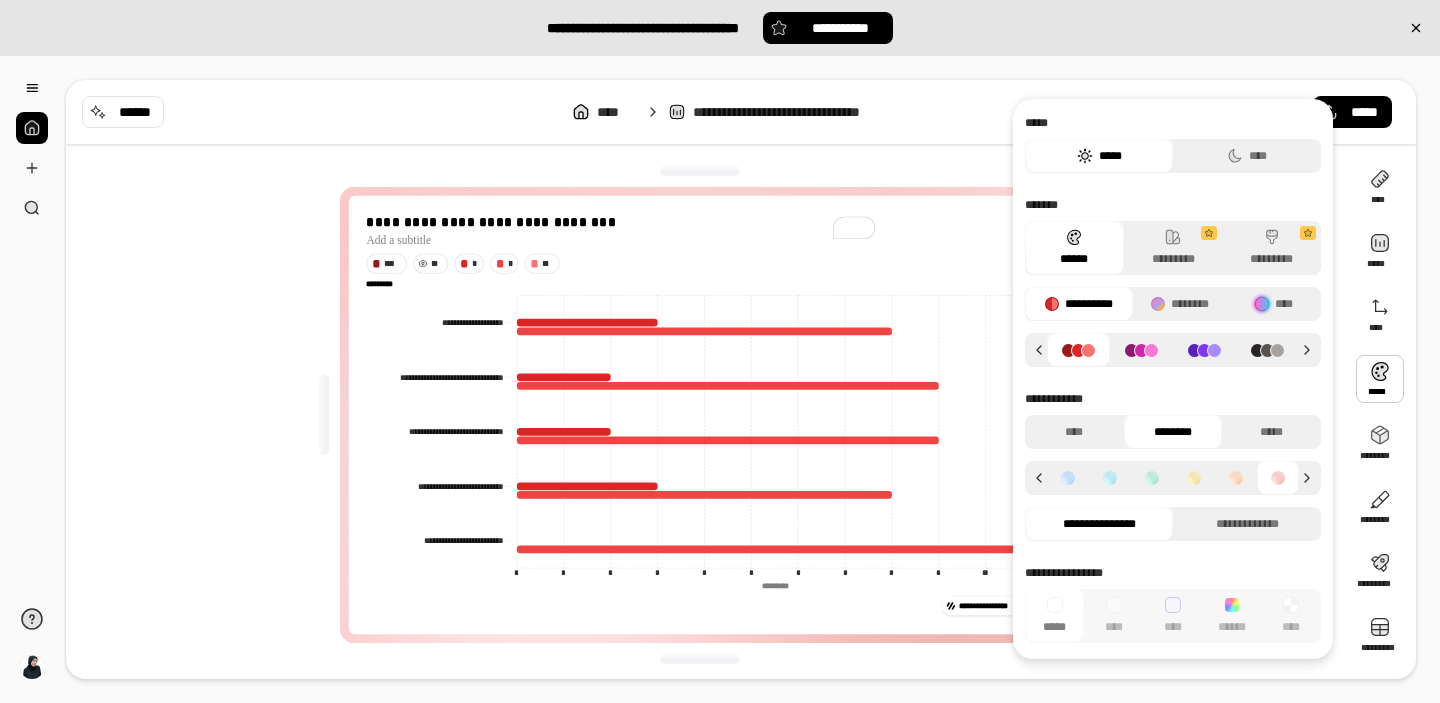 click 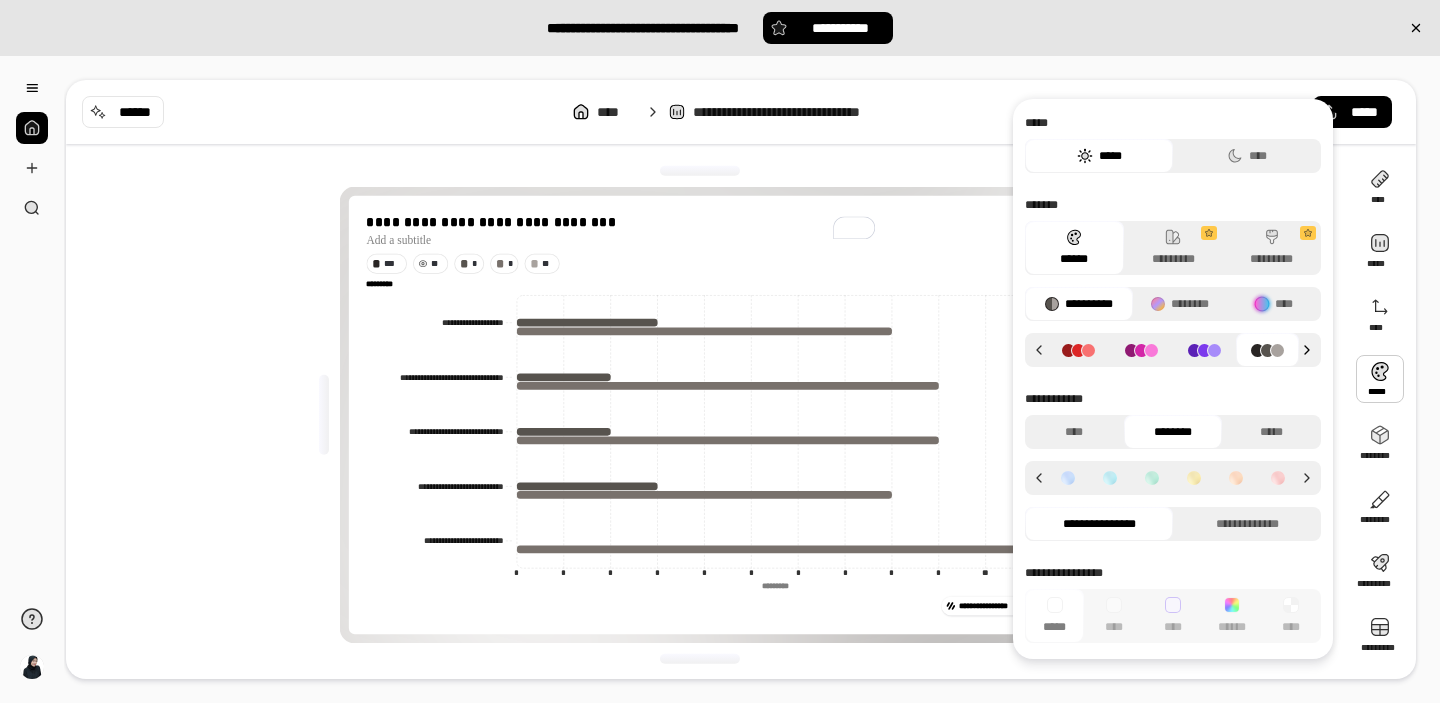 click 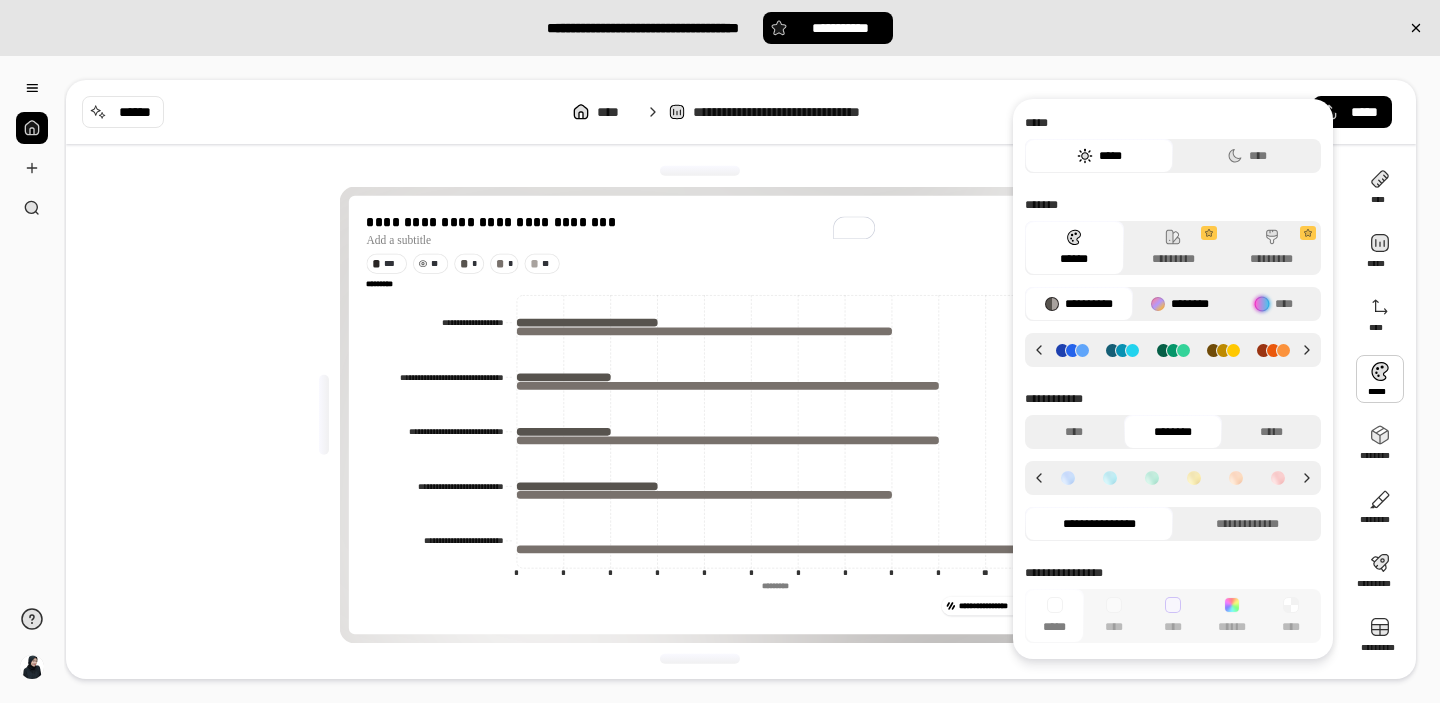 click on "********" at bounding box center [1180, 304] 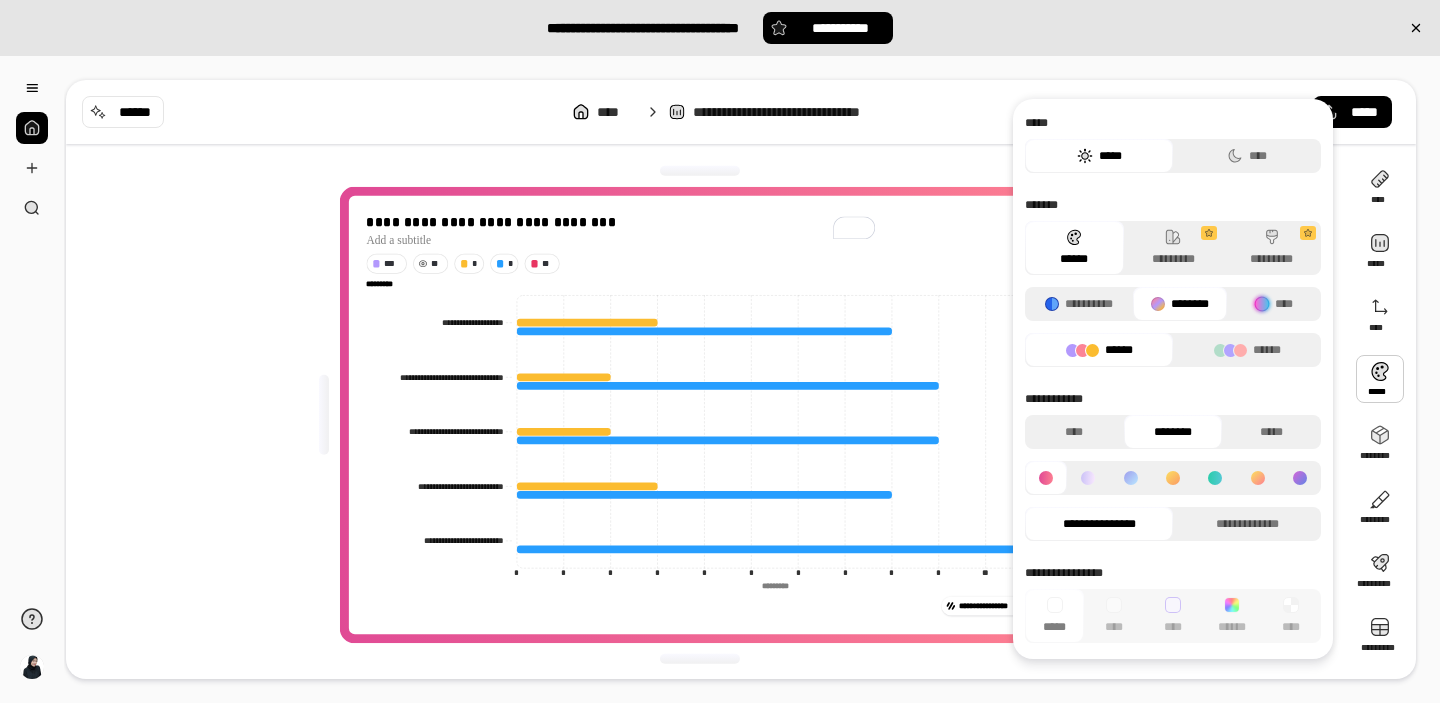 click at bounding box center (1088, 478) 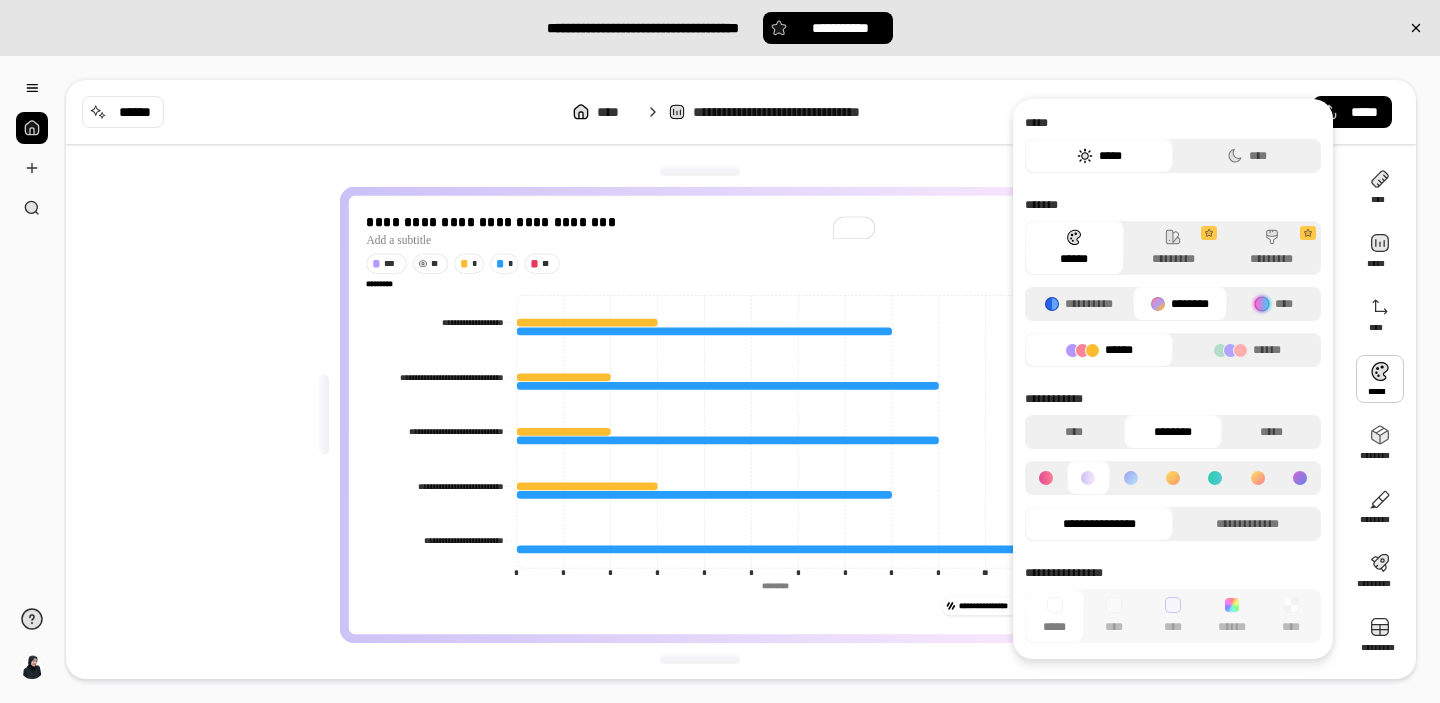 click at bounding box center [1131, 478] 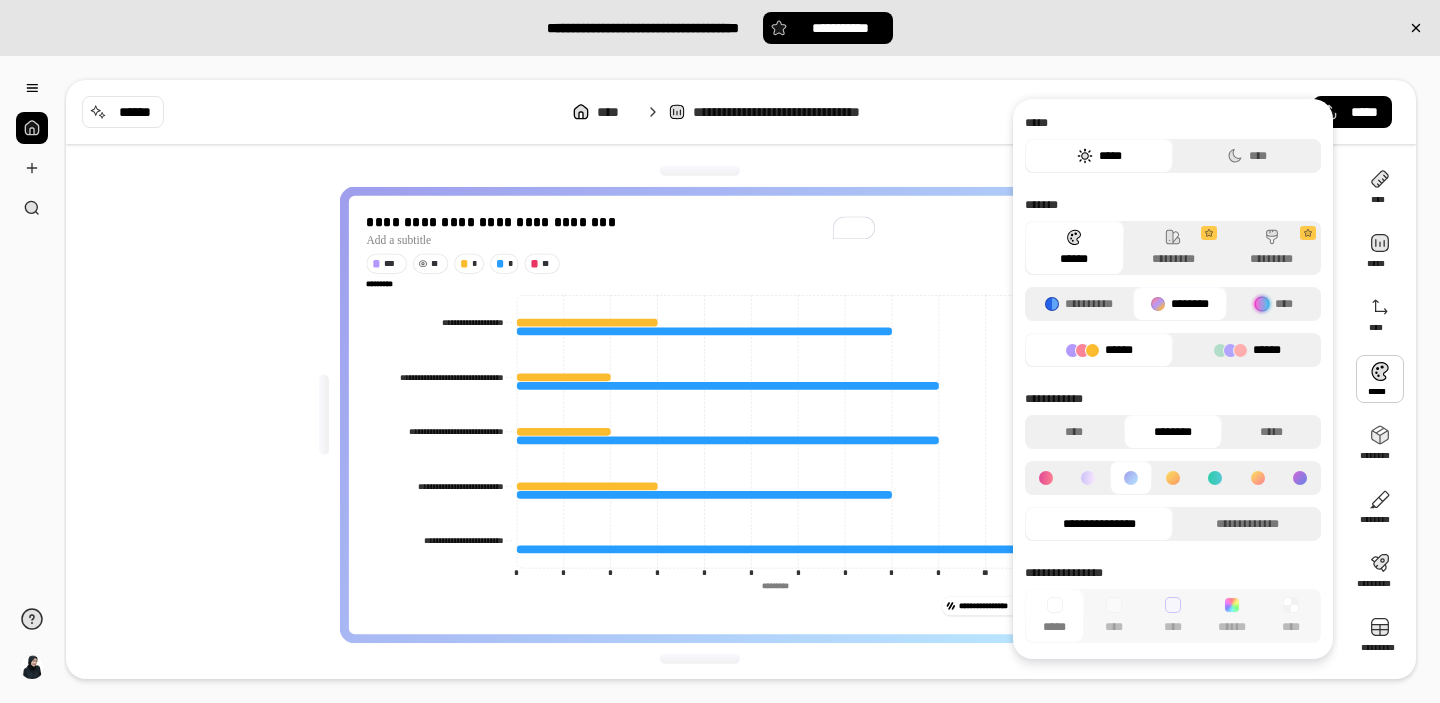 click on "******" at bounding box center (1247, 350) 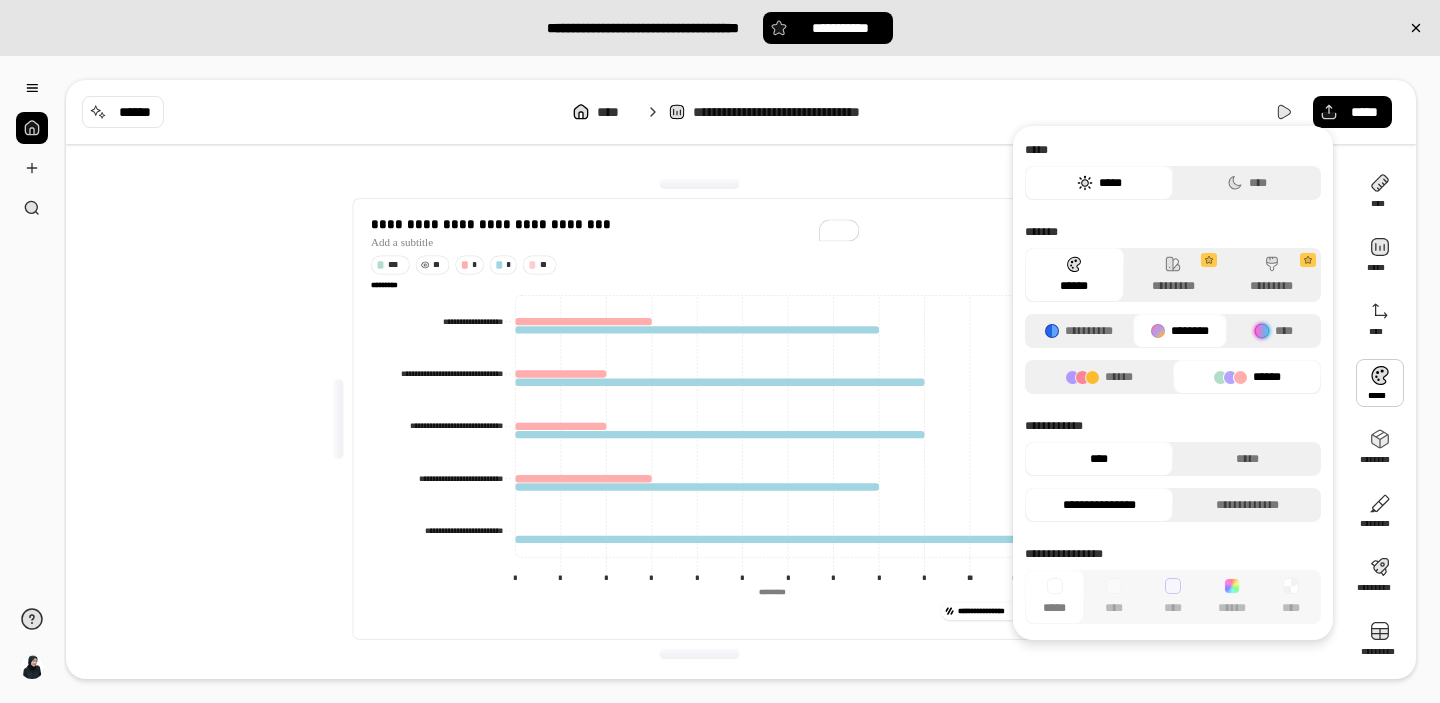 scroll, scrollTop: 1, scrollLeft: 0, axis: vertical 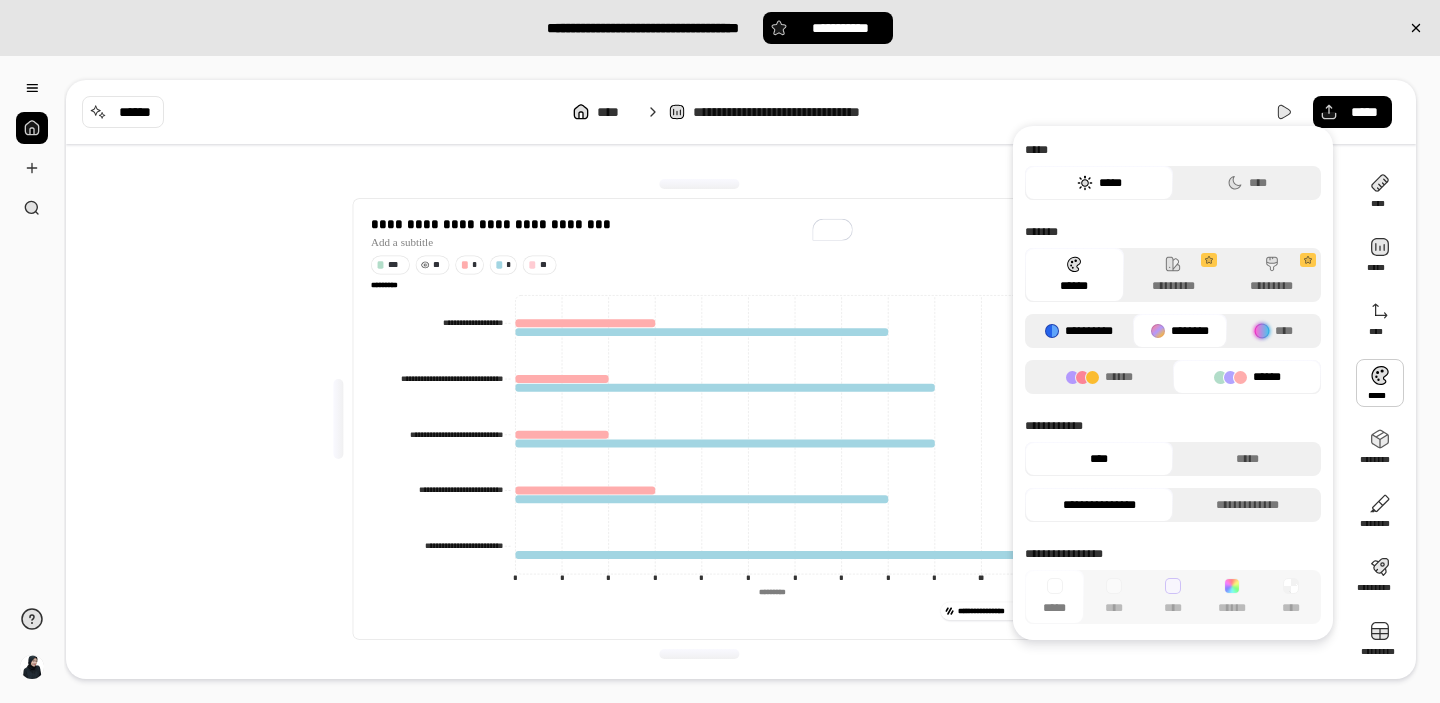 click on "**********" at bounding box center (1079, 331) 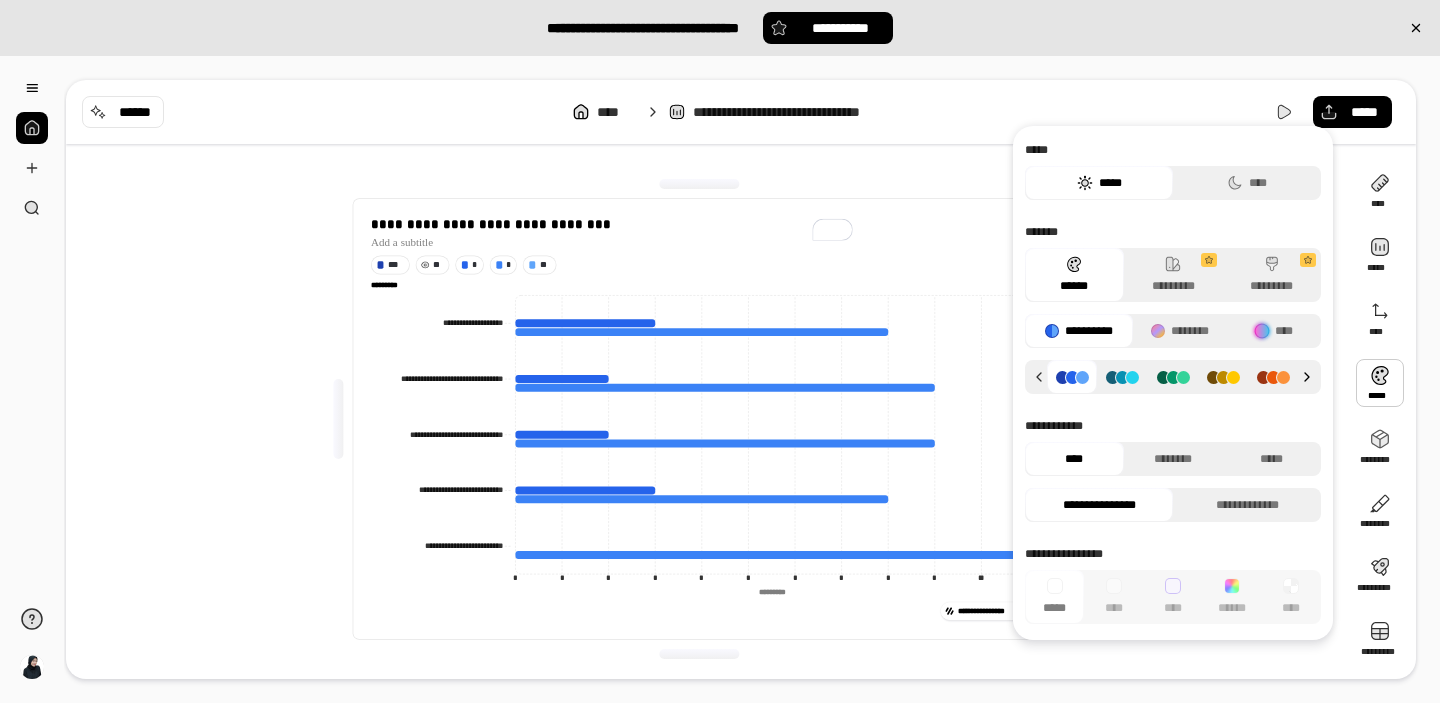 click 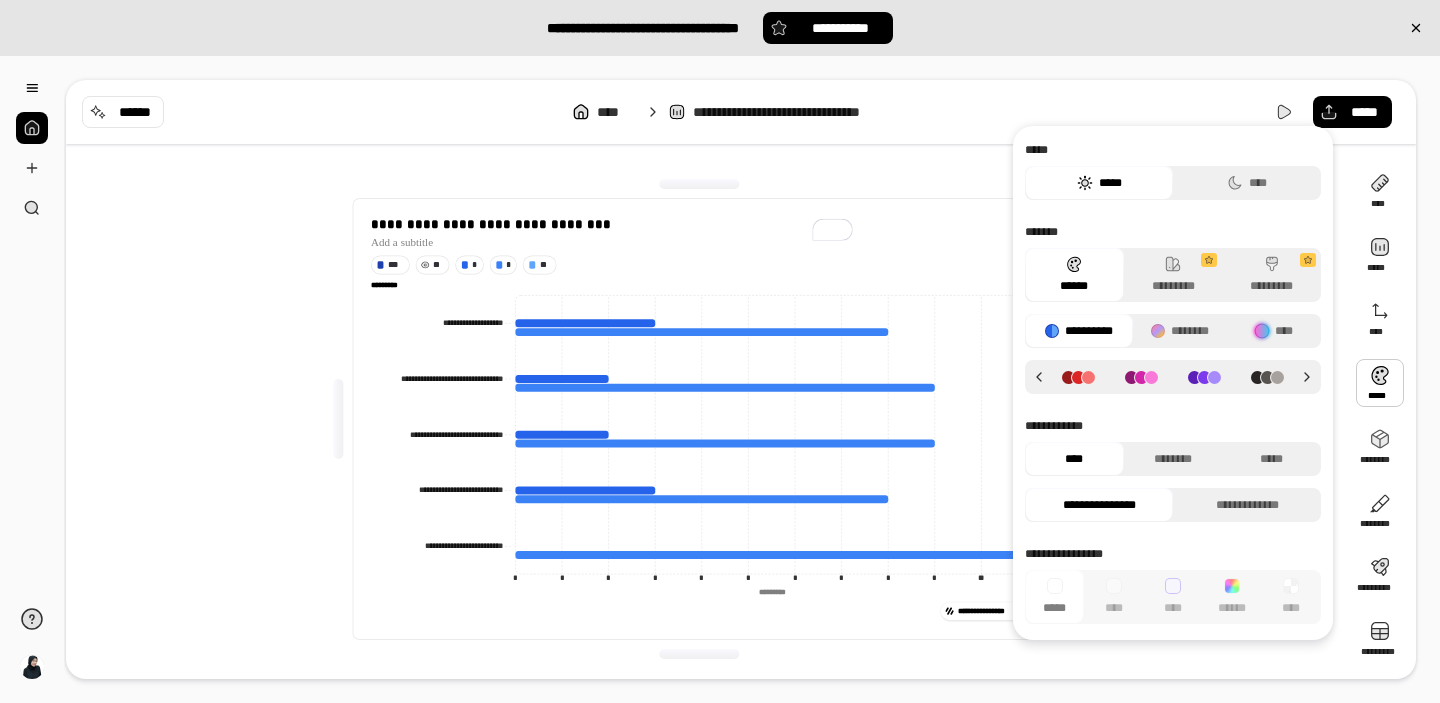 click at bounding box center (1267, 377) 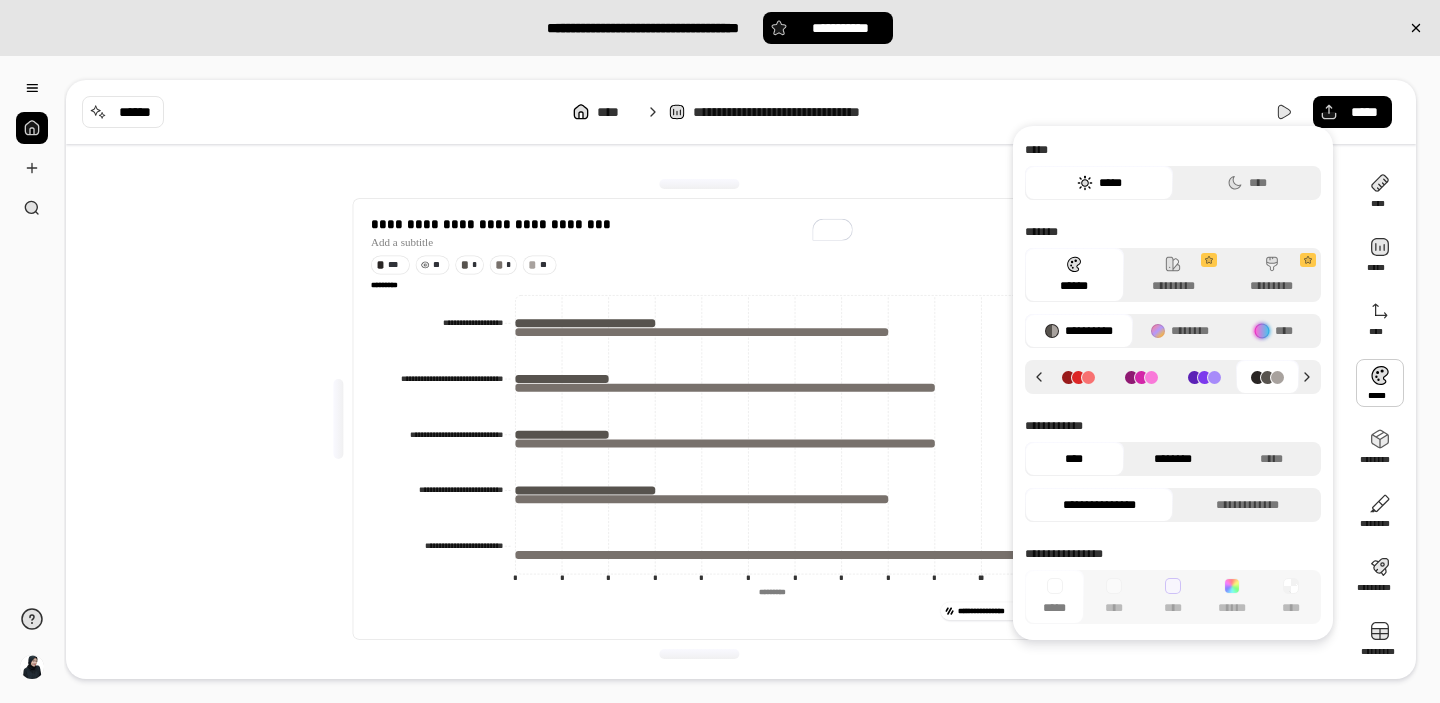 click on "********" at bounding box center (1173, 459) 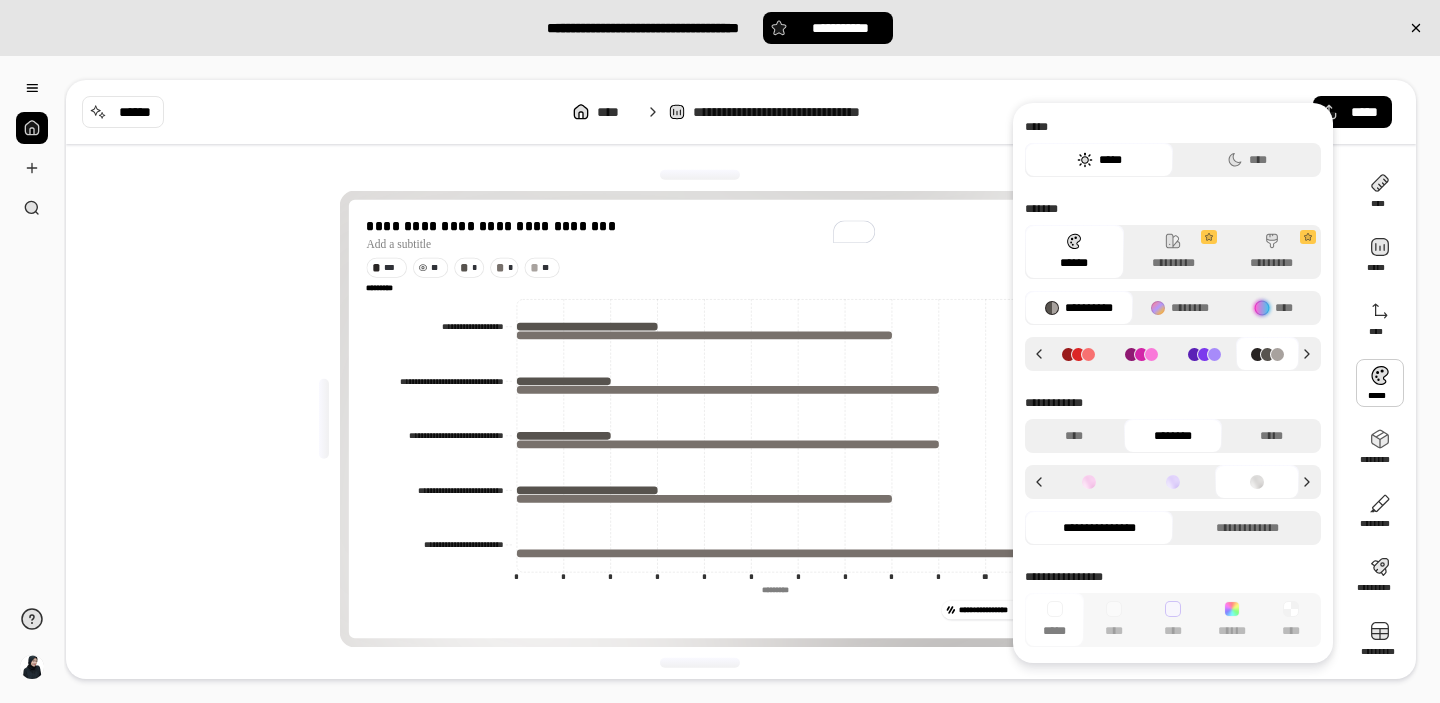 click at bounding box center [1173, 482] 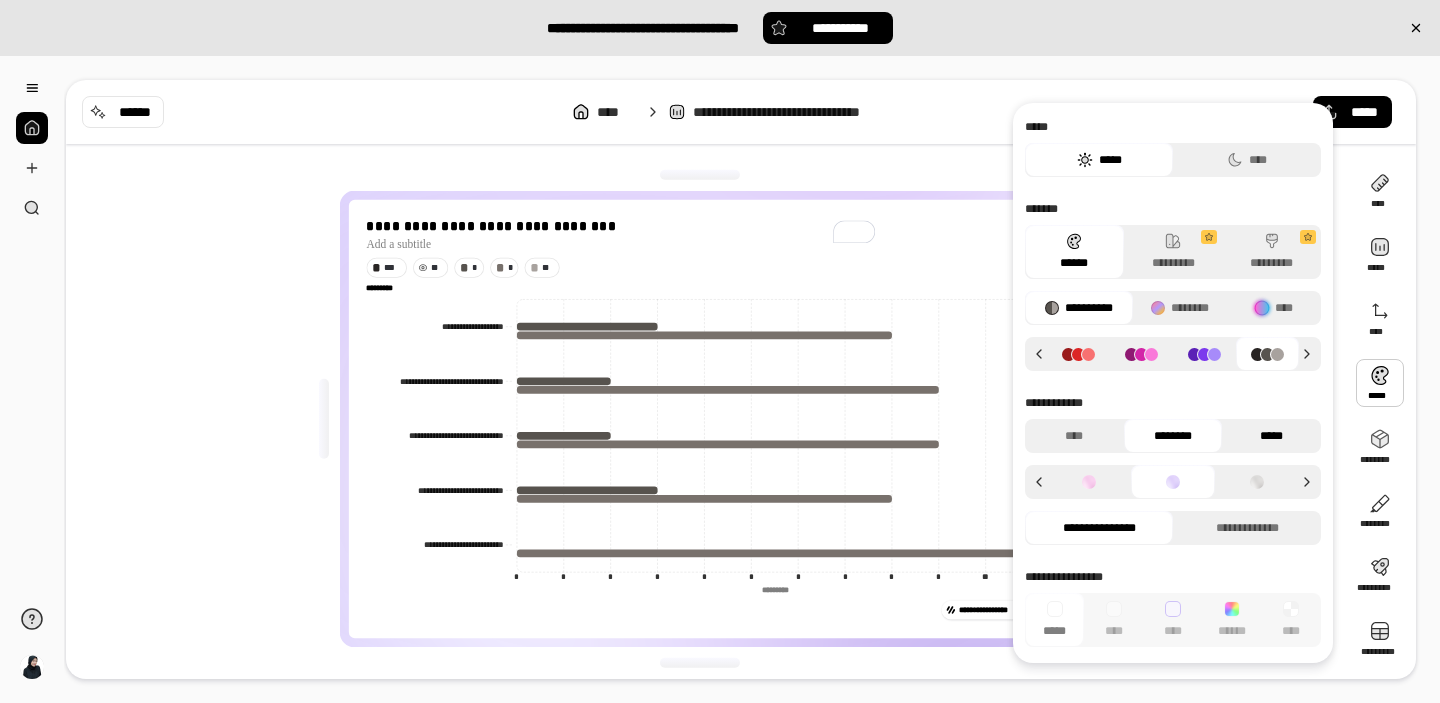 click on "*****" at bounding box center (1271, 436) 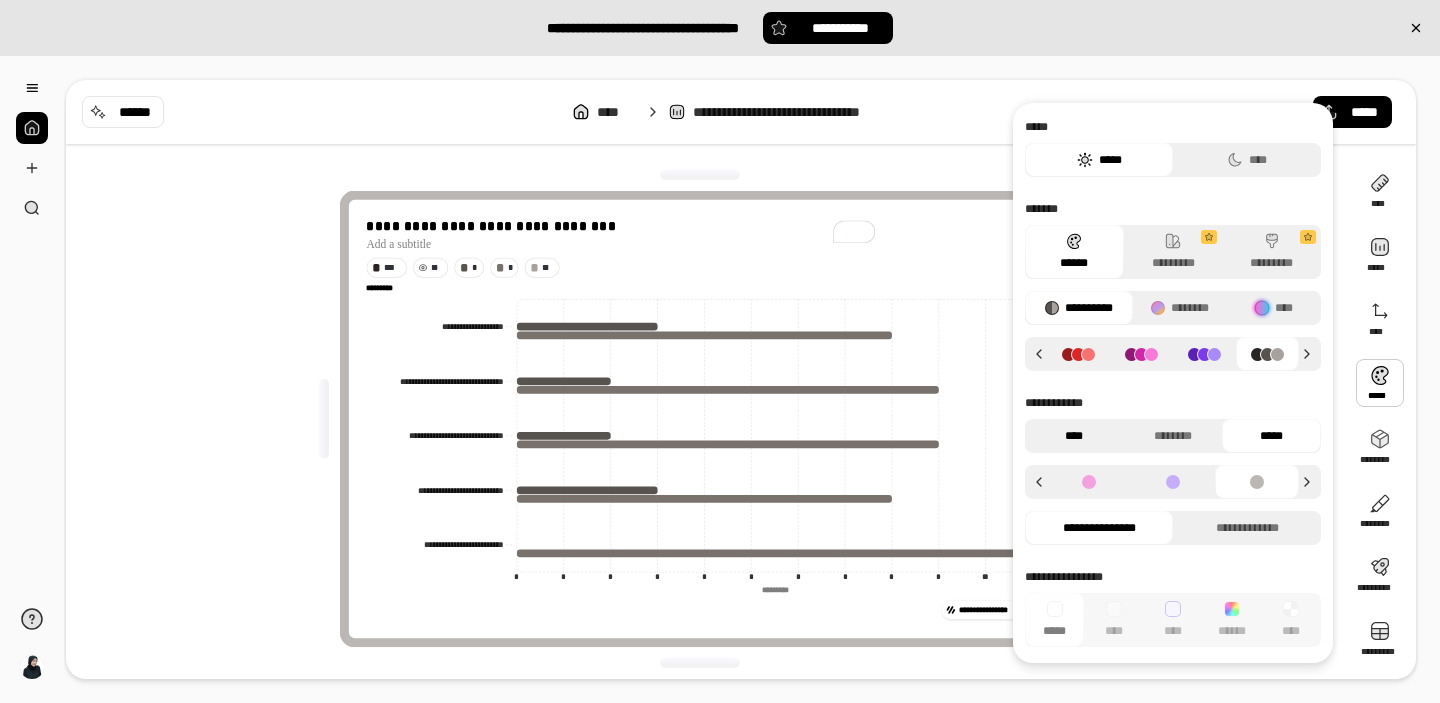 click on "****" at bounding box center [1074, 436] 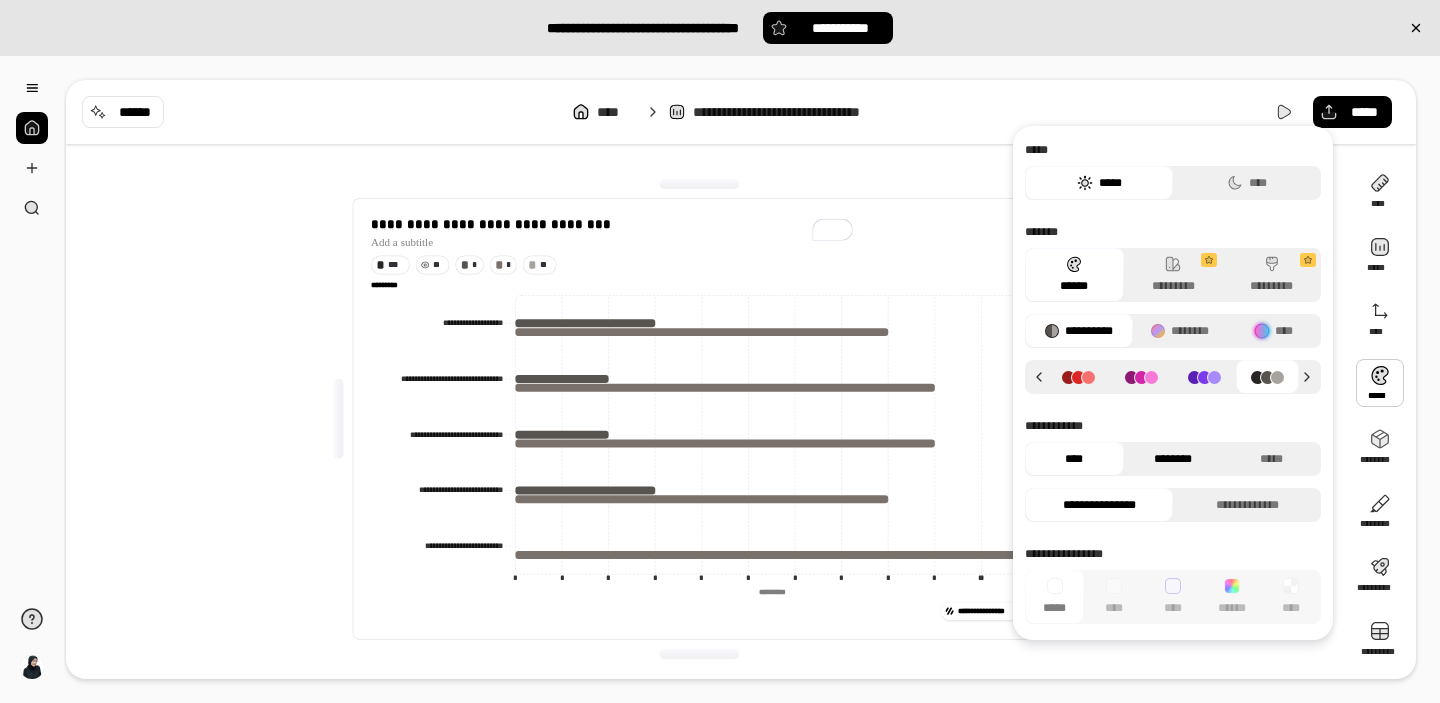 click on "********" at bounding box center [1173, 459] 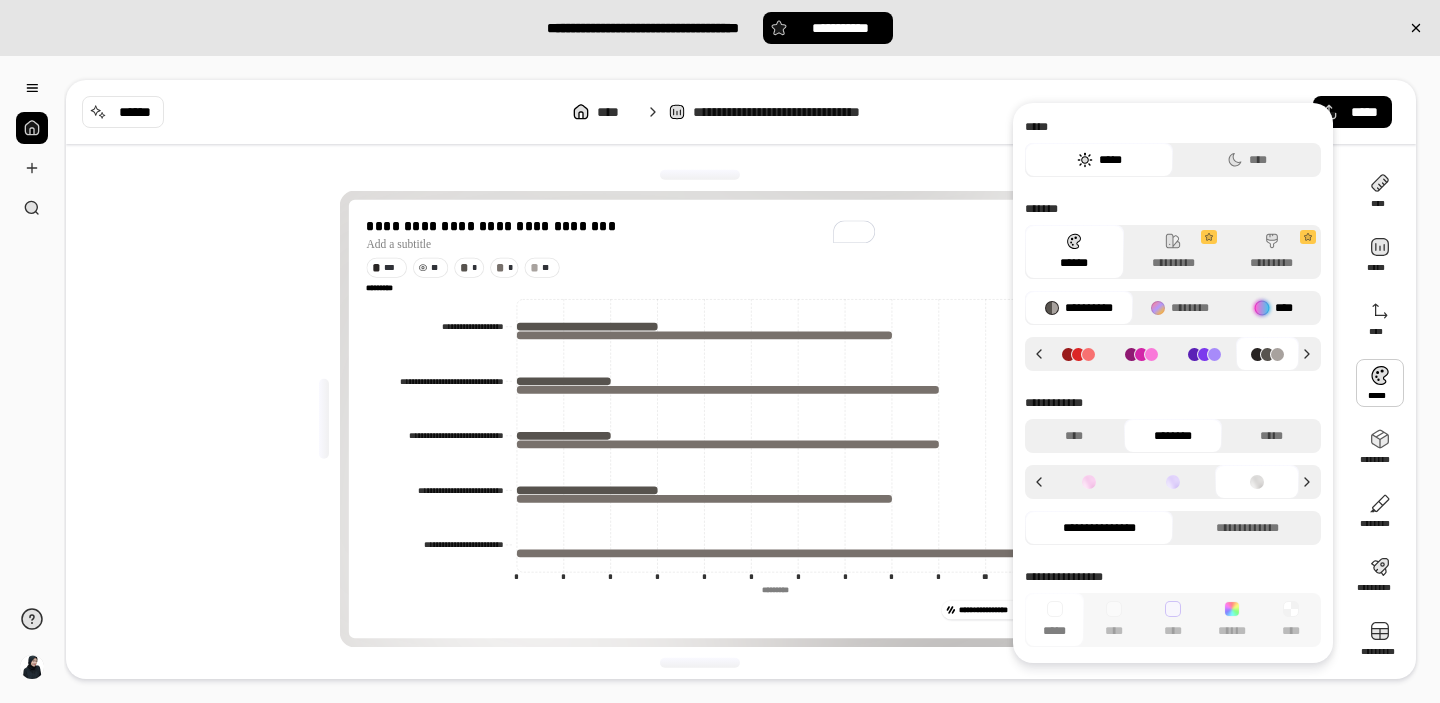 click at bounding box center (1262, 308) 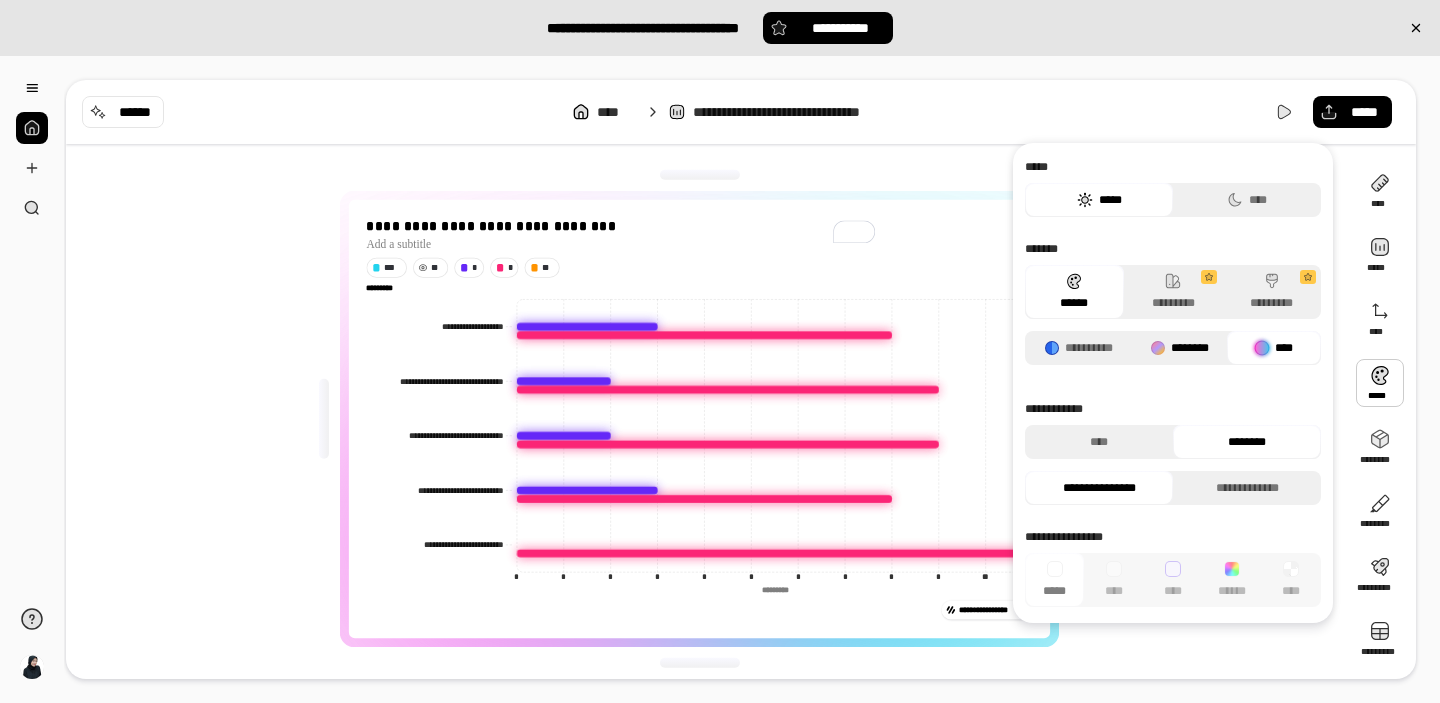 click on "********" at bounding box center (1180, 348) 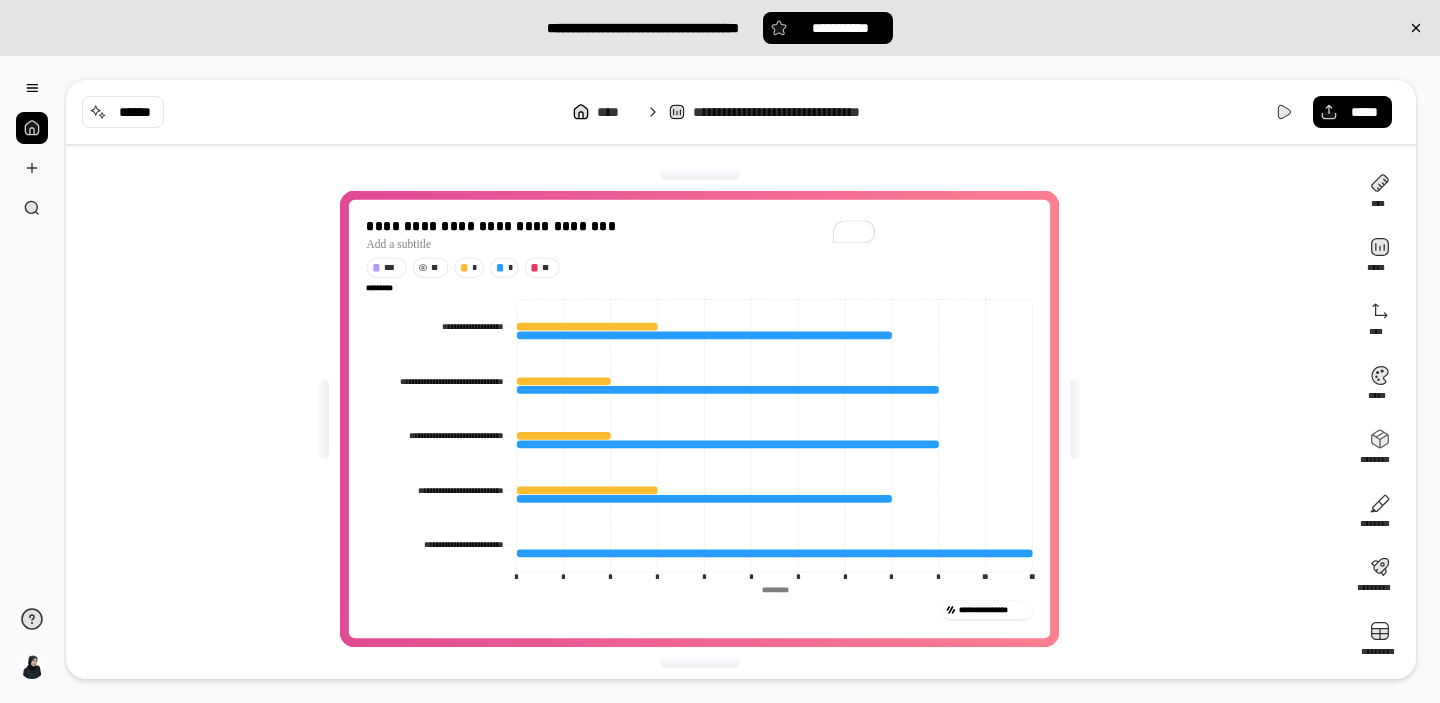 click 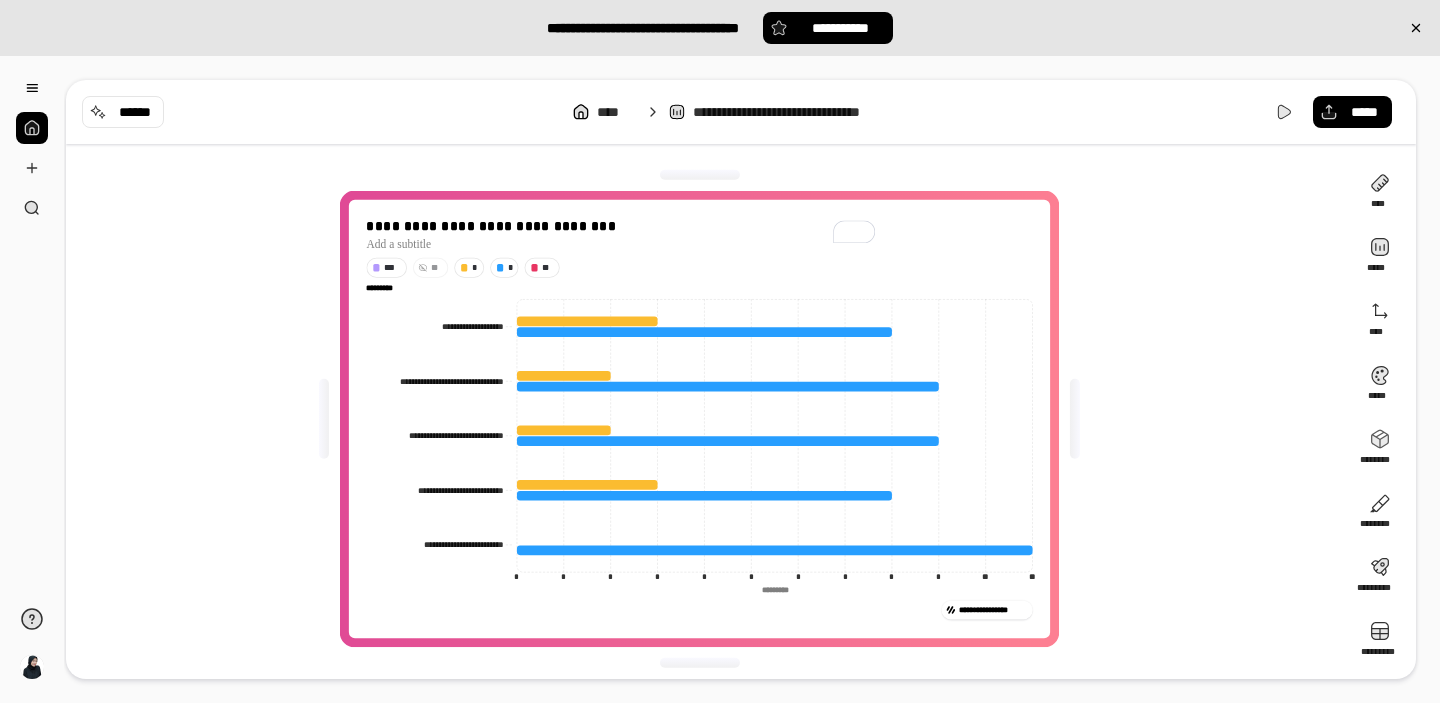 click on "**" at bounding box center [430, 267] 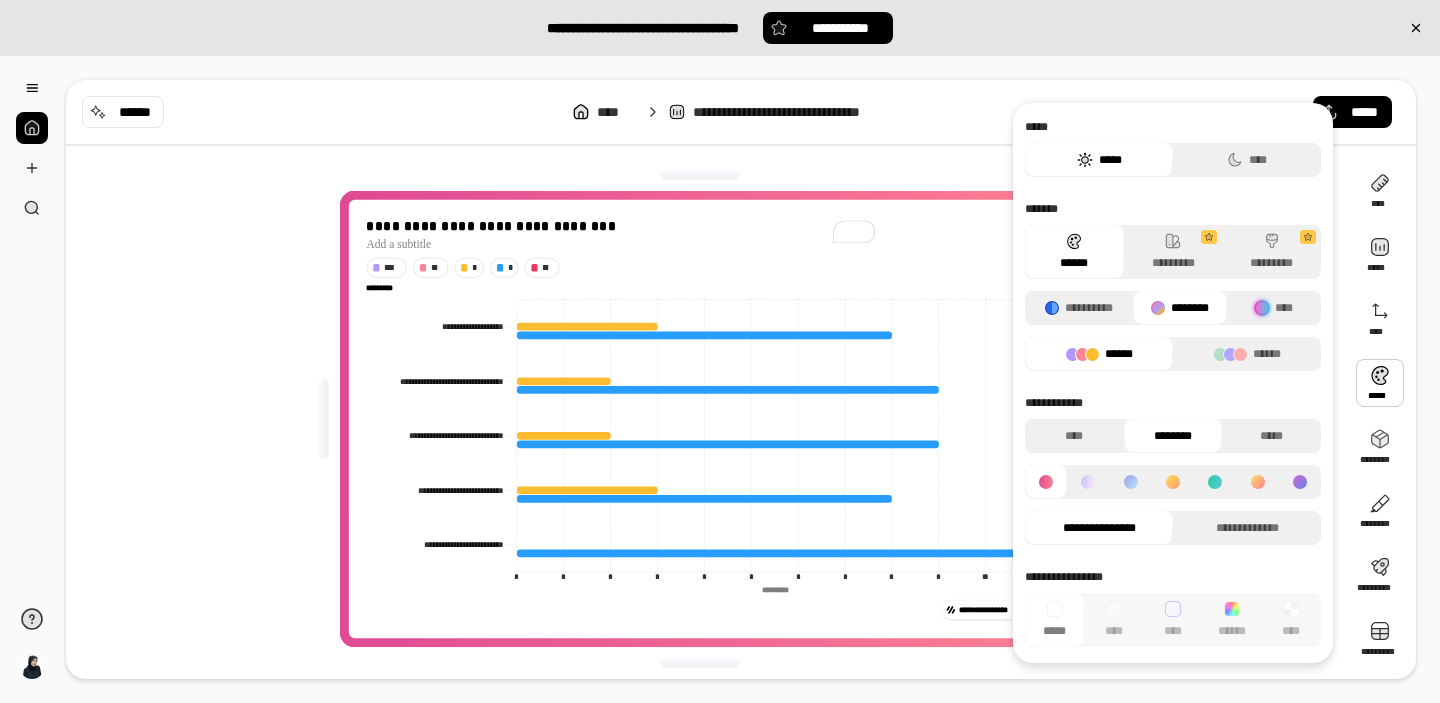 click at bounding box center (1380, 383) 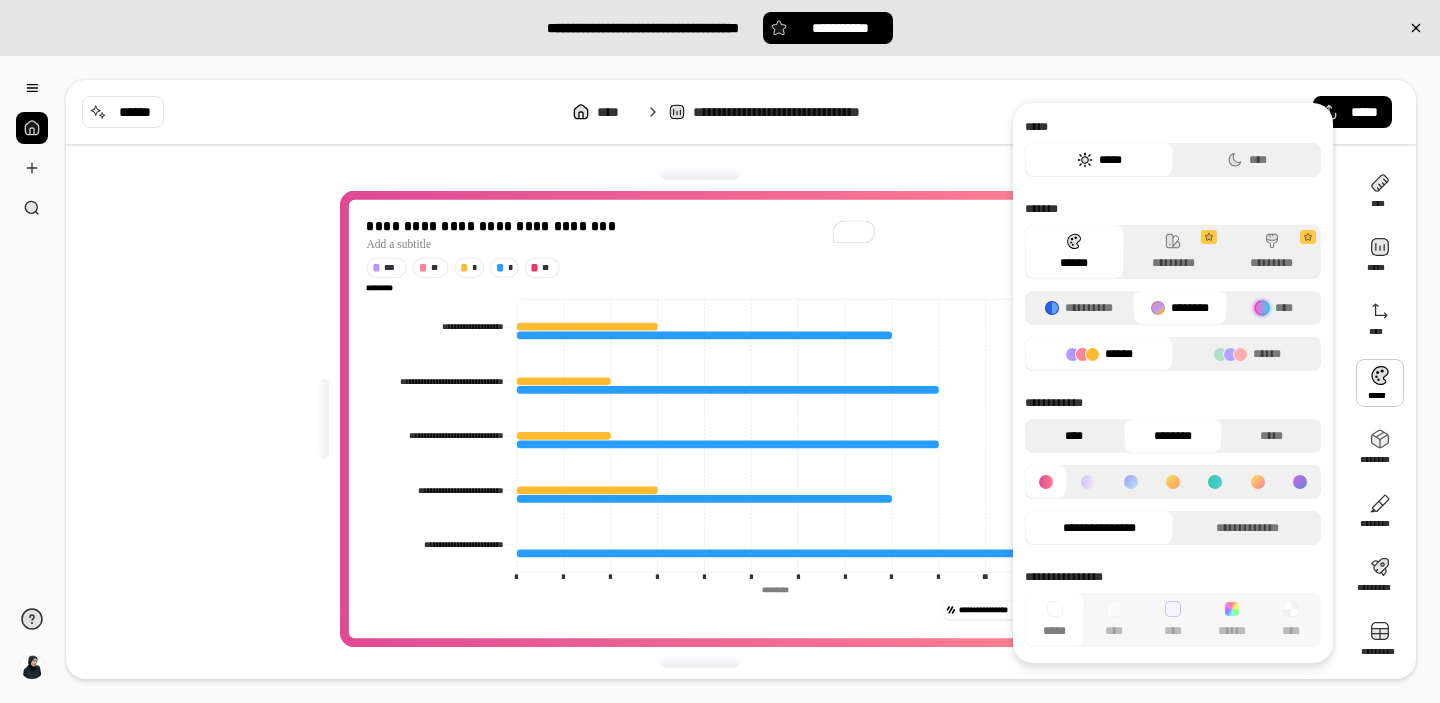click on "****" at bounding box center (1074, 436) 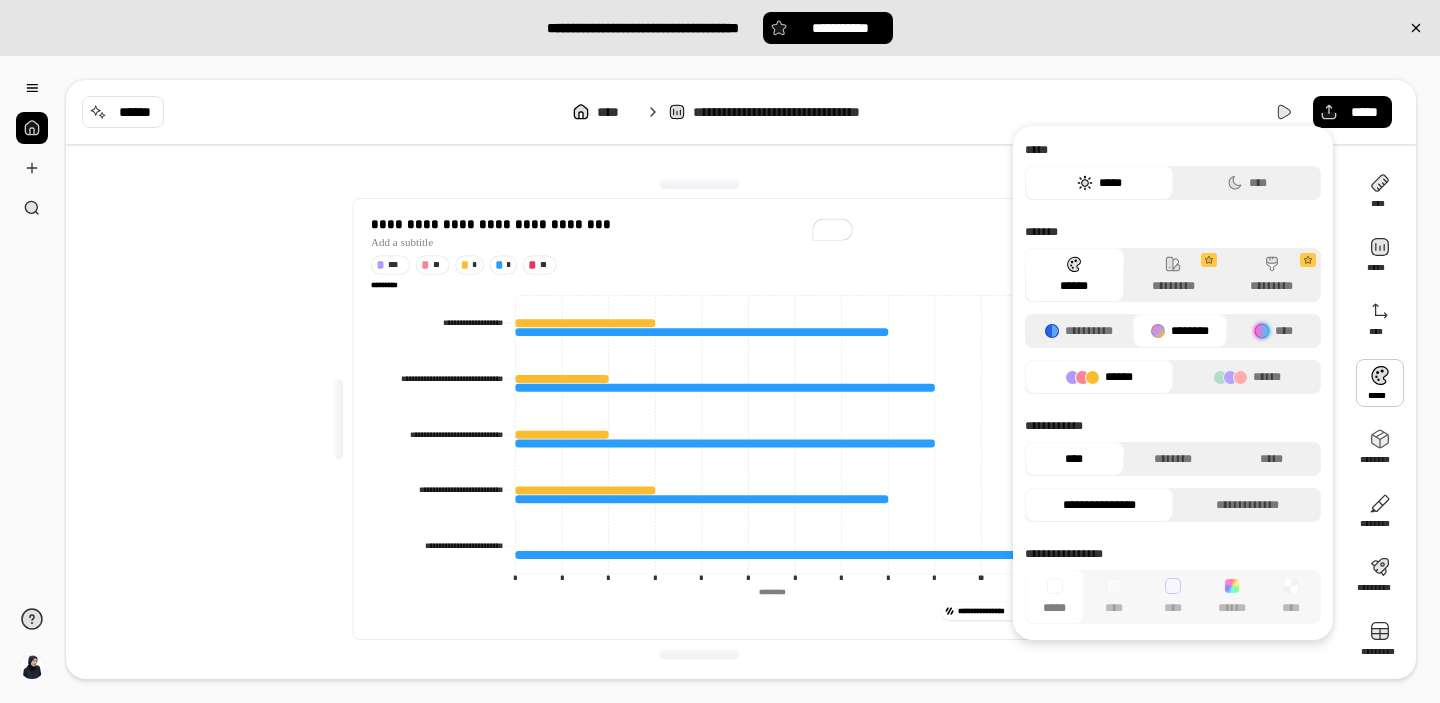 click on "**********" at bounding box center [707, 419] 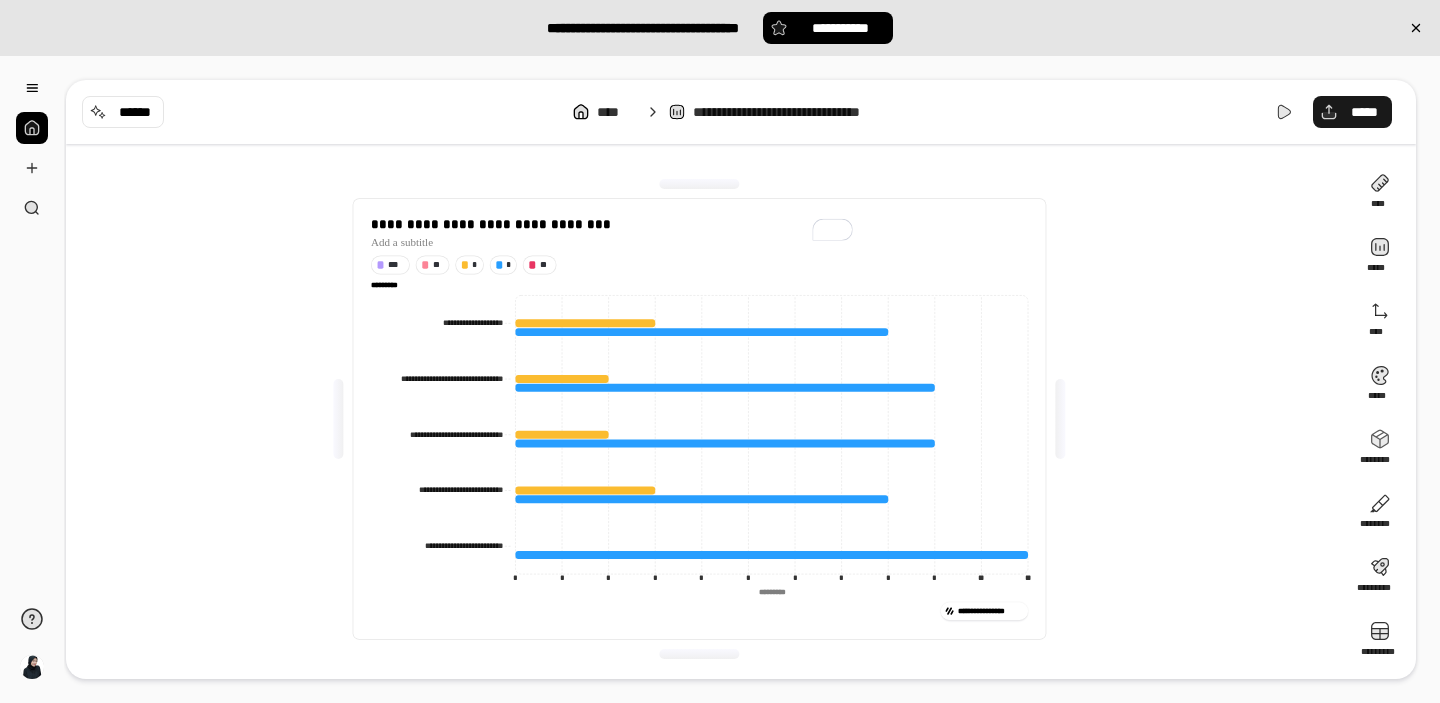 click on "*****" at bounding box center [1352, 112] 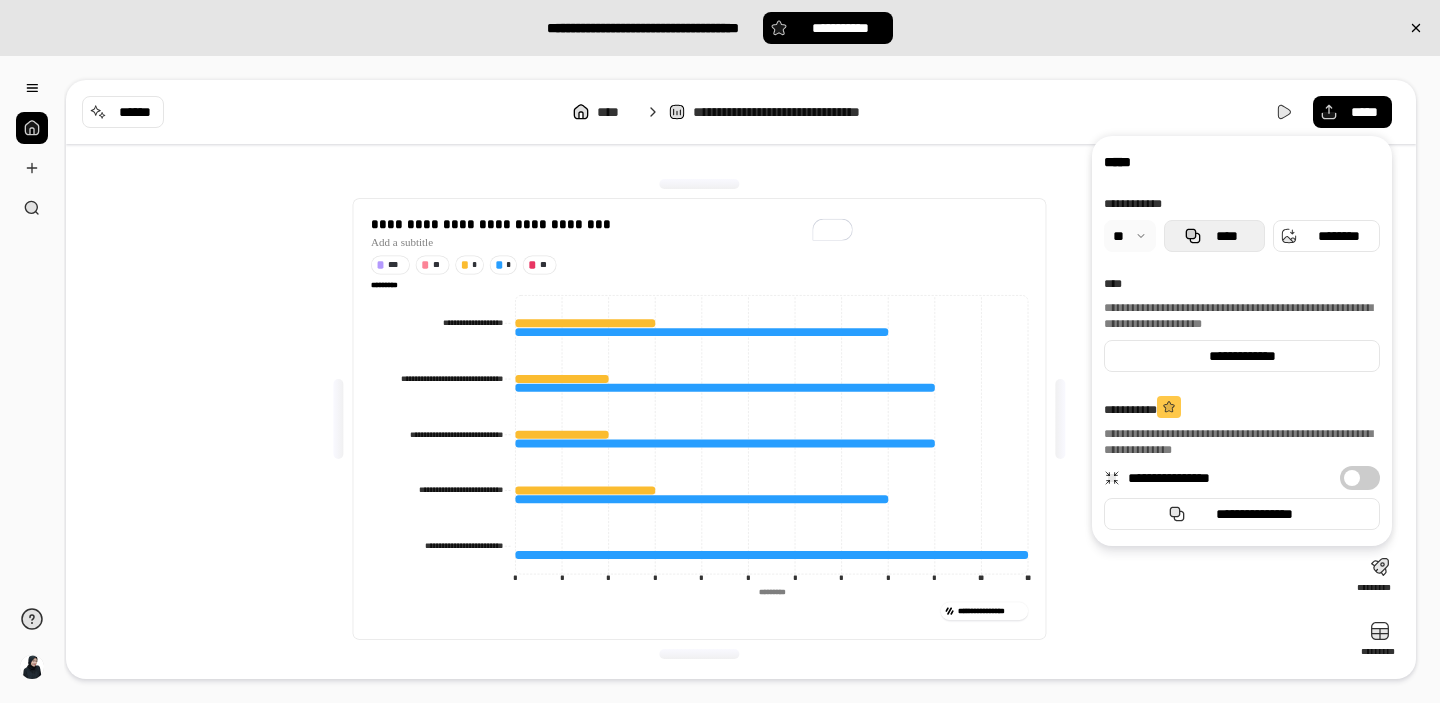 click on "****" at bounding box center (1226, 236) 